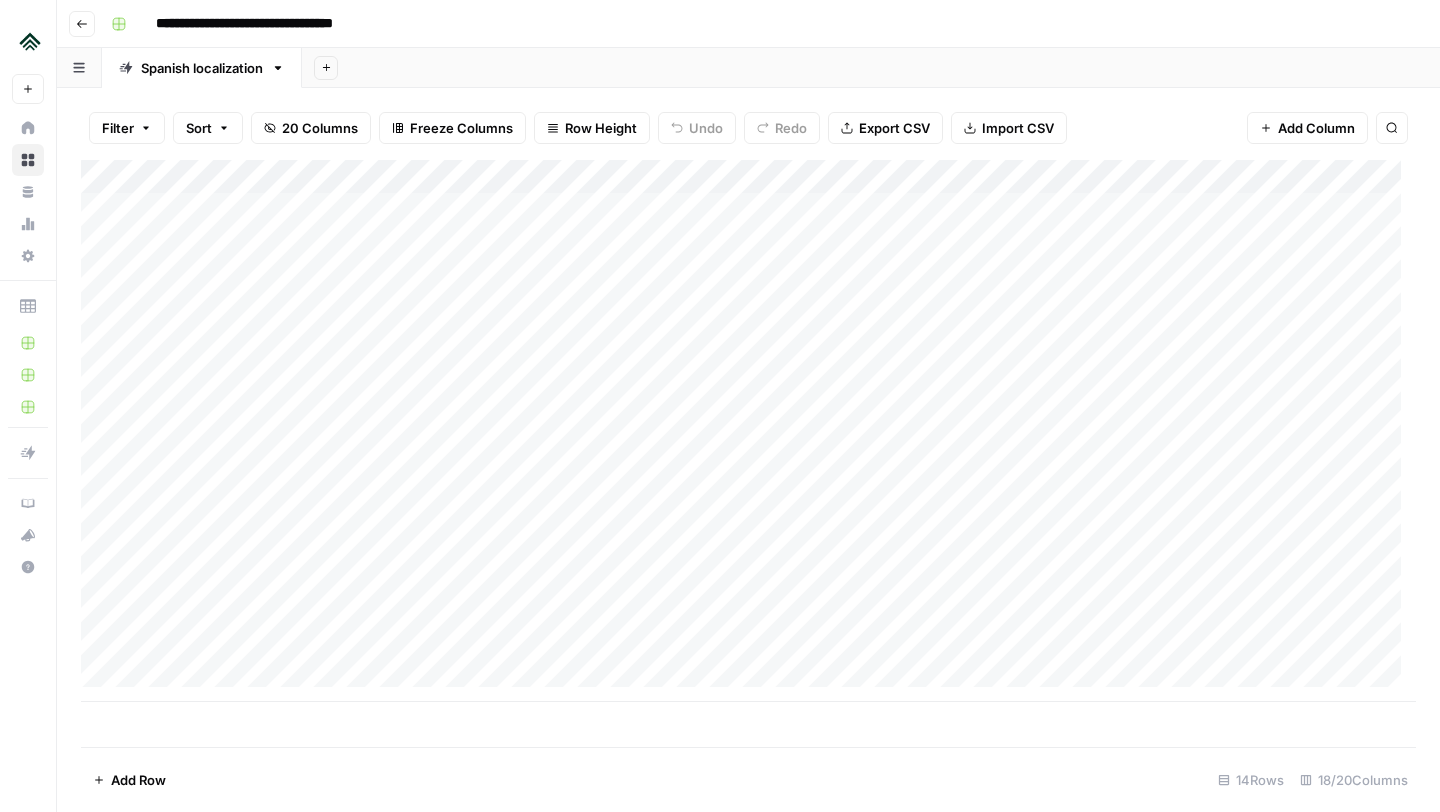 scroll, scrollTop: 0, scrollLeft: 0, axis: both 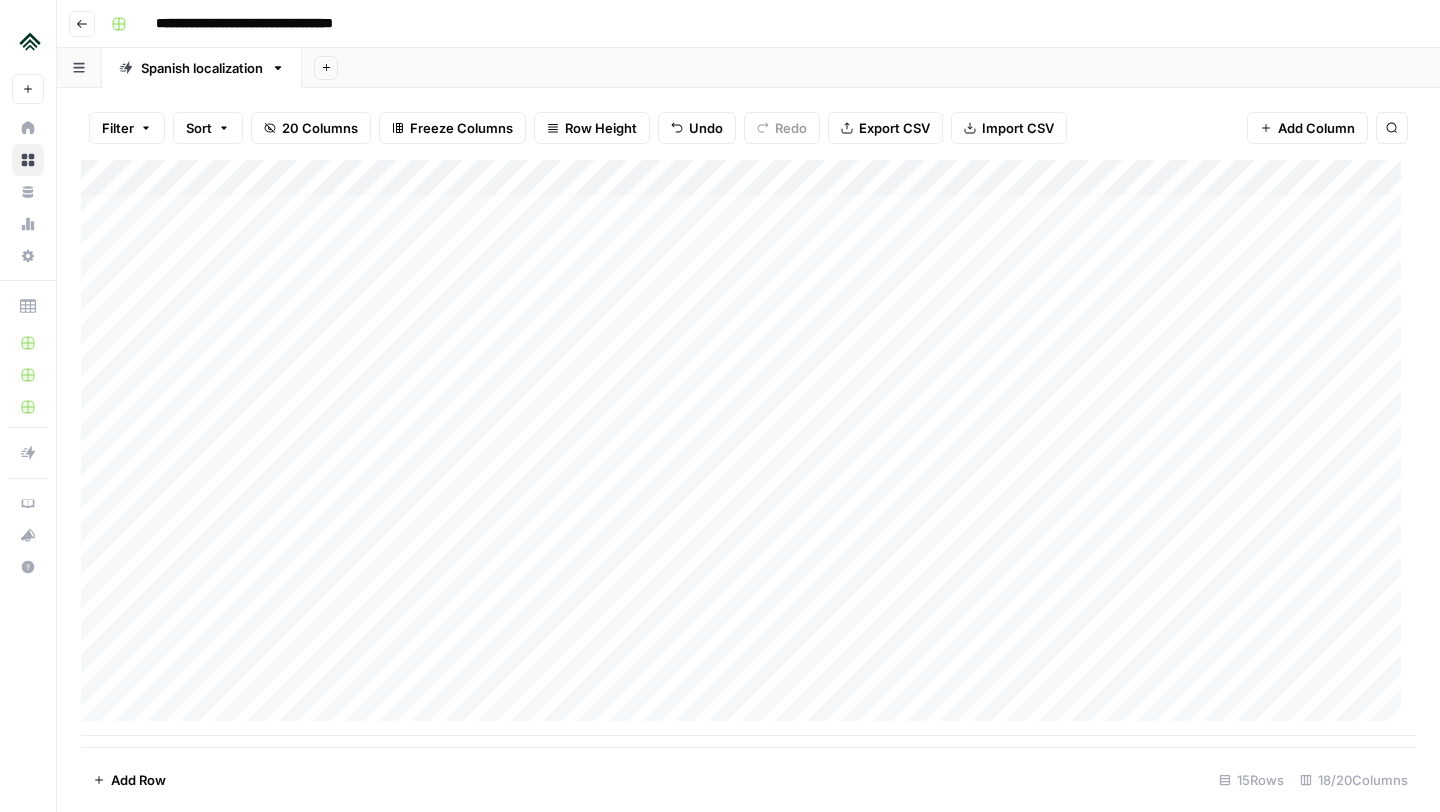 click on "Add Column" at bounding box center [748, 448] 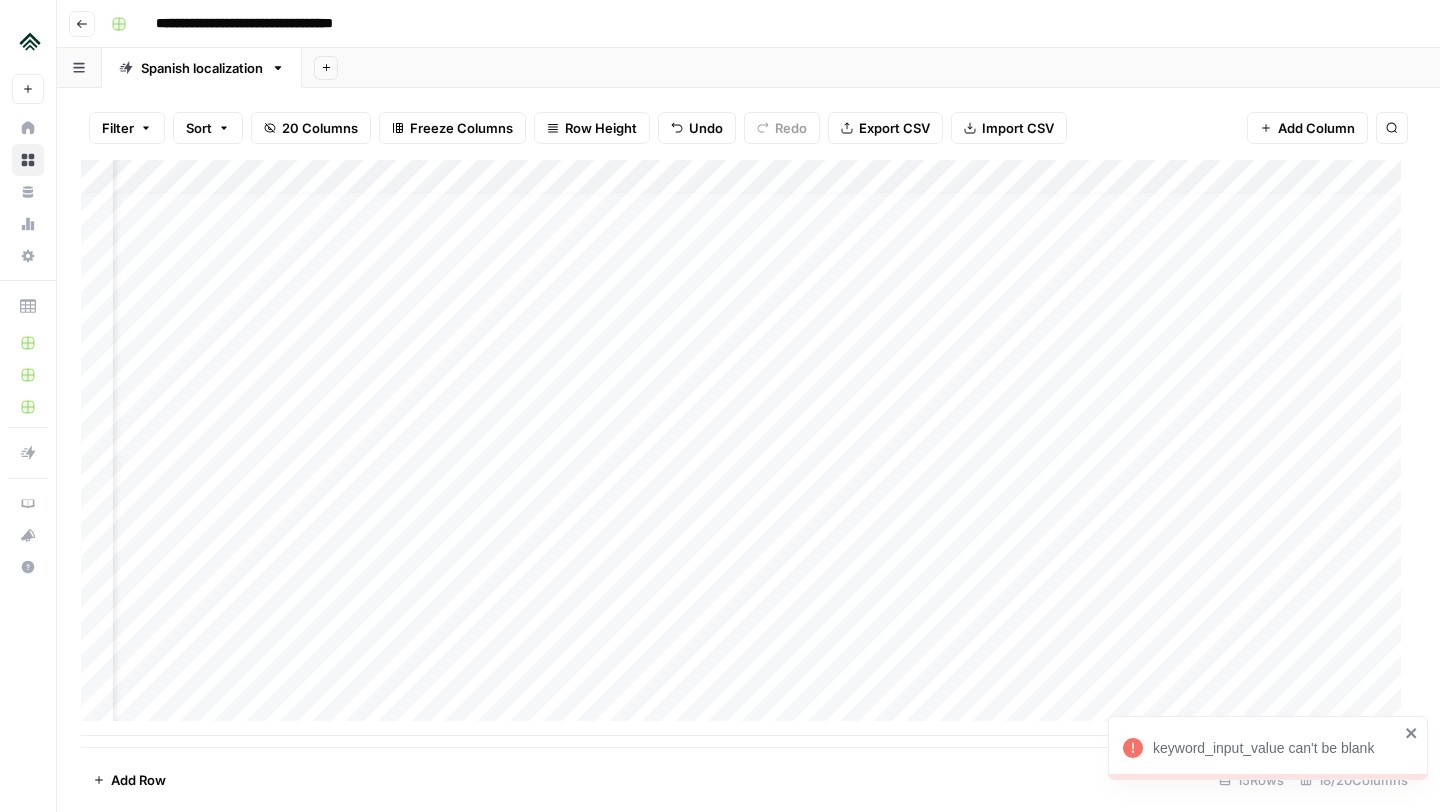 scroll, scrollTop: 15, scrollLeft: 79, axis: both 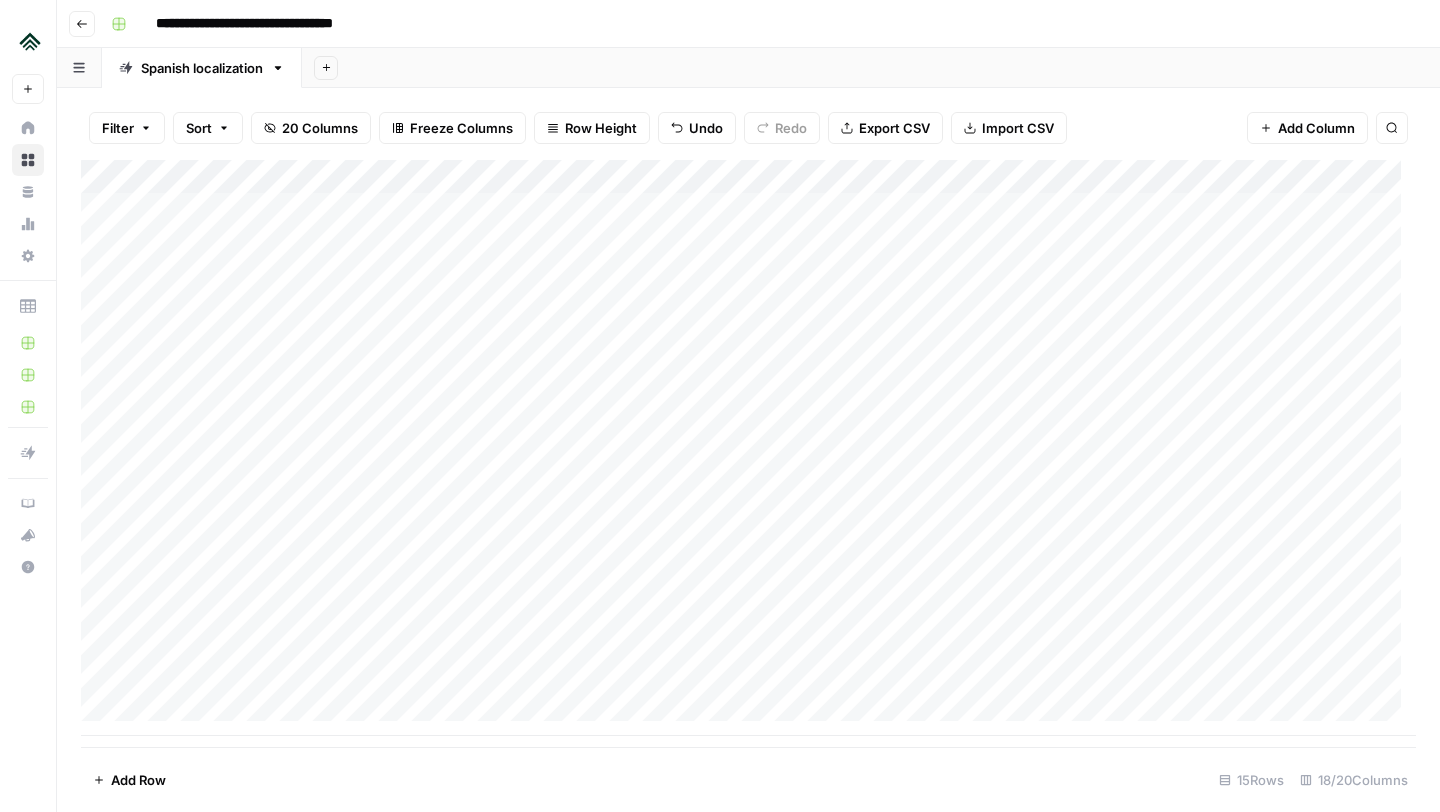 click on "Add Column" at bounding box center [748, 448] 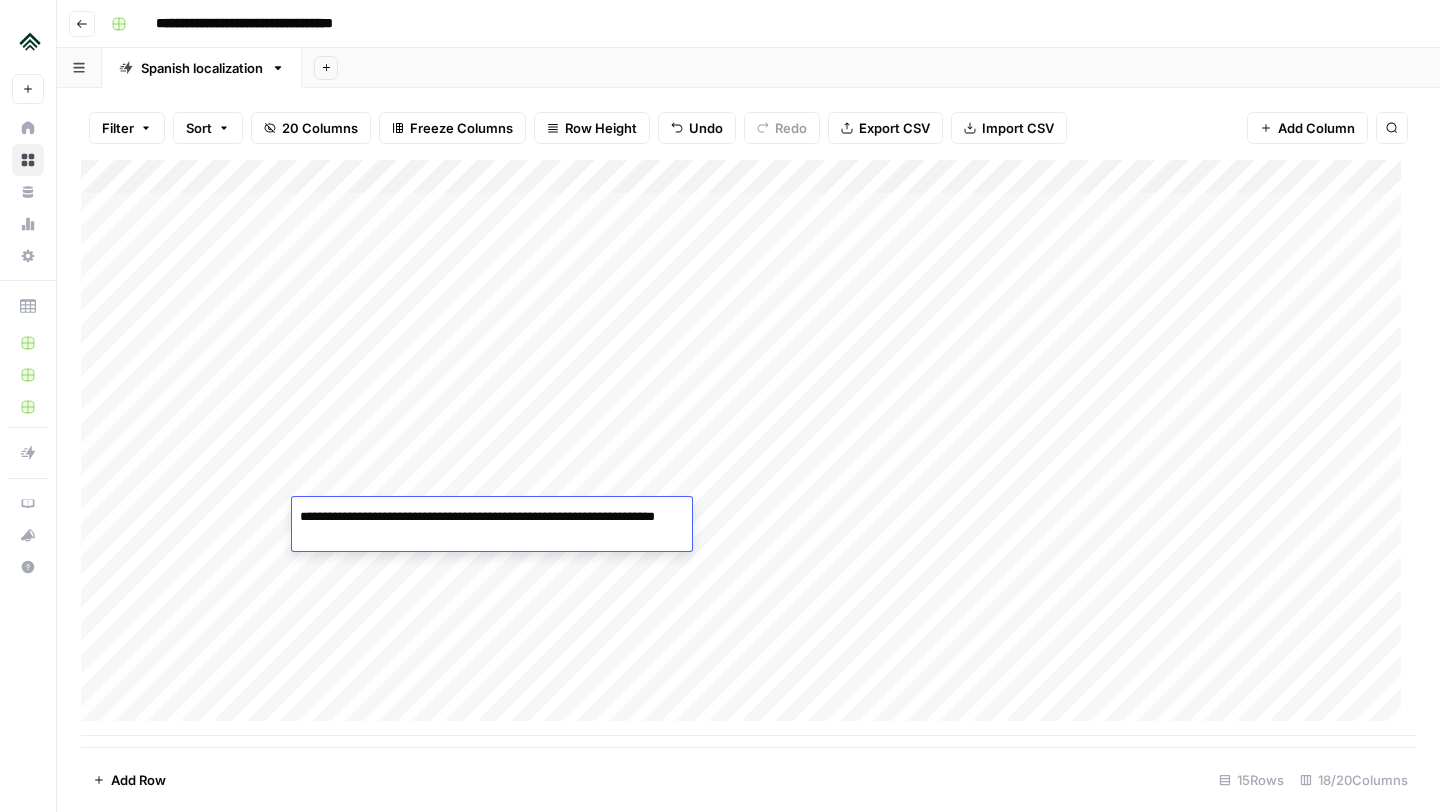 click on "**********" at bounding box center (492, 527) 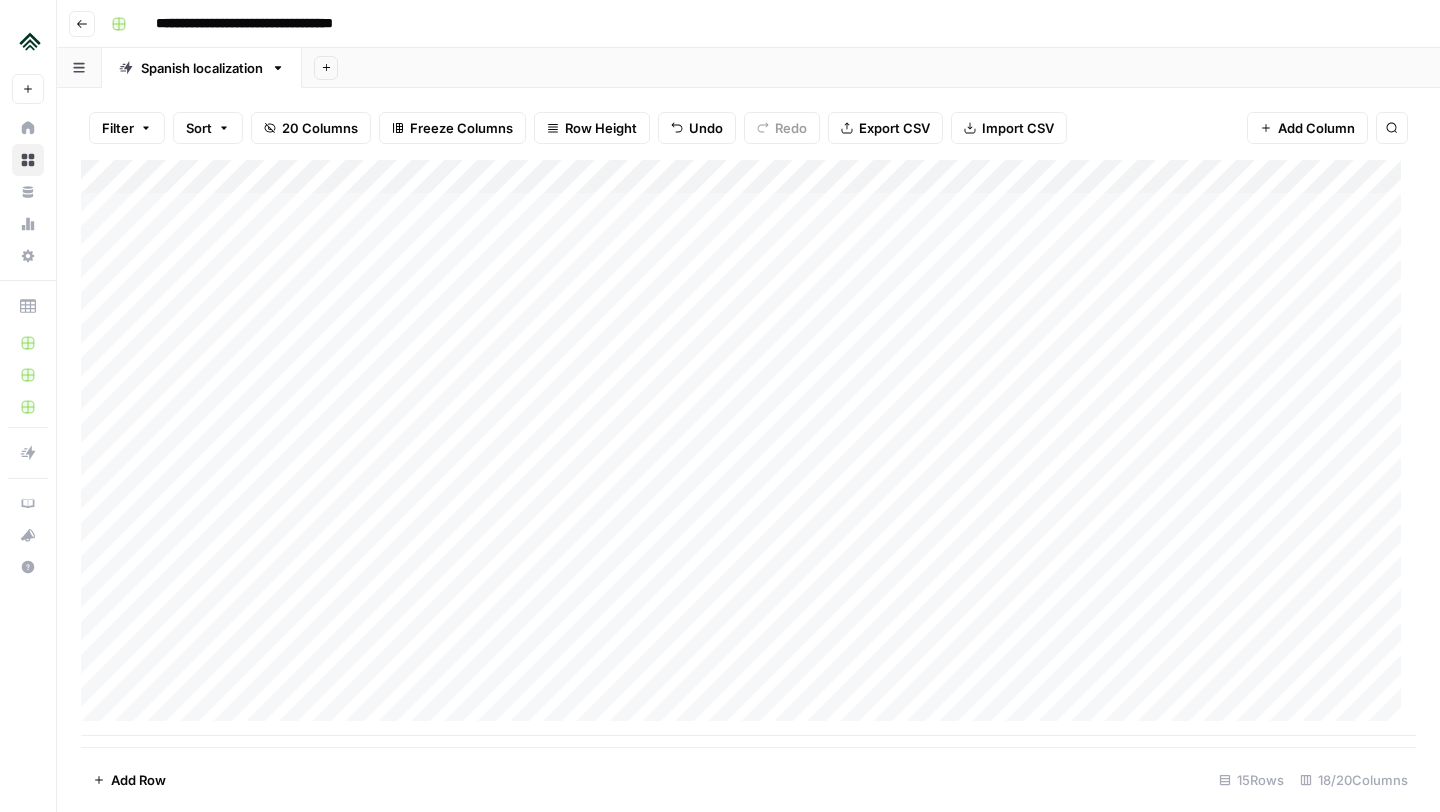 click on "Add Column" at bounding box center (748, 448) 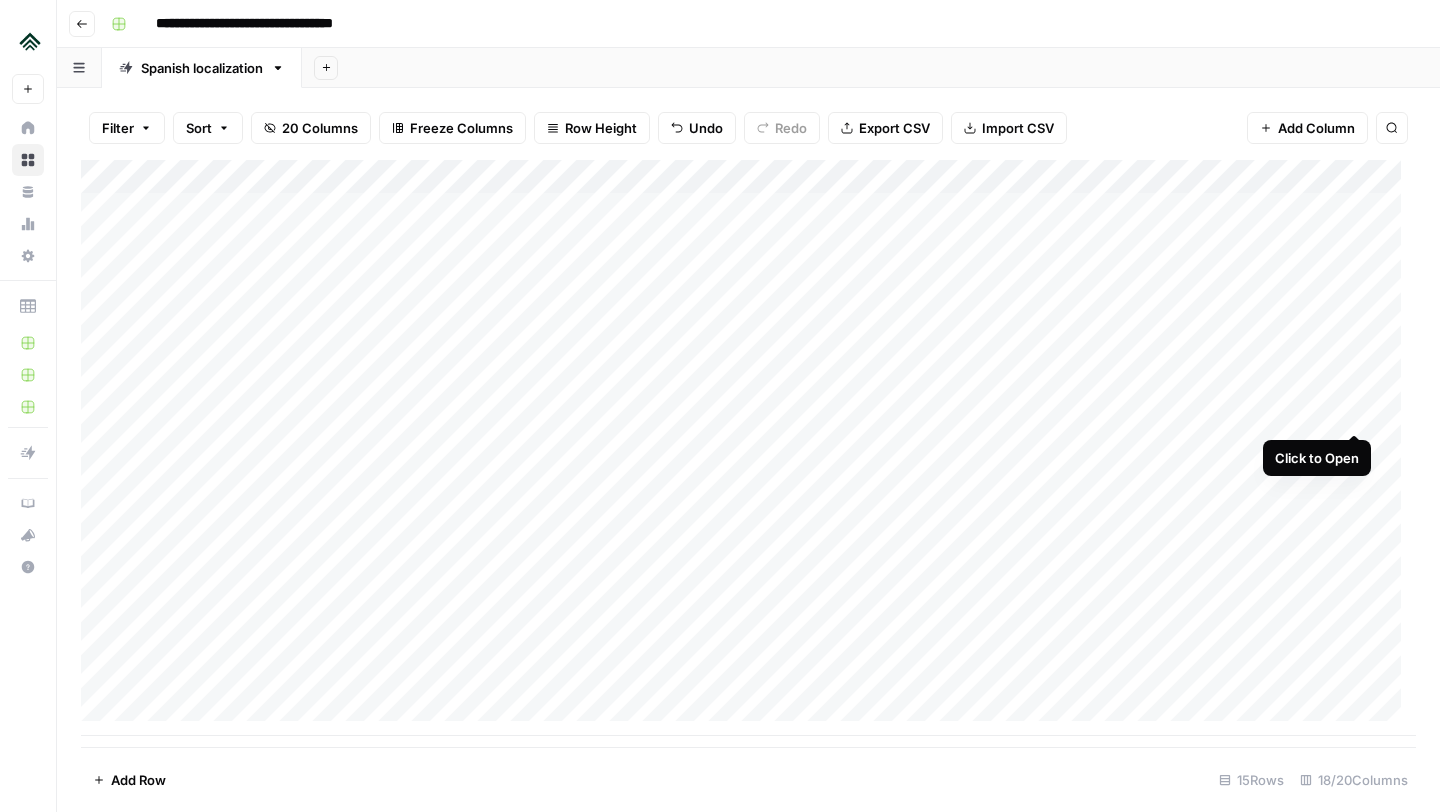 click on "Add Column" at bounding box center [748, 448] 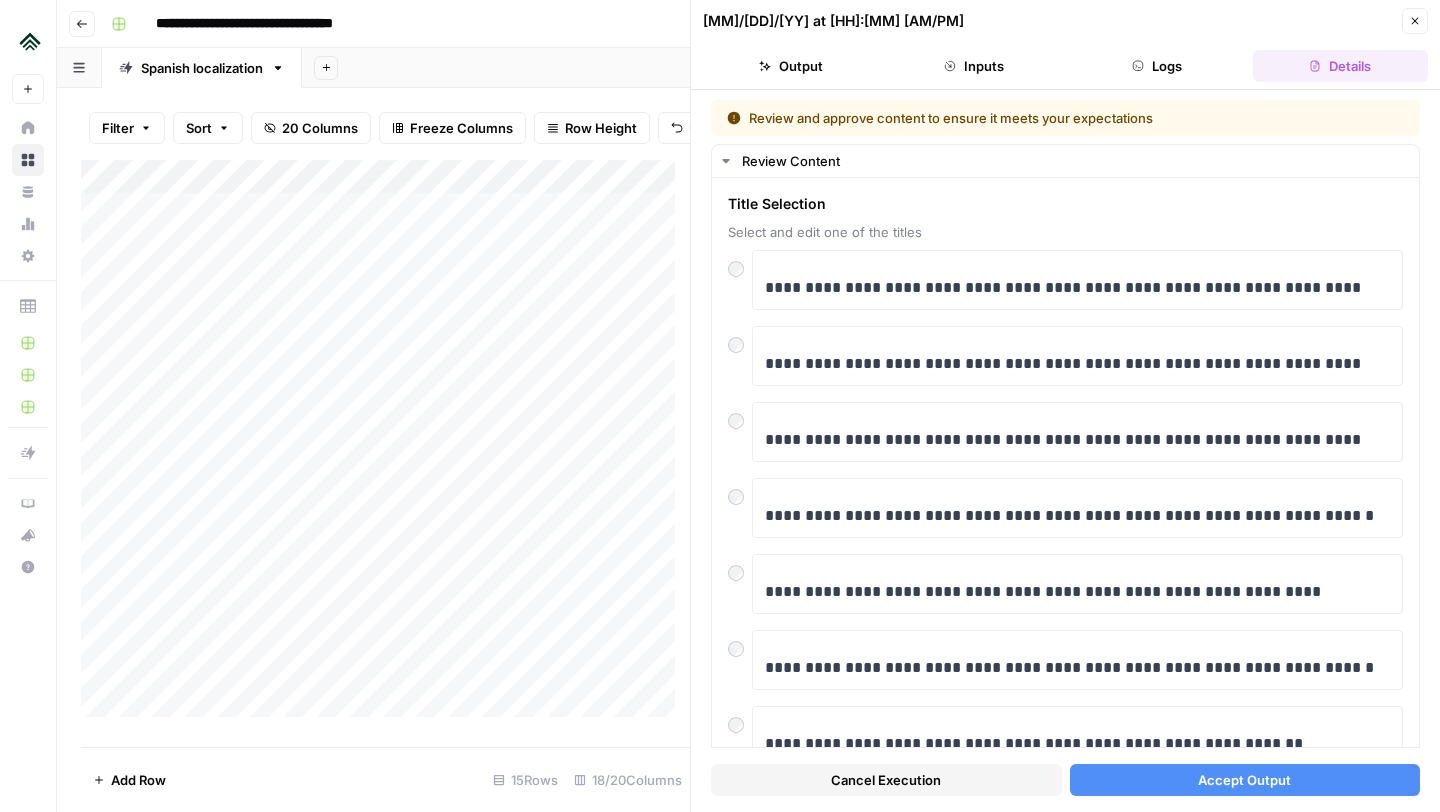 click on "Add Column" at bounding box center (385, 446) 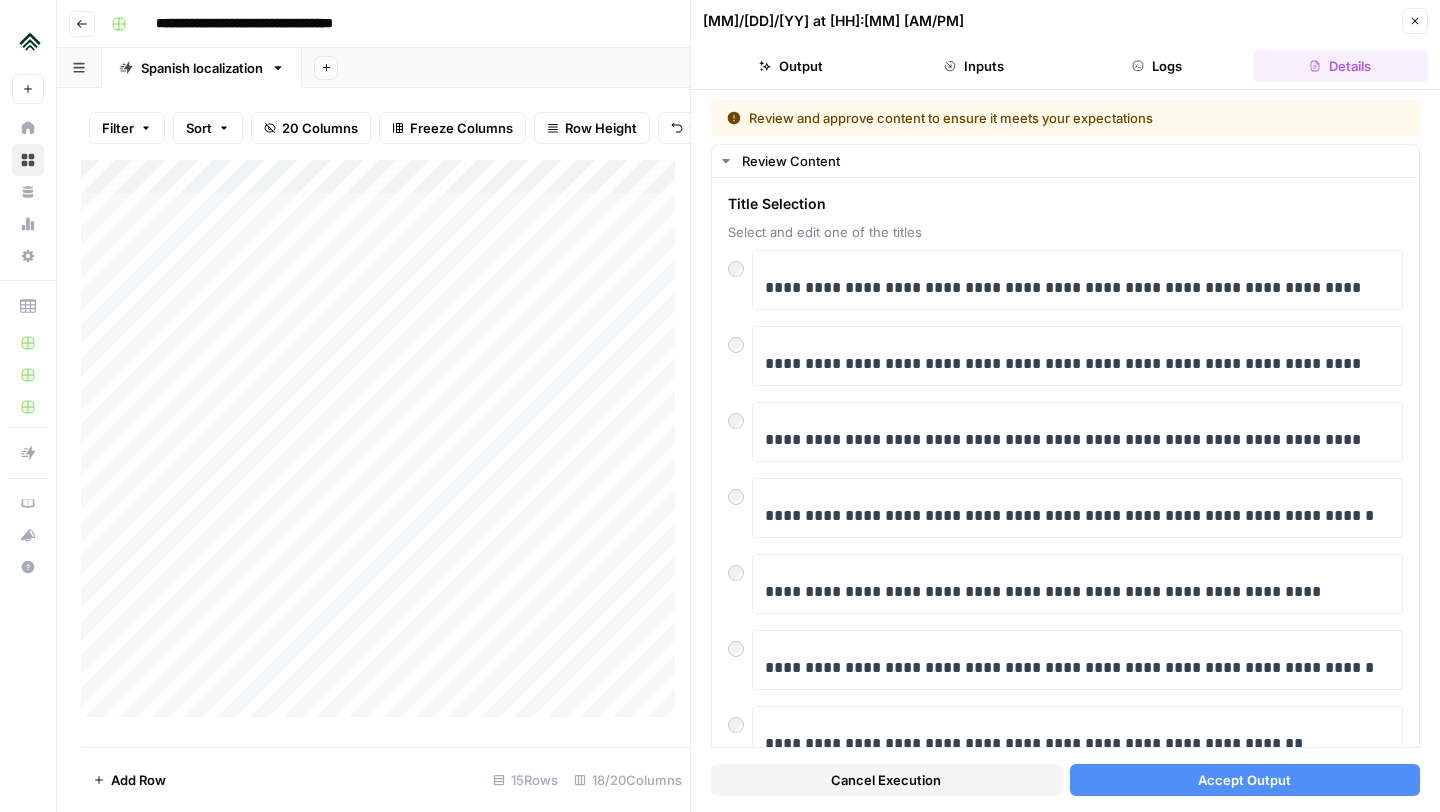 click 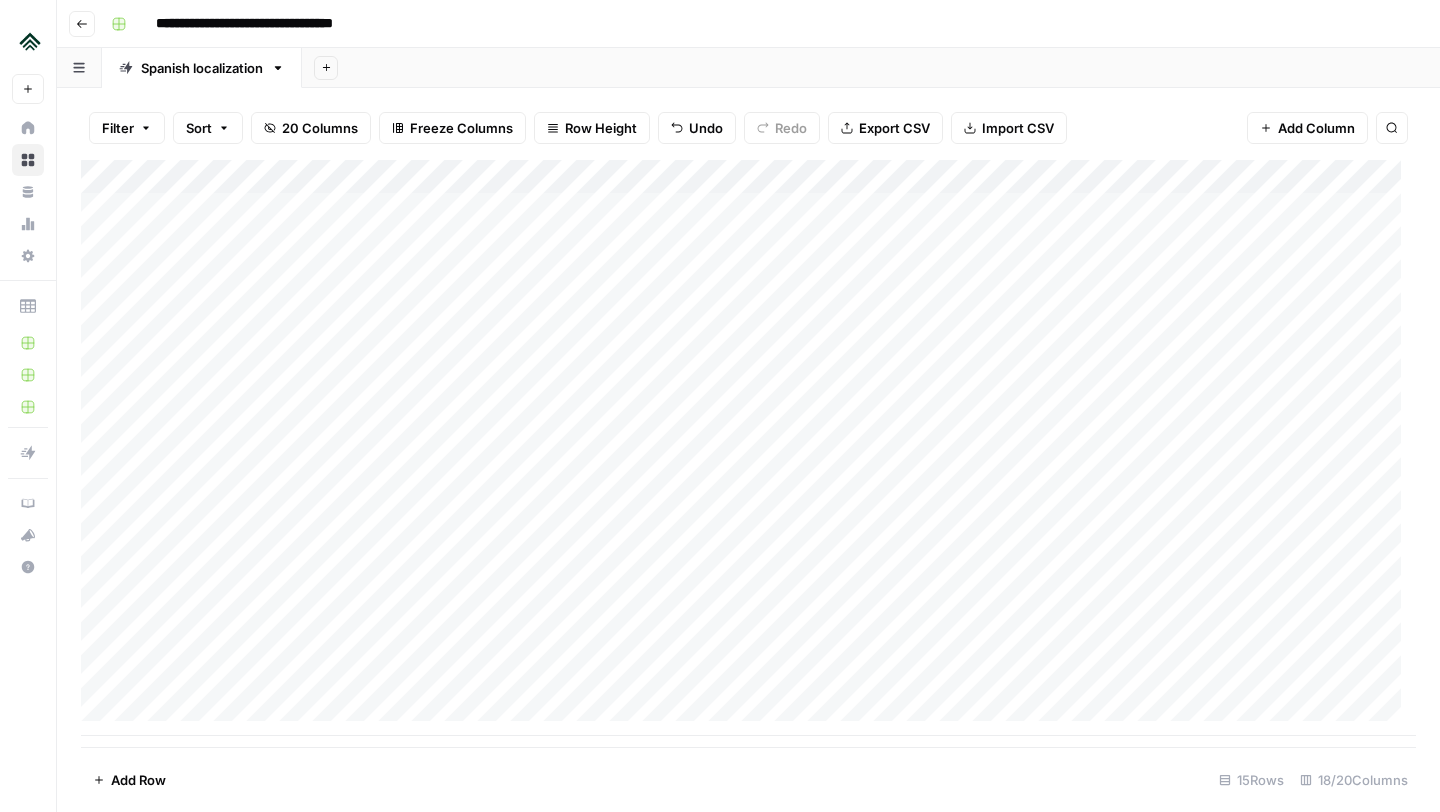 click on "Add Column" at bounding box center [748, 448] 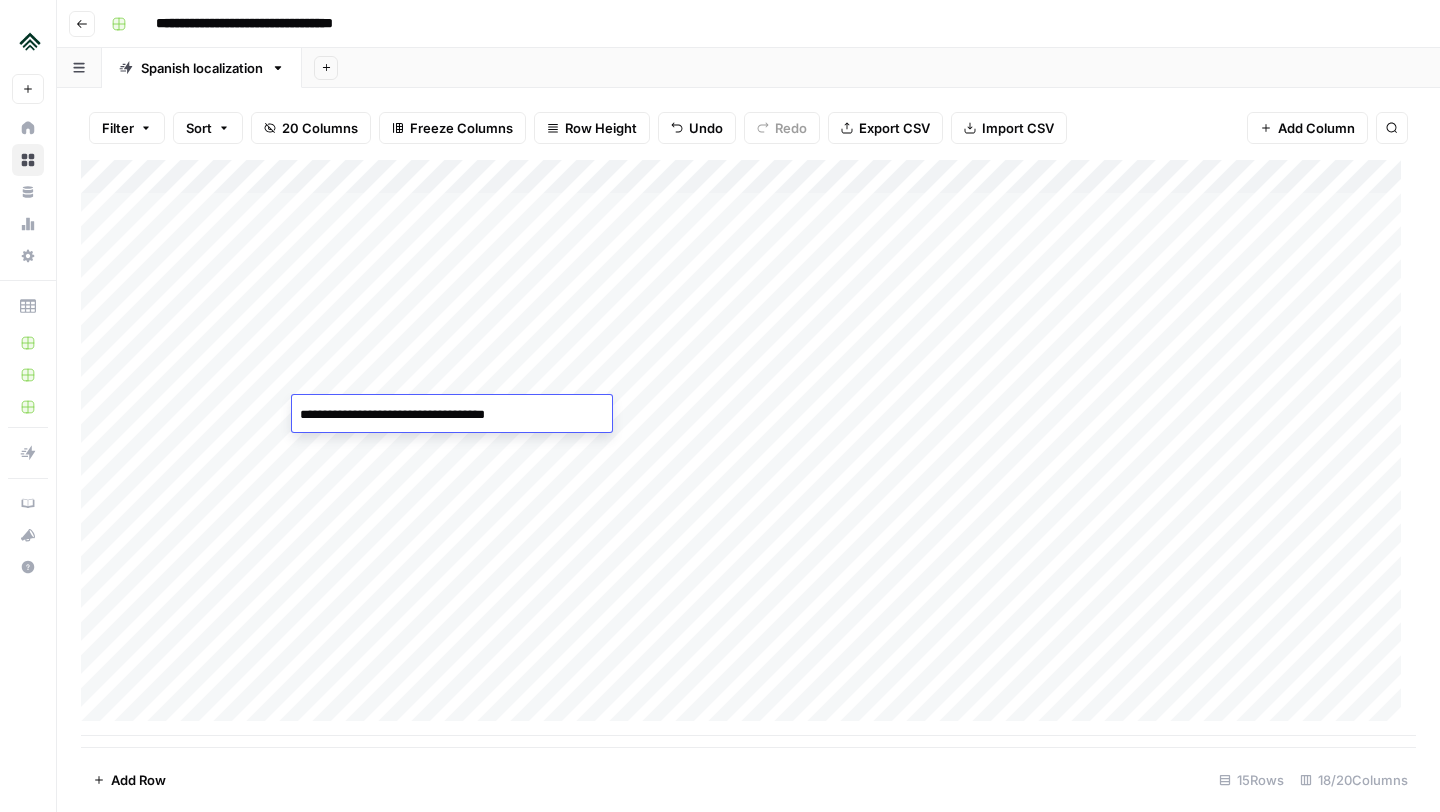 click on "**********" at bounding box center (452, 415) 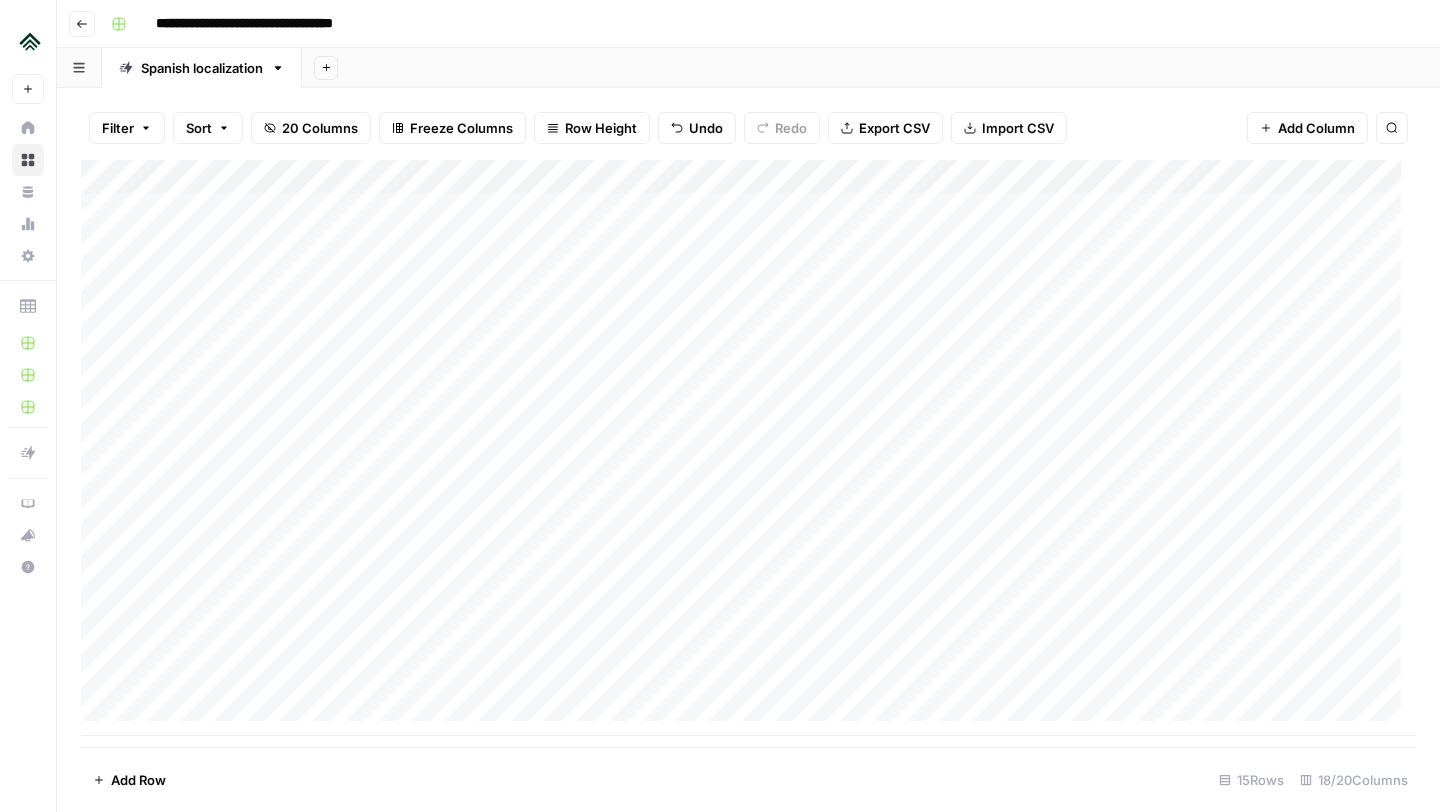 click on "Add Column" at bounding box center (748, 448) 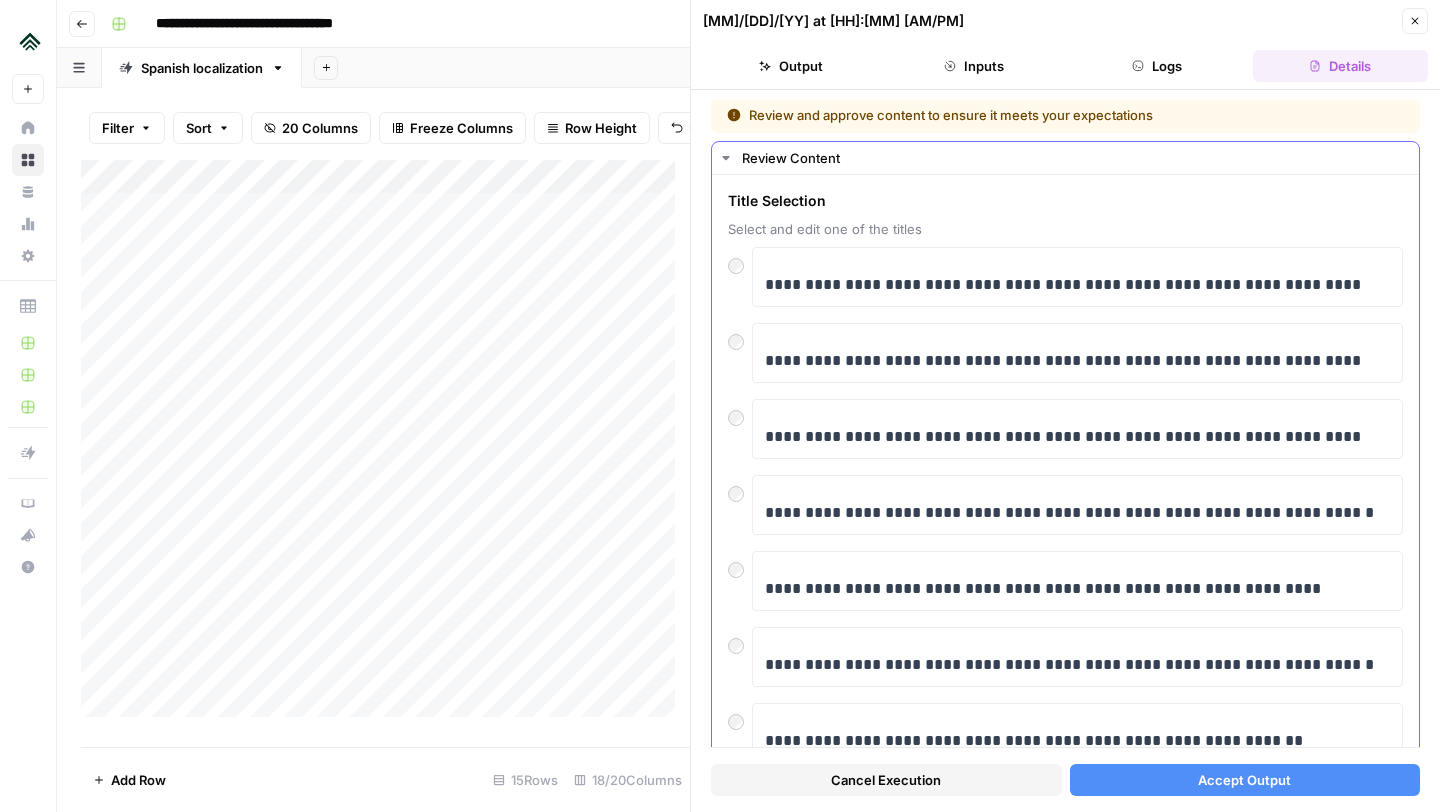 scroll, scrollTop: 0, scrollLeft: 0, axis: both 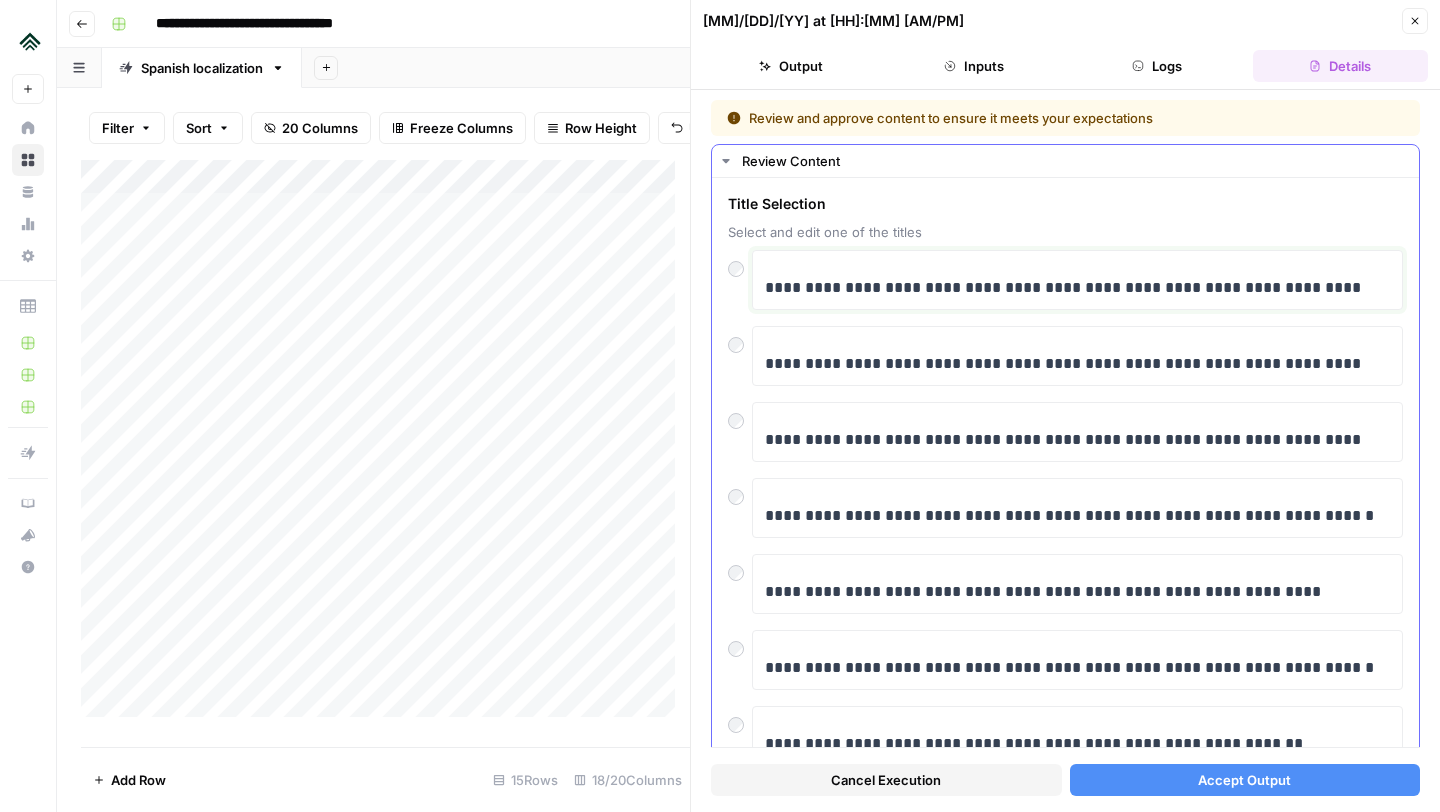 click on "**********" at bounding box center (1070, 288) 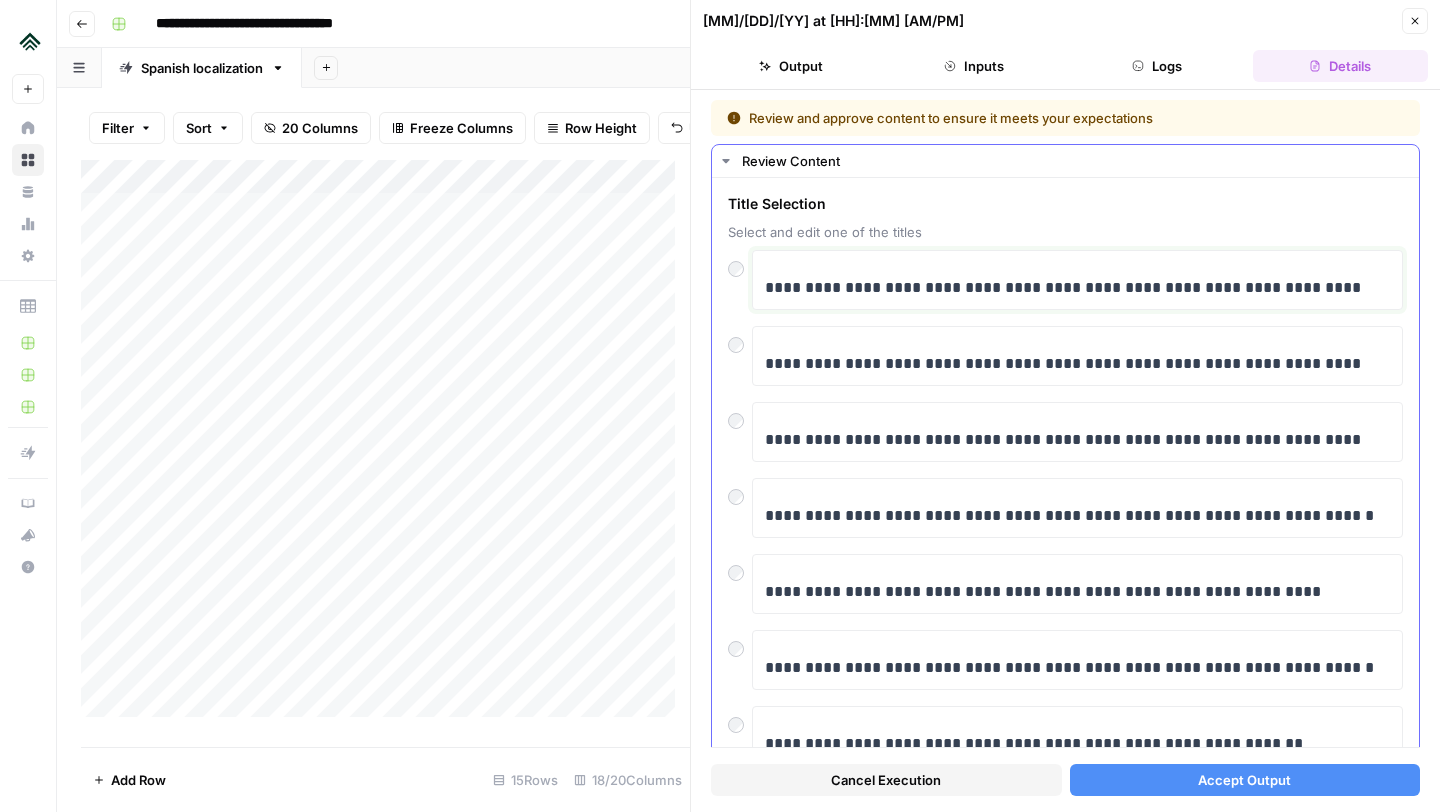 type 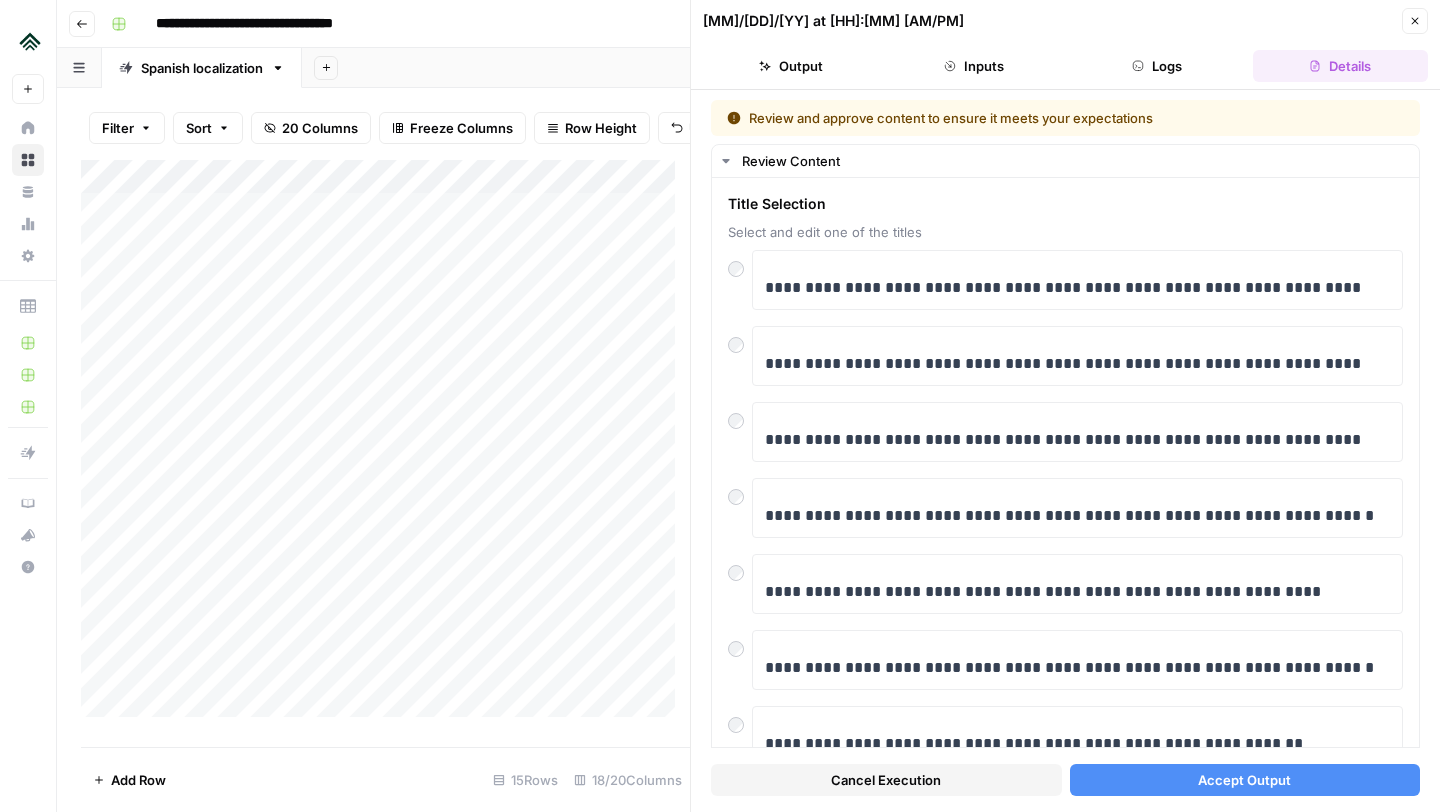 click on "Accept Output" at bounding box center [1244, 780] 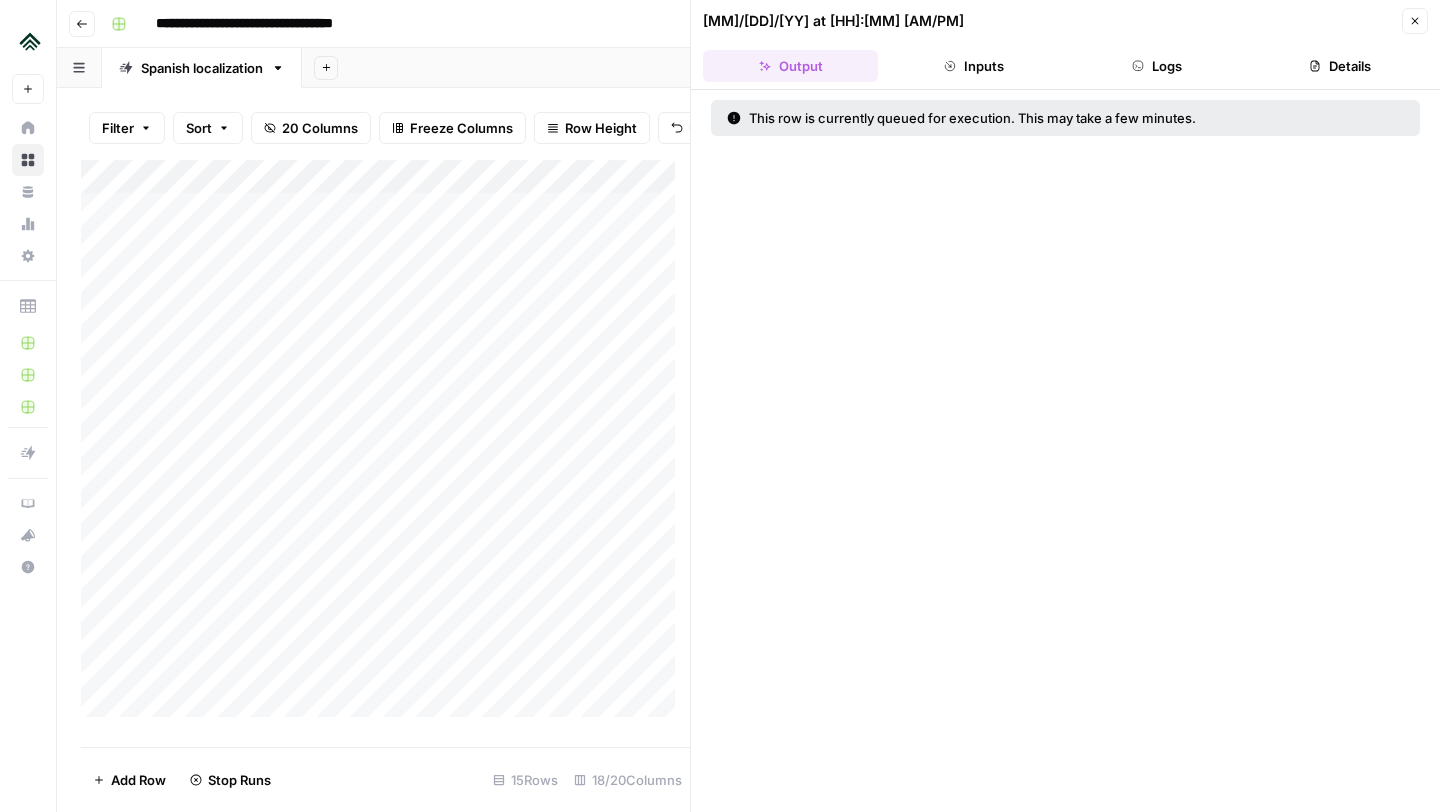 click on "Close" at bounding box center [1415, 21] 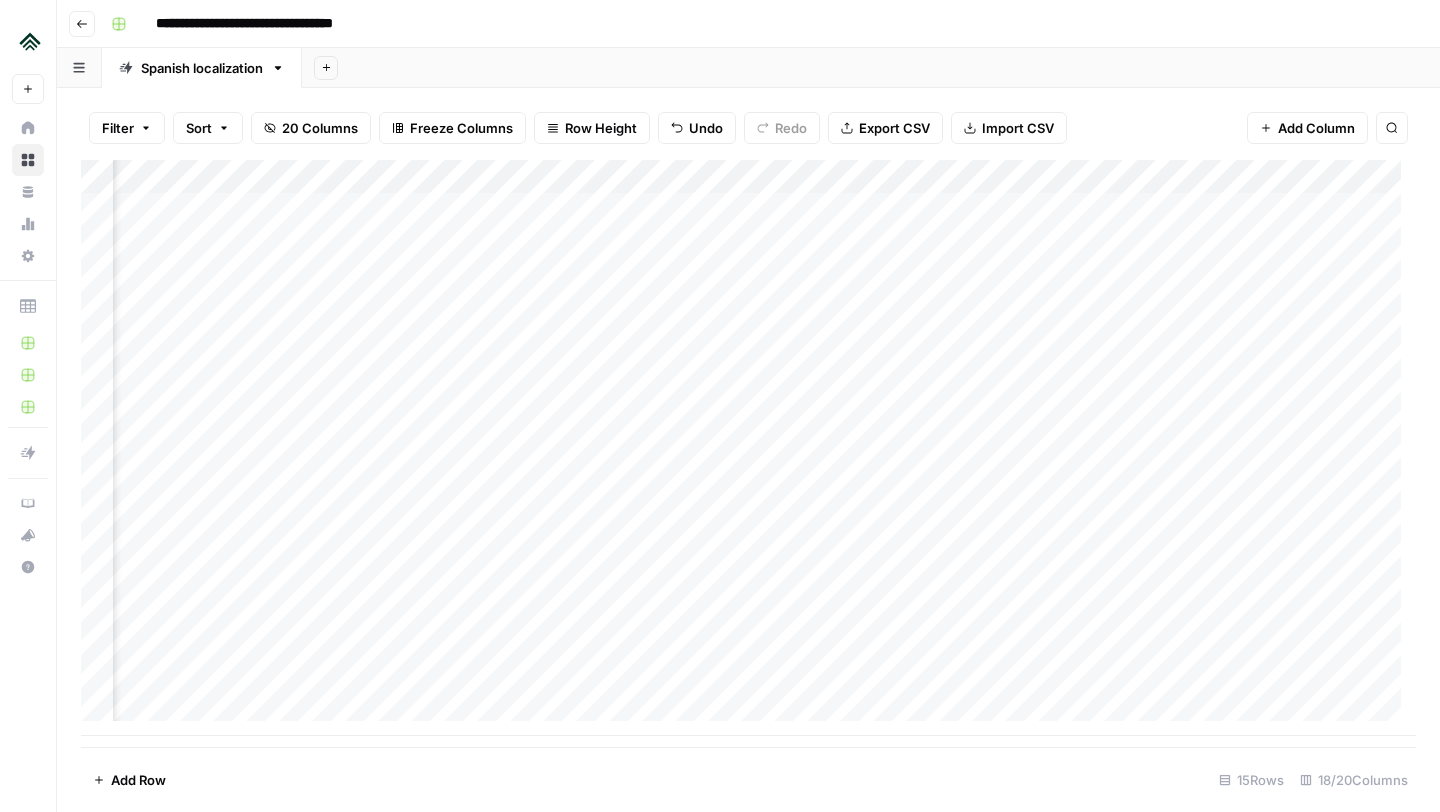 scroll, scrollTop: 0, scrollLeft: 1082, axis: horizontal 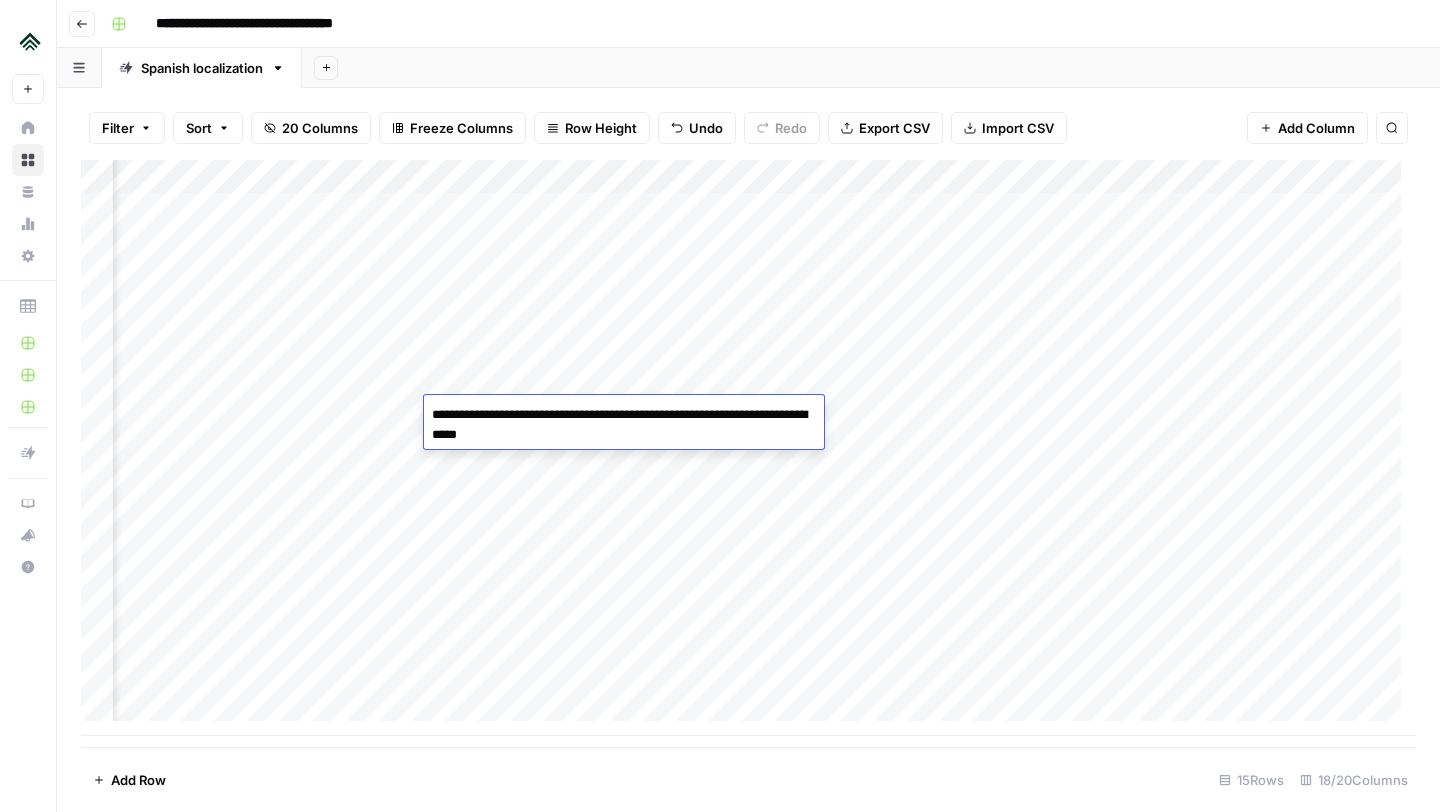 click on "**********" at bounding box center (624, 425) 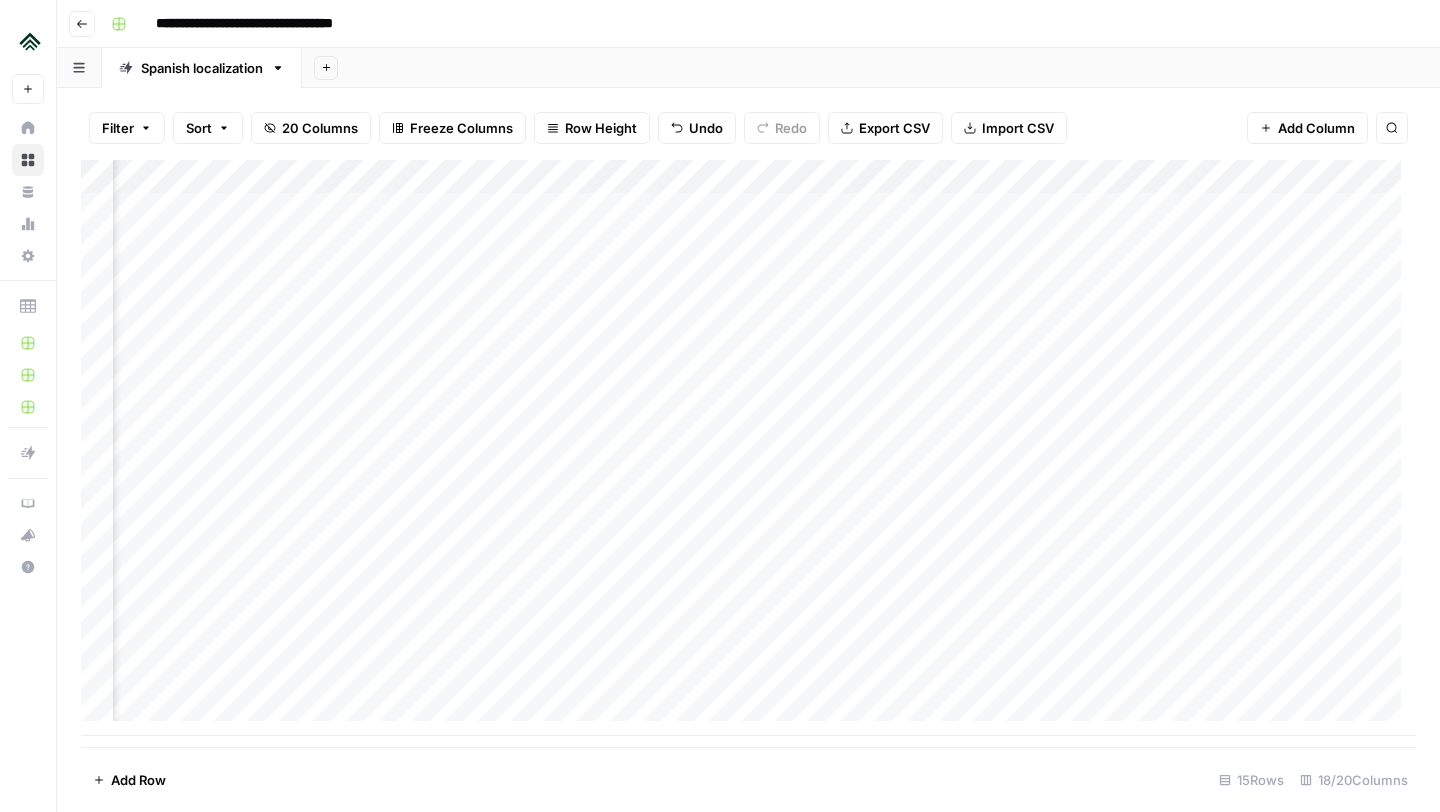 click on "Add Column" at bounding box center [748, 448] 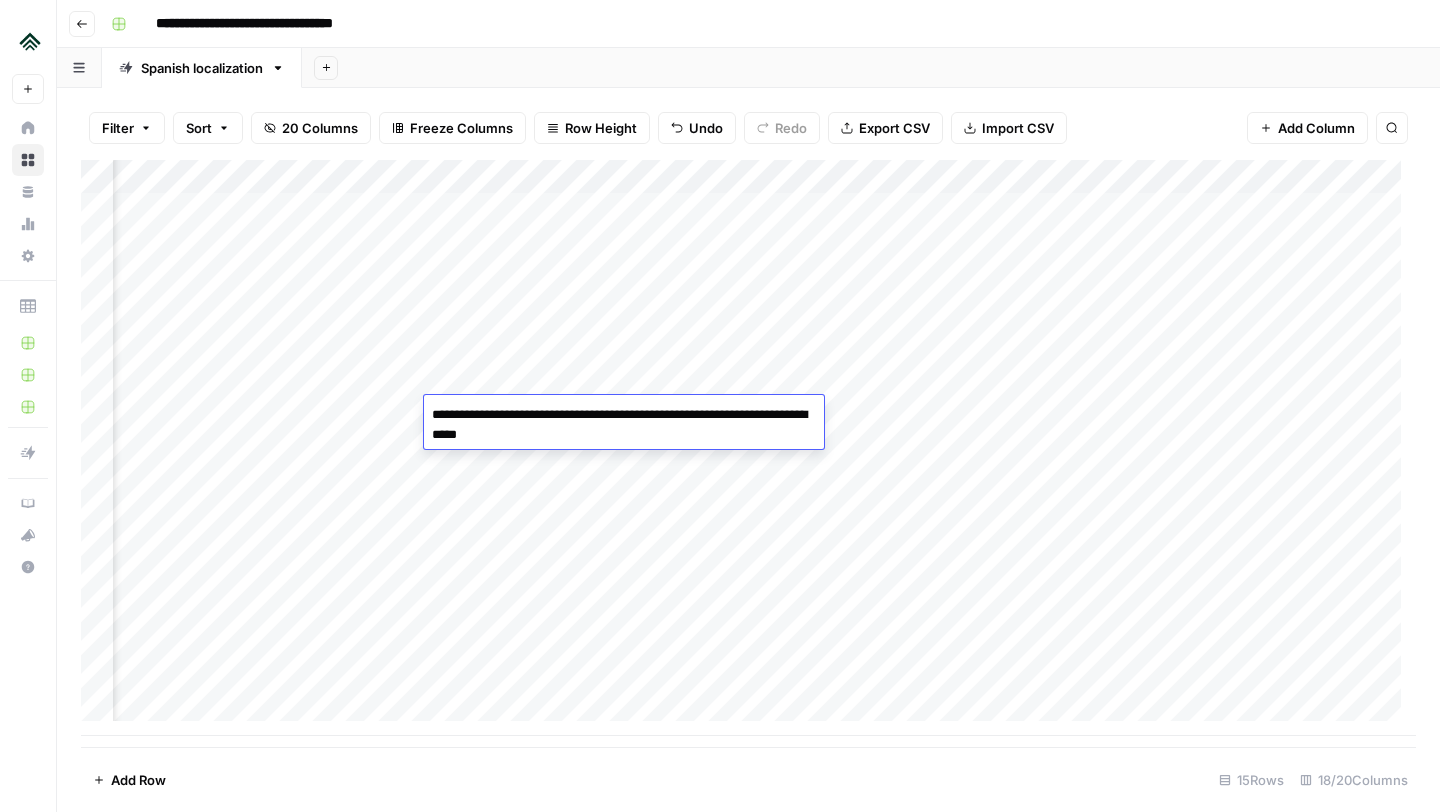 click on "**********" at bounding box center (624, 425) 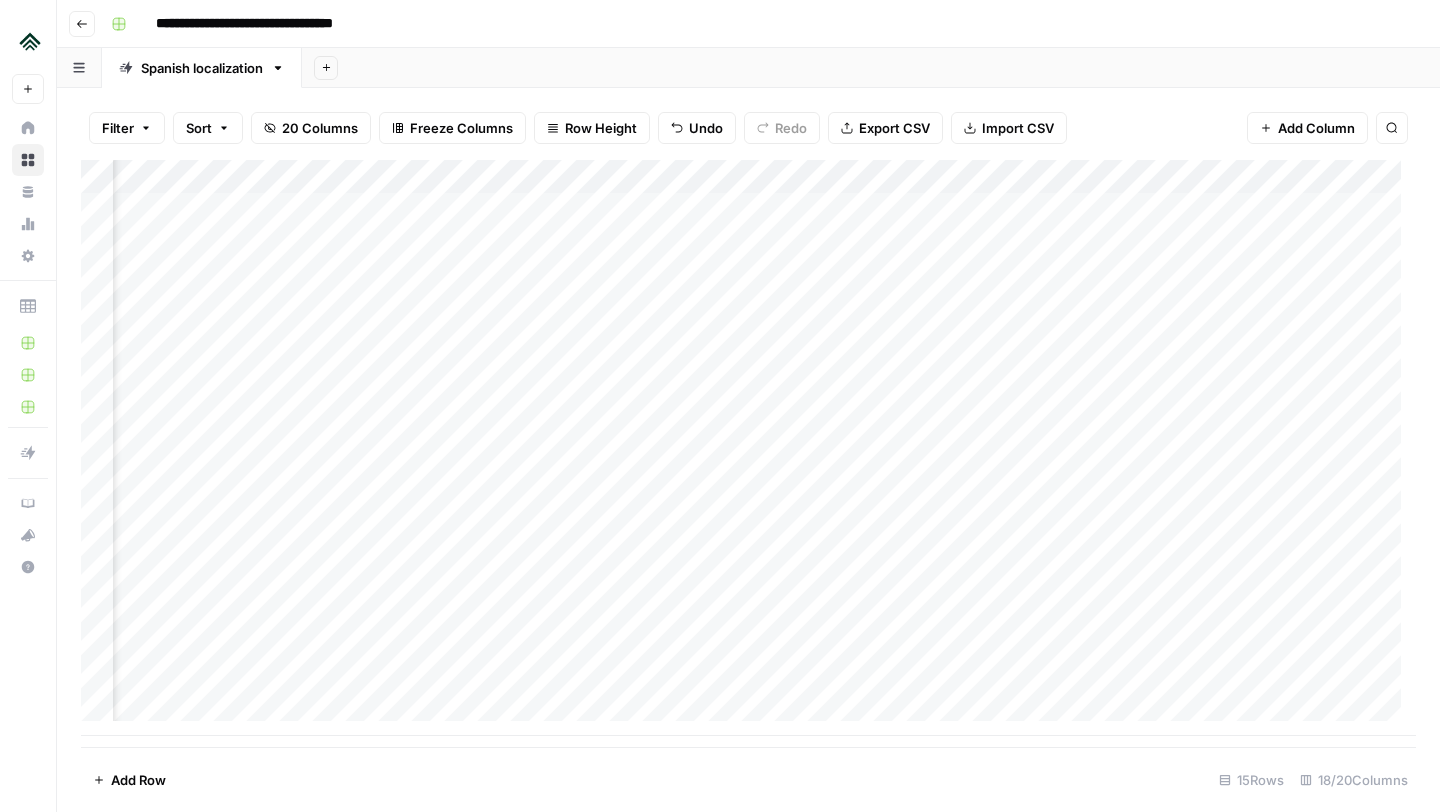 click on "Add Column" at bounding box center [748, 448] 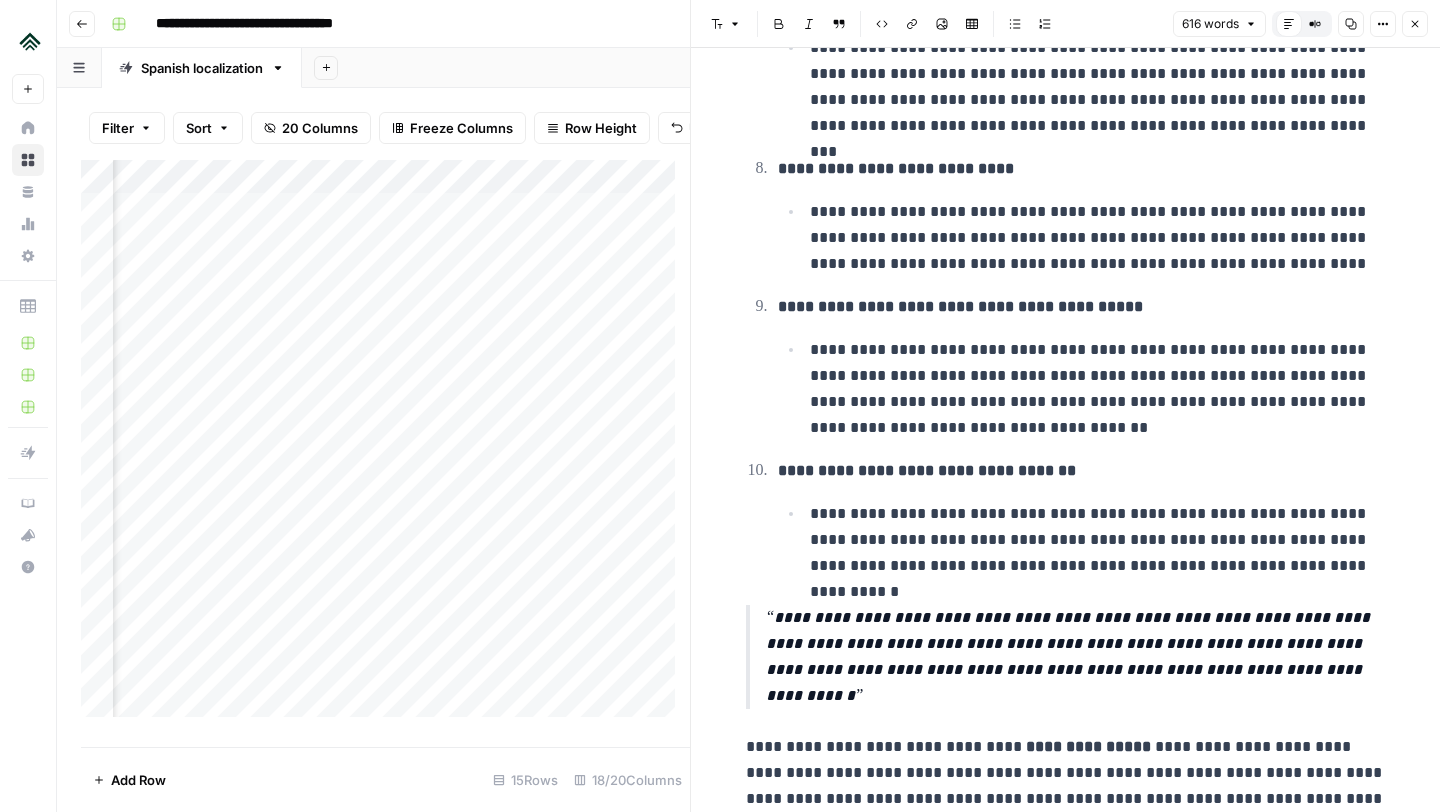 scroll, scrollTop: 1425, scrollLeft: 0, axis: vertical 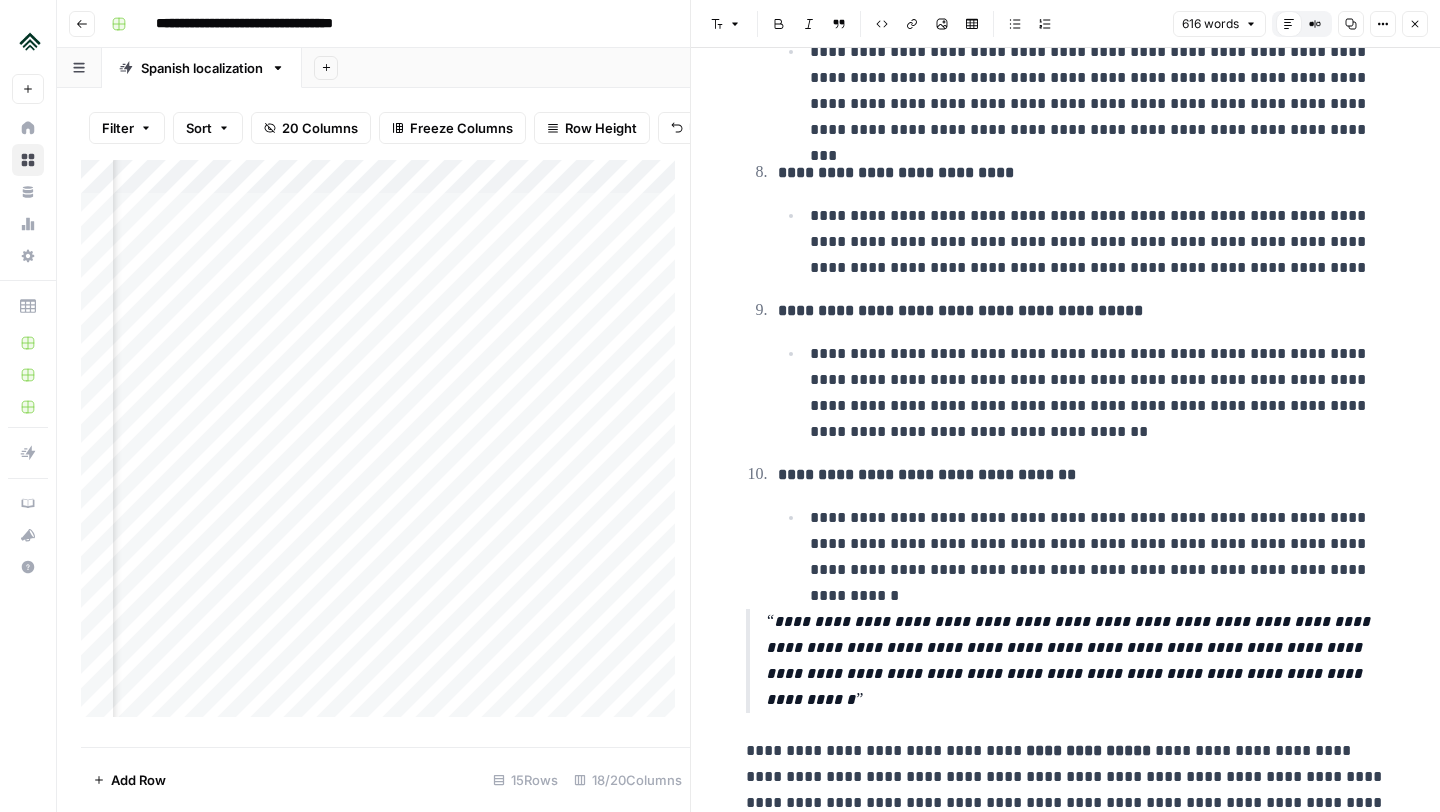 click 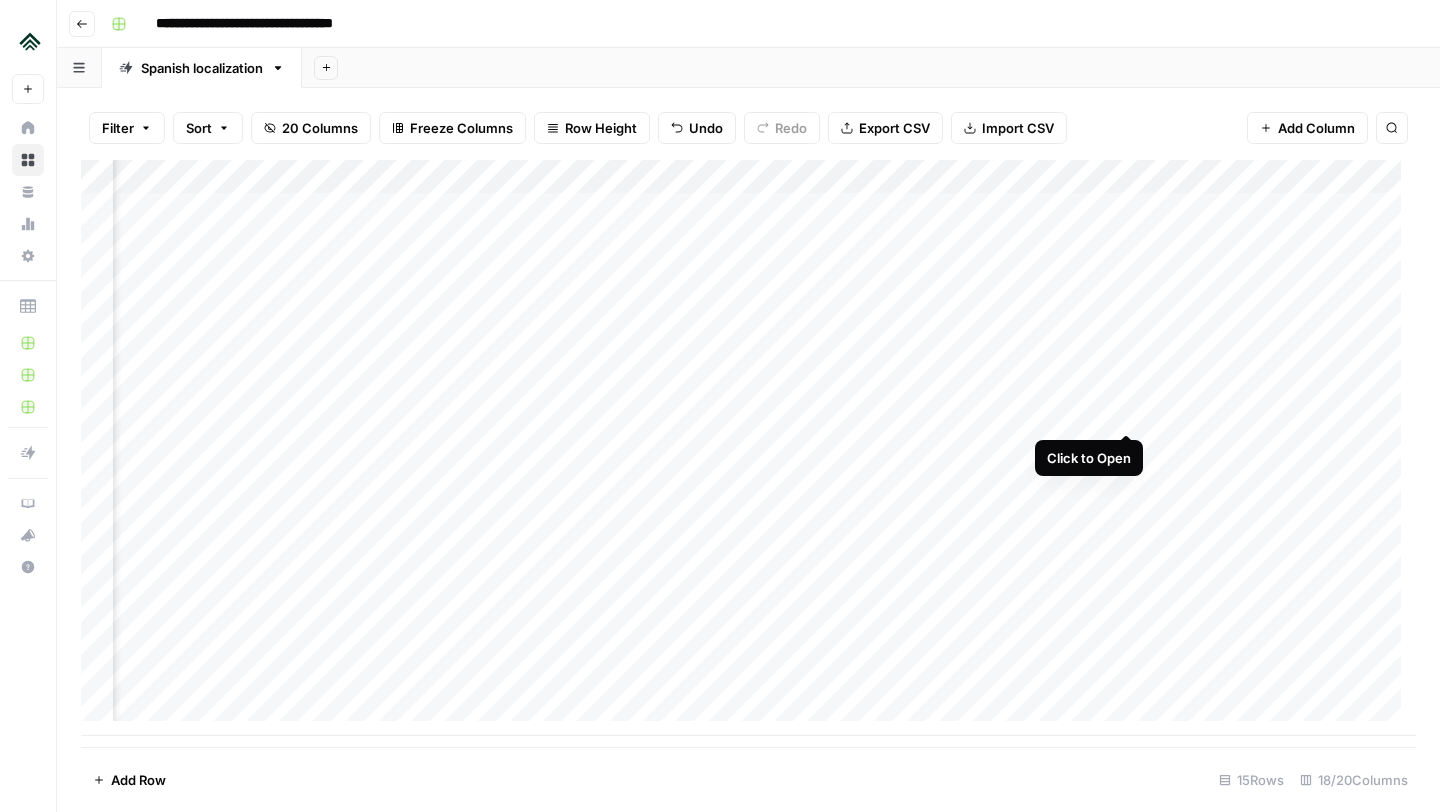 click on "Add Column" at bounding box center [748, 448] 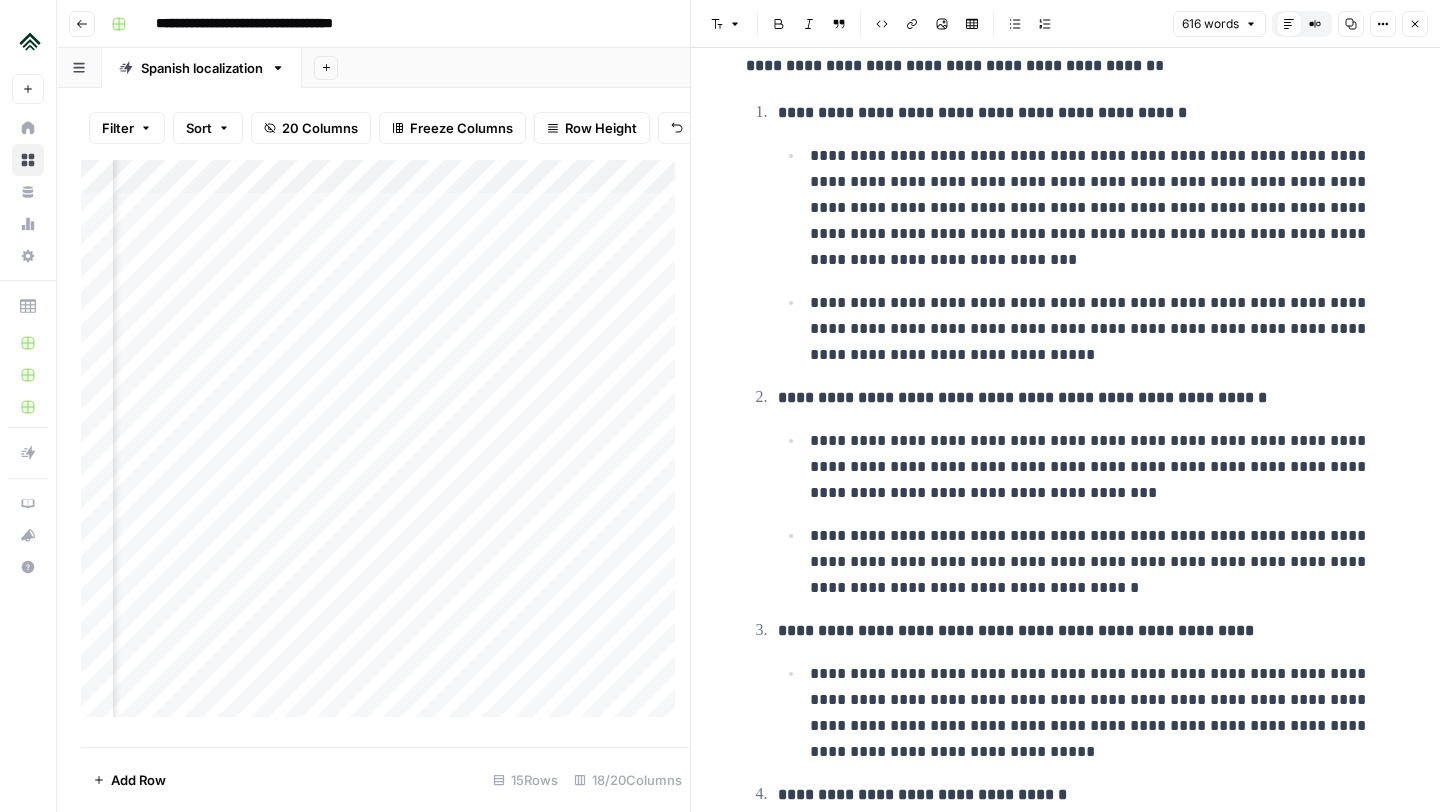scroll, scrollTop: 0, scrollLeft: 0, axis: both 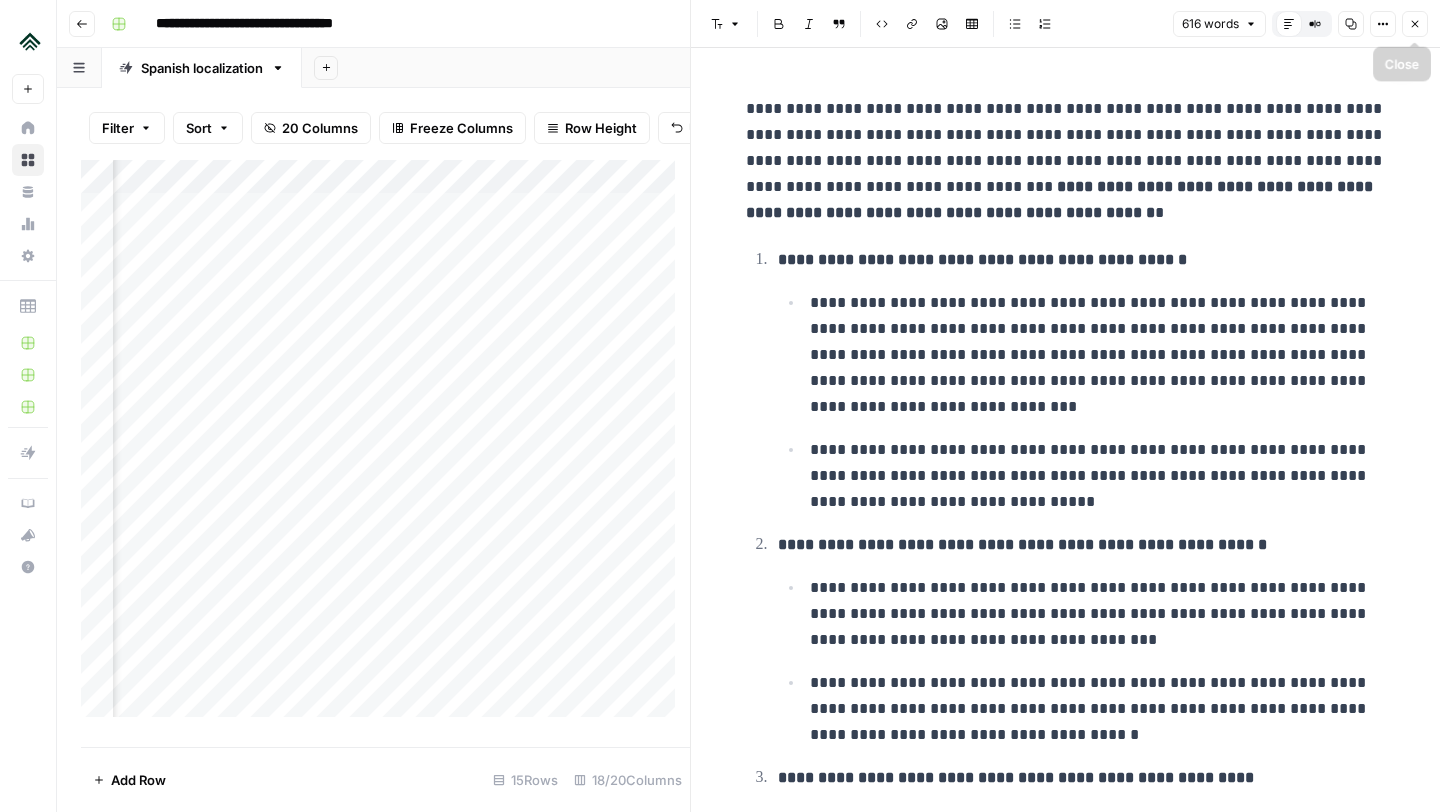 click on "Close" at bounding box center (1415, 24) 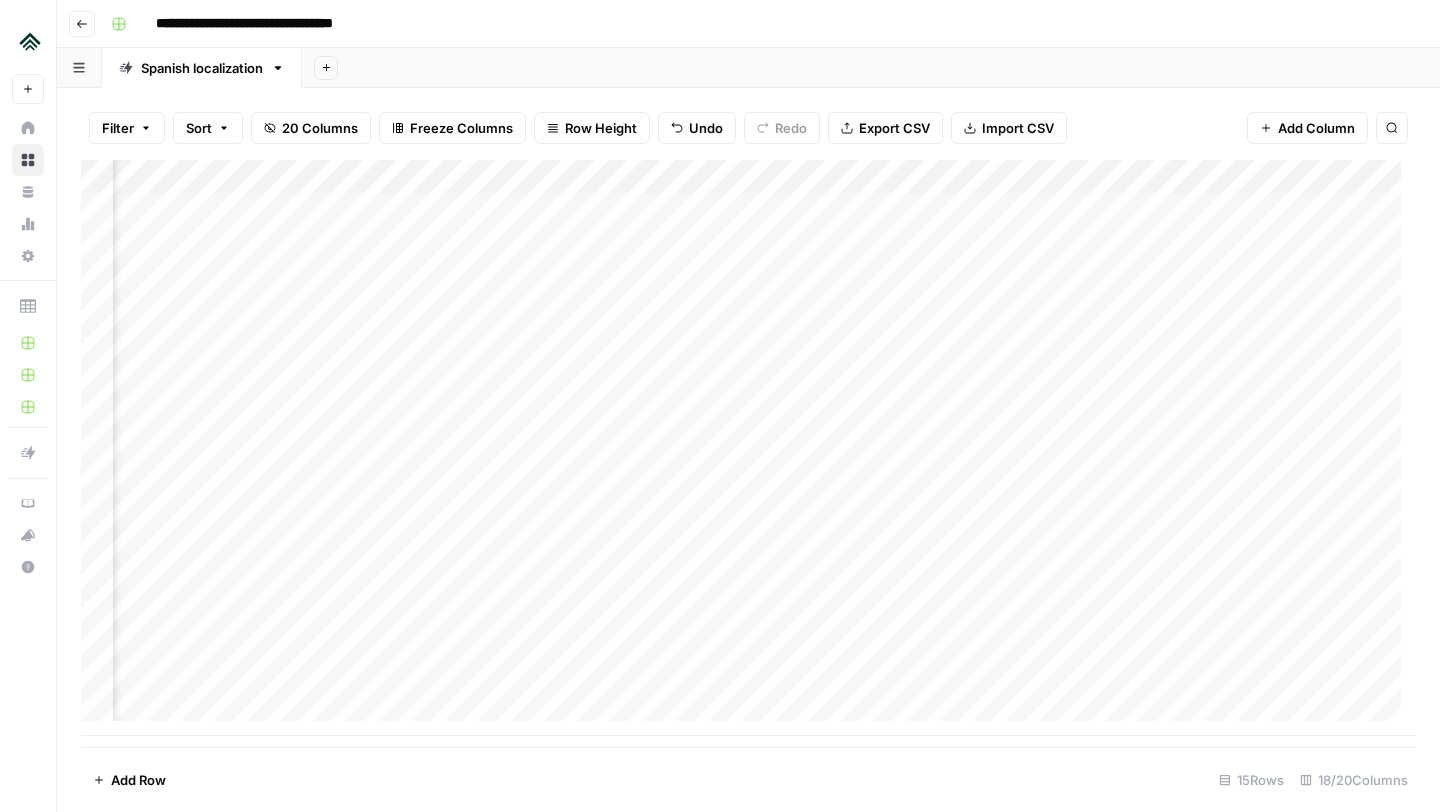 click on "Add Column" at bounding box center (748, 448) 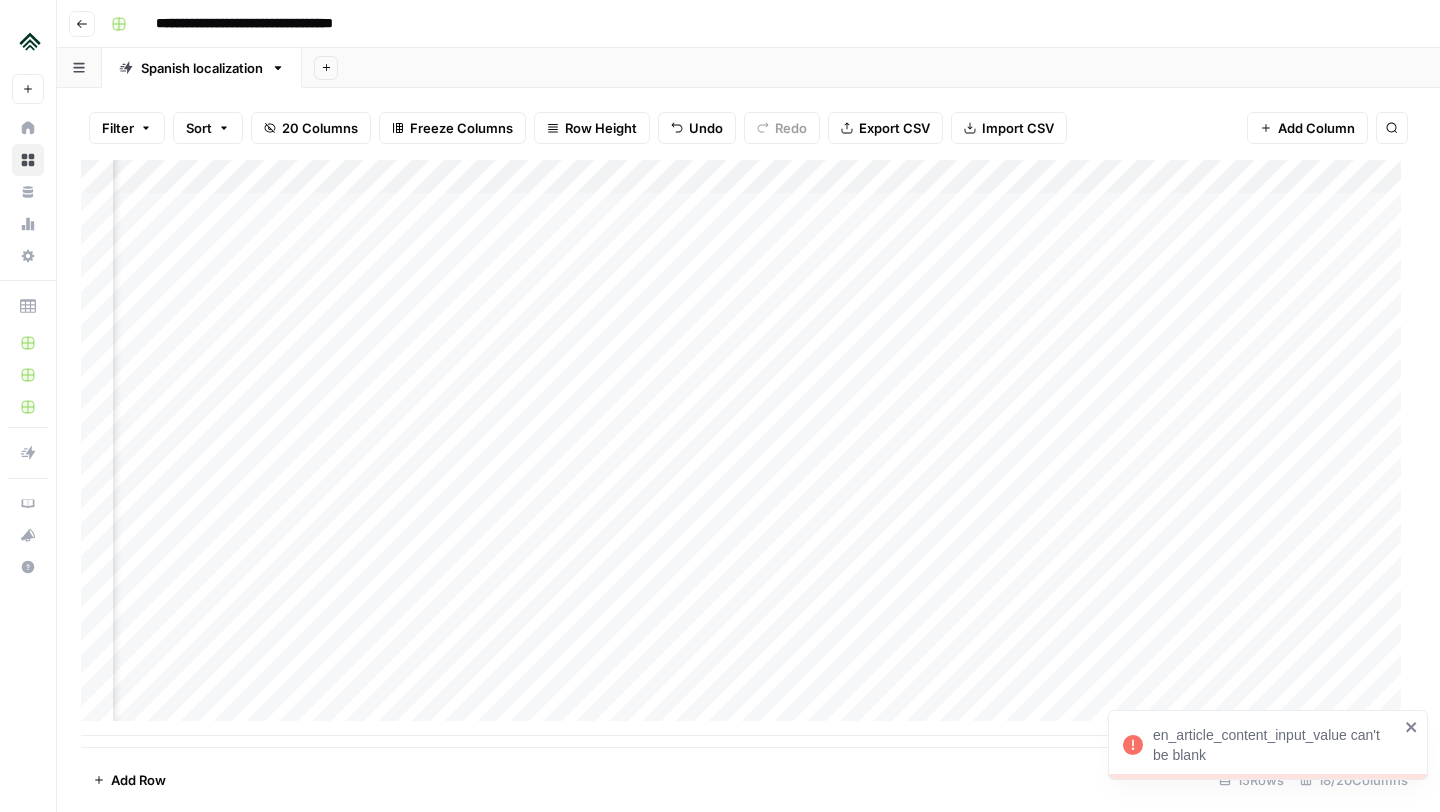 click 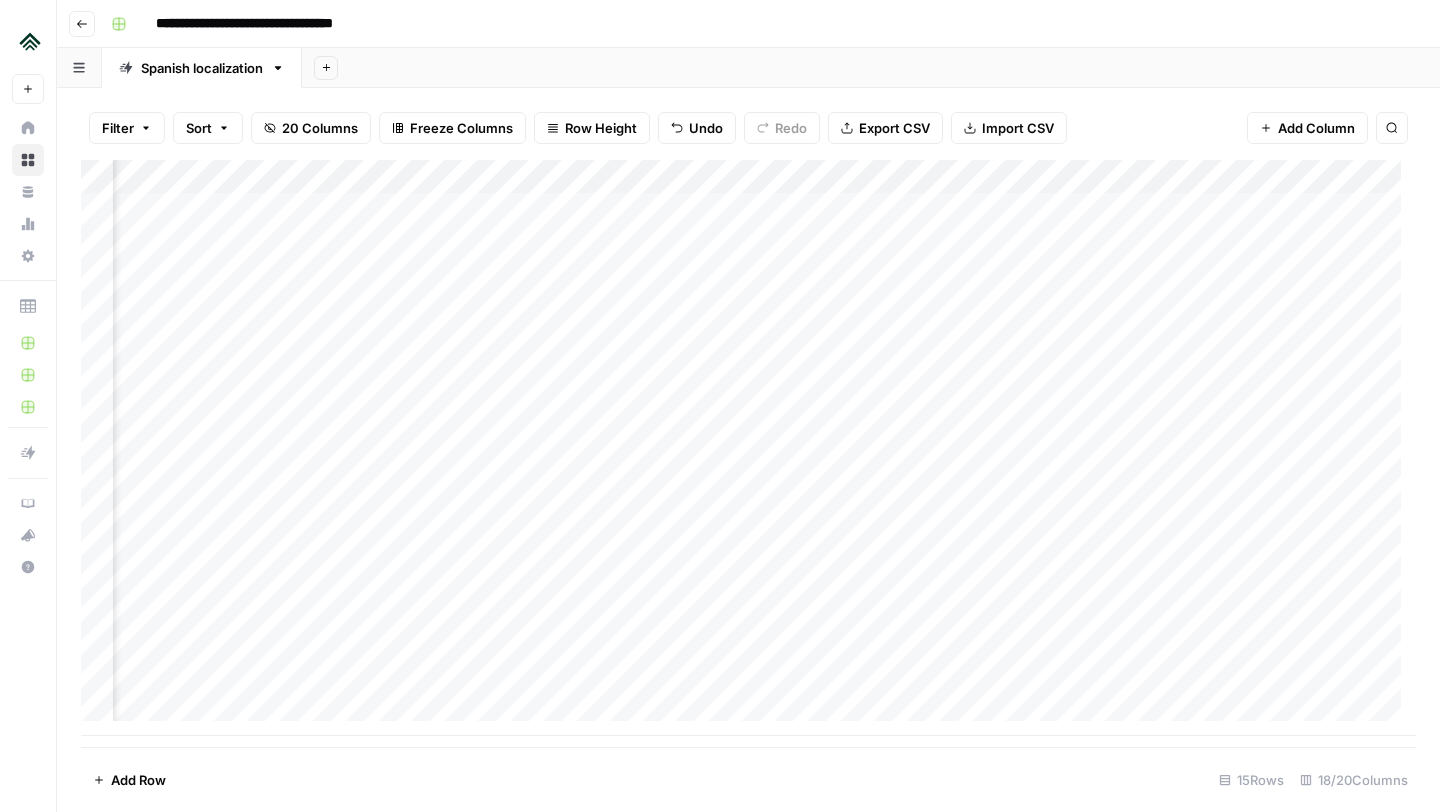 scroll, scrollTop: 0, scrollLeft: 1486, axis: horizontal 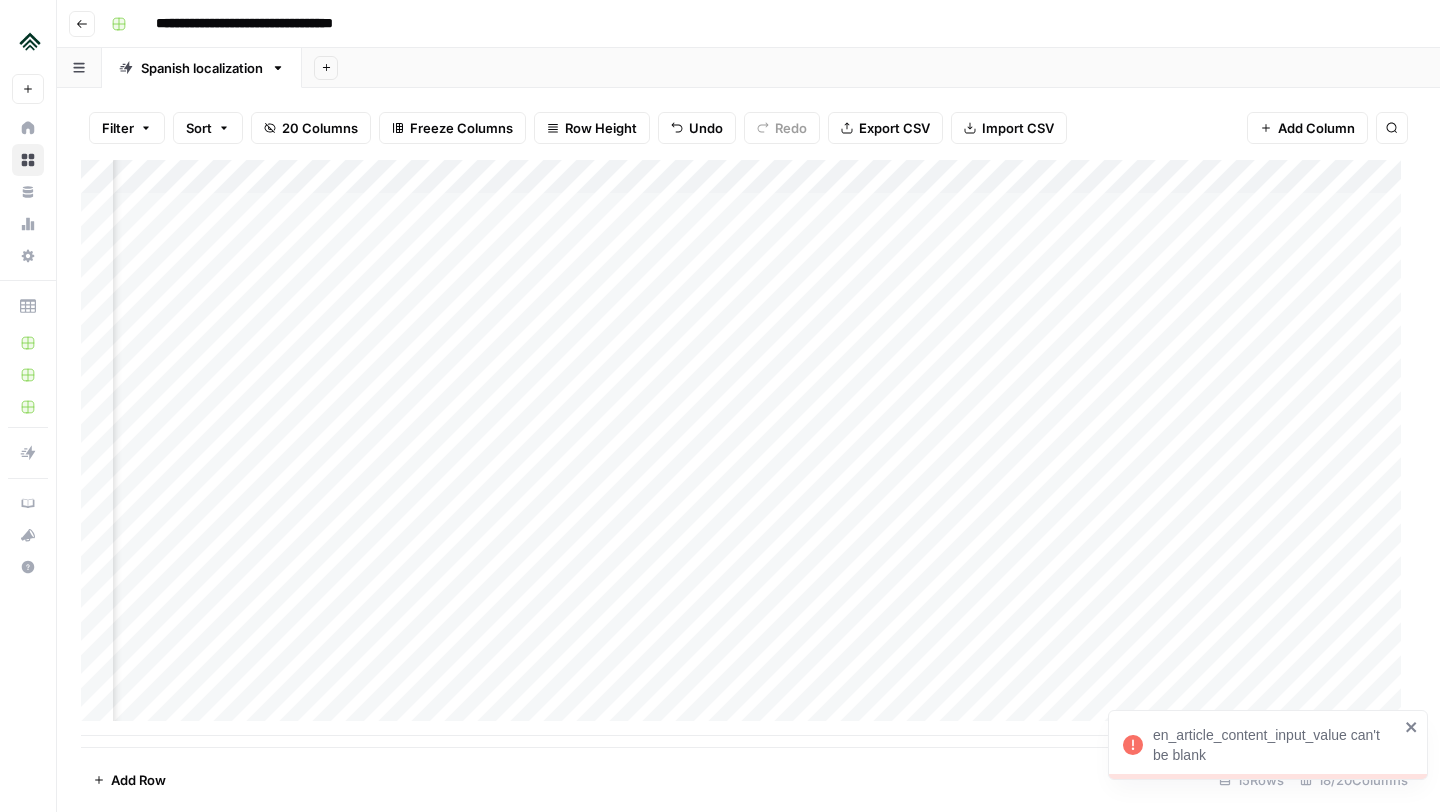 click at bounding box center (1057, 413) 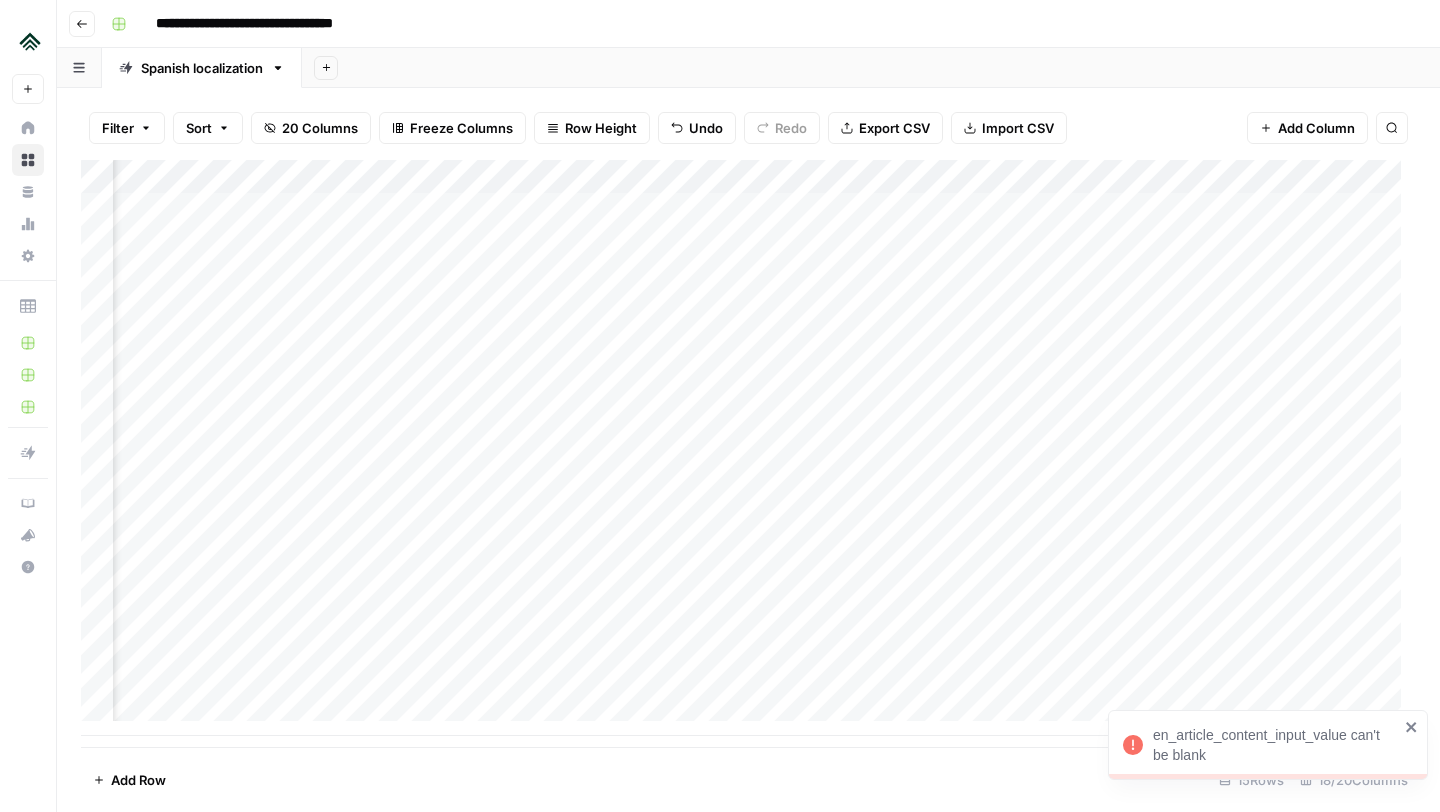 click 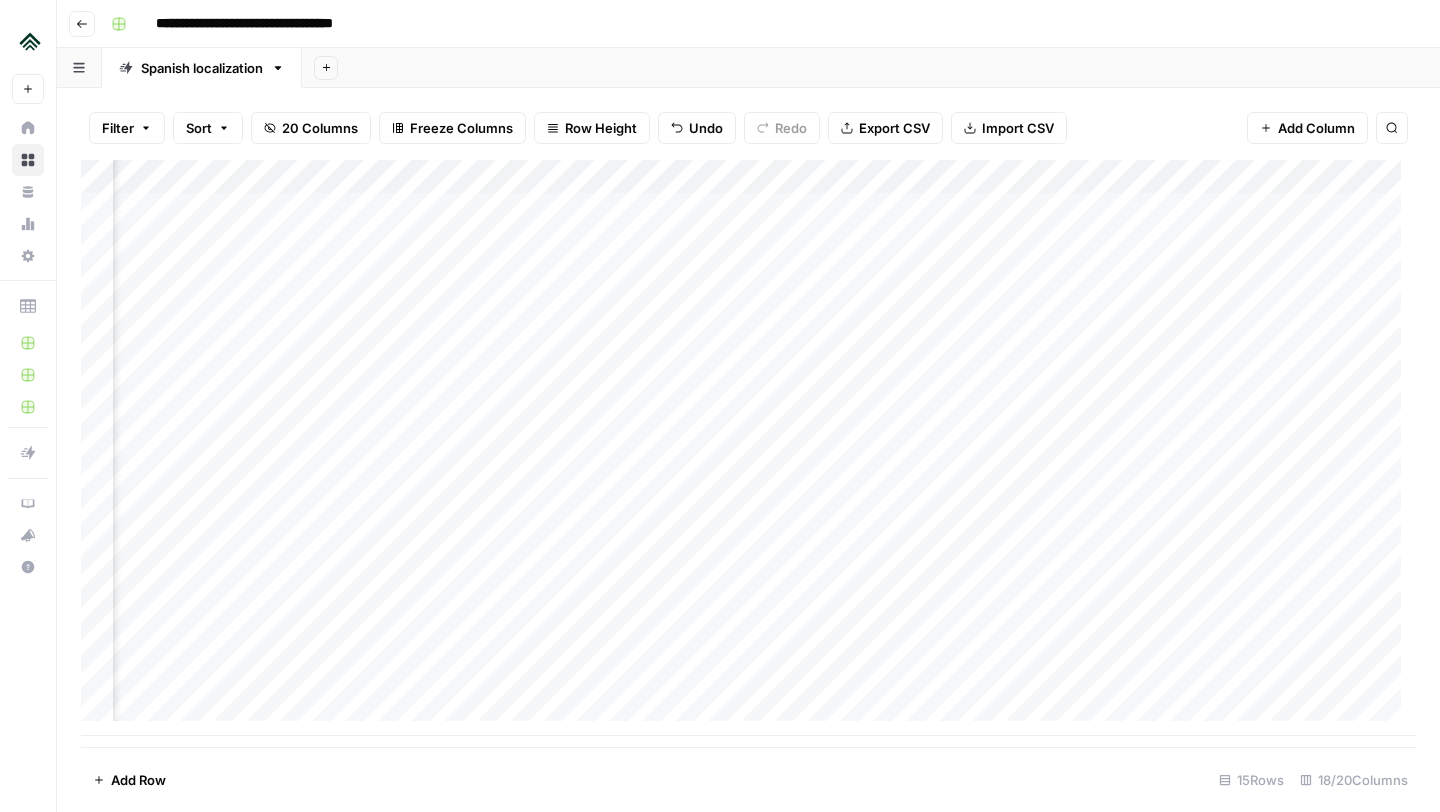 scroll, scrollTop: 0, scrollLeft: 125, axis: horizontal 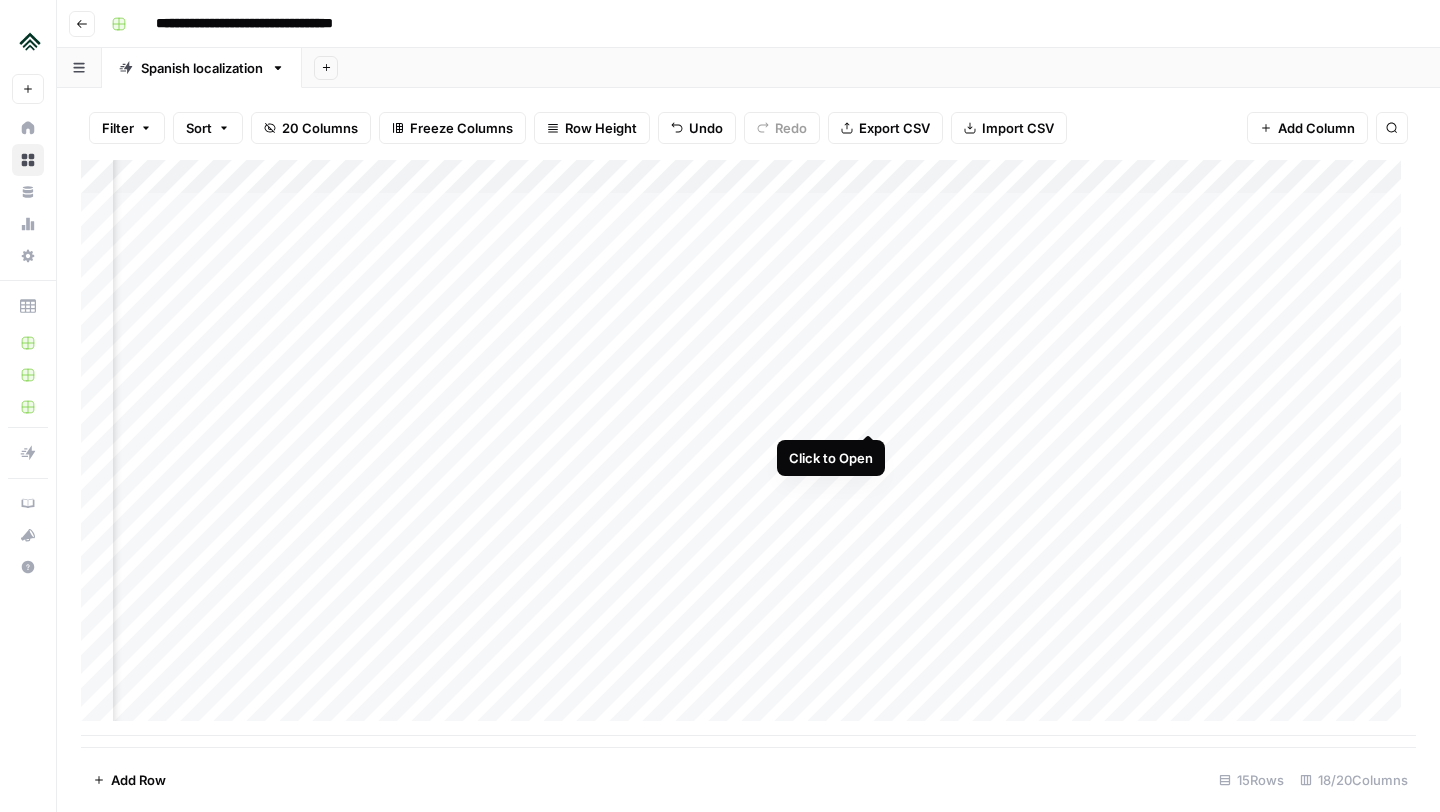 click on "Add Column" at bounding box center [748, 448] 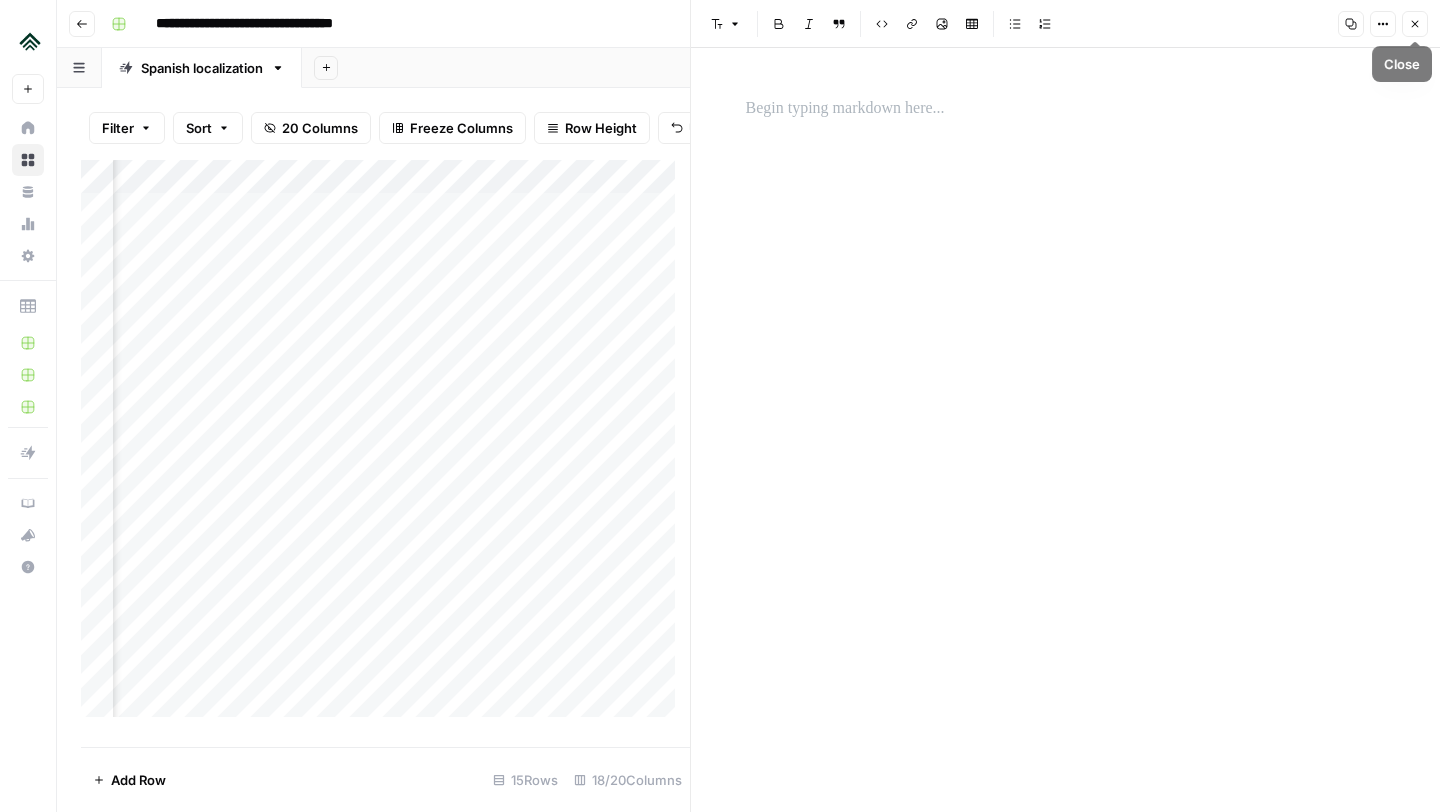 click on "Close" at bounding box center (1415, 24) 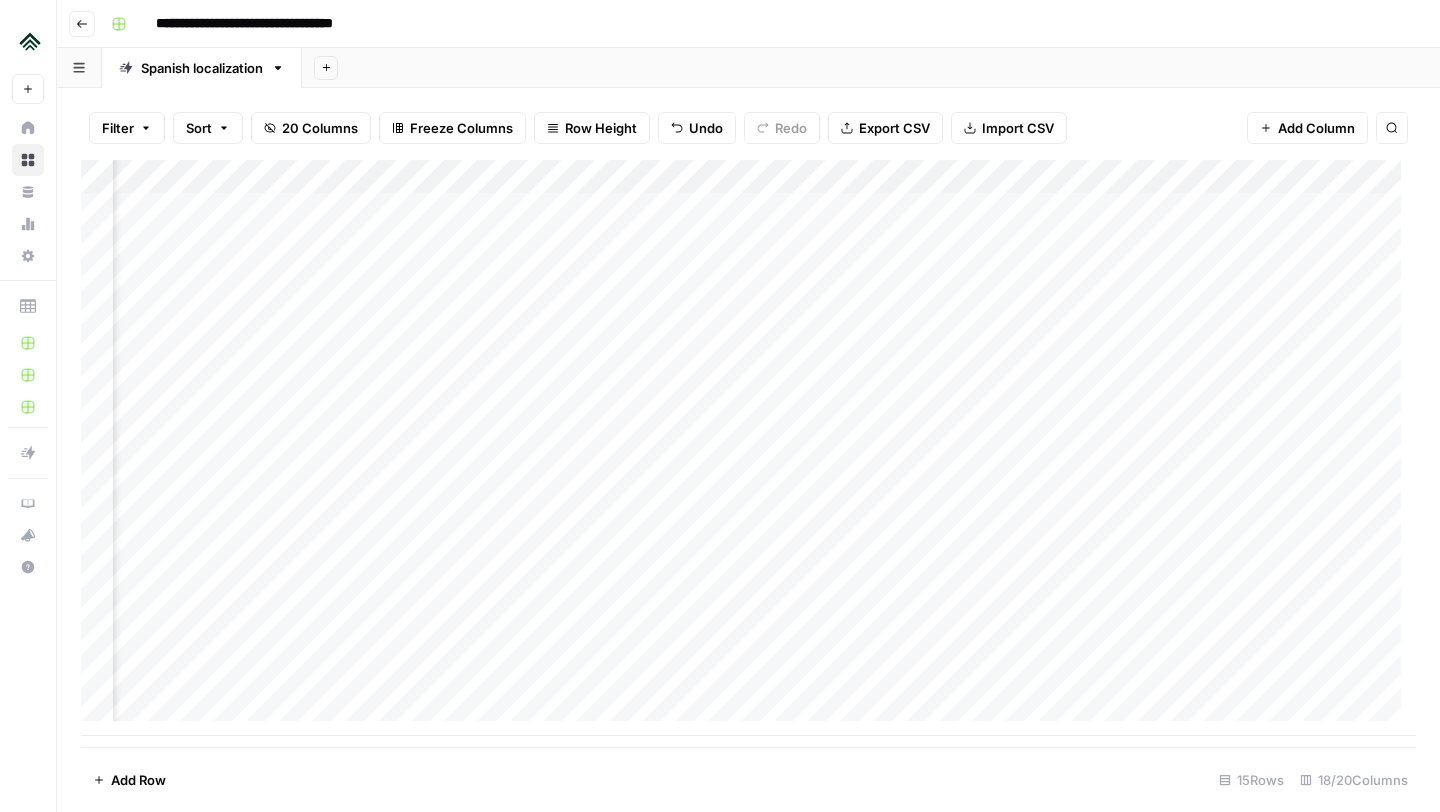 click on "Add Column" at bounding box center (748, 448) 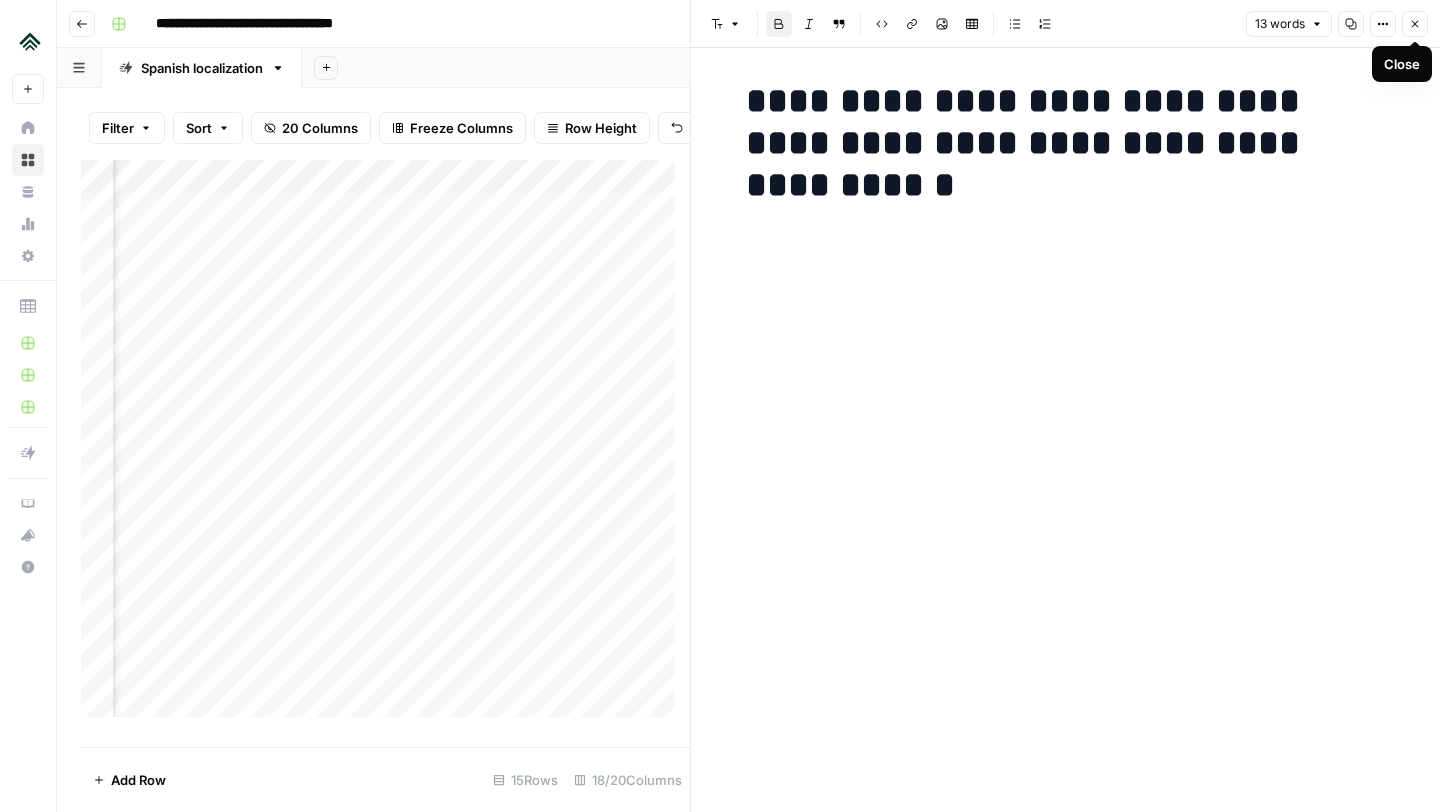 click 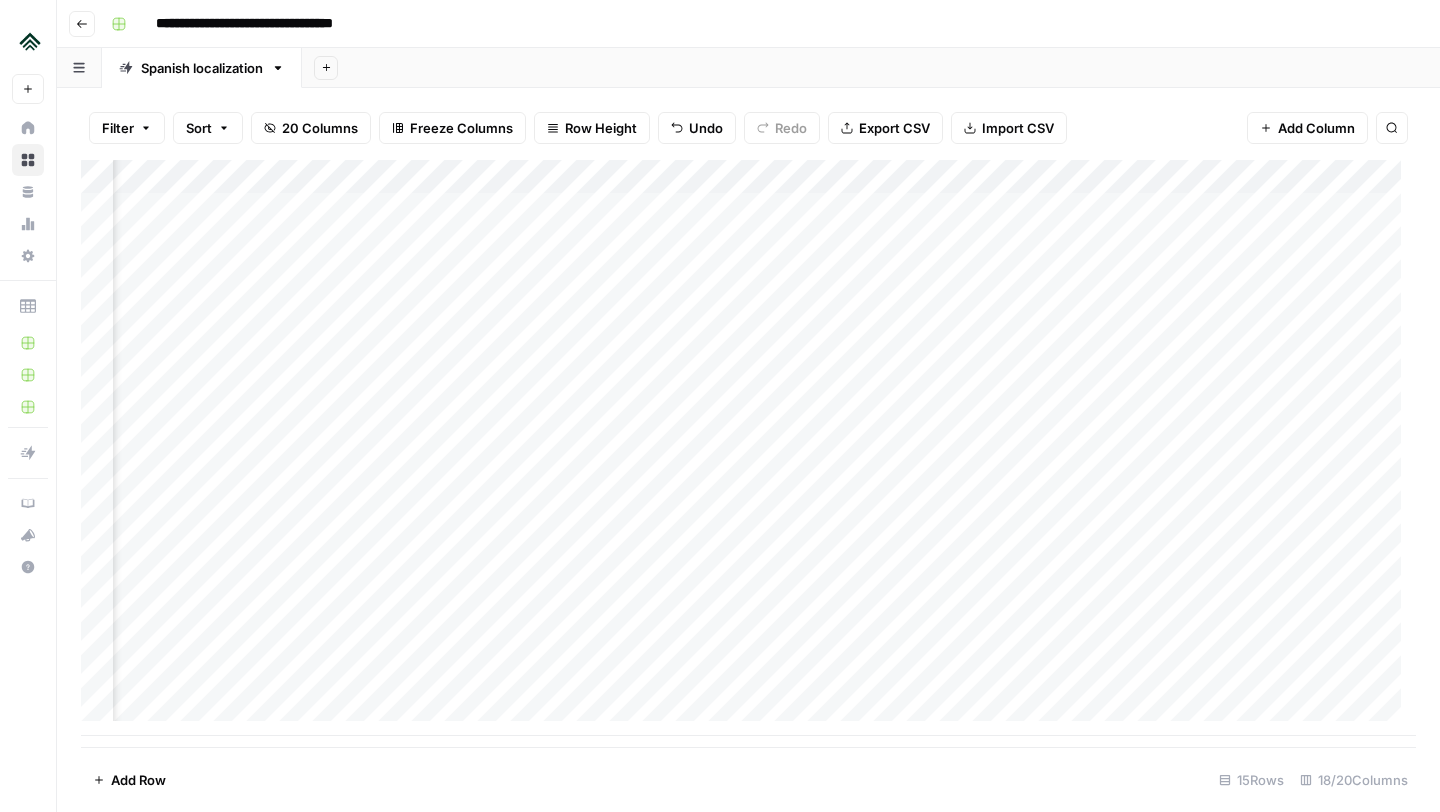 click on "Add Column" at bounding box center [748, 448] 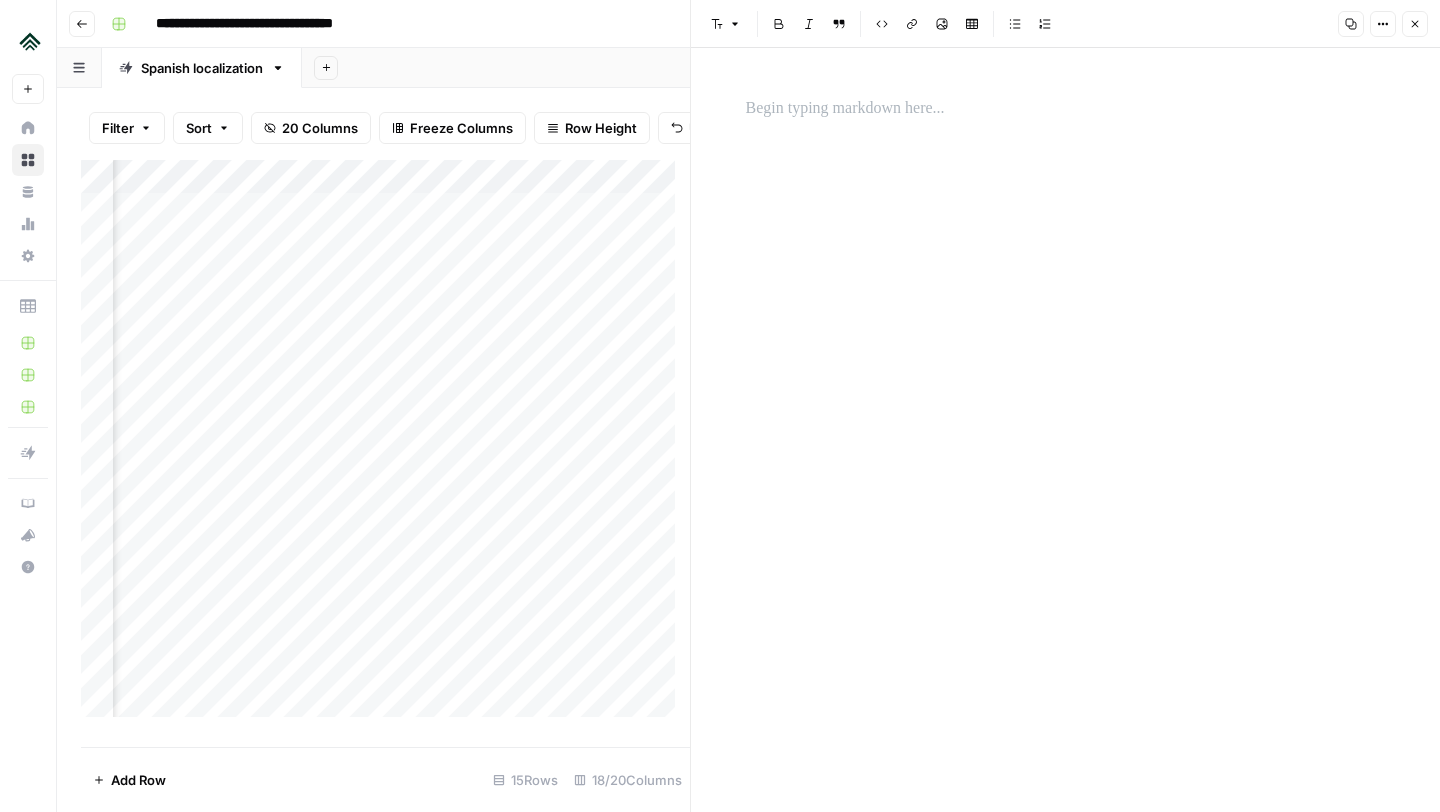 drag, startPoint x: 876, startPoint y: 88, endPoint x: 875, endPoint y: 99, distance: 11.045361 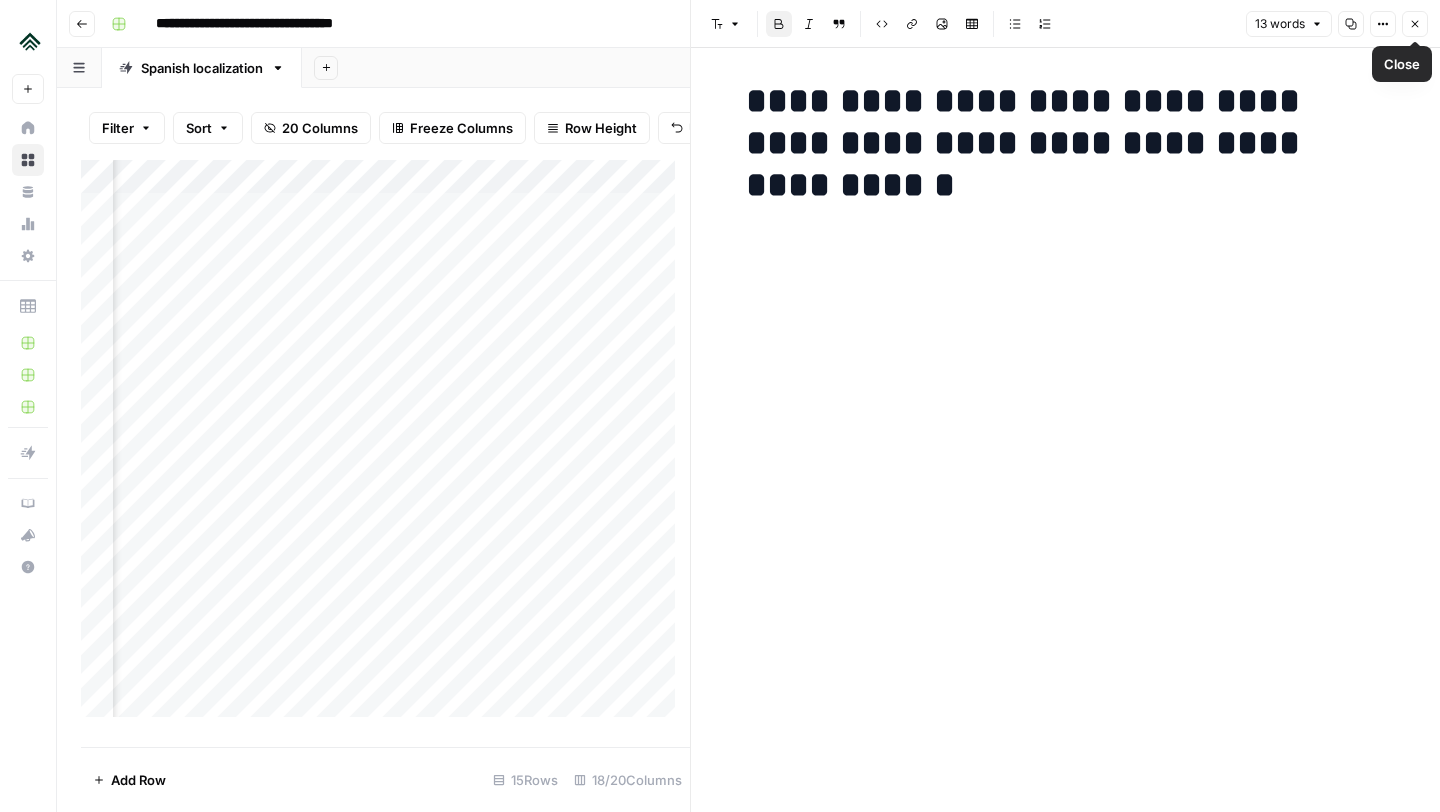 click on "**********" at bounding box center [1066, 430] 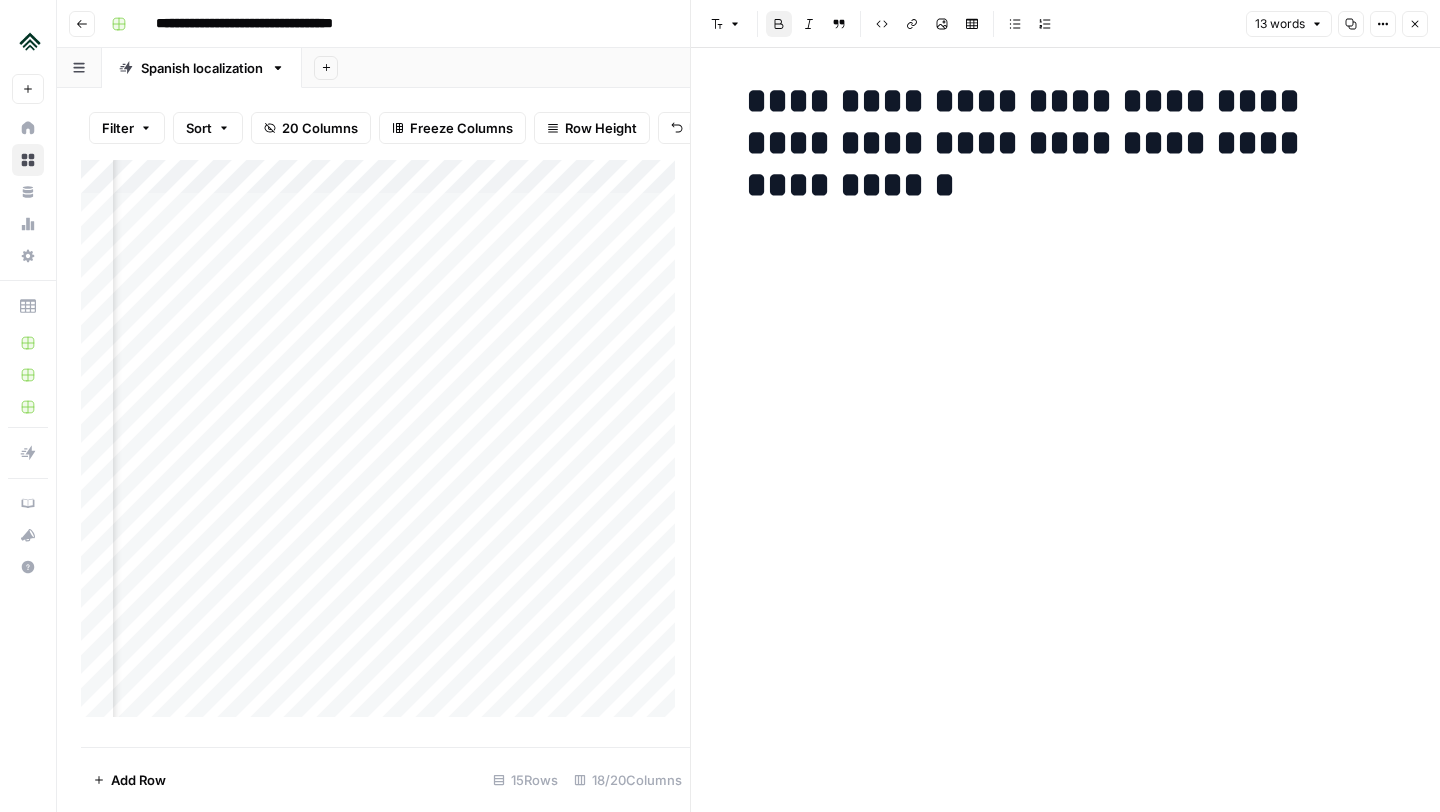 click on "Close" at bounding box center [1415, 24] 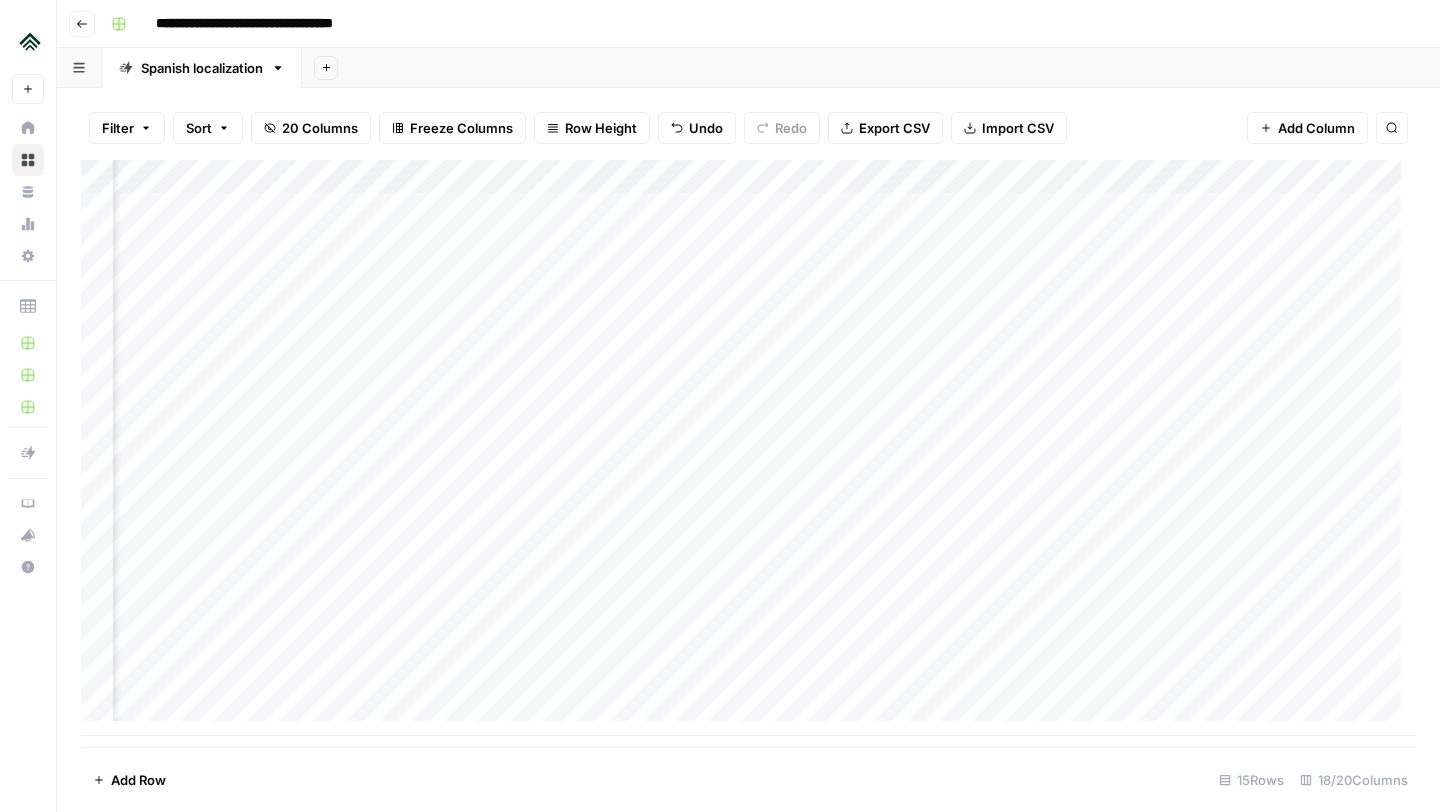 scroll, scrollTop: 0, scrollLeft: 976, axis: horizontal 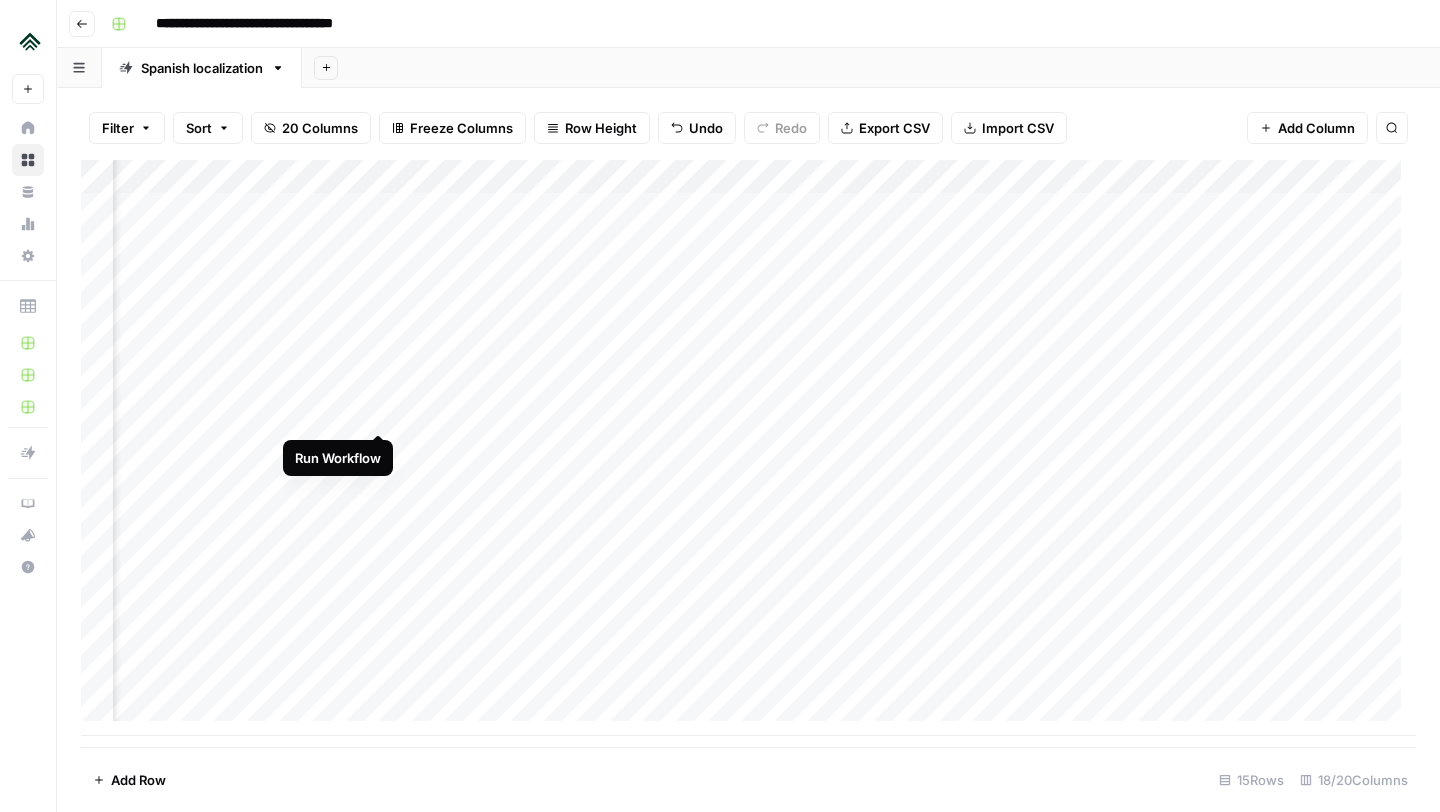 click on "Add Column" at bounding box center (748, 448) 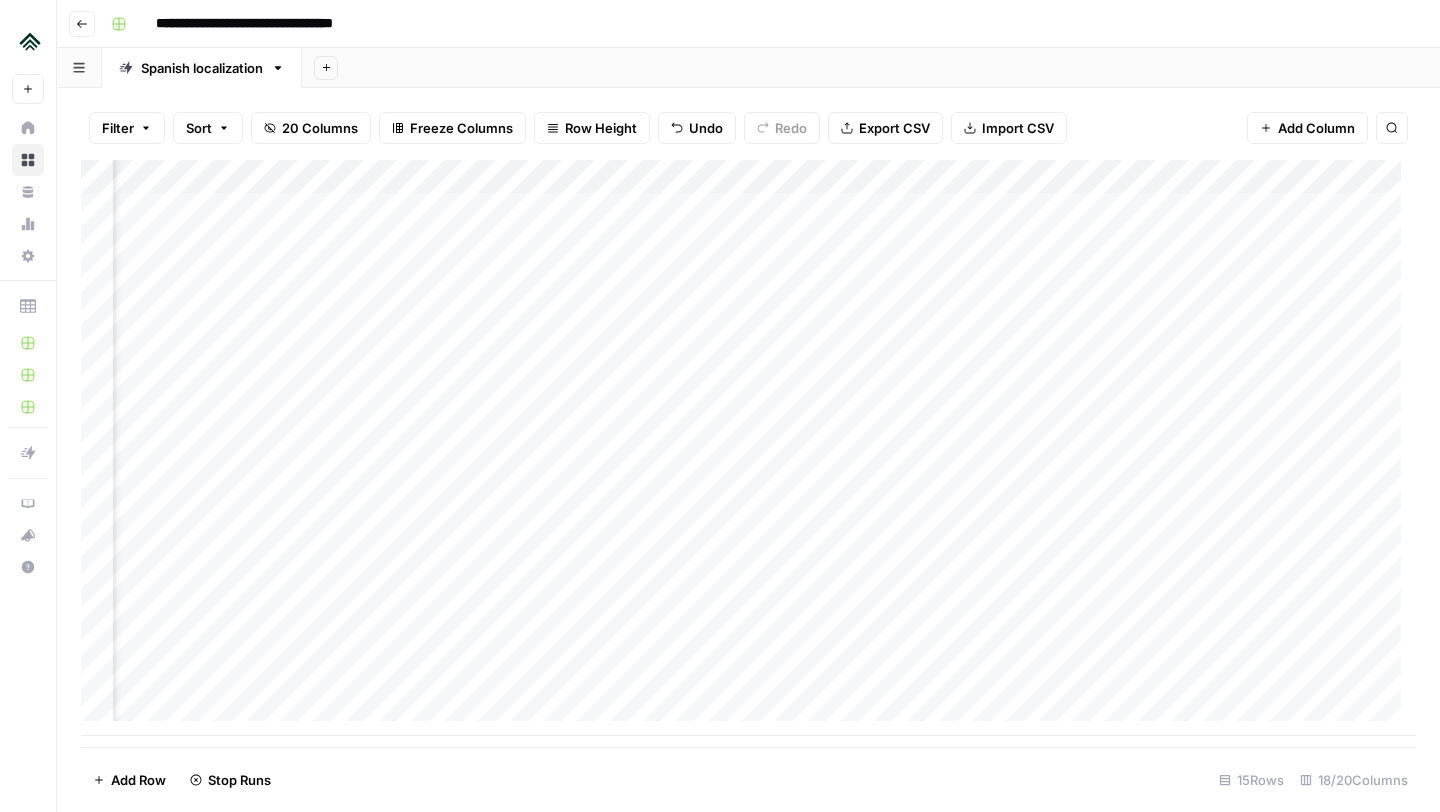 scroll, scrollTop: 0, scrollLeft: 1173, axis: horizontal 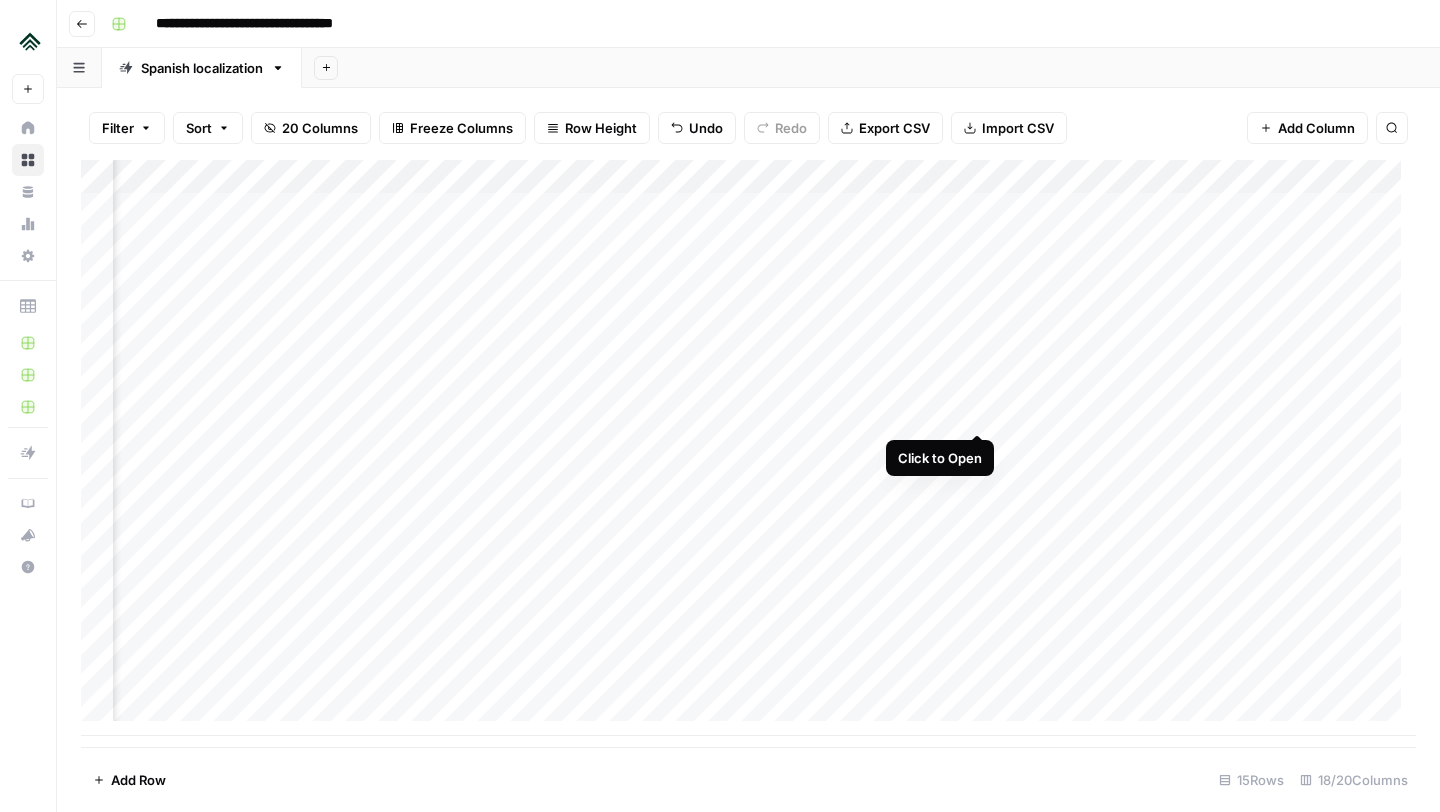 click on "Add Column" at bounding box center (748, 448) 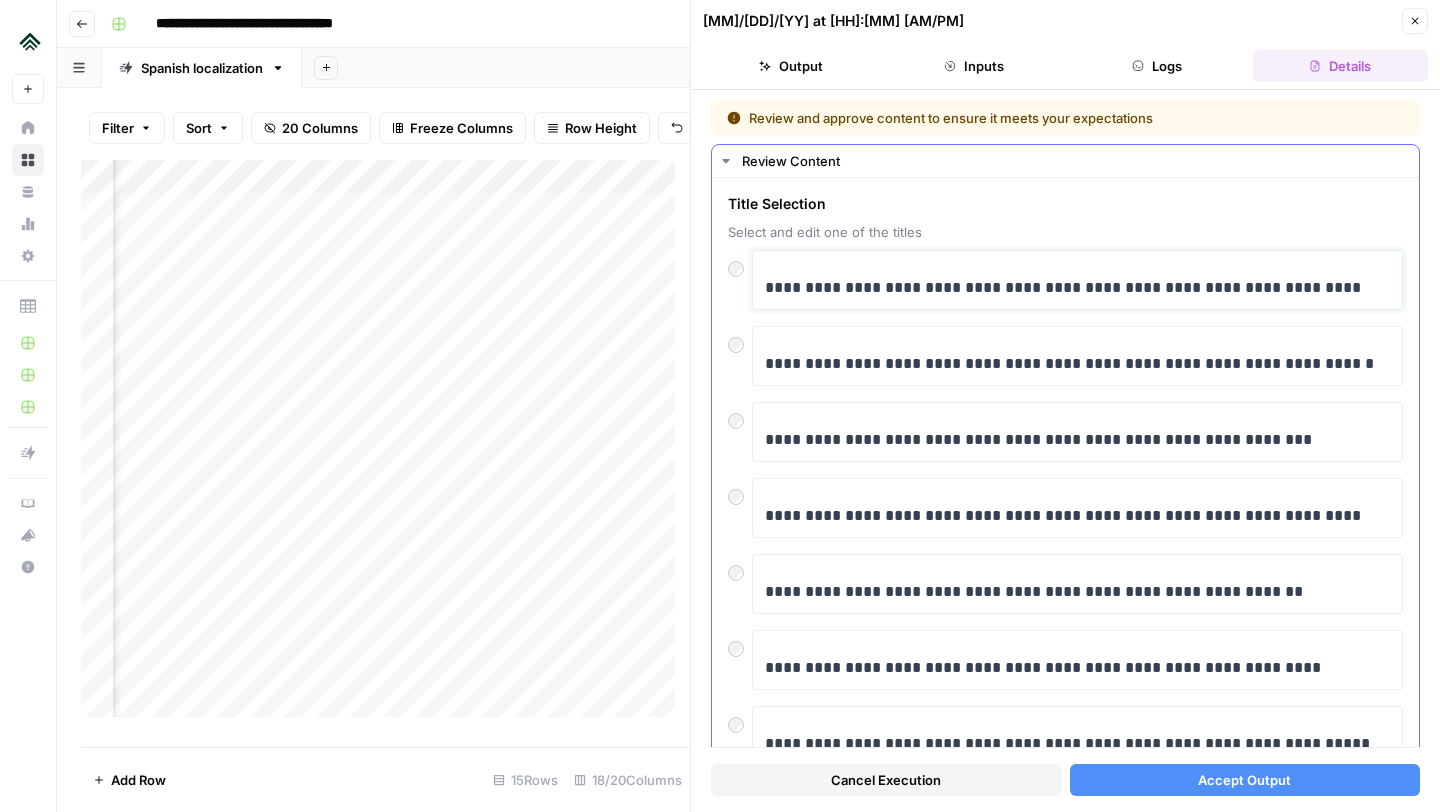 click on "**********" at bounding box center (1070, 288) 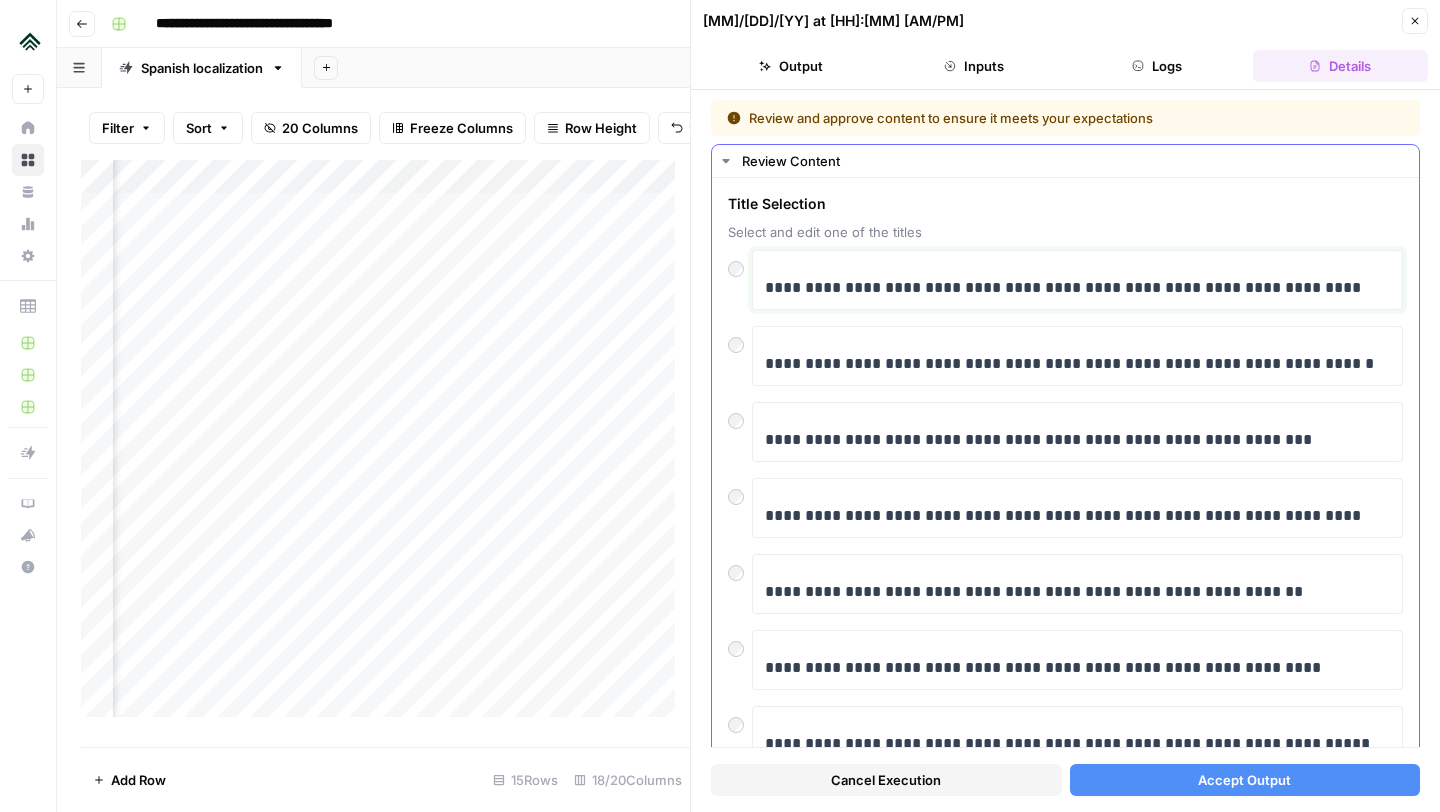type 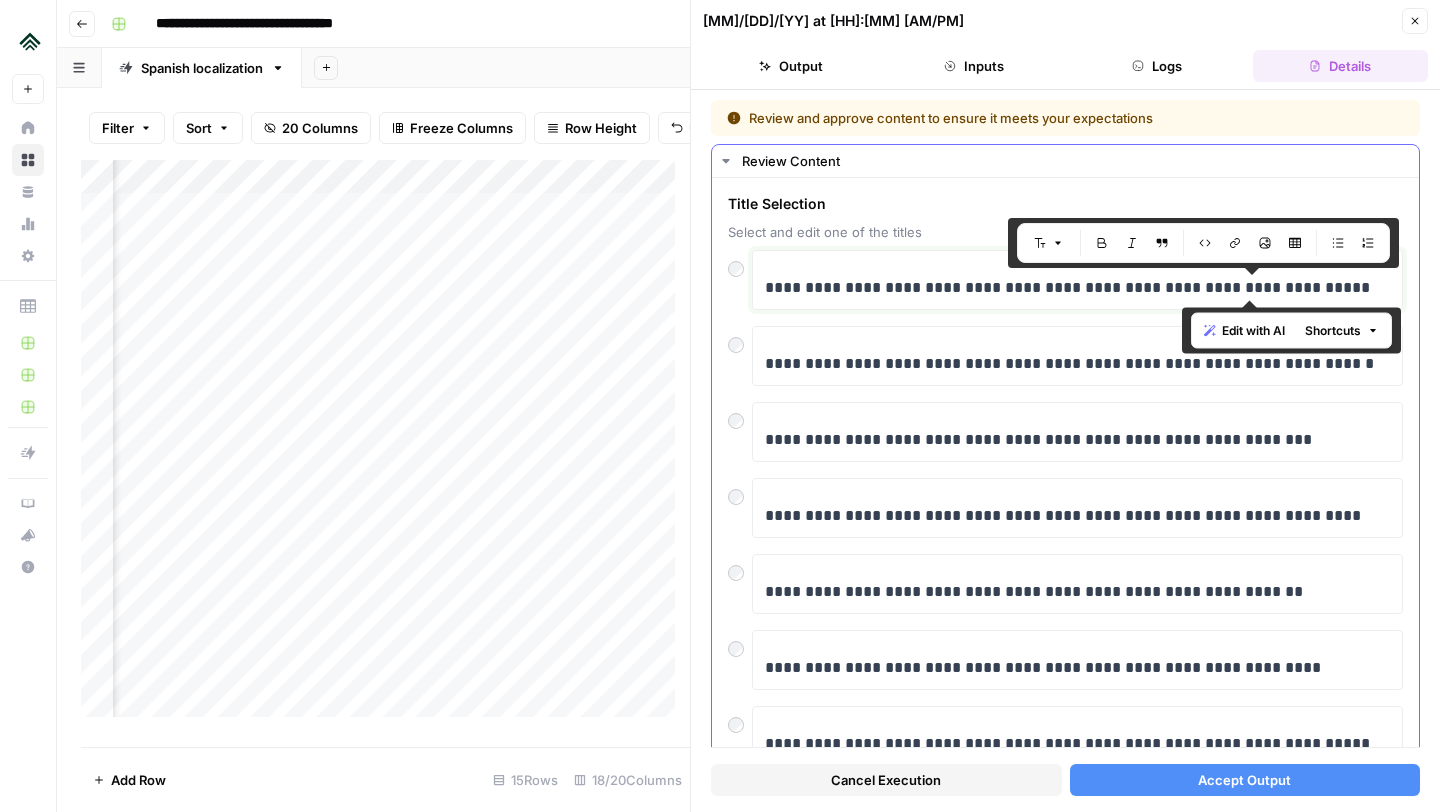 drag, startPoint x: 1314, startPoint y: 290, endPoint x: 1183, endPoint y: 294, distance: 131.06105 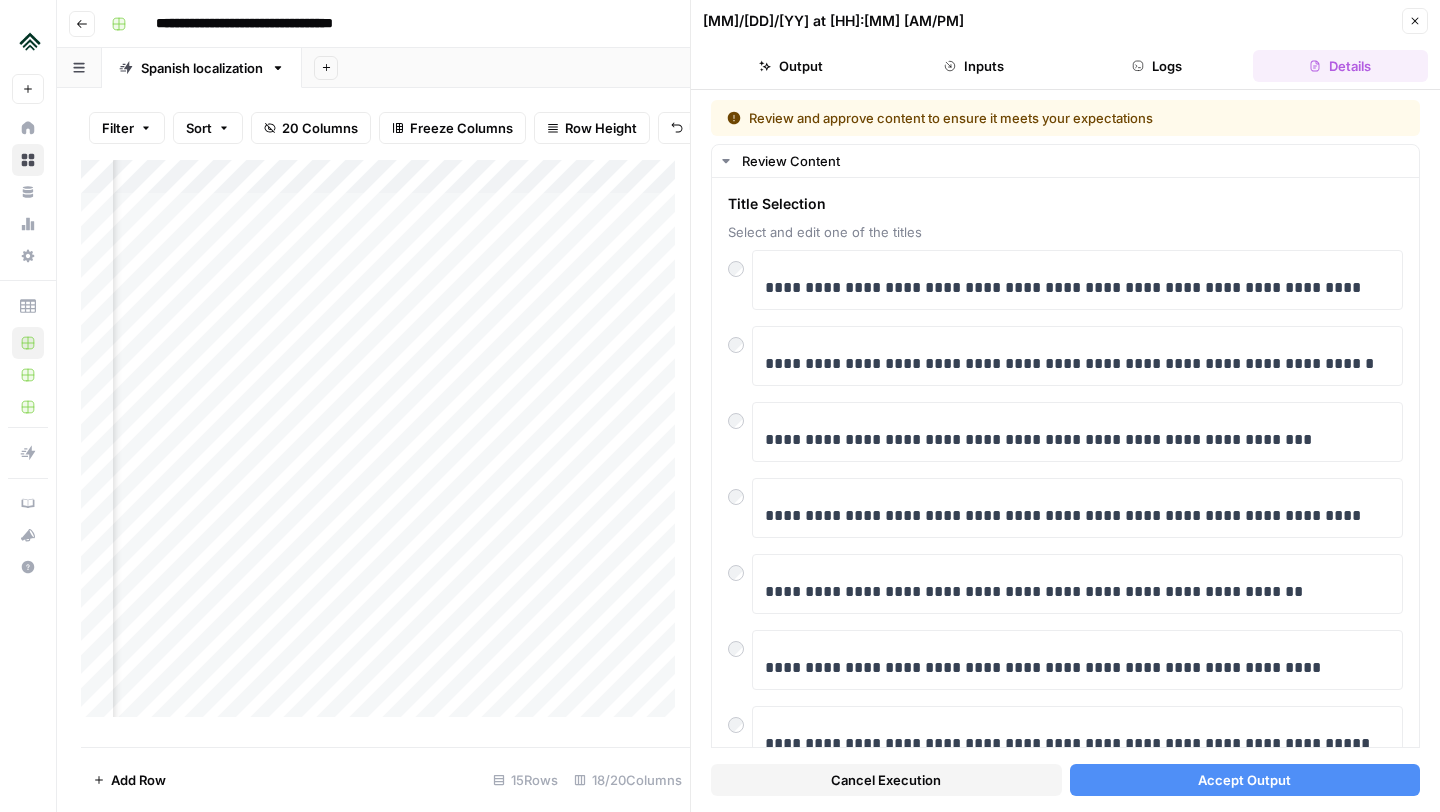 click on "Accept Output" at bounding box center [1244, 780] 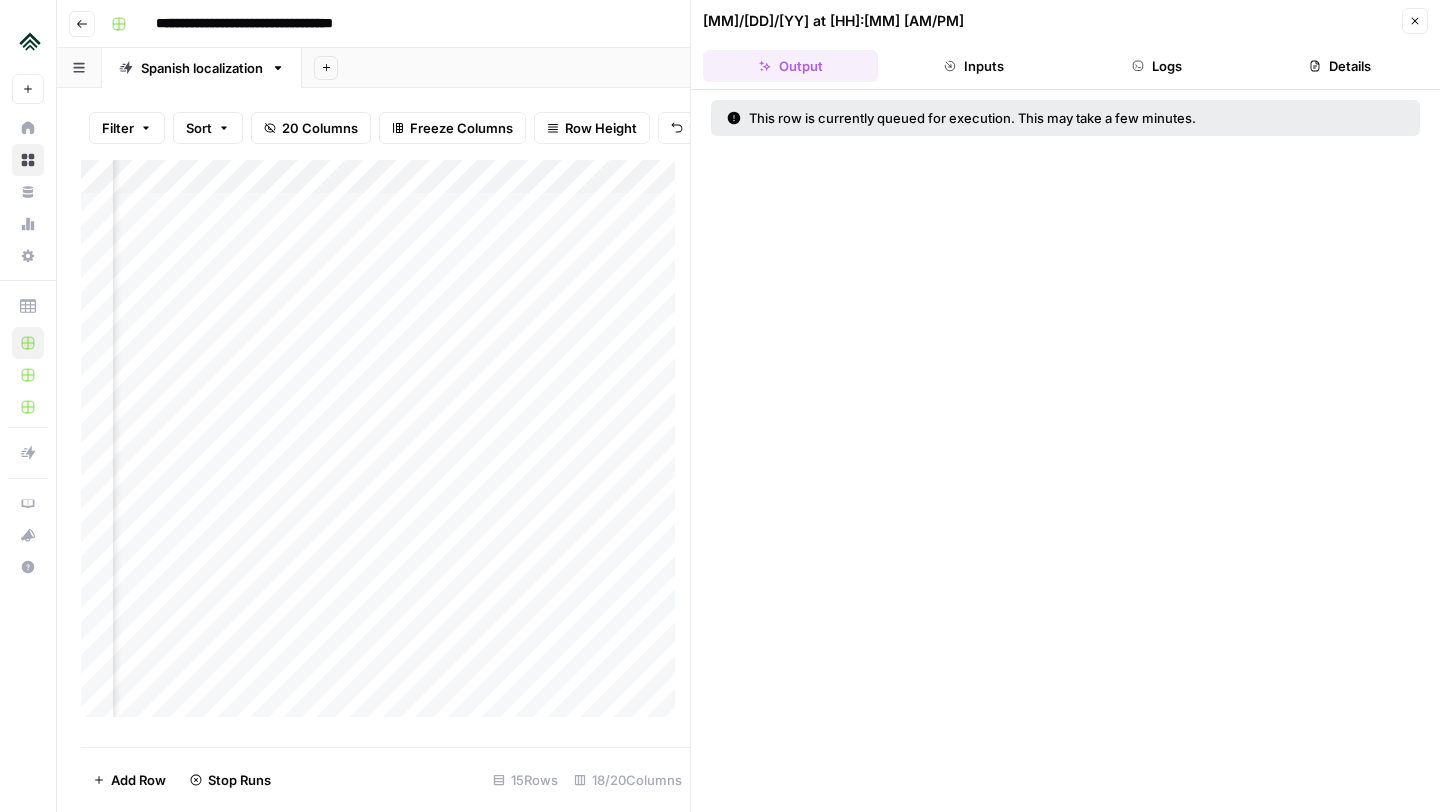 click on "Close" at bounding box center [1415, 21] 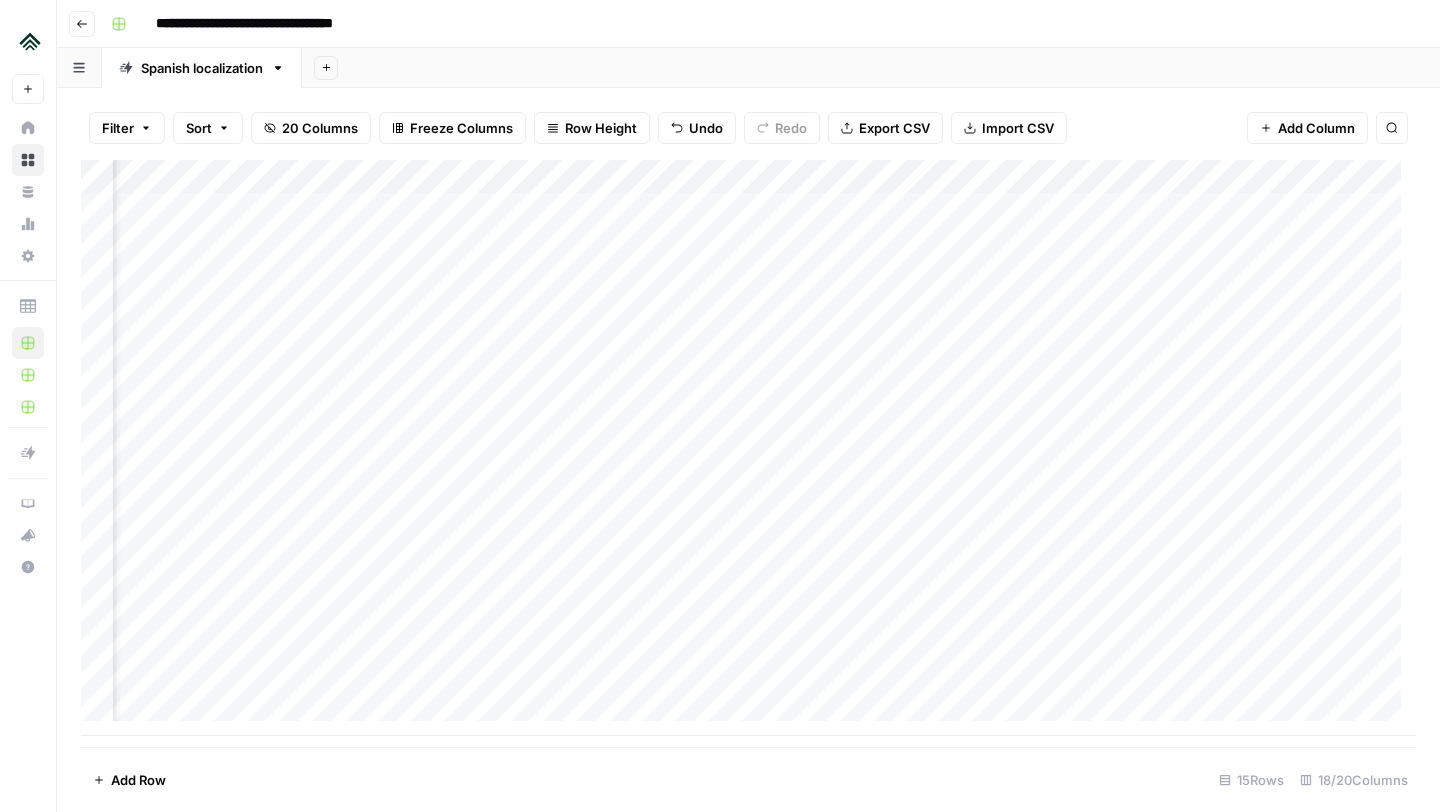 scroll, scrollTop: 0, scrollLeft: 1072, axis: horizontal 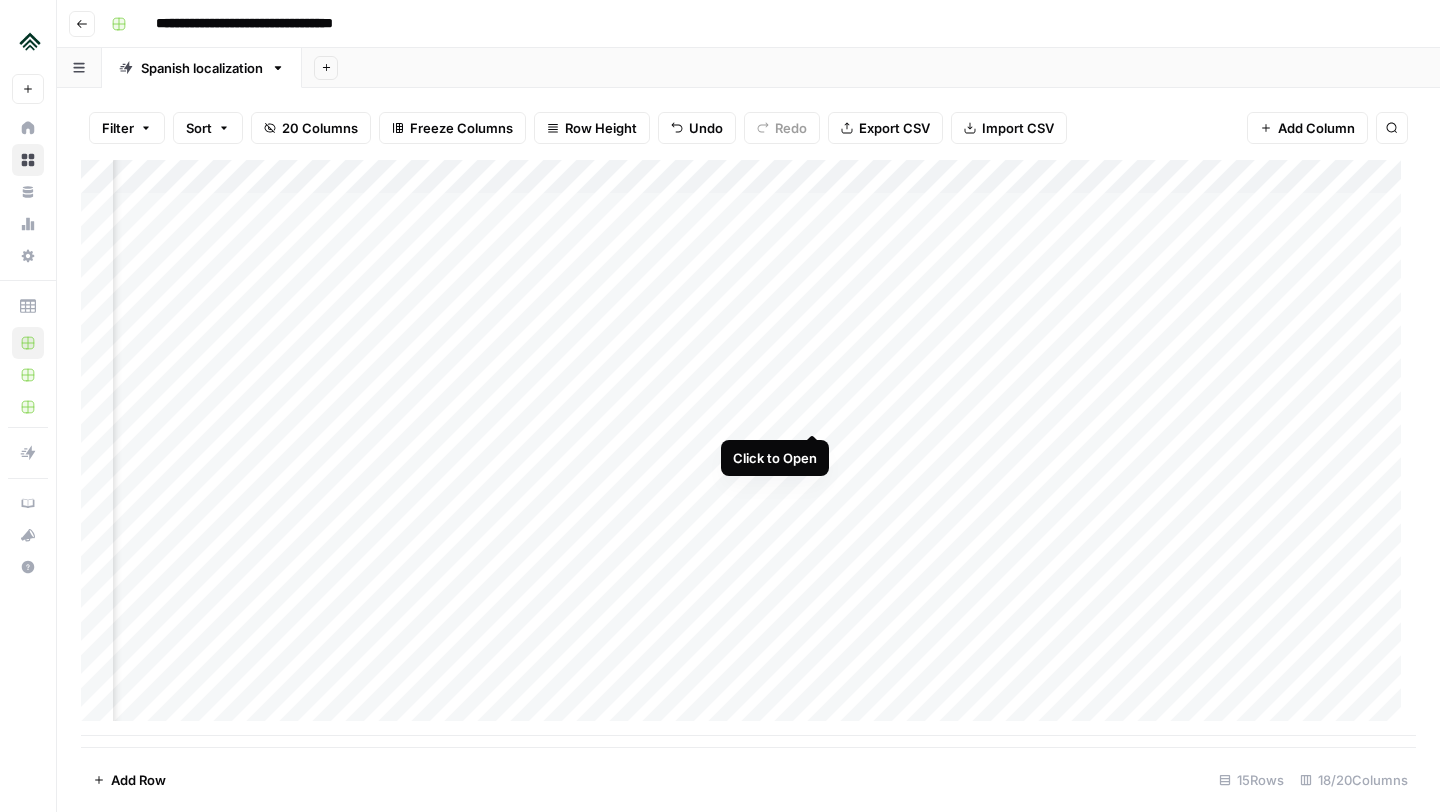 click on "Add Column" at bounding box center [748, 448] 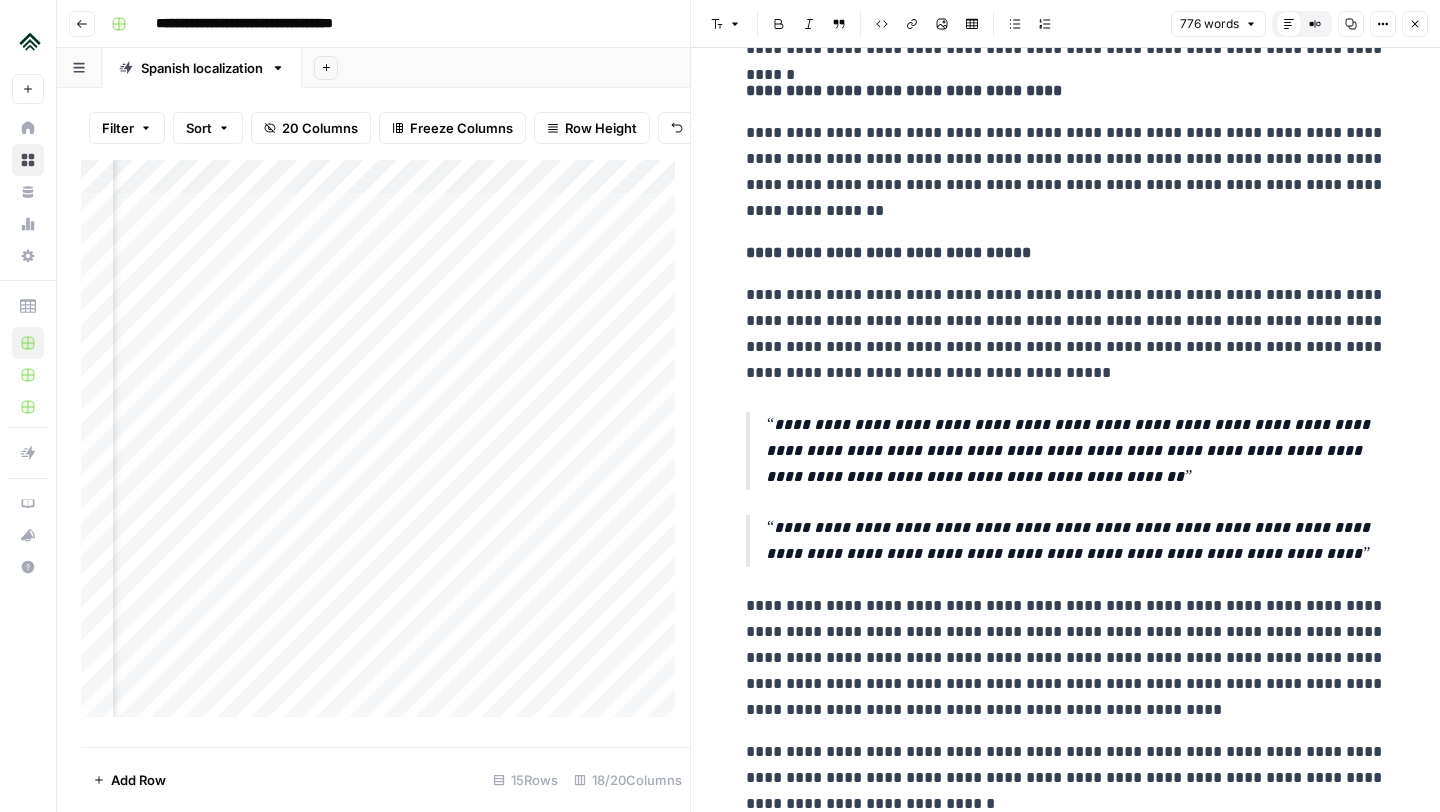 scroll, scrollTop: 1647, scrollLeft: 0, axis: vertical 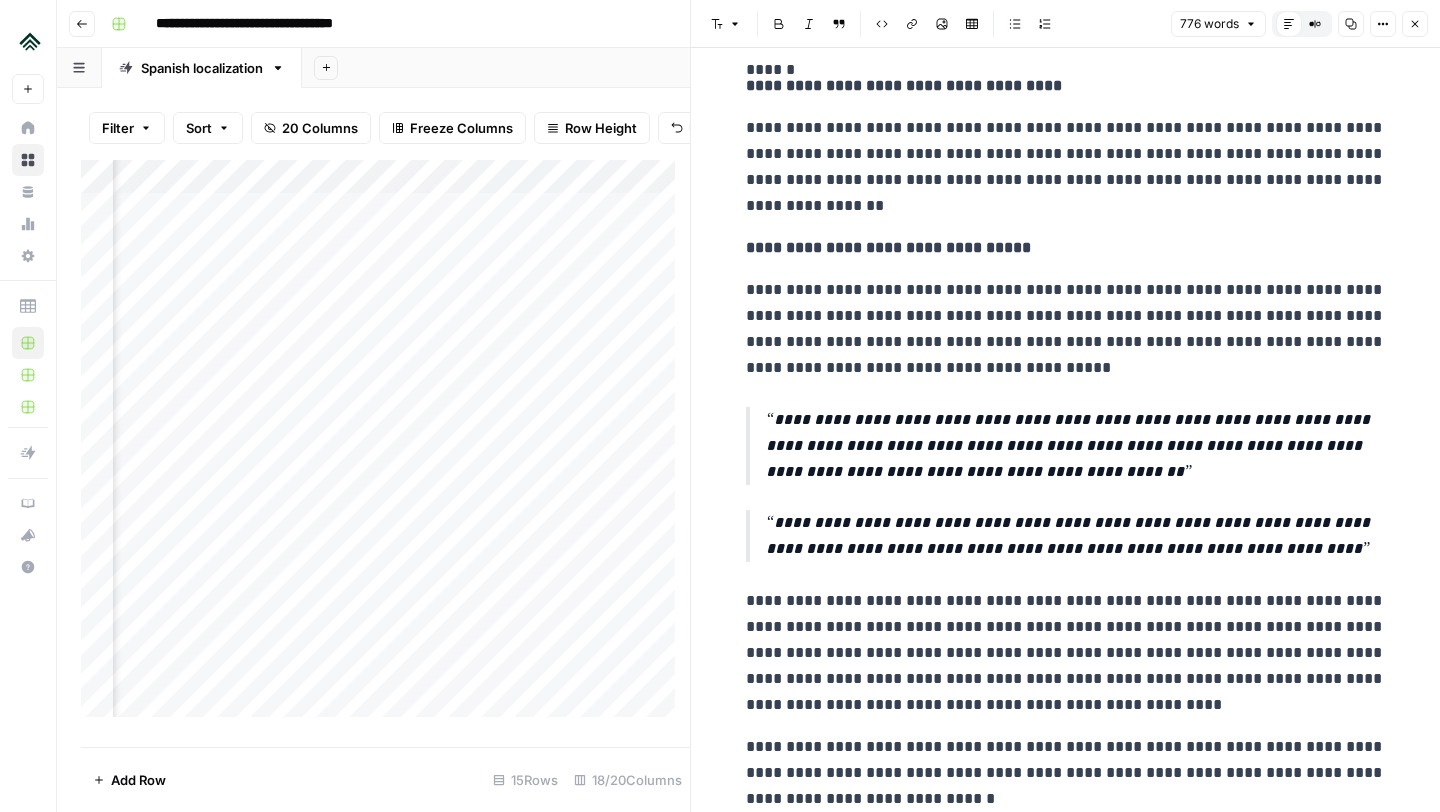 click on "Close" at bounding box center (1415, 24) 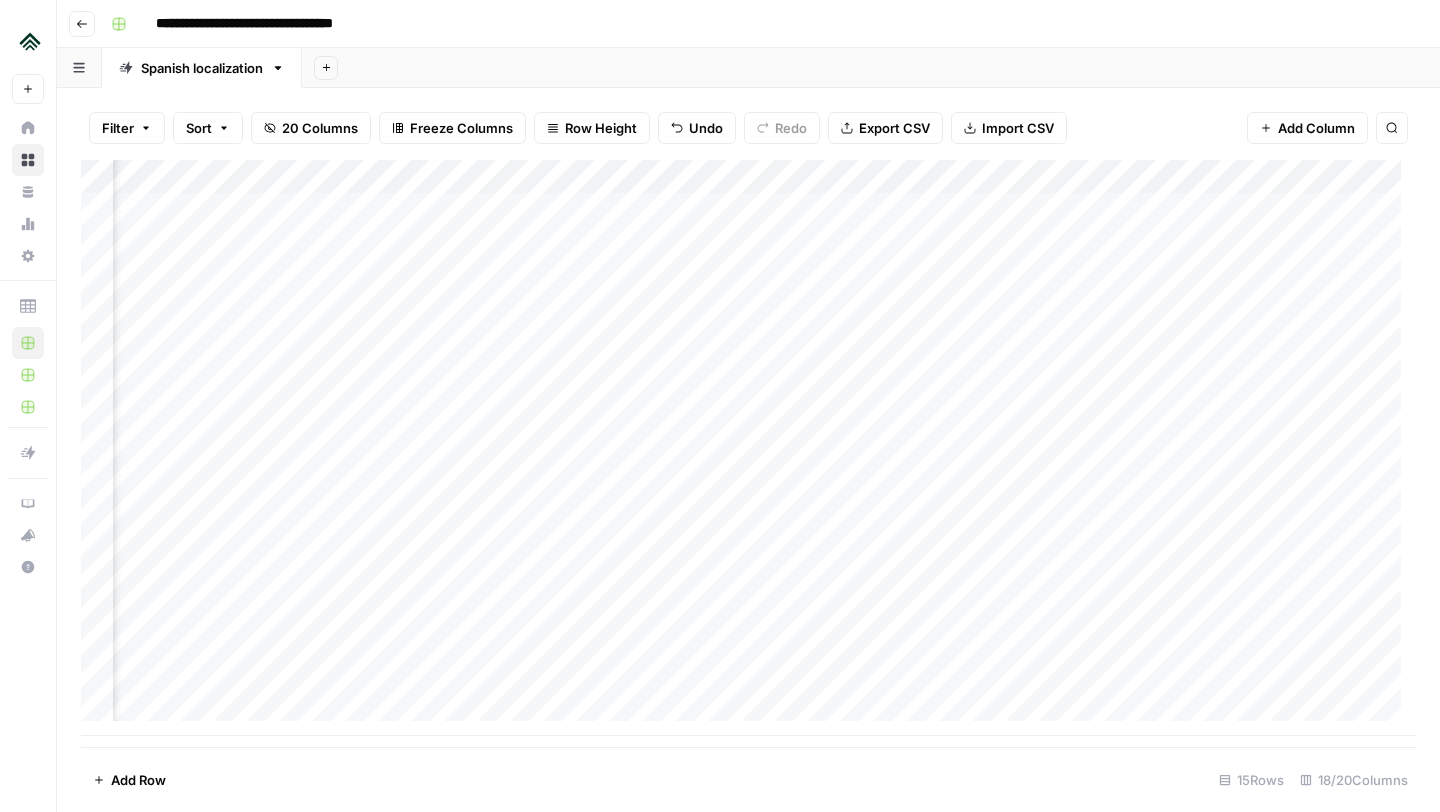 click on "Add Column" at bounding box center [748, 448] 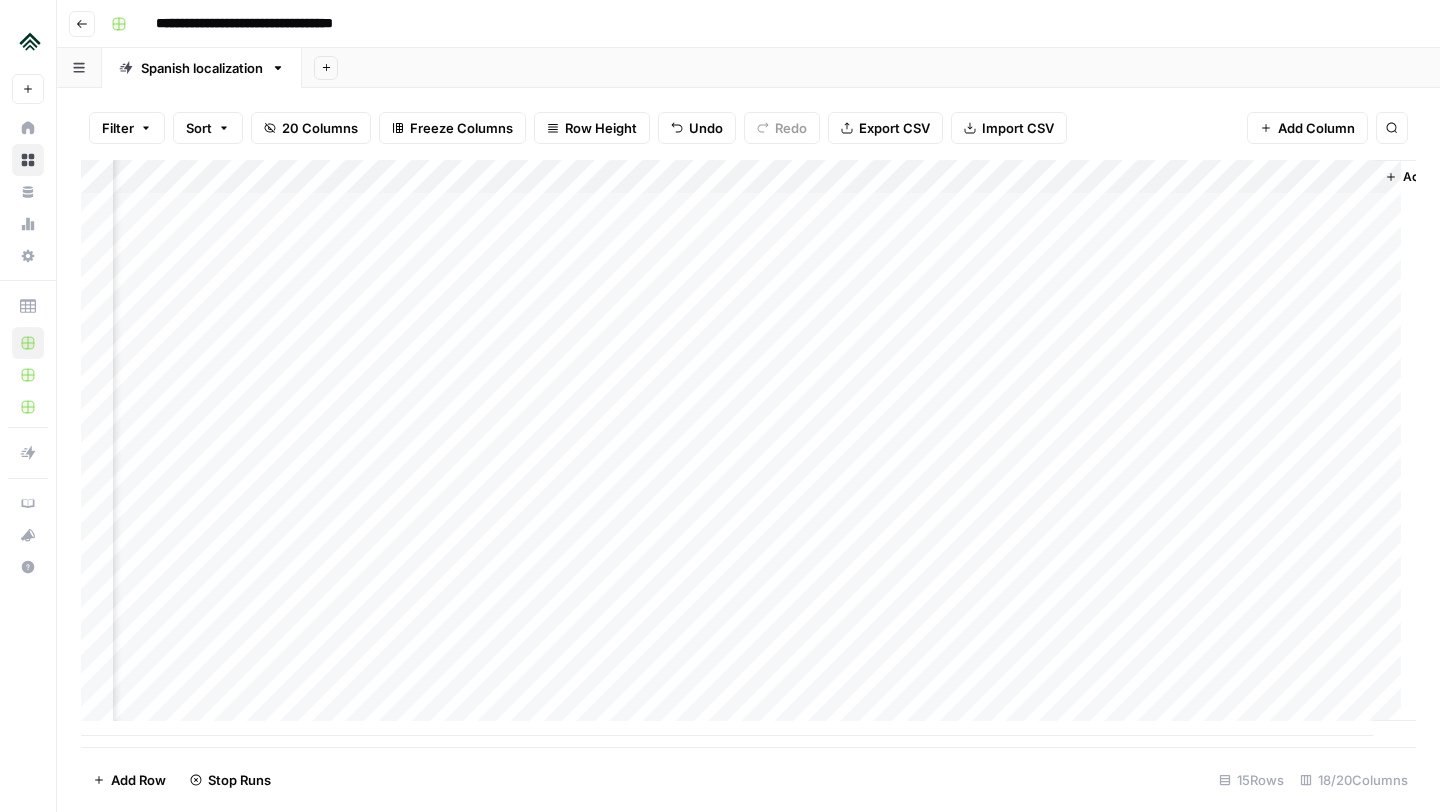 scroll, scrollTop: 0, scrollLeft: 2012, axis: horizontal 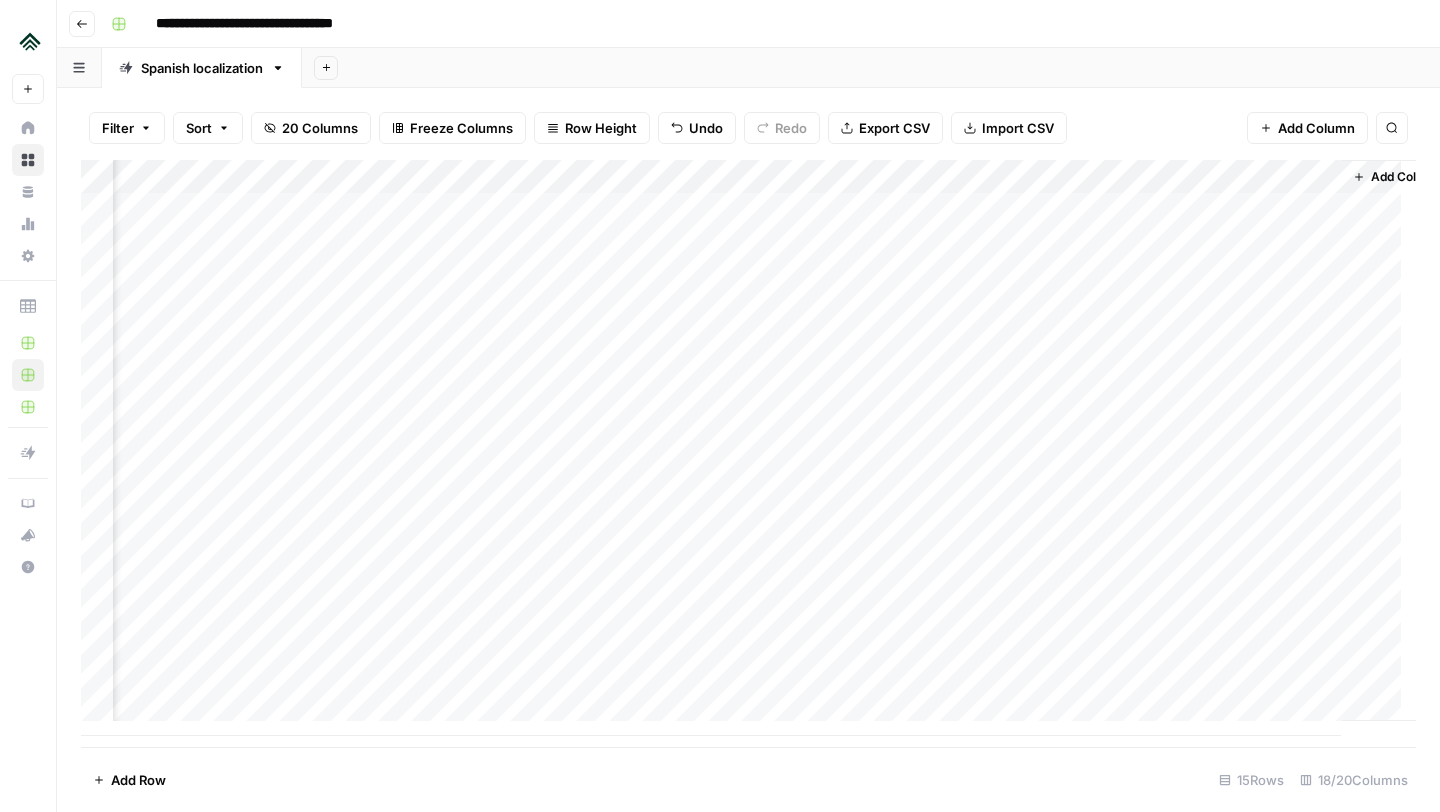 click on "Add Column" at bounding box center [748, 448] 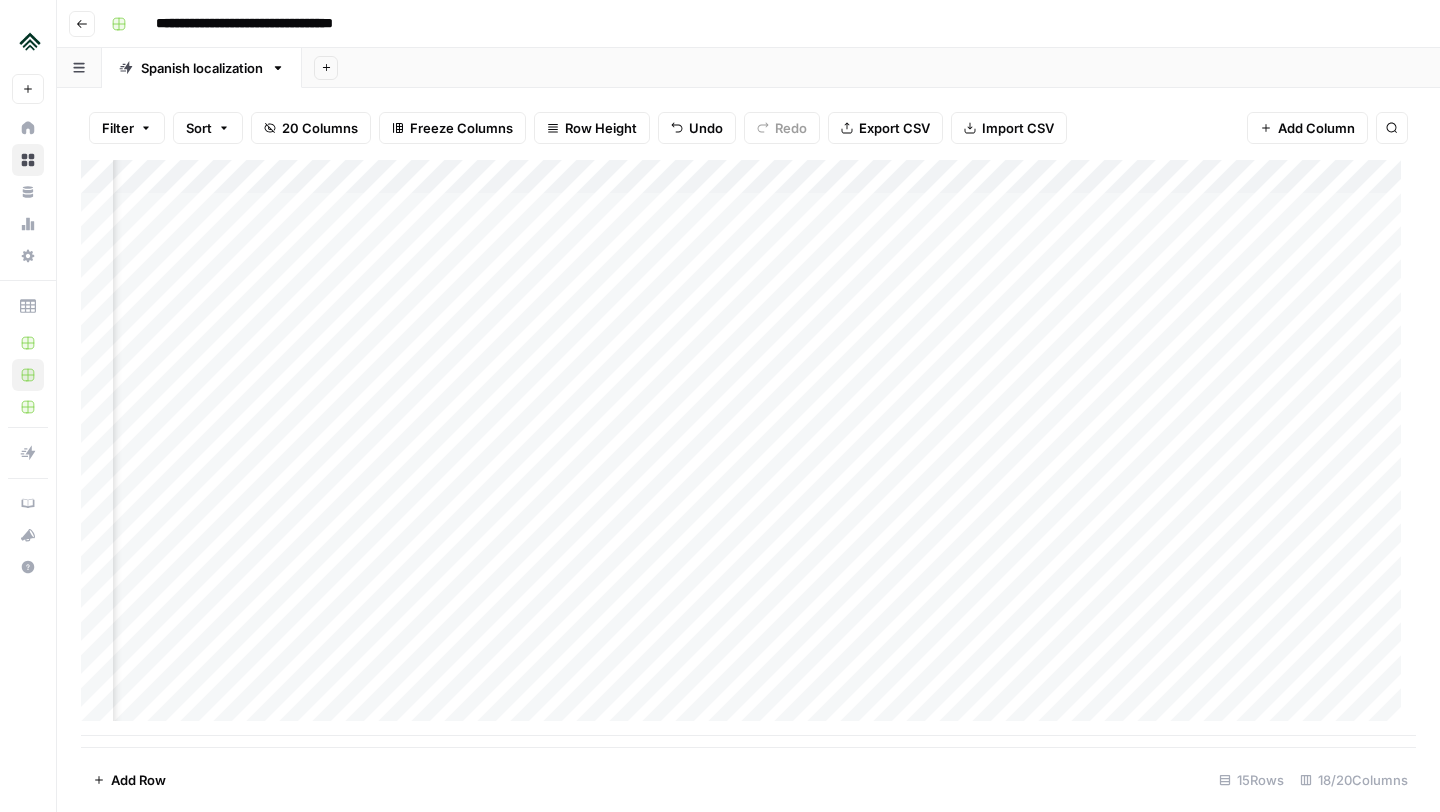 scroll, scrollTop: 0, scrollLeft: 1364, axis: horizontal 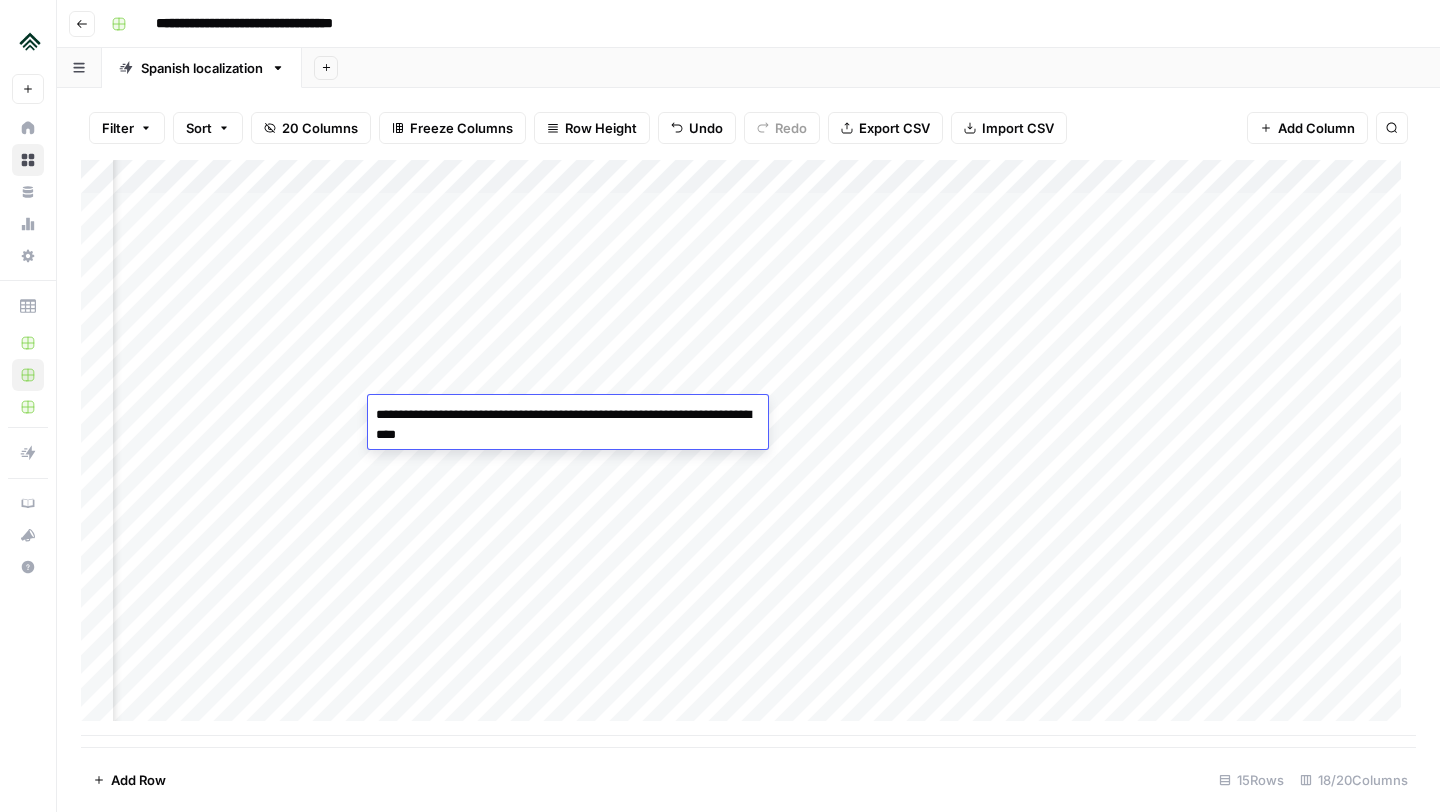 click on "**********" at bounding box center [568, 425] 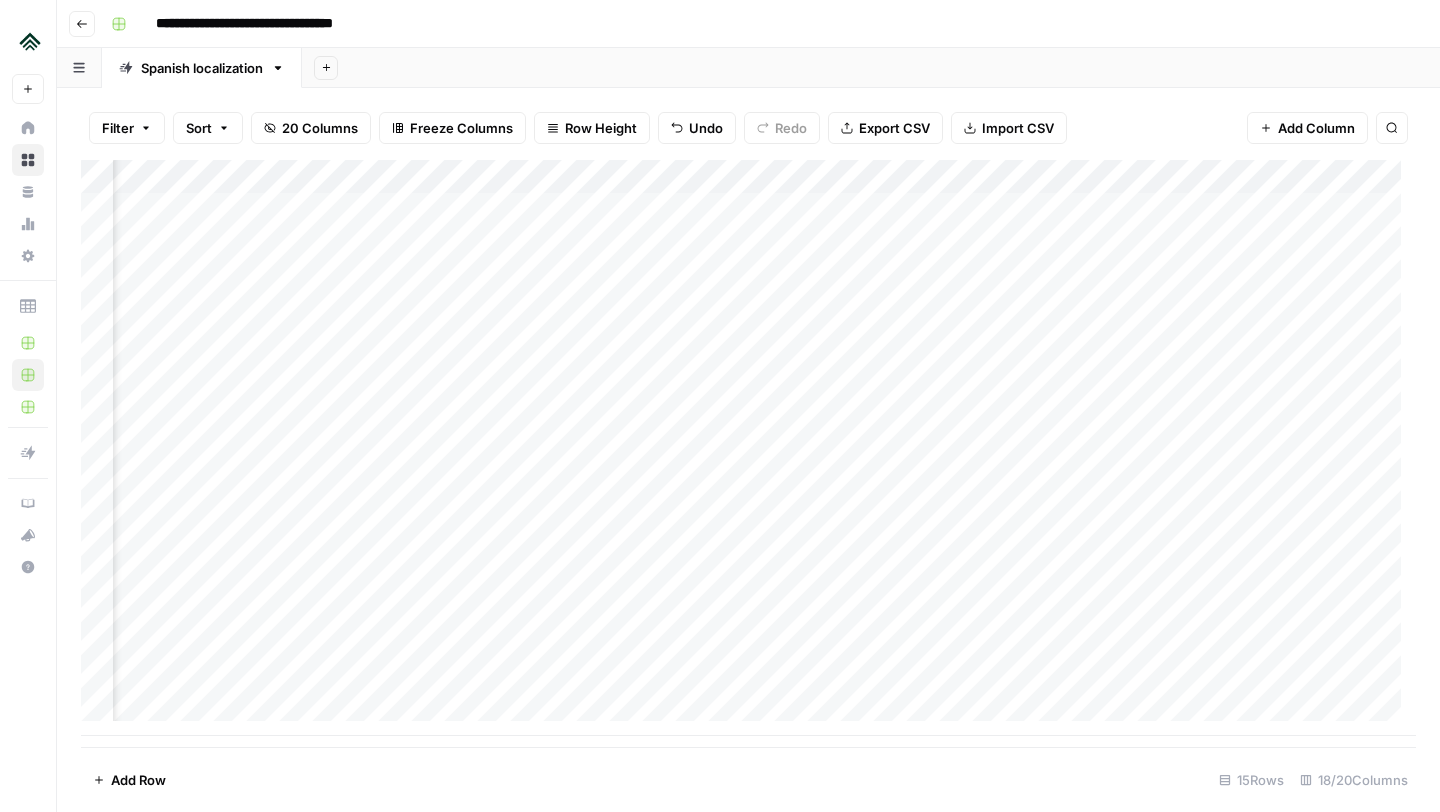 click on "Add Column" at bounding box center (748, 448) 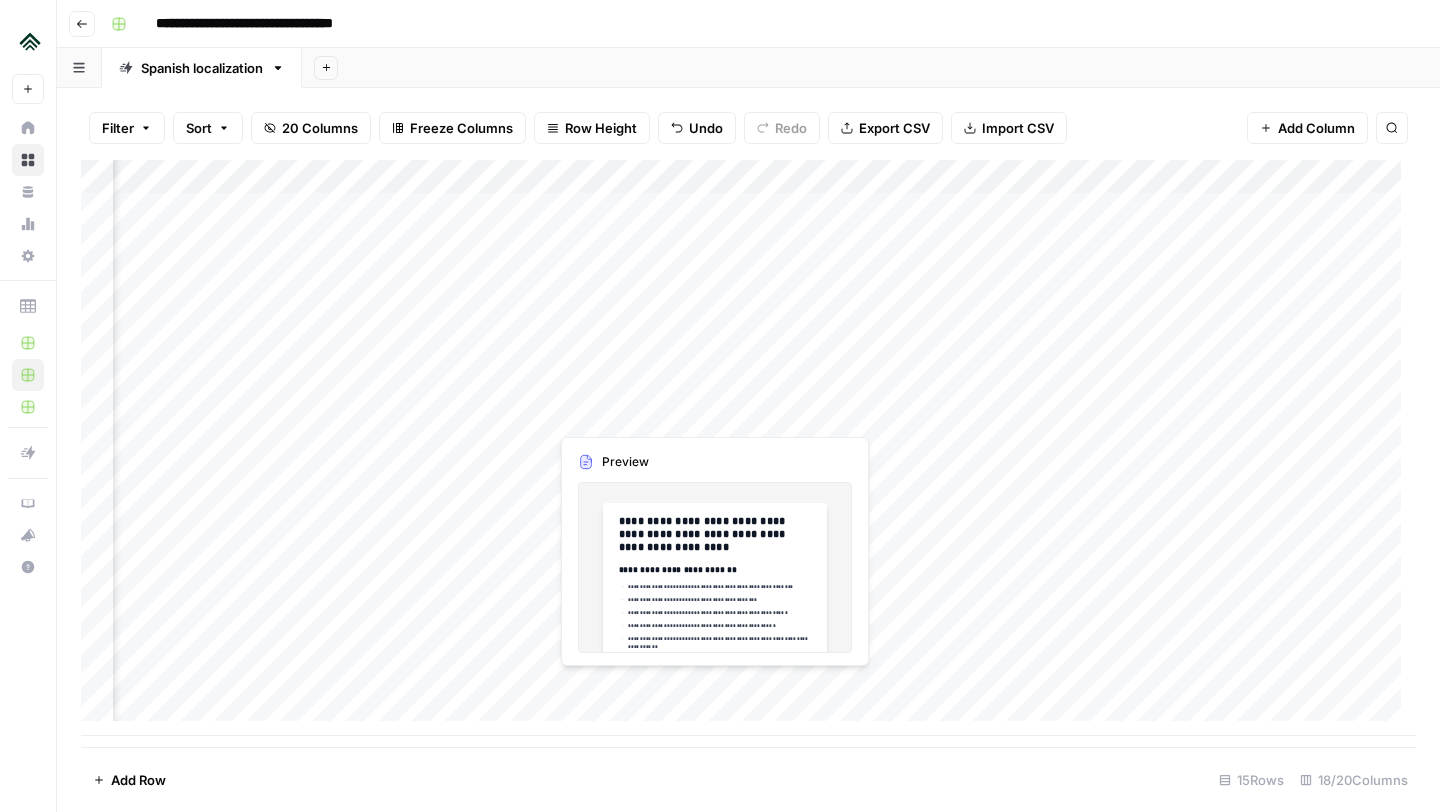 click on "Add Column" at bounding box center [748, 448] 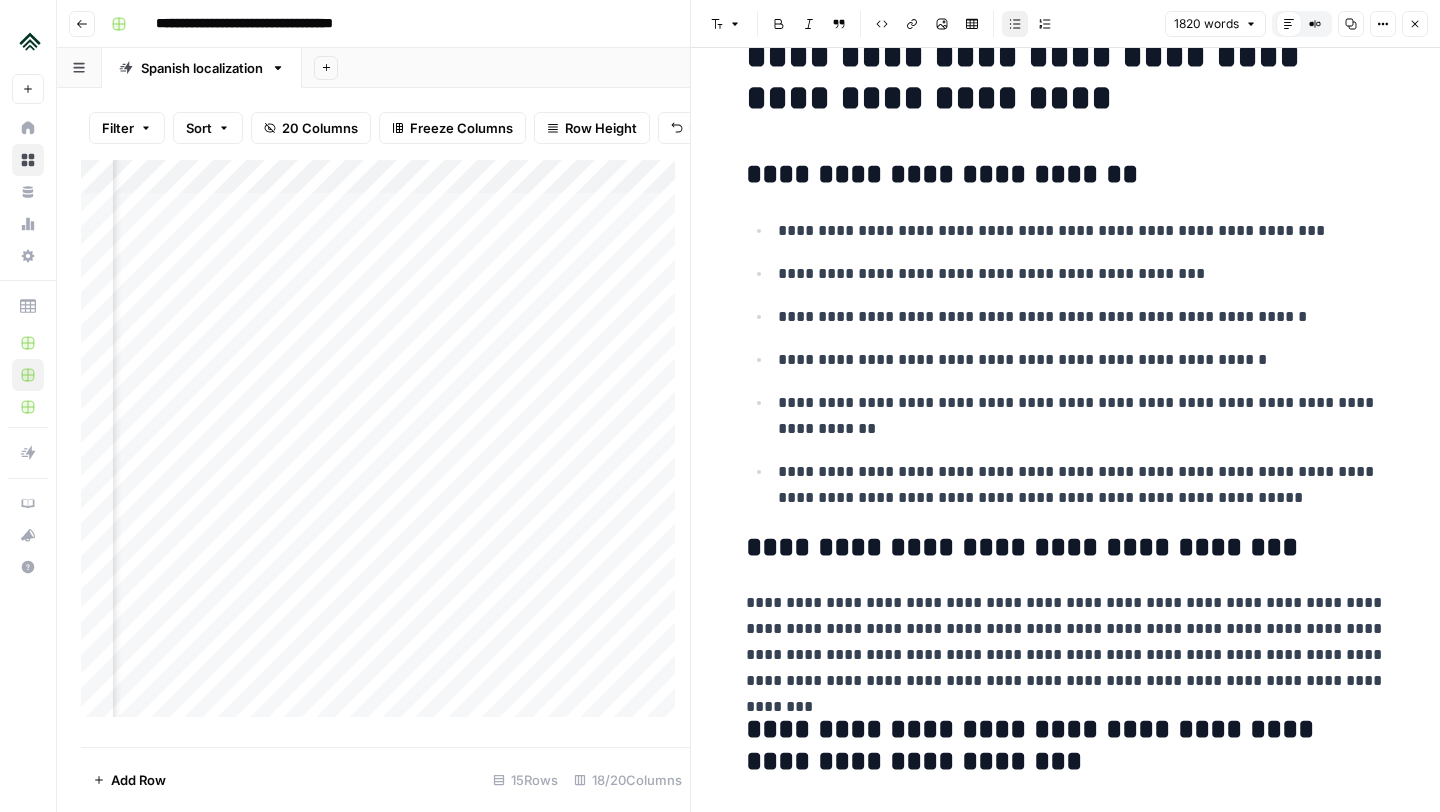 scroll, scrollTop: 0, scrollLeft: 0, axis: both 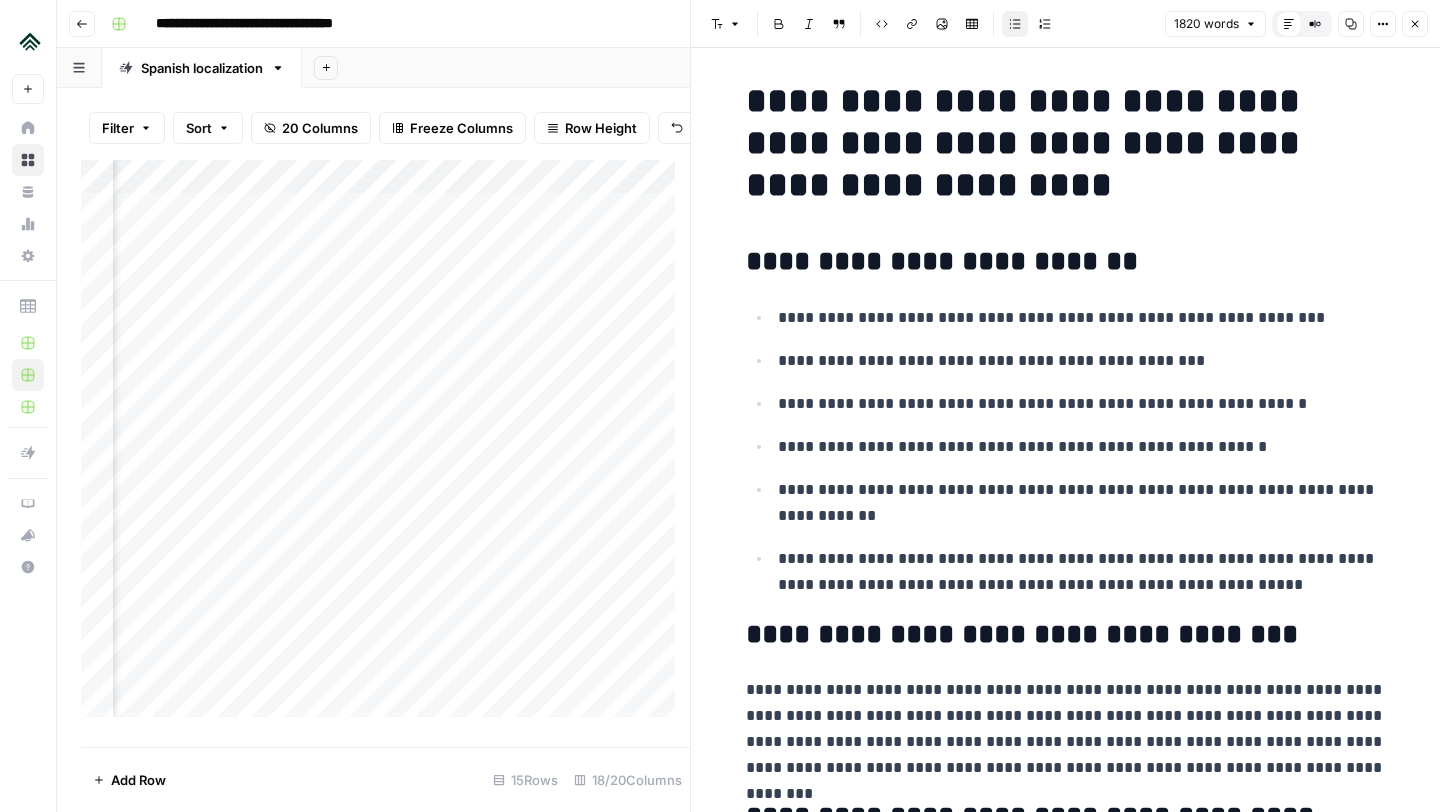 click 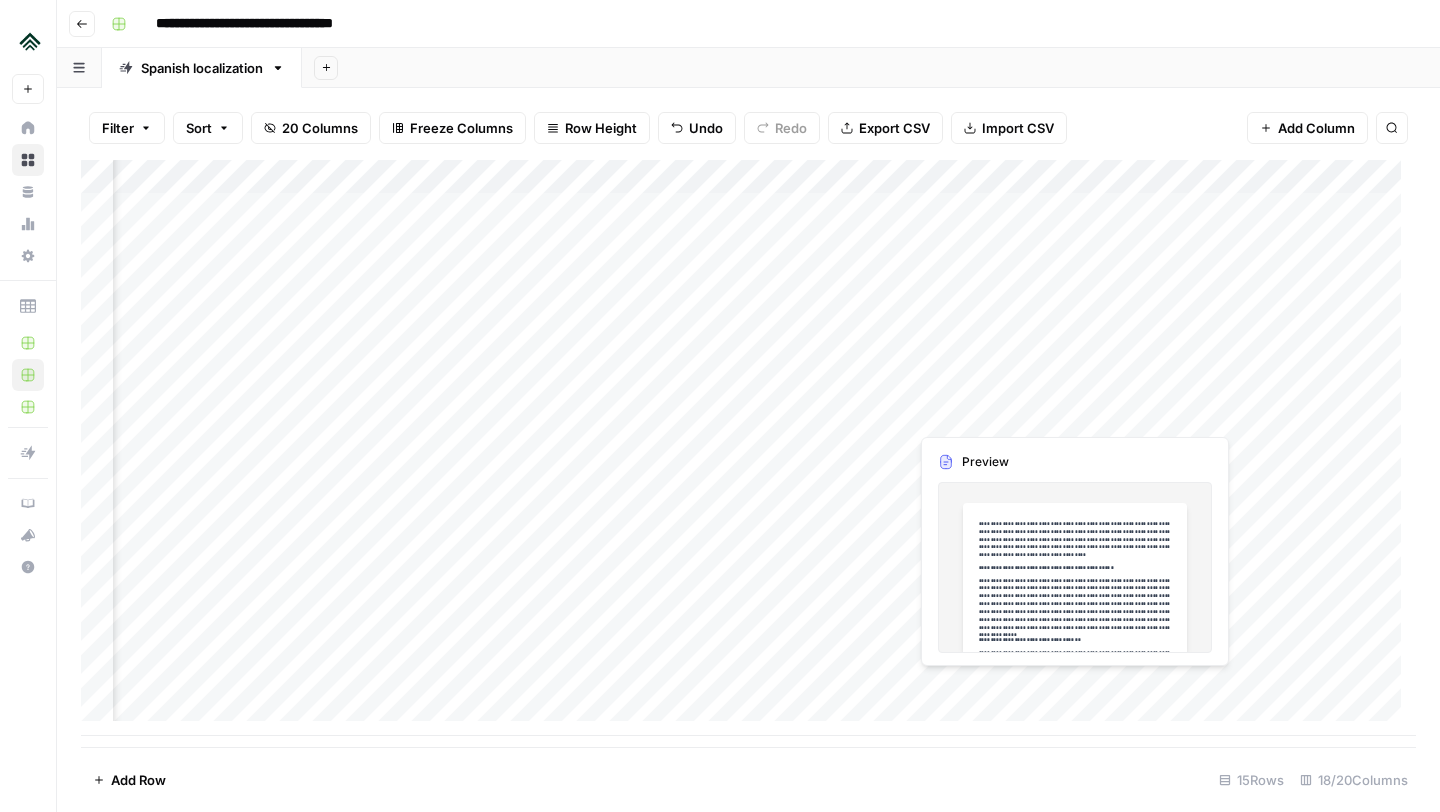 click on "Add Column" at bounding box center (748, 448) 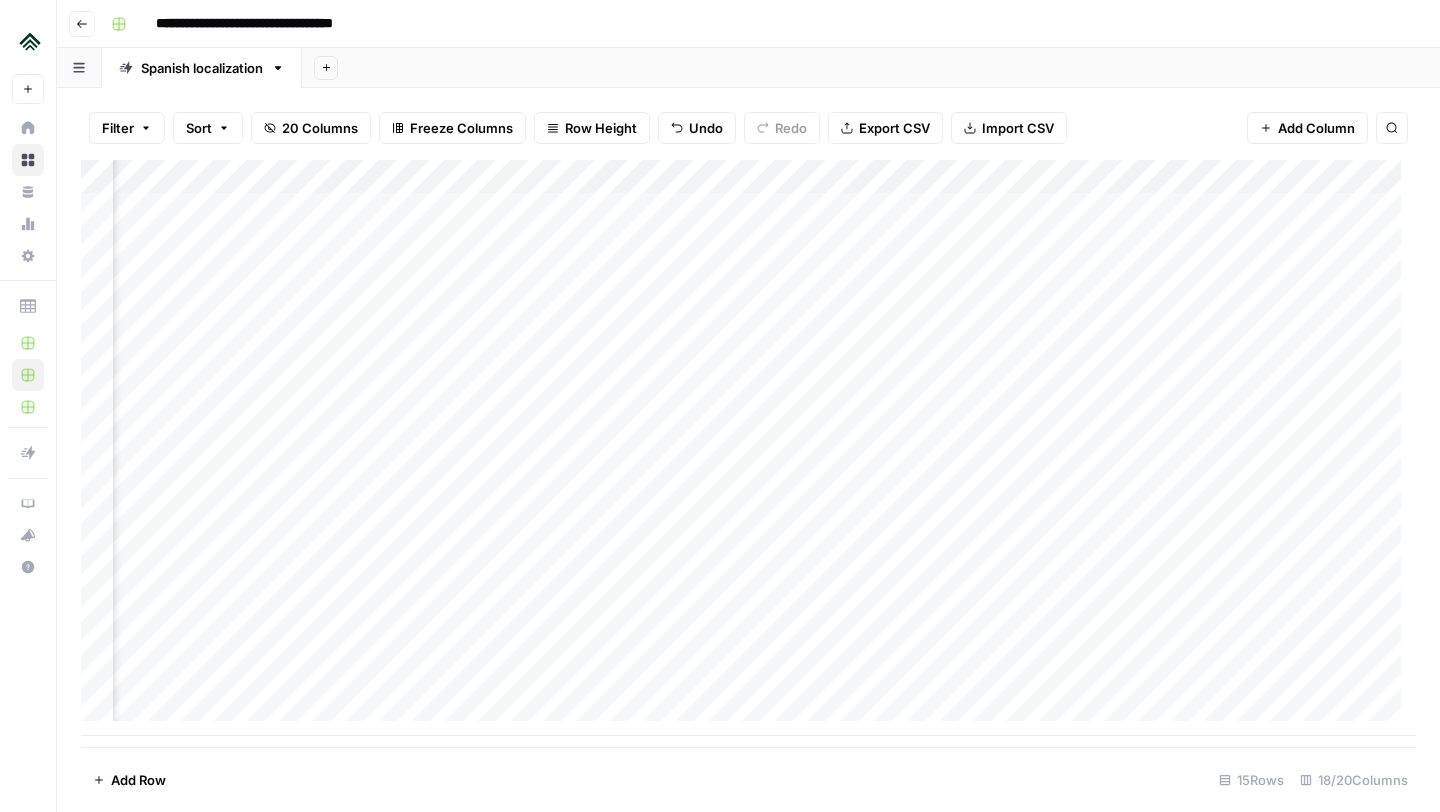 scroll, scrollTop: 0, scrollLeft: 1831, axis: horizontal 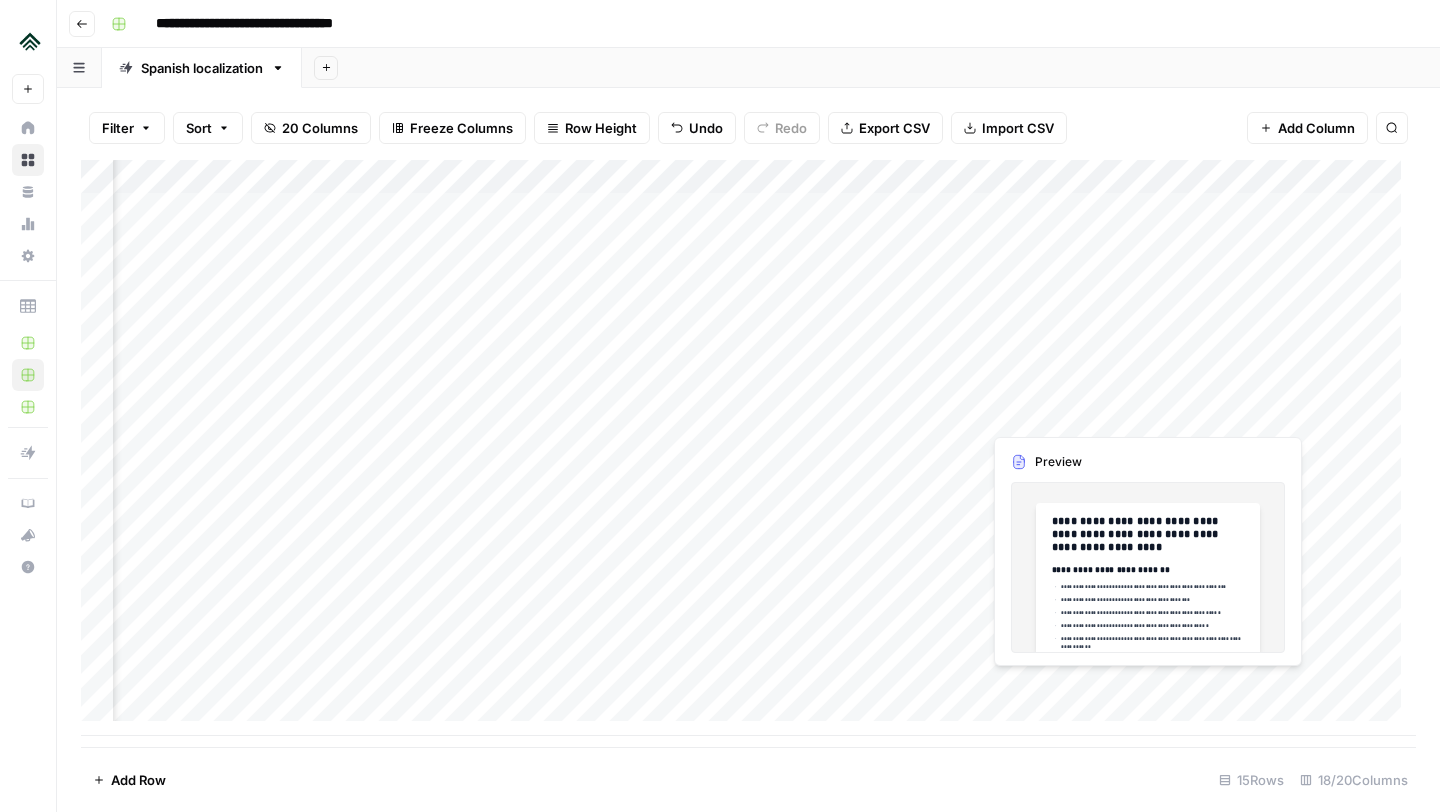 click on "Add Column" at bounding box center [748, 448] 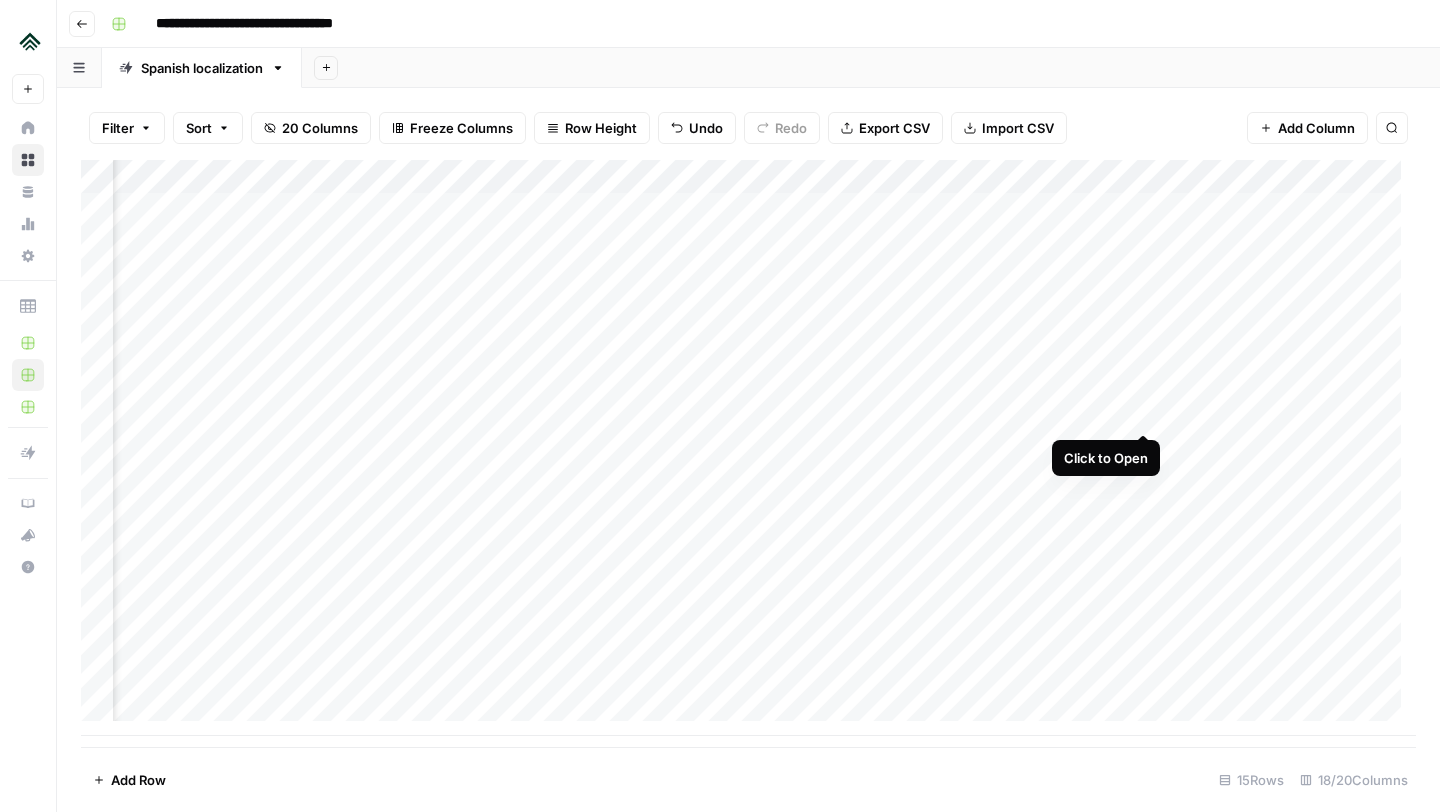 click on "Add Column" at bounding box center (748, 448) 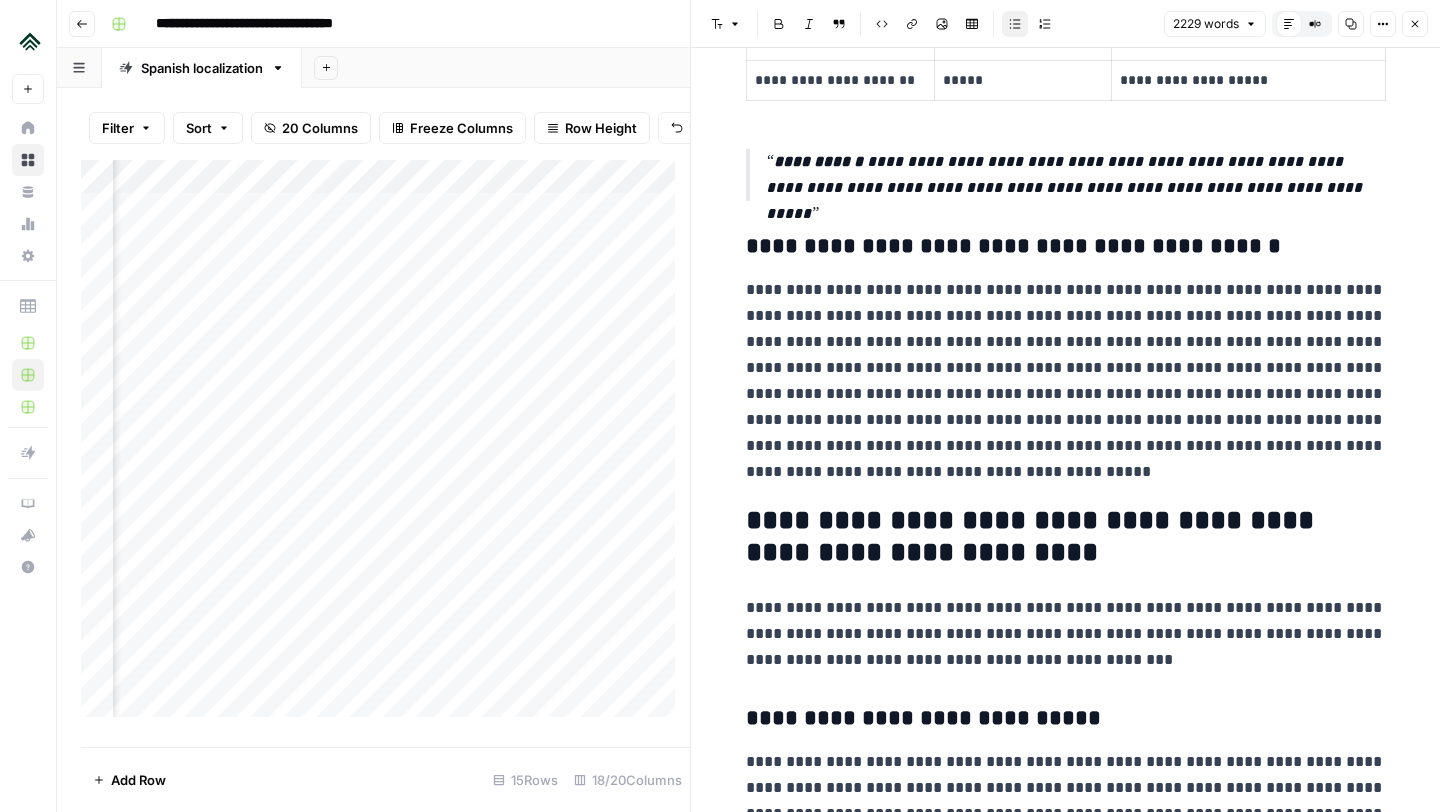 scroll, scrollTop: 1118, scrollLeft: 0, axis: vertical 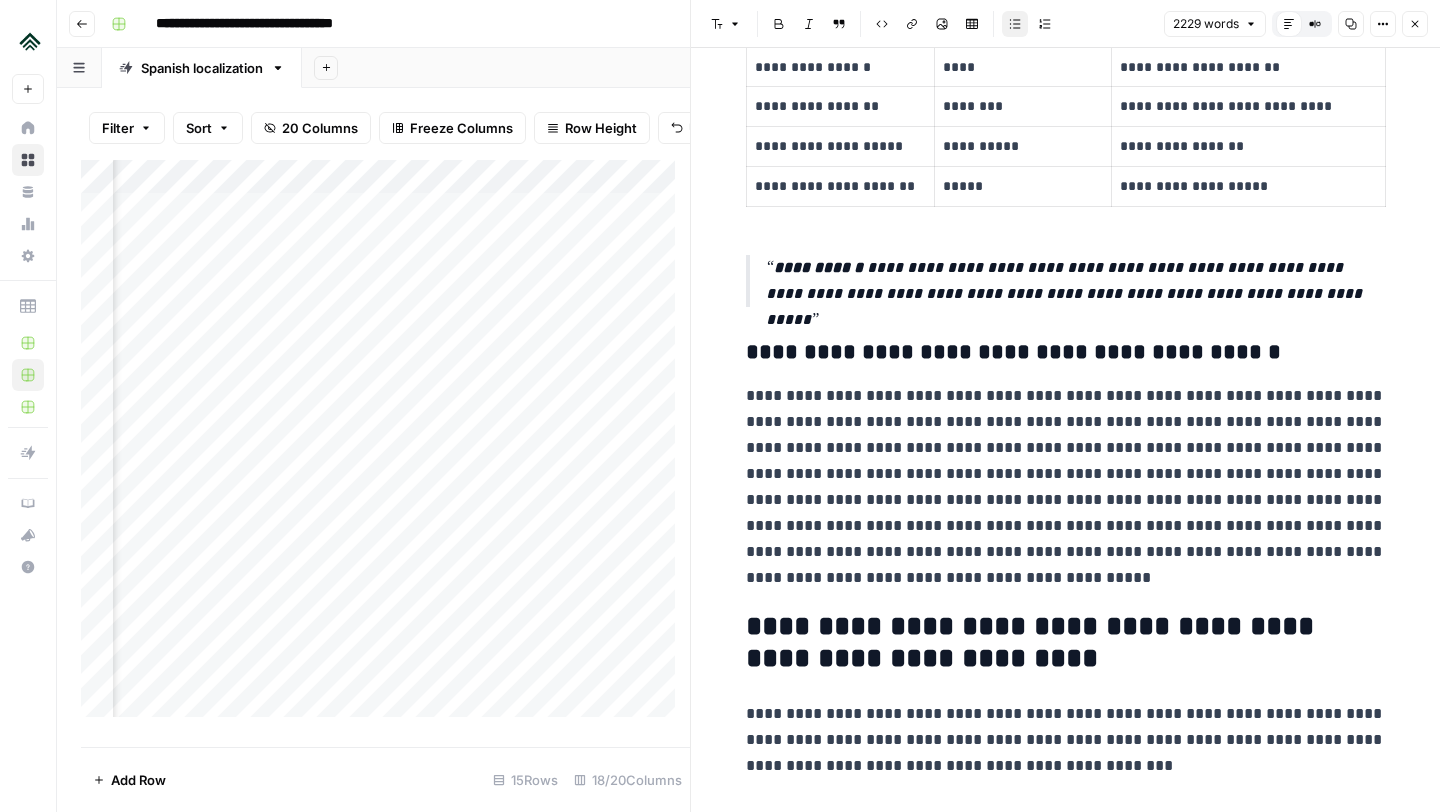 click 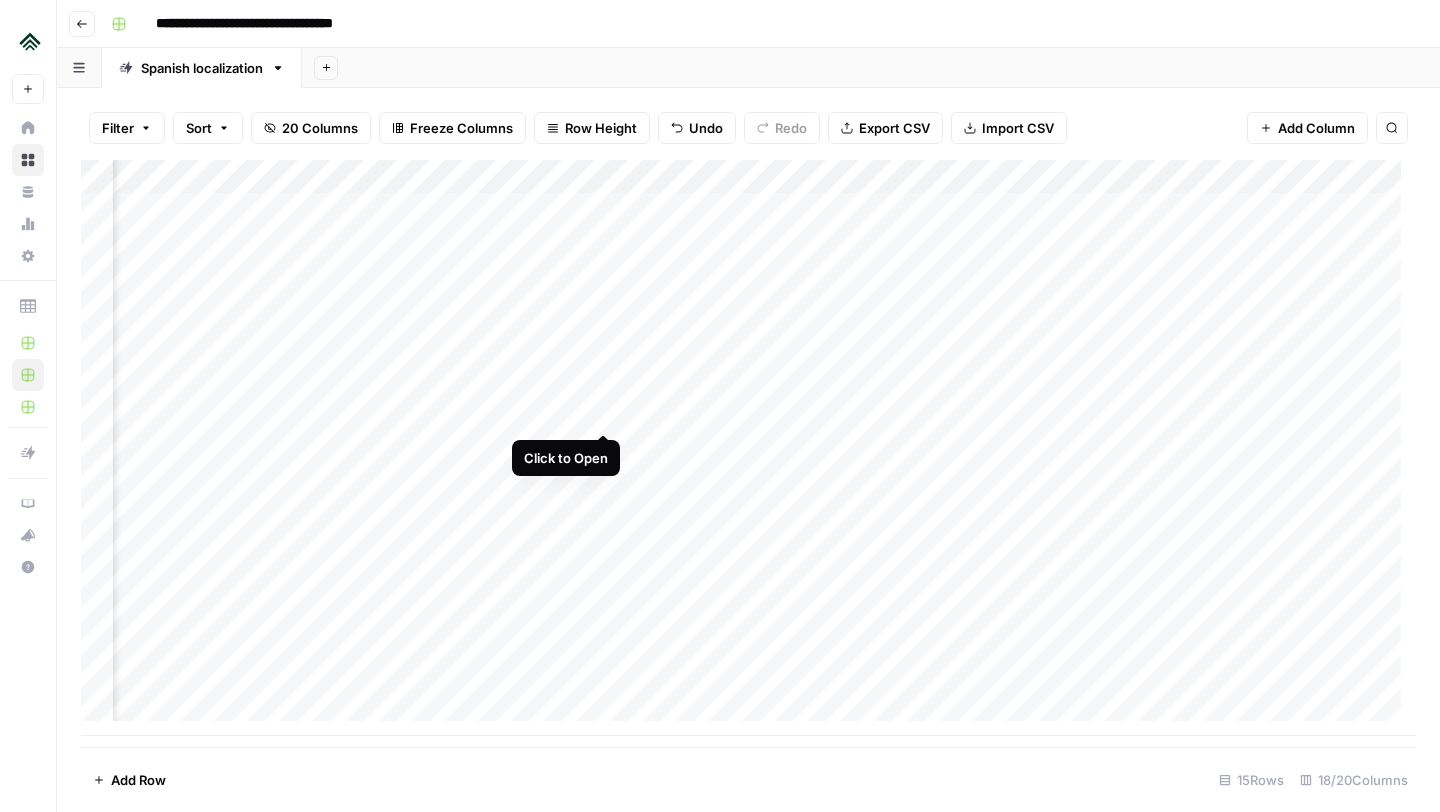 click on "Add Column" at bounding box center [748, 448] 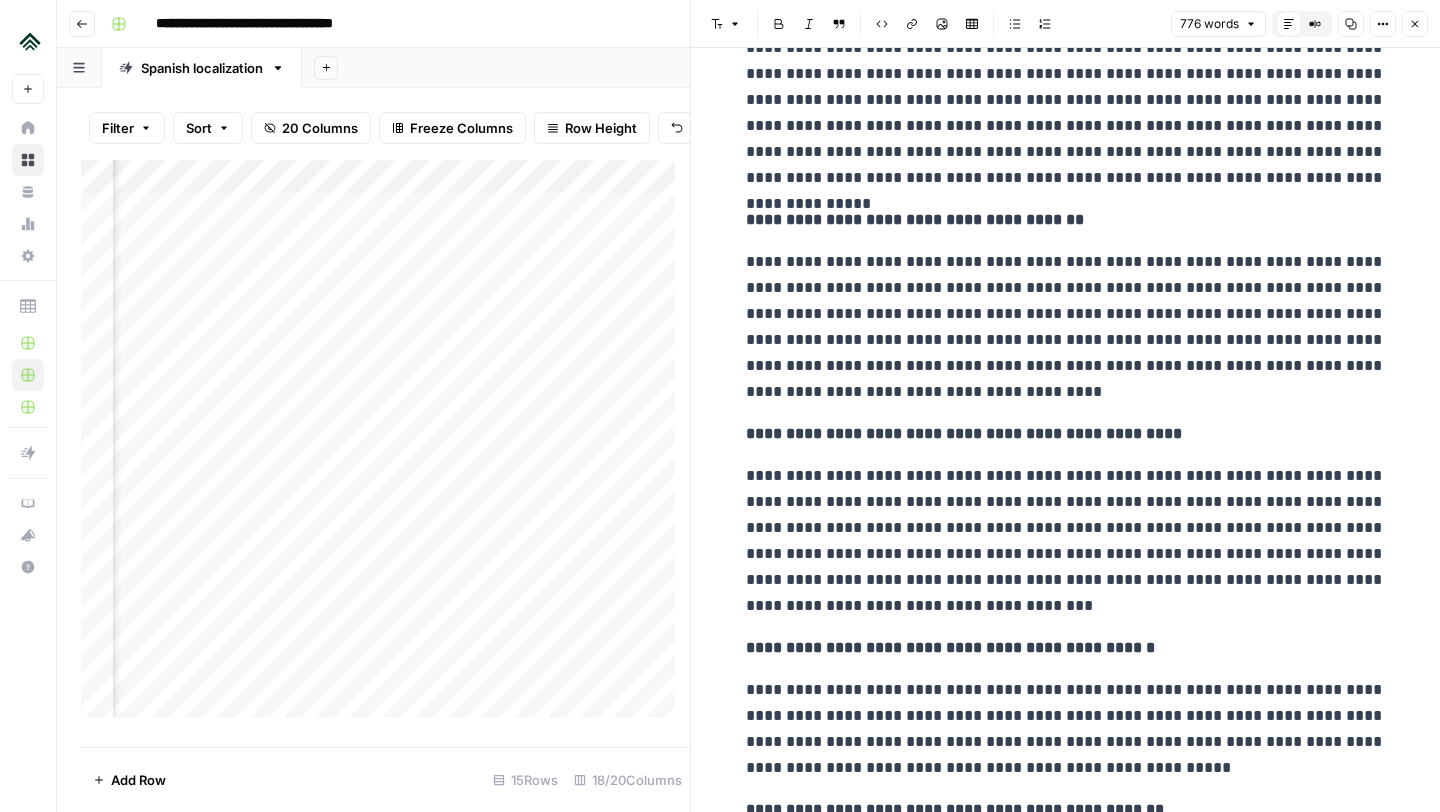 scroll, scrollTop: 389, scrollLeft: 0, axis: vertical 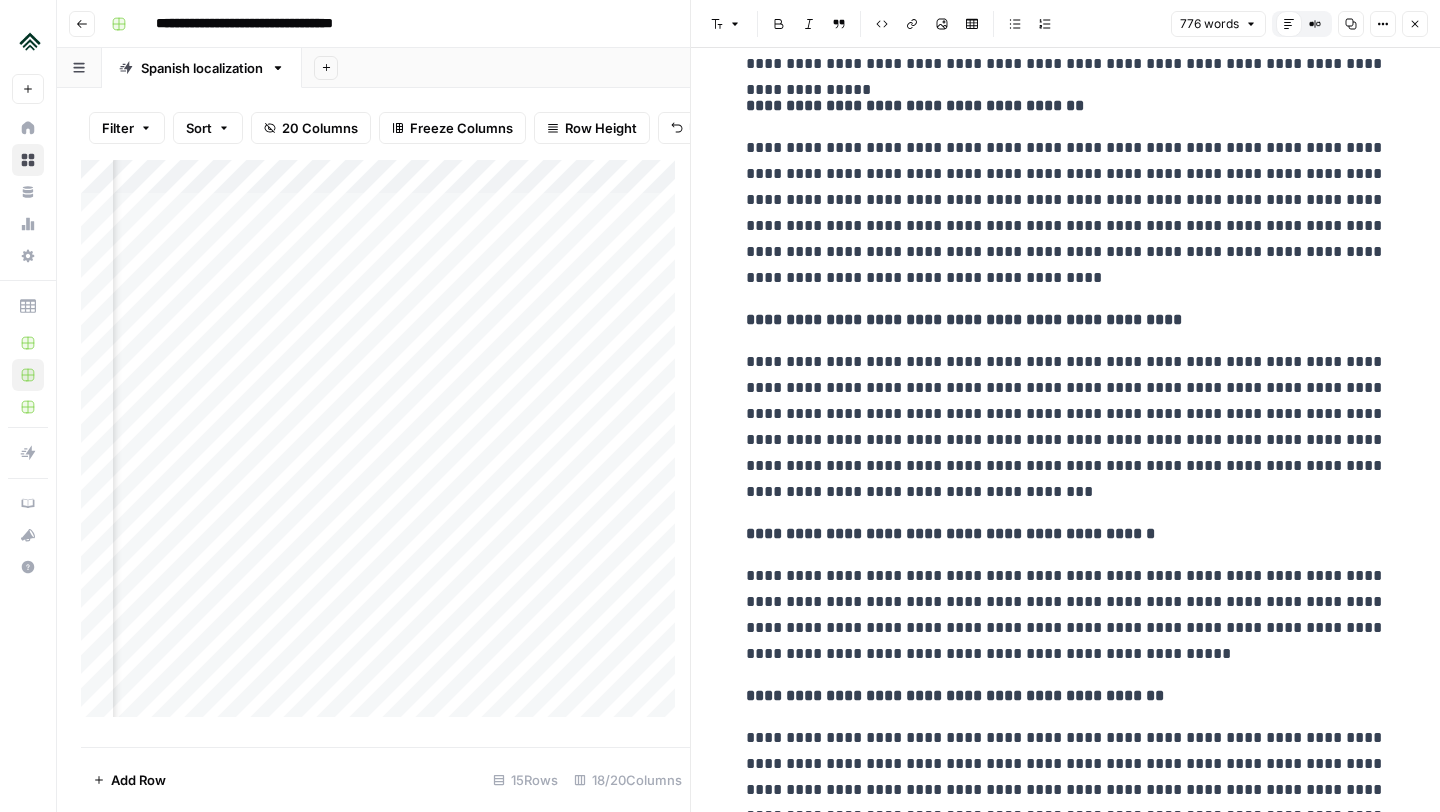 click on "Close" at bounding box center [1415, 24] 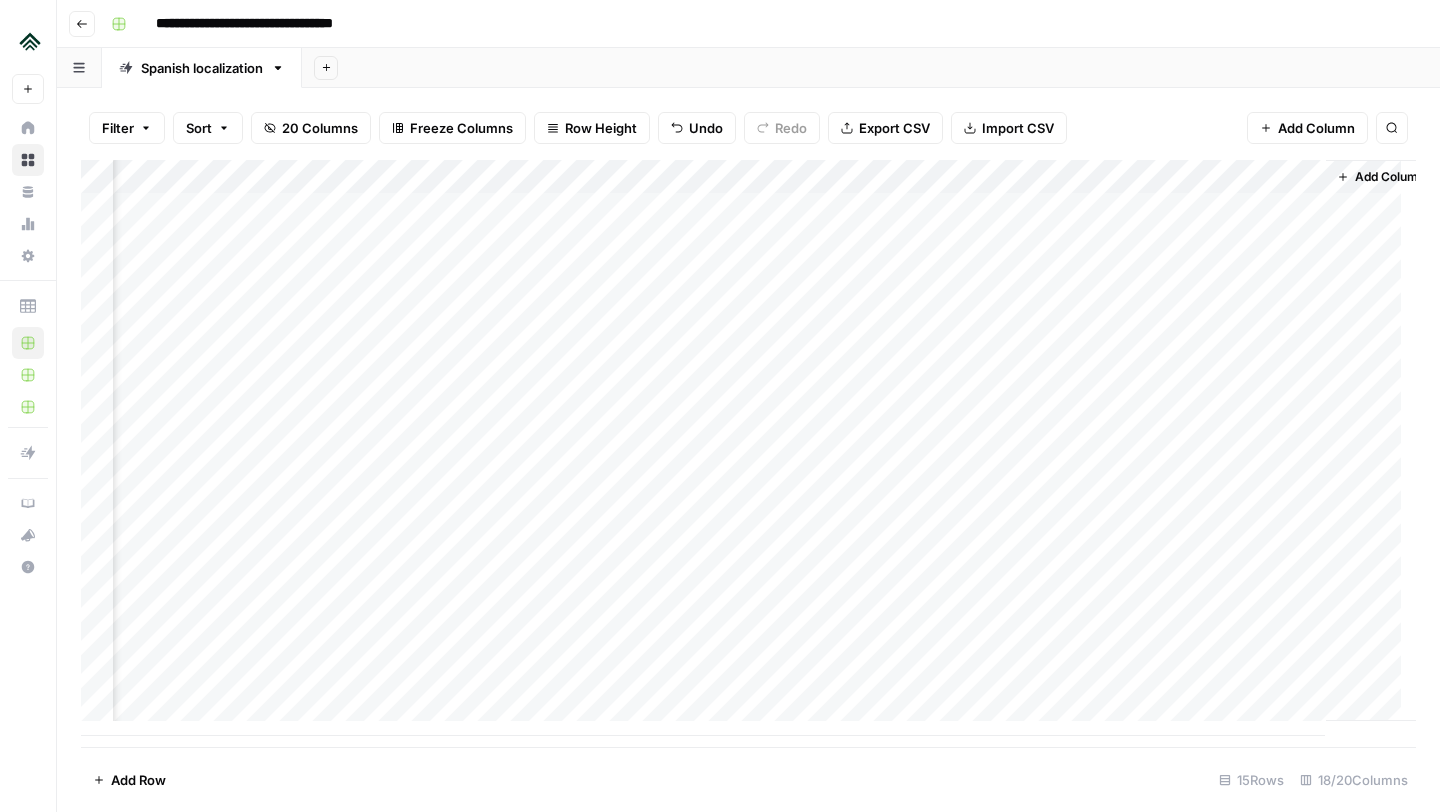 scroll, scrollTop: 0, scrollLeft: 2064, axis: horizontal 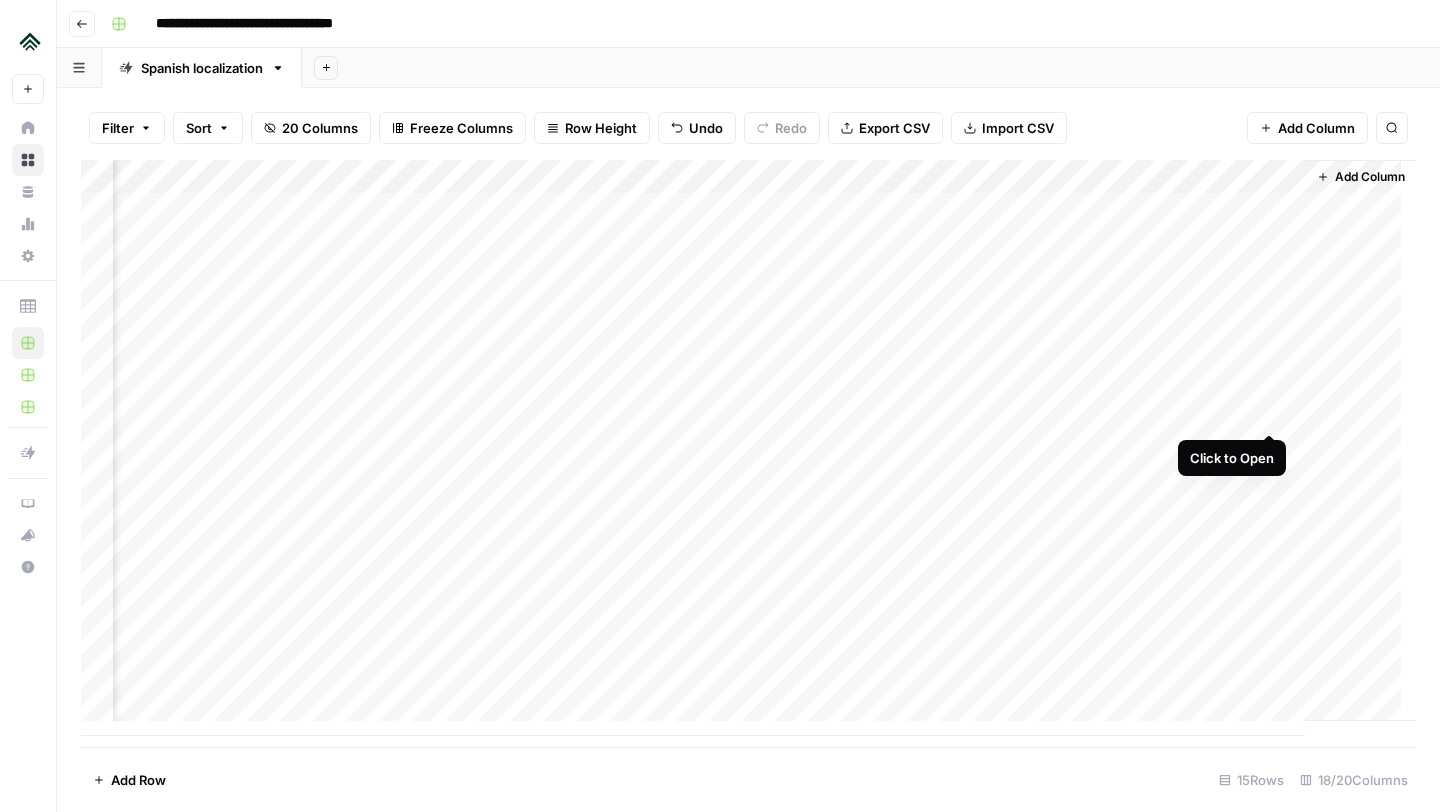 click on "Add Column" at bounding box center [748, 448] 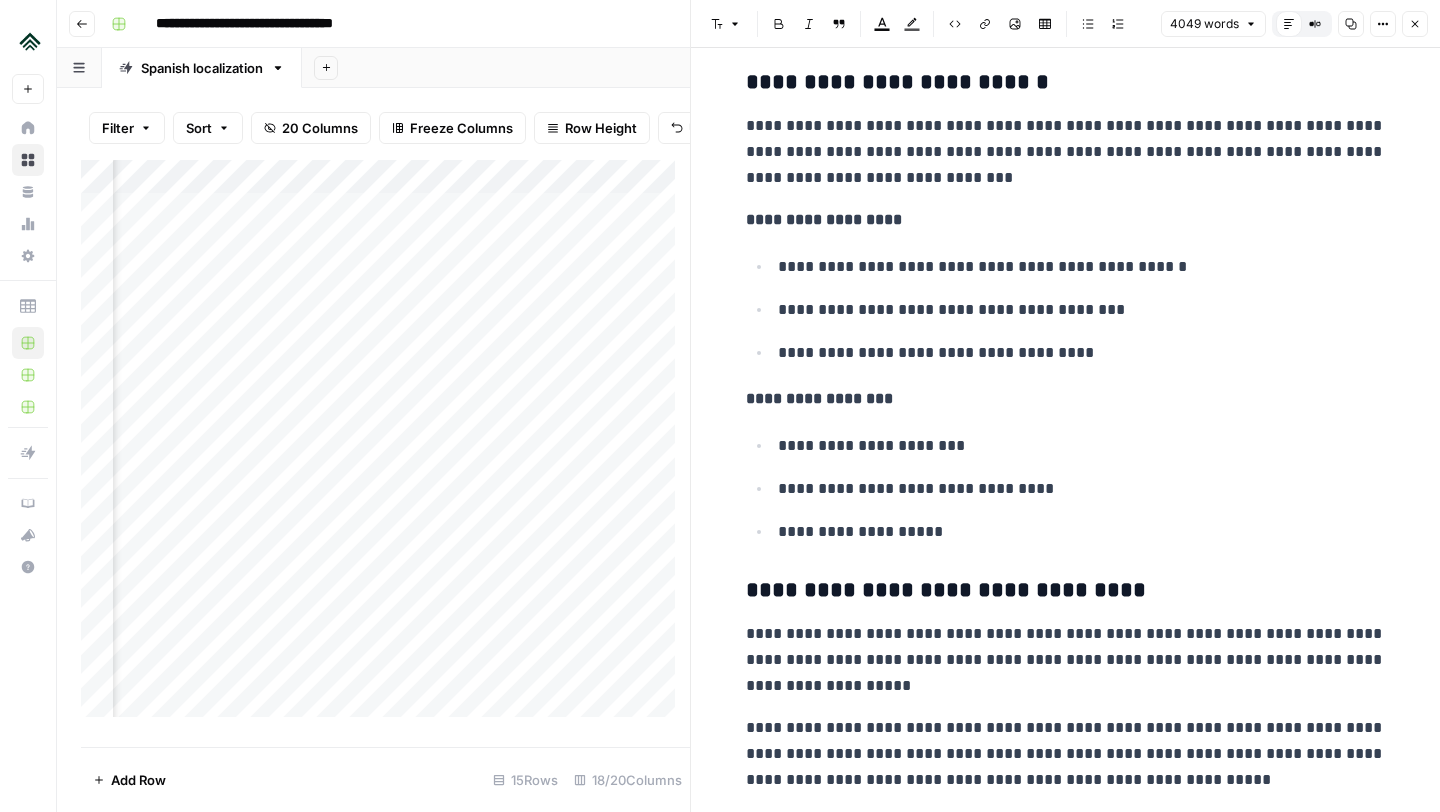 scroll, scrollTop: 1740, scrollLeft: 0, axis: vertical 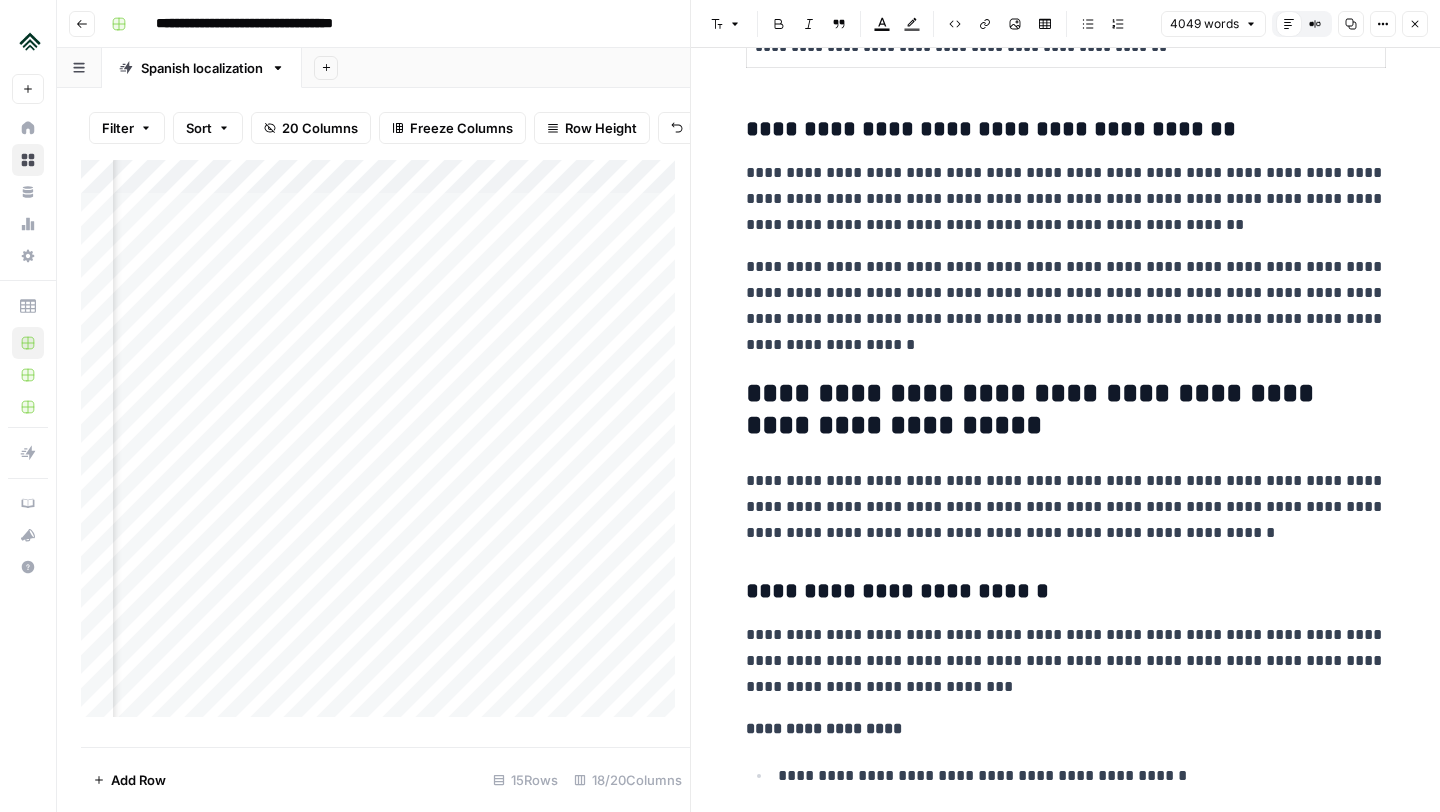 click 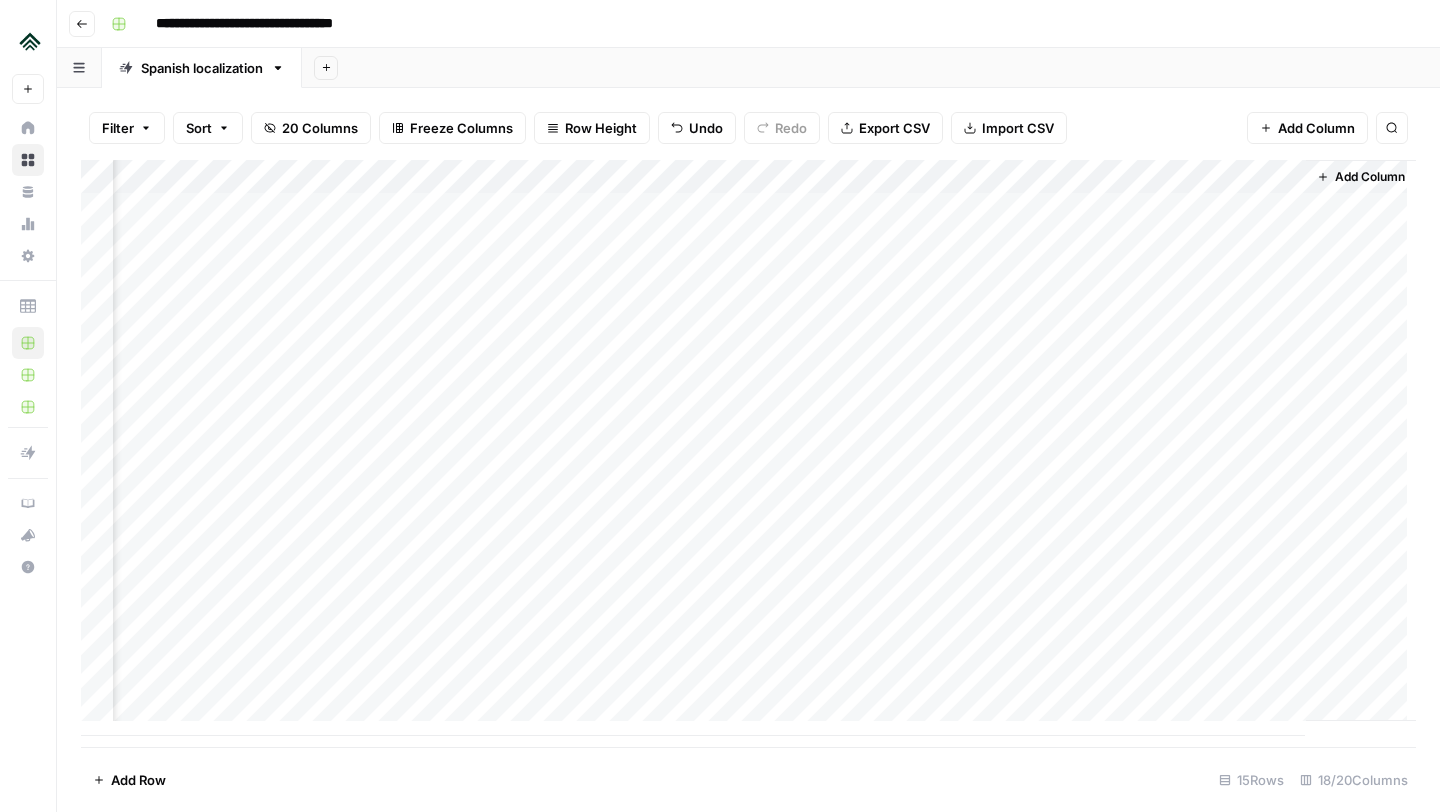 scroll, scrollTop: 0, scrollLeft: 2040, axis: horizontal 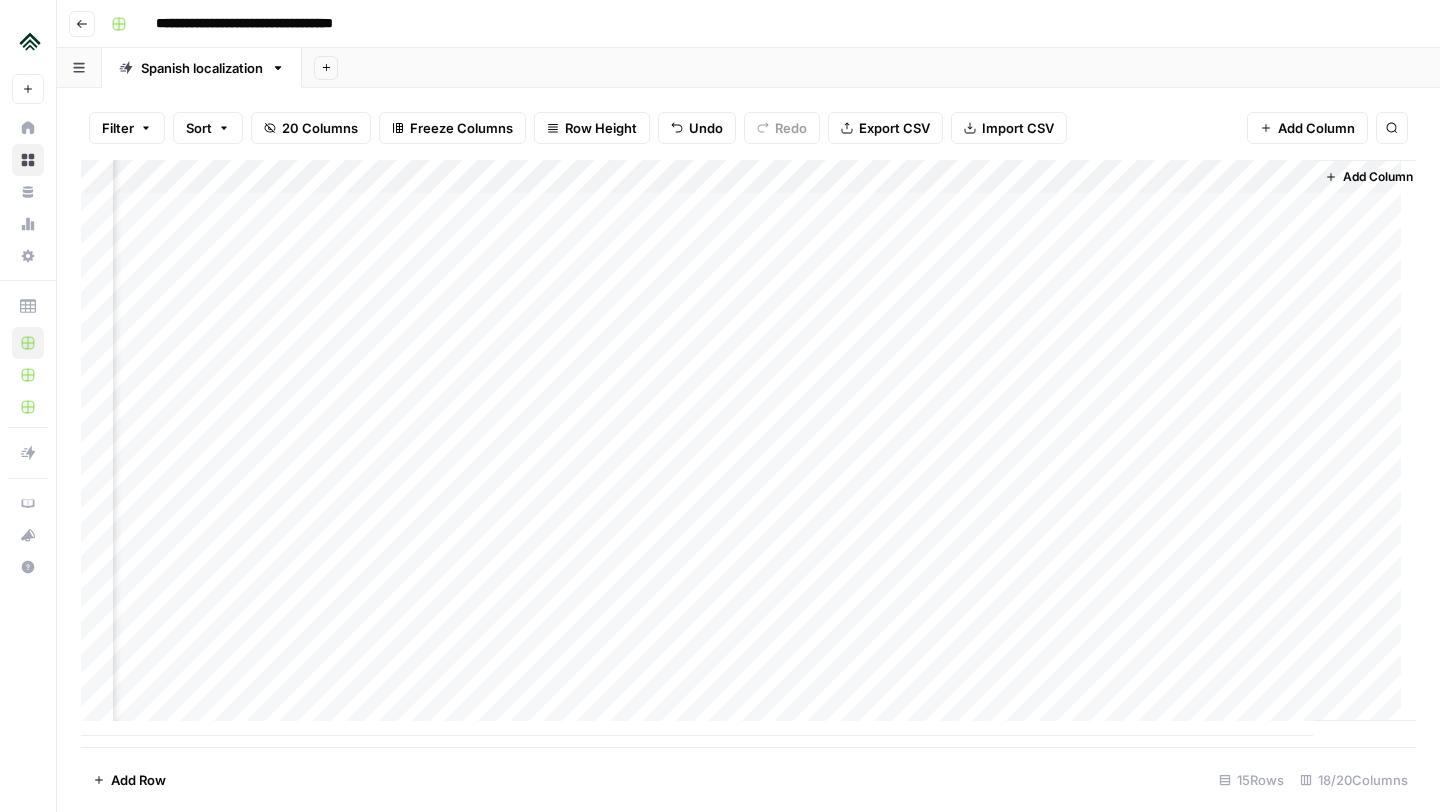 click on "Add Column" at bounding box center [748, 448] 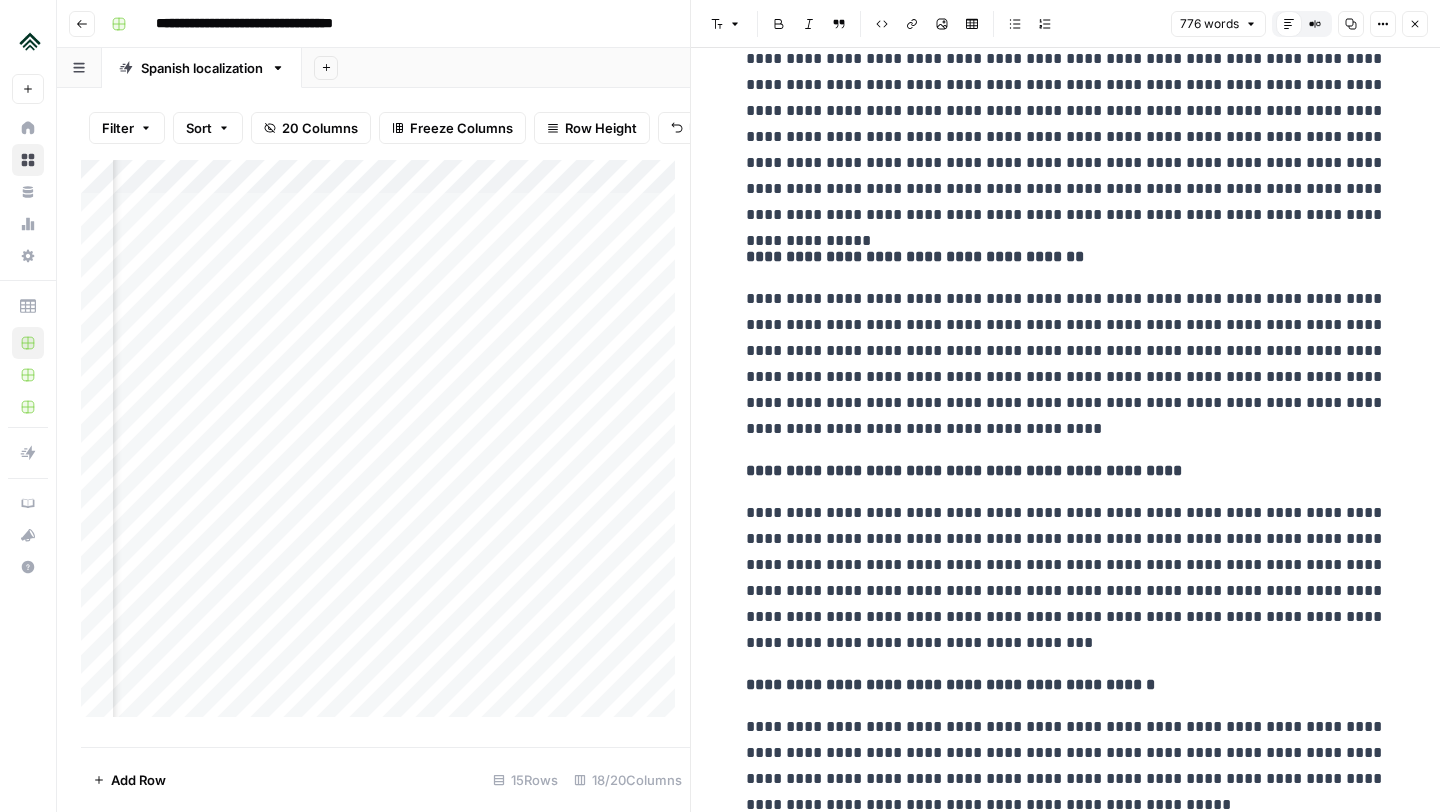 scroll, scrollTop: 0, scrollLeft: 0, axis: both 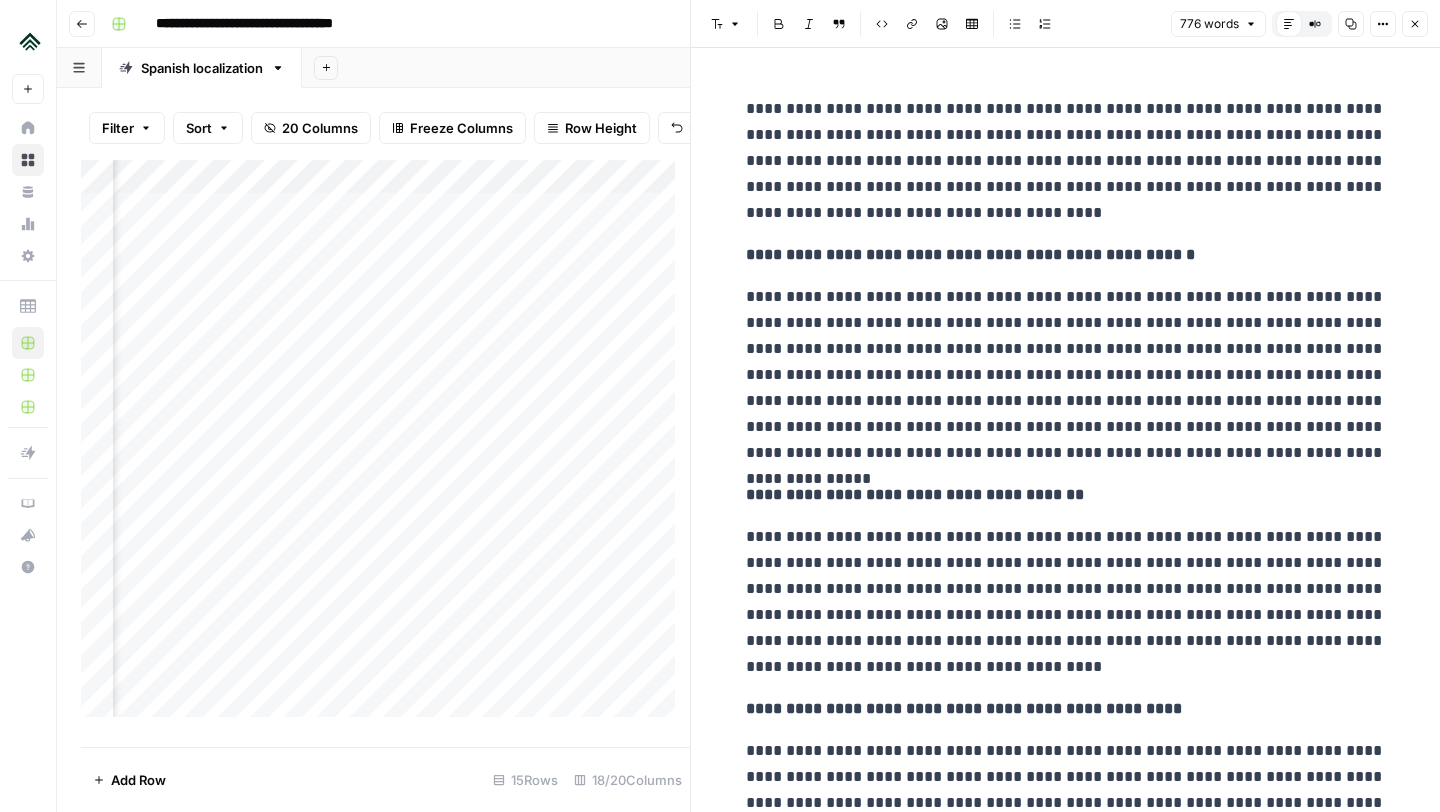 click 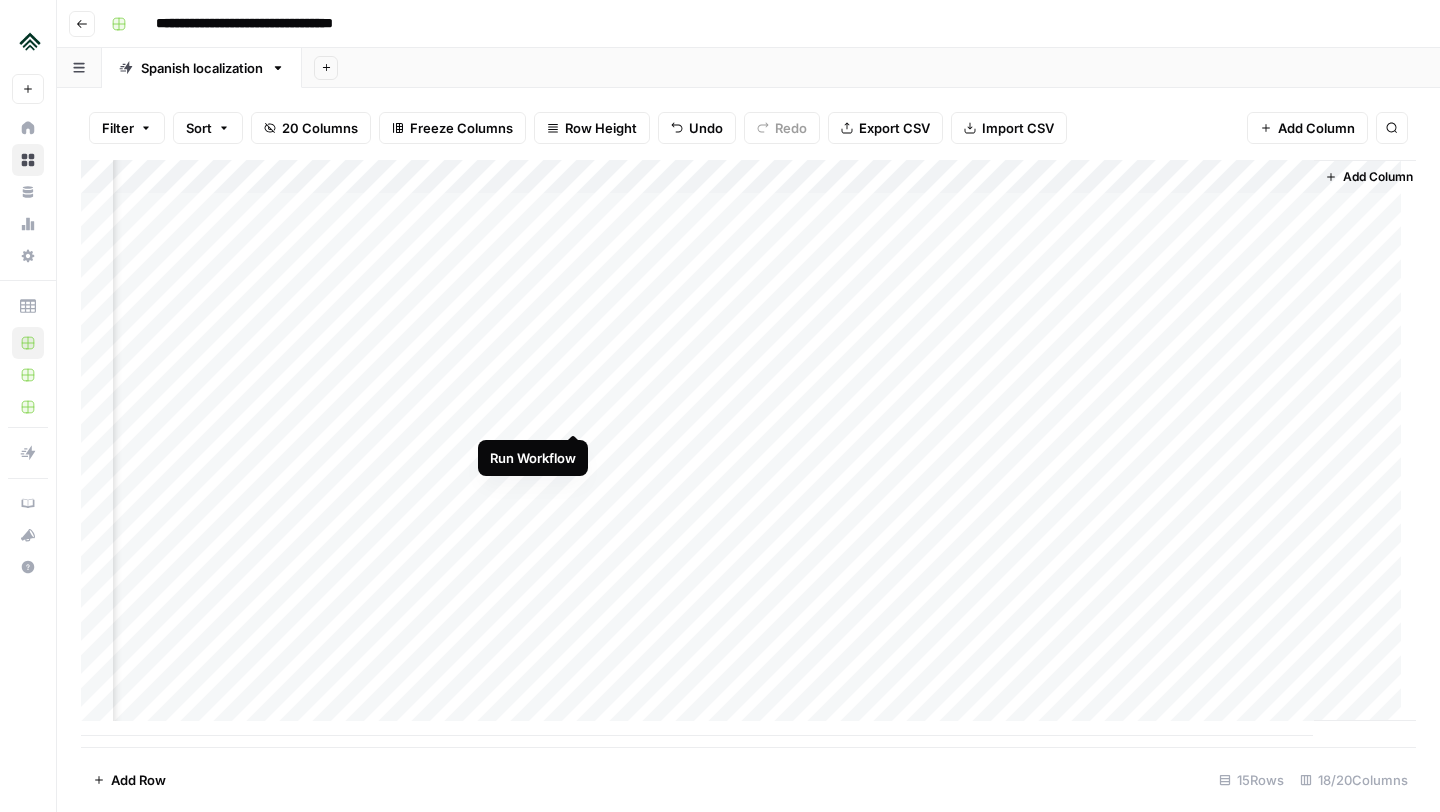 click on "Add Column" at bounding box center [748, 448] 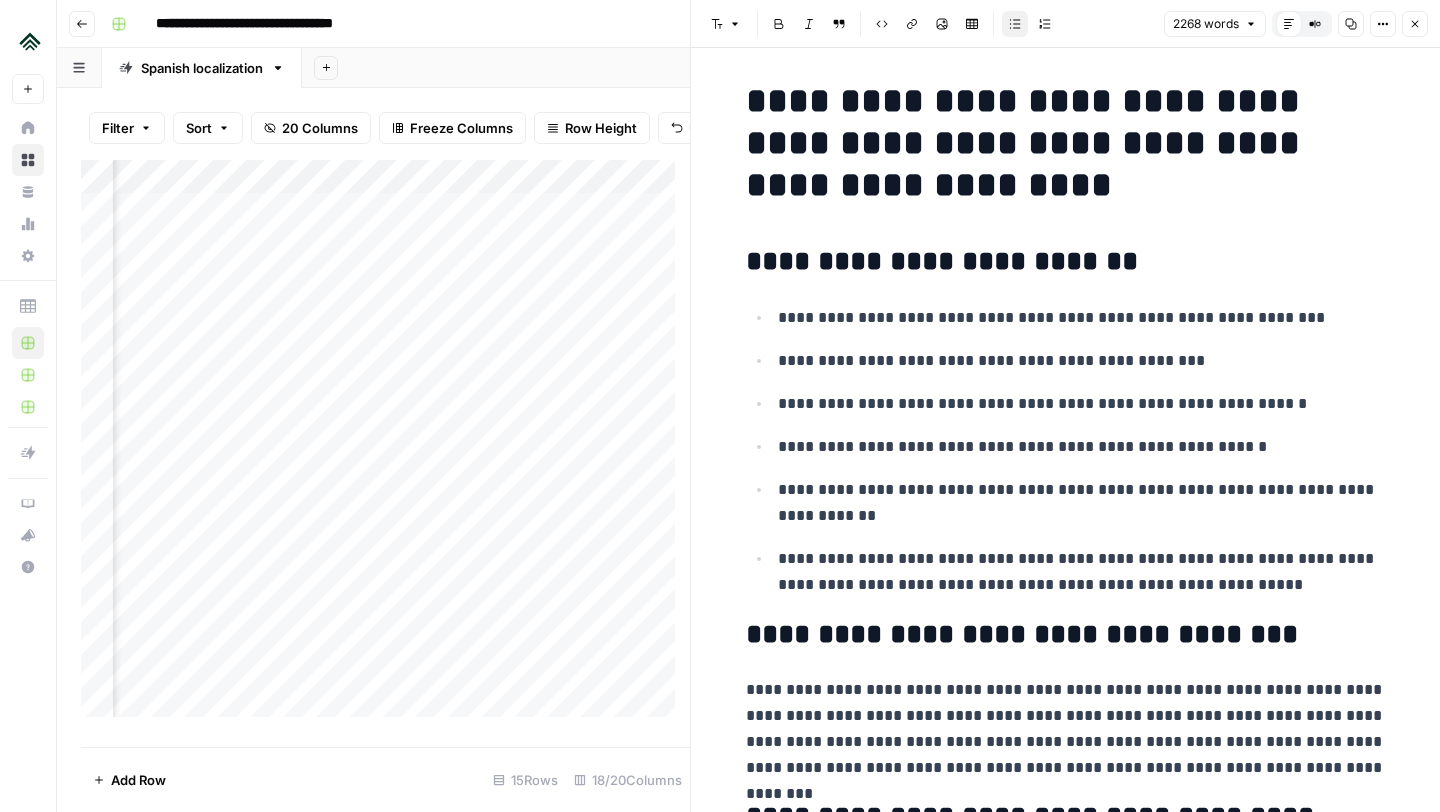 scroll, scrollTop: 0, scrollLeft: 0, axis: both 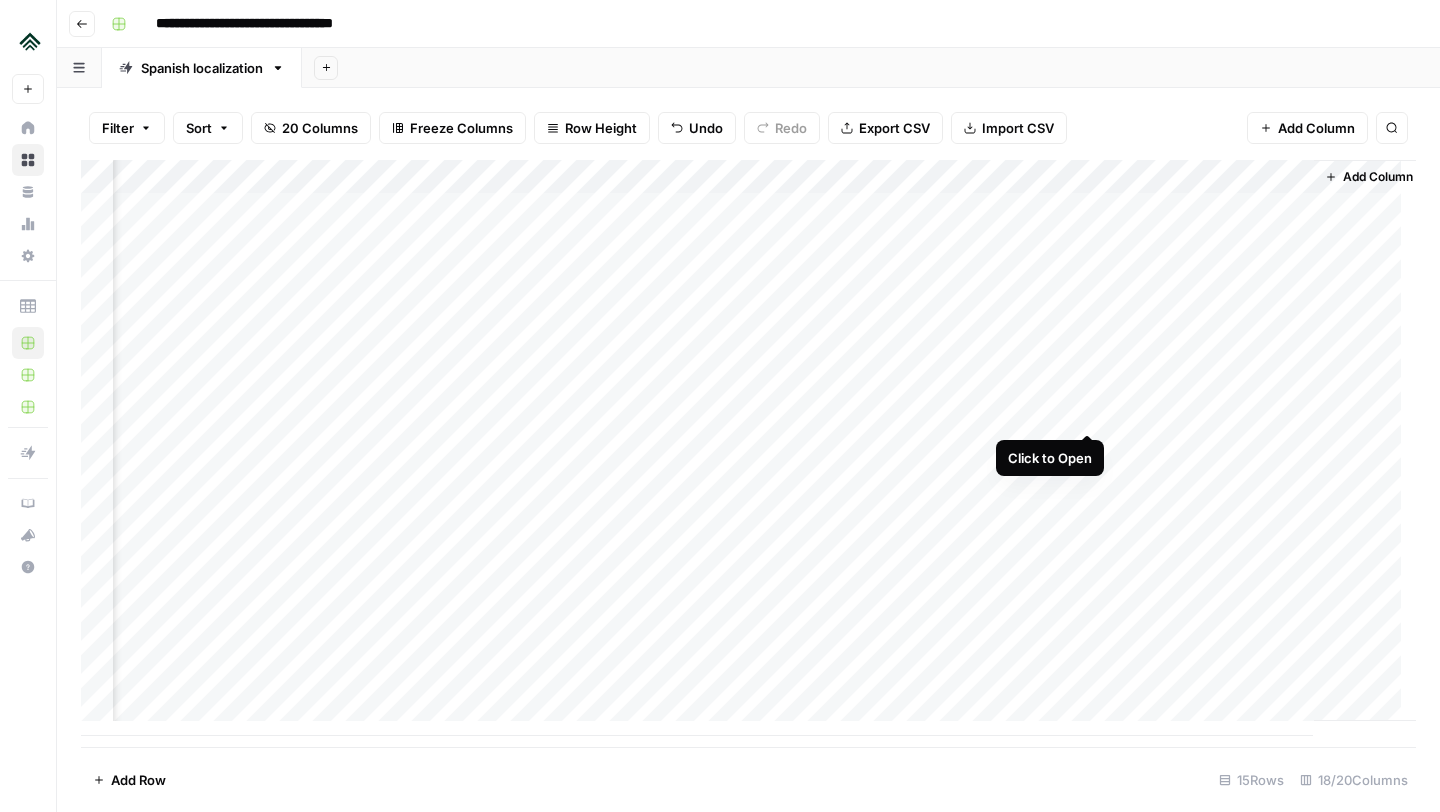 click on "Add Column" at bounding box center [748, 448] 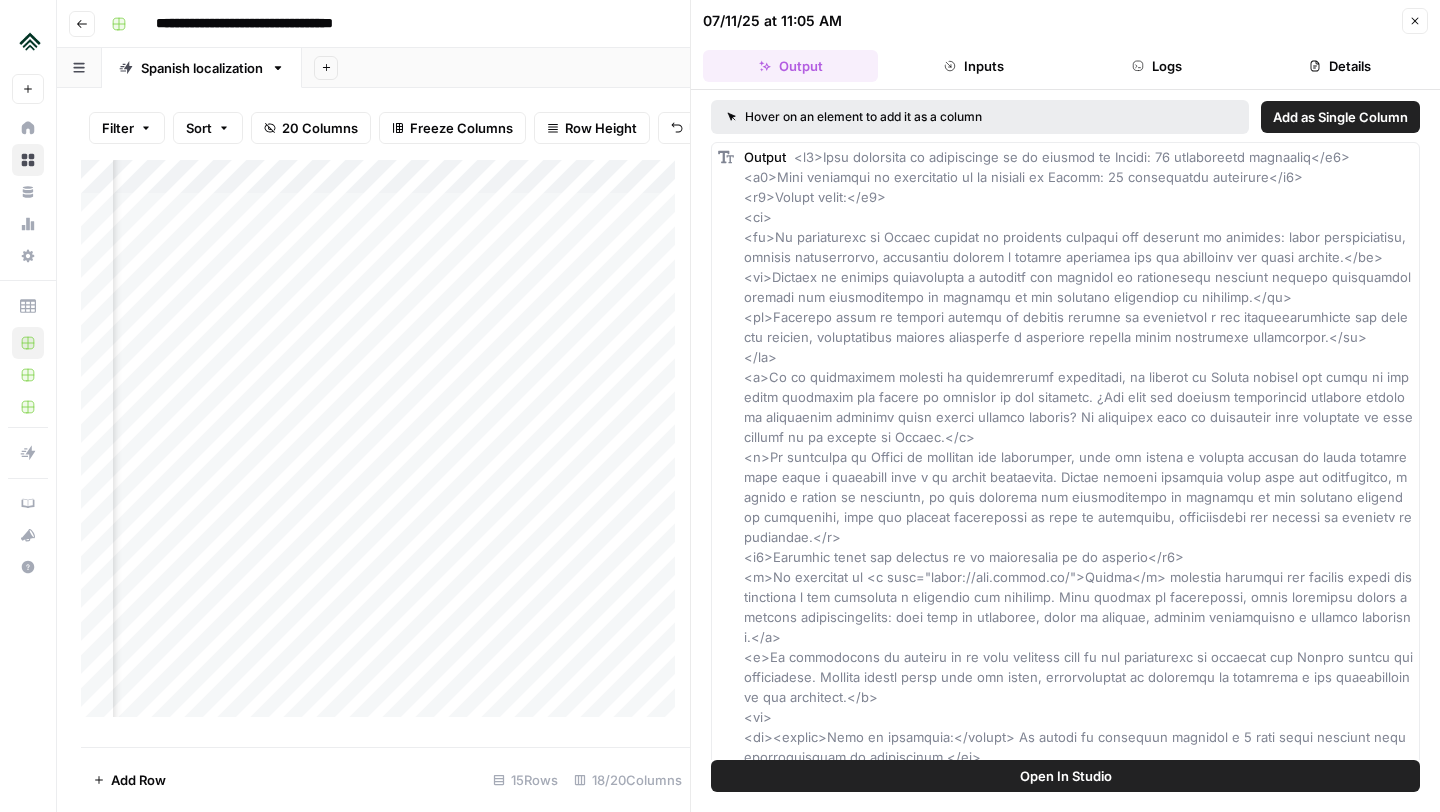 click on "Inputs" at bounding box center (973, 66) 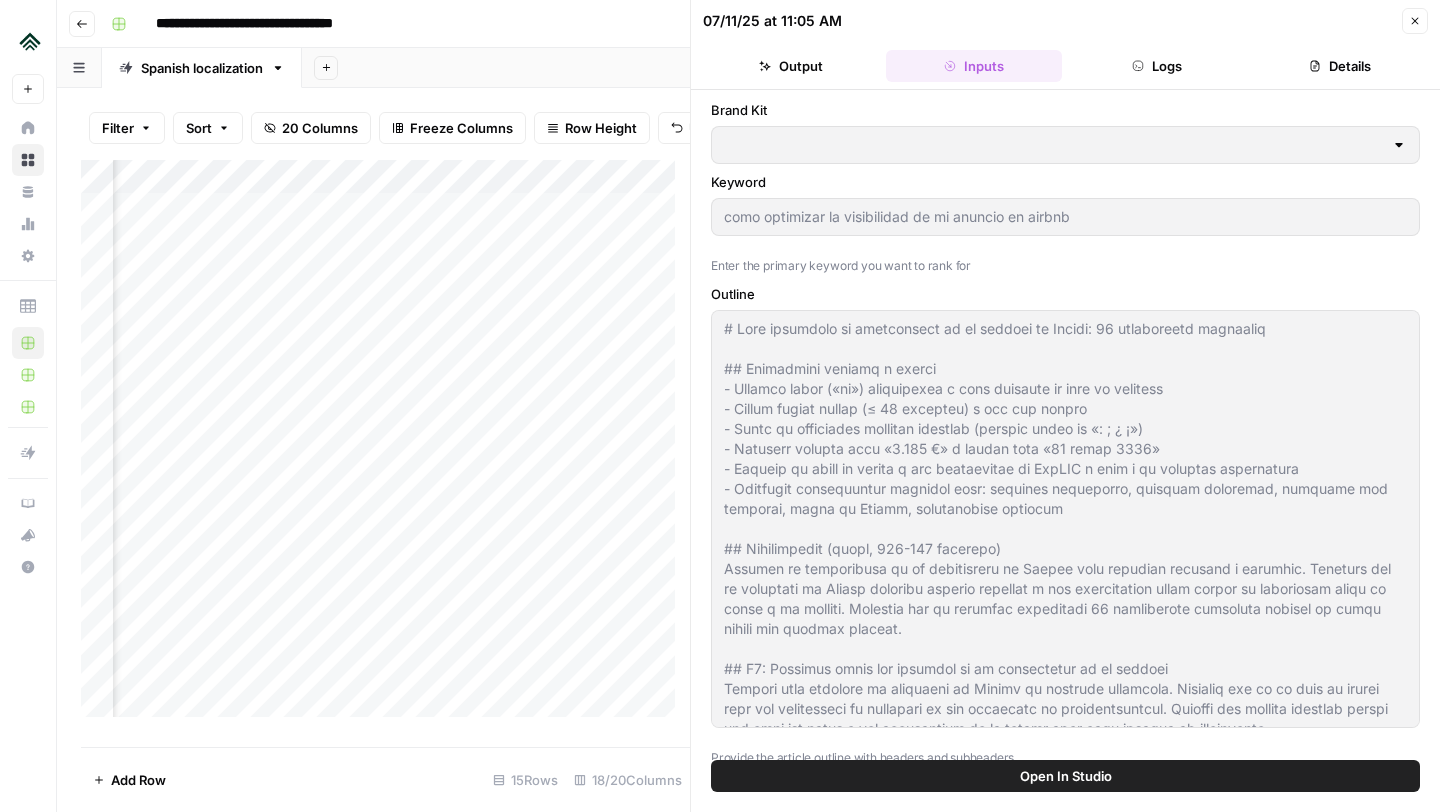 type on "AirDNA Spain" 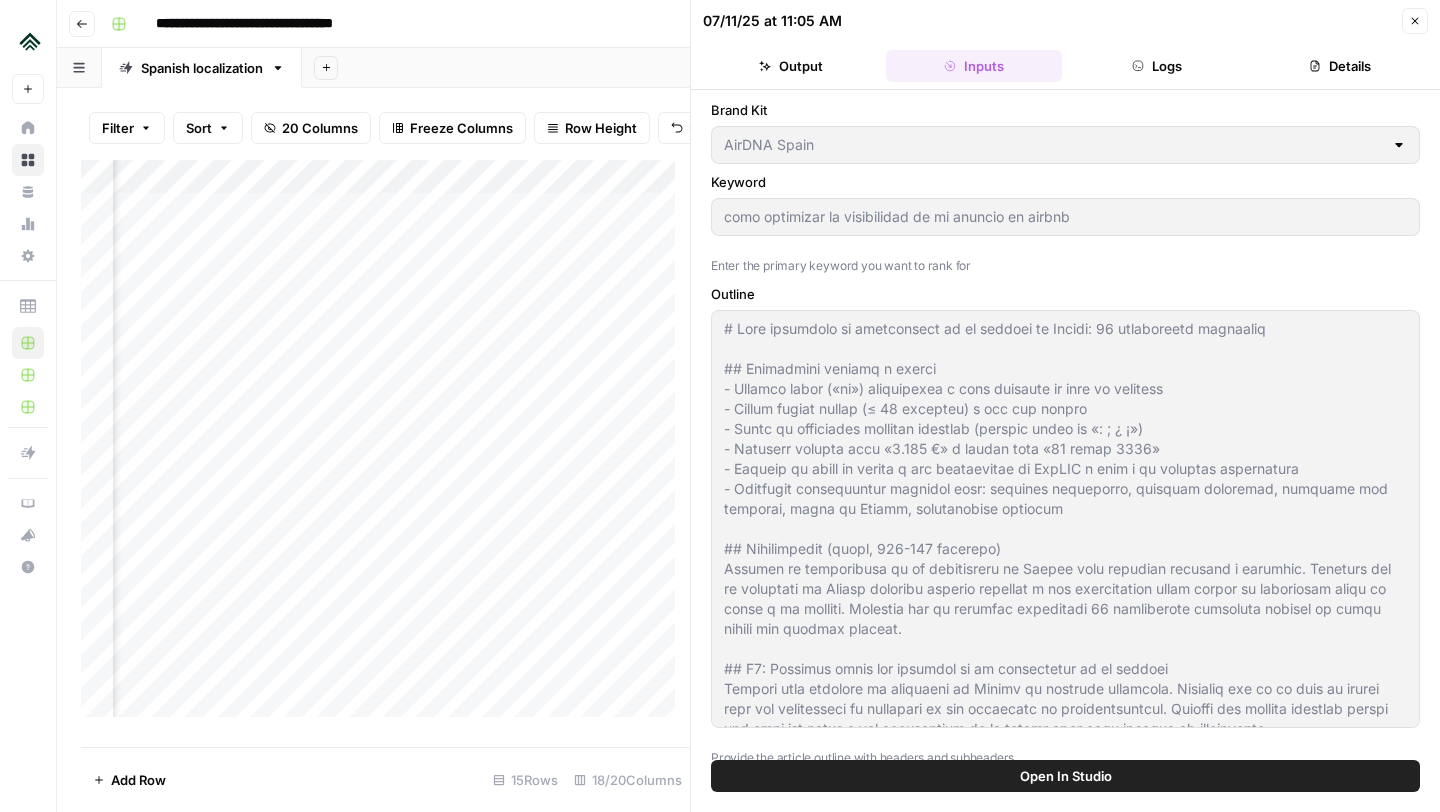 click on "Logs" at bounding box center [1157, 66] 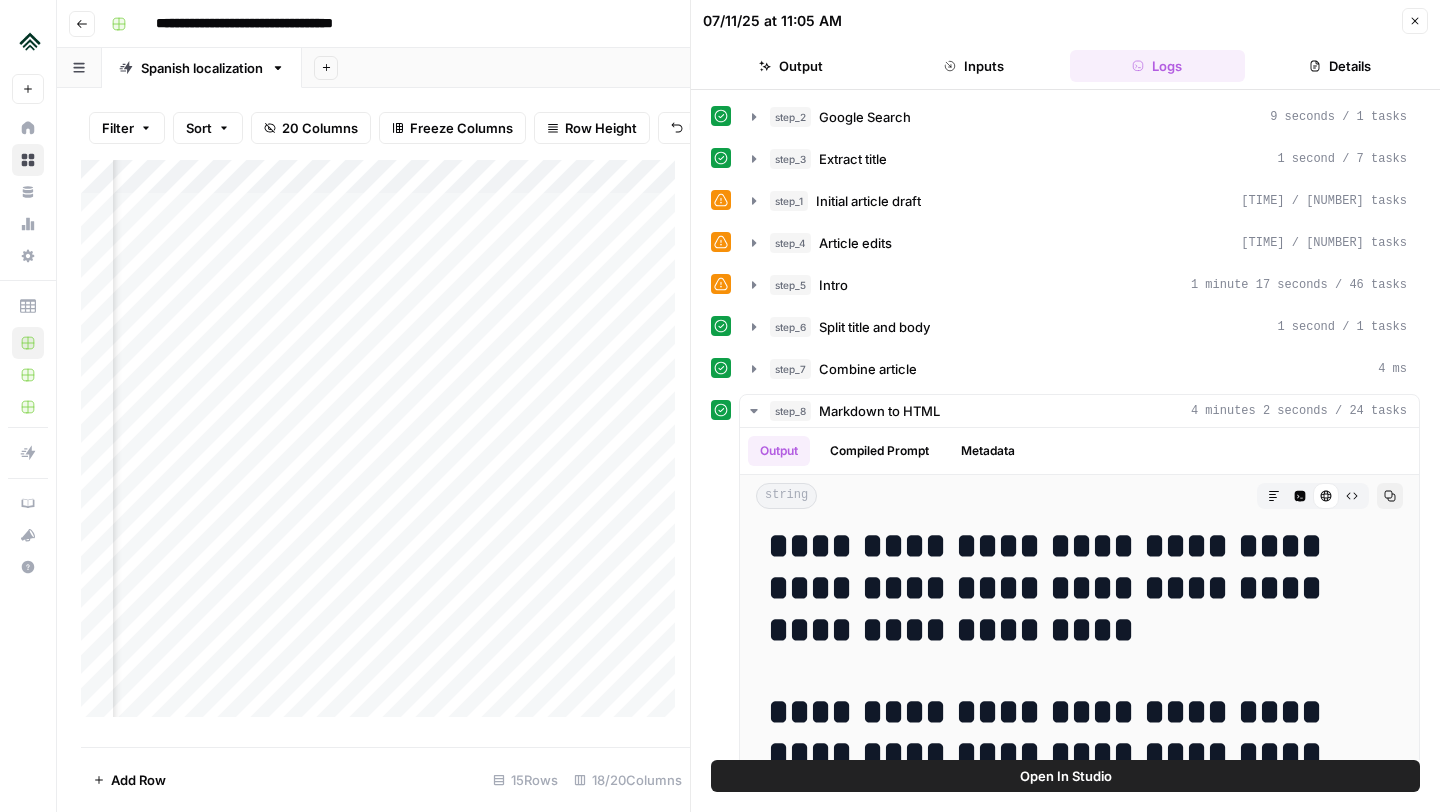 click on "Details" at bounding box center (1340, 66) 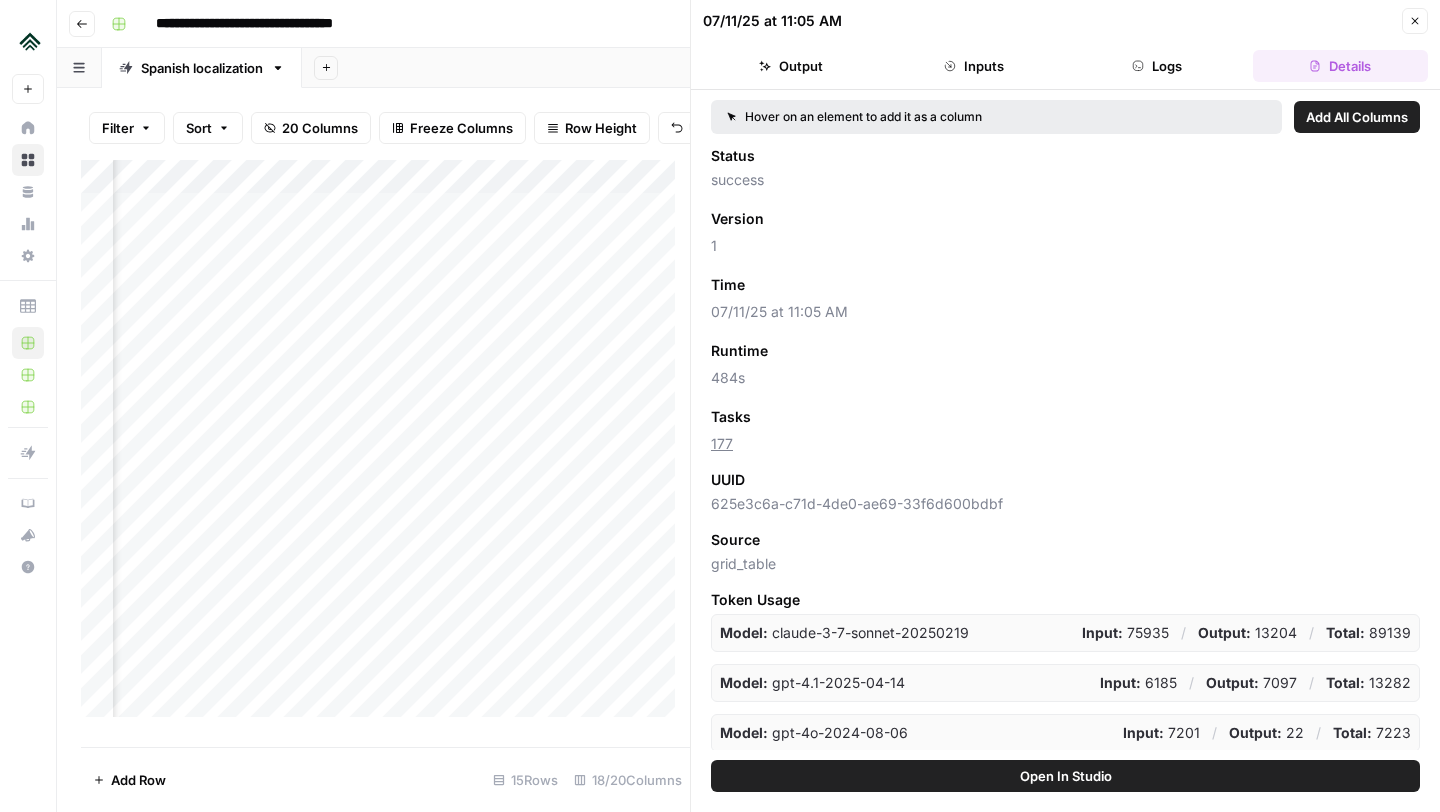 click on "Output" at bounding box center (790, 66) 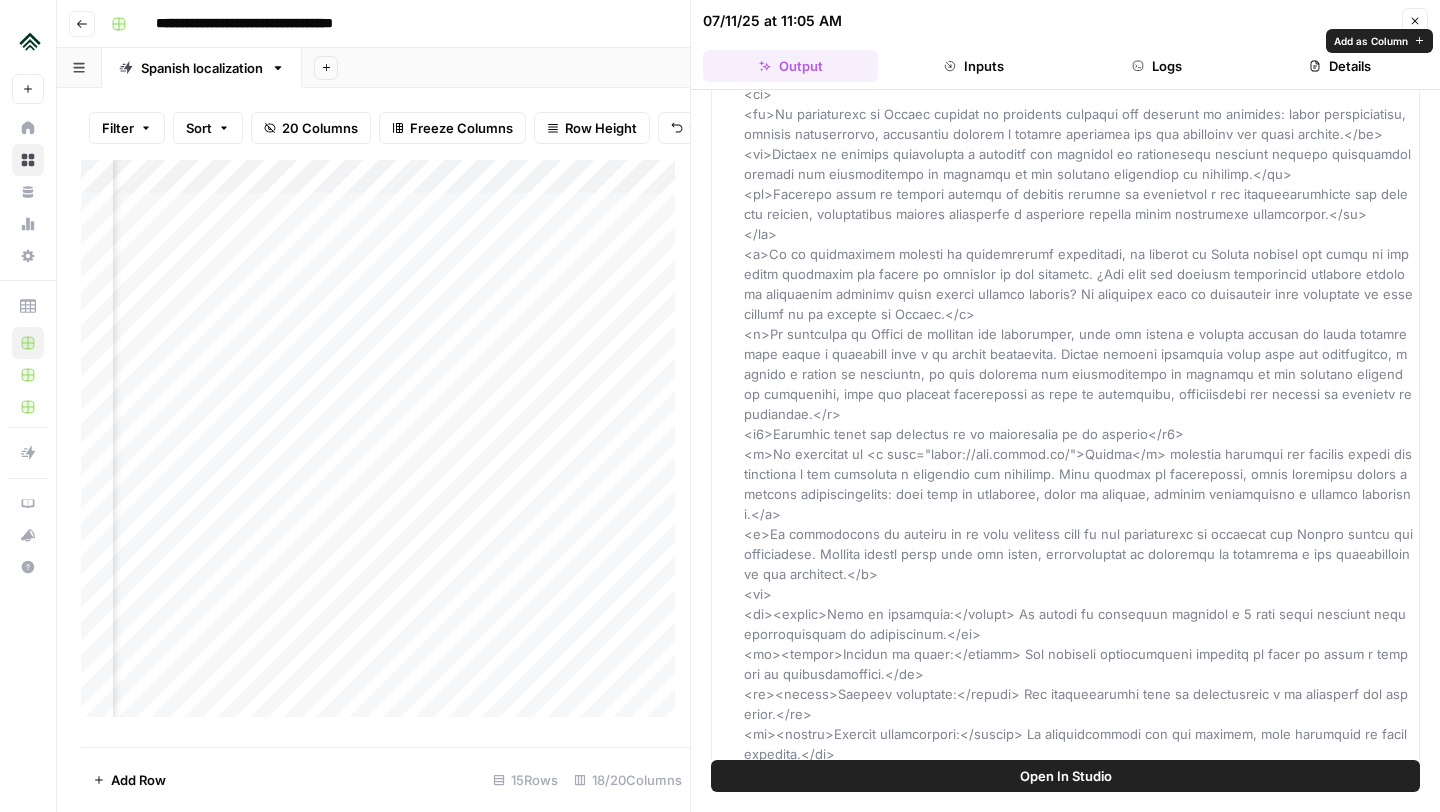 scroll, scrollTop: 0, scrollLeft: 0, axis: both 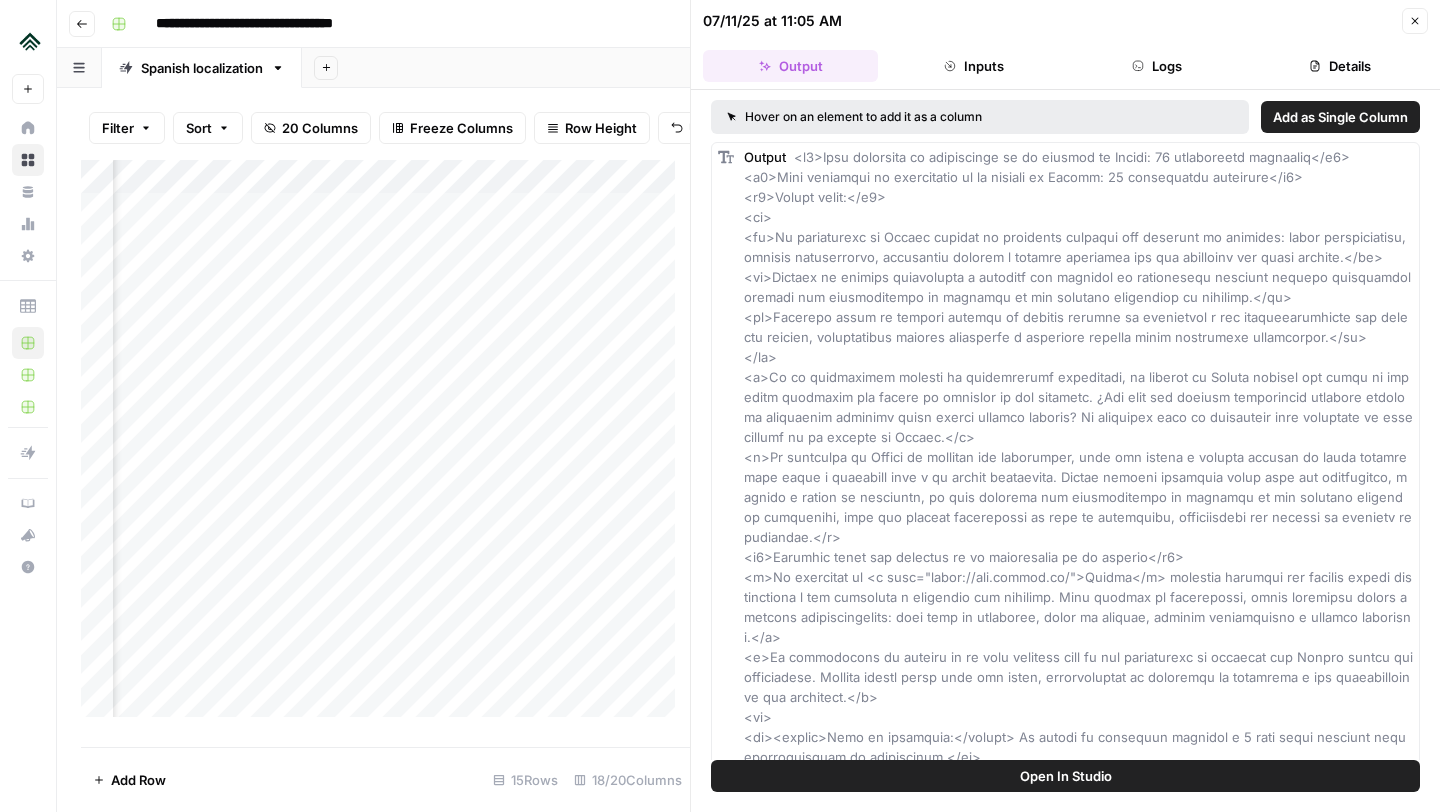 click 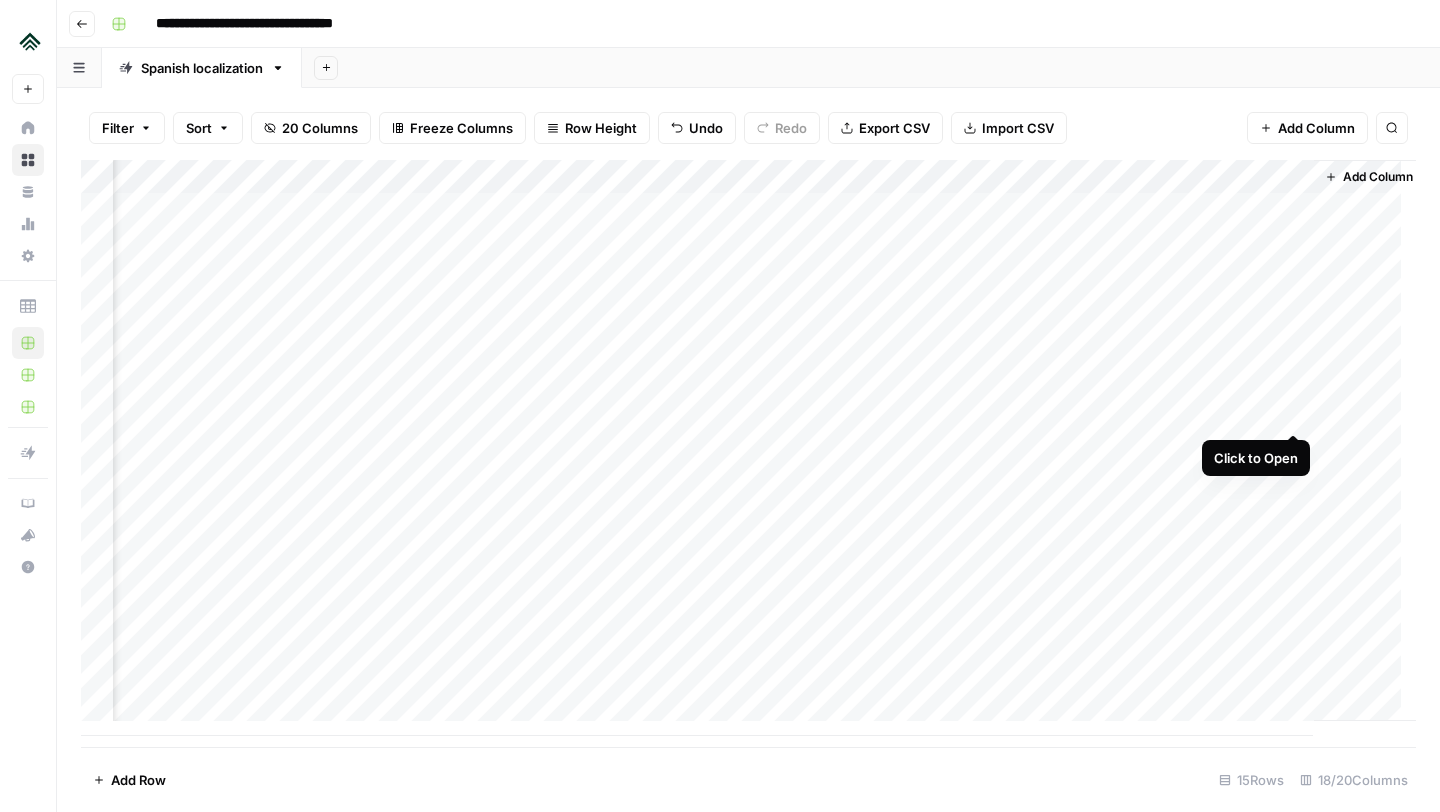 click on "Add Column" at bounding box center (748, 448) 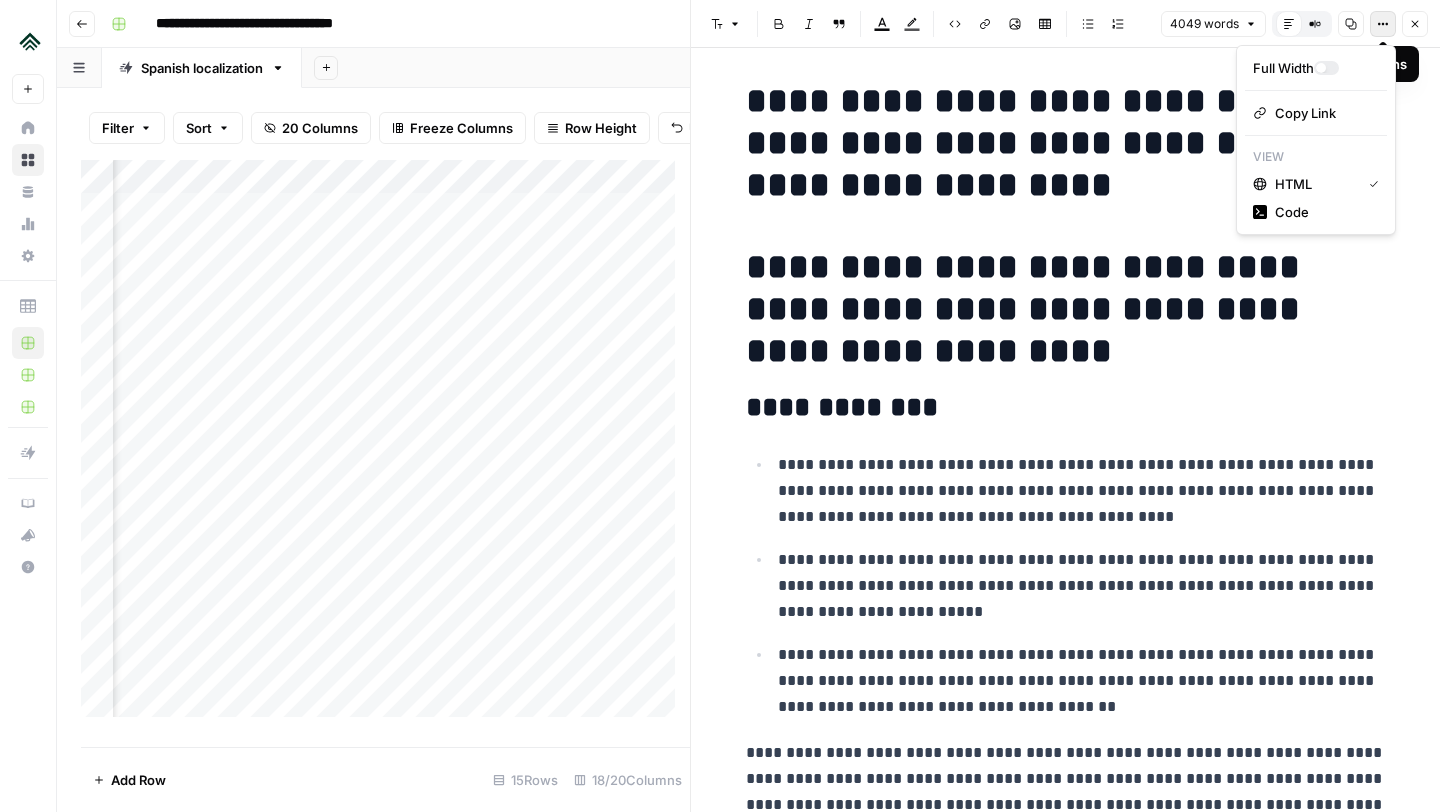 click 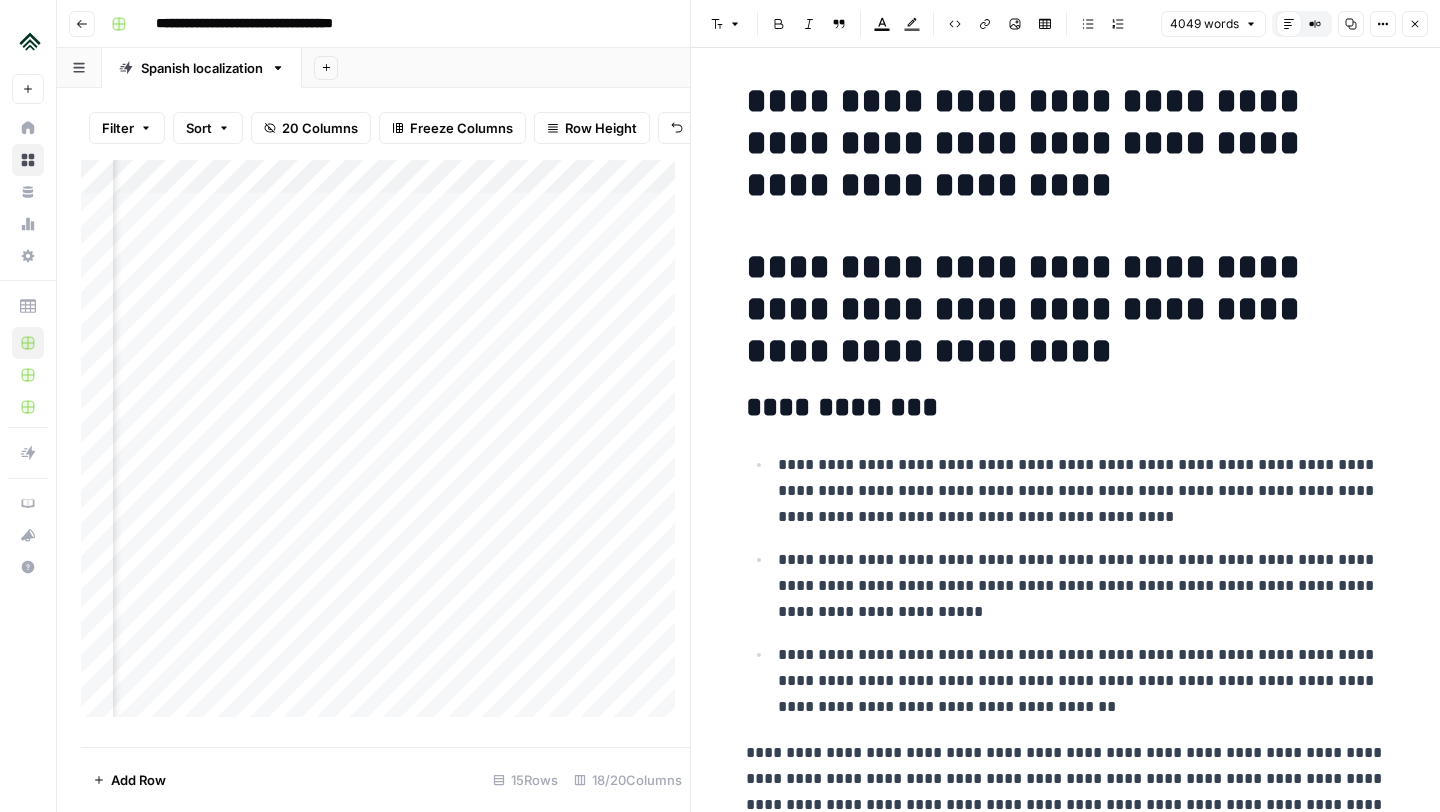 click on "**********" at bounding box center [1066, 309] 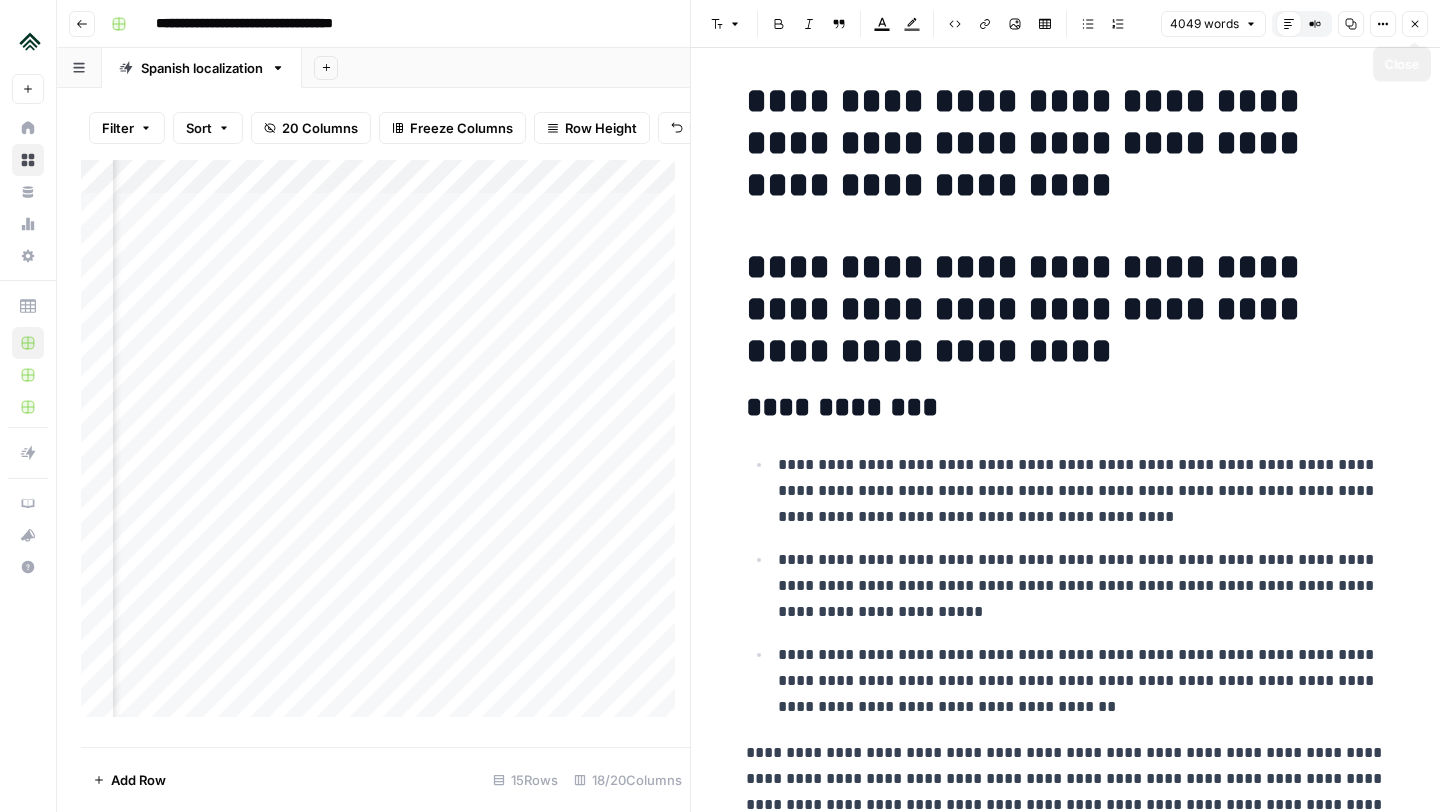 click 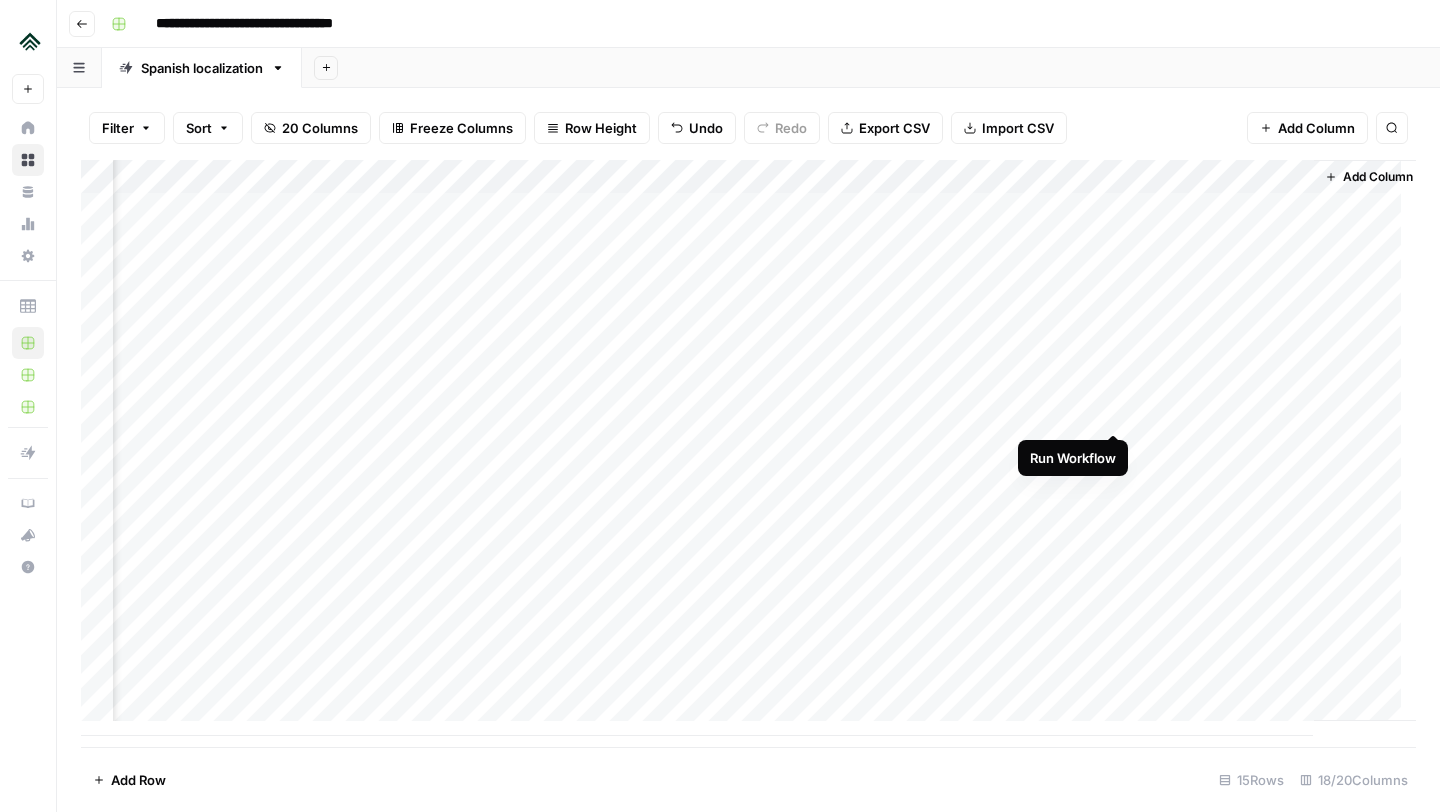 click on "Add Column" at bounding box center (748, 448) 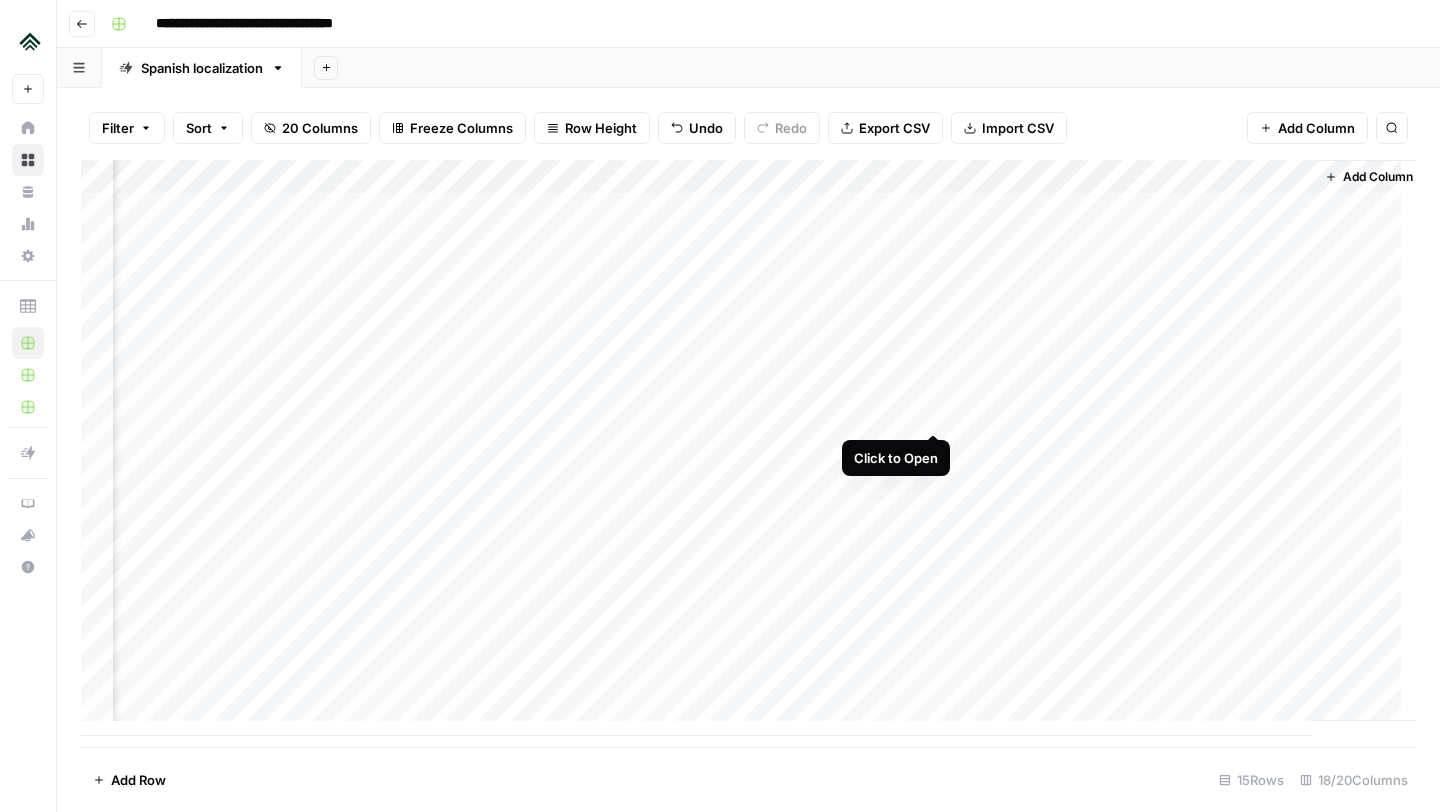 click on "Add Column" at bounding box center [748, 448] 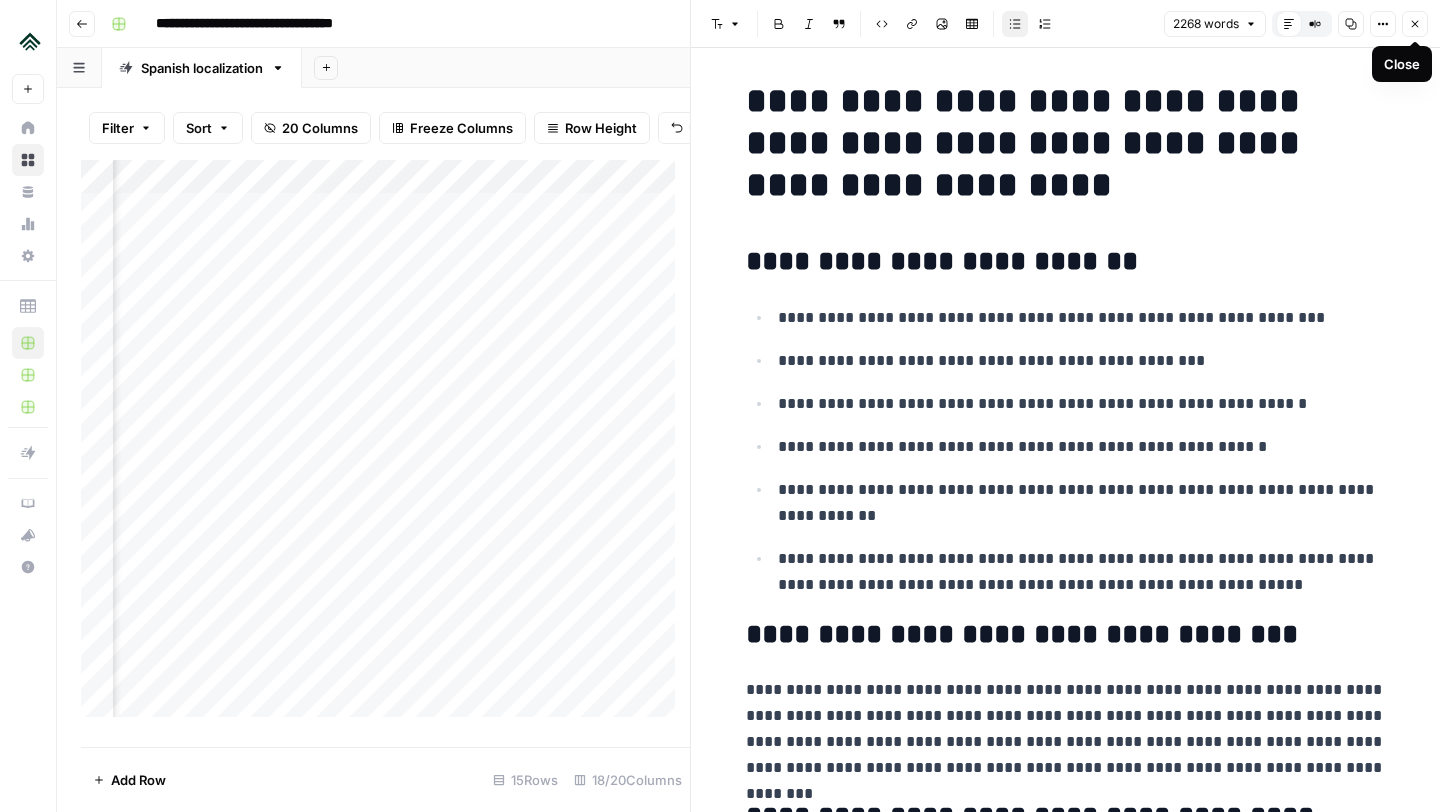 click 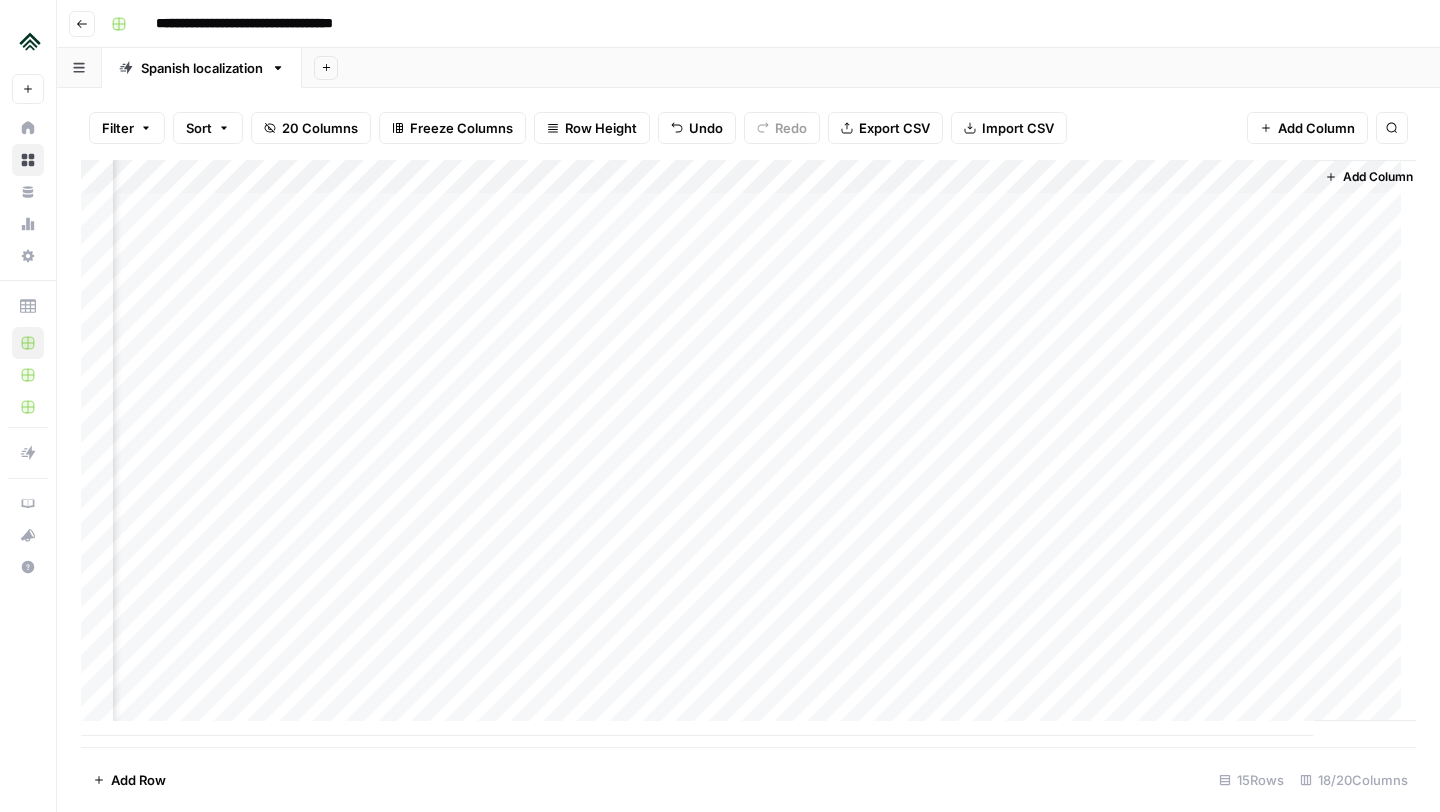 click on "Add Column" at bounding box center (748, 448) 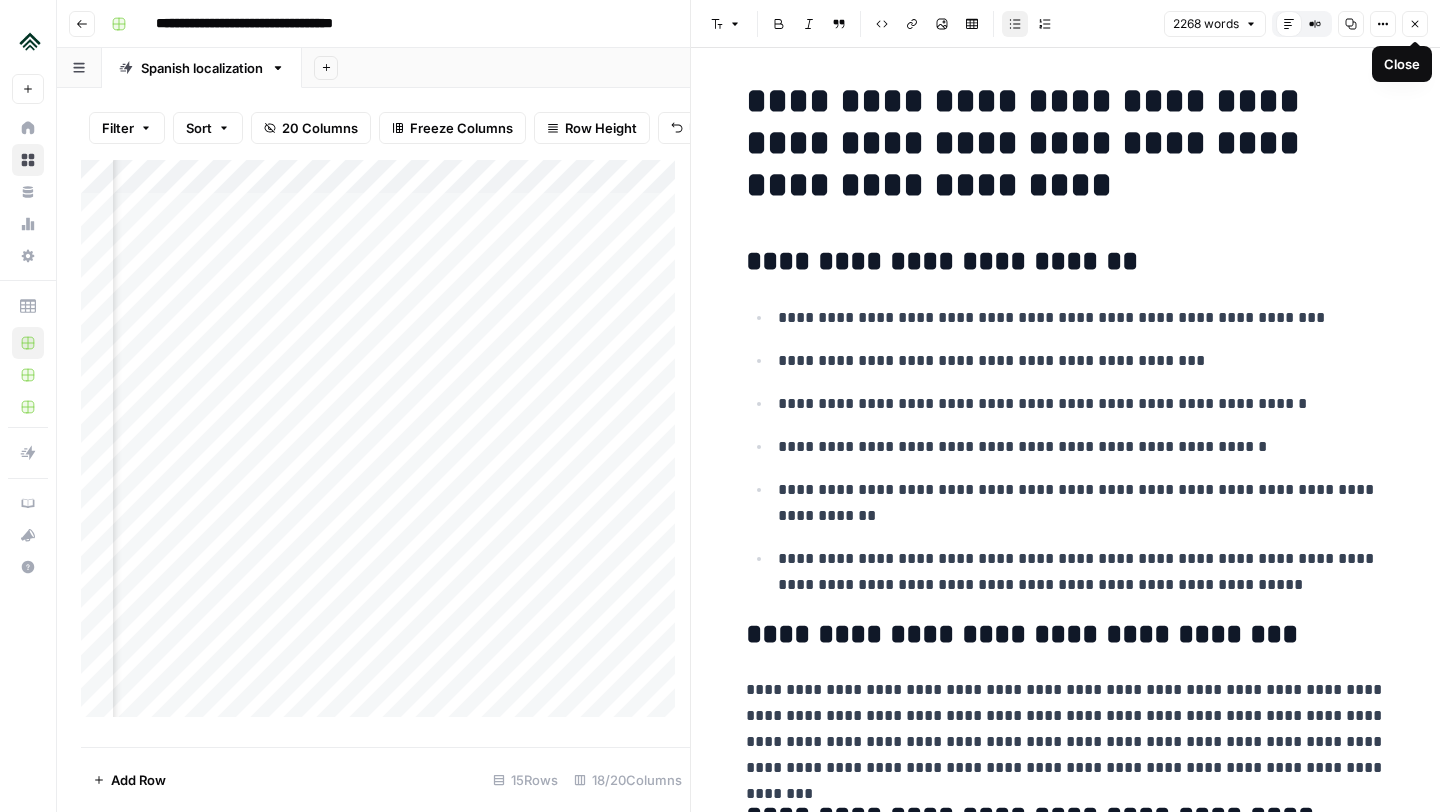 click 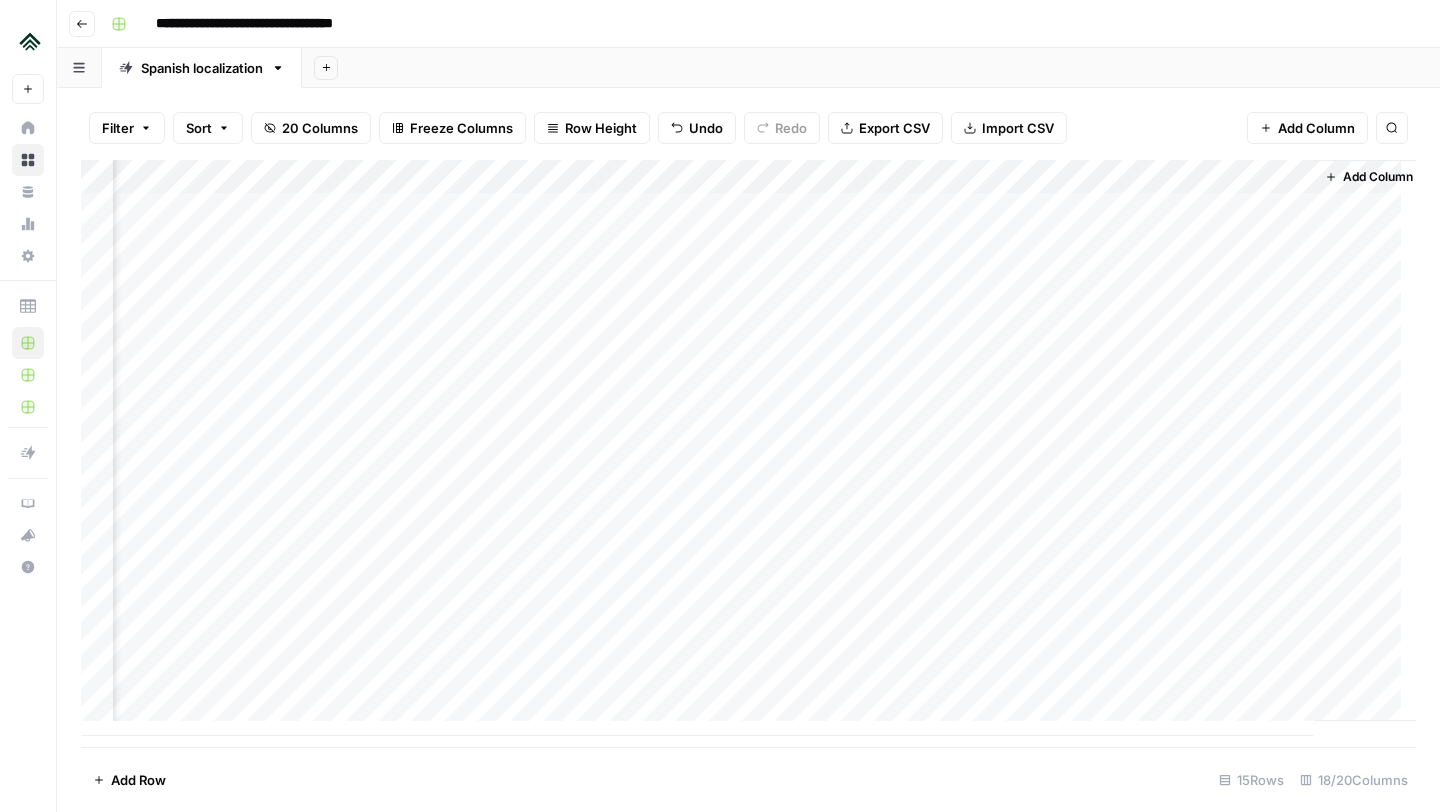 click on "Add Column" at bounding box center (748, 448) 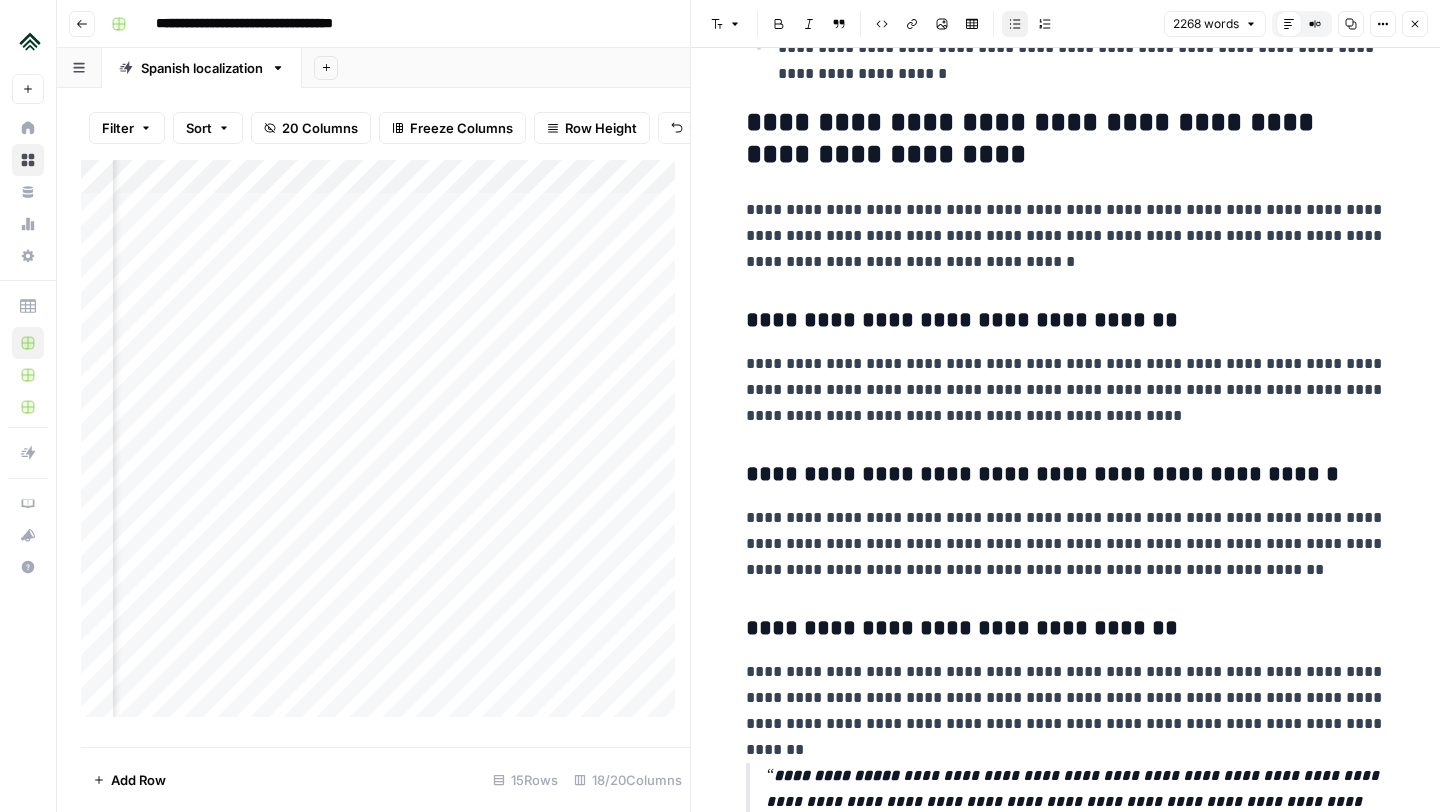 scroll, scrollTop: 4550, scrollLeft: 0, axis: vertical 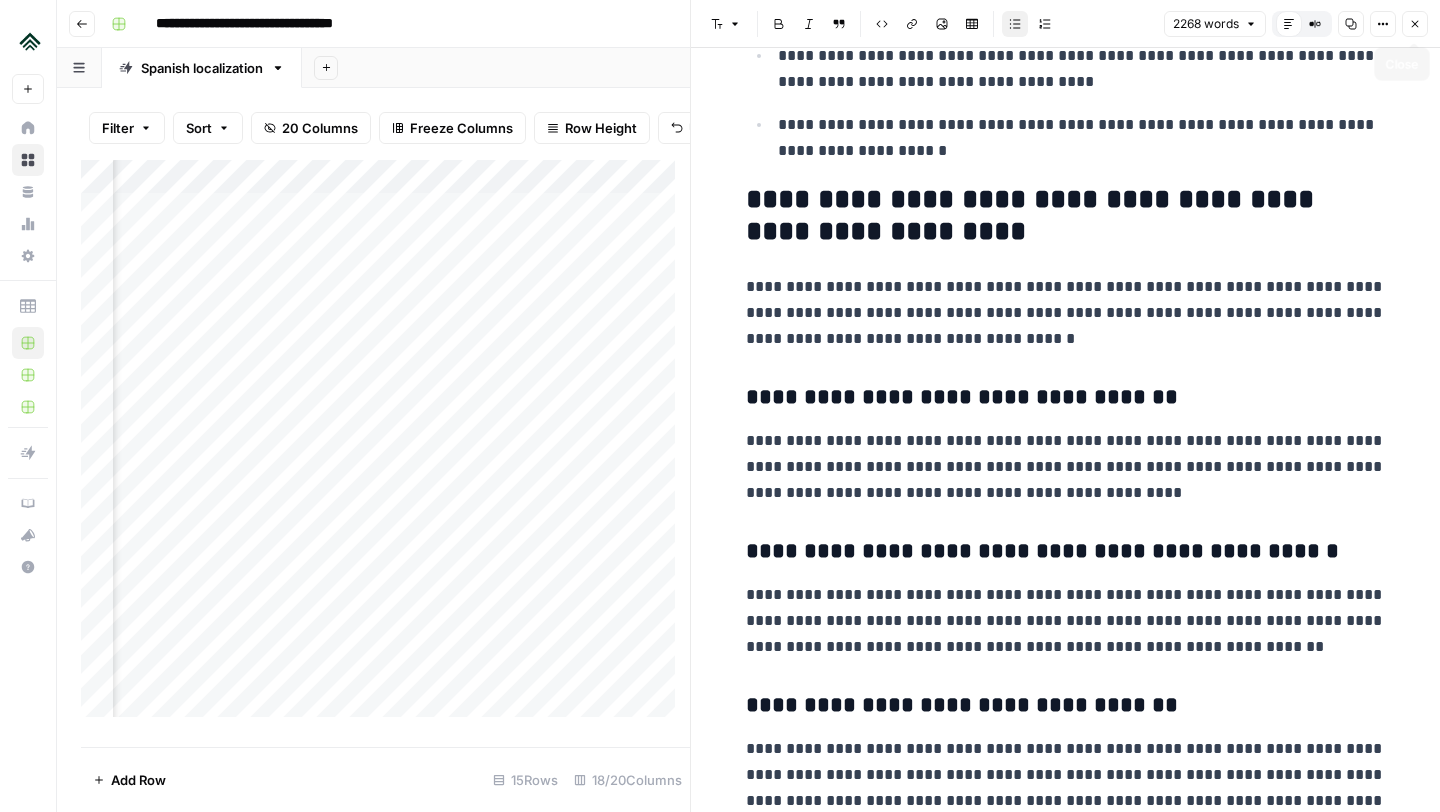click 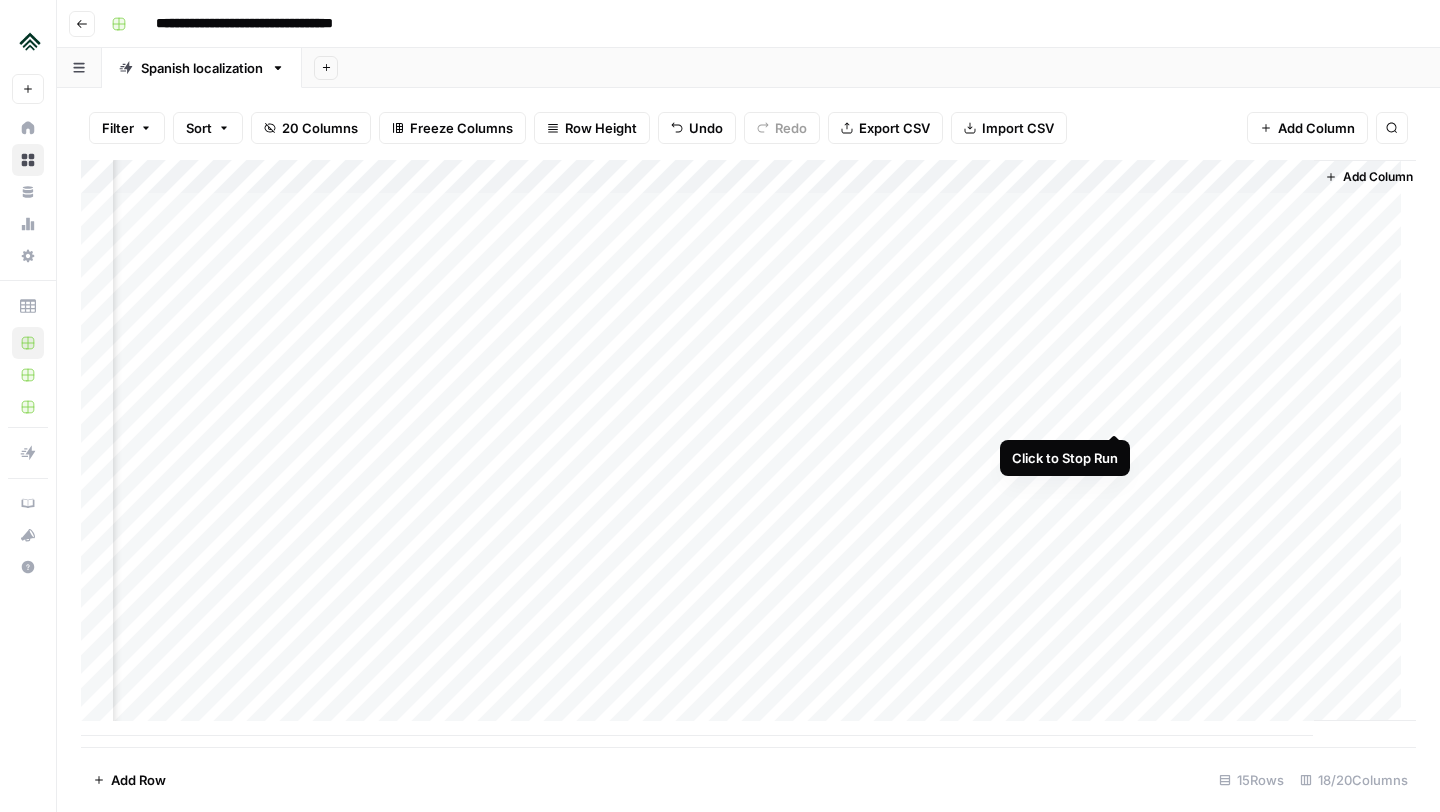 click on "Add Column" at bounding box center [748, 448] 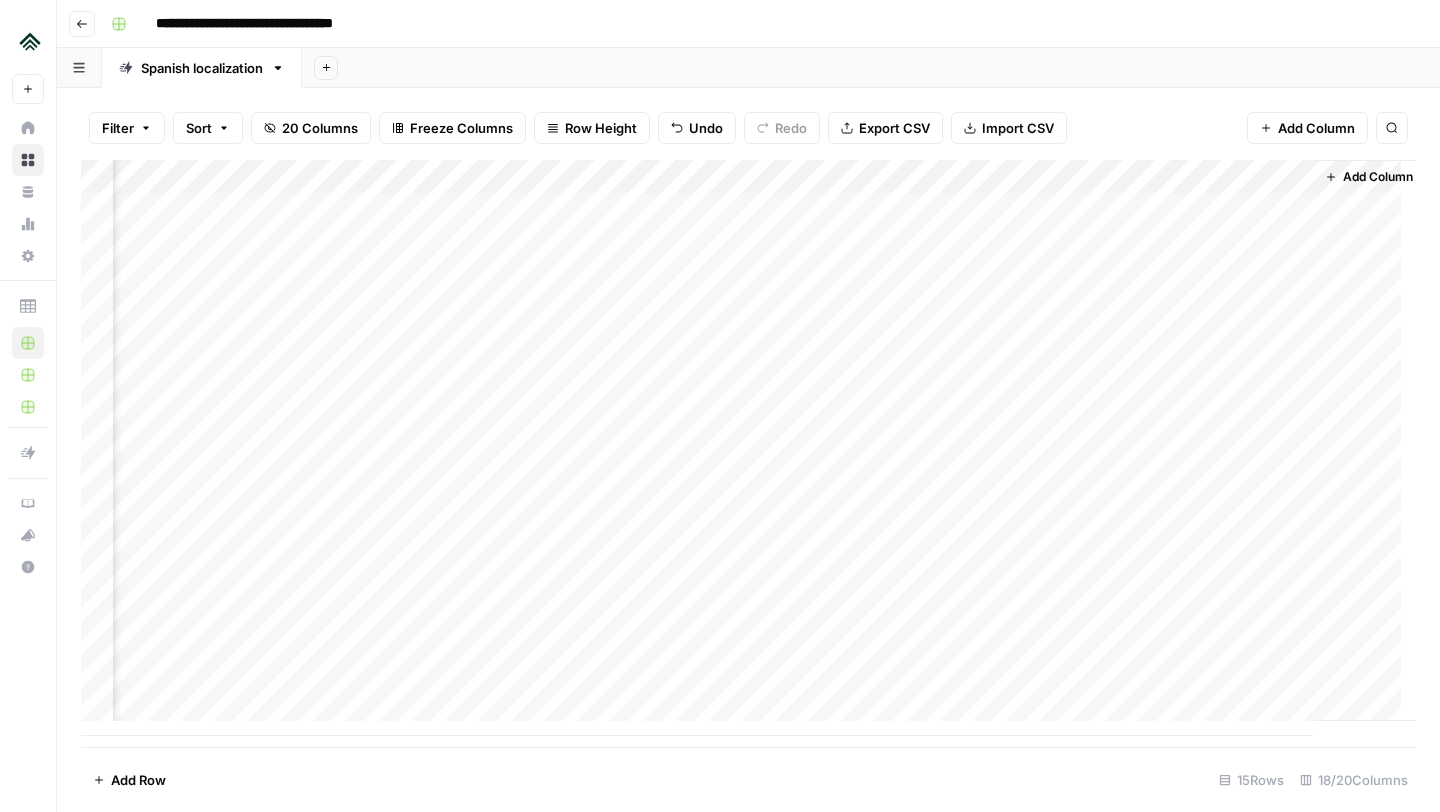 click on "Add Column" at bounding box center (748, 448) 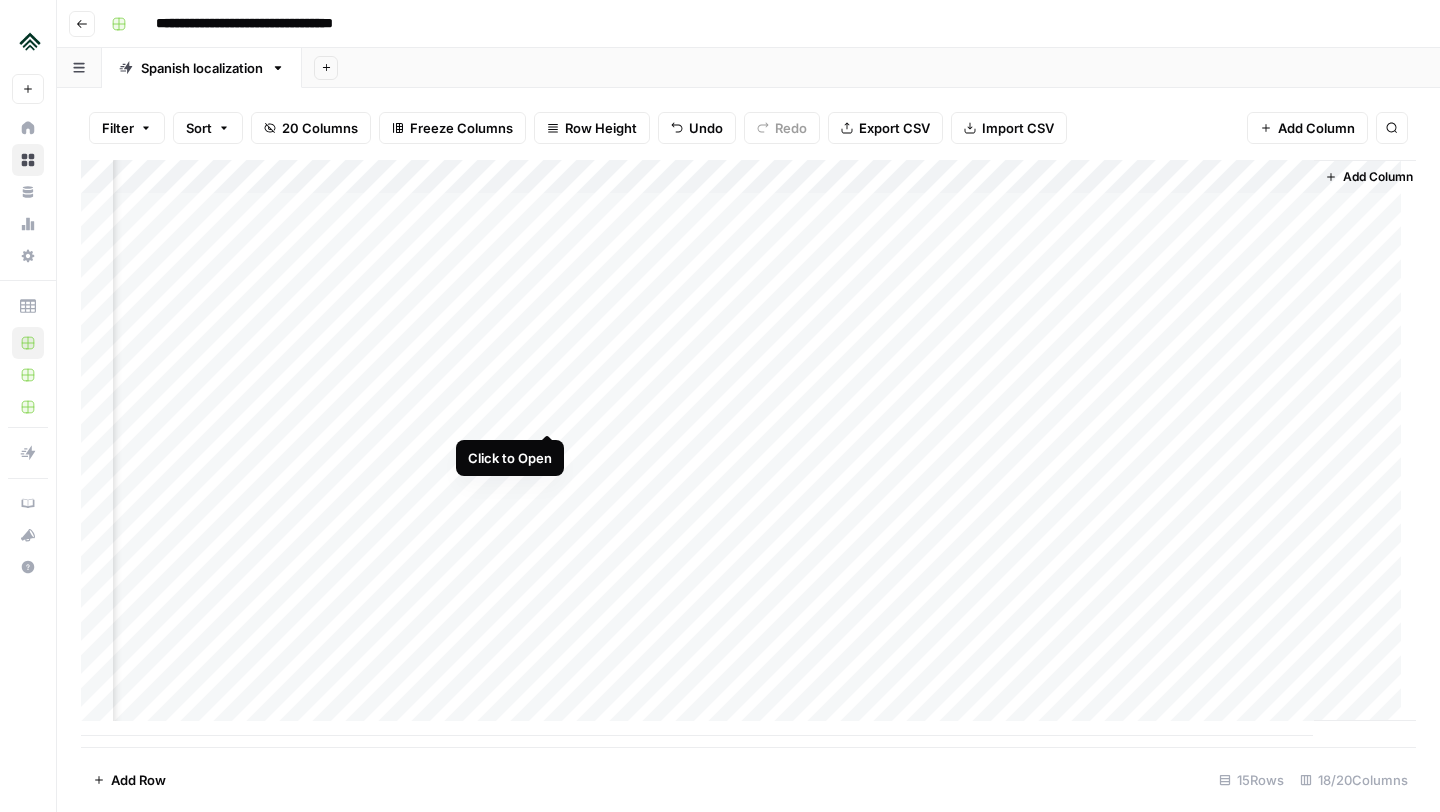 click on "Add Column" at bounding box center (748, 448) 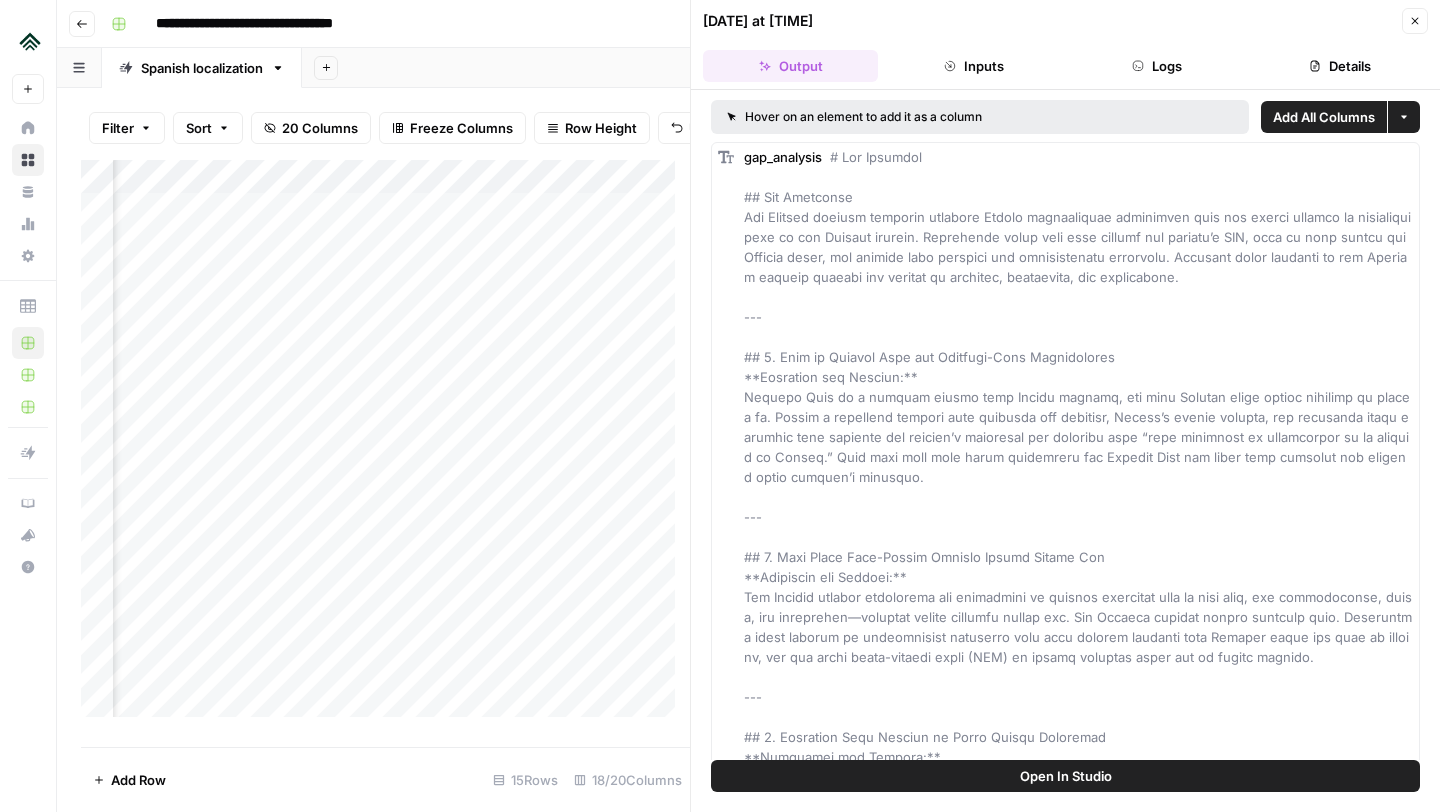 click on "Close" at bounding box center (1415, 21) 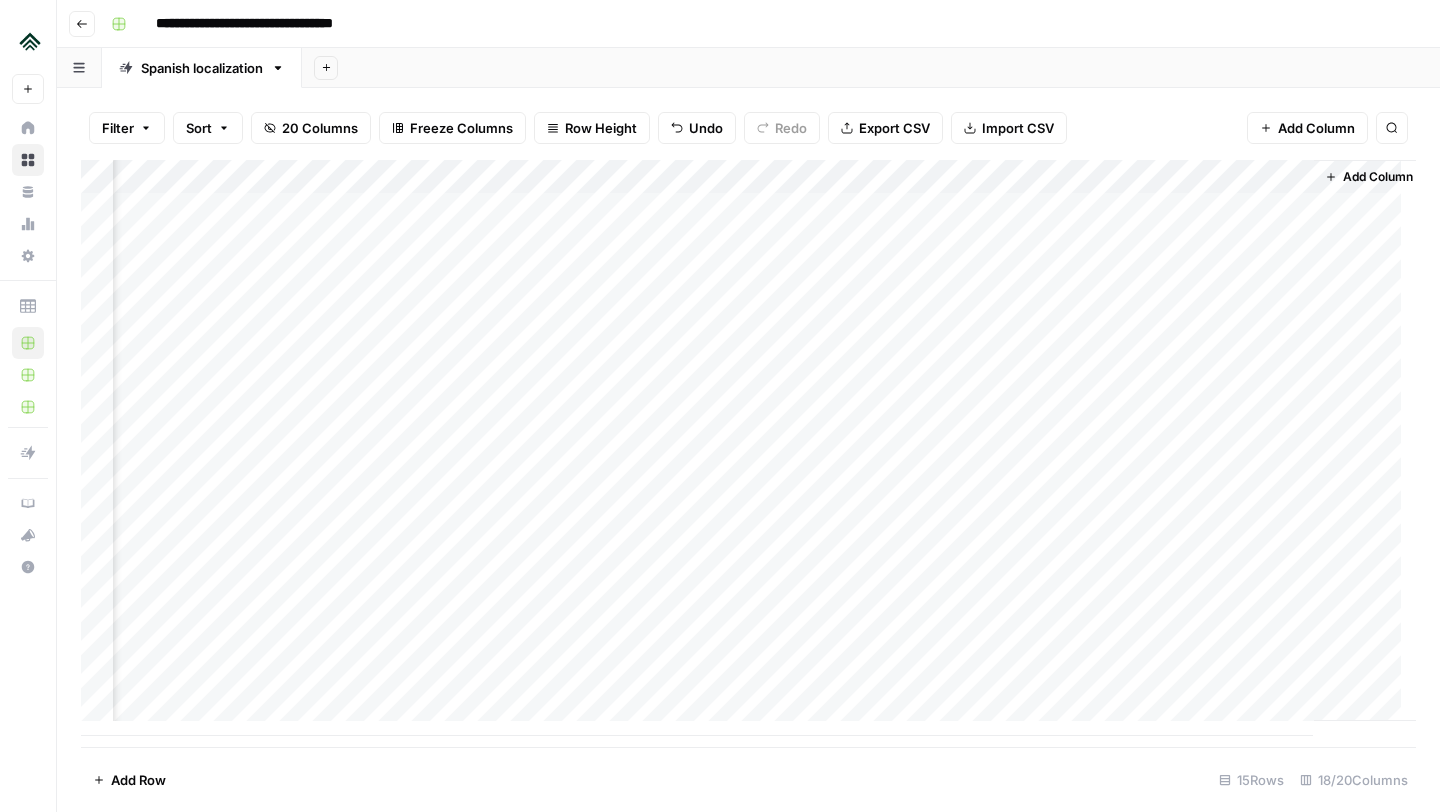 click on "Add Column" at bounding box center [748, 448] 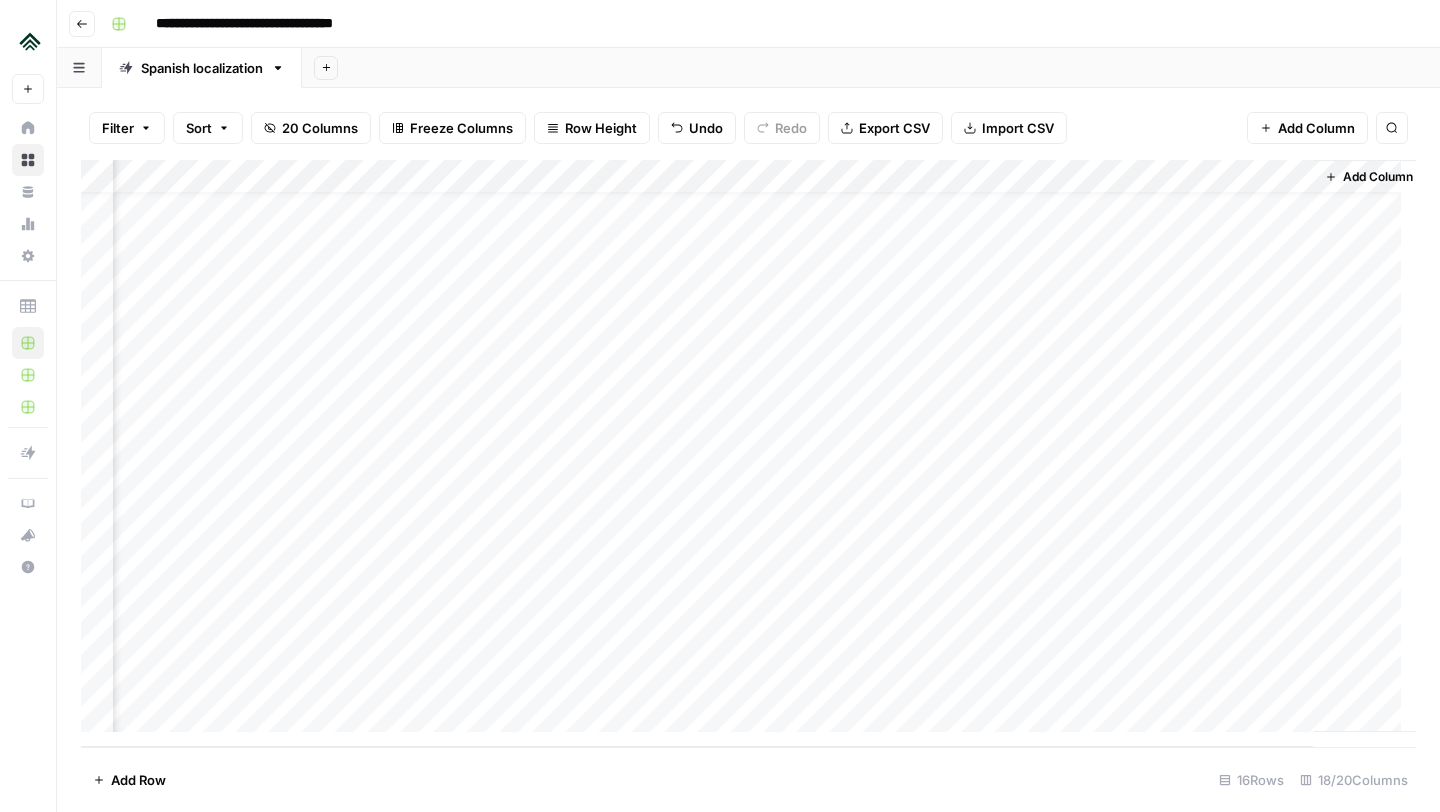 scroll, scrollTop: 38, scrollLeft: 2040, axis: both 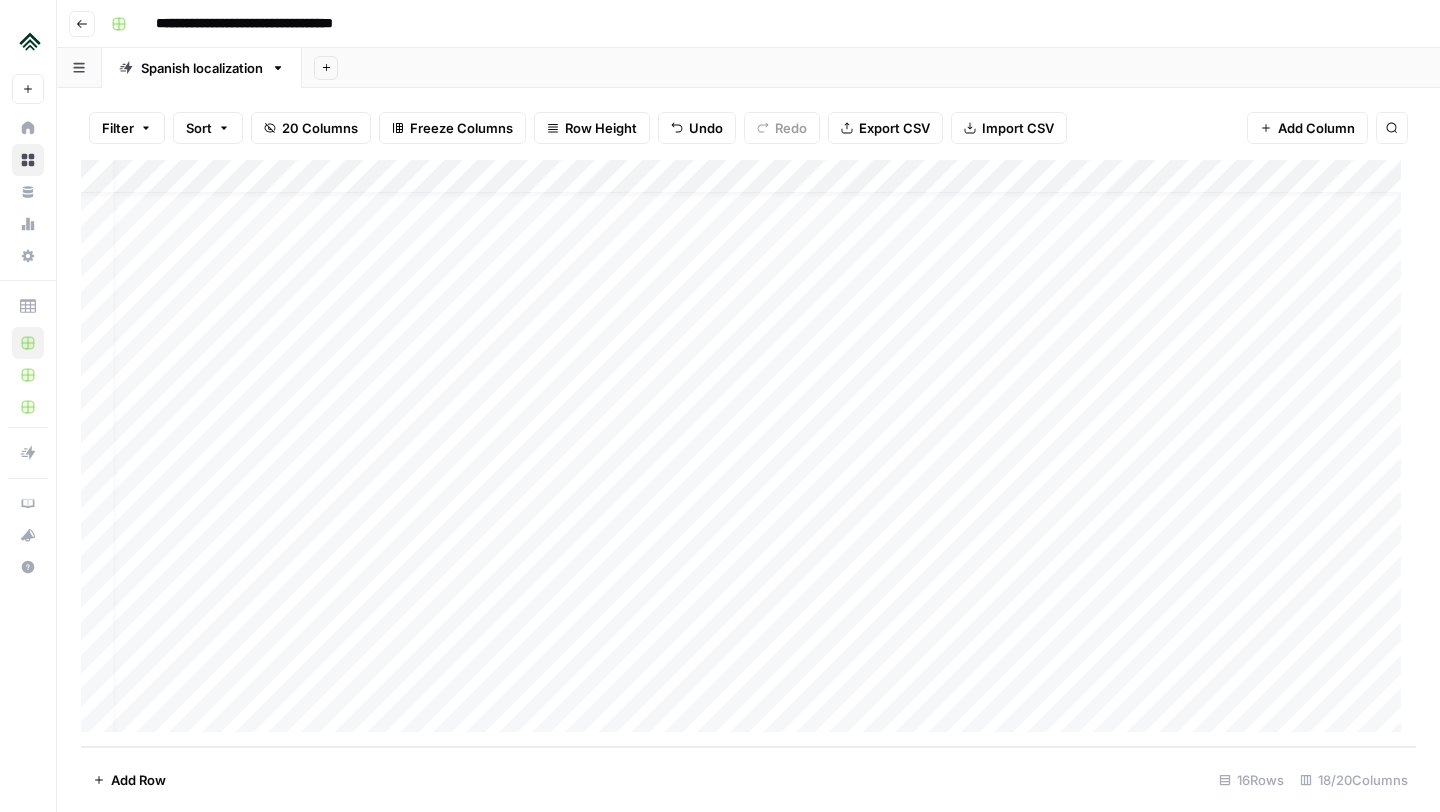 click on "Add Column" at bounding box center [748, 453] 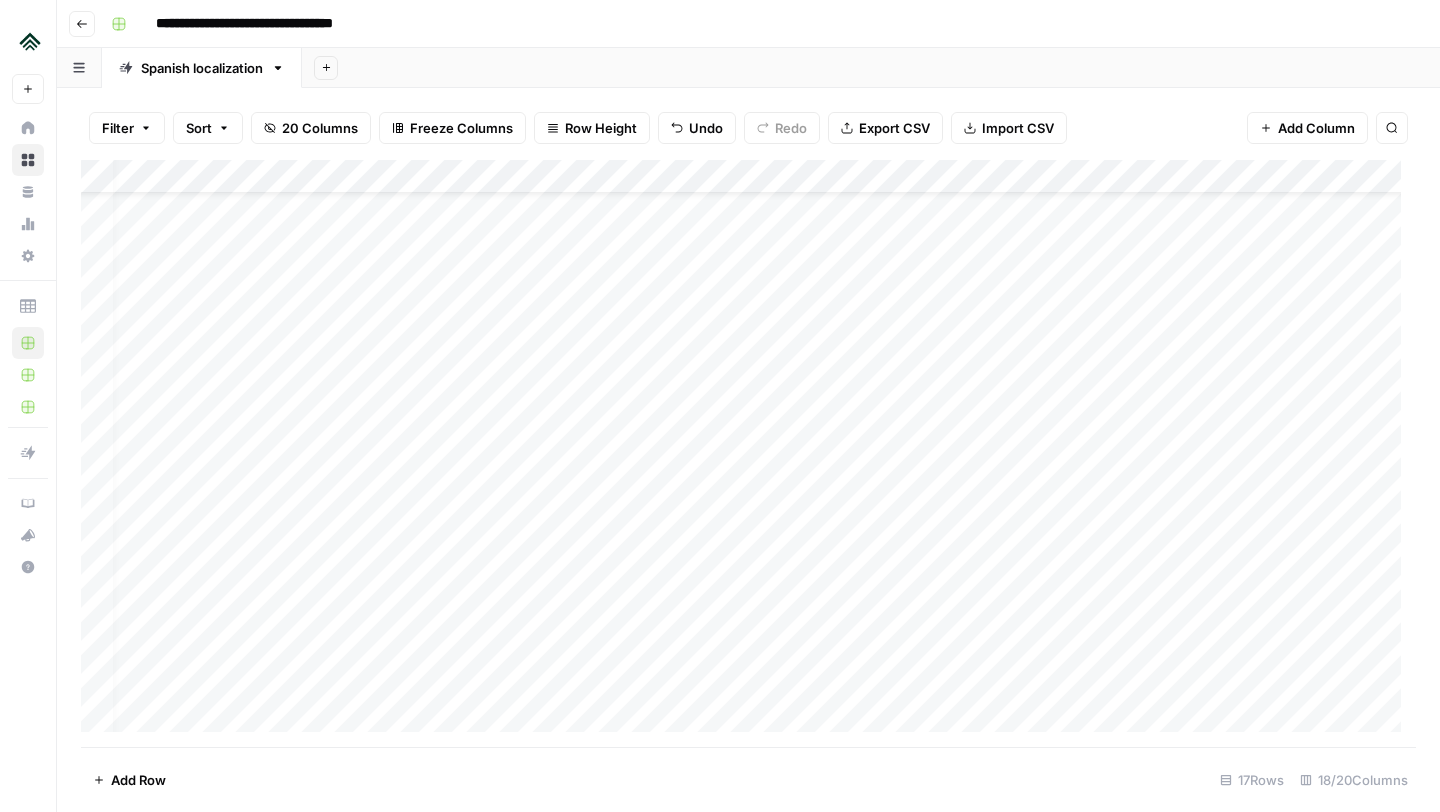 scroll, scrollTop: 72, scrollLeft: 0, axis: vertical 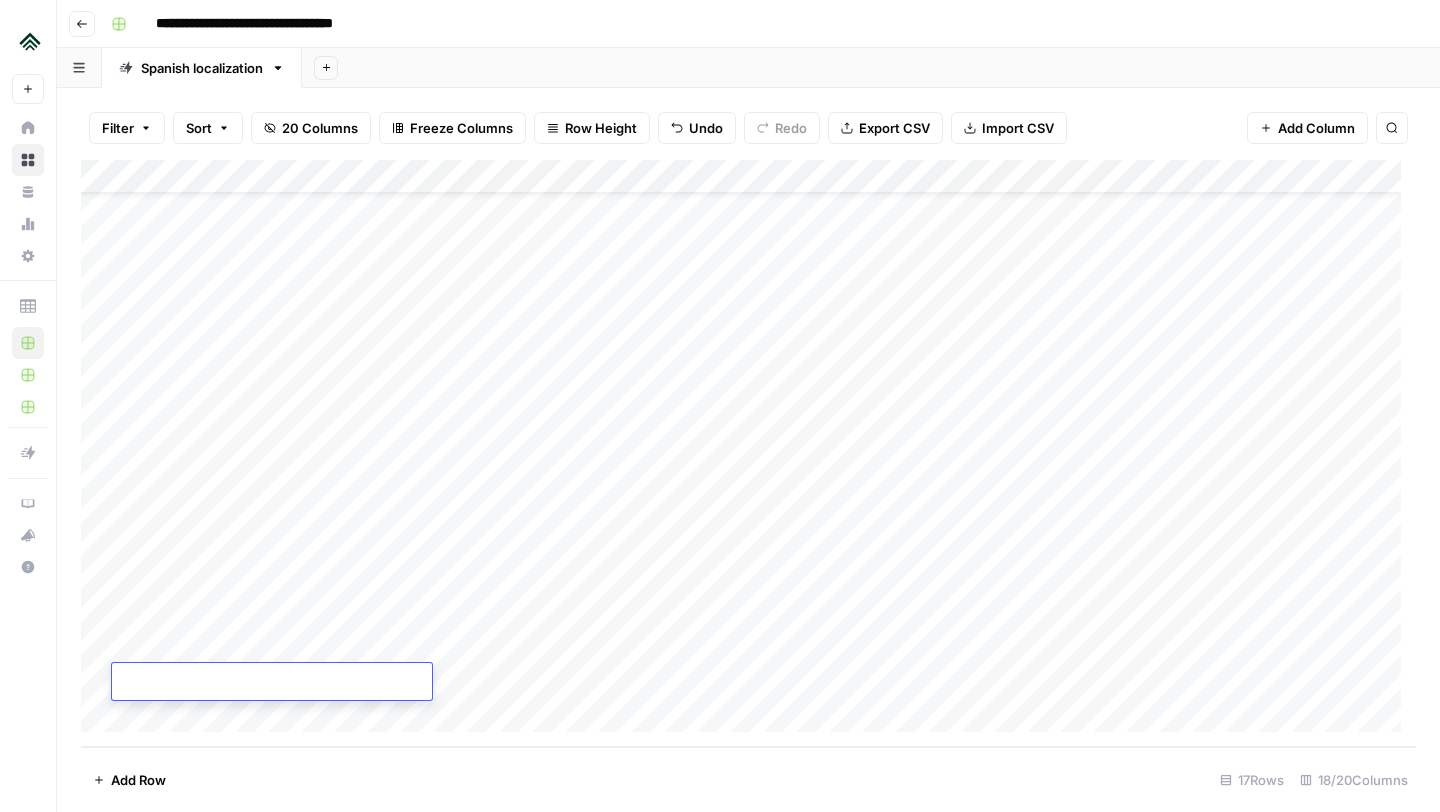 click on "Add Column" at bounding box center (748, 453) 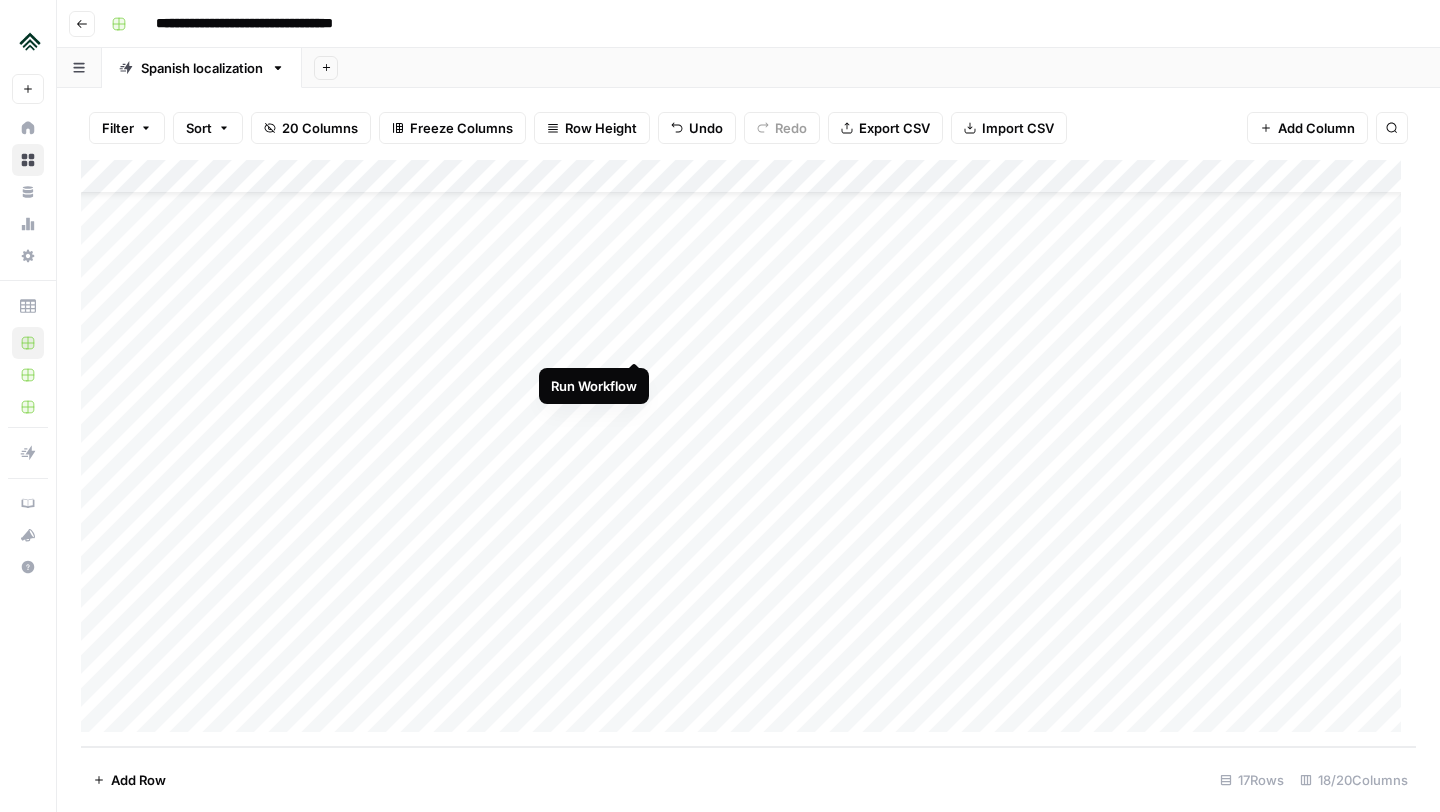 click on "Add Column" at bounding box center [748, 453] 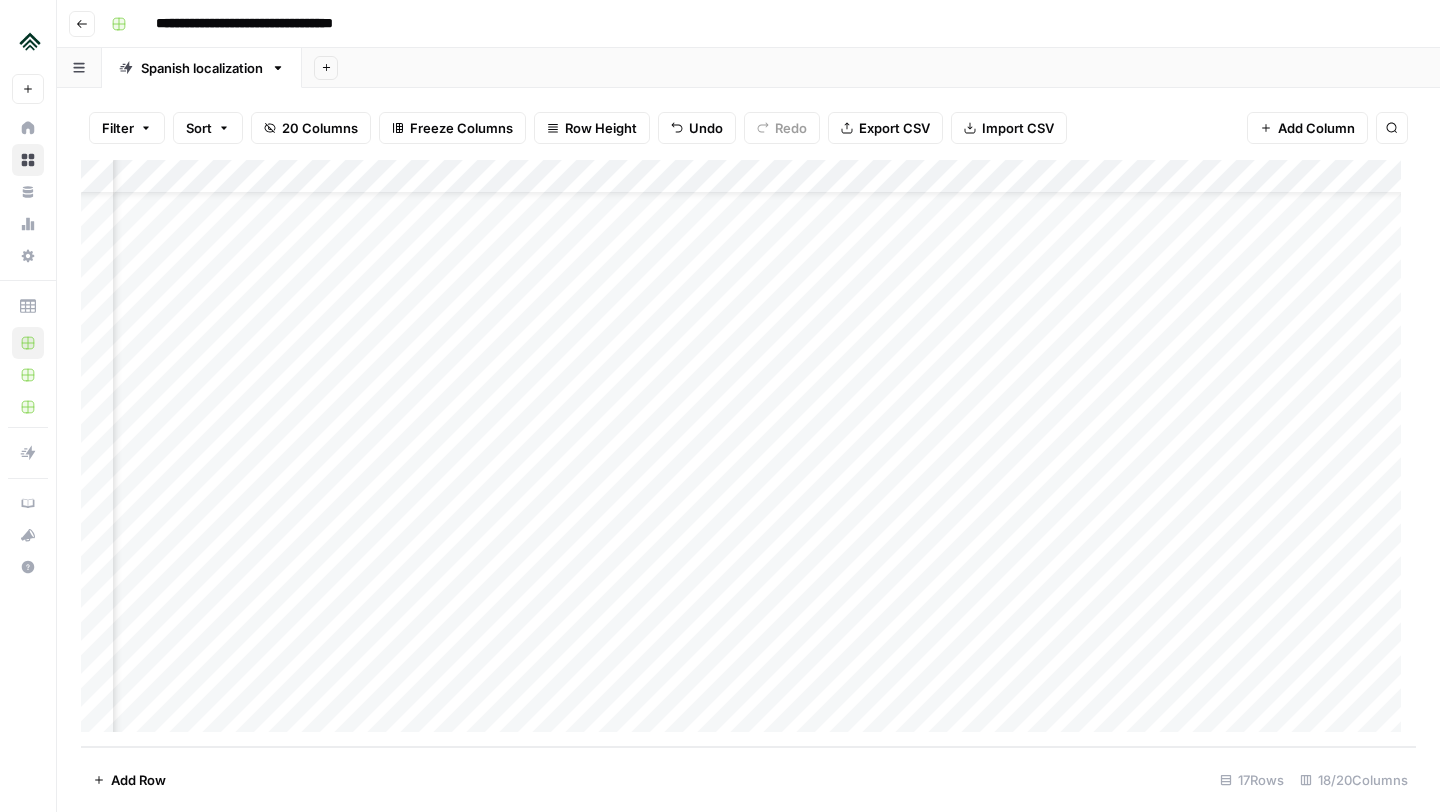 scroll, scrollTop: 72, scrollLeft: 259, axis: both 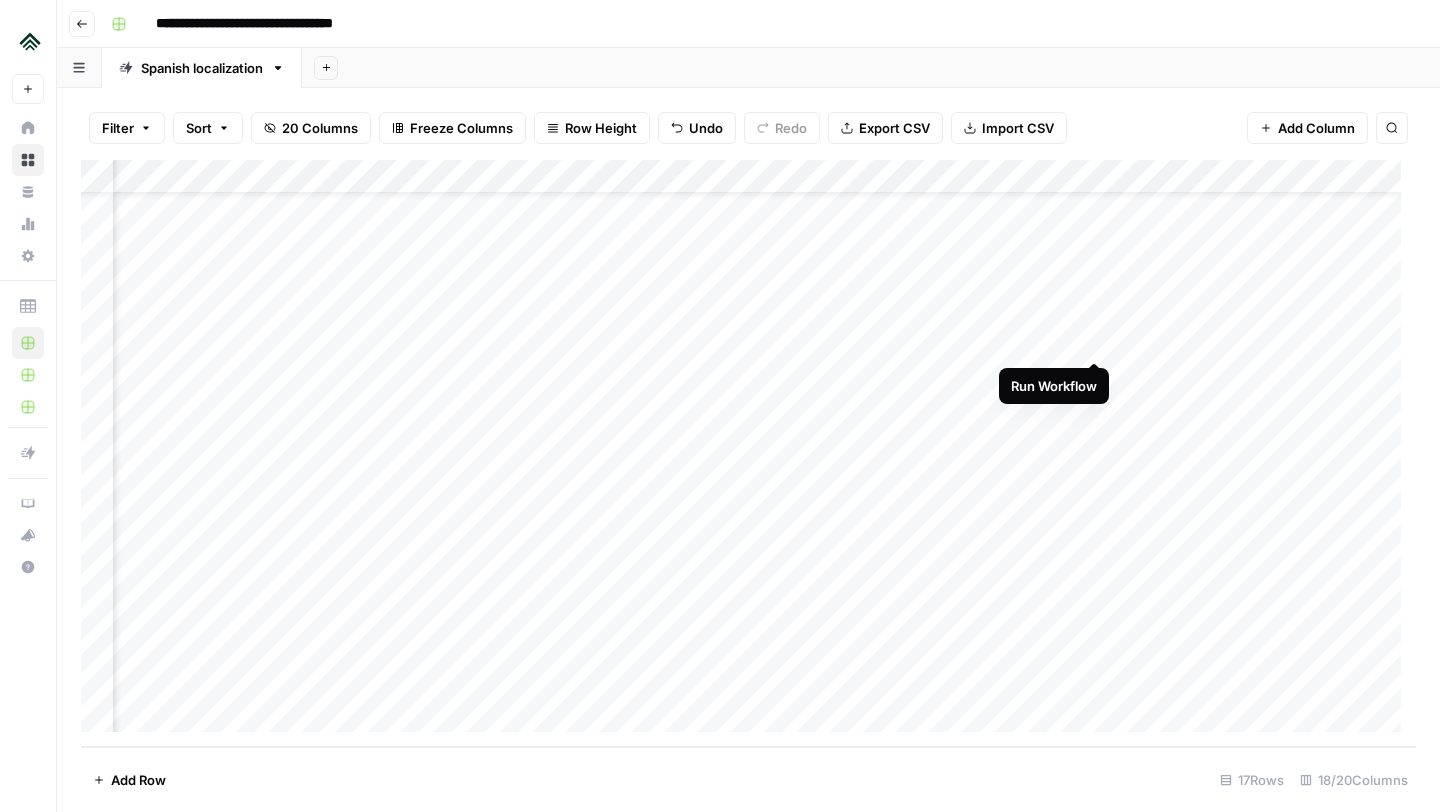 click on "Add Column" at bounding box center [748, 453] 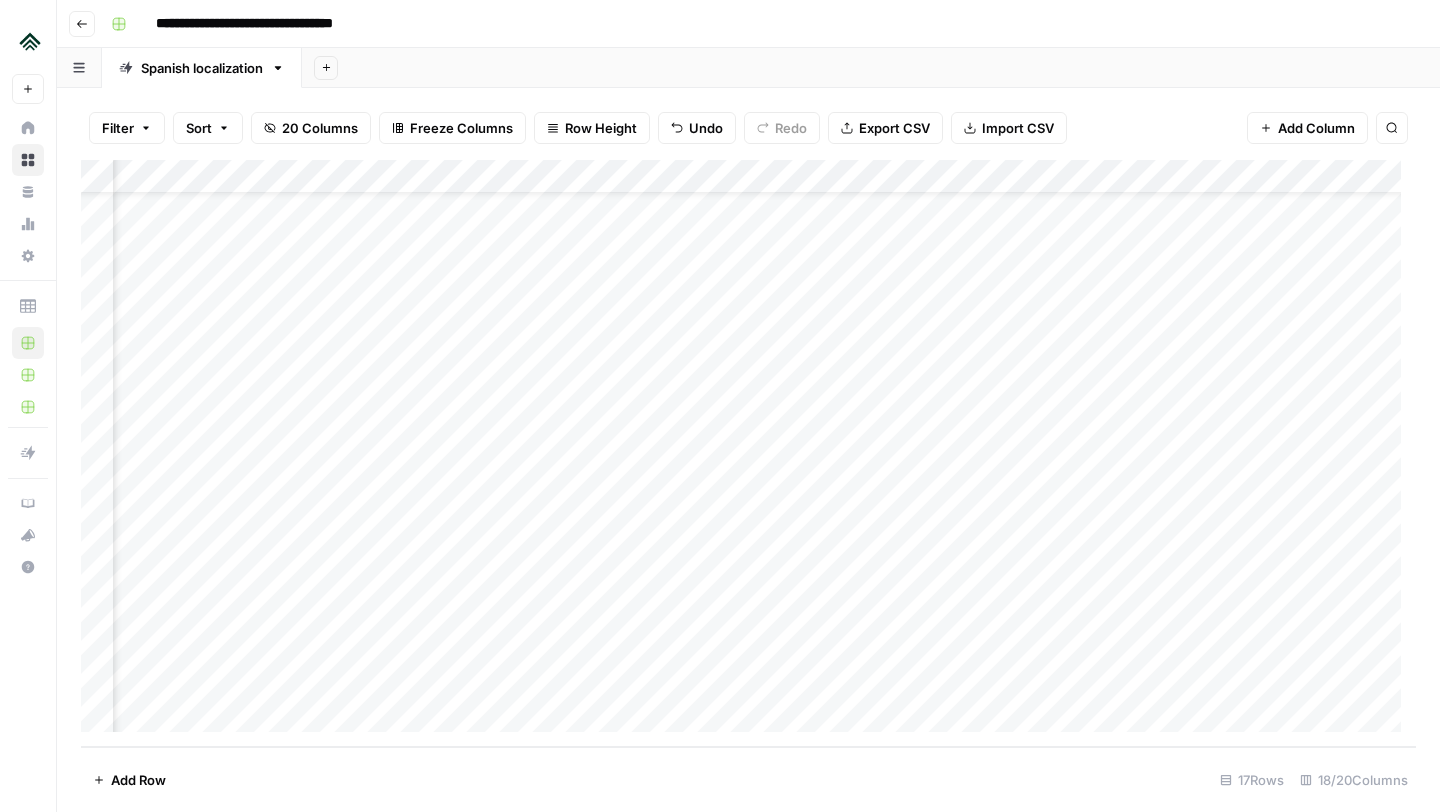 click on "Add Column" at bounding box center (748, 453) 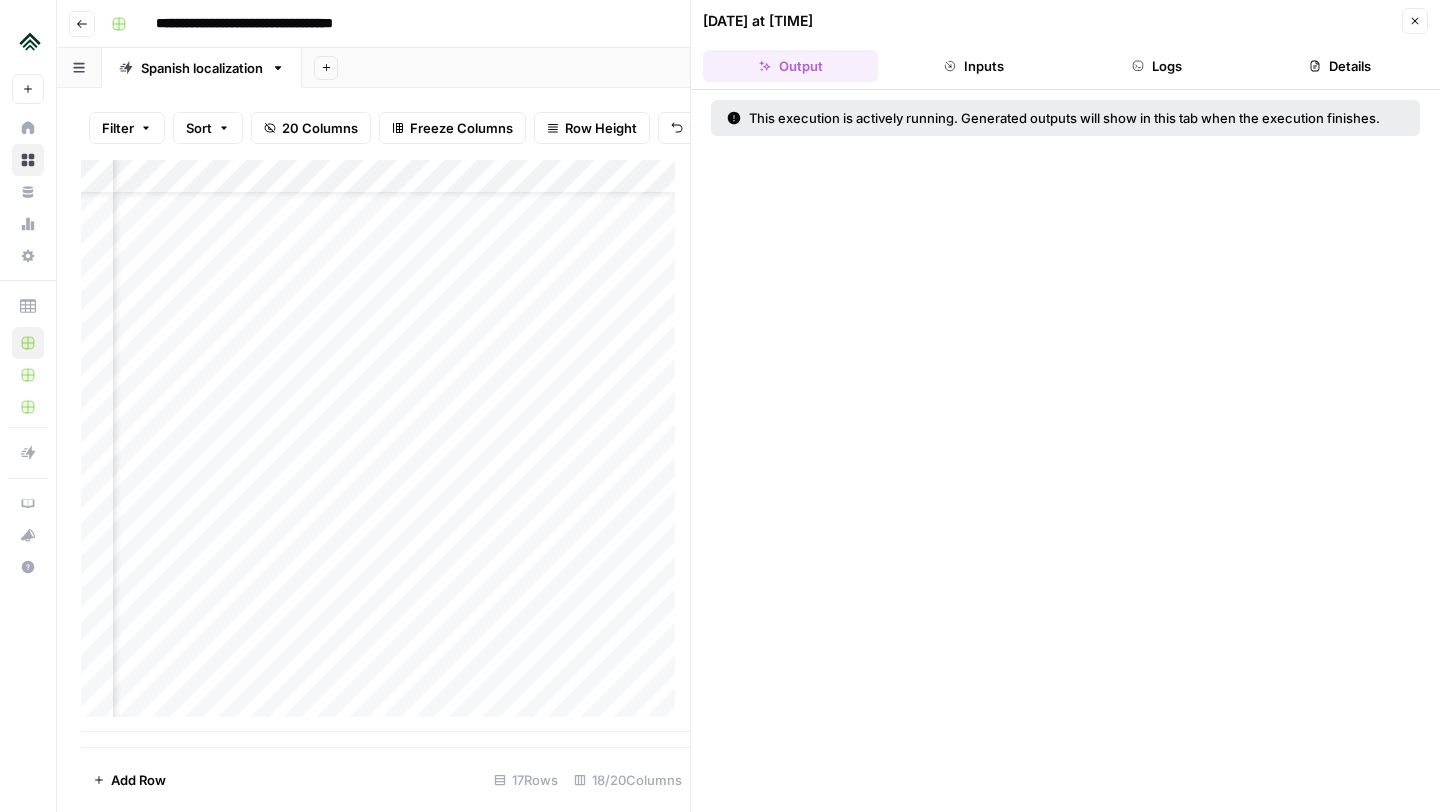 click on "Close" at bounding box center (1415, 21) 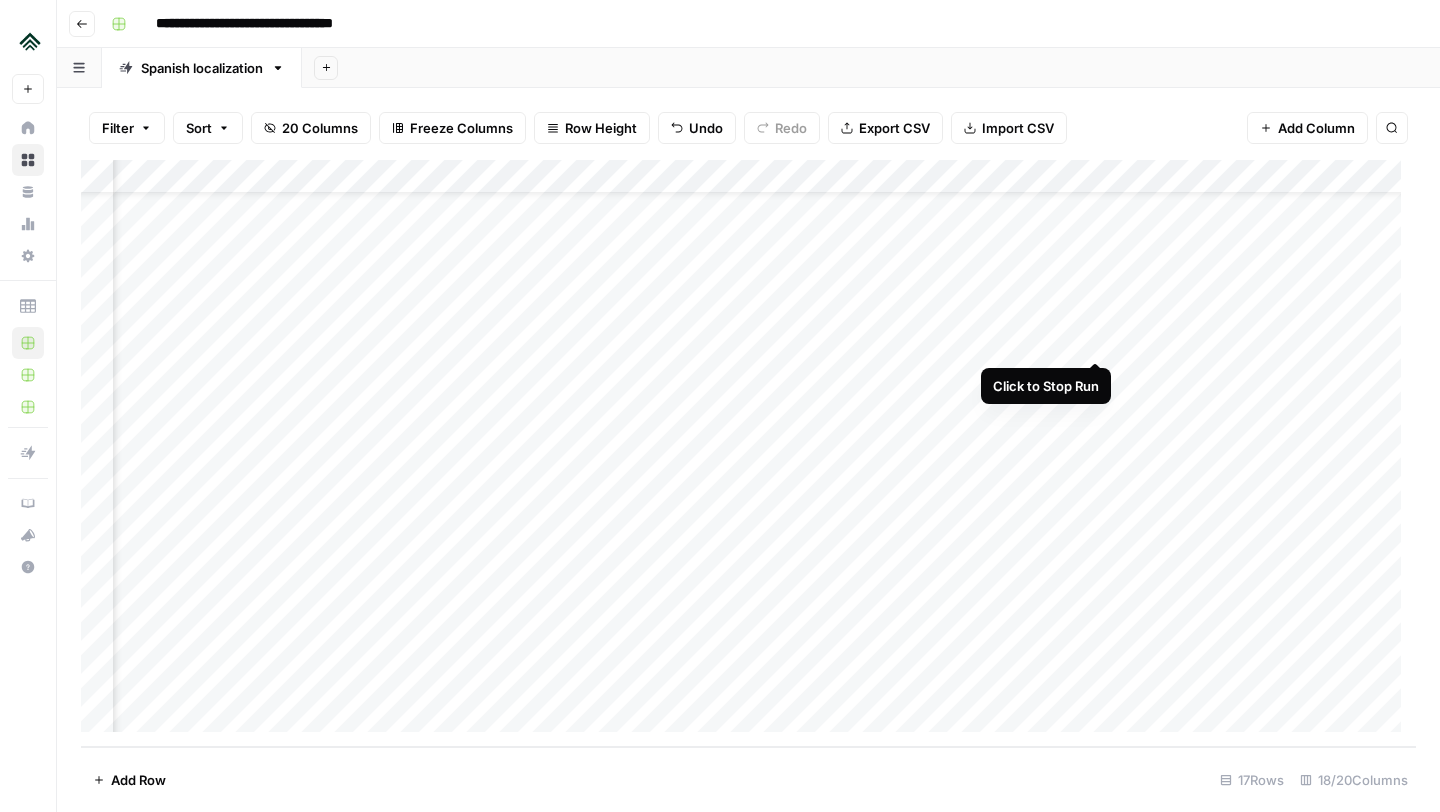 click on "Add Column" at bounding box center [748, 453] 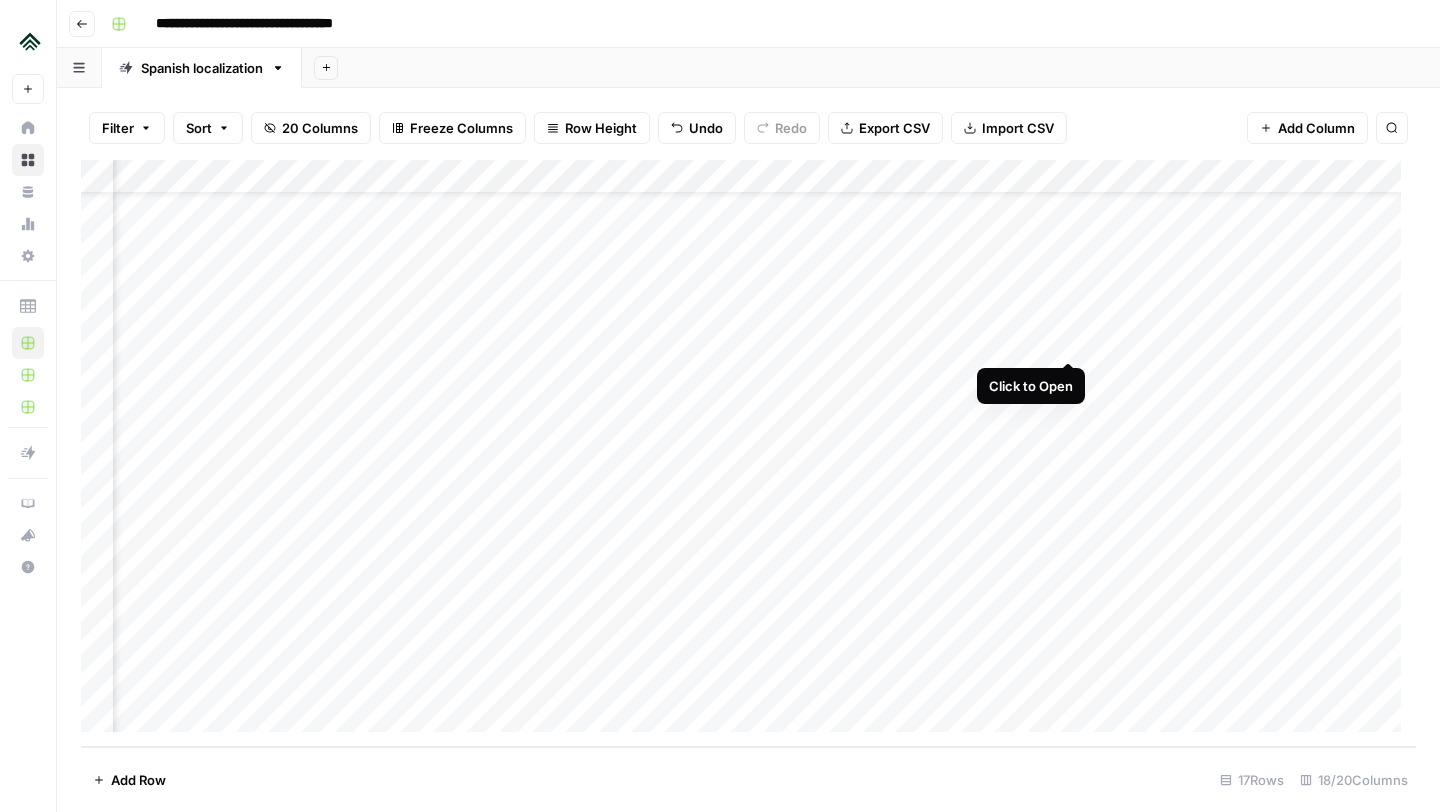 click on "Add Column" at bounding box center (748, 453) 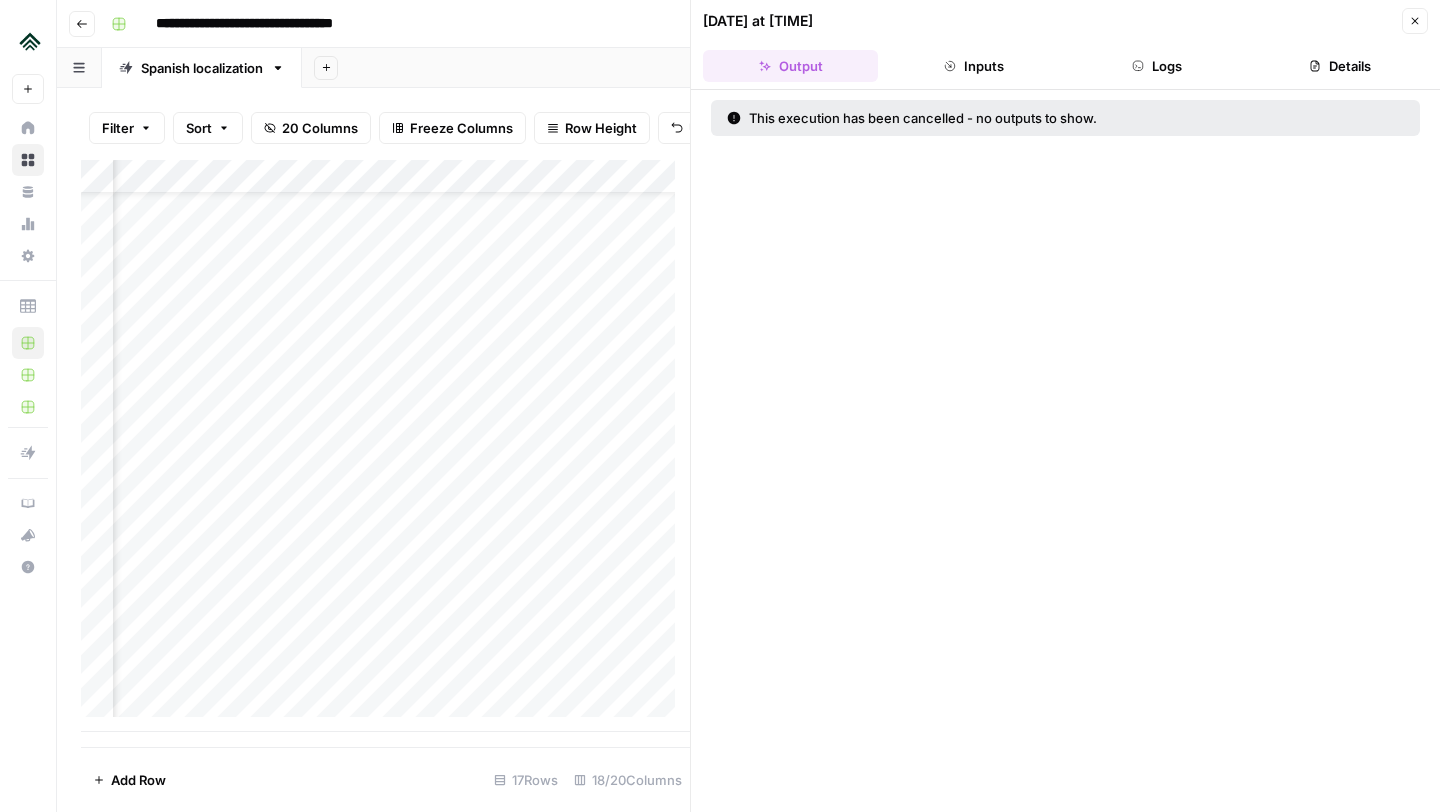 click 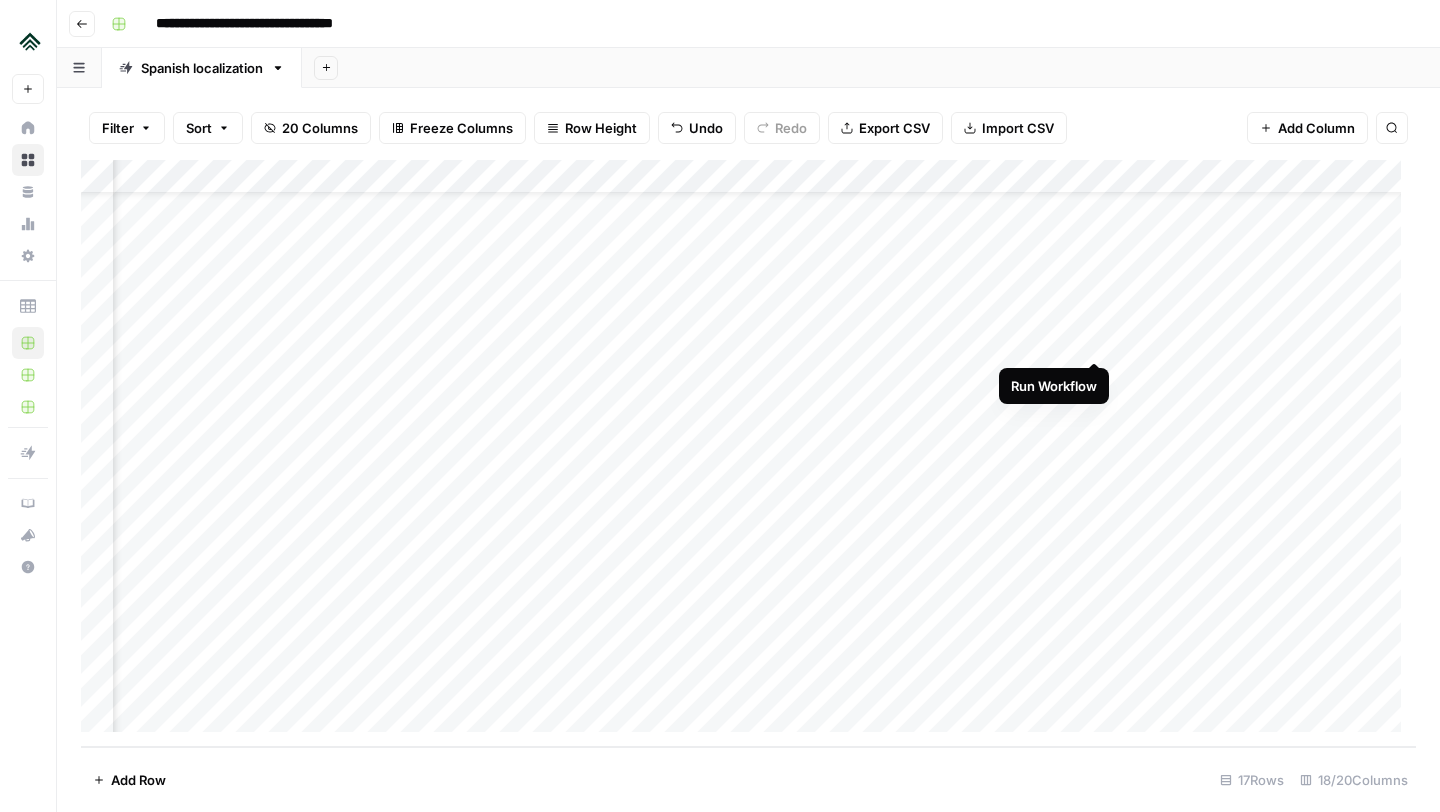 click on "Add Column" at bounding box center [748, 453] 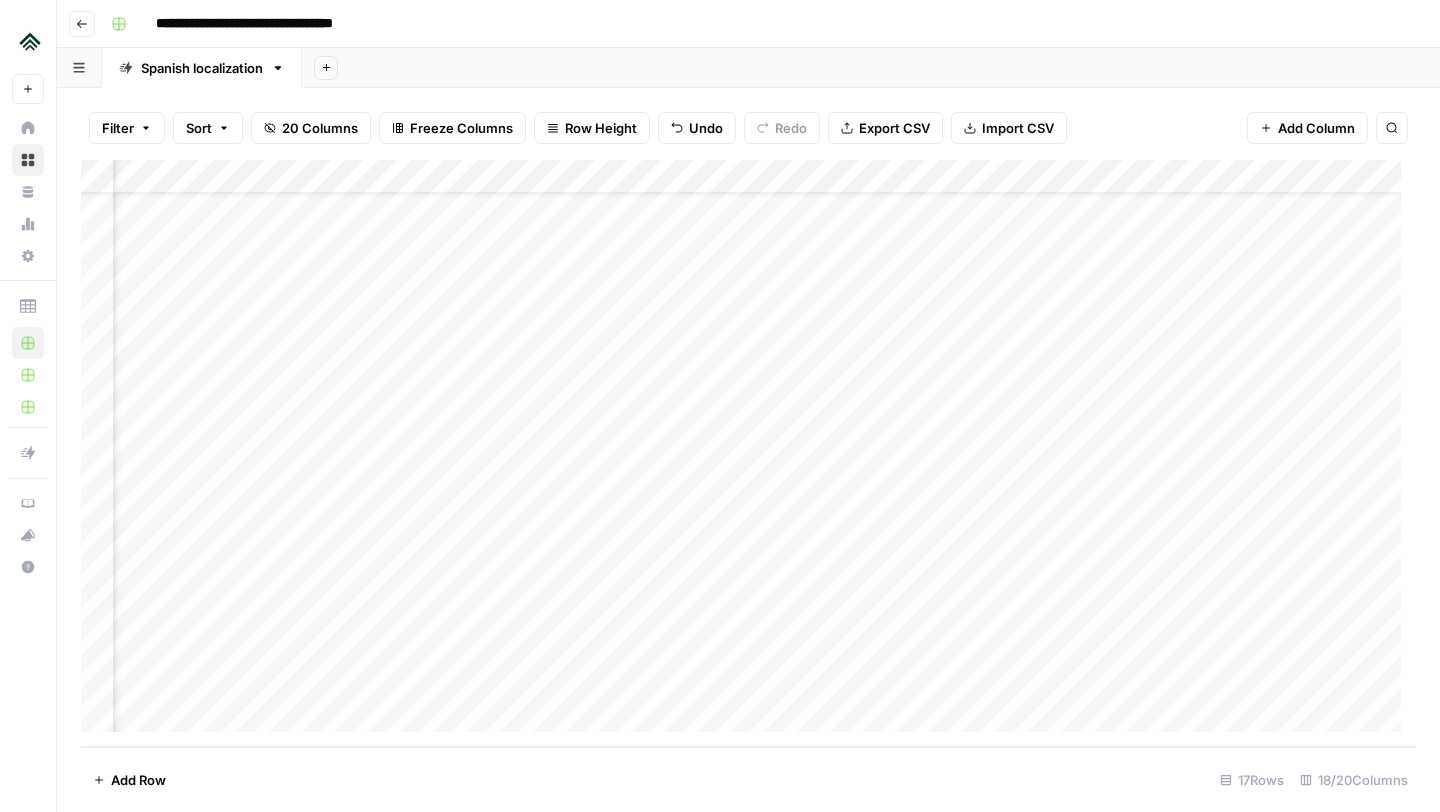 scroll, scrollTop: 72, scrollLeft: 1072, axis: both 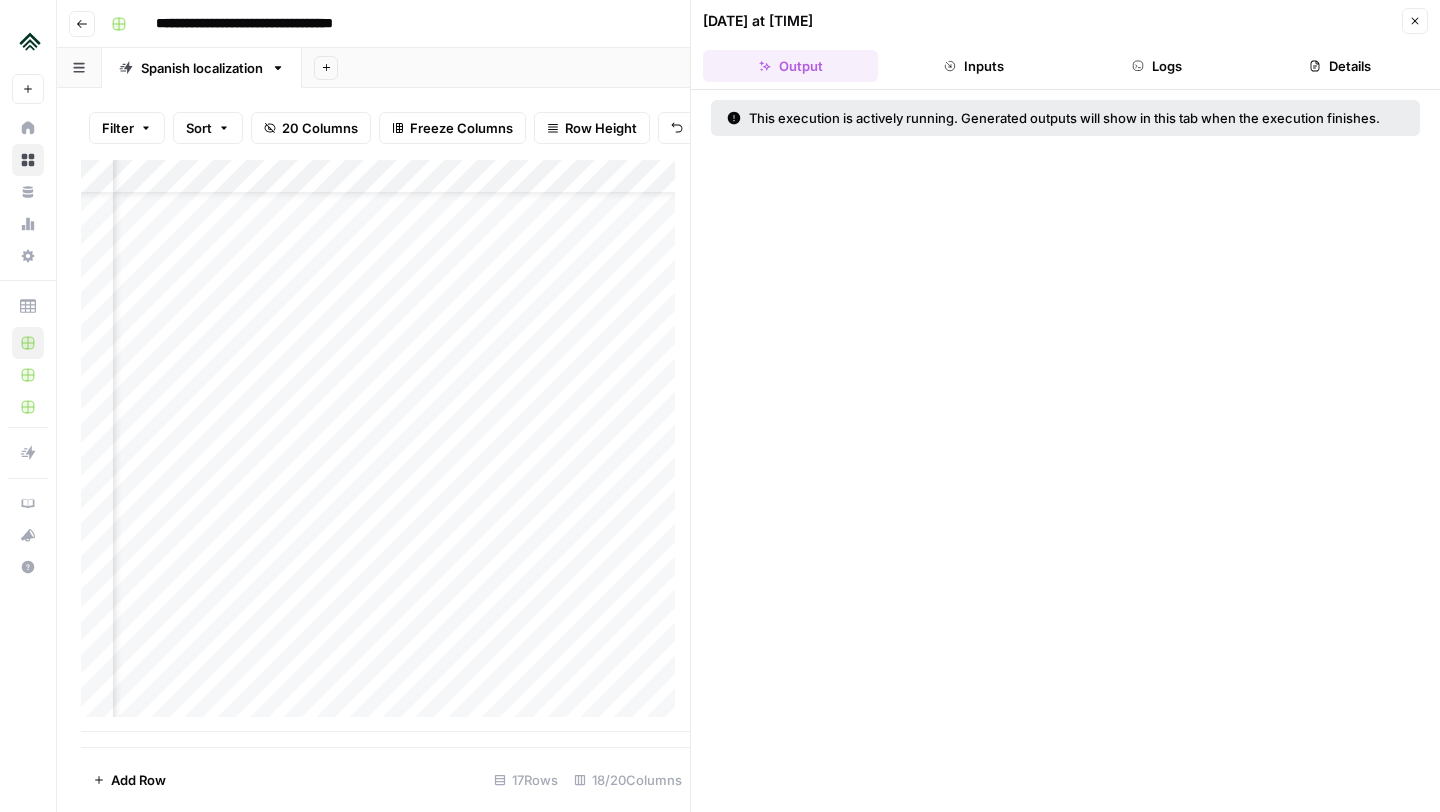 click on "Close" at bounding box center (1415, 21) 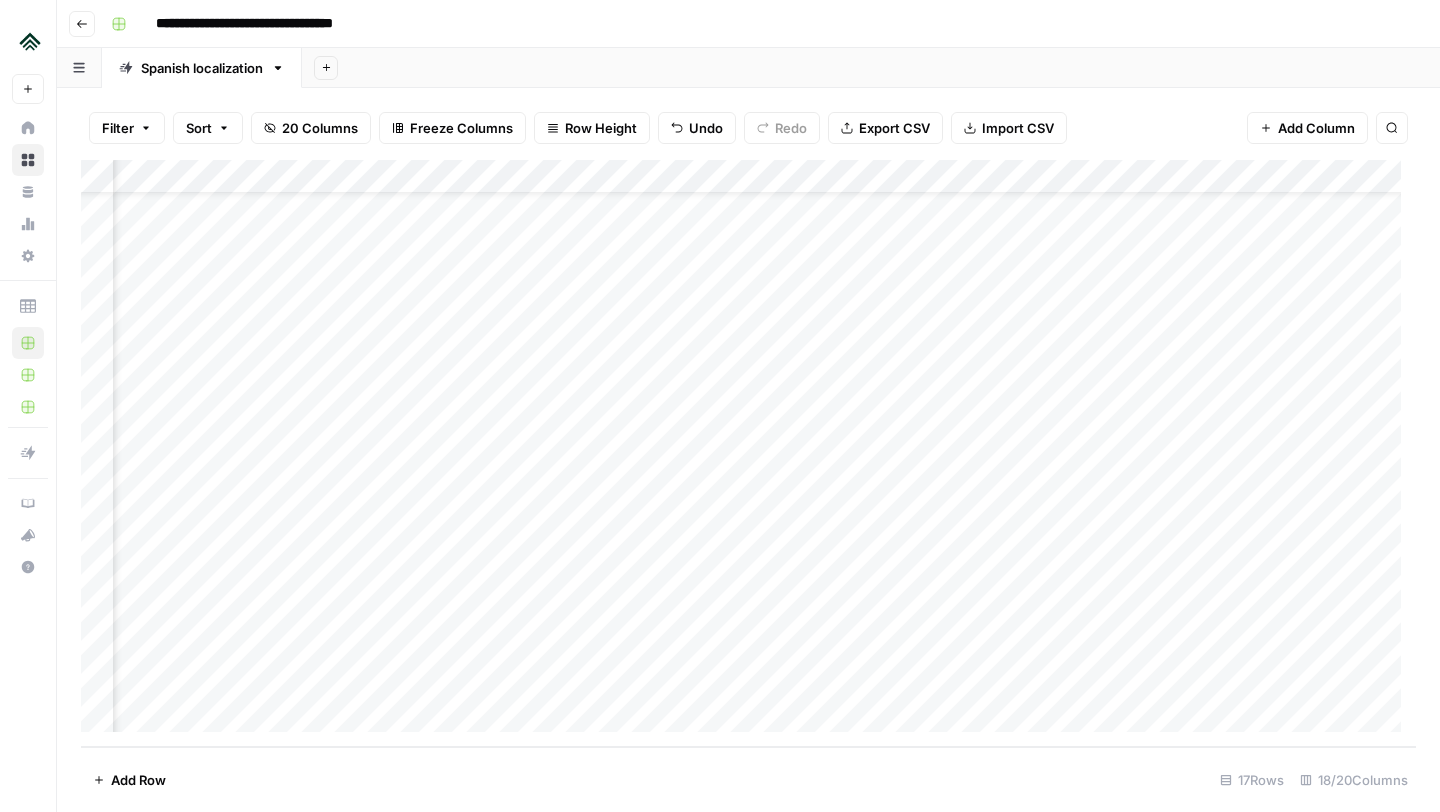 scroll, scrollTop: 72, scrollLeft: 0, axis: vertical 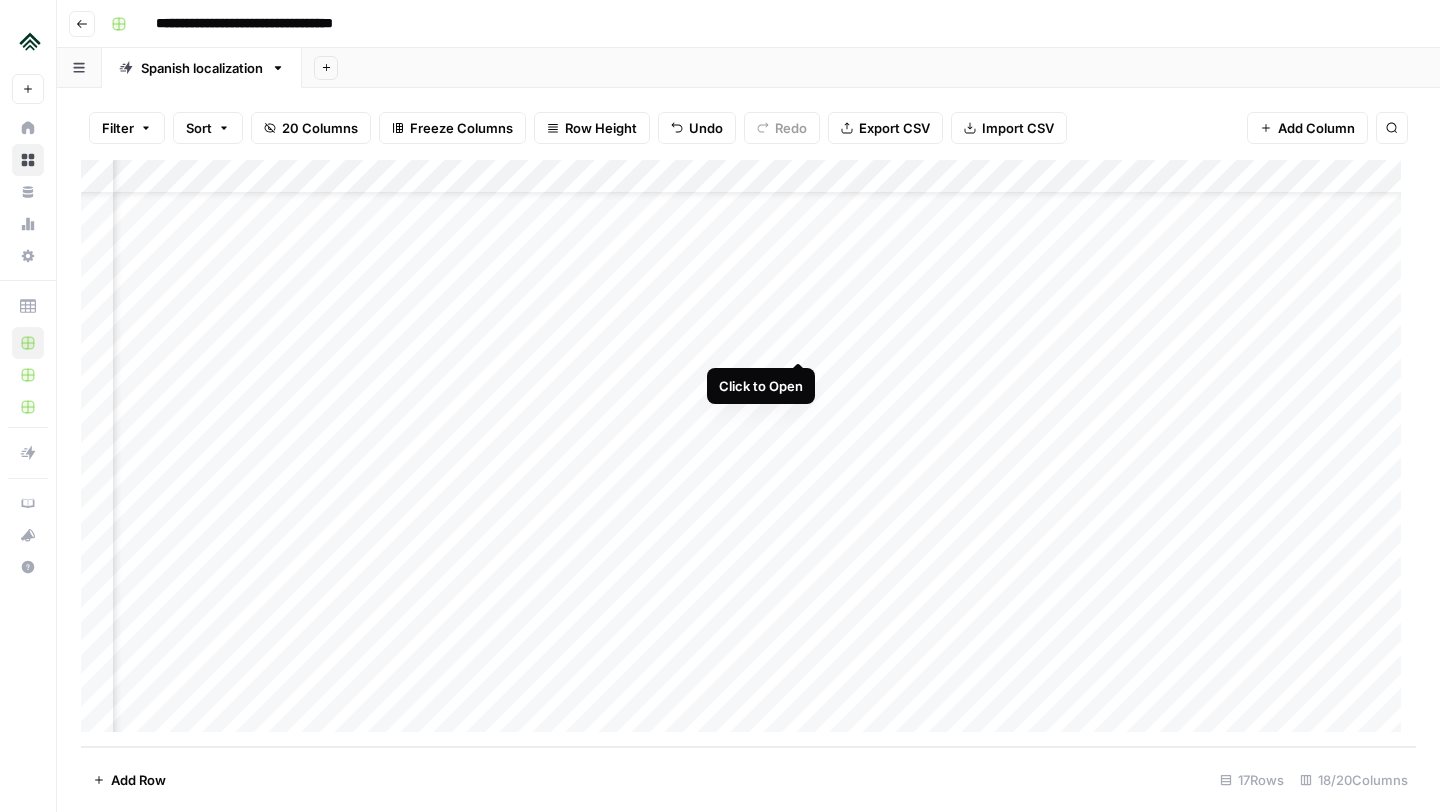 click on "Add Column" at bounding box center (748, 453) 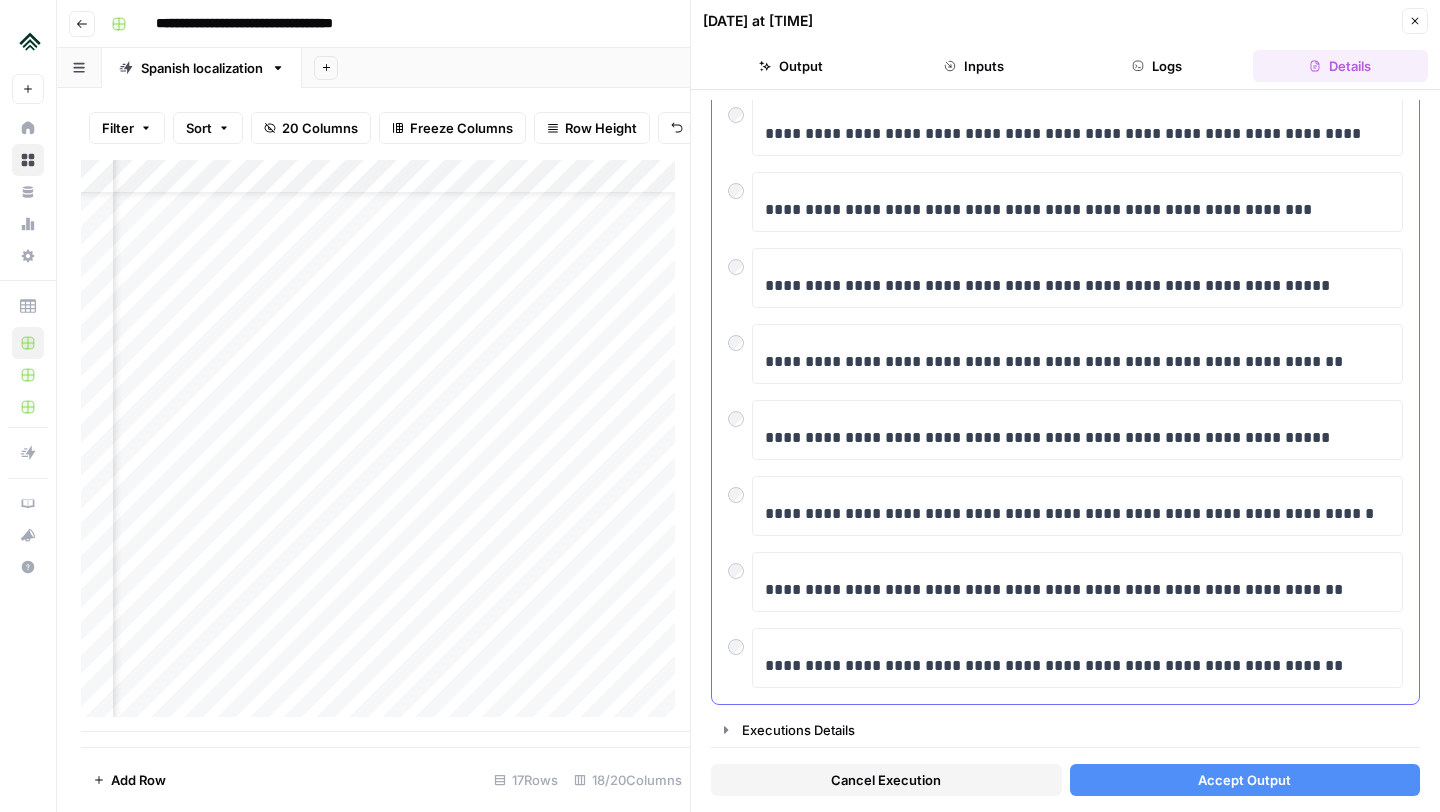 scroll, scrollTop: 0, scrollLeft: 0, axis: both 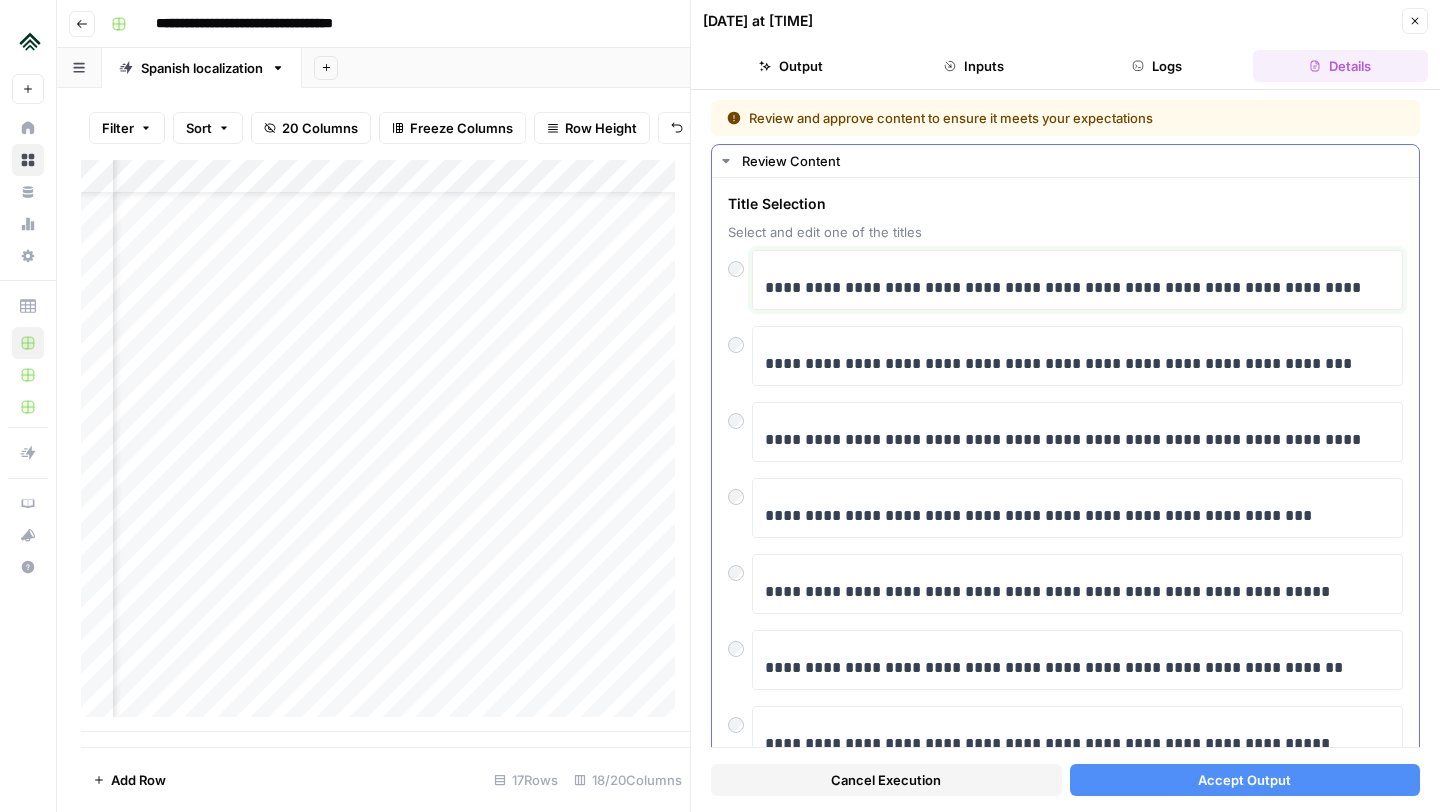 click on "**********" at bounding box center (1070, 288) 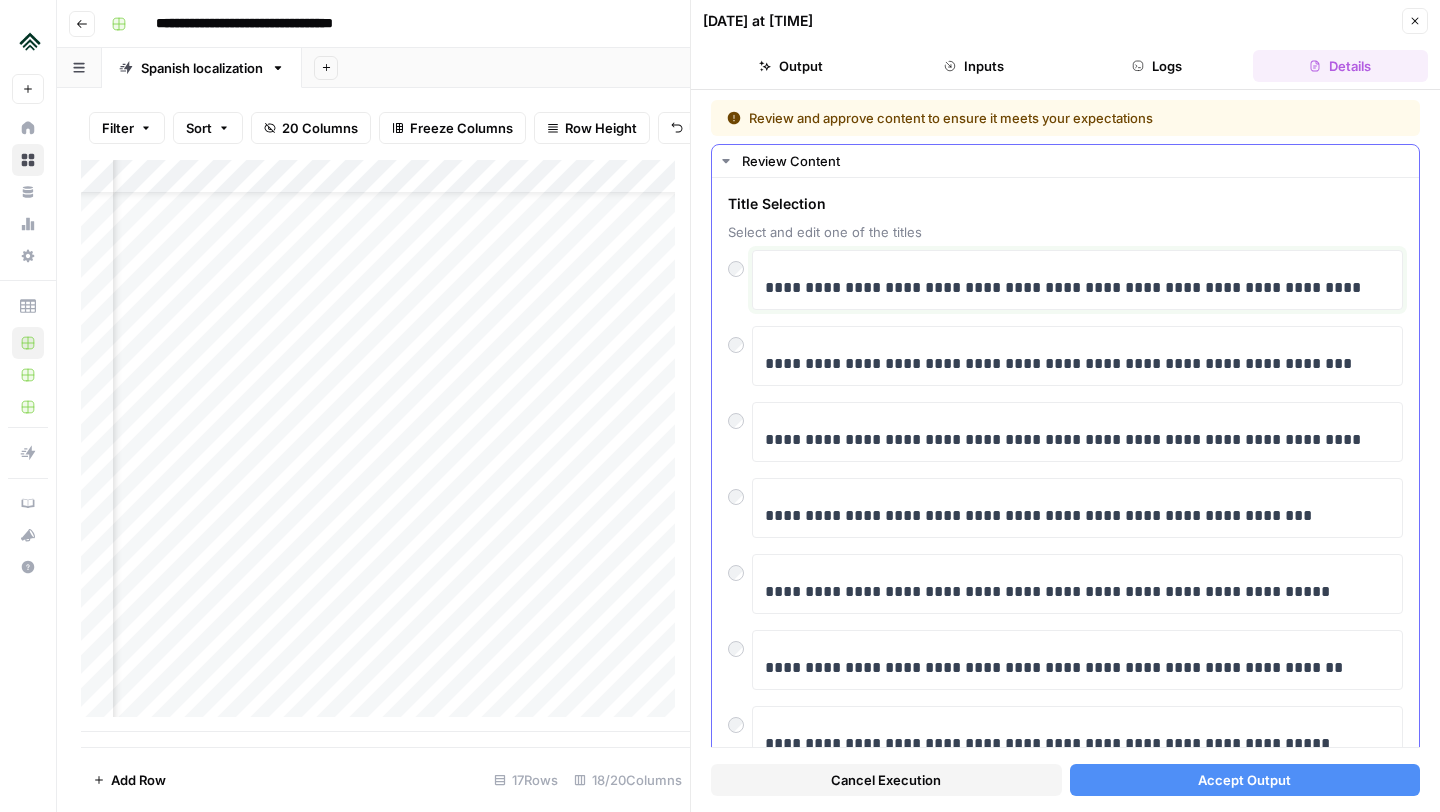 type 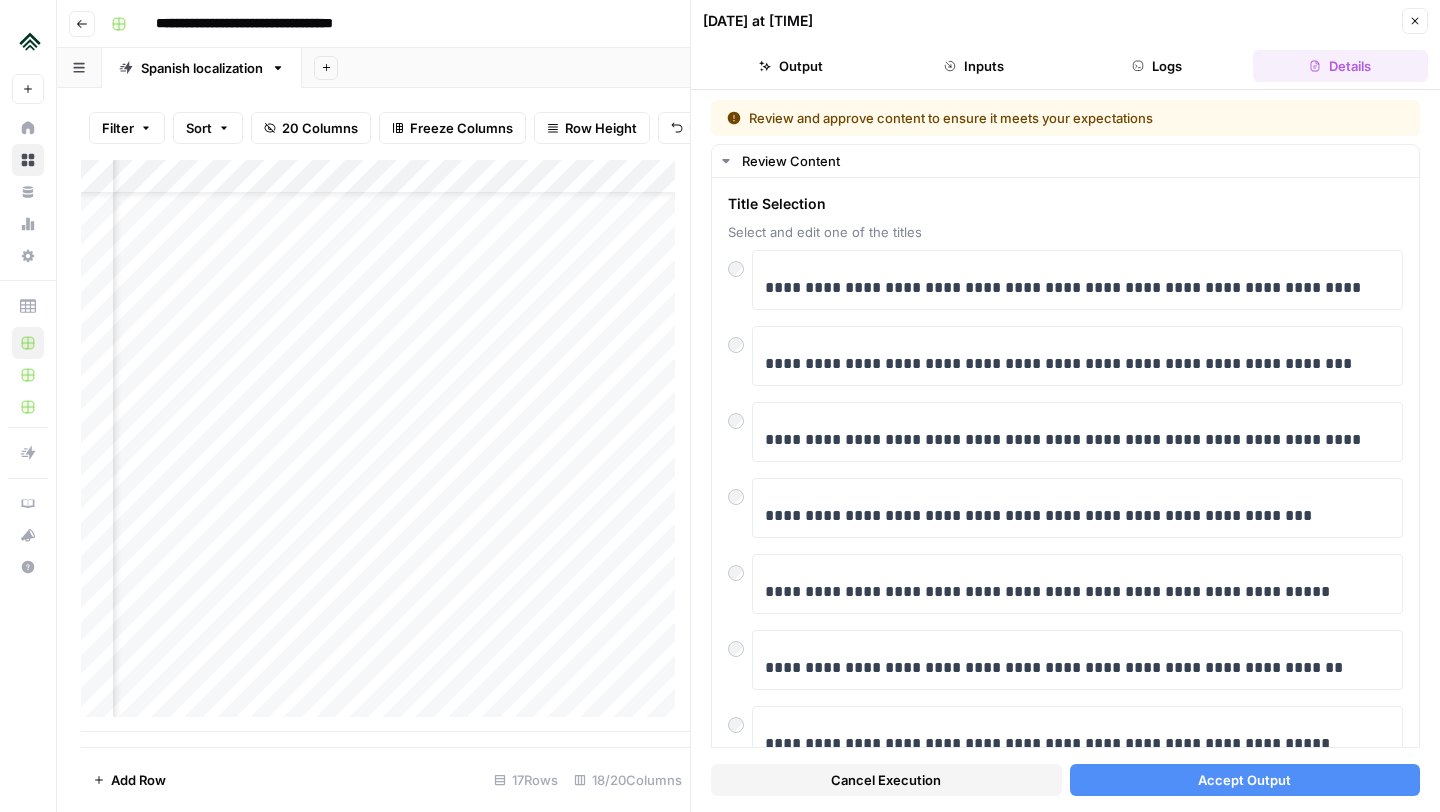 click on "Accept Output" at bounding box center (1244, 780) 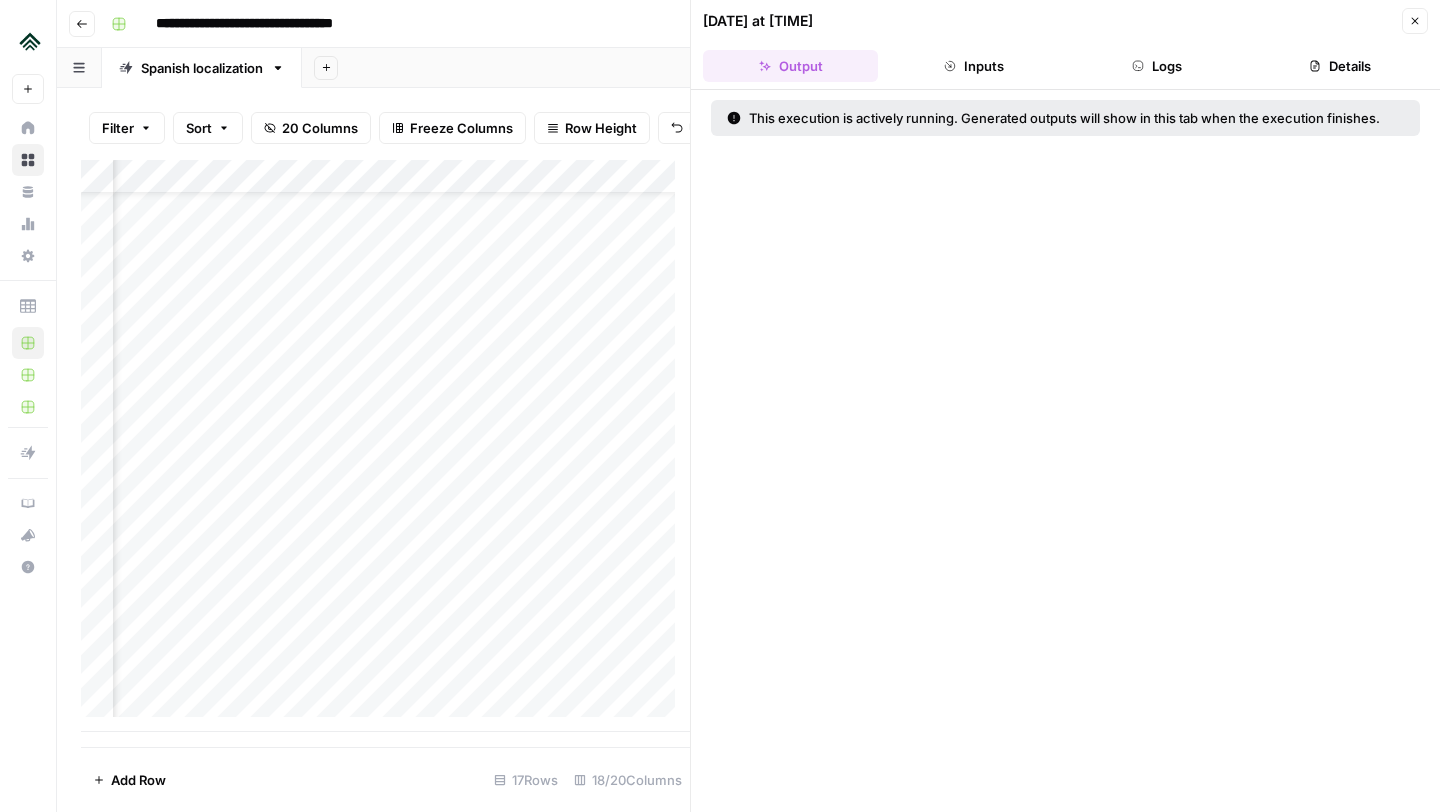 click 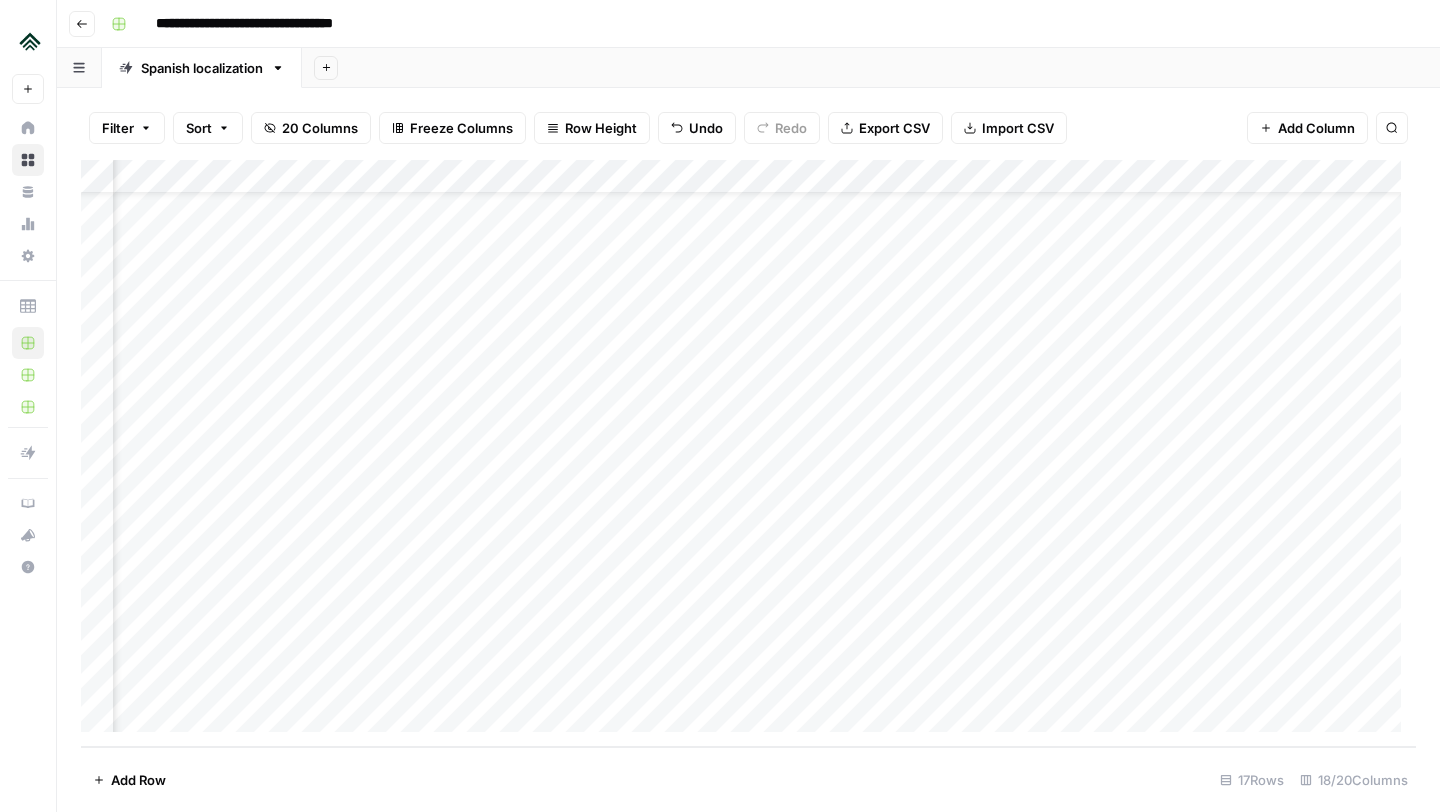 scroll, scrollTop: 72, scrollLeft: 1081, axis: both 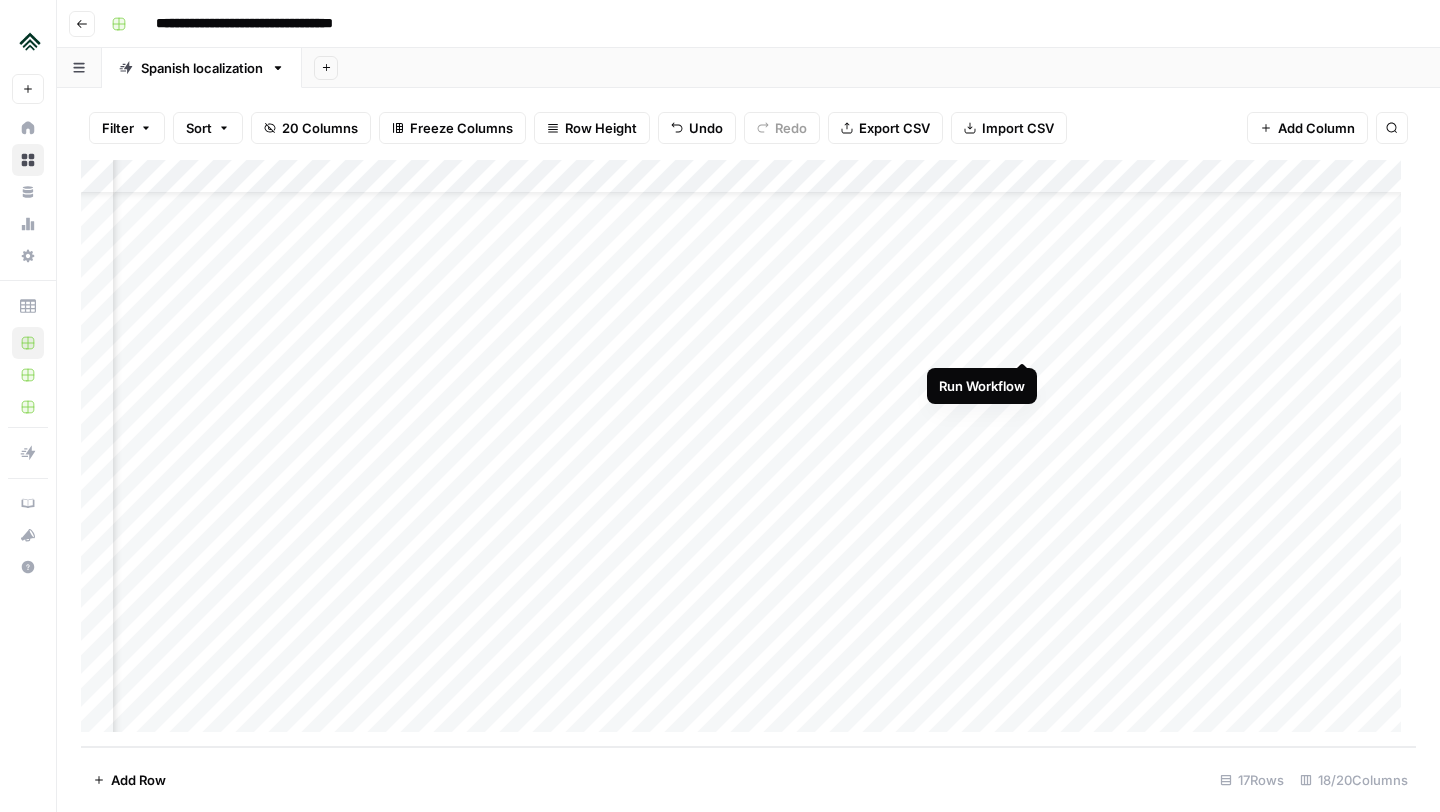 click on "Add Column" at bounding box center [748, 453] 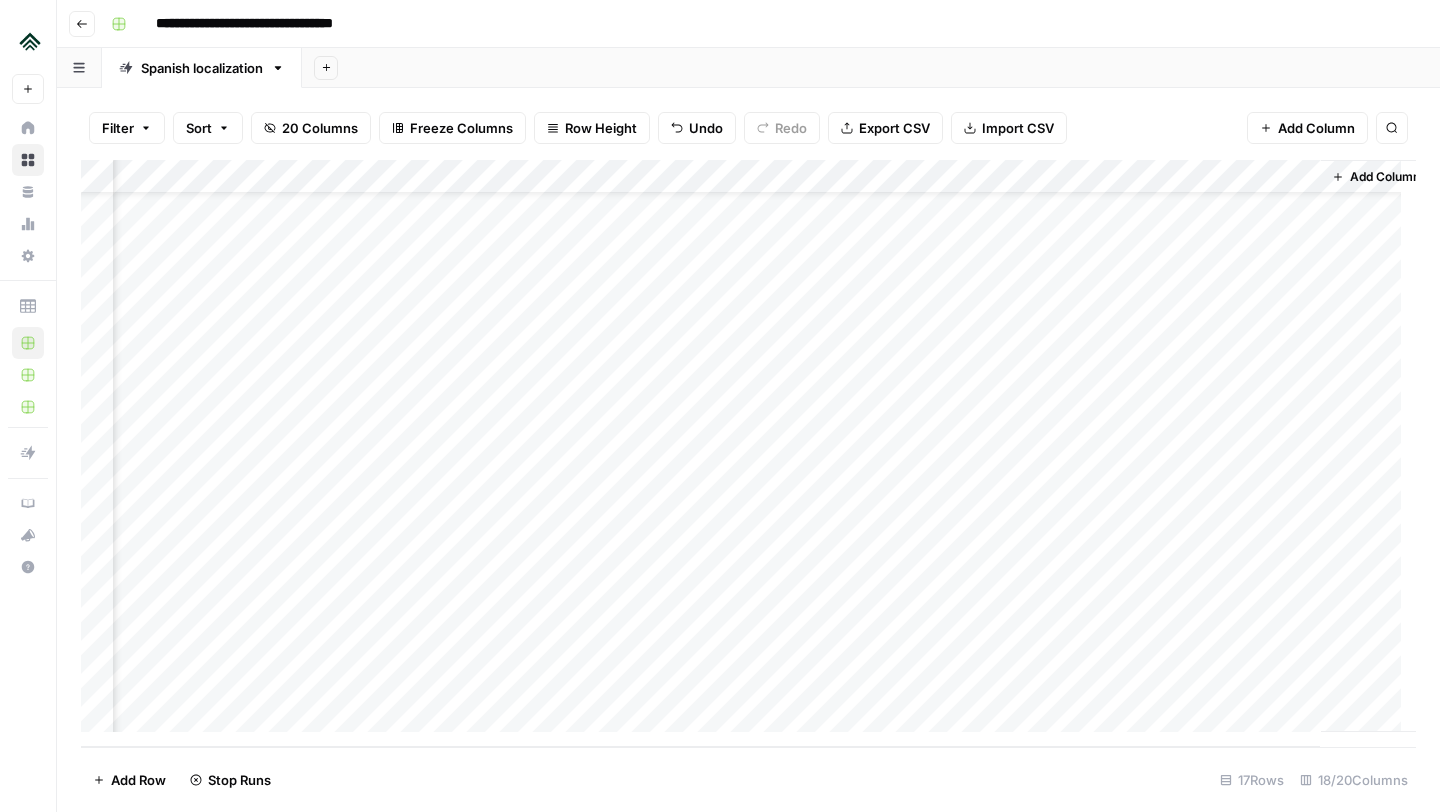 scroll, scrollTop: 72, scrollLeft: 2064, axis: both 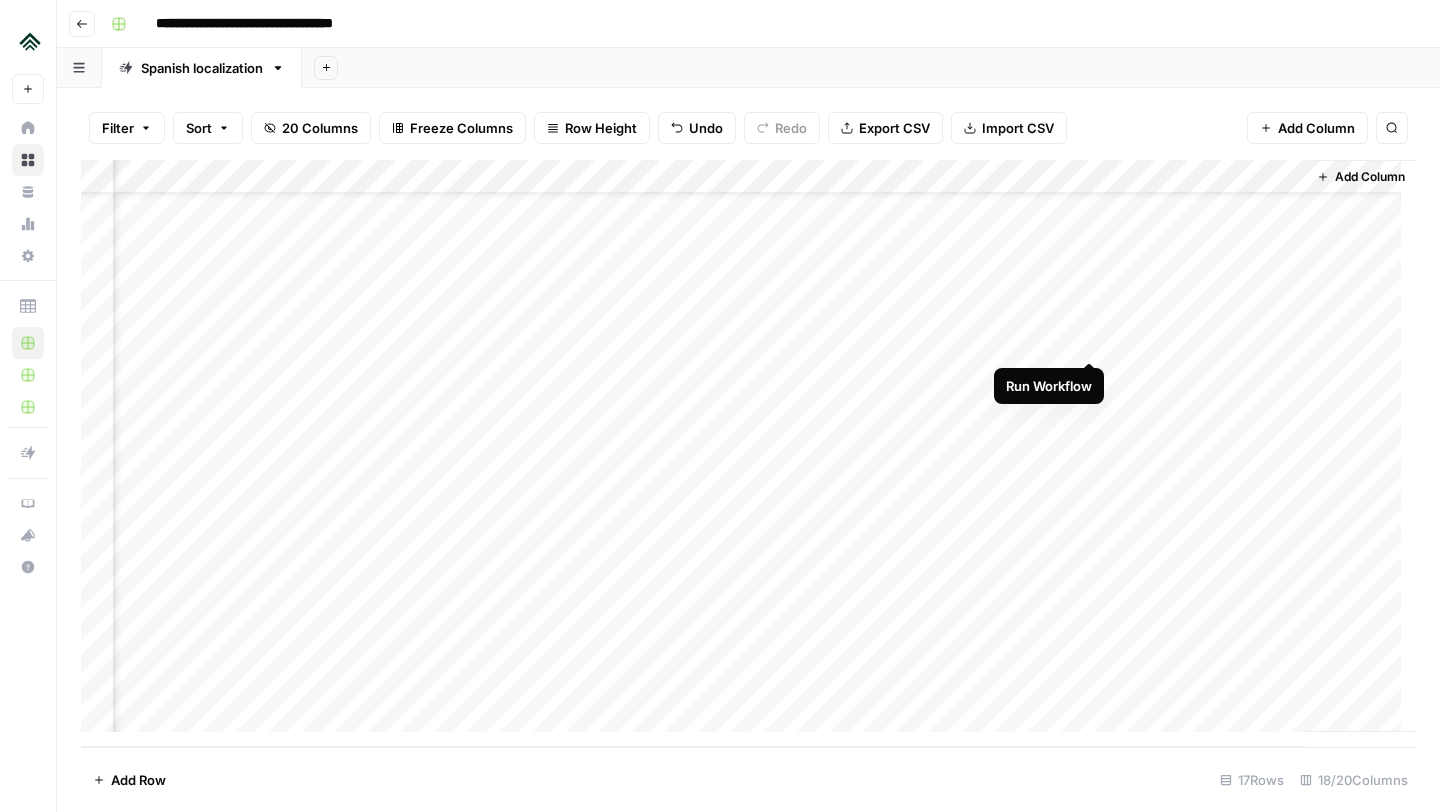 click on "Add Column" at bounding box center (748, 453) 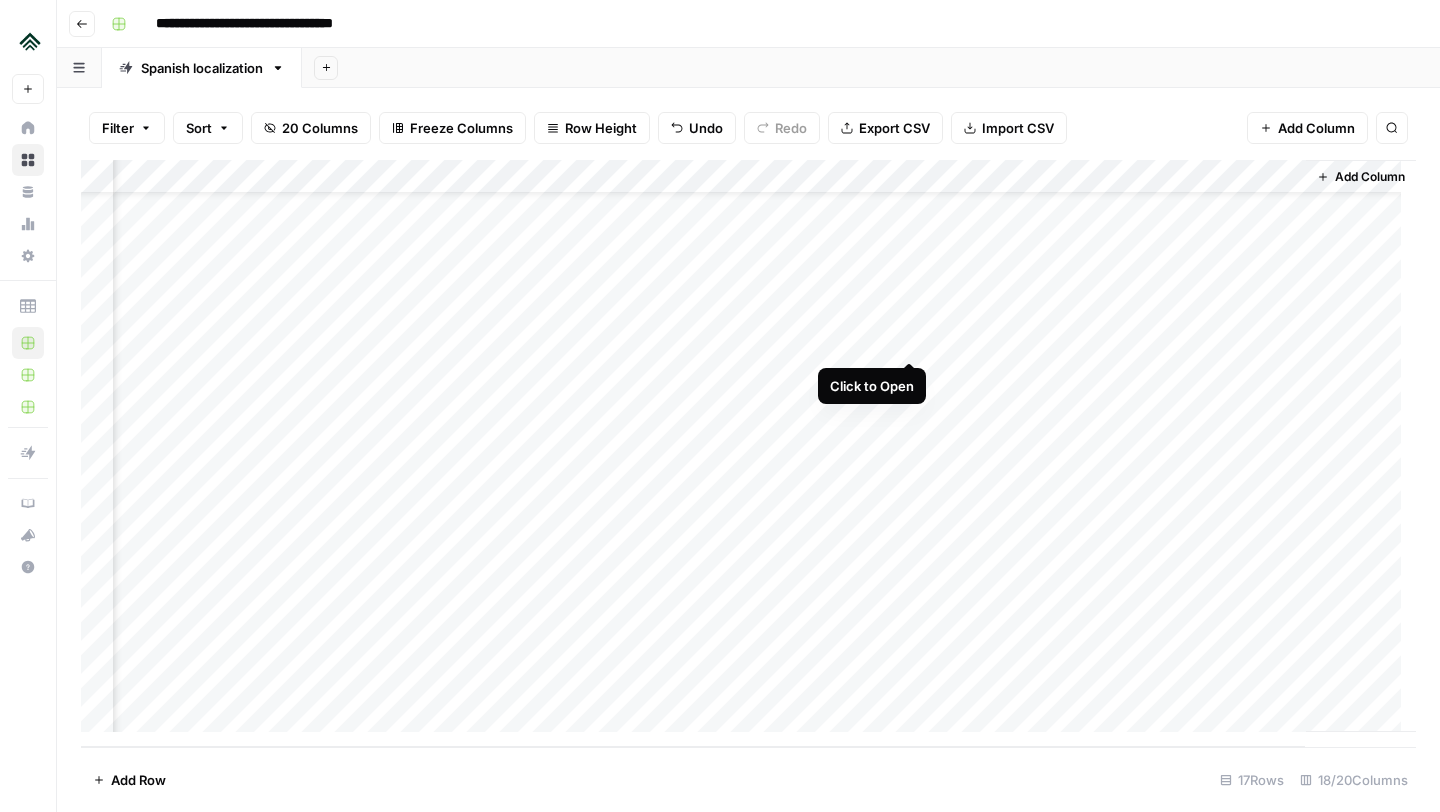 click on "Add Column" at bounding box center (748, 453) 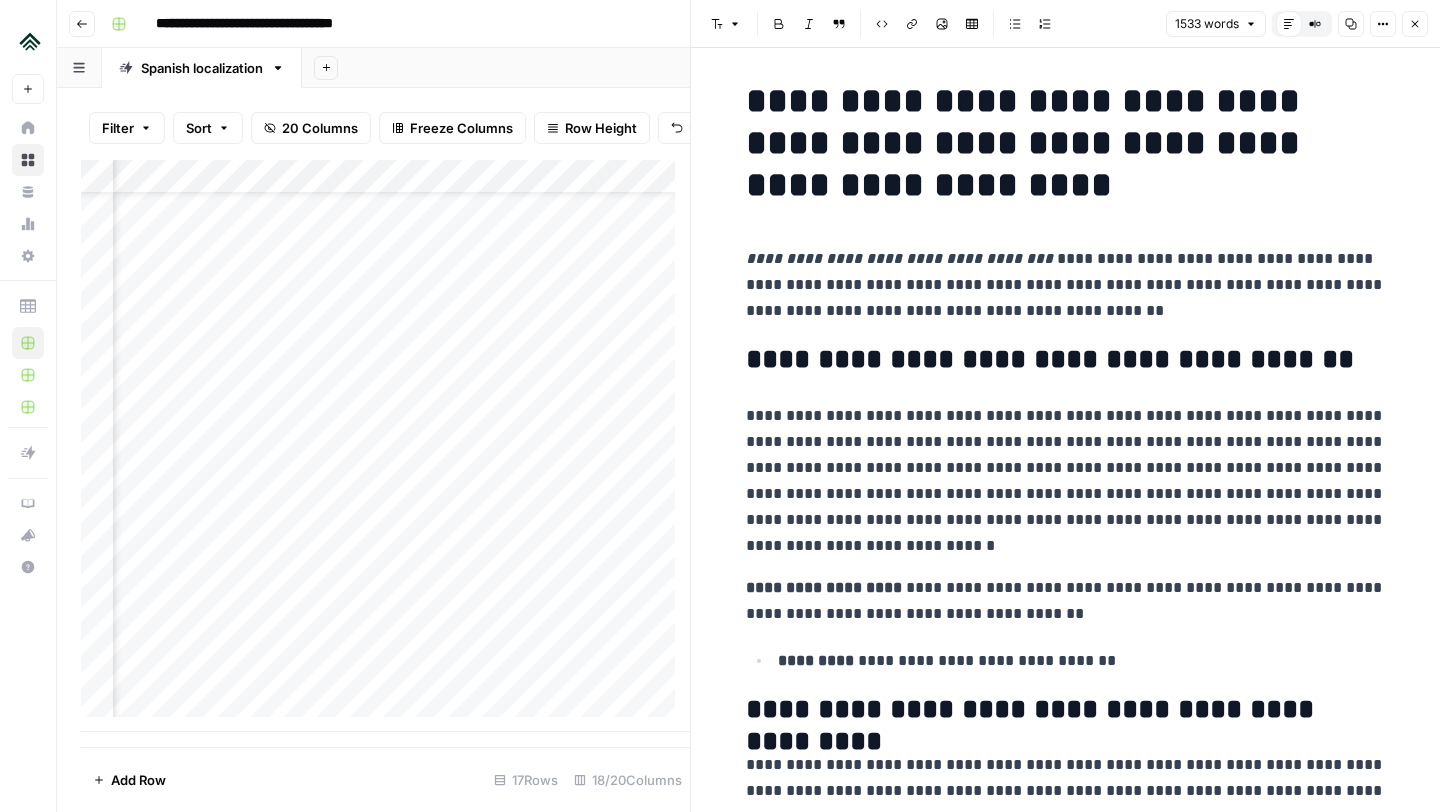 scroll, scrollTop: 0, scrollLeft: 0, axis: both 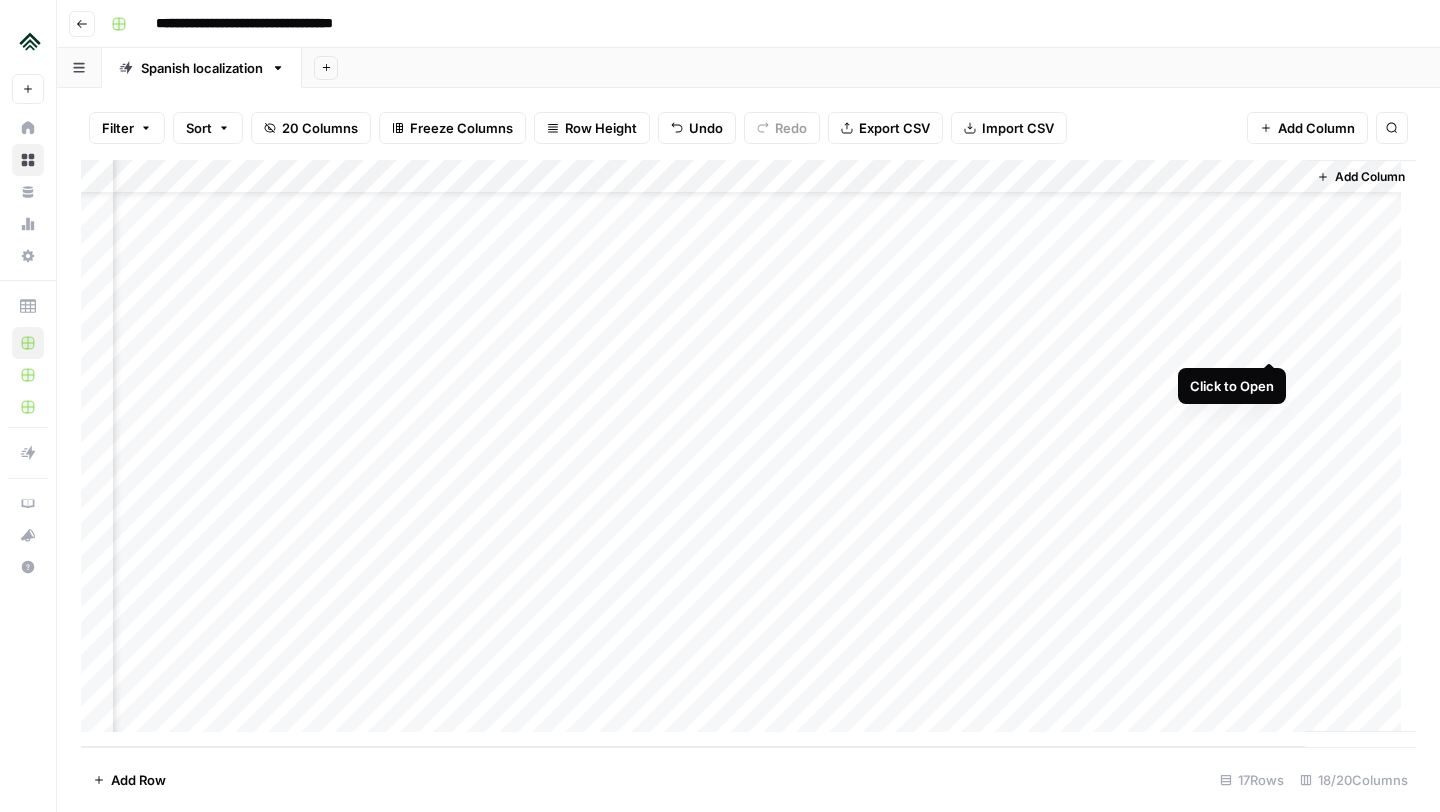 click on "Add Column" at bounding box center [748, 453] 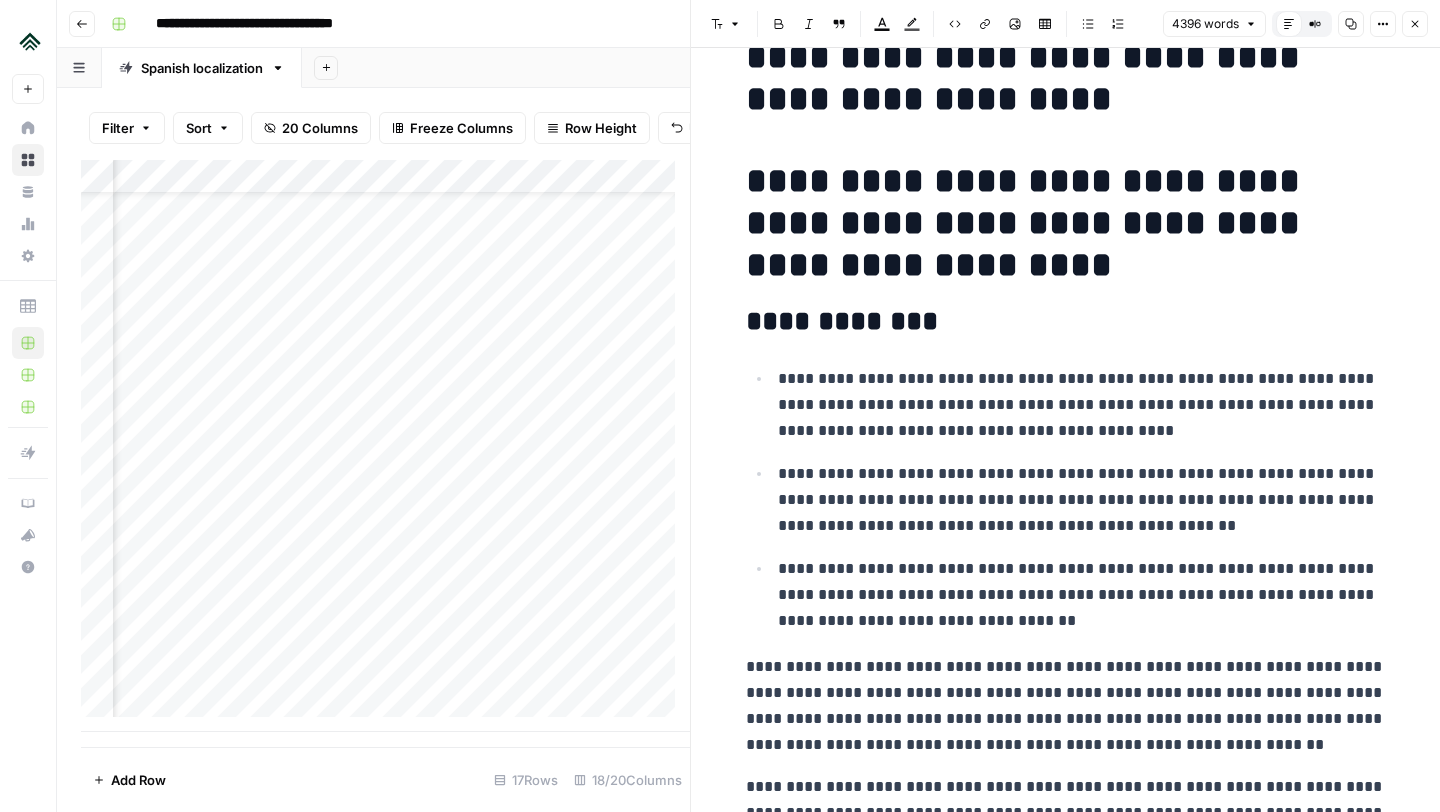 scroll, scrollTop: 0, scrollLeft: 0, axis: both 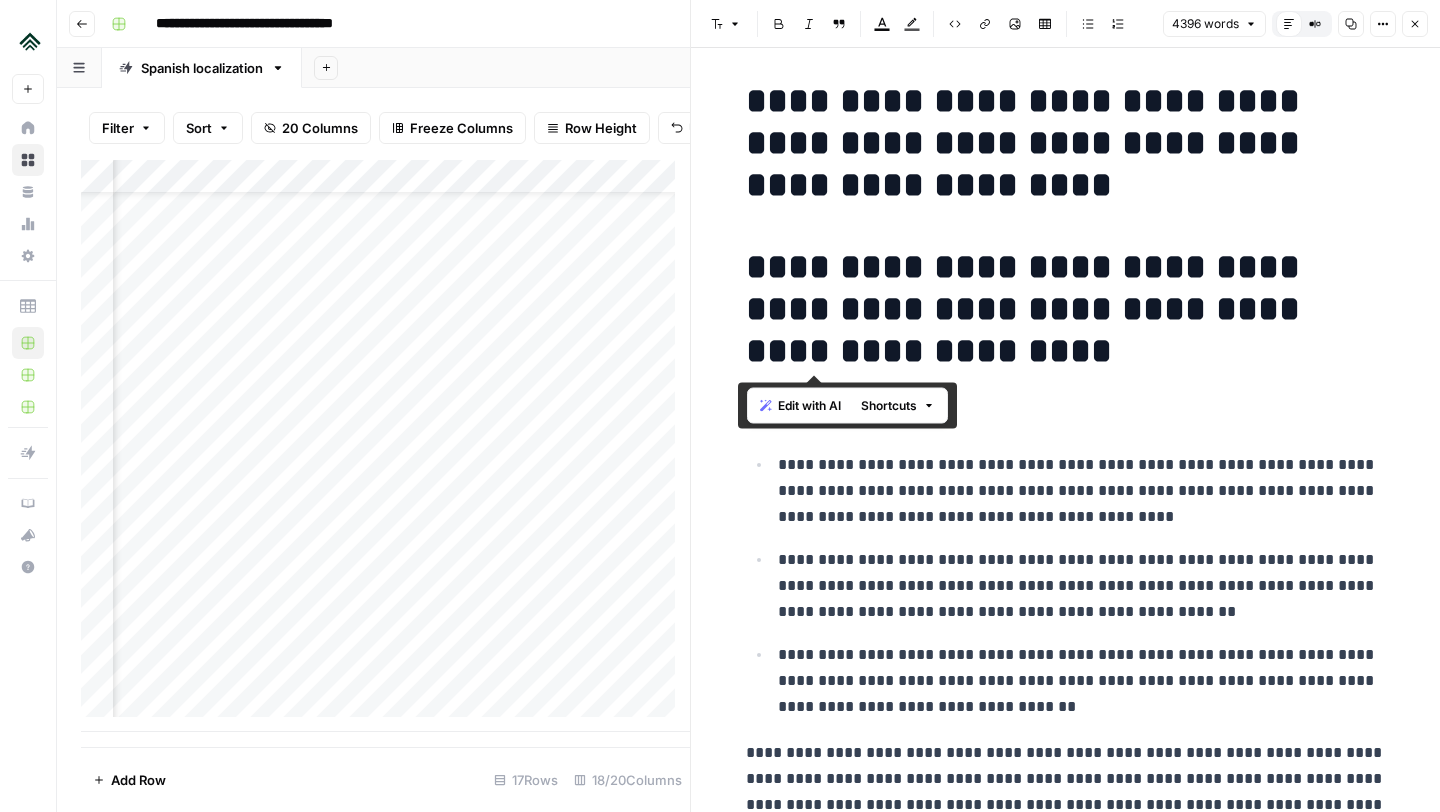 drag, startPoint x: 889, startPoint y: 352, endPoint x: 727, endPoint y: 267, distance: 182.94534 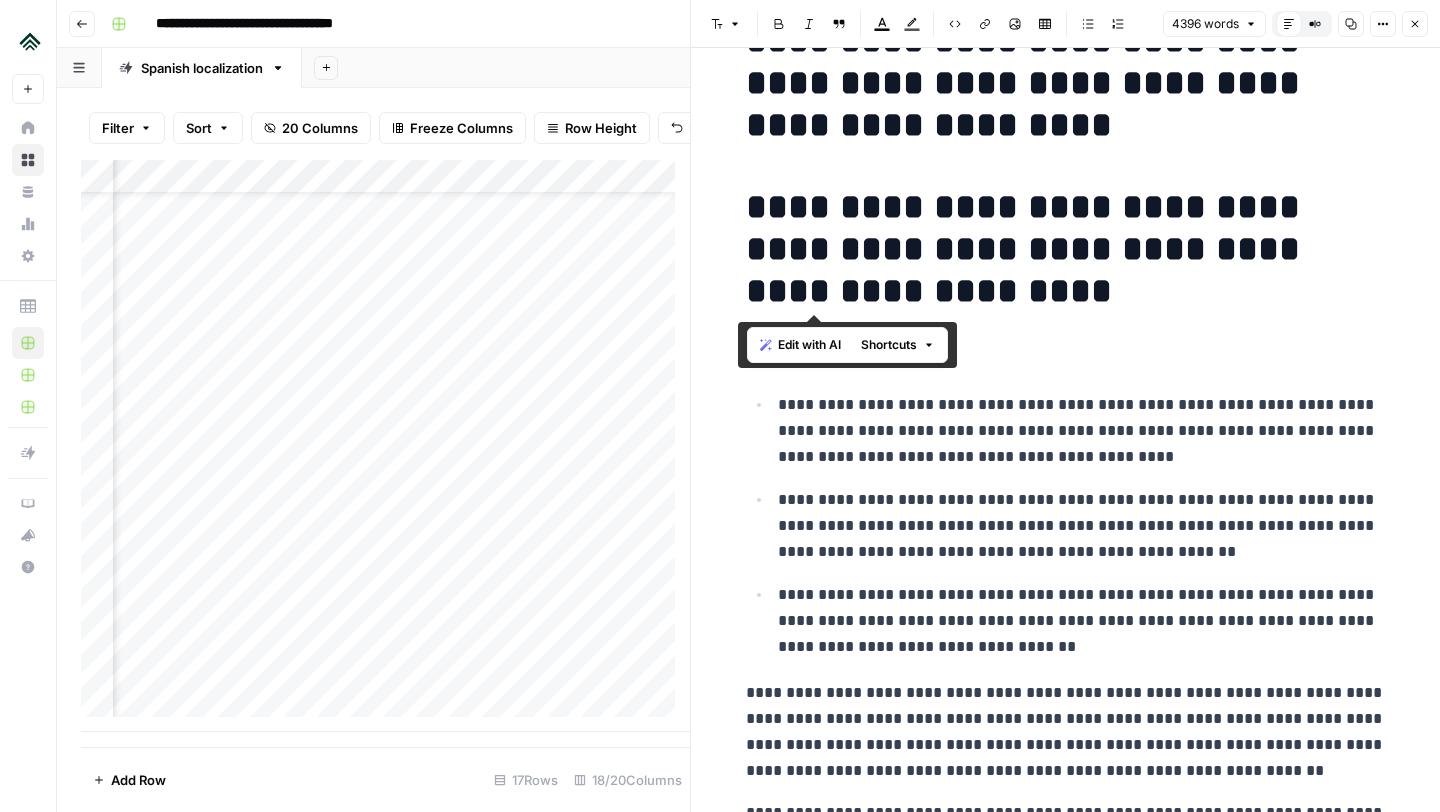 scroll, scrollTop: 79, scrollLeft: 0, axis: vertical 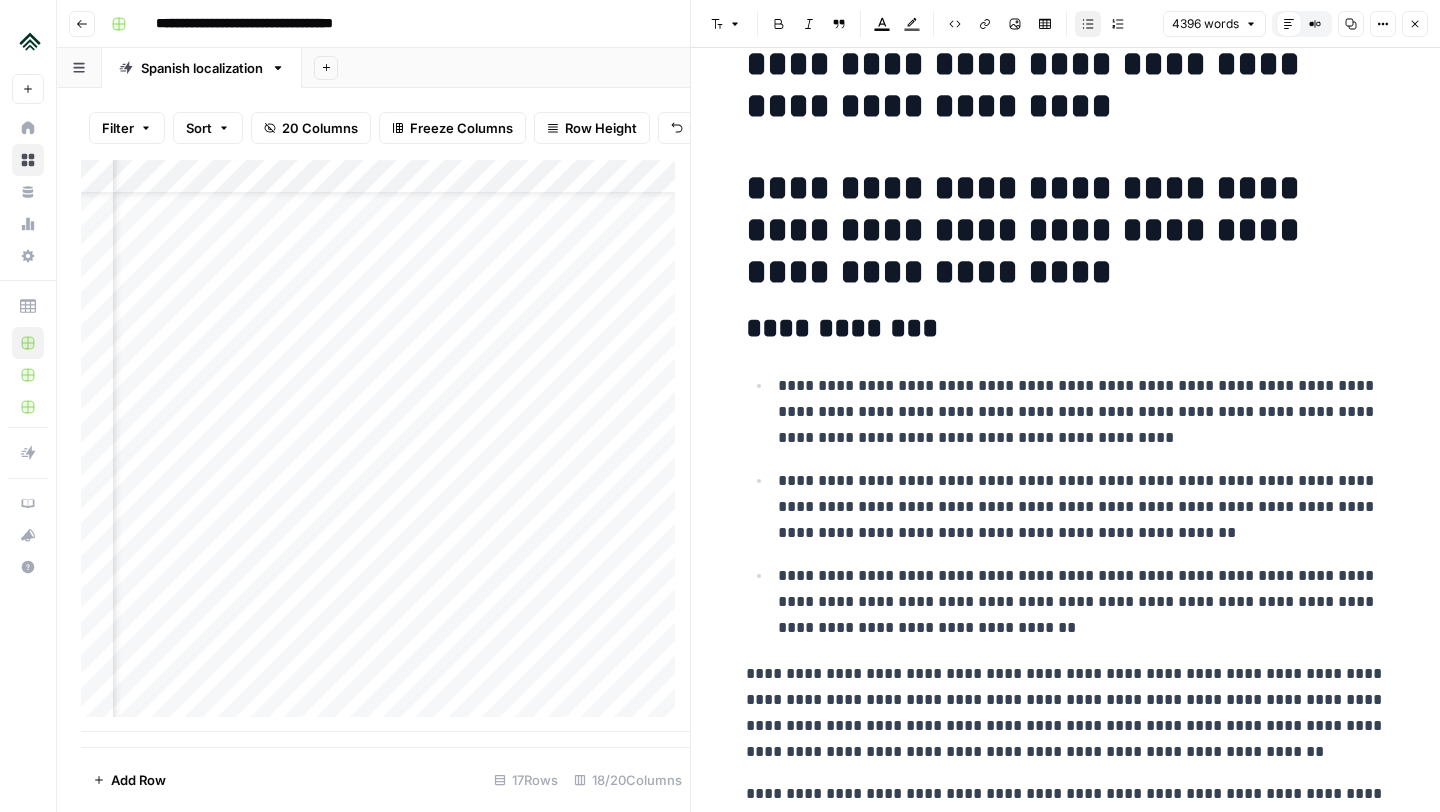 click on "**********" at bounding box center (1082, 507) 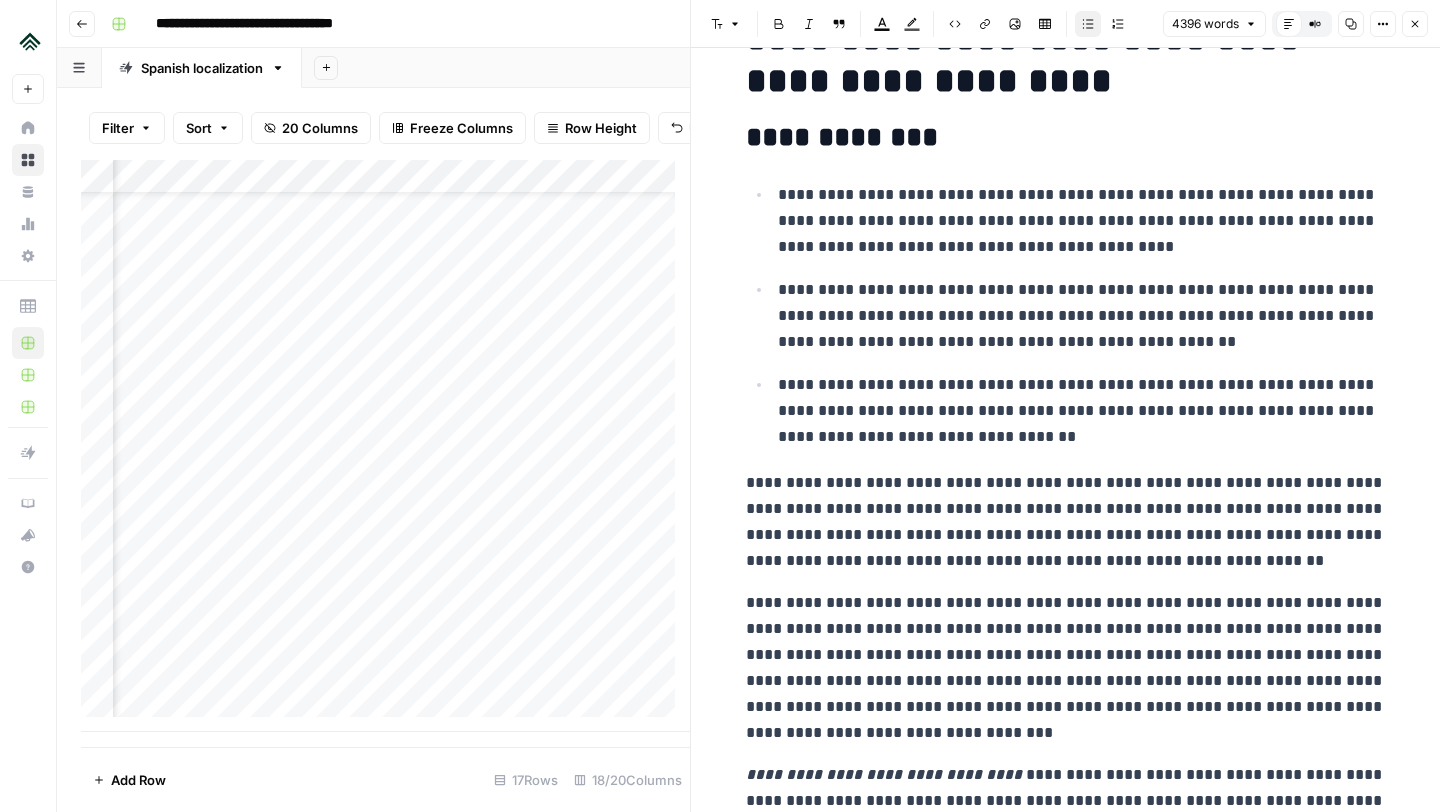 scroll, scrollTop: 270, scrollLeft: 0, axis: vertical 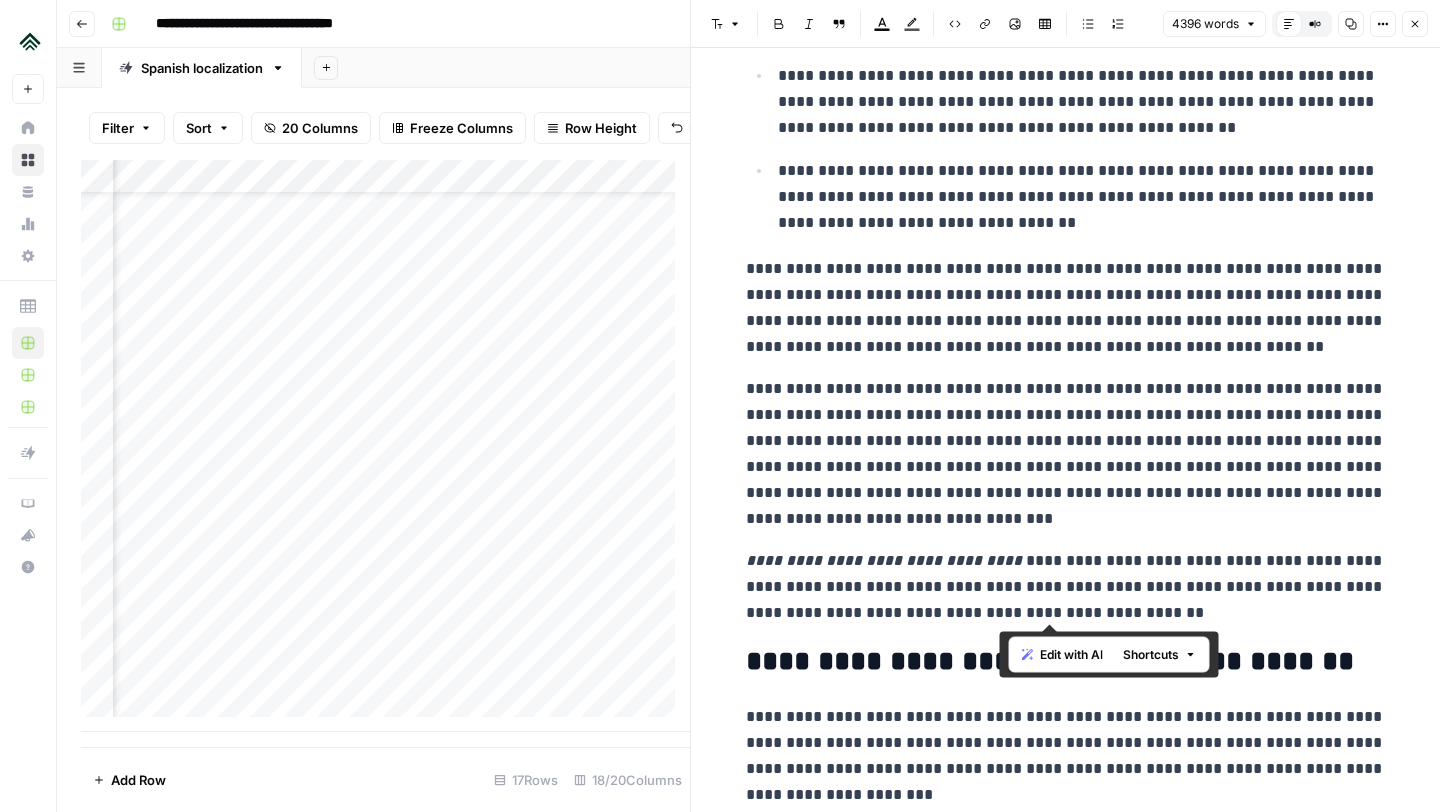 drag, startPoint x: 1107, startPoint y: 619, endPoint x: 1002, endPoint y: 565, distance: 118.072014 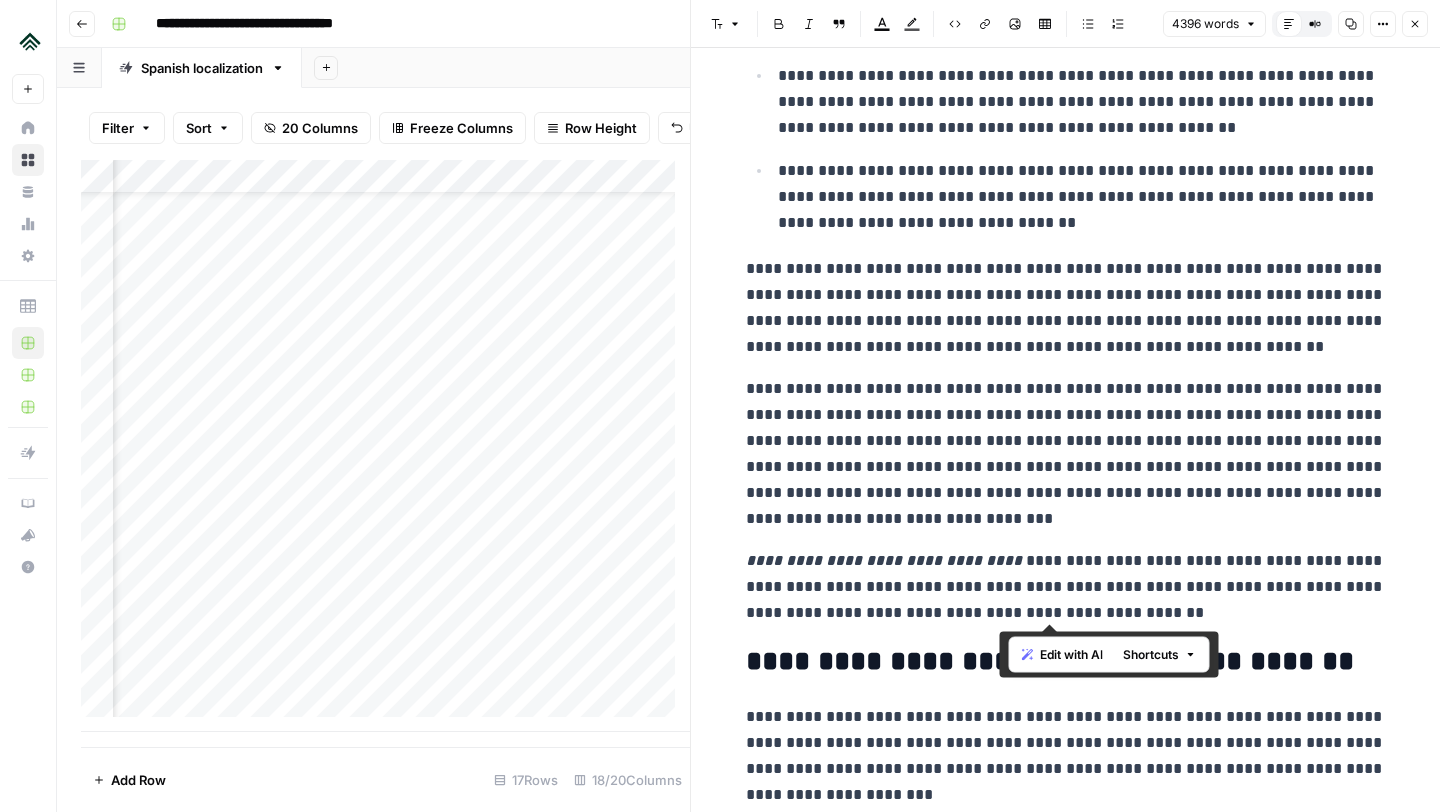 click on "**********" at bounding box center (1066, 454) 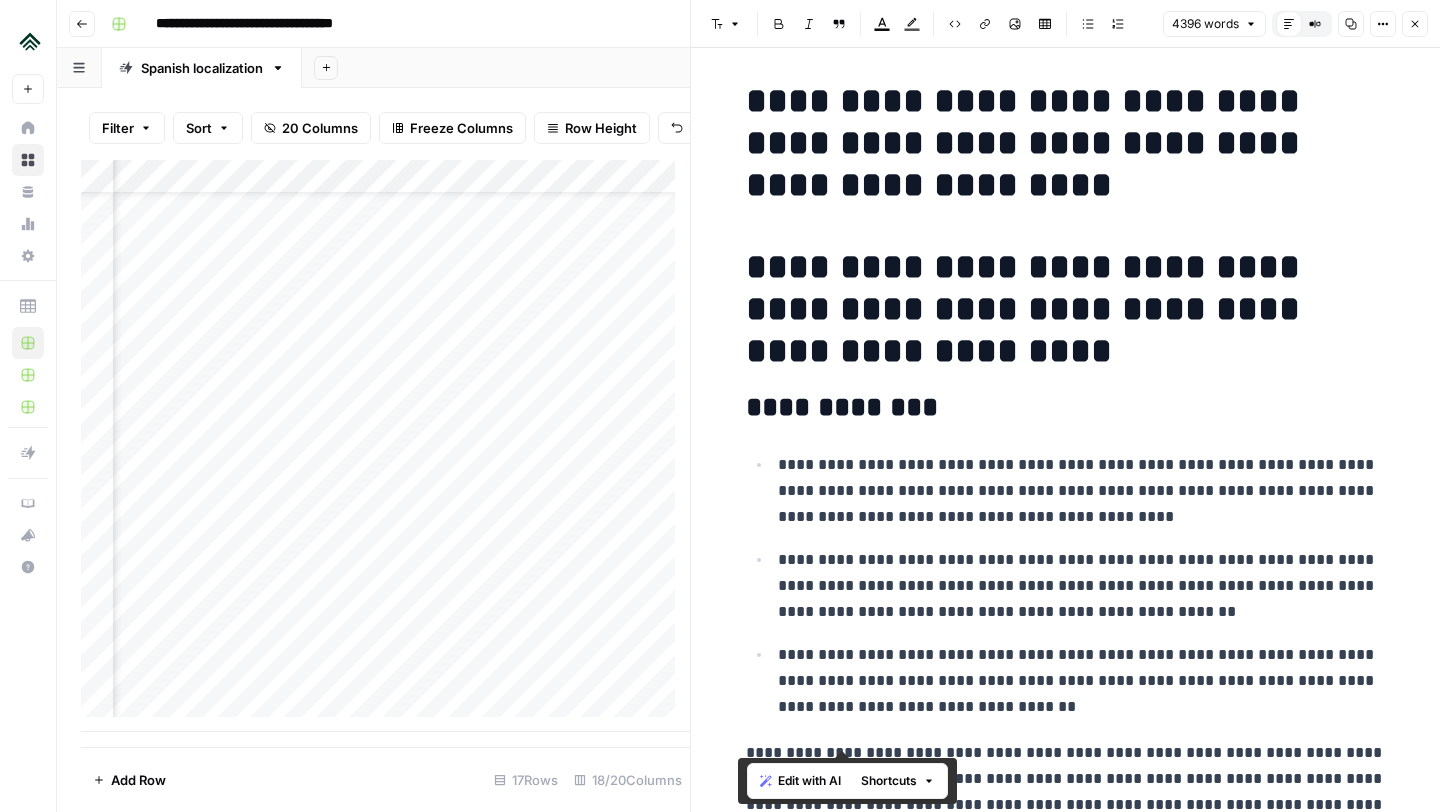 scroll, scrollTop: 0, scrollLeft: 0, axis: both 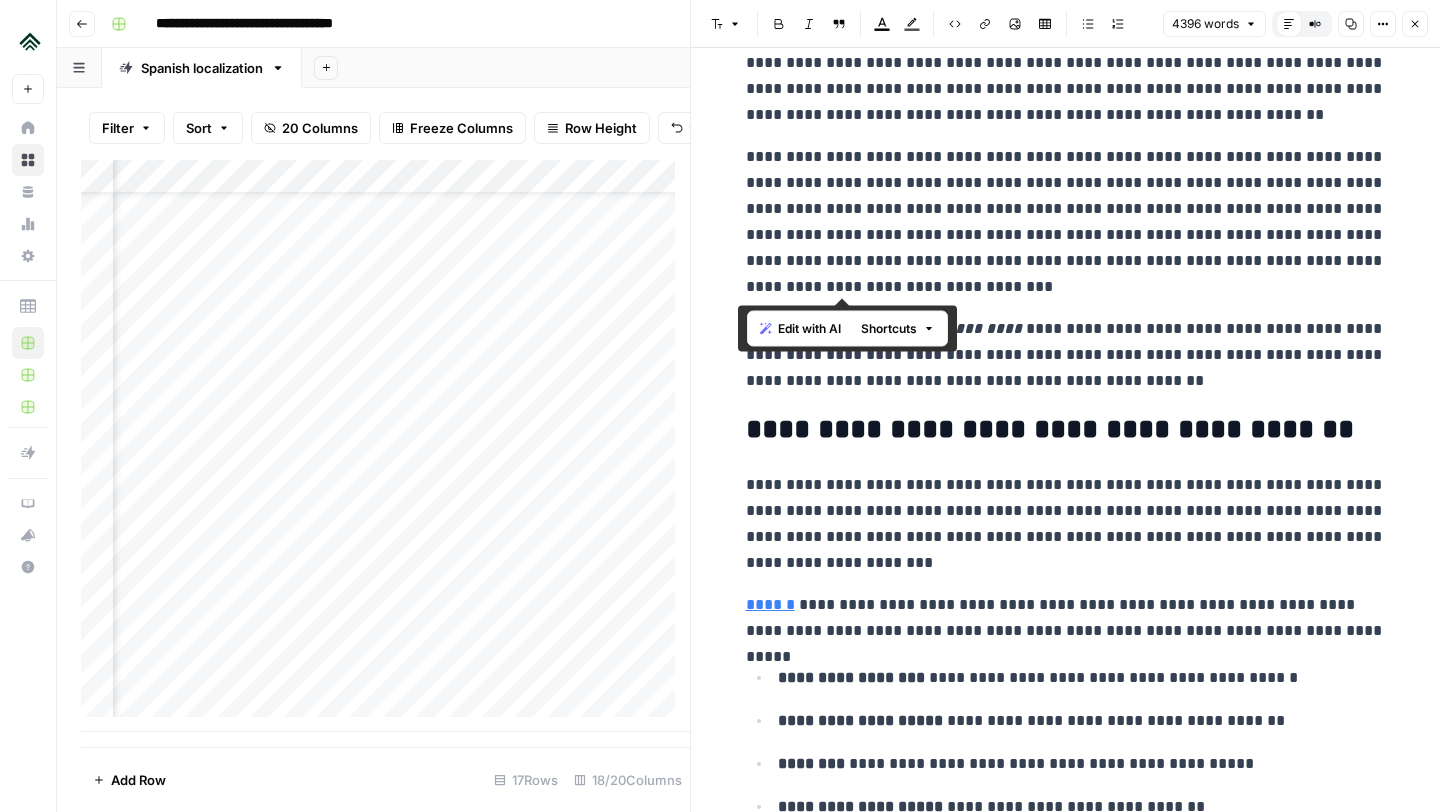 click on "**********" at bounding box center [1066, 524] 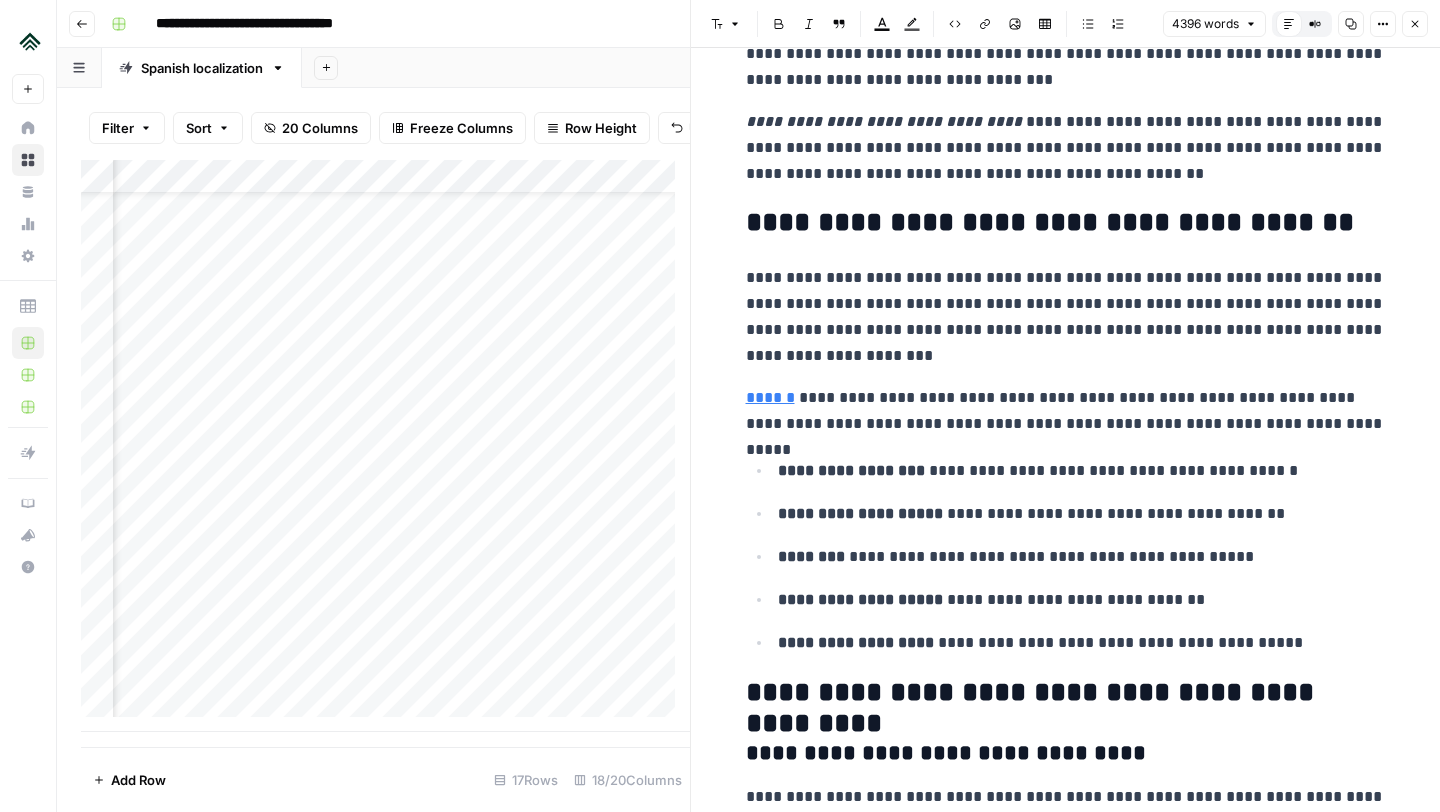 scroll, scrollTop: 922, scrollLeft: 0, axis: vertical 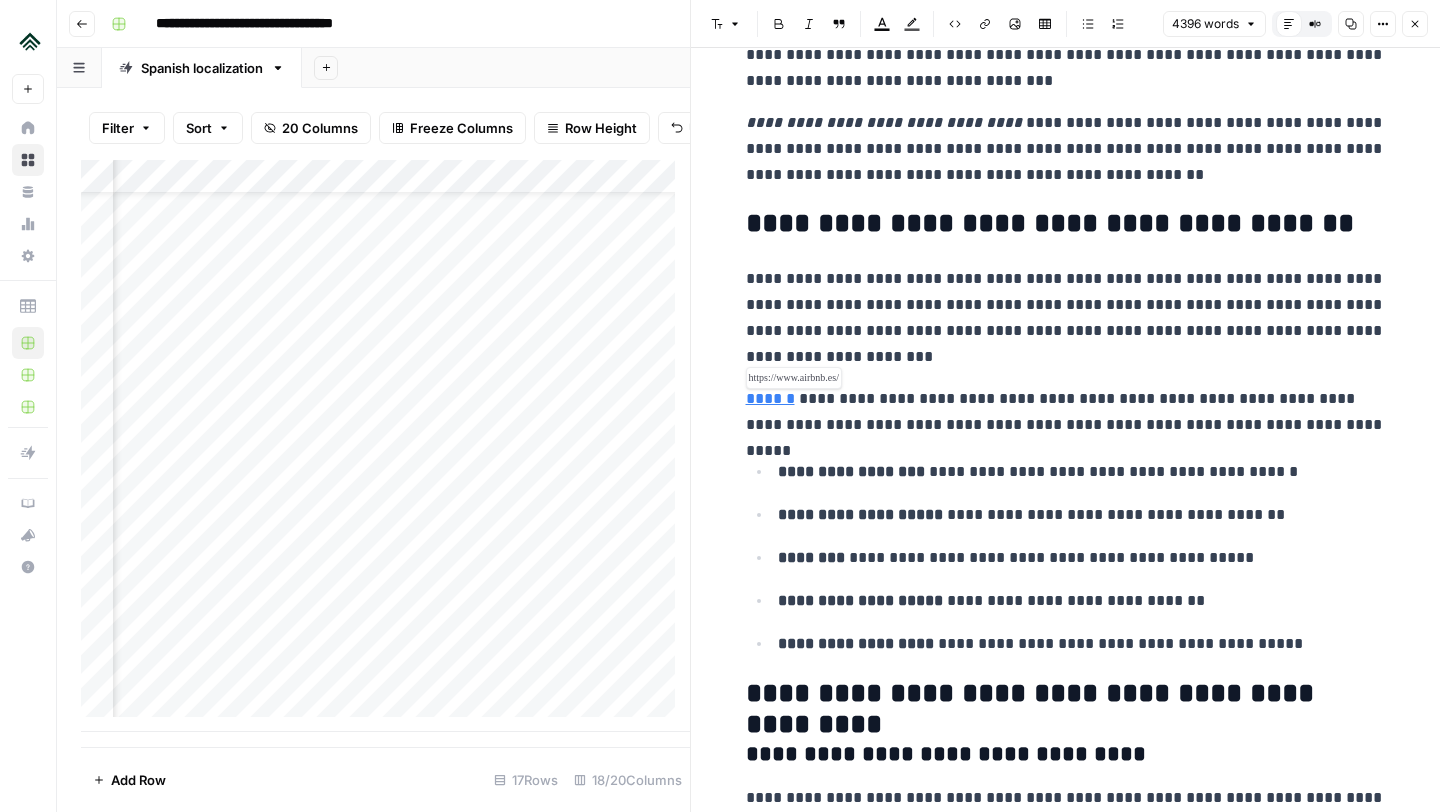 click on "******" at bounding box center [770, 398] 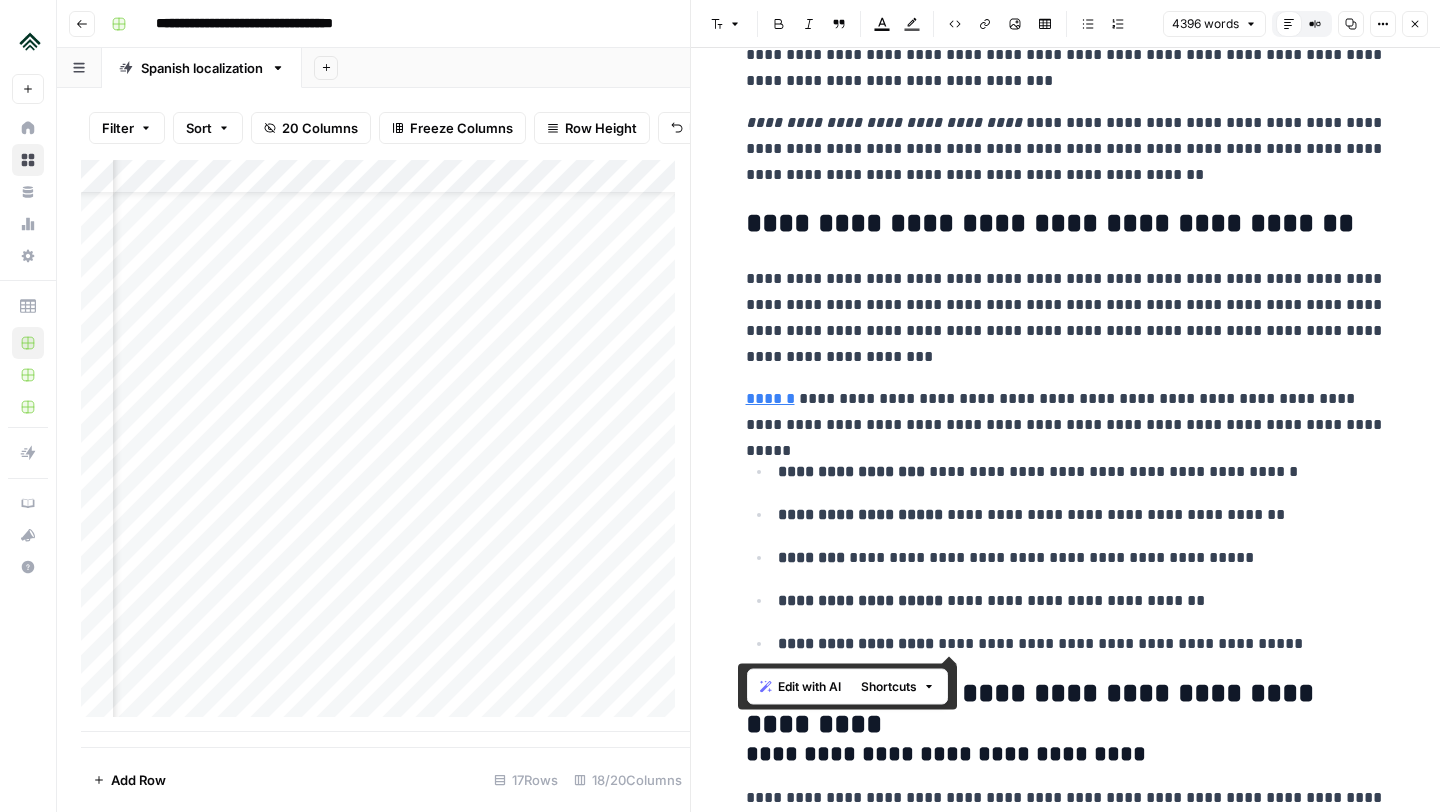 drag, startPoint x: 1256, startPoint y: 645, endPoint x: 732, endPoint y: 226, distance: 670.9225 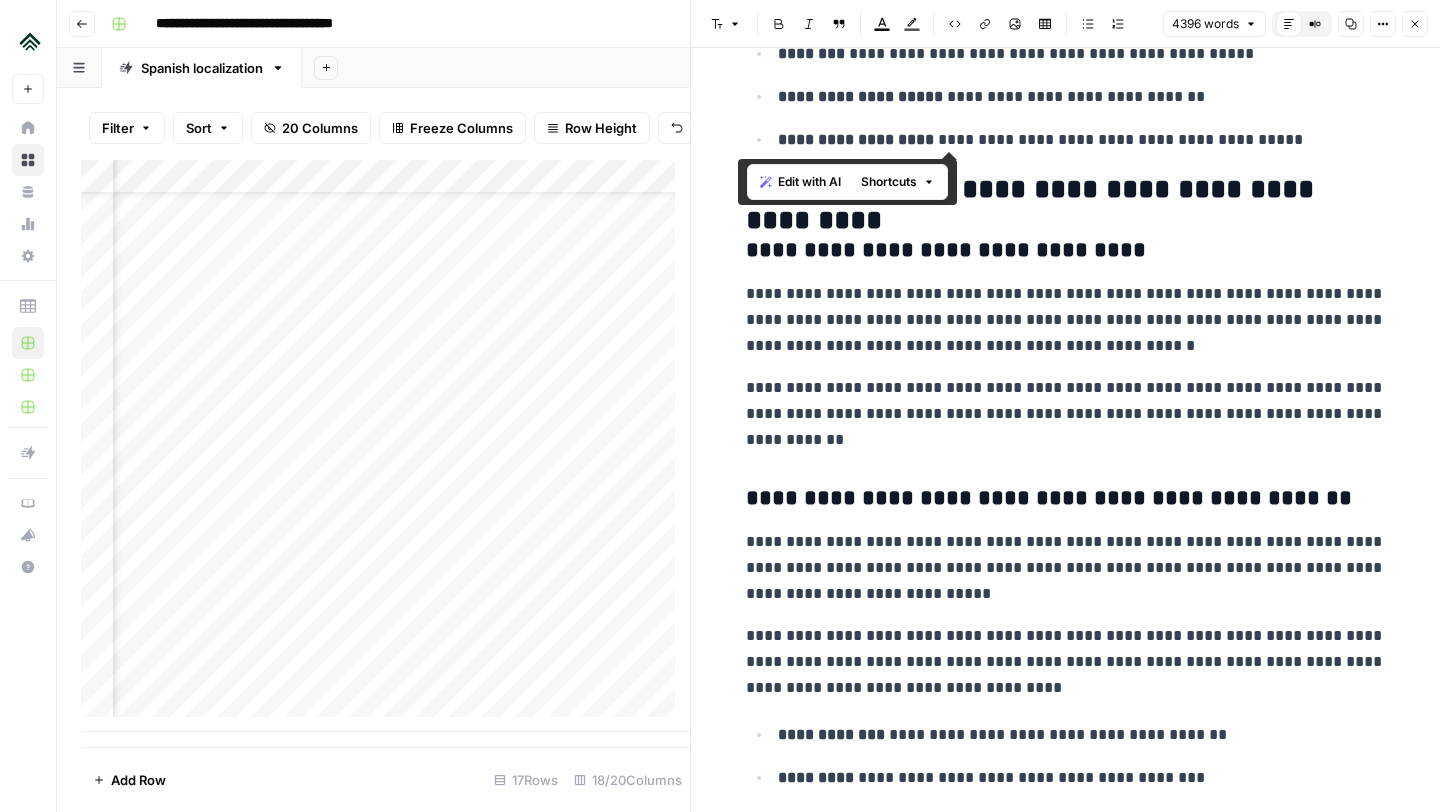 click on "**********" at bounding box center (1066, 414) 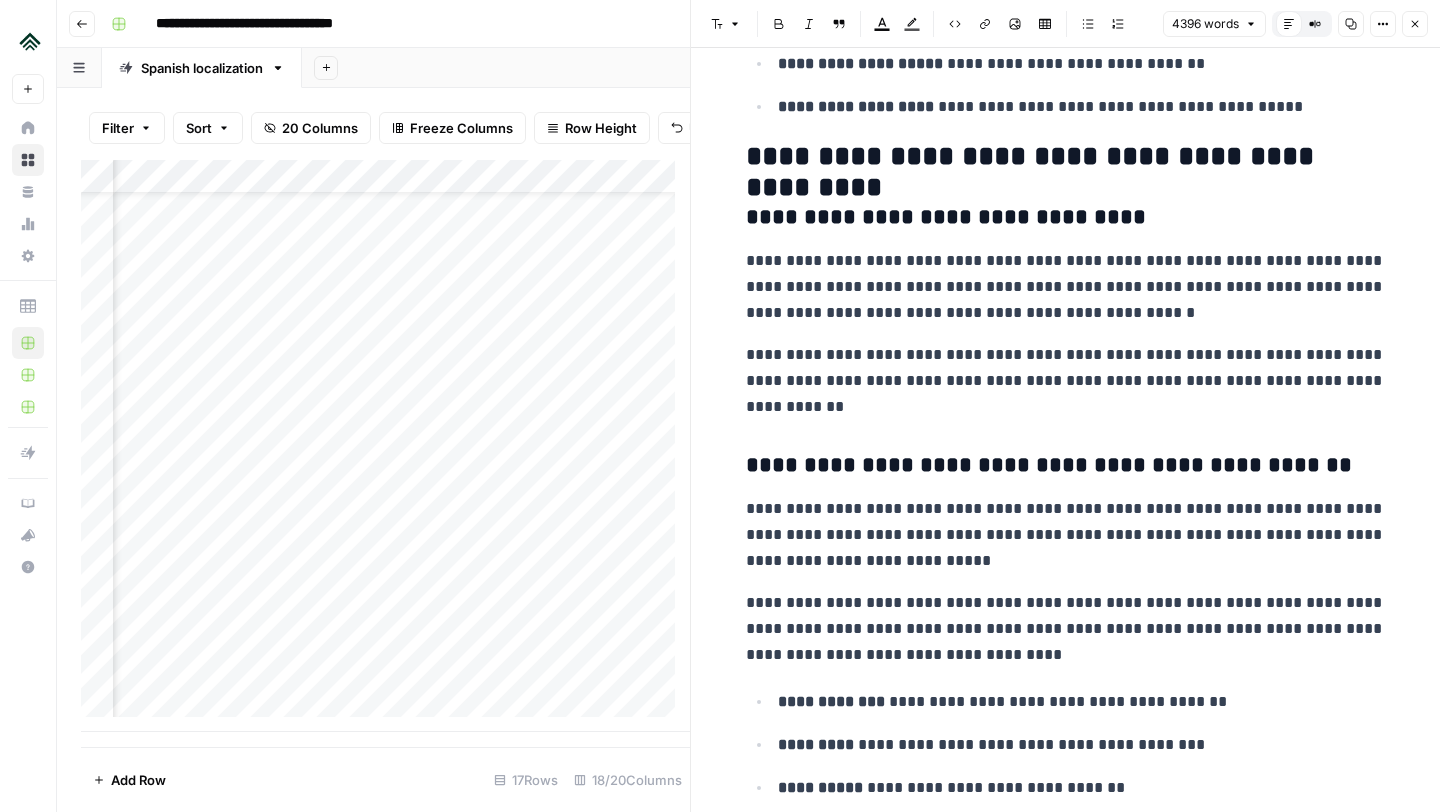 scroll, scrollTop: 1455, scrollLeft: 0, axis: vertical 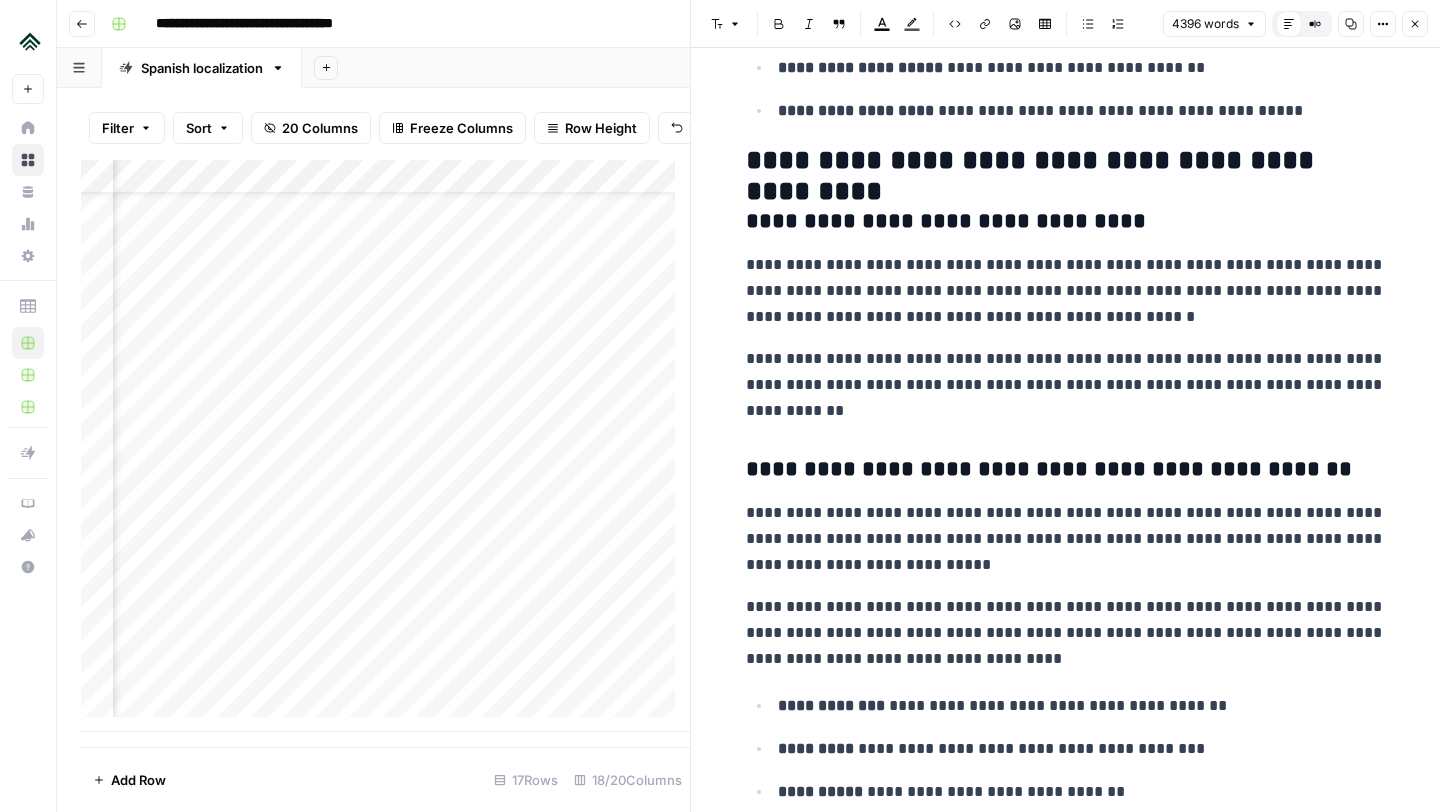 click on "**********" at bounding box center [1066, 161] 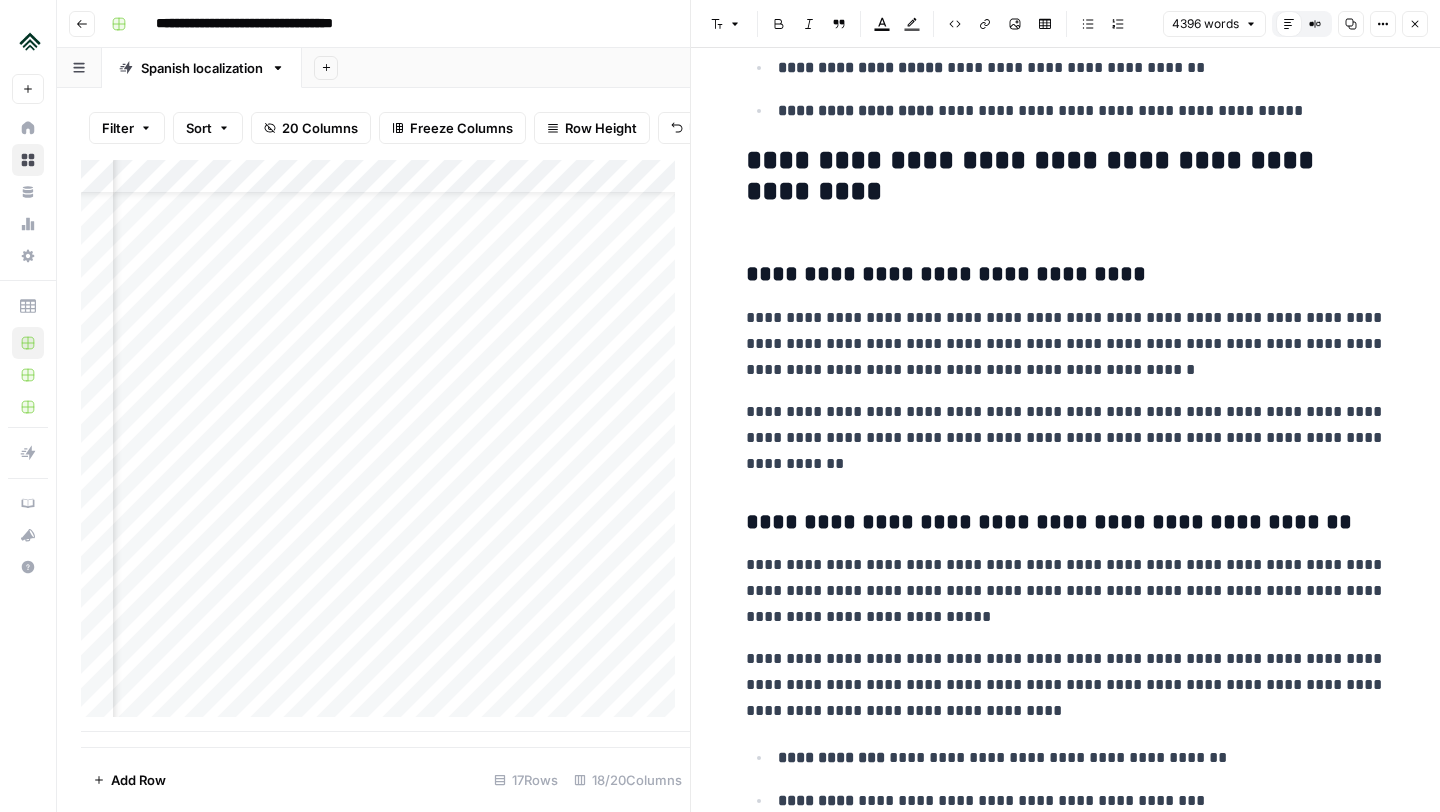type 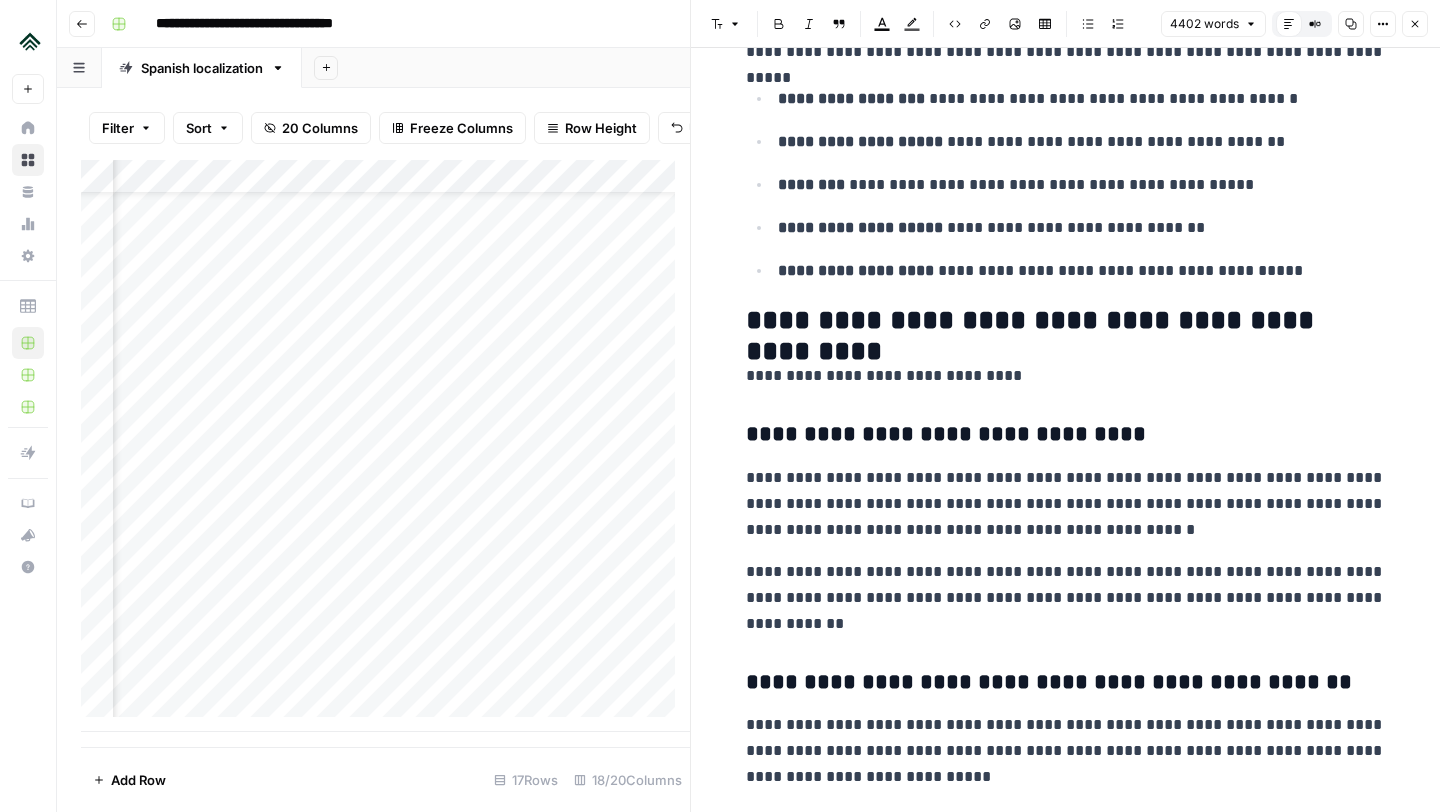 scroll, scrollTop: 1298, scrollLeft: 0, axis: vertical 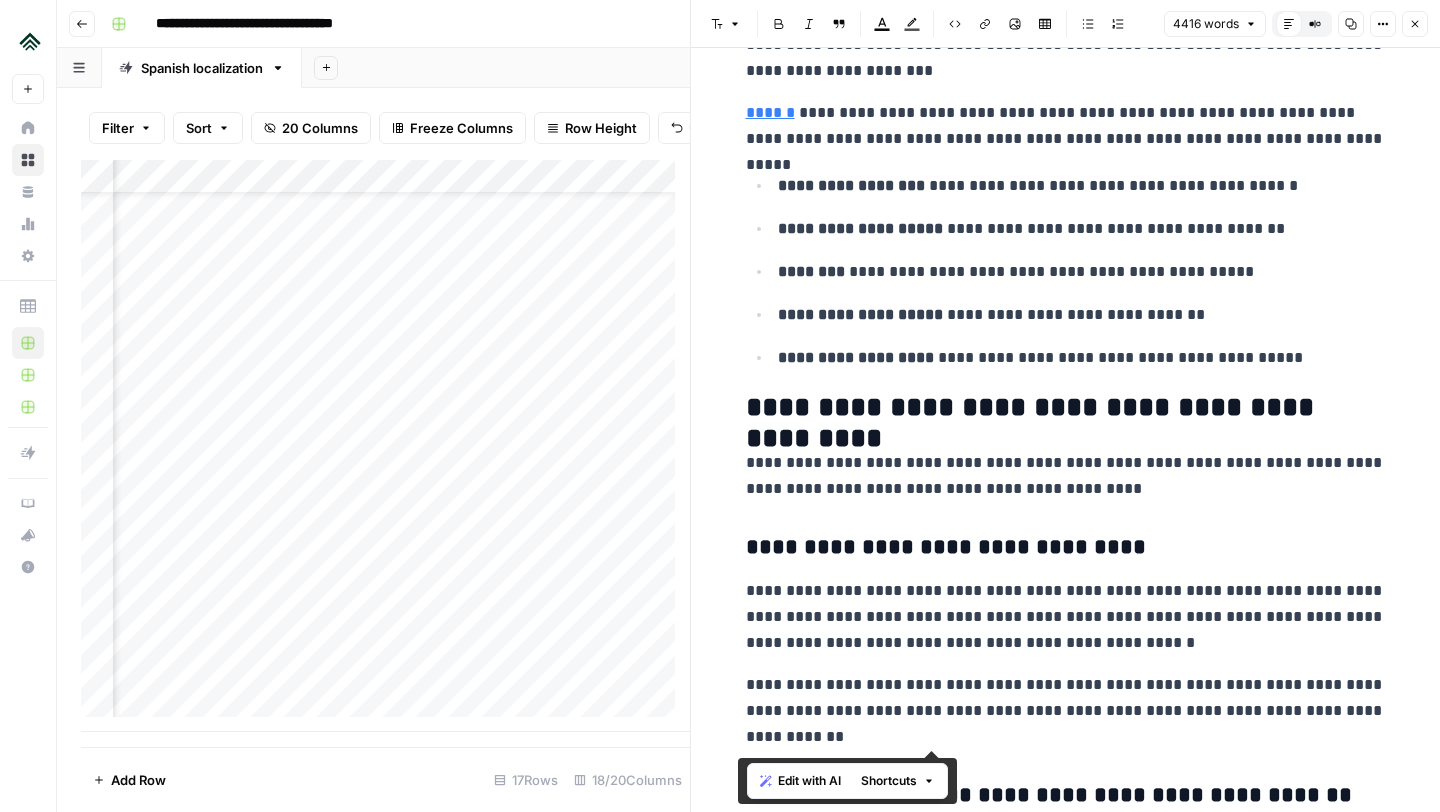 drag, startPoint x: 1149, startPoint y: 568, endPoint x: 742, endPoint y: 414, distance: 435.1609 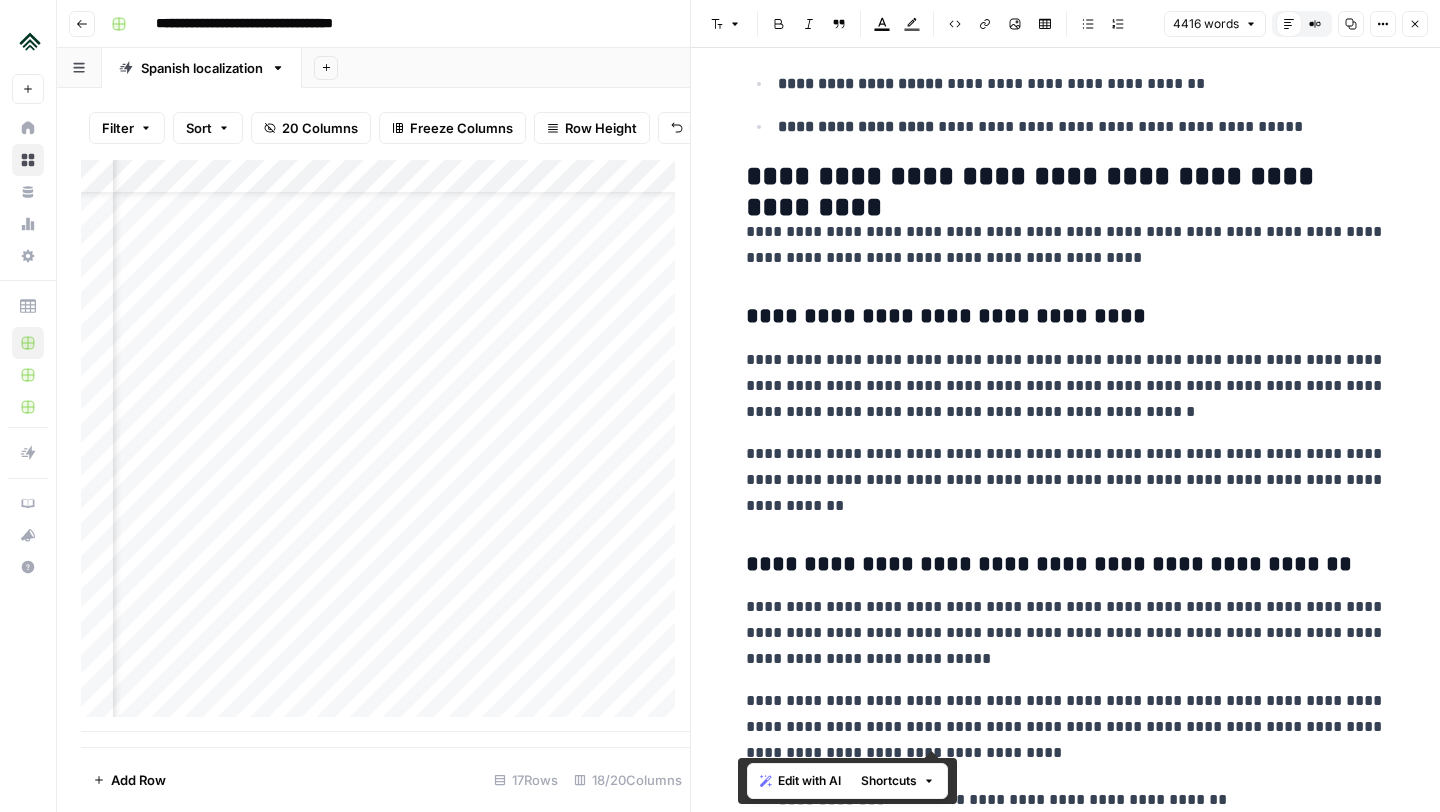scroll, scrollTop: 1438, scrollLeft: 0, axis: vertical 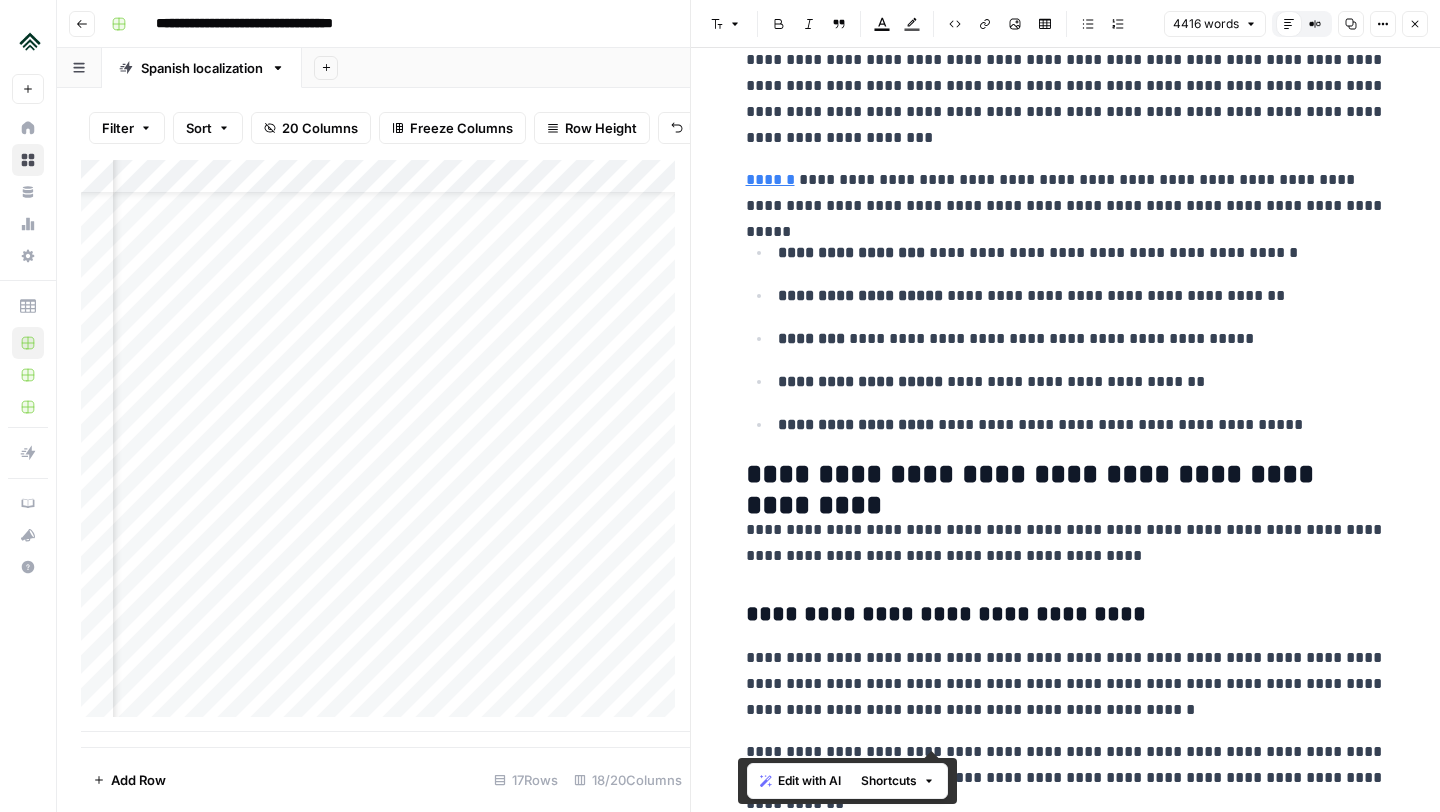 click on "**********" at bounding box center (1066, 543) 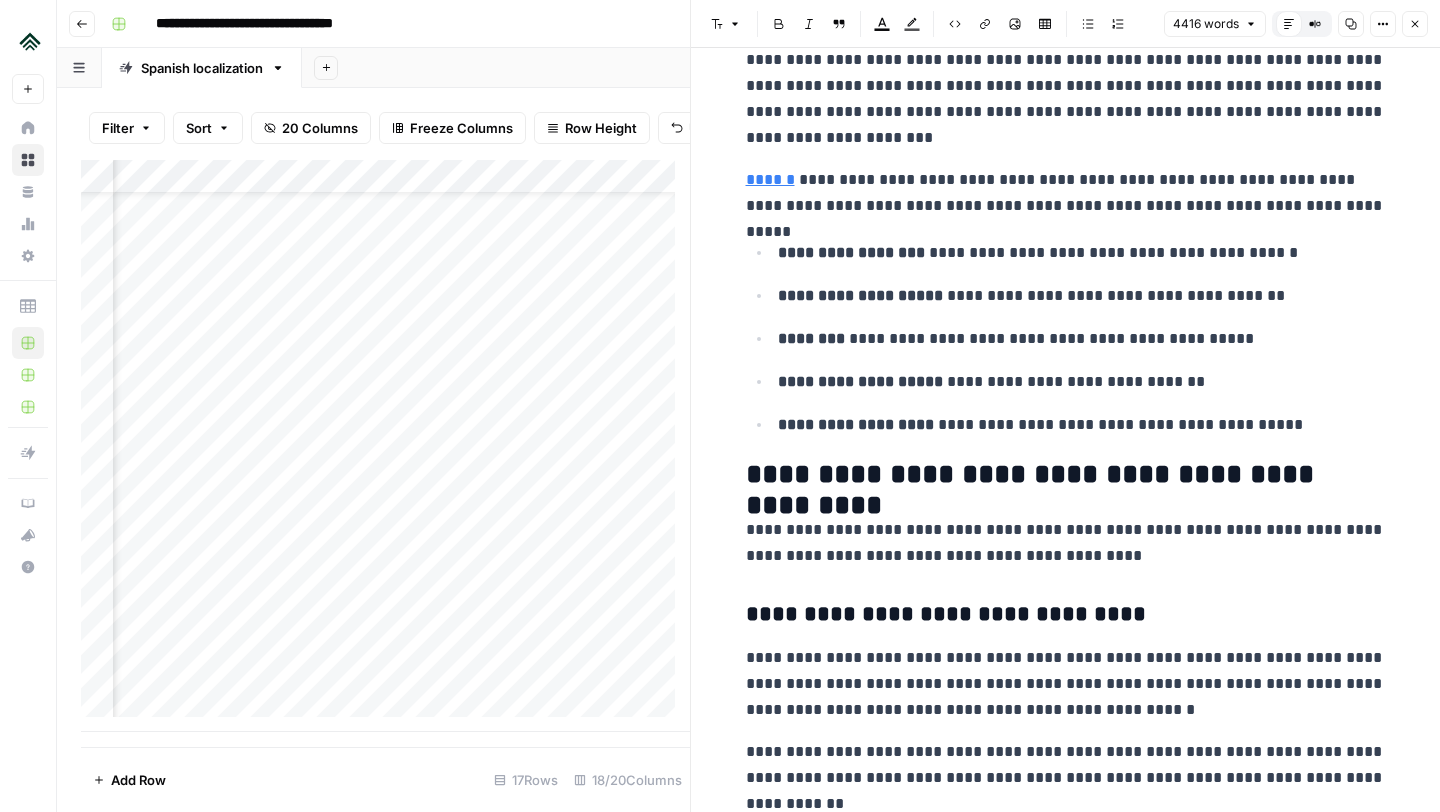 click on "**********" at bounding box center [1066, 475] 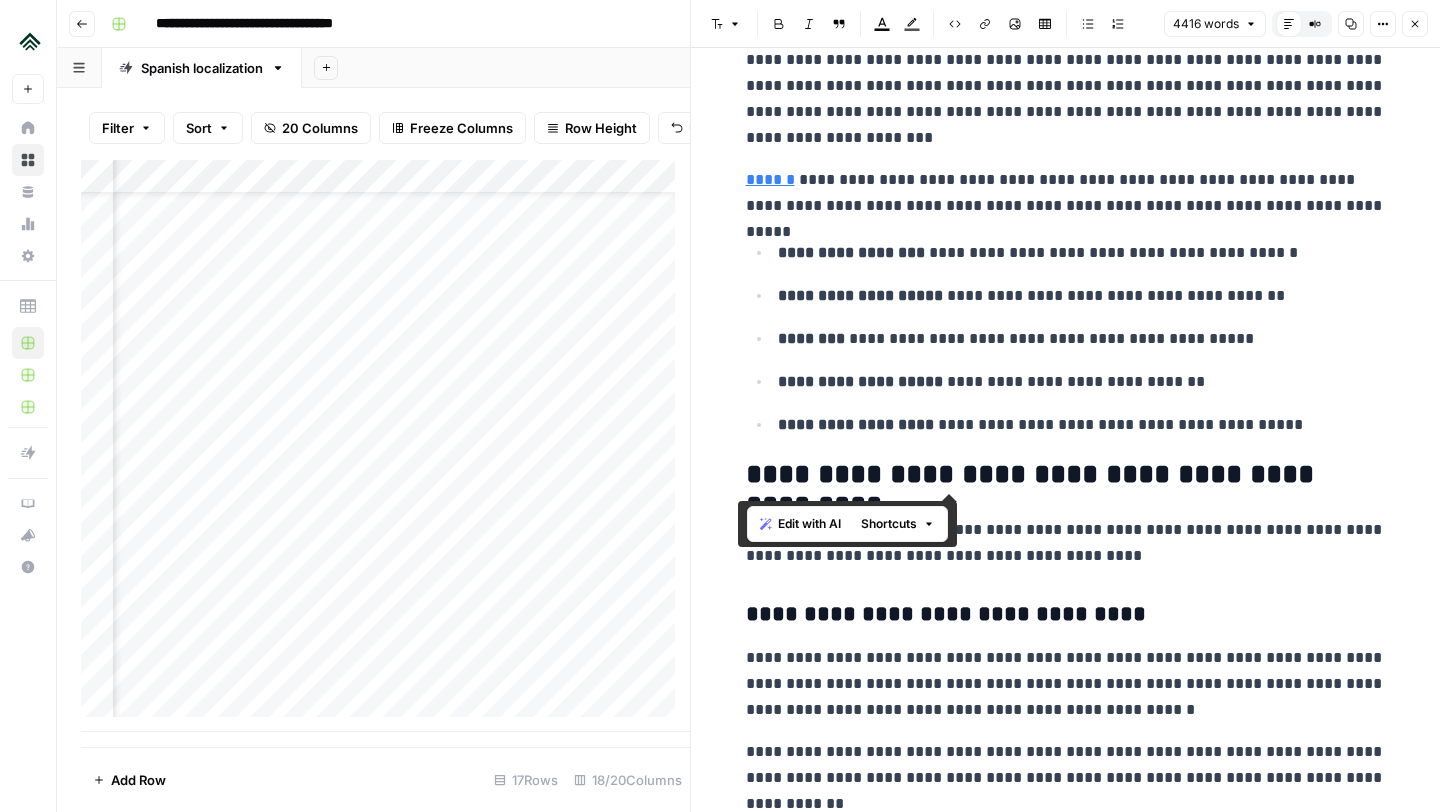 click on "**********" at bounding box center (1066, 475) 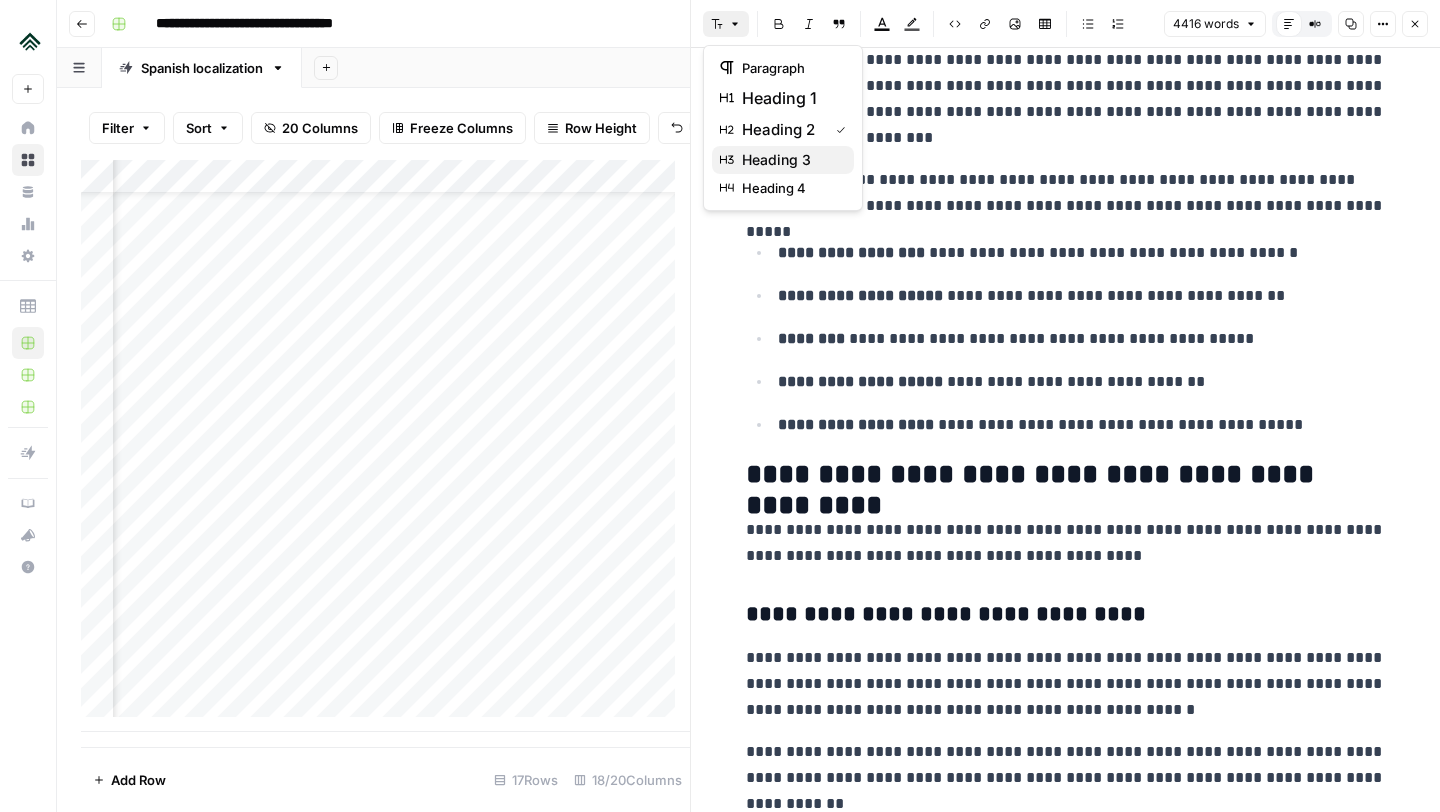 click on "heading 3" at bounding box center [776, 160] 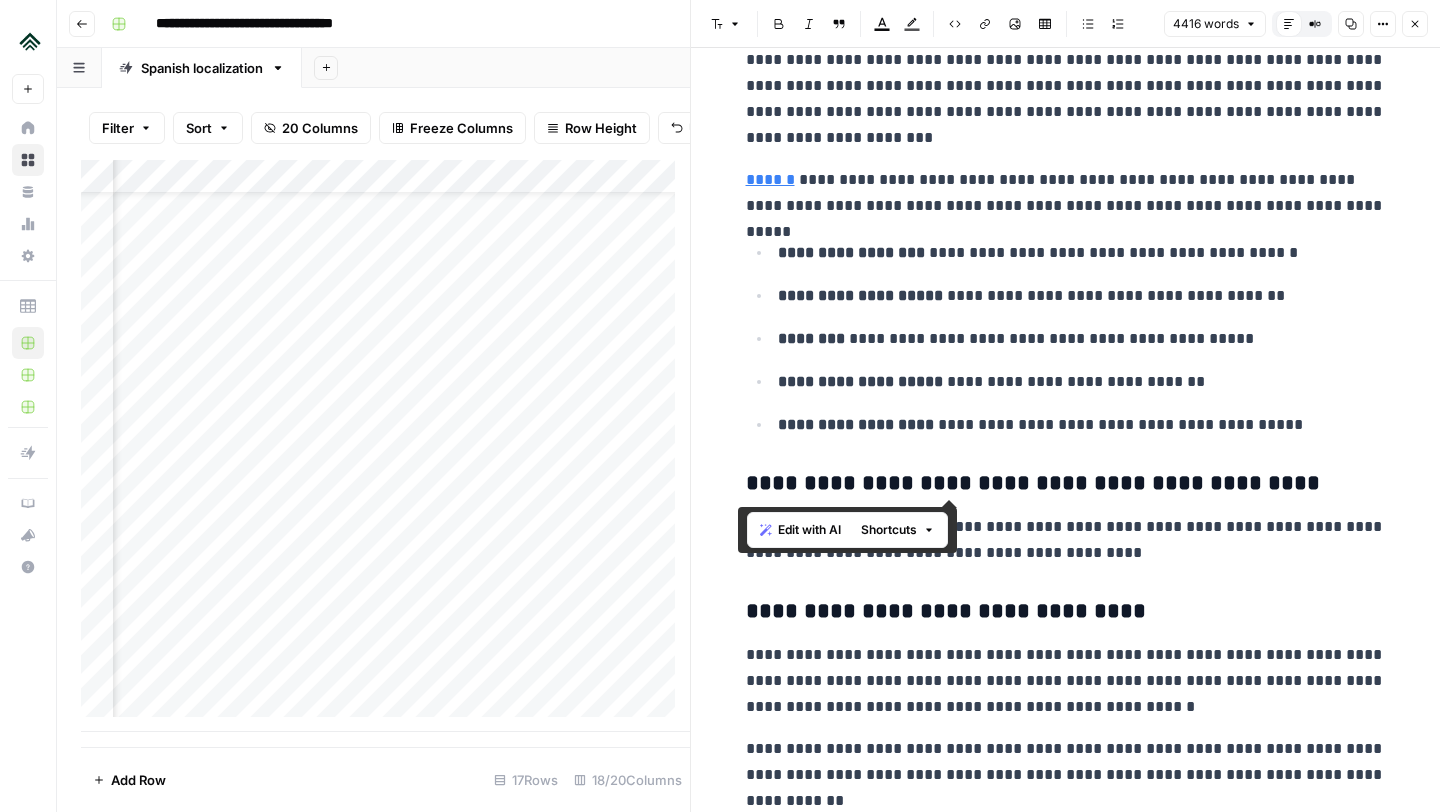 click on "**********" at bounding box center [1066, 612] 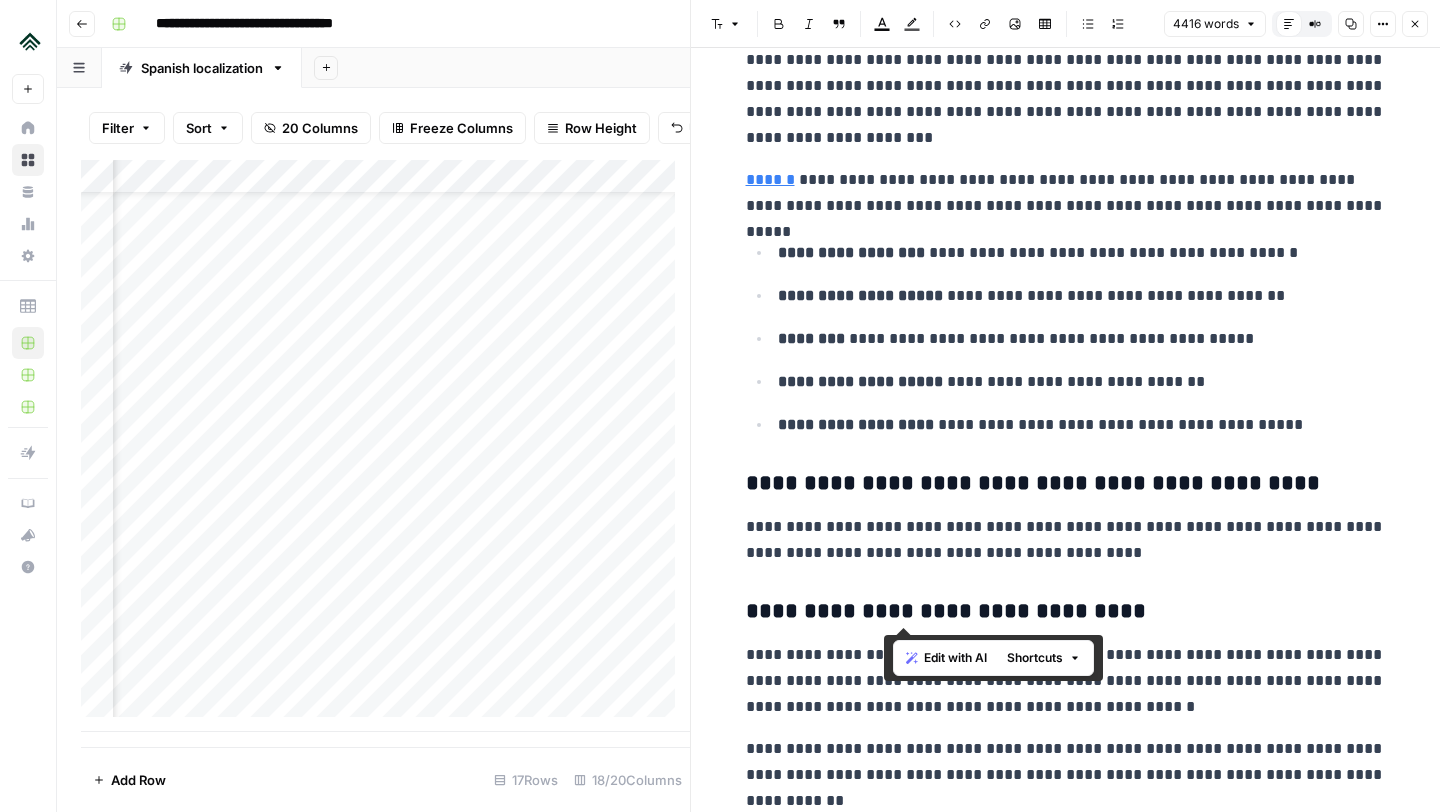 click on "**********" at bounding box center (1066, 612) 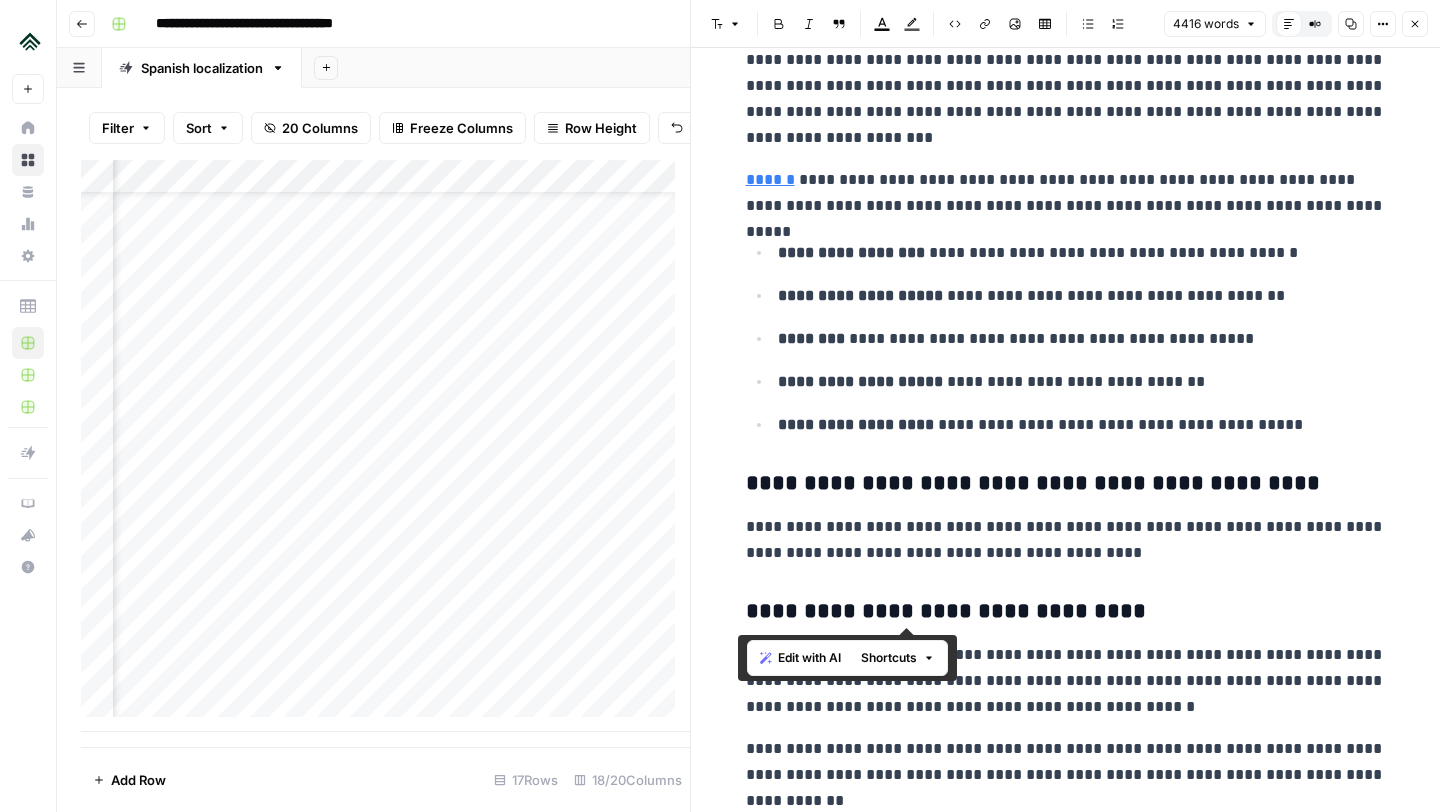 click on "**********" at bounding box center (1066, 612) 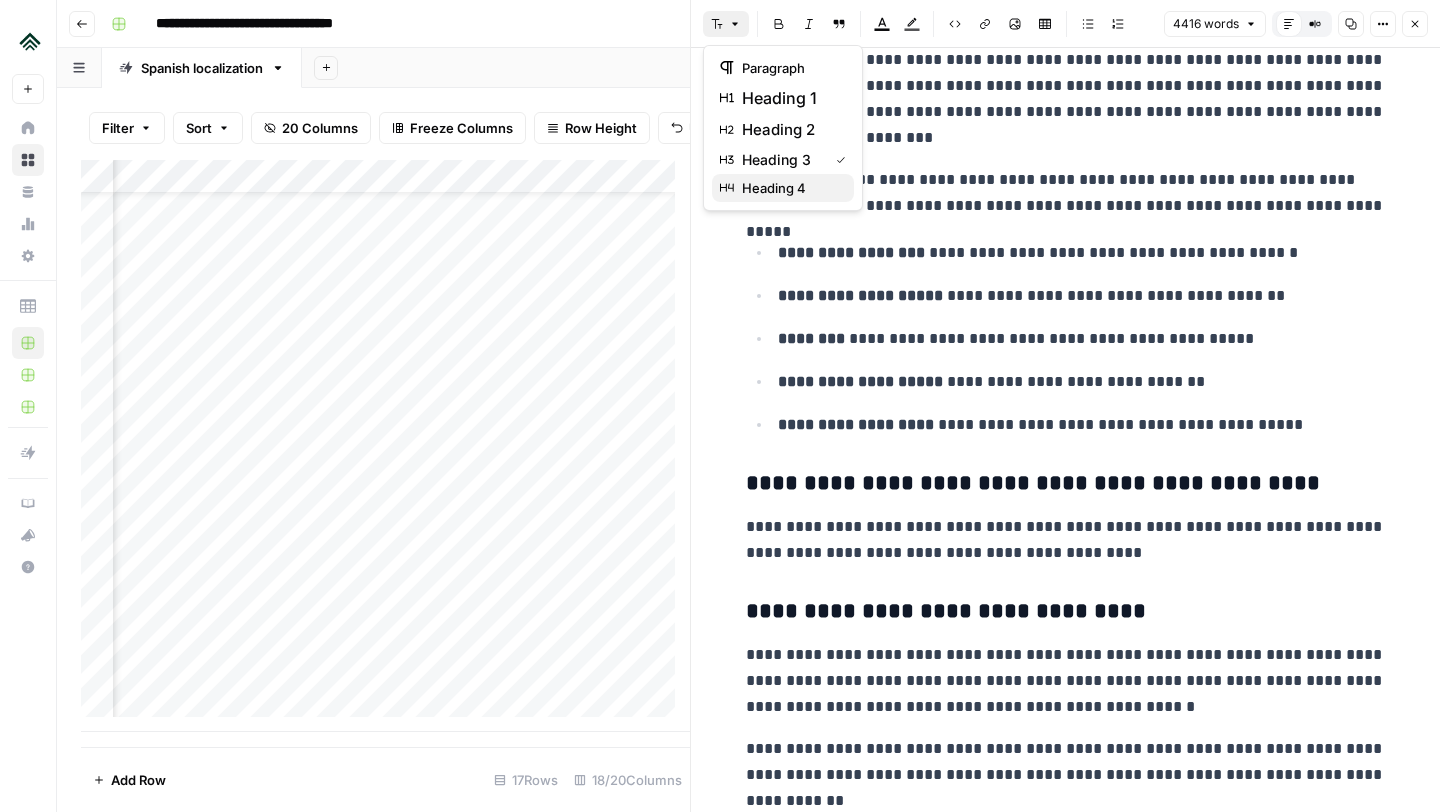 click on "heading 4" at bounding box center [774, 188] 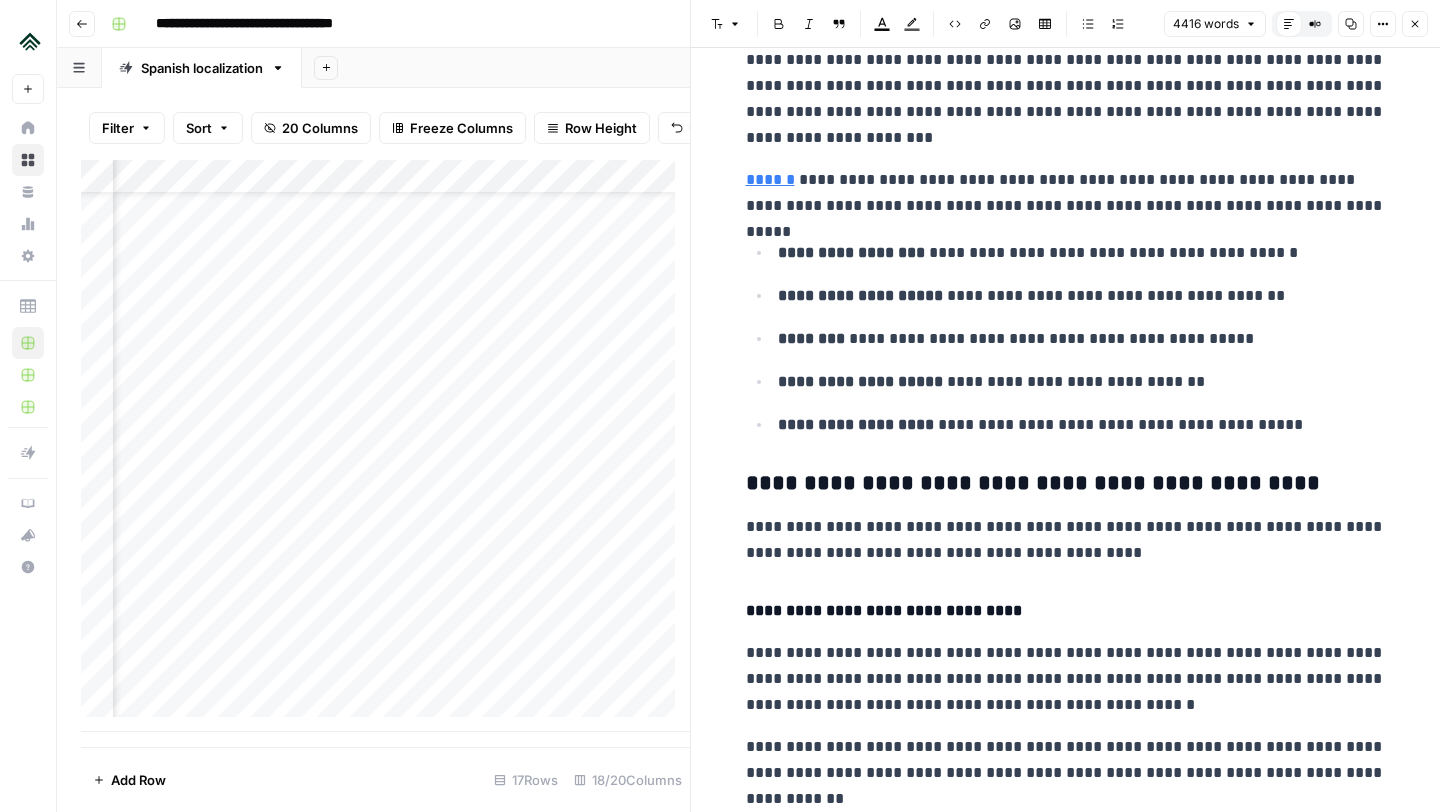 click on "**********" at bounding box center [1066, 540] 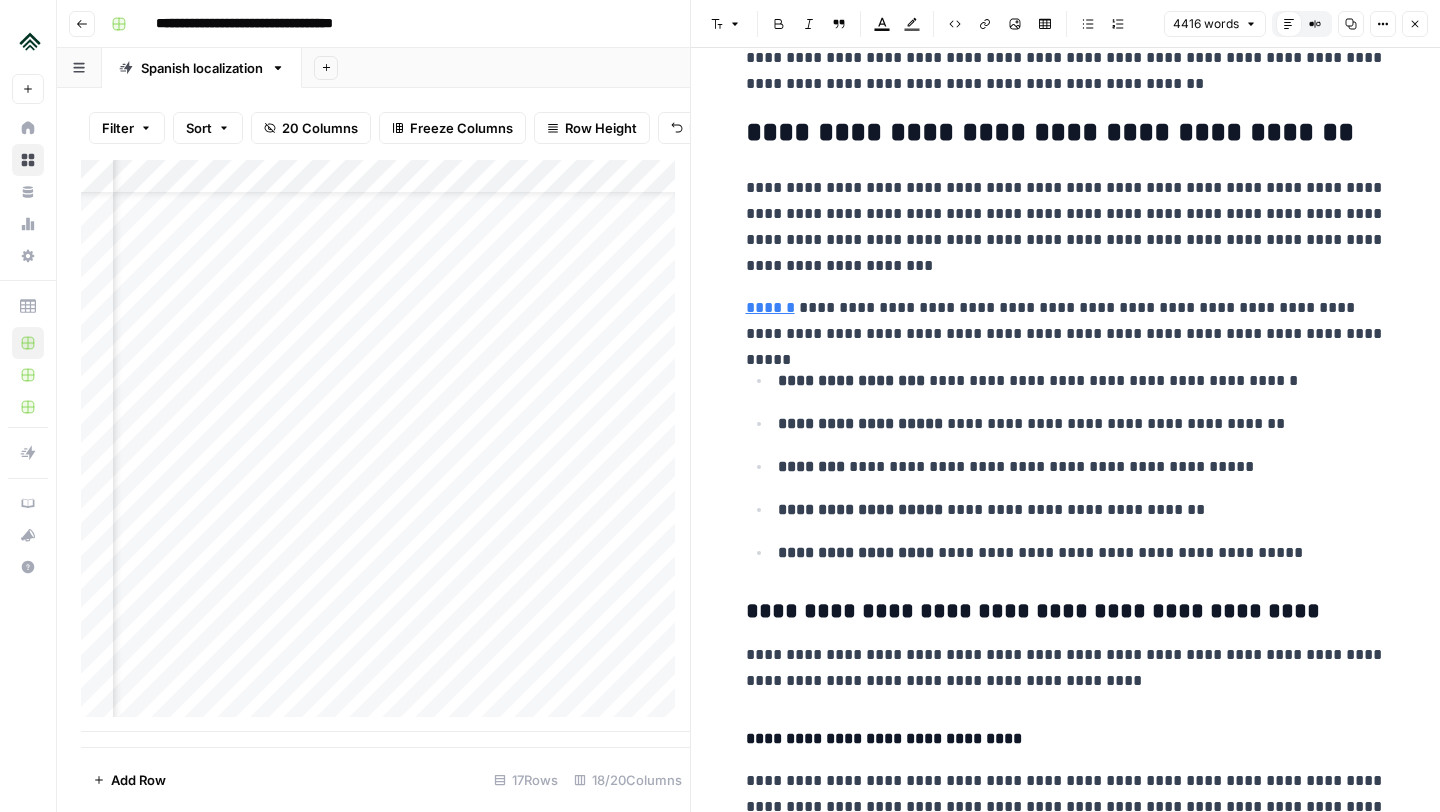 scroll, scrollTop: 1014, scrollLeft: 0, axis: vertical 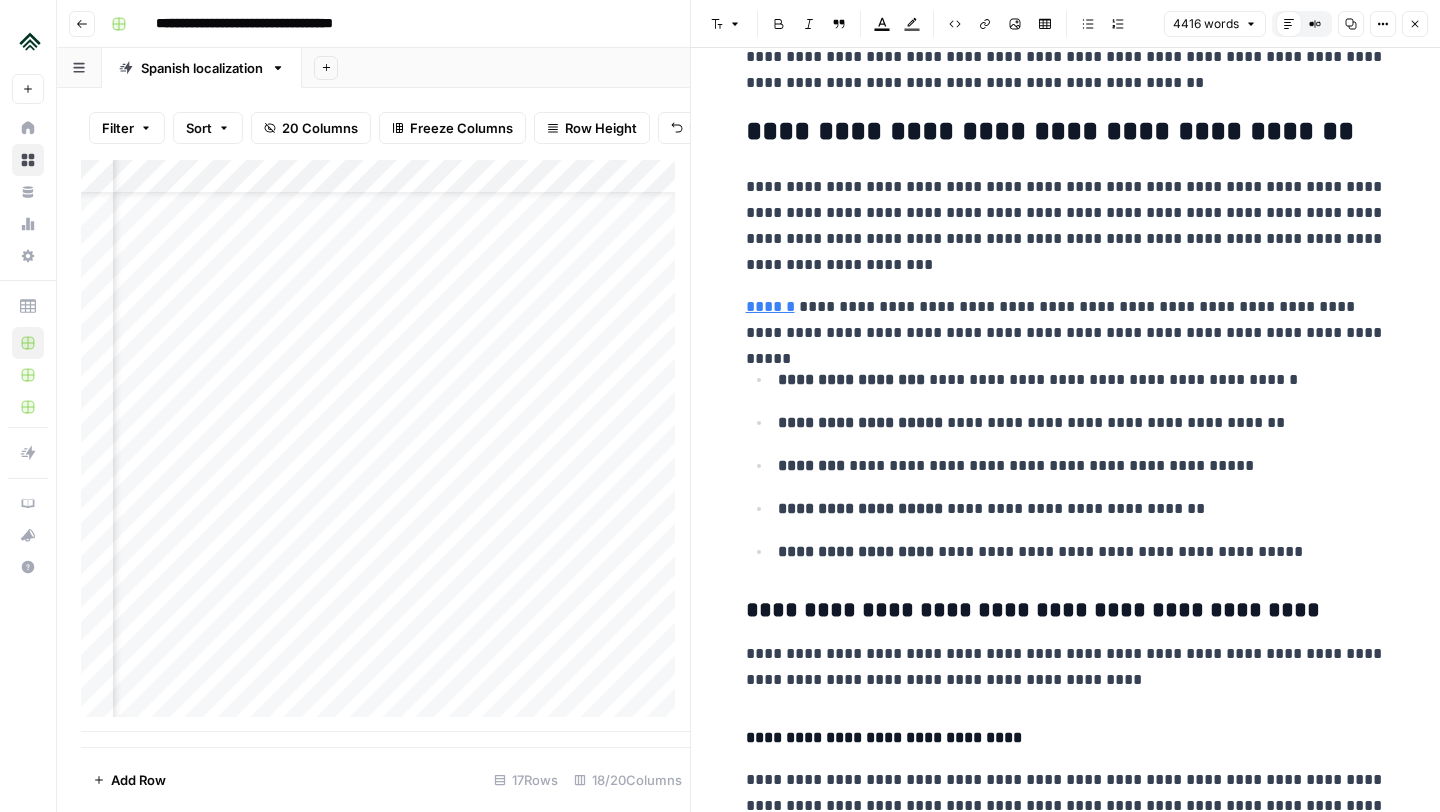 click on "**********" at bounding box center (1082, 552) 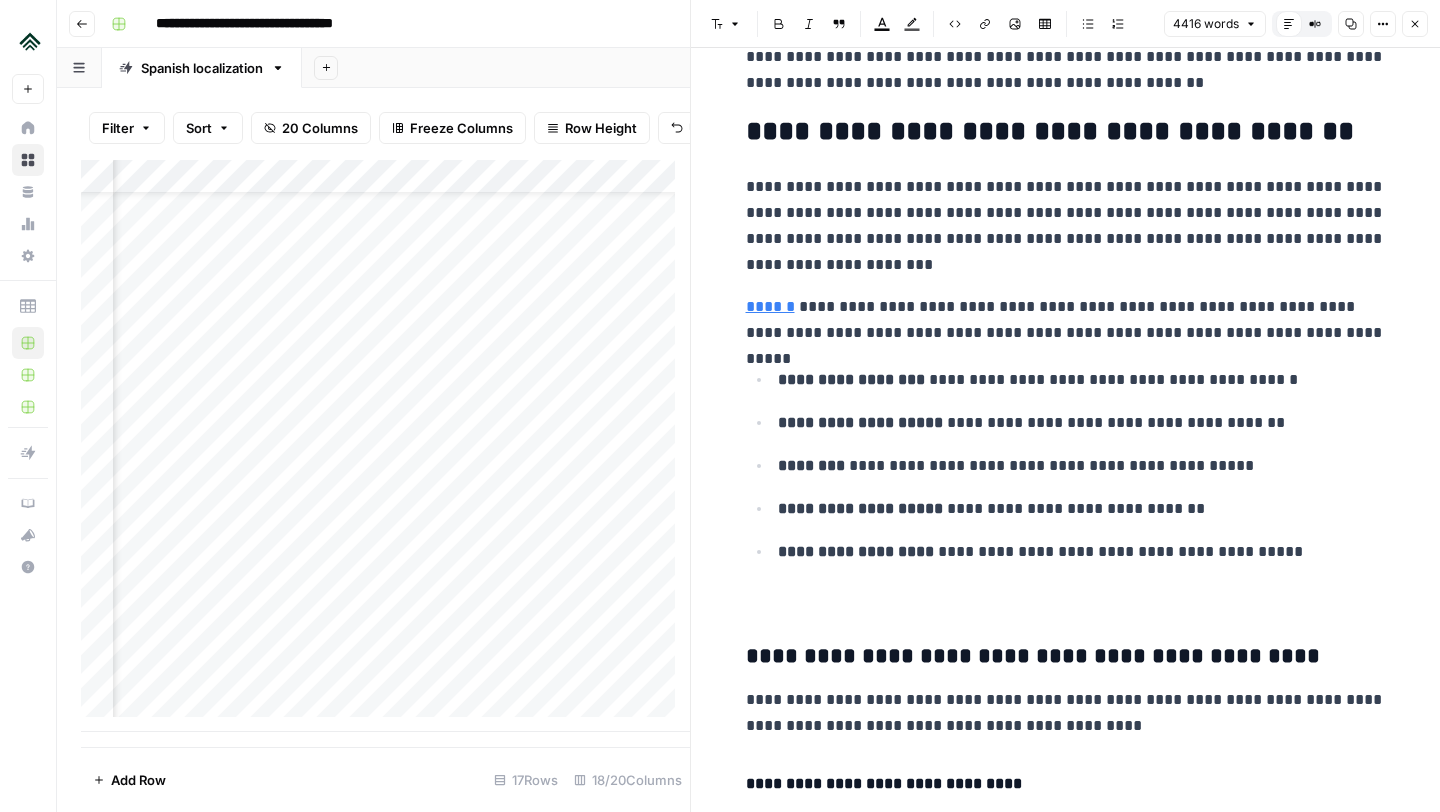 click 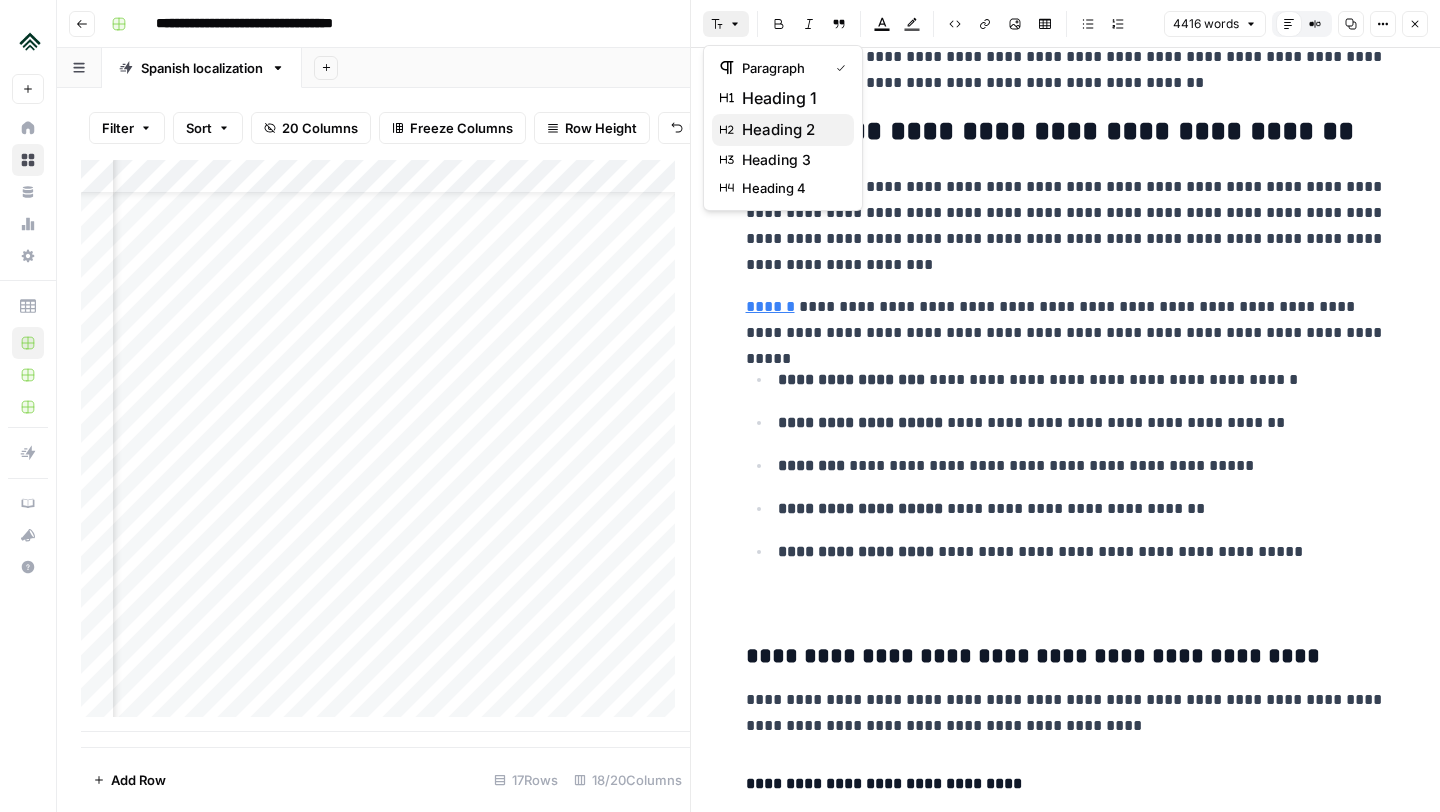 click on "heading 2" at bounding box center (778, 130) 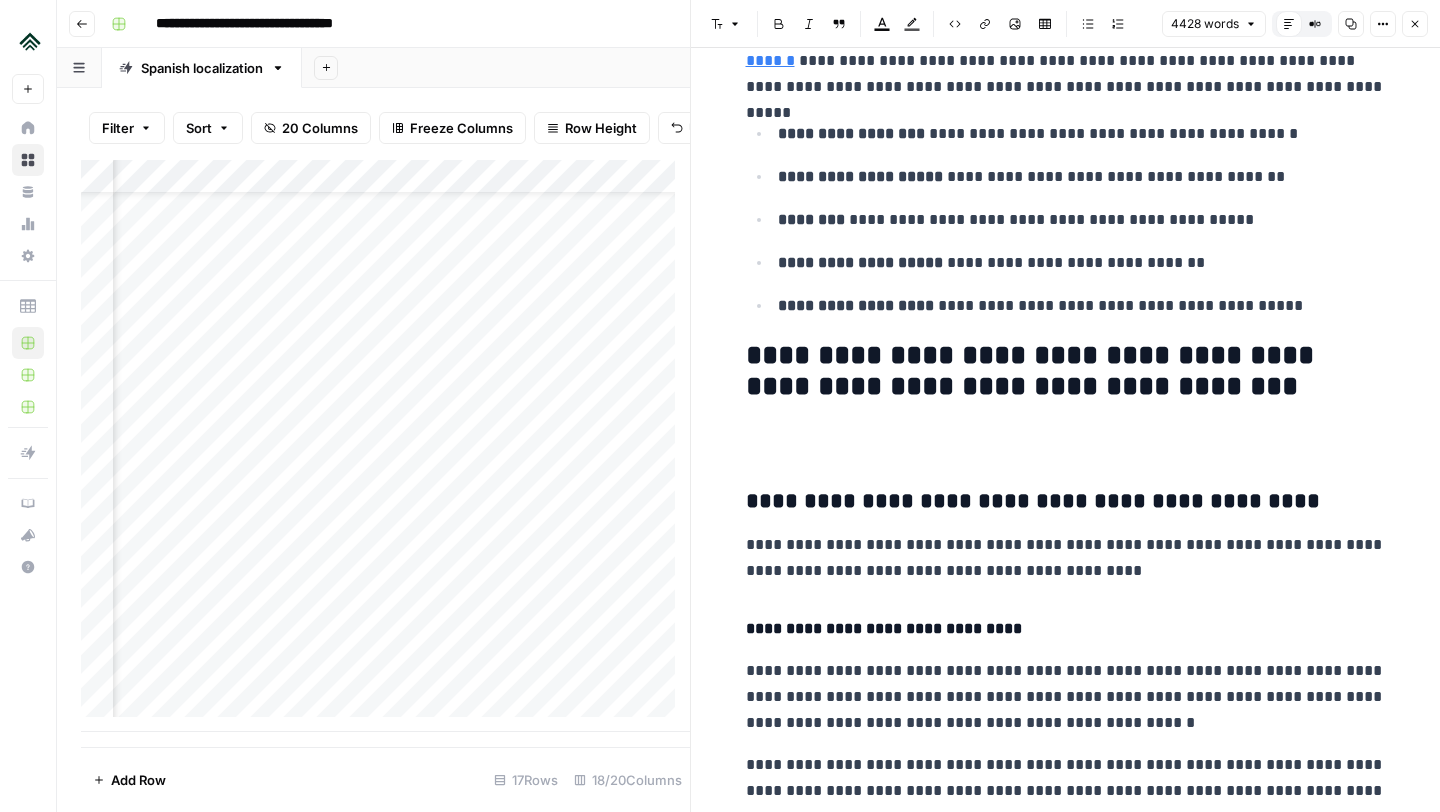 scroll, scrollTop: 1276, scrollLeft: 0, axis: vertical 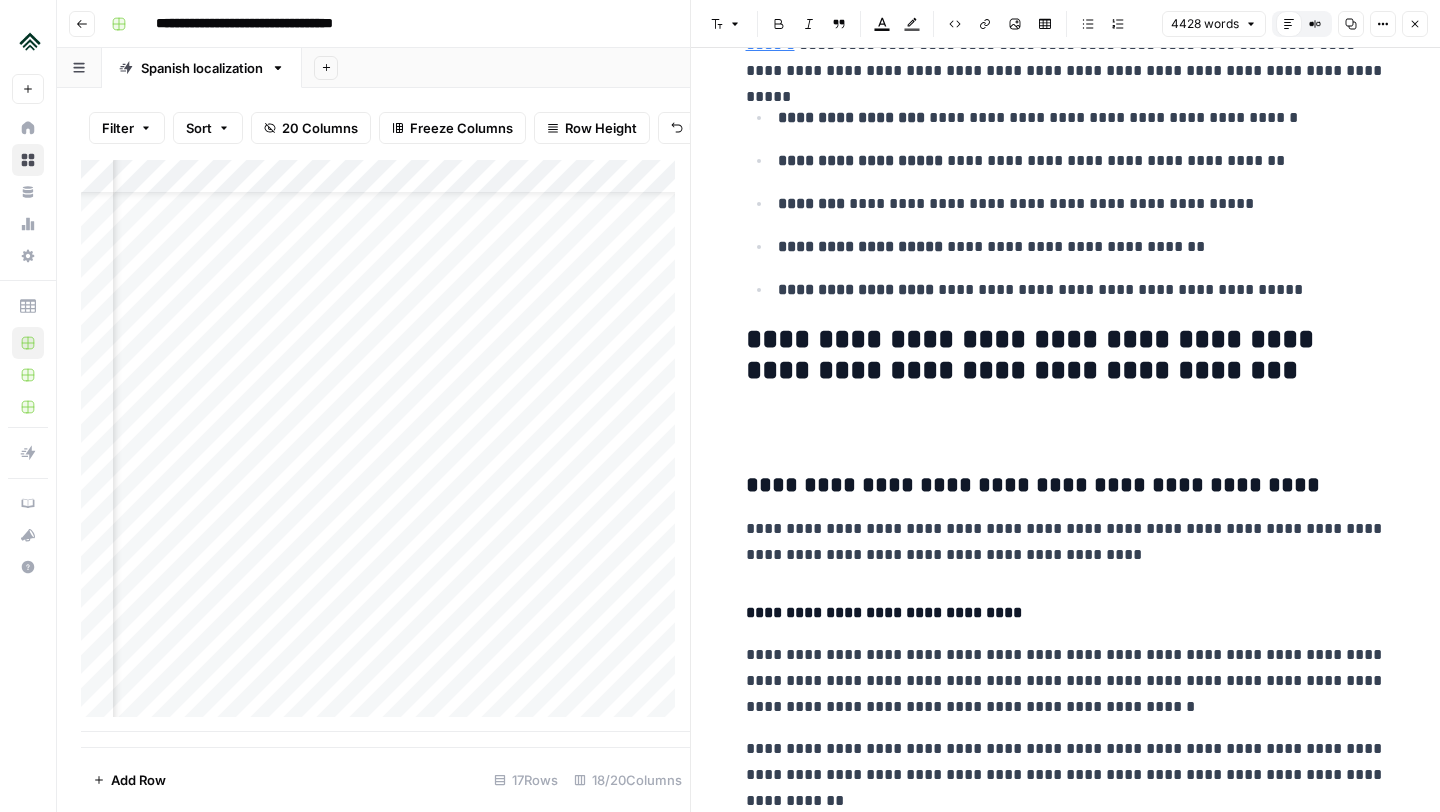 click on "**********" at bounding box center [1066, 8359] 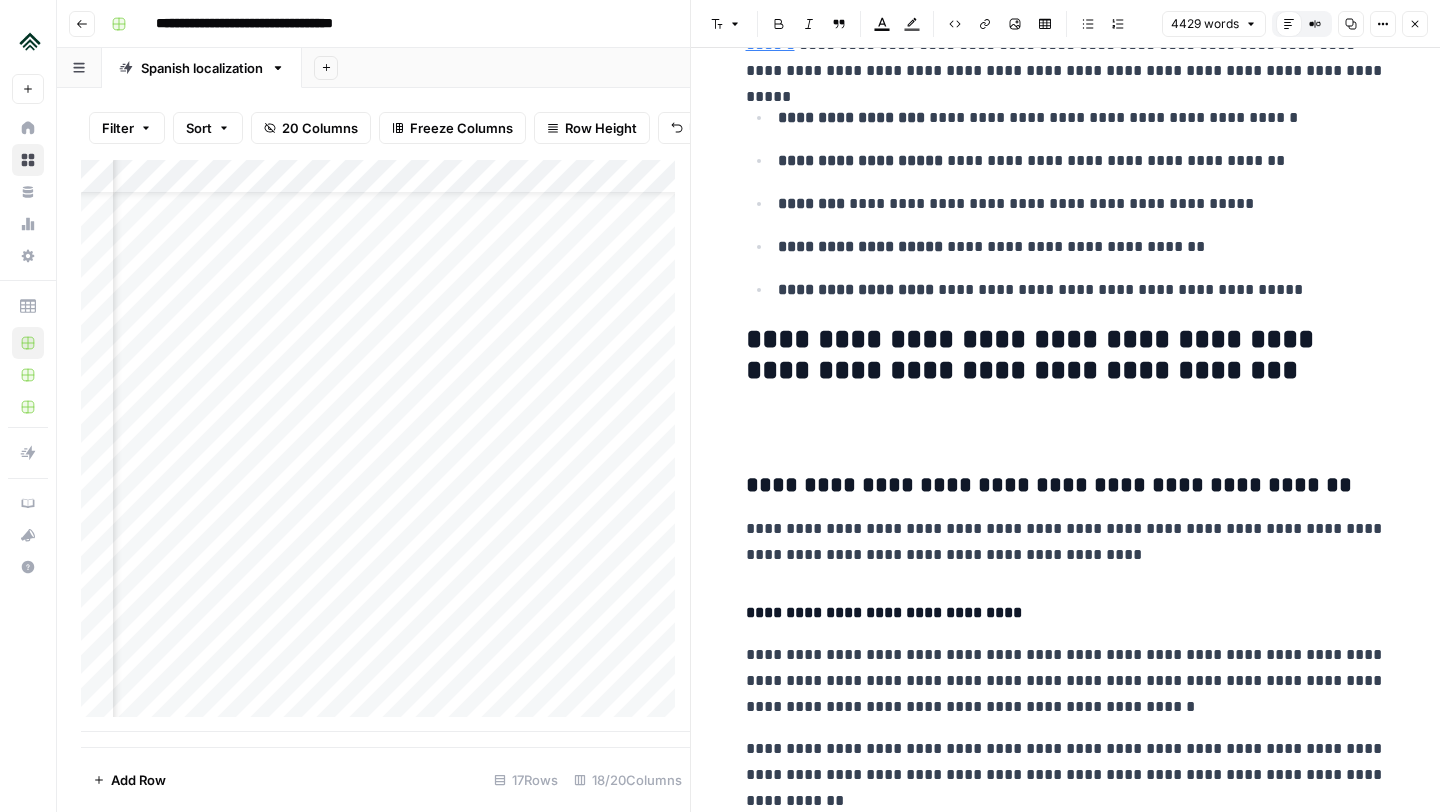 click on "**********" at bounding box center (1066, 613) 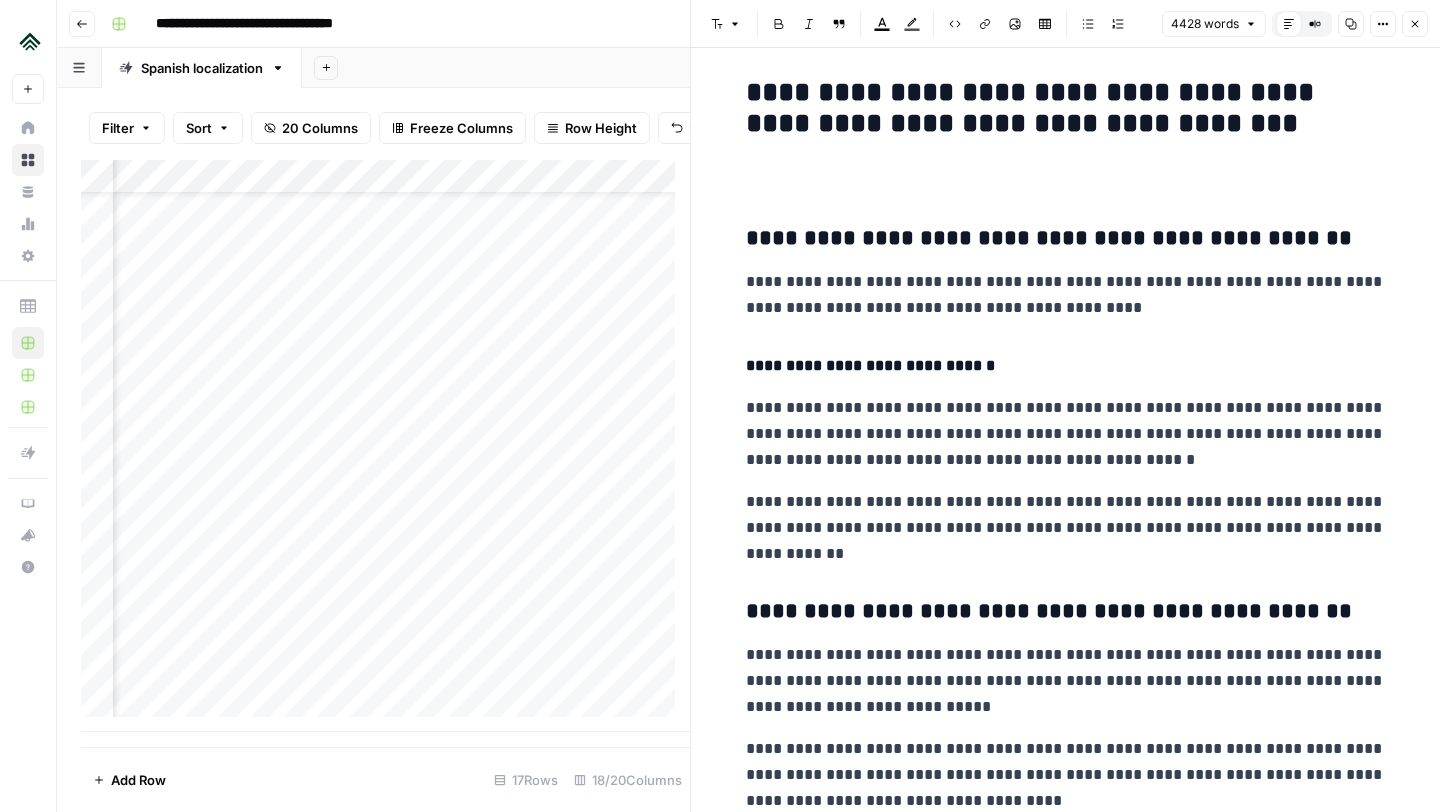 scroll, scrollTop: 1524, scrollLeft: 0, axis: vertical 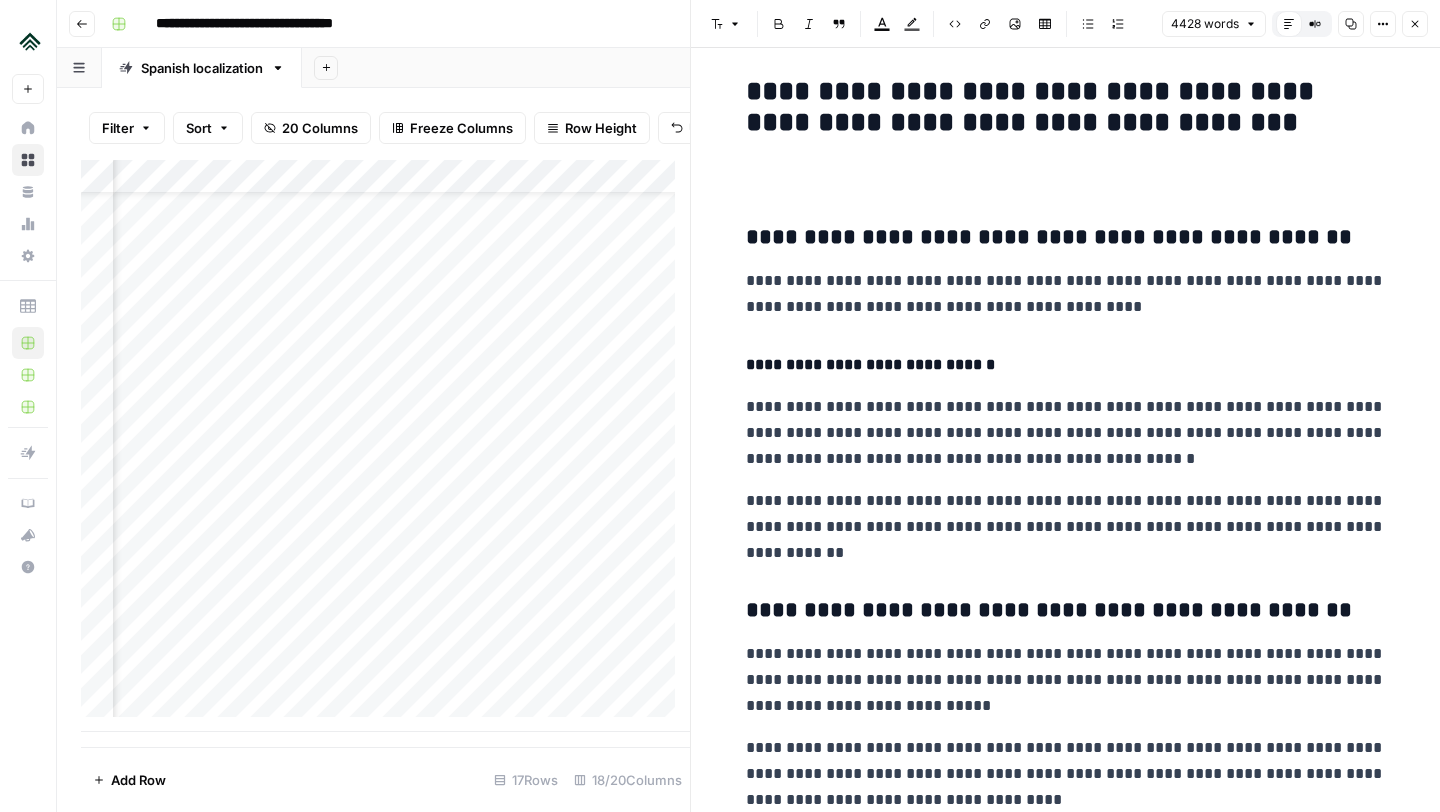 click on "**********" at bounding box center (1066, 611) 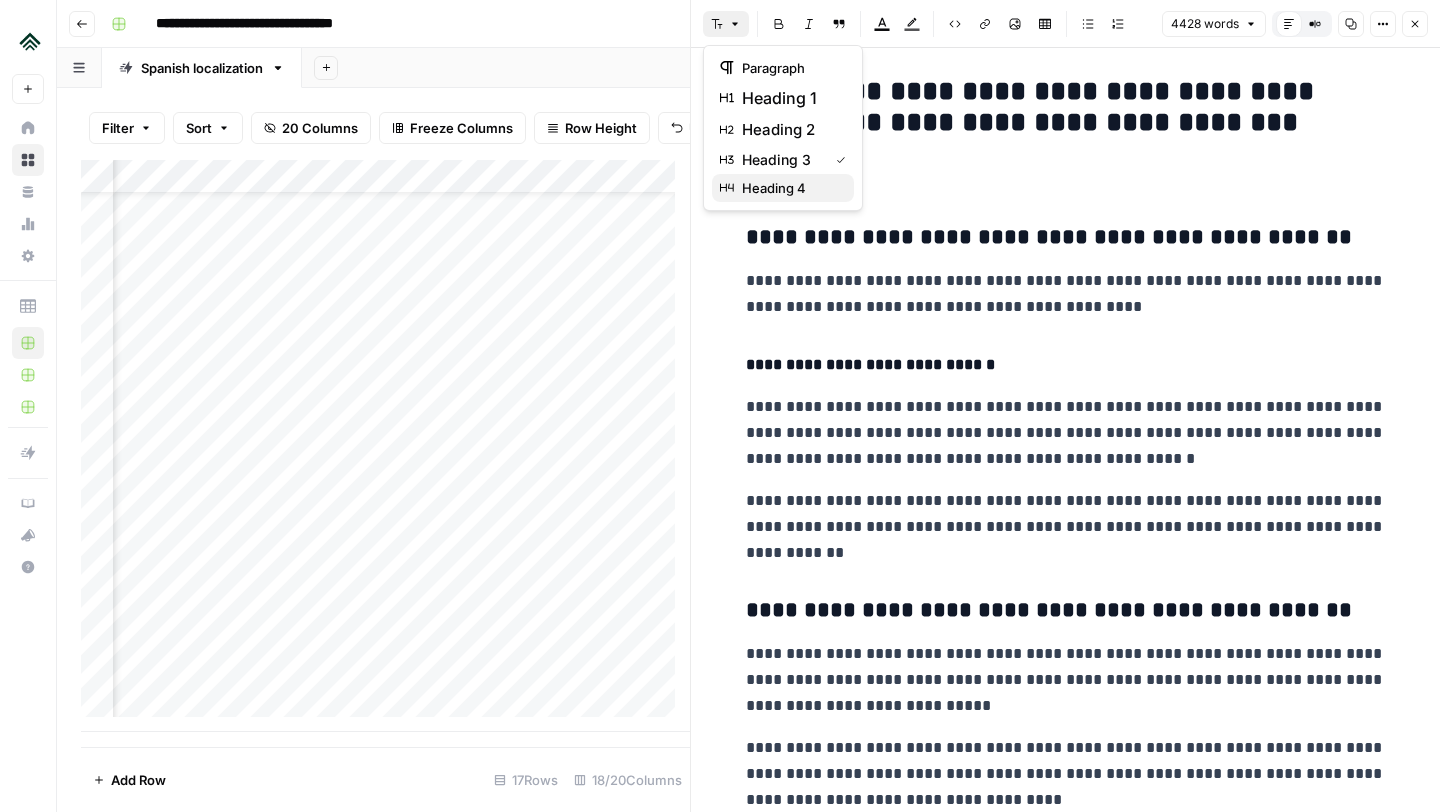 click on "heading 4" at bounding box center [774, 188] 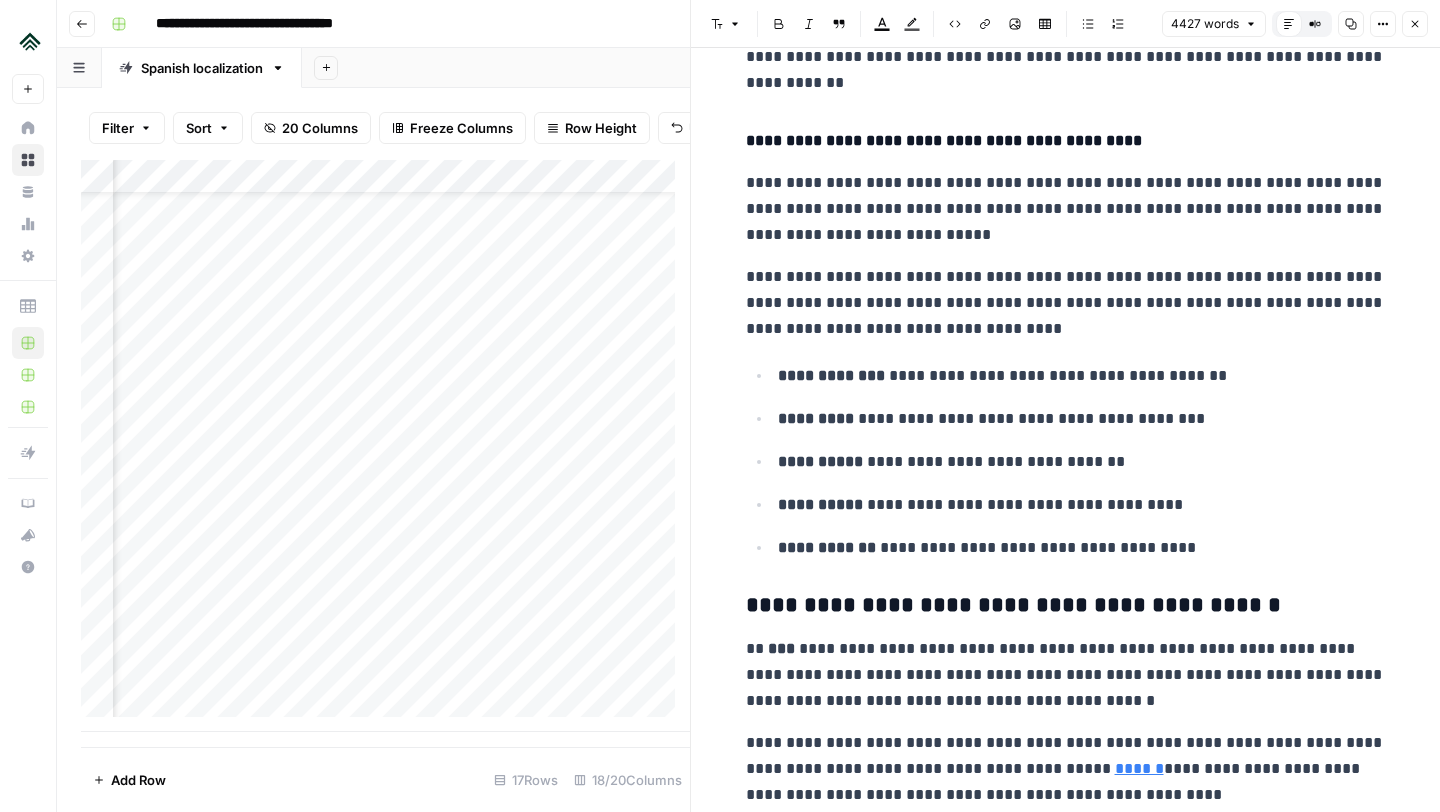 scroll, scrollTop: 1996, scrollLeft: 0, axis: vertical 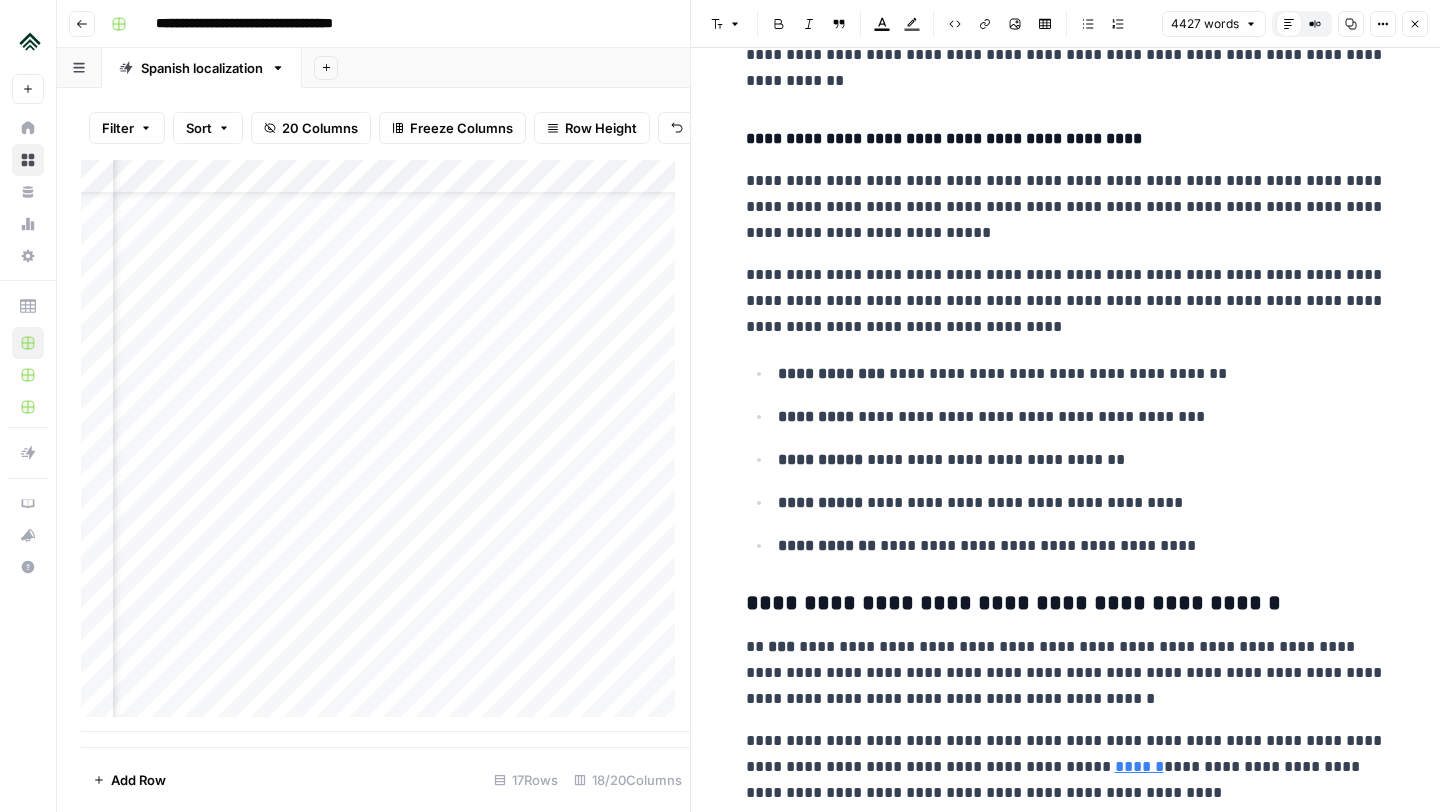 click on "**********" at bounding box center (1066, 604) 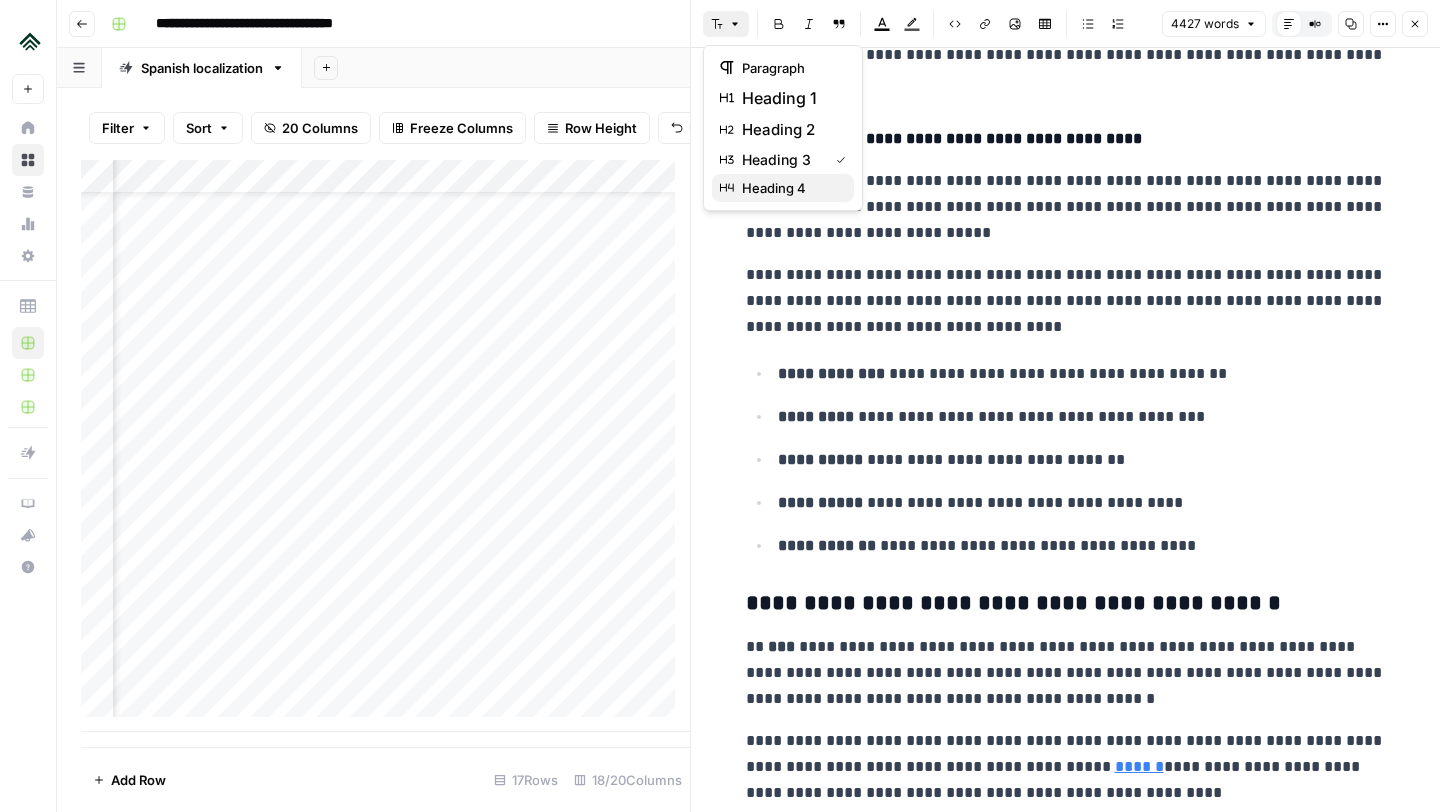 click on "heading 4" at bounding box center (774, 188) 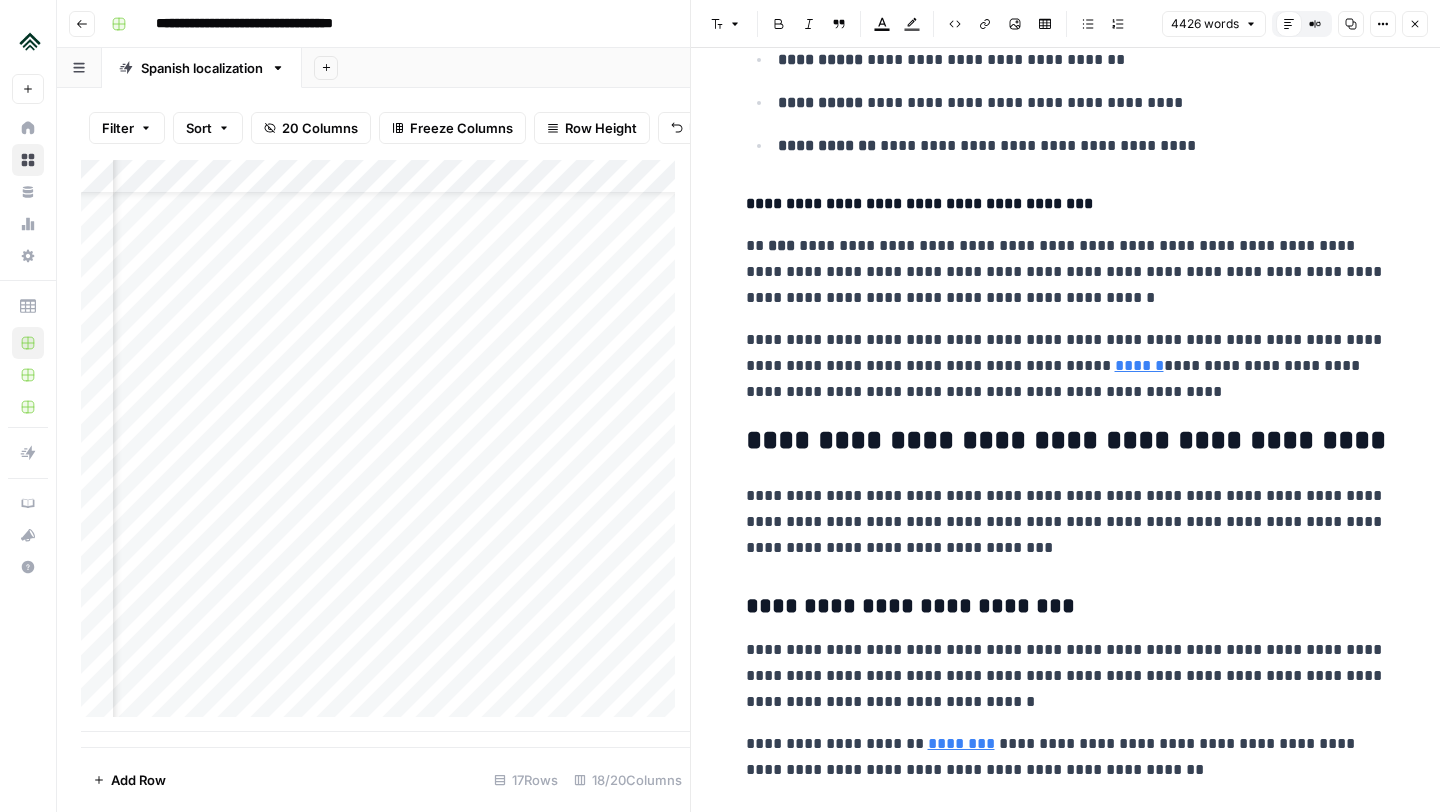 scroll, scrollTop: 2413, scrollLeft: 0, axis: vertical 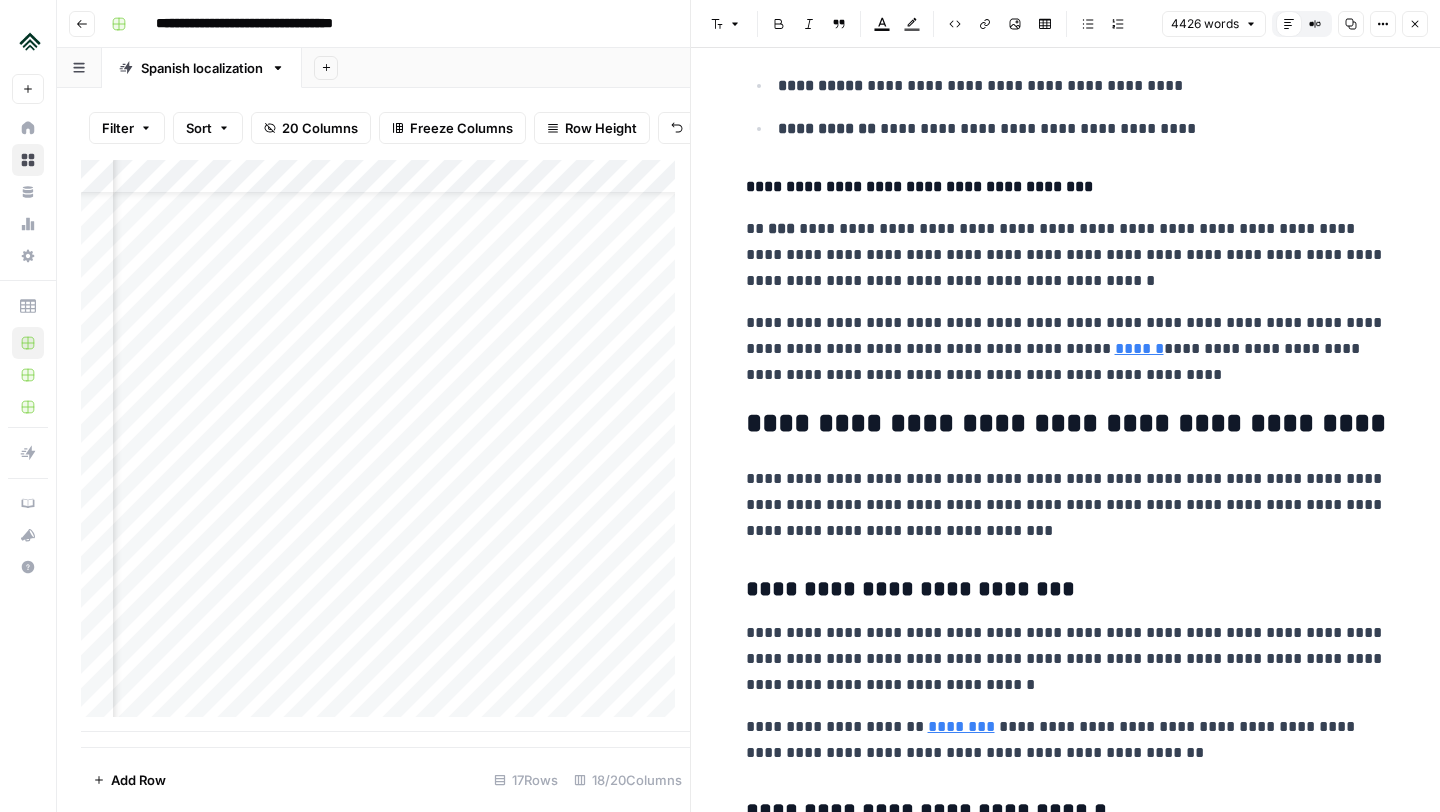 click on "**********" at bounding box center (1066, 7221) 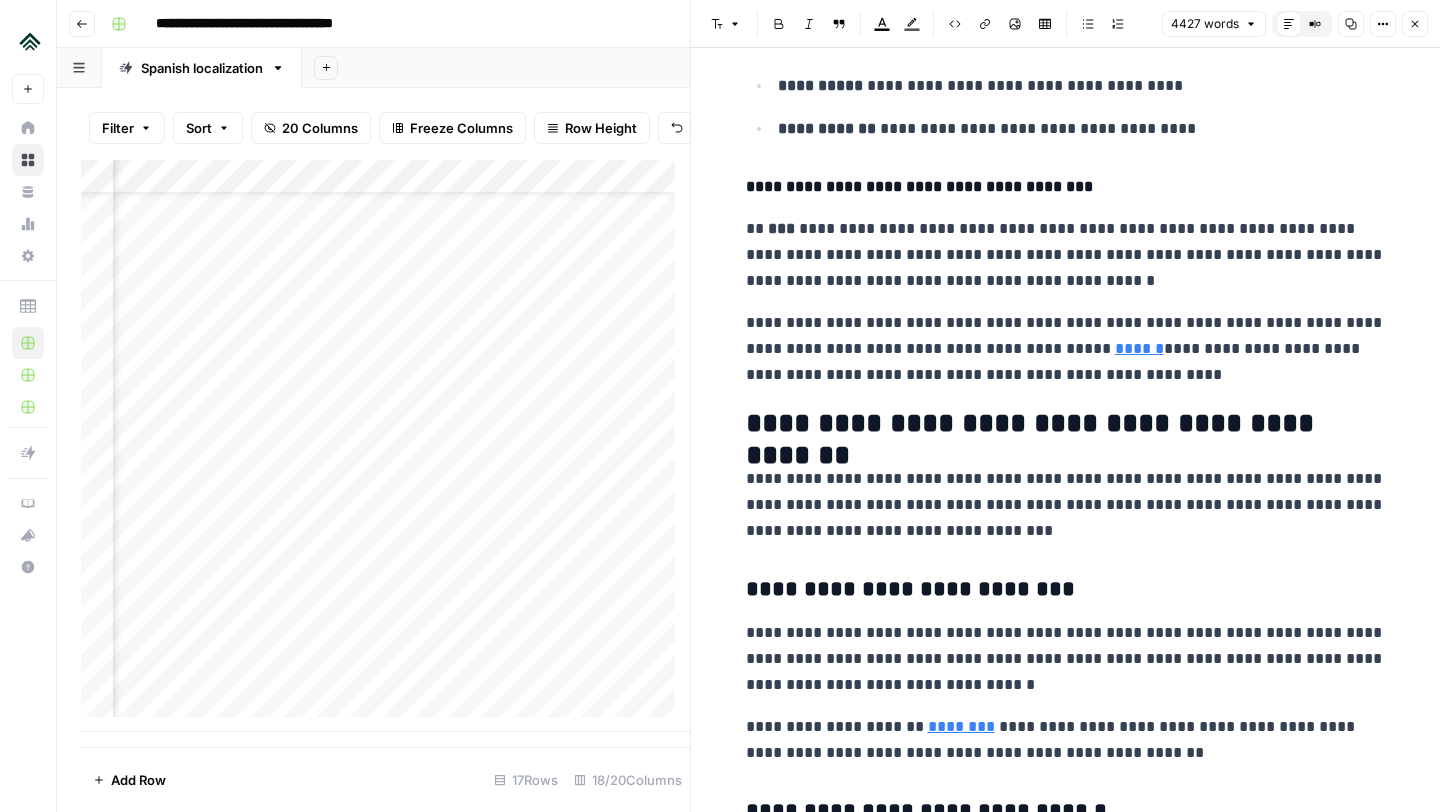 click on "Font style" at bounding box center (726, 24) 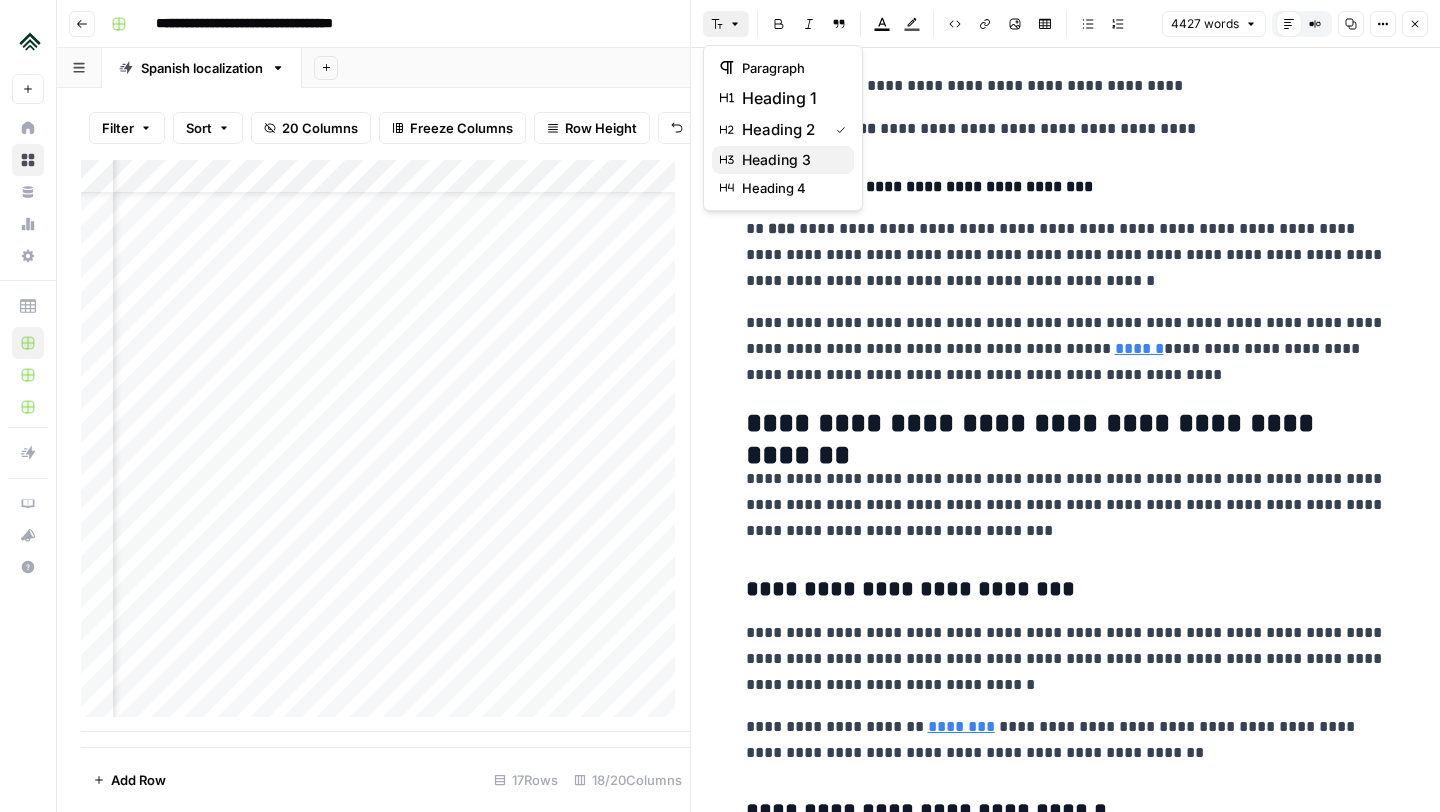 click on "heading 3" at bounding box center (776, 160) 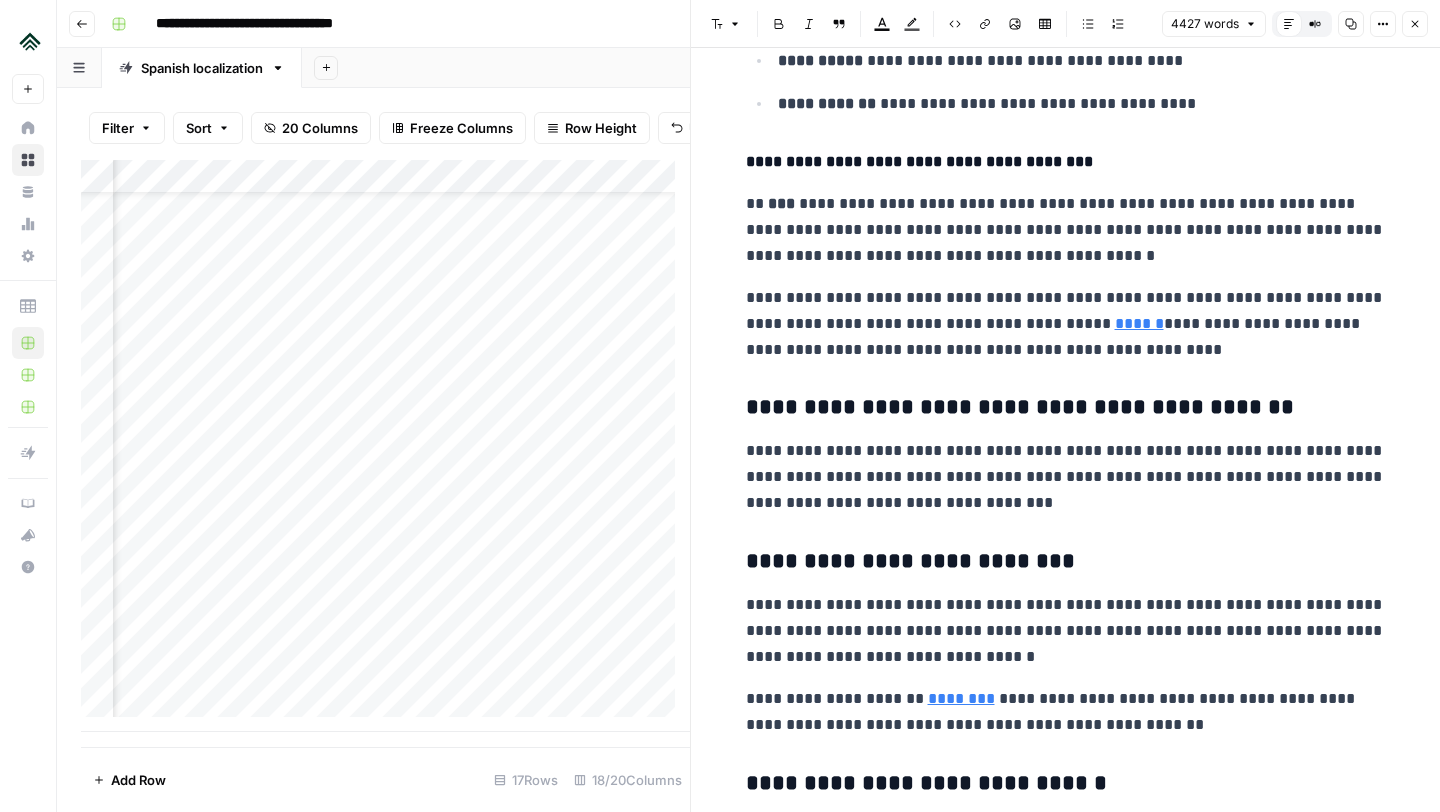 scroll, scrollTop: 2439, scrollLeft: 0, axis: vertical 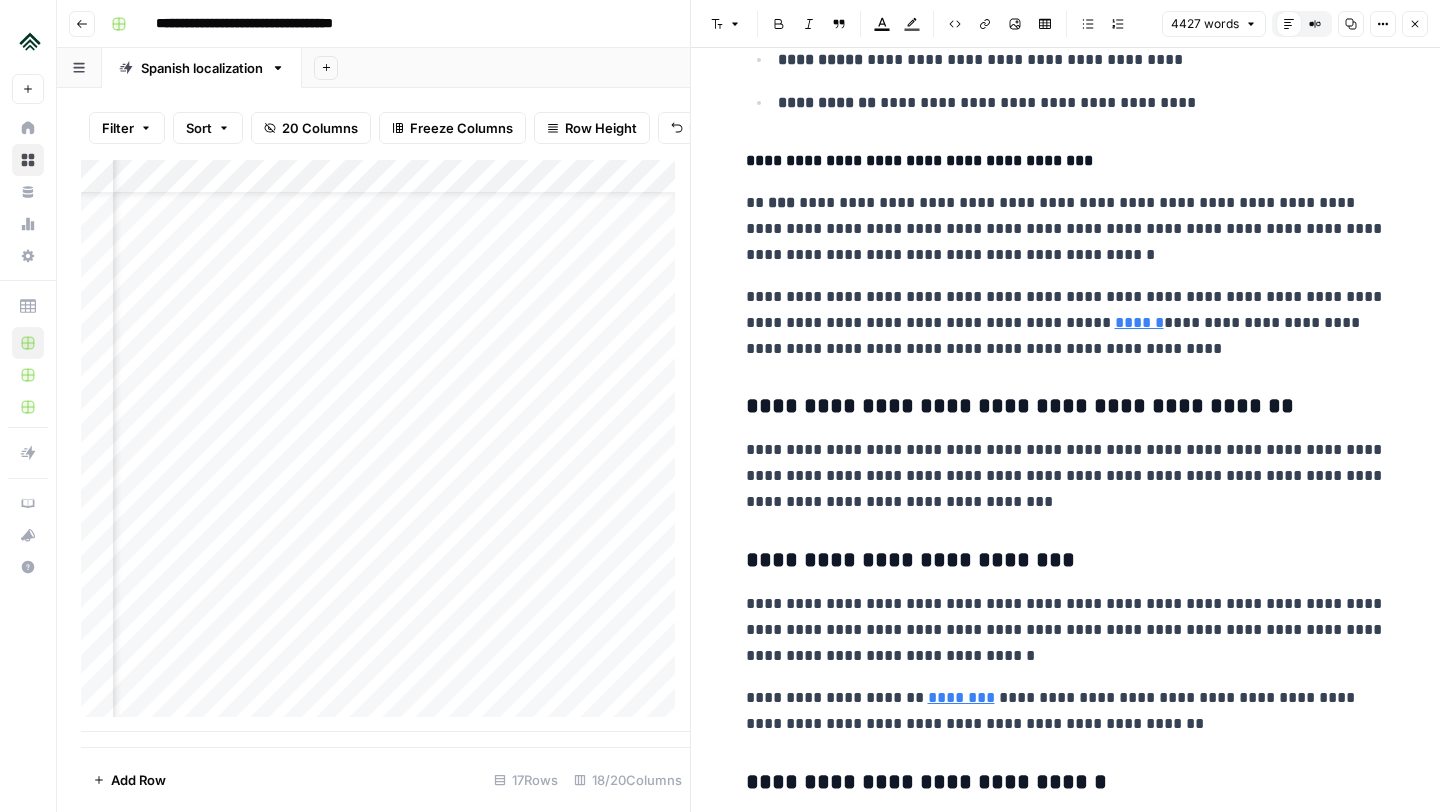 click on "**********" at bounding box center (1066, 561) 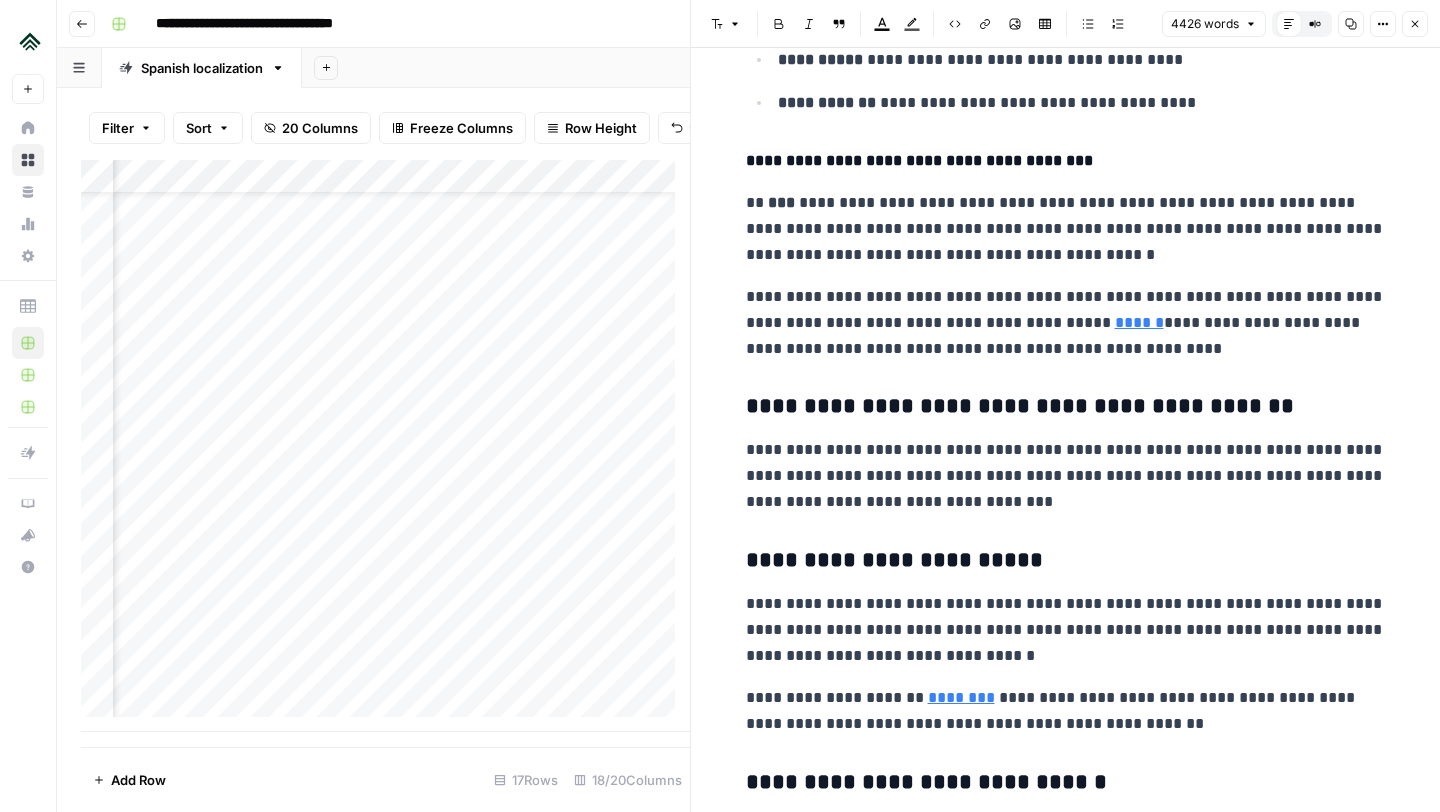 click on "Font style" at bounding box center (726, 24) 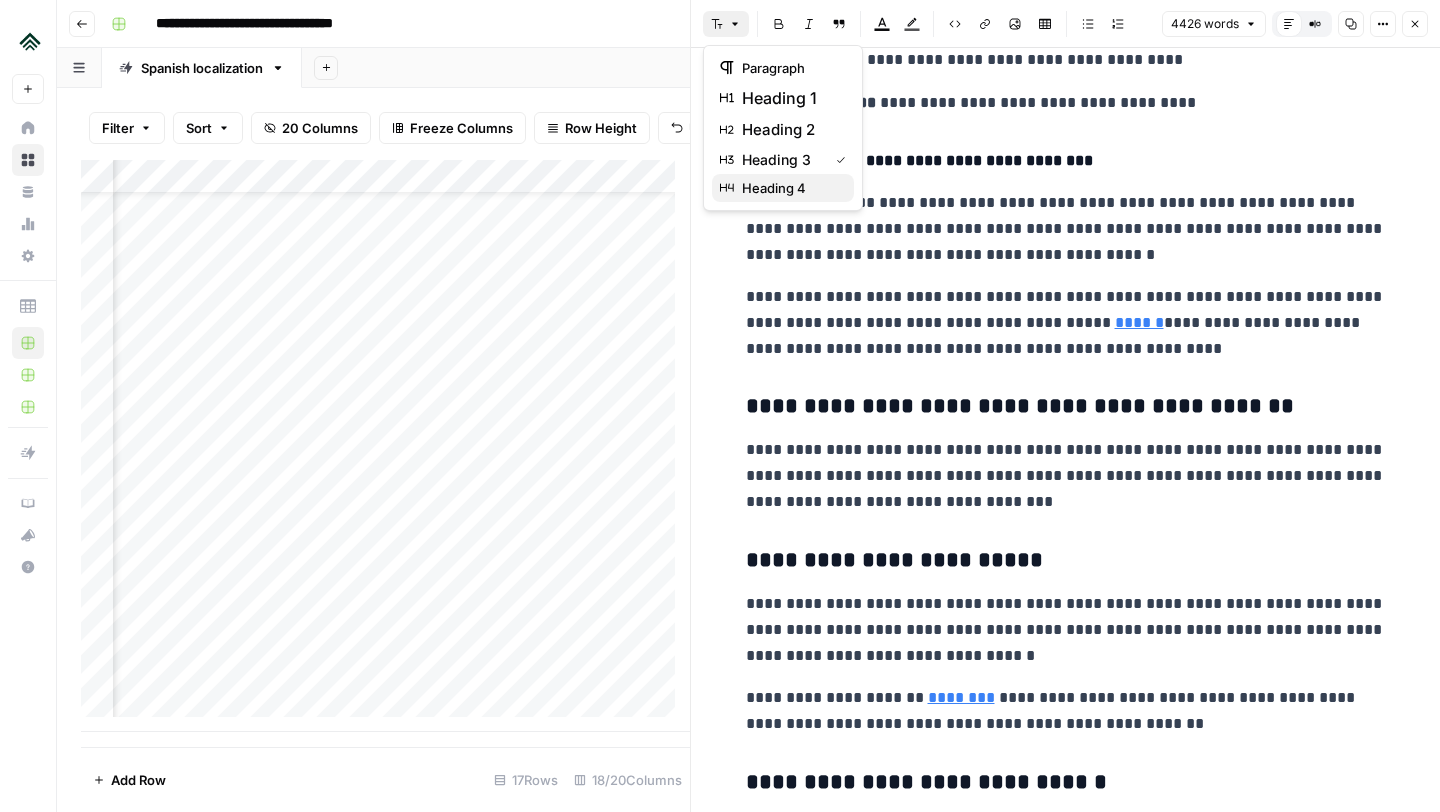 click on "heading 4" at bounding box center [774, 188] 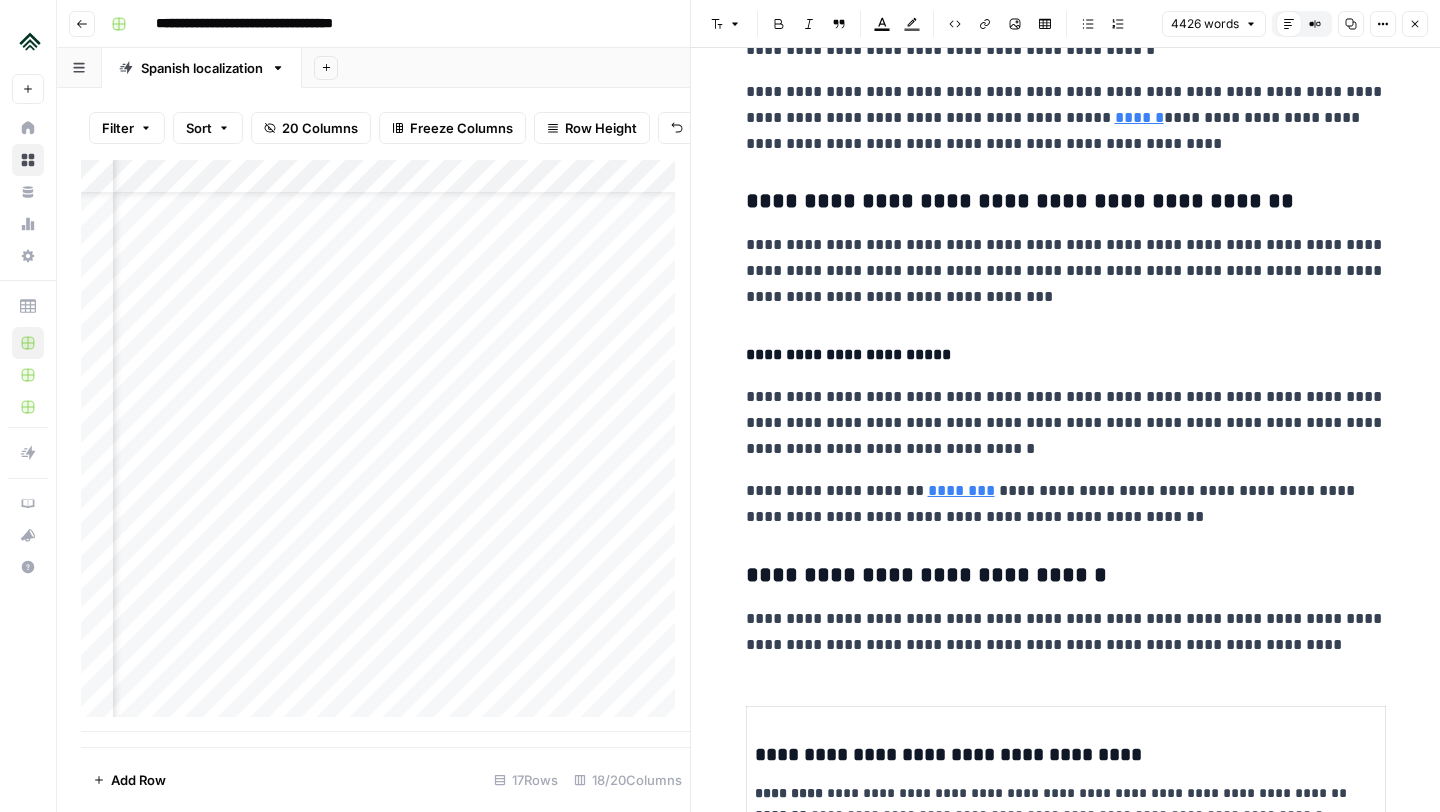scroll, scrollTop: 2751, scrollLeft: 0, axis: vertical 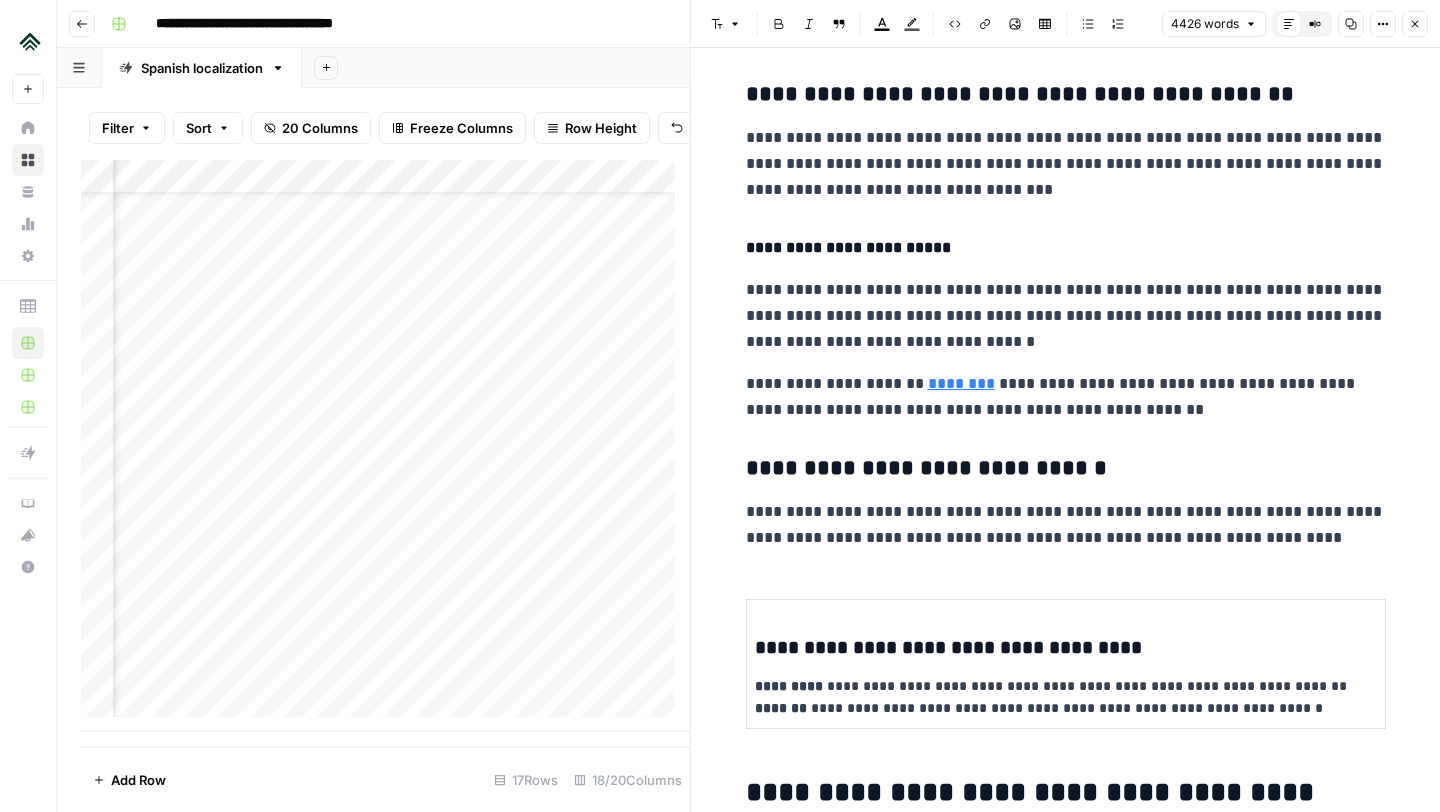 click on "**********" at bounding box center [1066, 469] 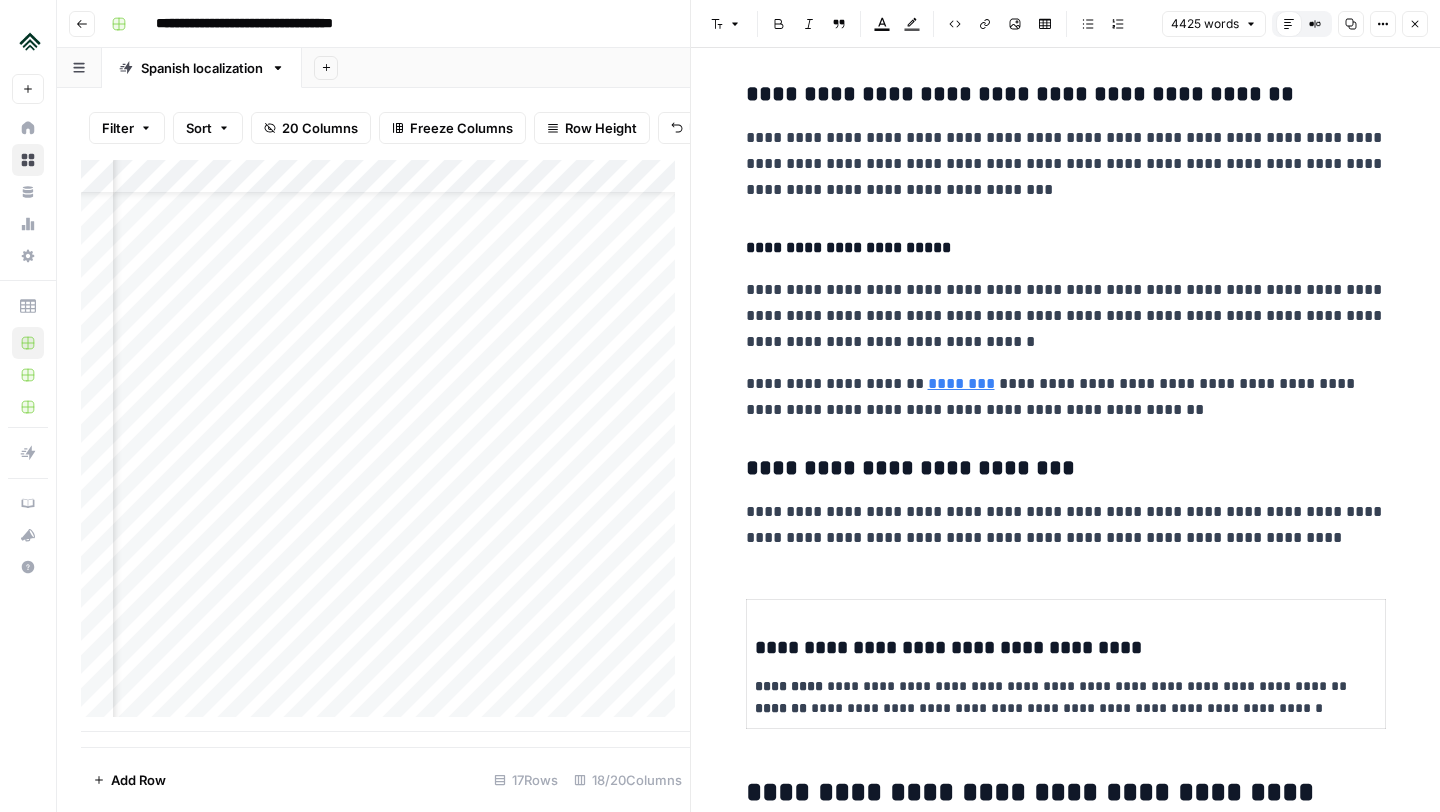 click on "Font style" at bounding box center (726, 24) 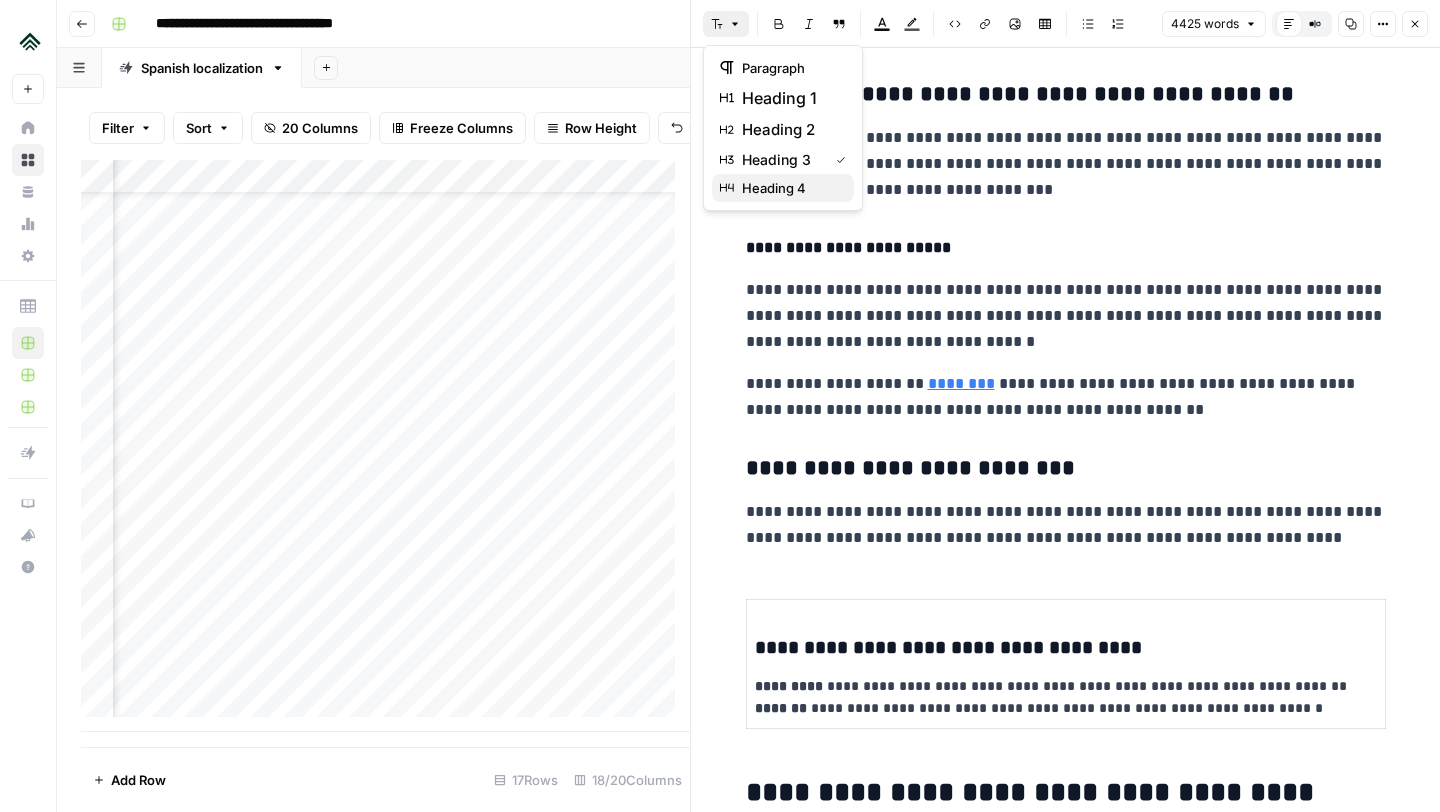 click on "heading 4" at bounding box center [774, 188] 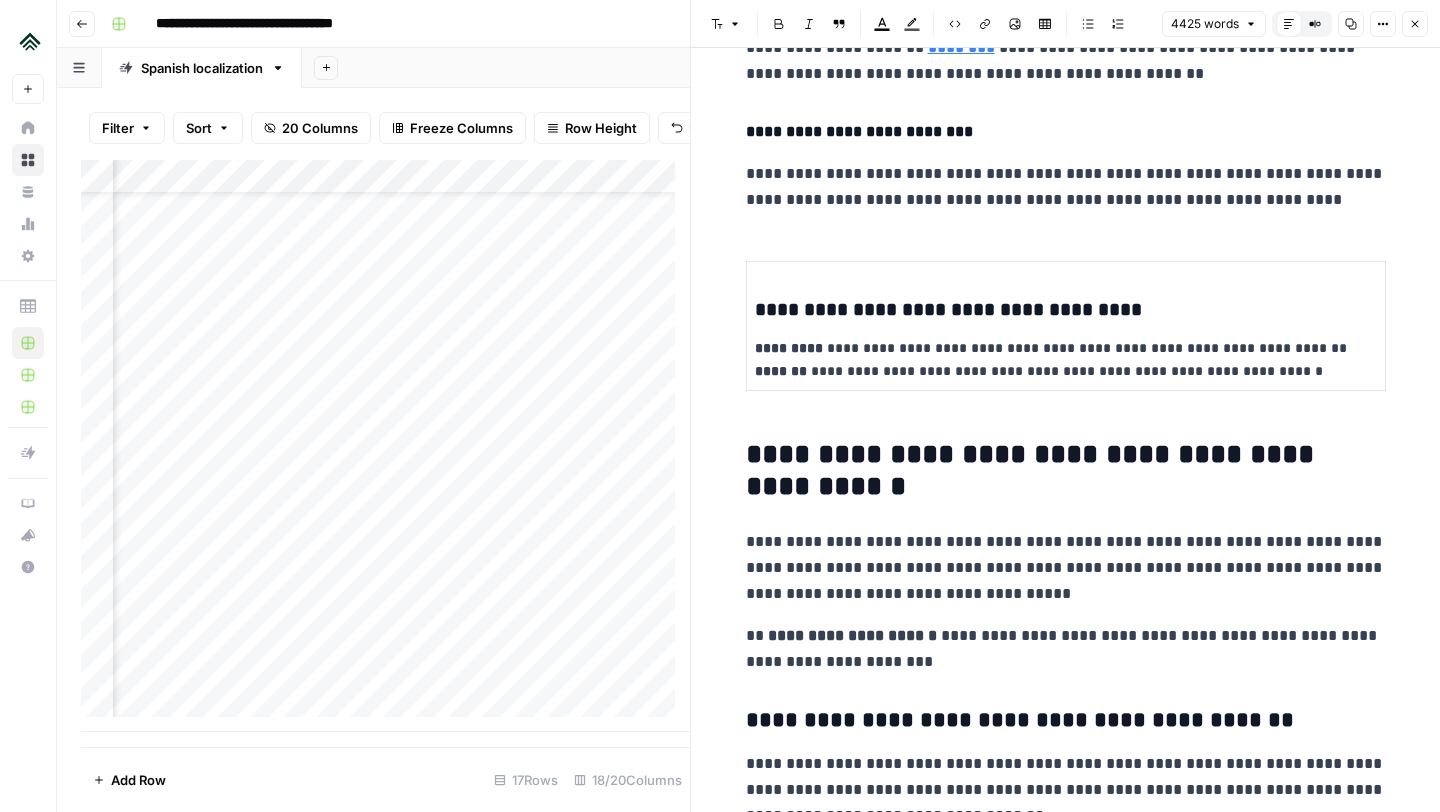 scroll, scrollTop: 3106, scrollLeft: 0, axis: vertical 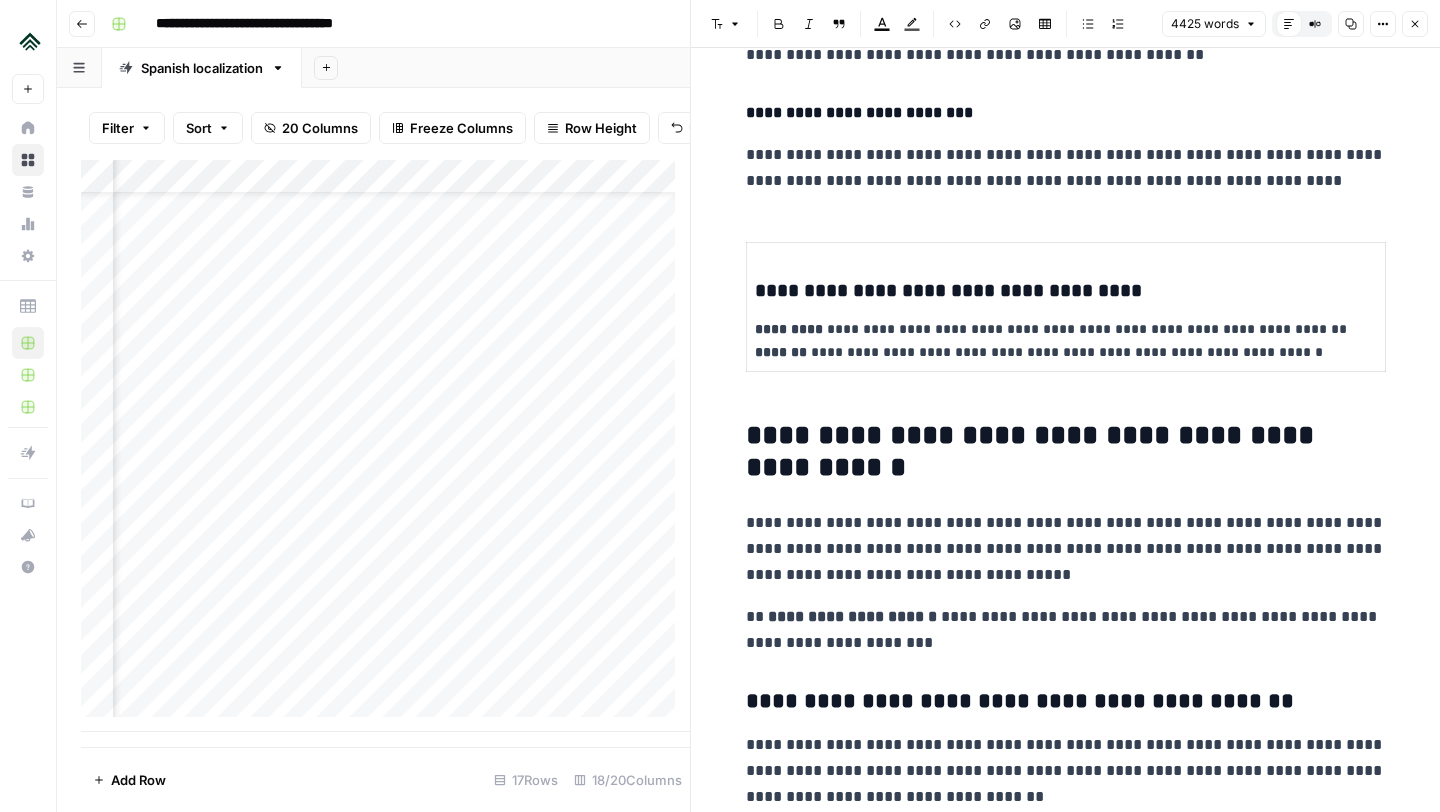 click on "**********" at bounding box center (1066, 6524) 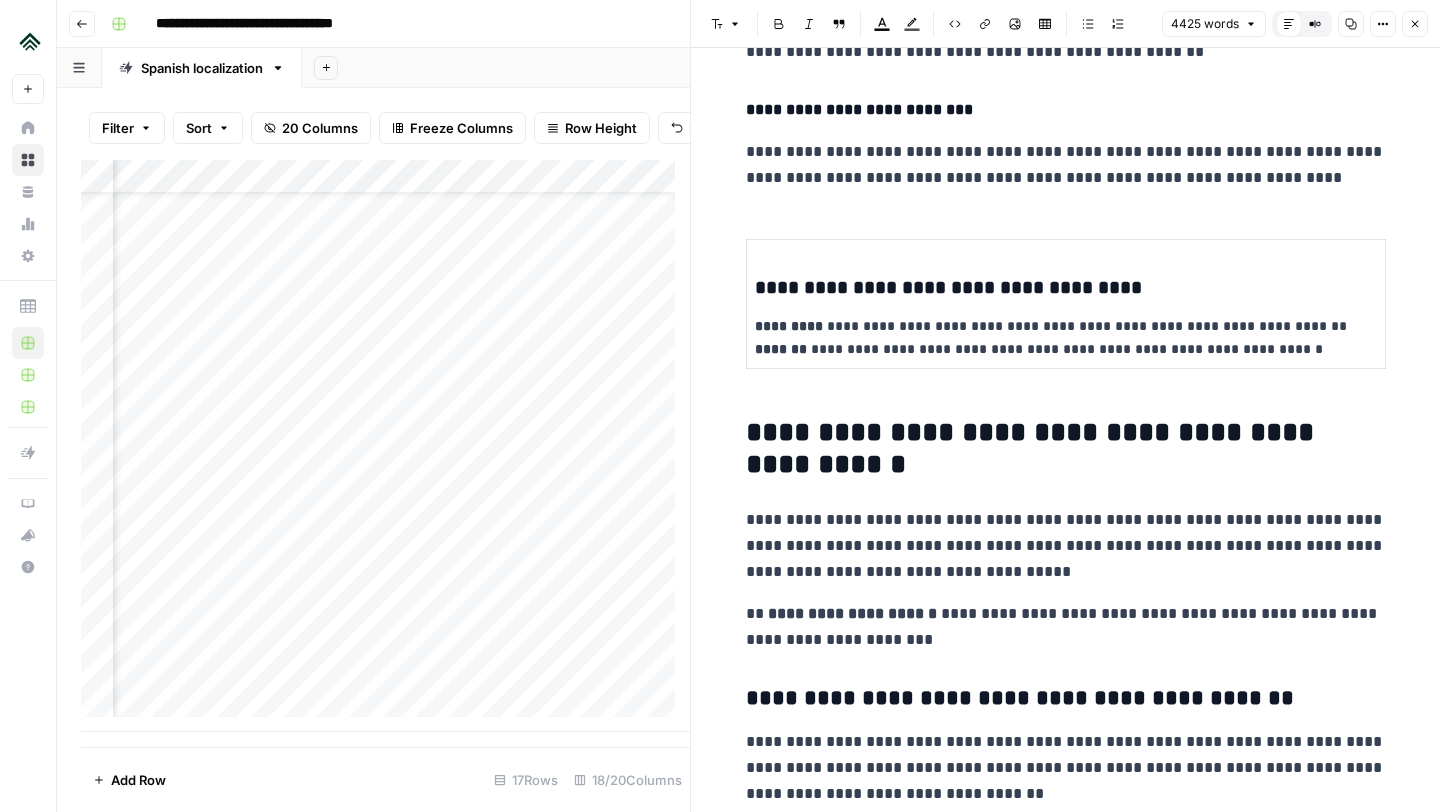 scroll, scrollTop: 3110, scrollLeft: 0, axis: vertical 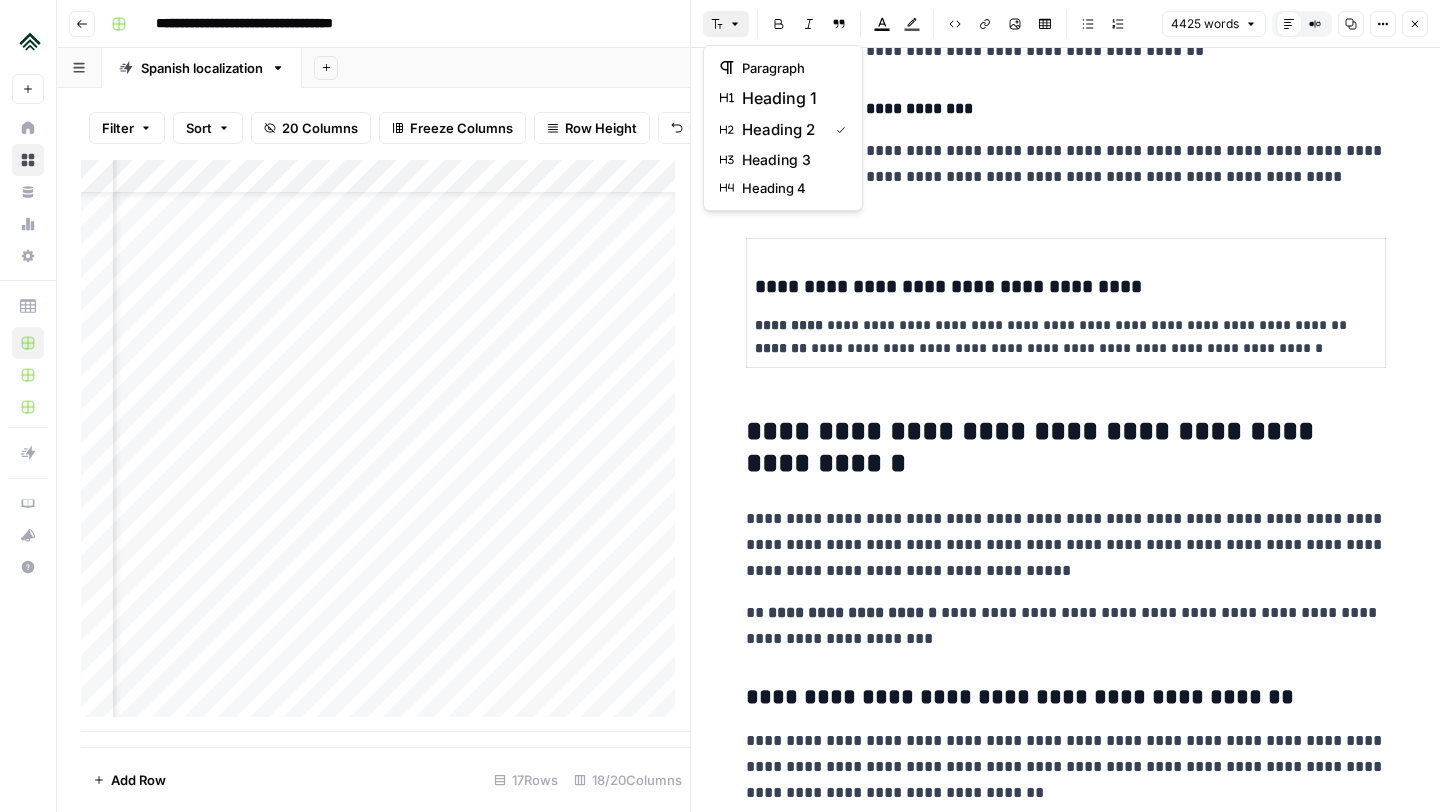 click on "Font style" at bounding box center (726, 24) 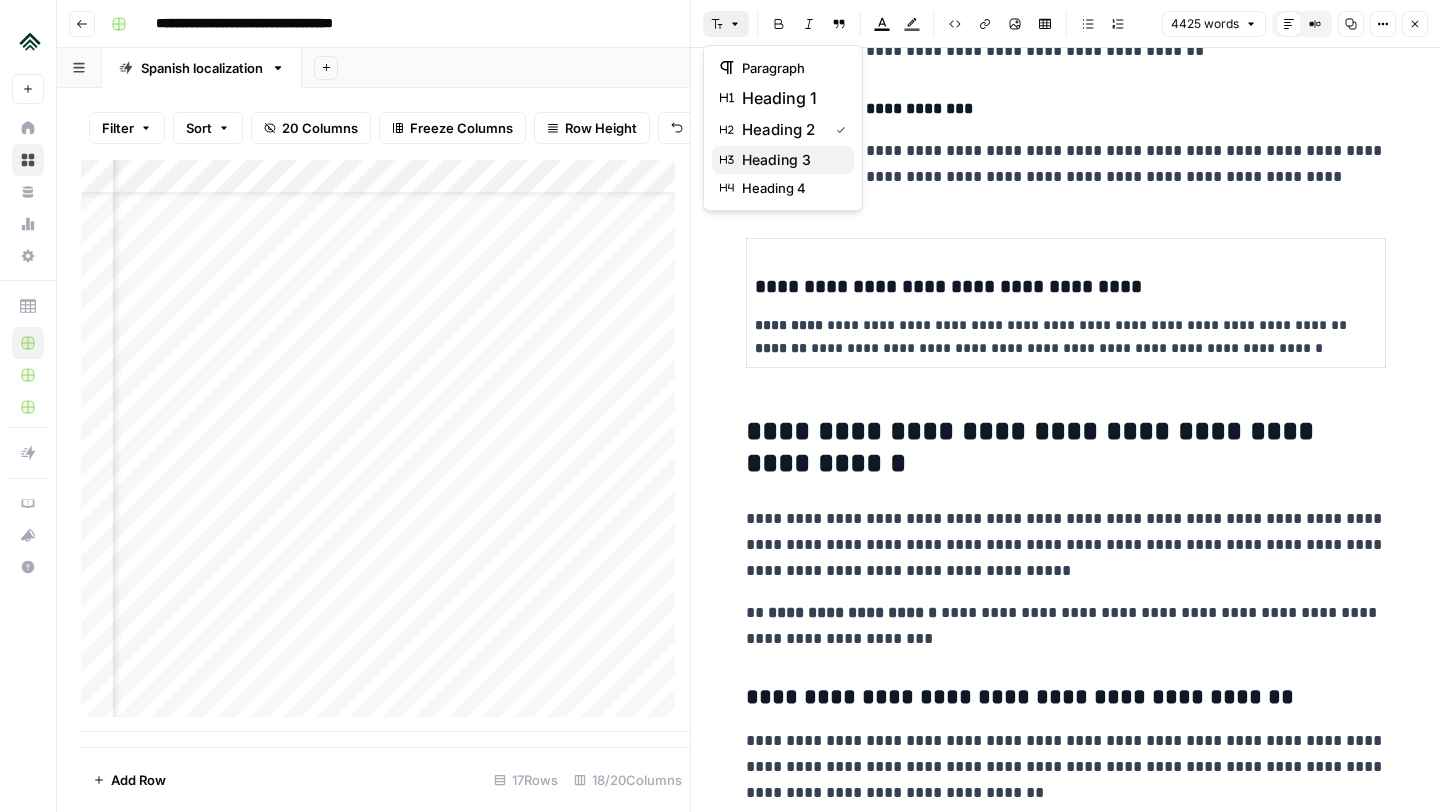 click on "heading 3" at bounding box center (776, 160) 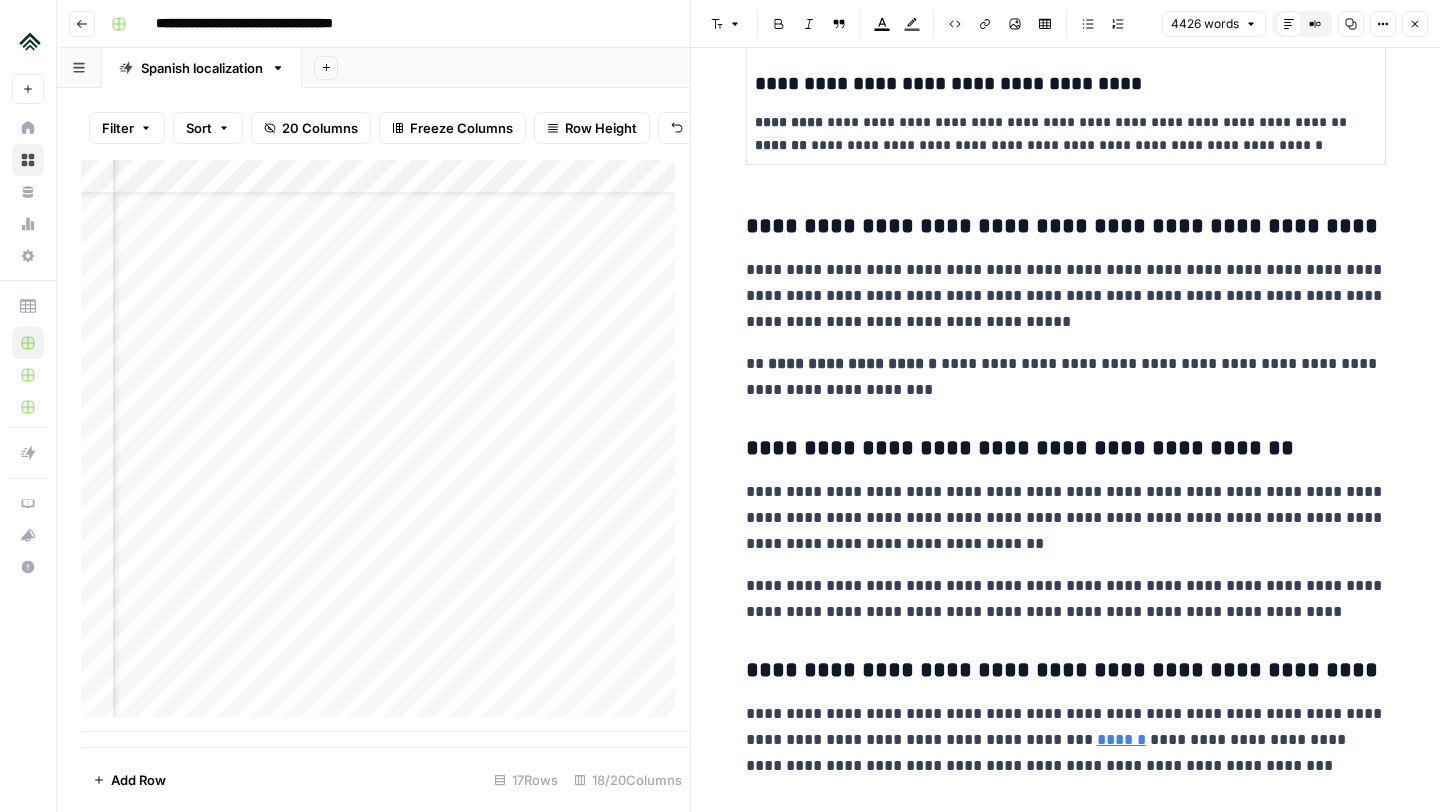 scroll, scrollTop: 3425, scrollLeft: 0, axis: vertical 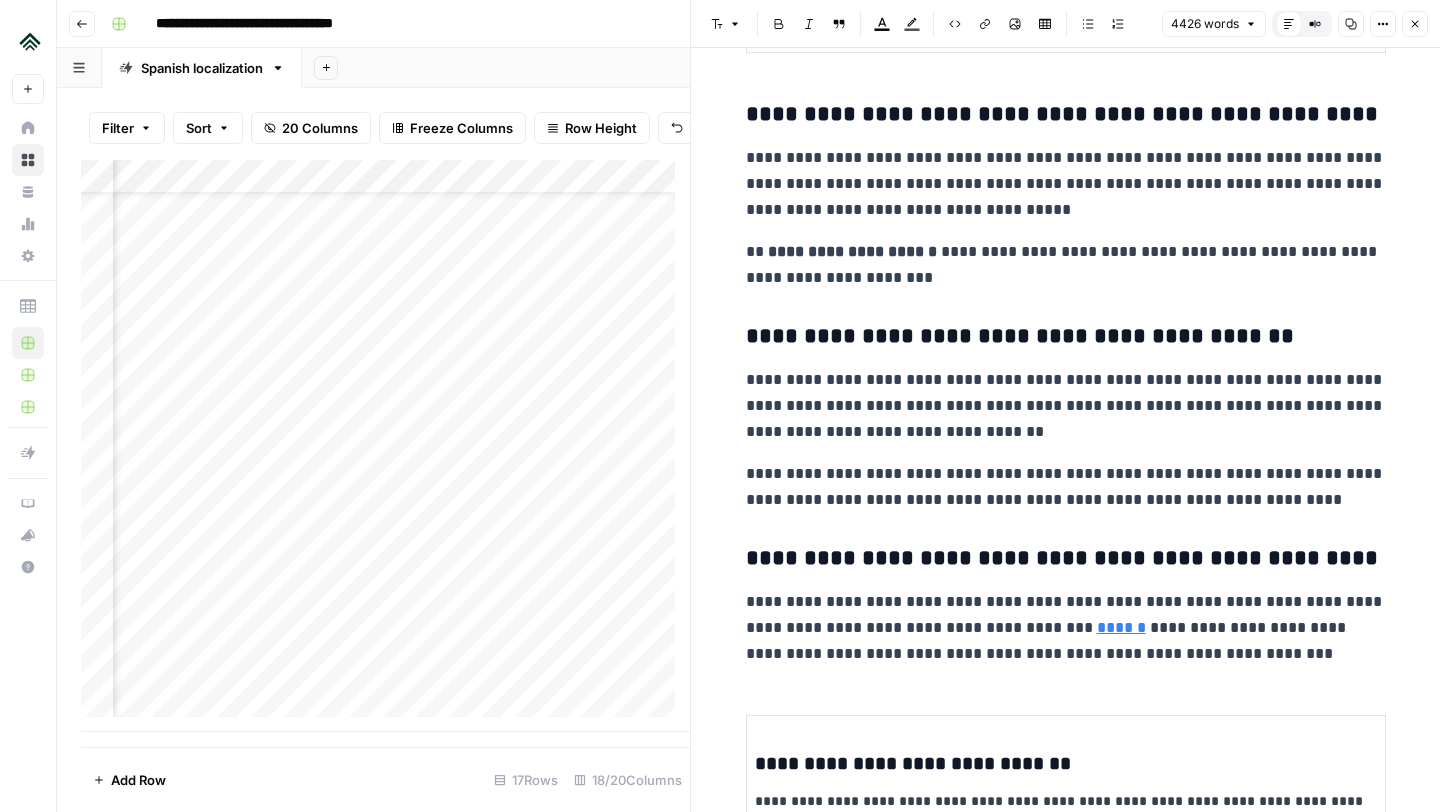 click on "**********" at bounding box center (1066, 337) 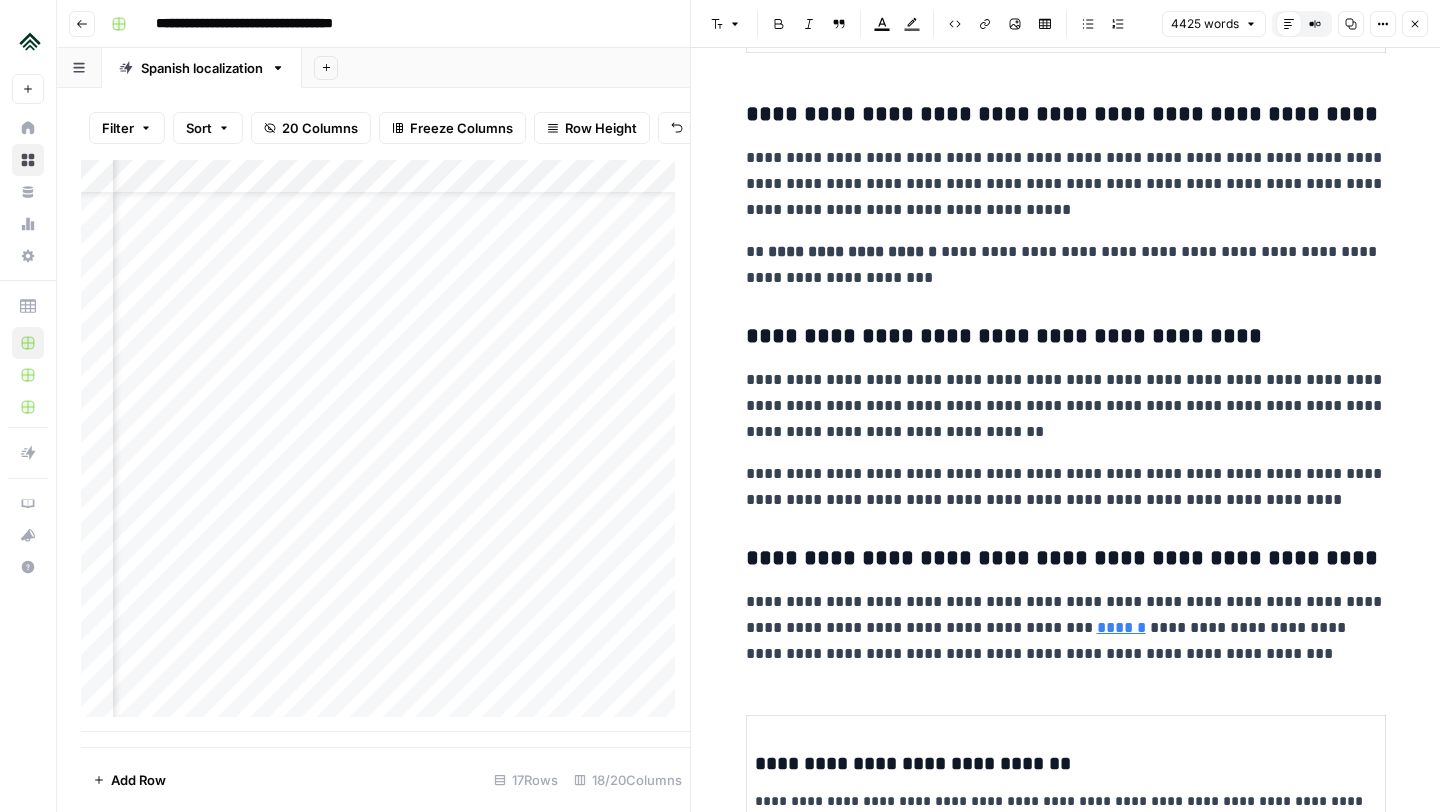 click on "Font style Bold Italic Block quote Text color Highlight color Code block Link Image Insert Table Bulleted list Numbered list 4425 words Default Editor Compare Old vs New Content Copy Options Close" at bounding box center [1065, 24] 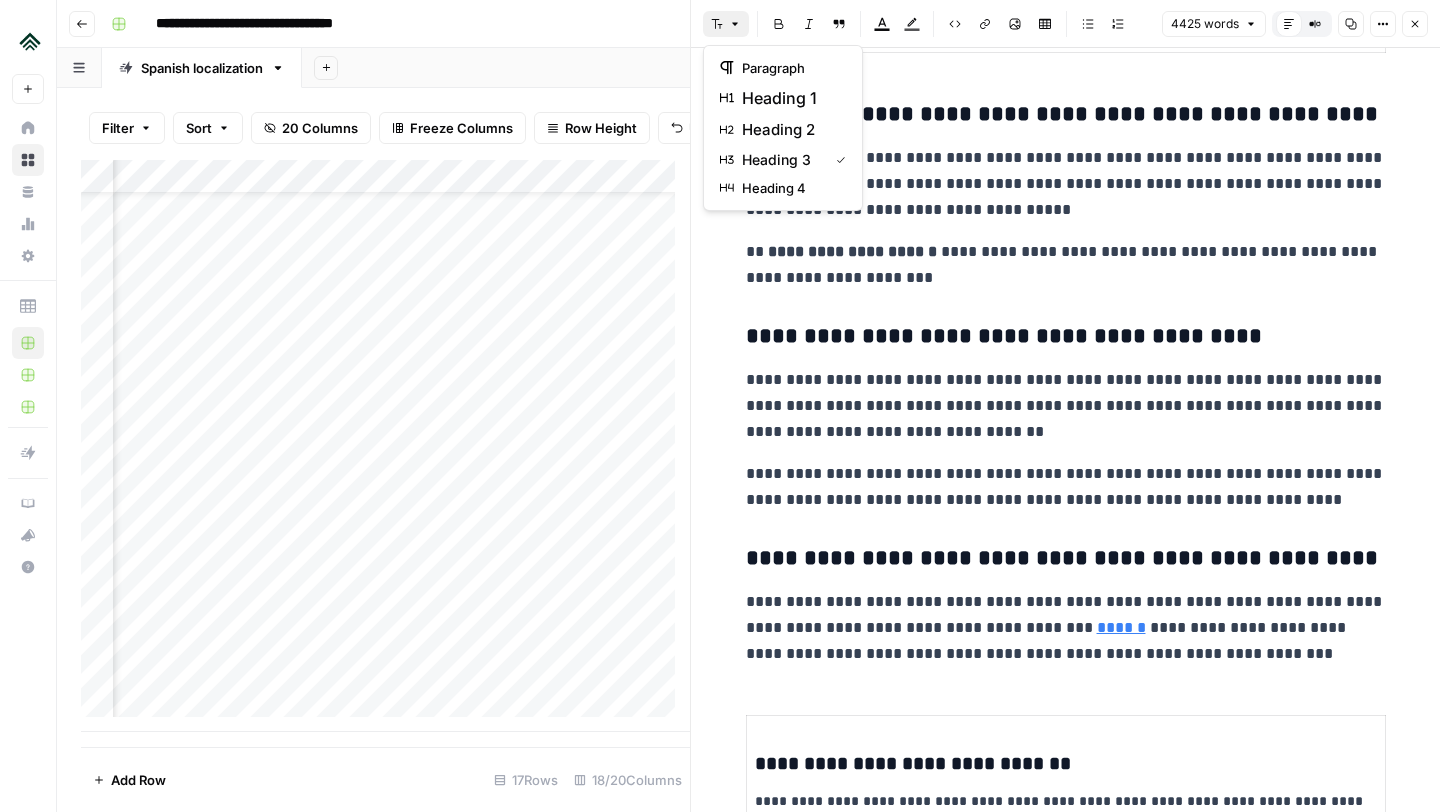 click on "Font style" at bounding box center (726, 24) 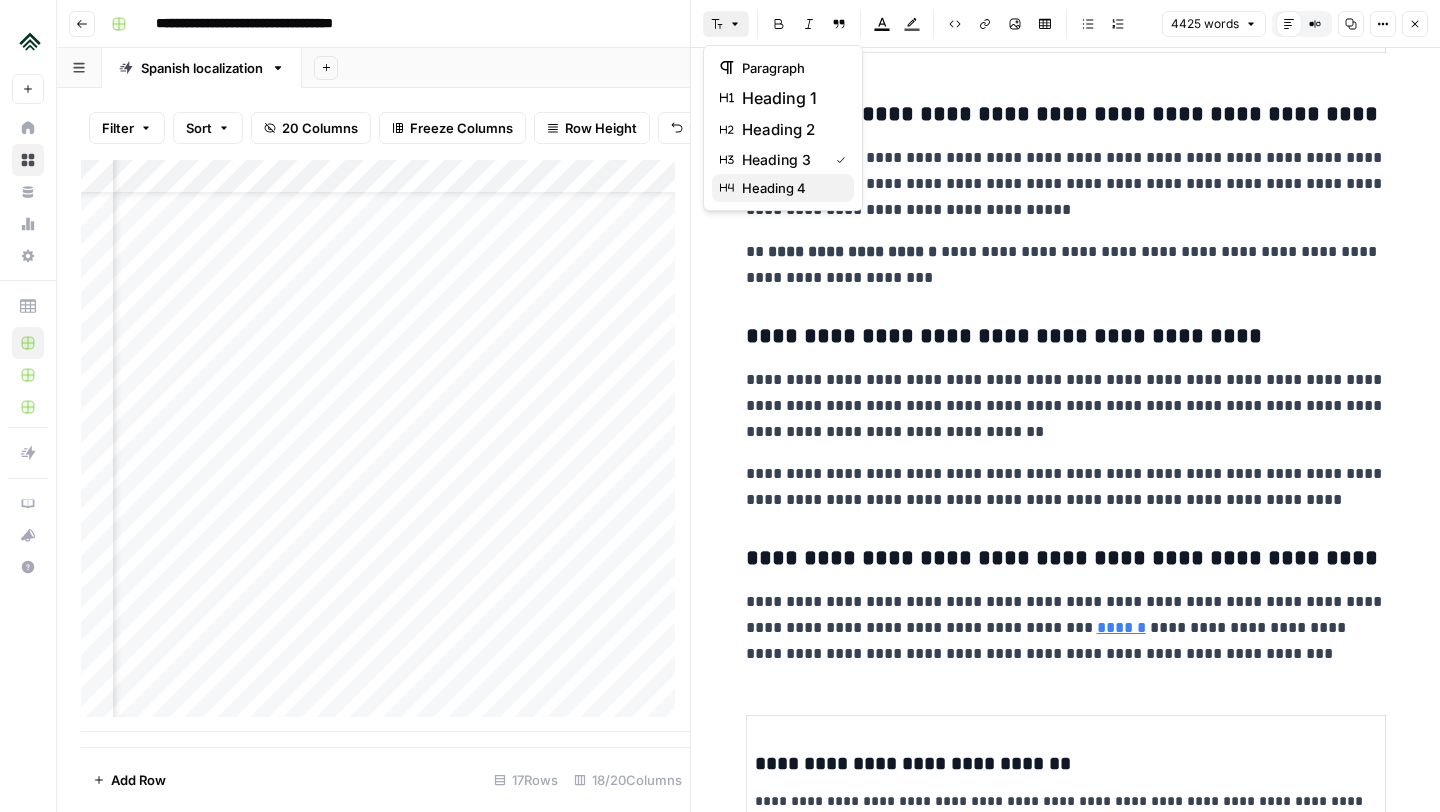 click on "heading 4" at bounding box center [774, 188] 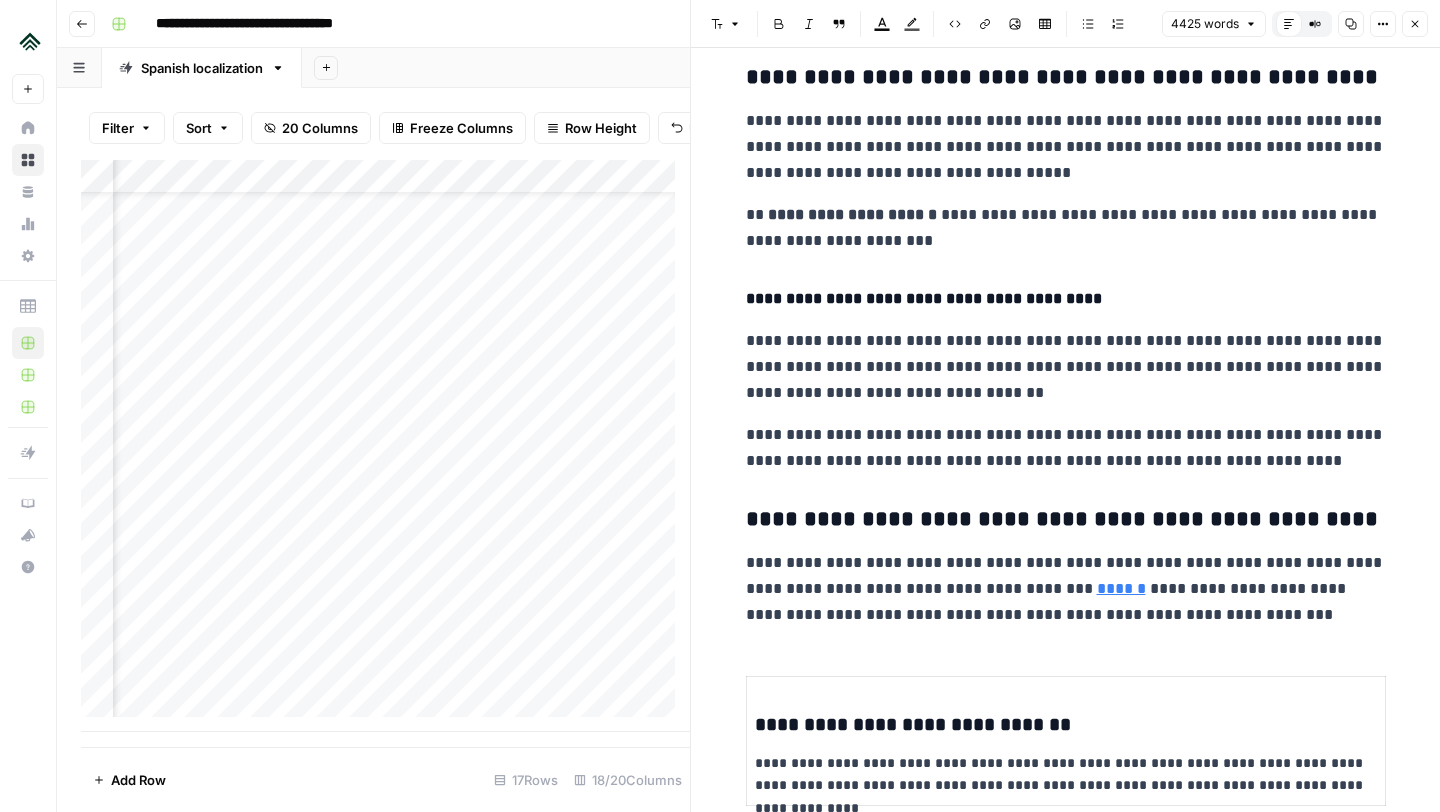 scroll, scrollTop: 3593, scrollLeft: 0, axis: vertical 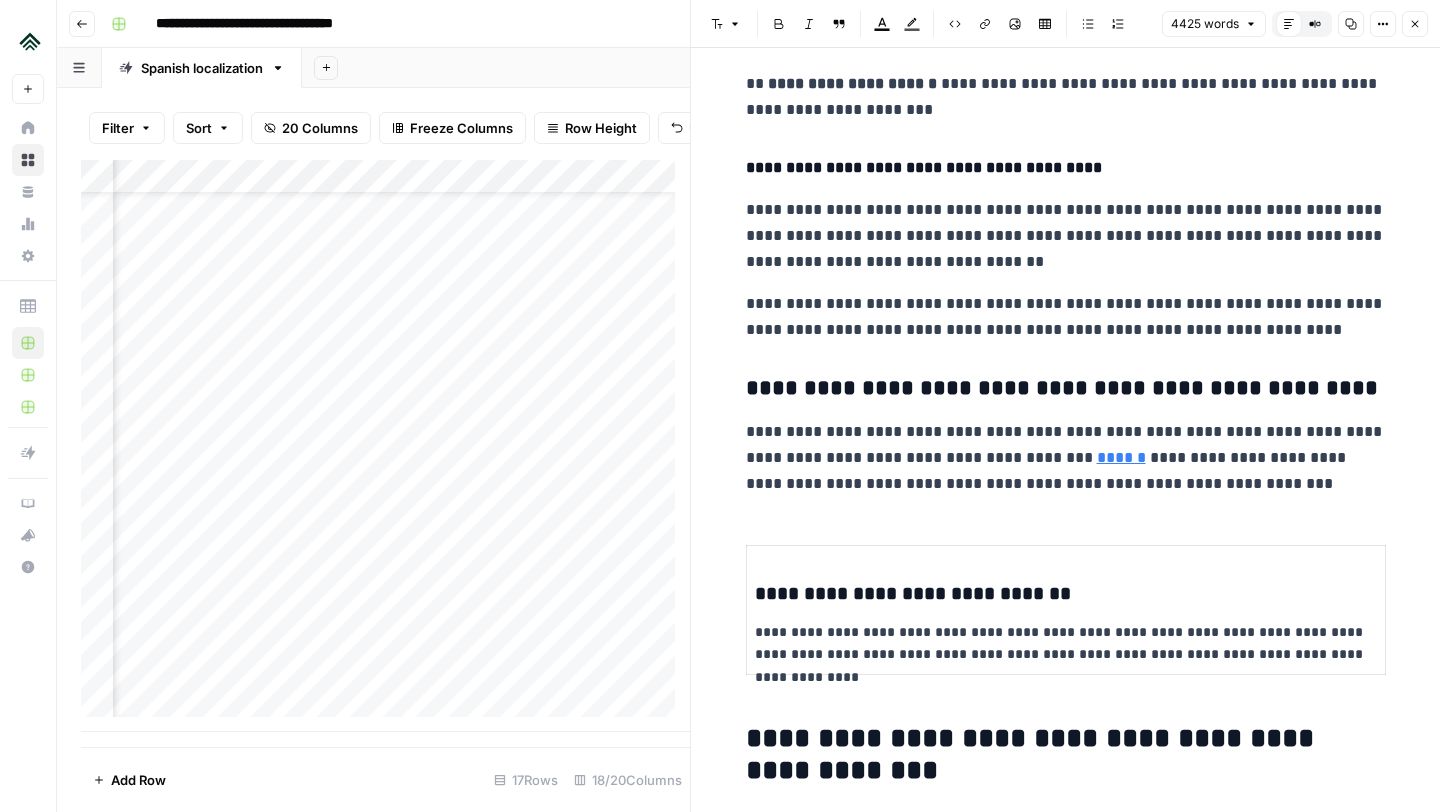 click on "**********" at bounding box center [1066, 389] 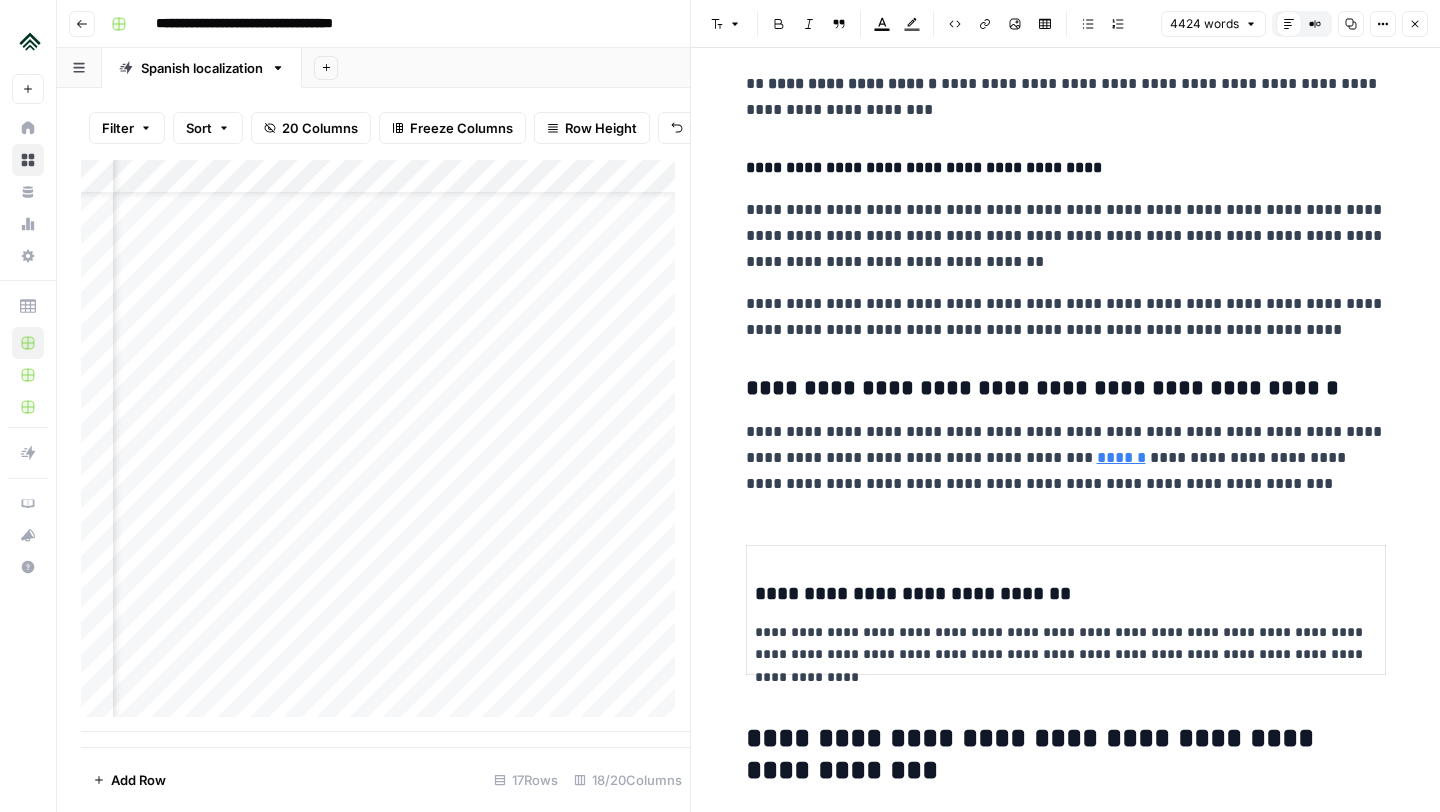 click on "Font style" at bounding box center (726, 24) 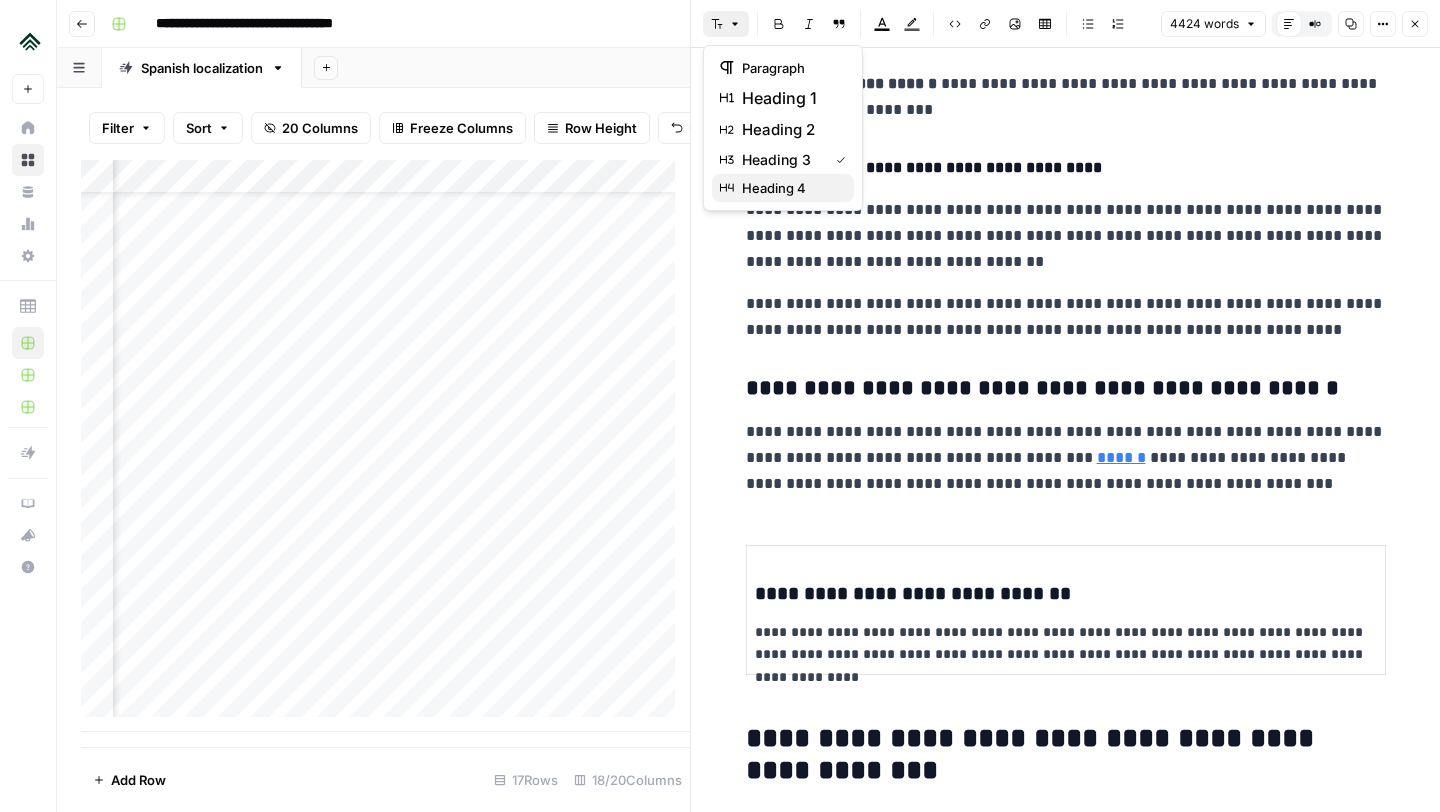 click on "heading 4" at bounding box center (774, 188) 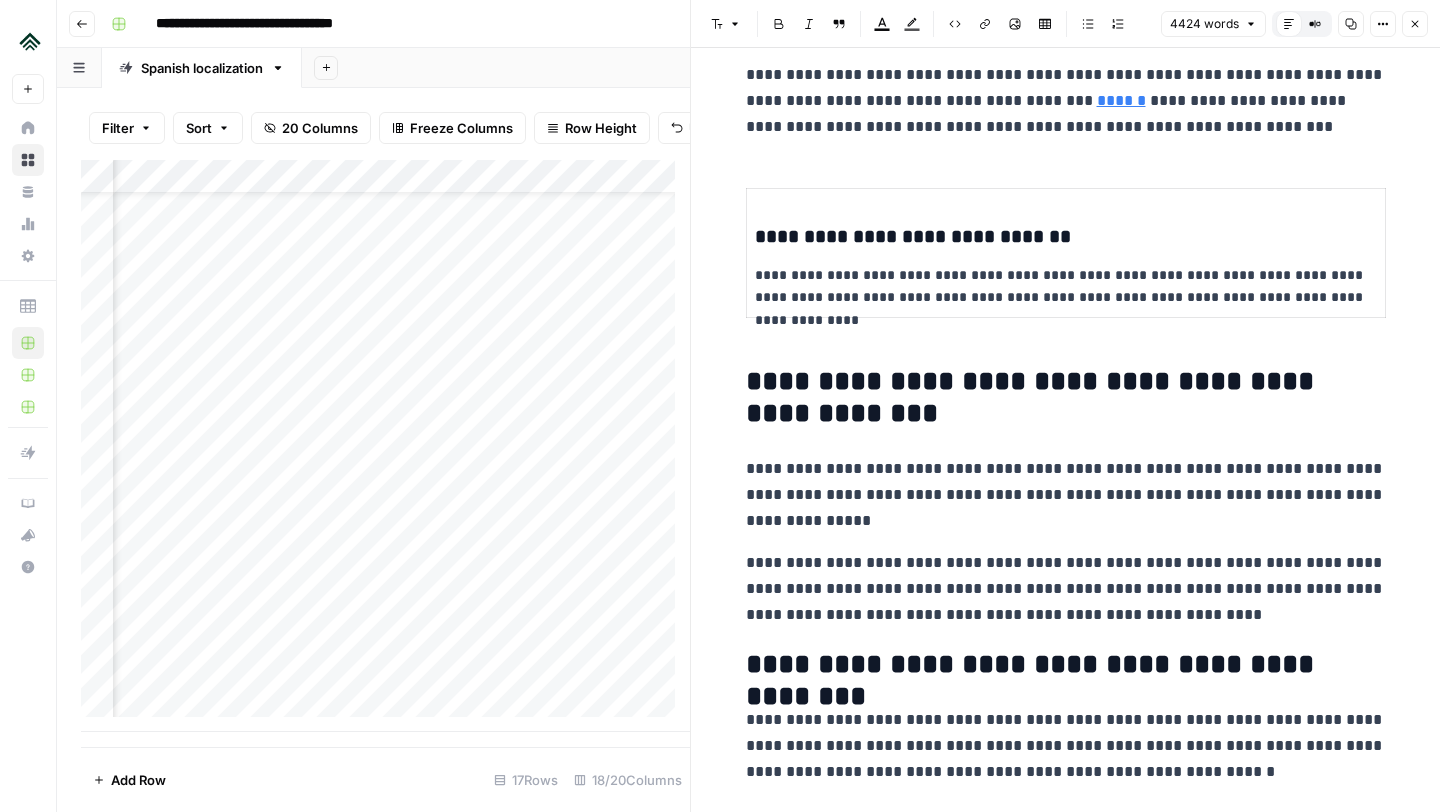 scroll, scrollTop: 3963, scrollLeft: 0, axis: vertical 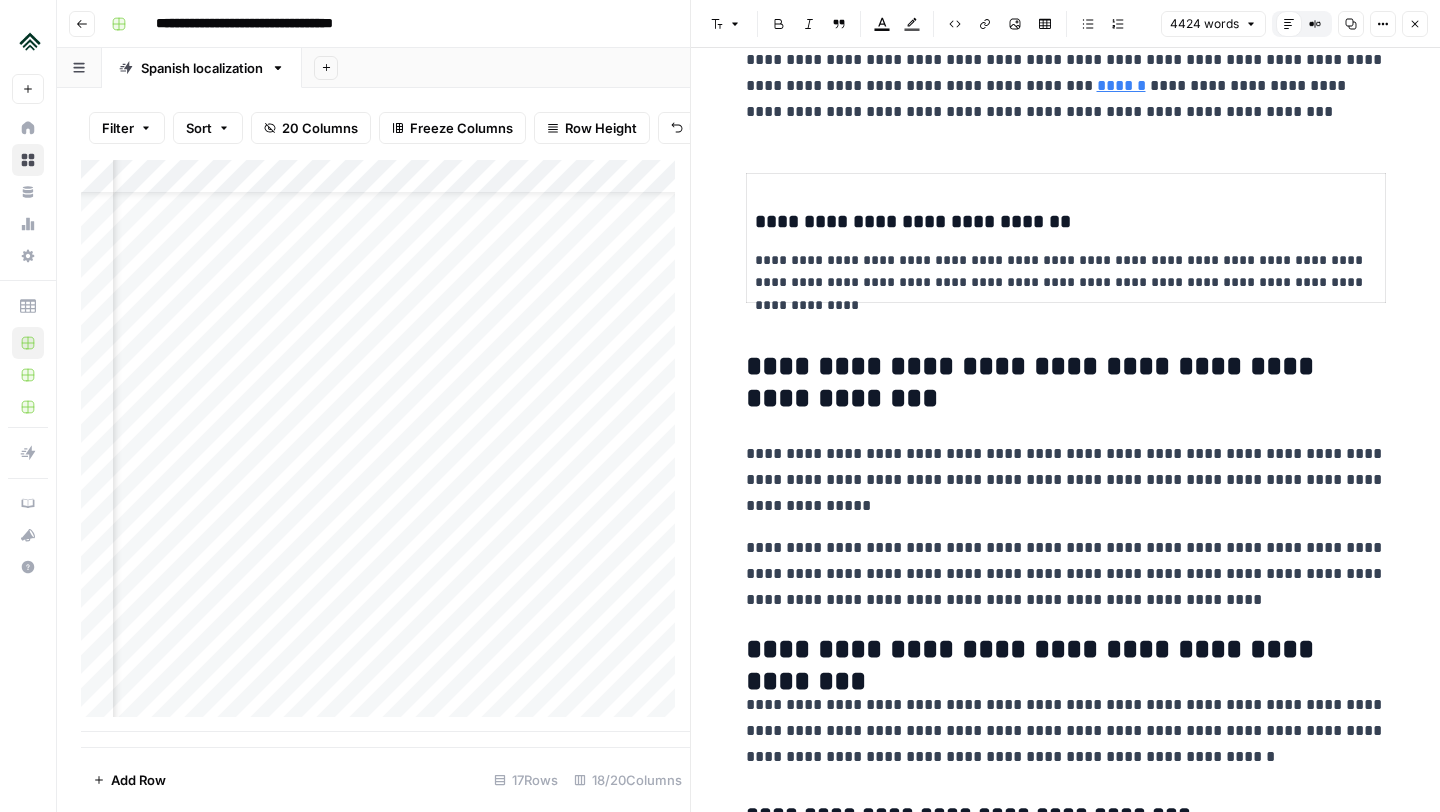 click on "**********" at bounding box center (1066, 5642) 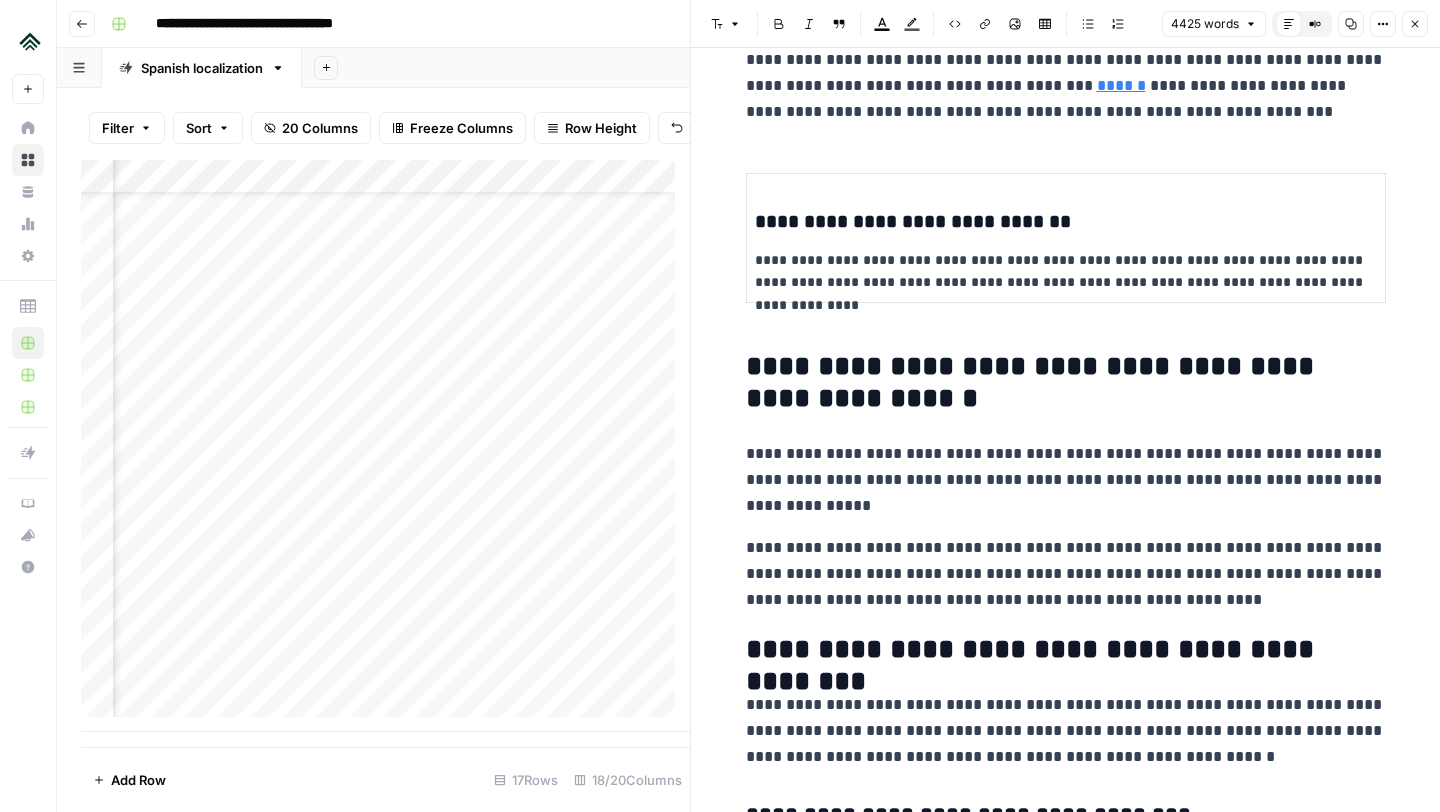 click 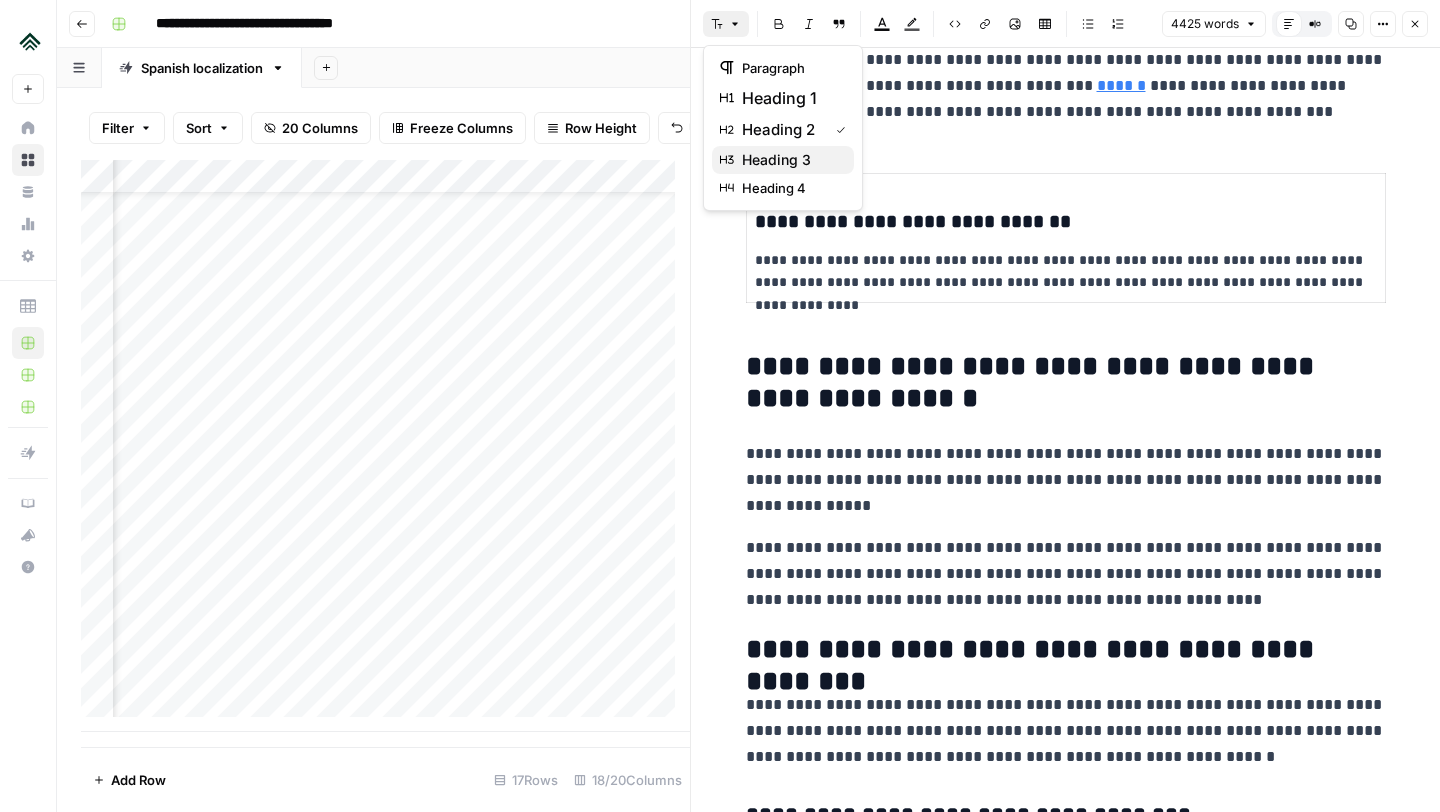 click on "heading 3" at bounding box center (783, 160) 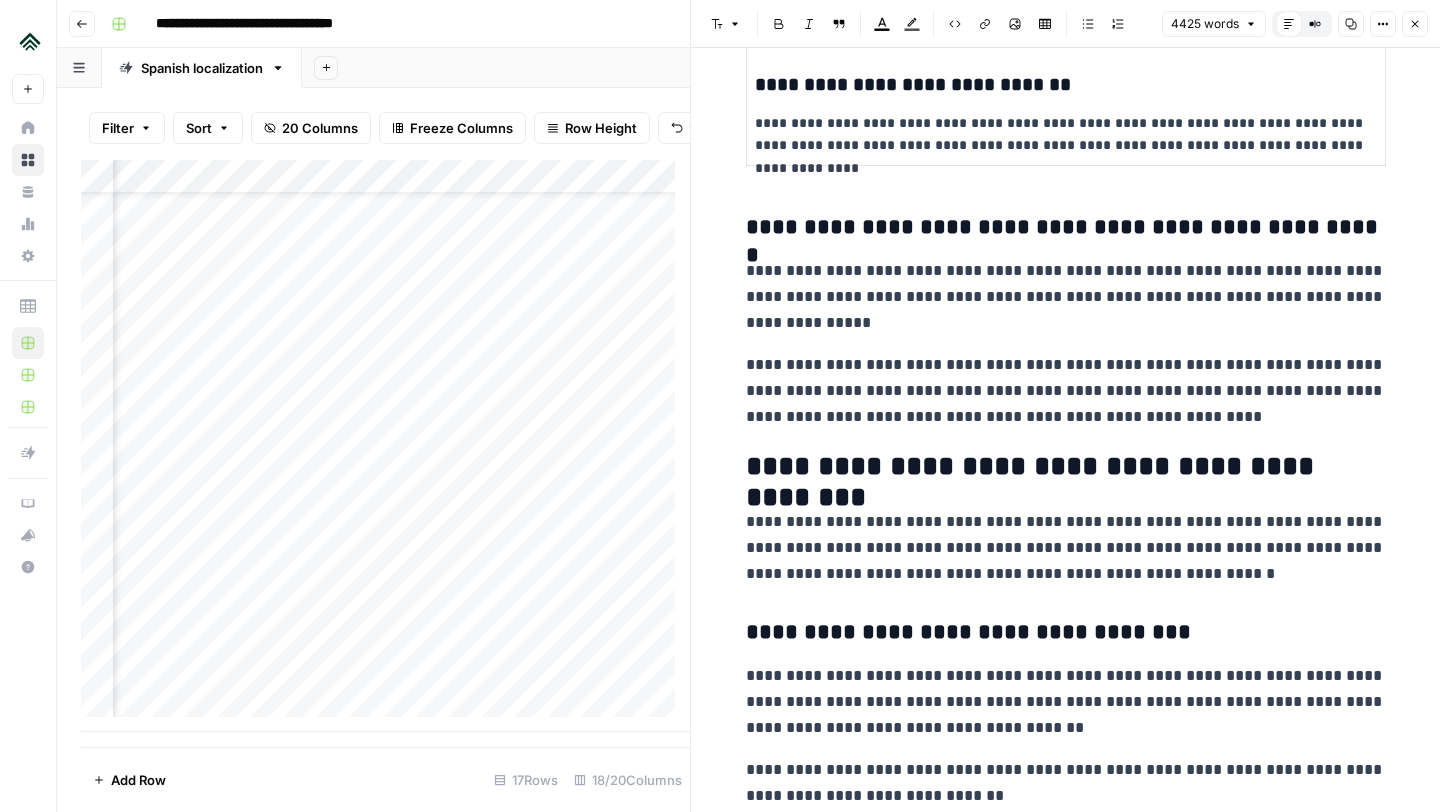 scroll, scrollTop: 4116, scrollLeft: 0, axis: vertical 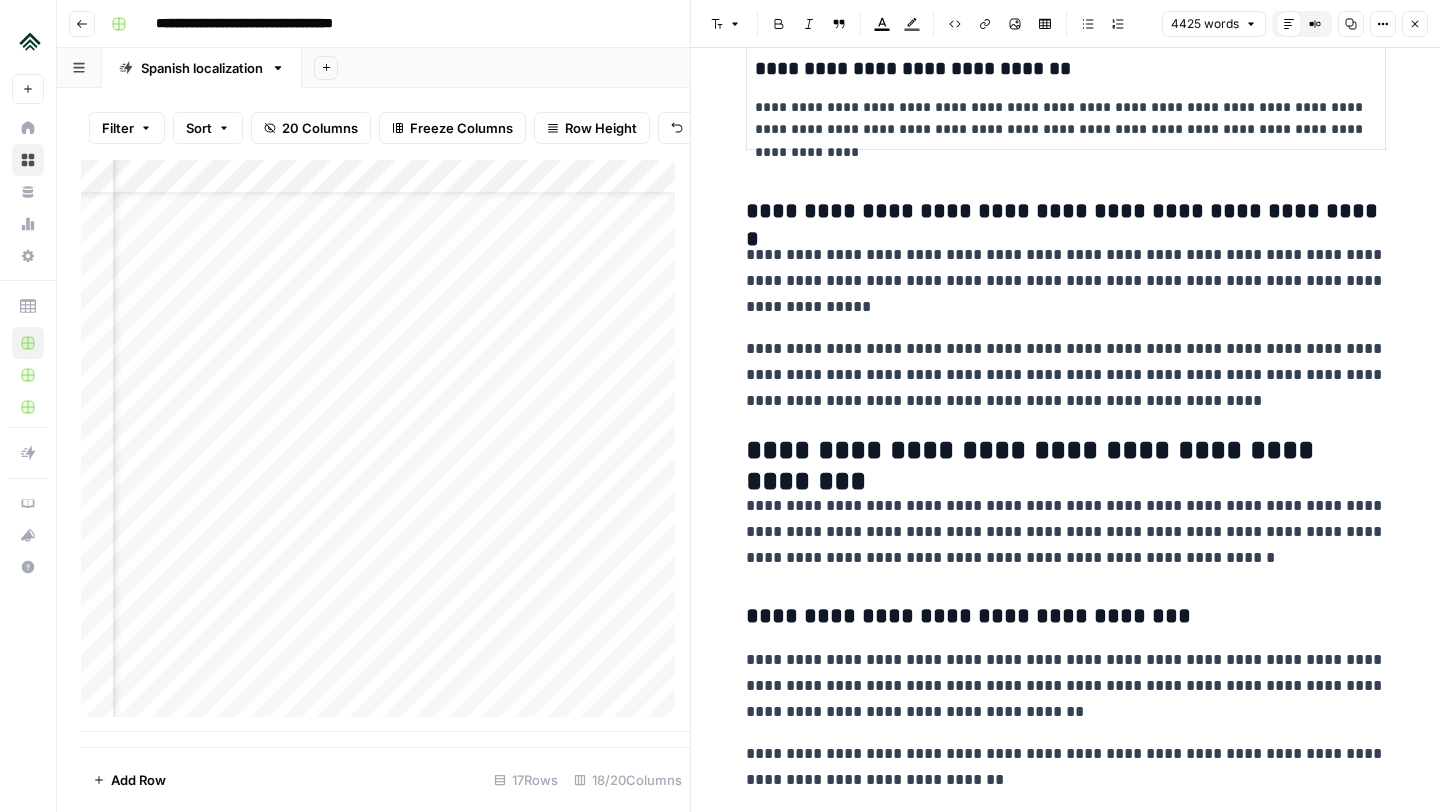 click on "**********" at bounding box center (1066, 451) 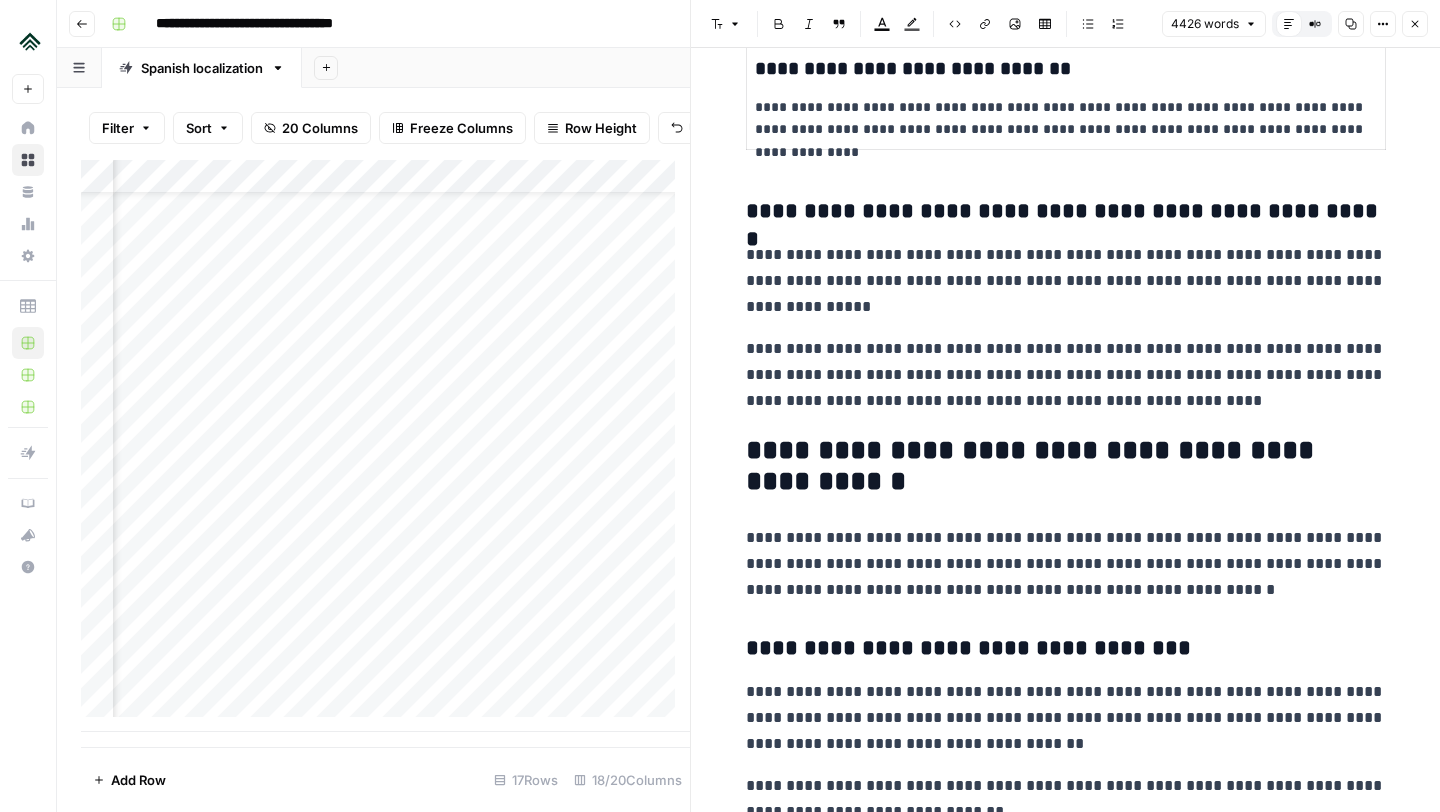 click 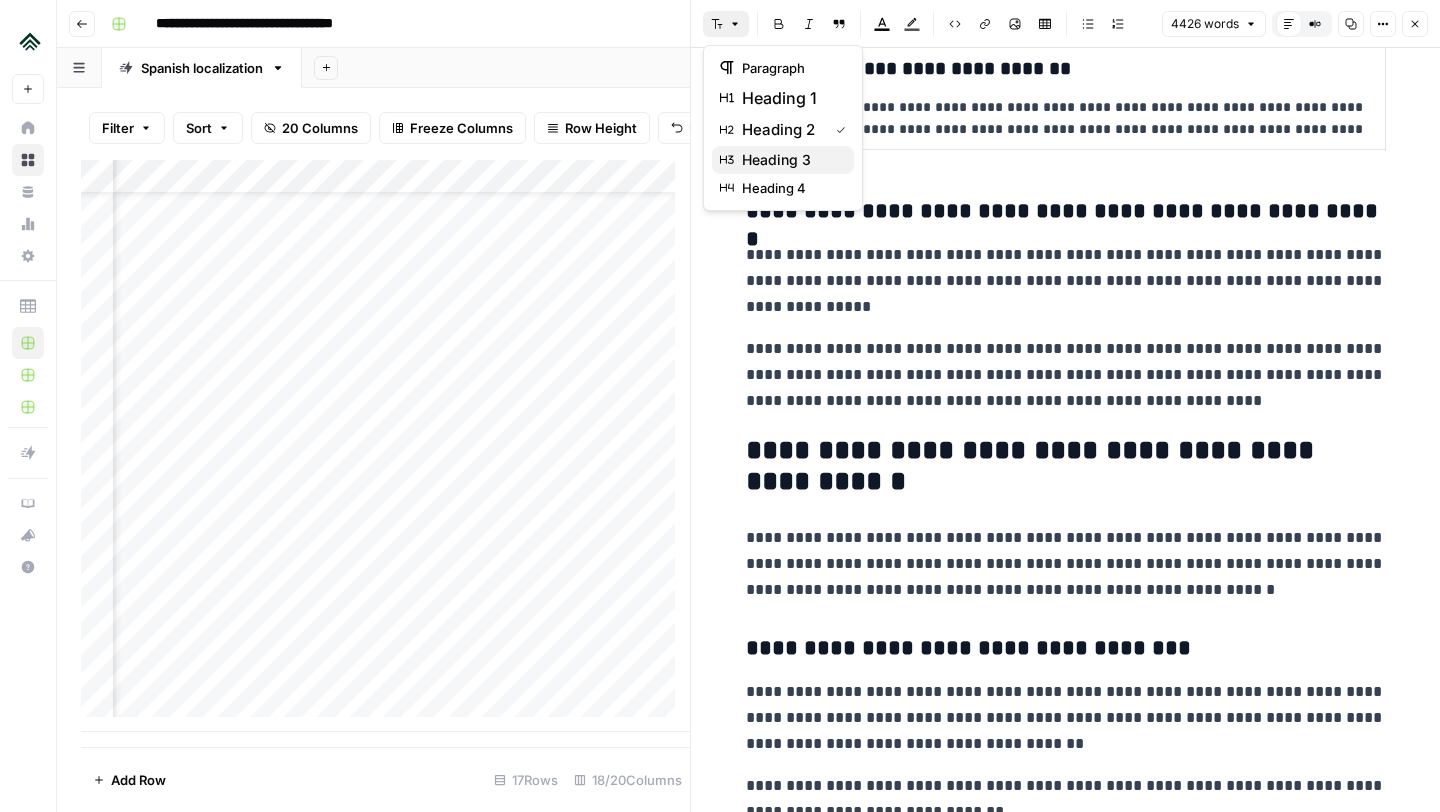 click on "heading 3" at bounding box center (776, 160) 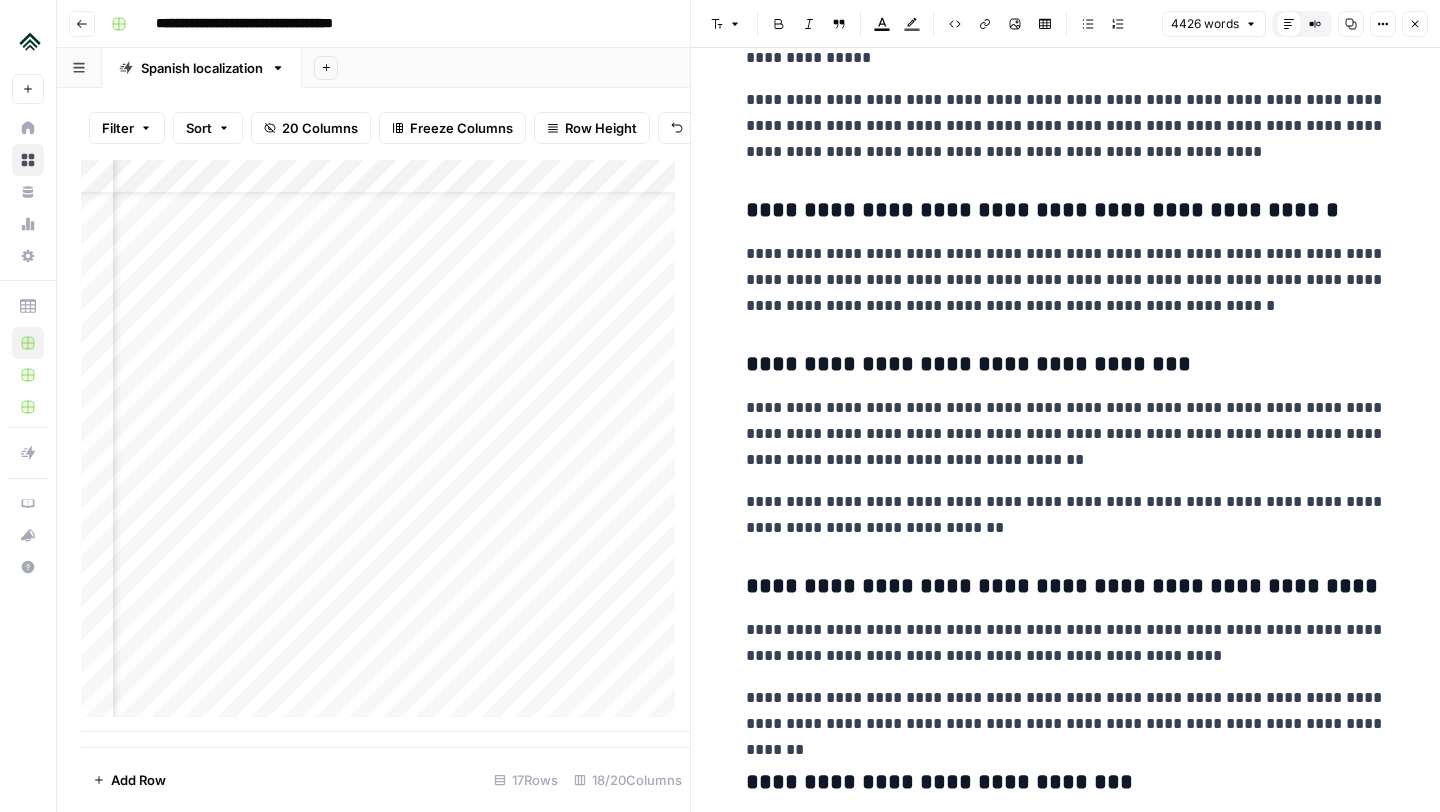 scroll, scrollTop: 4366, scrollLeft: 0, axis: vertical 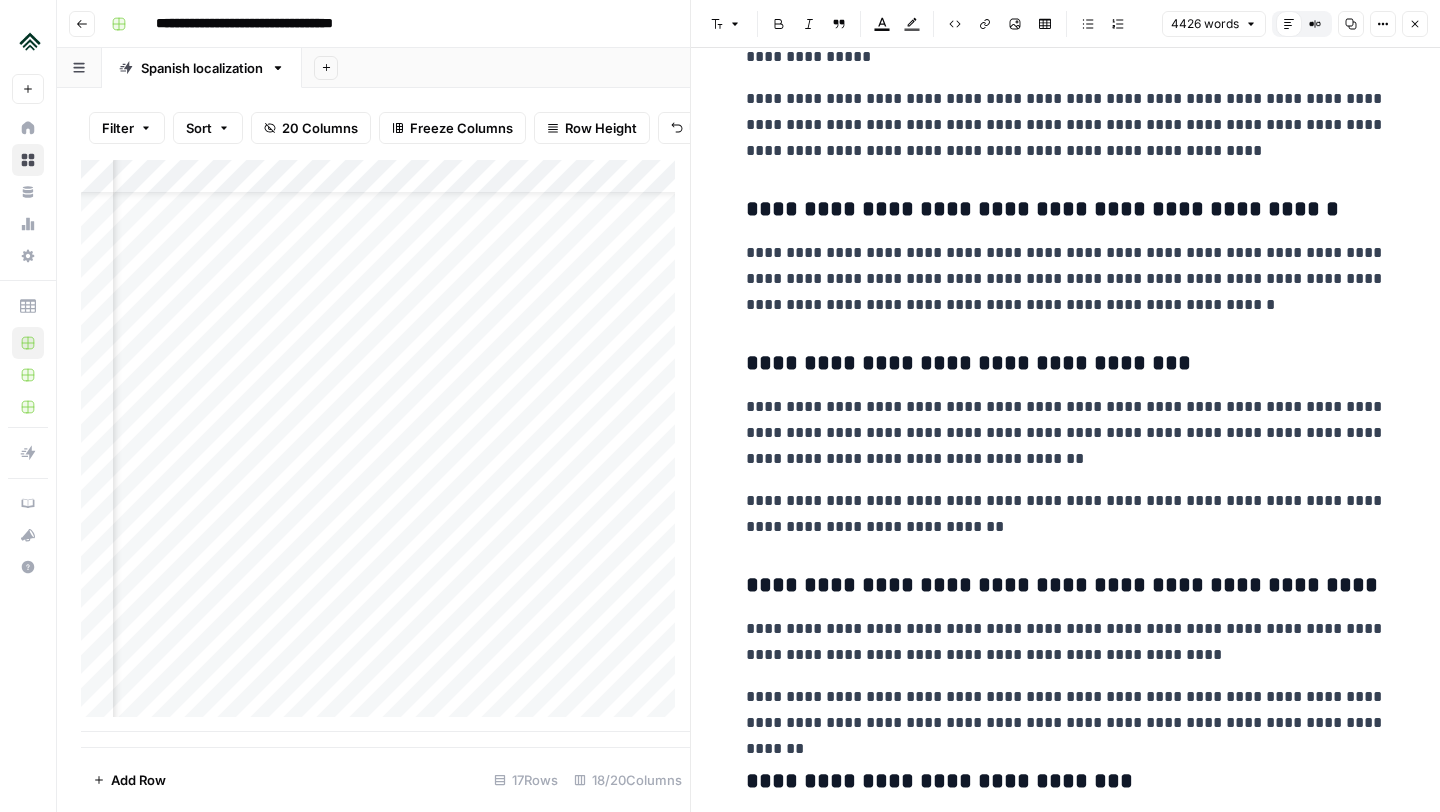 click on "**********" at bounding box center (1066, 364) 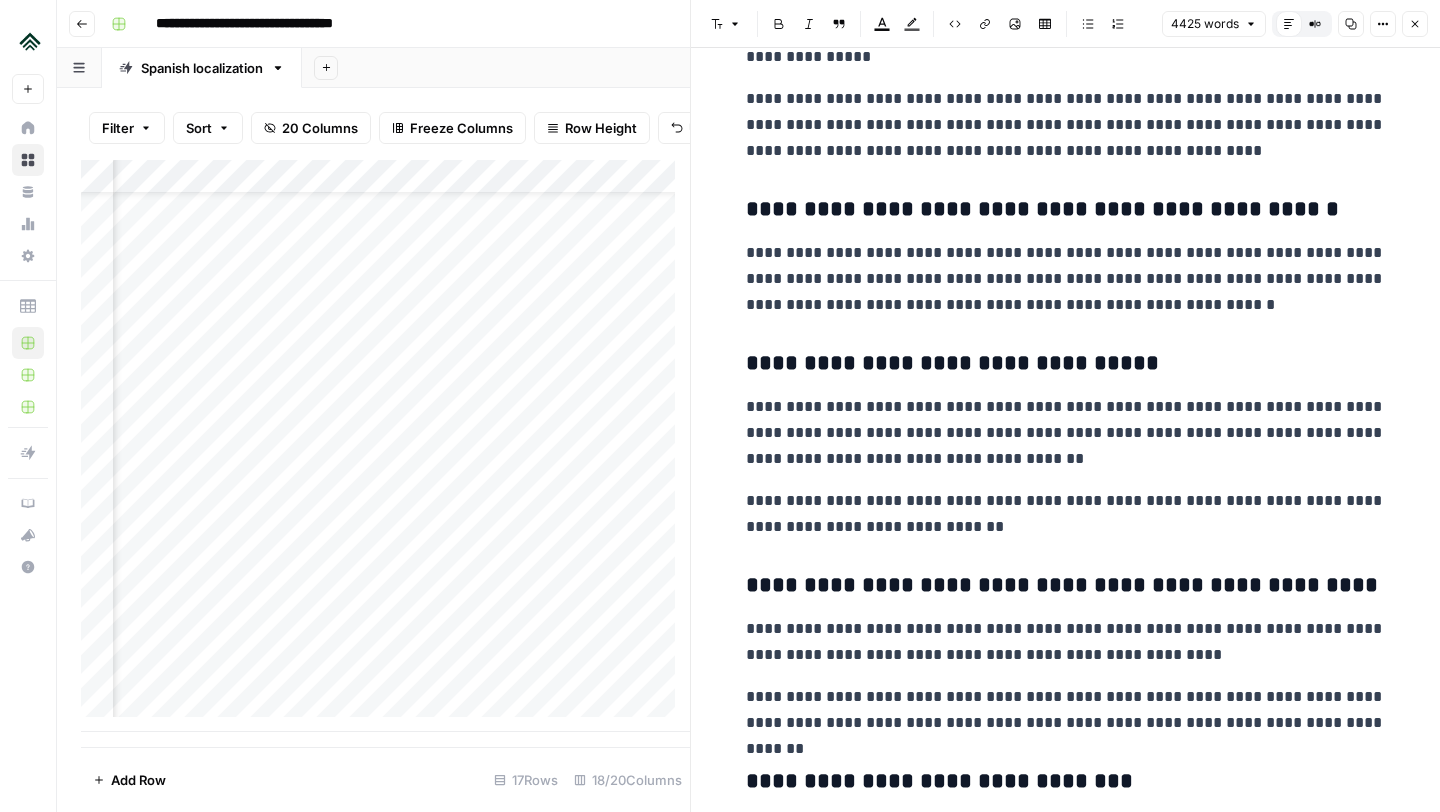 click 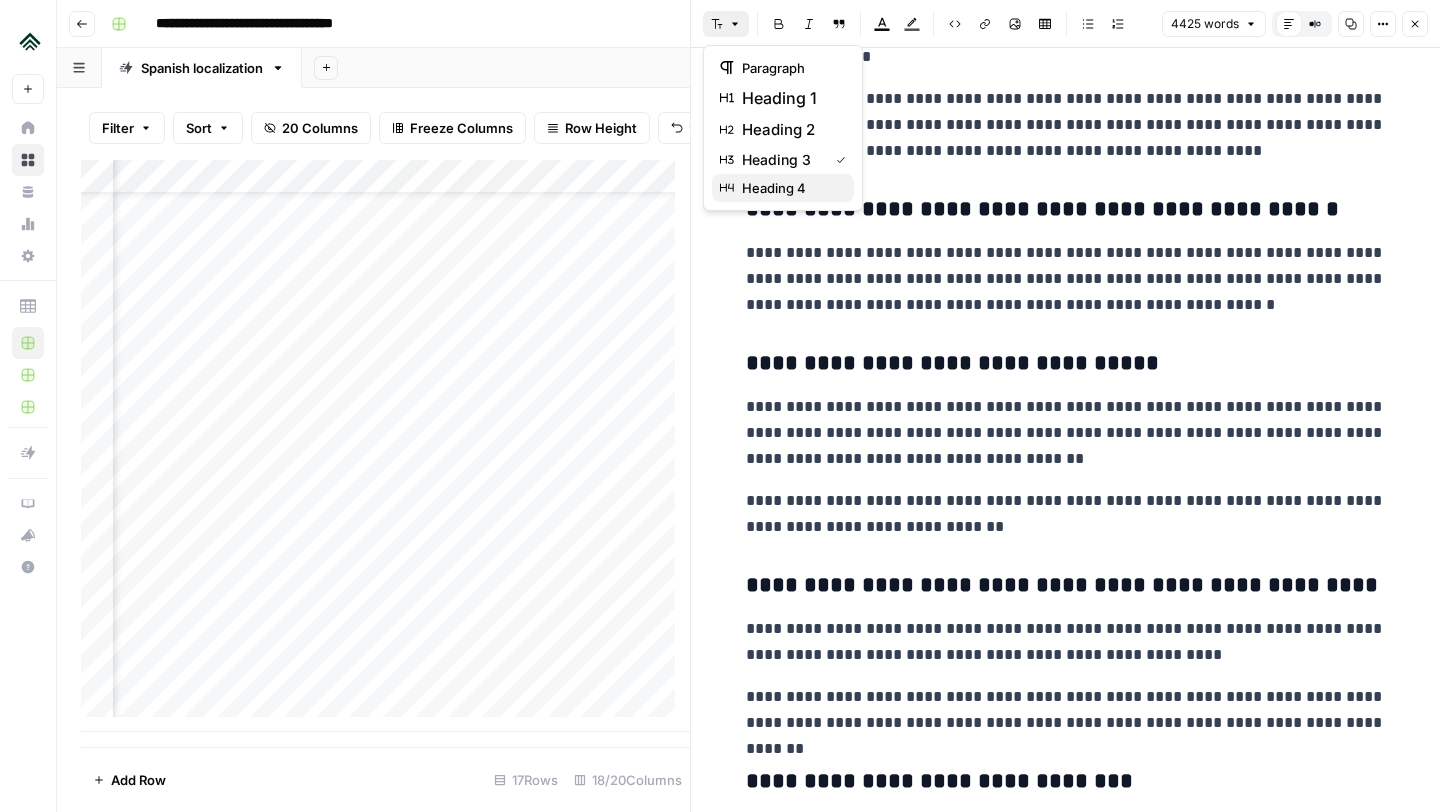 click on "heading 4" at bounding box center (774, 188) 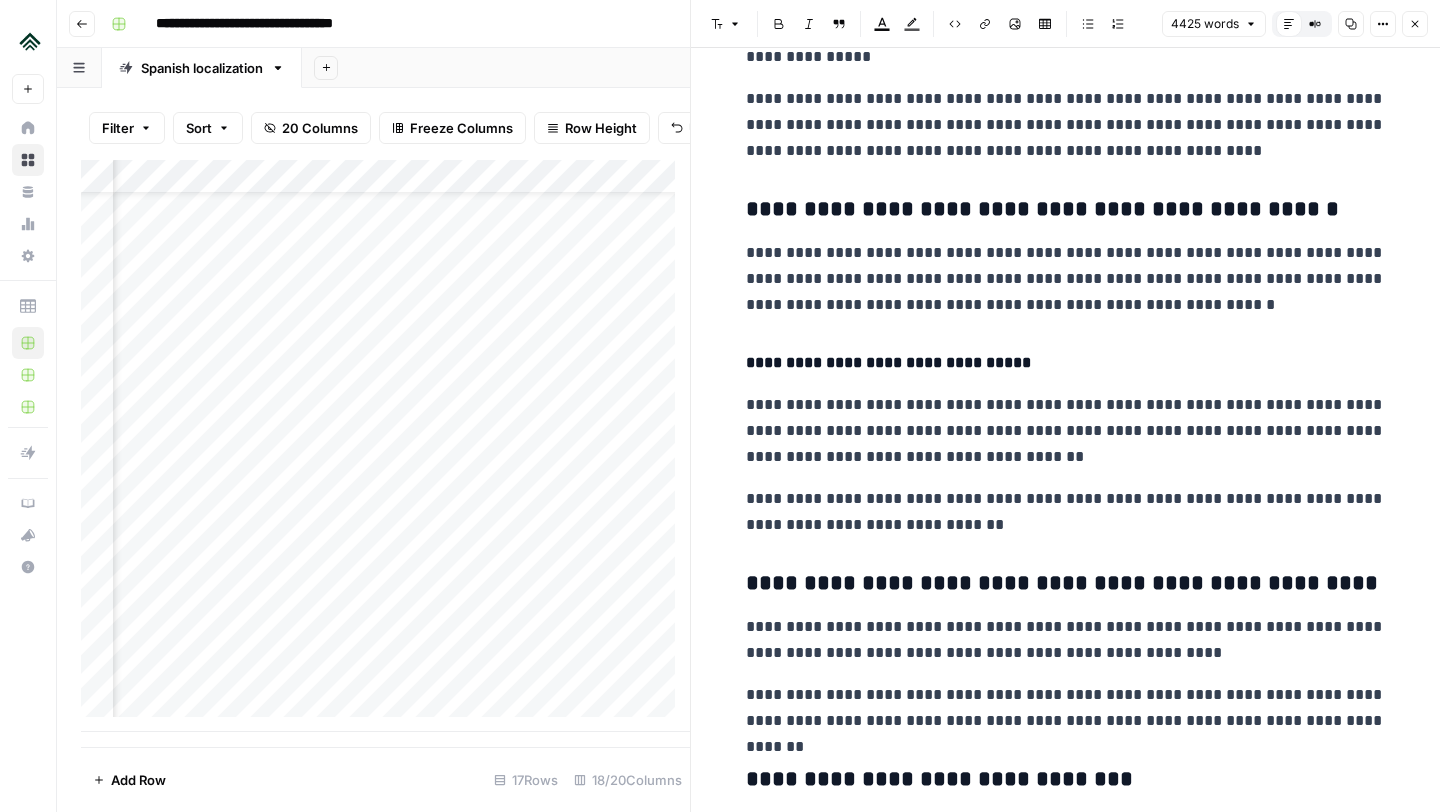 click on "**********" at bounding box center [1066, 584] 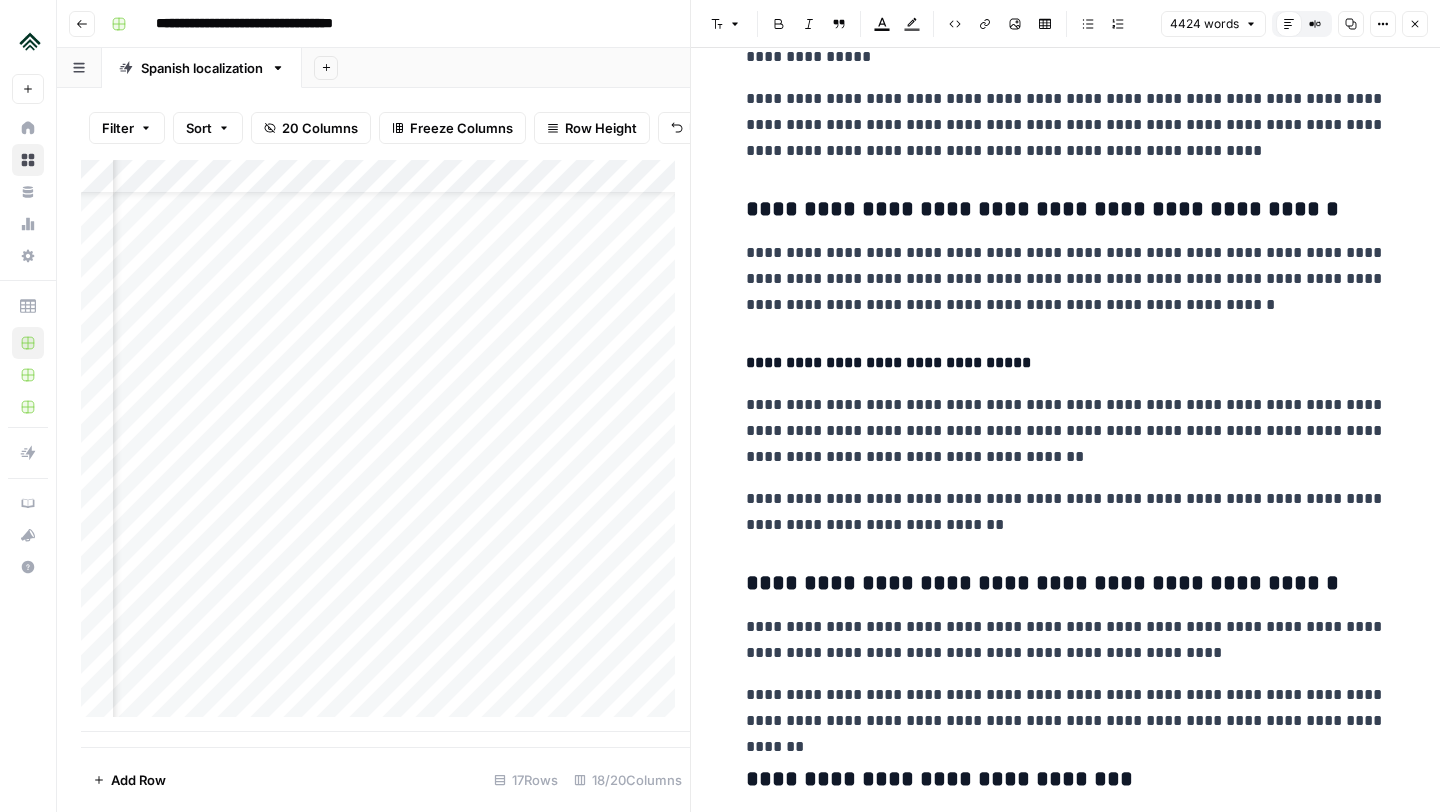 click on "Font style" at bounding box center (726, 24) 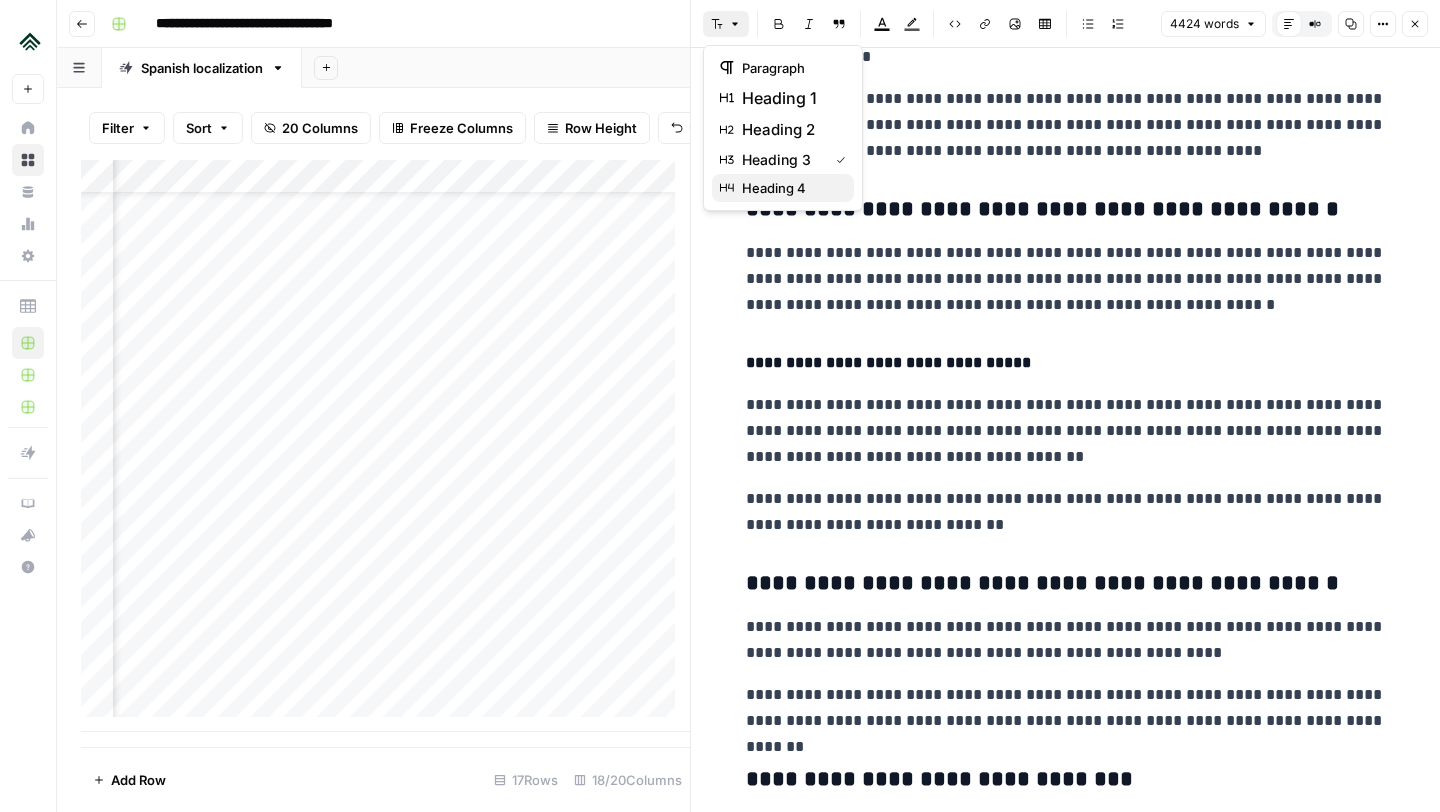 click on "heading 4" at bounding box center (774, 188) 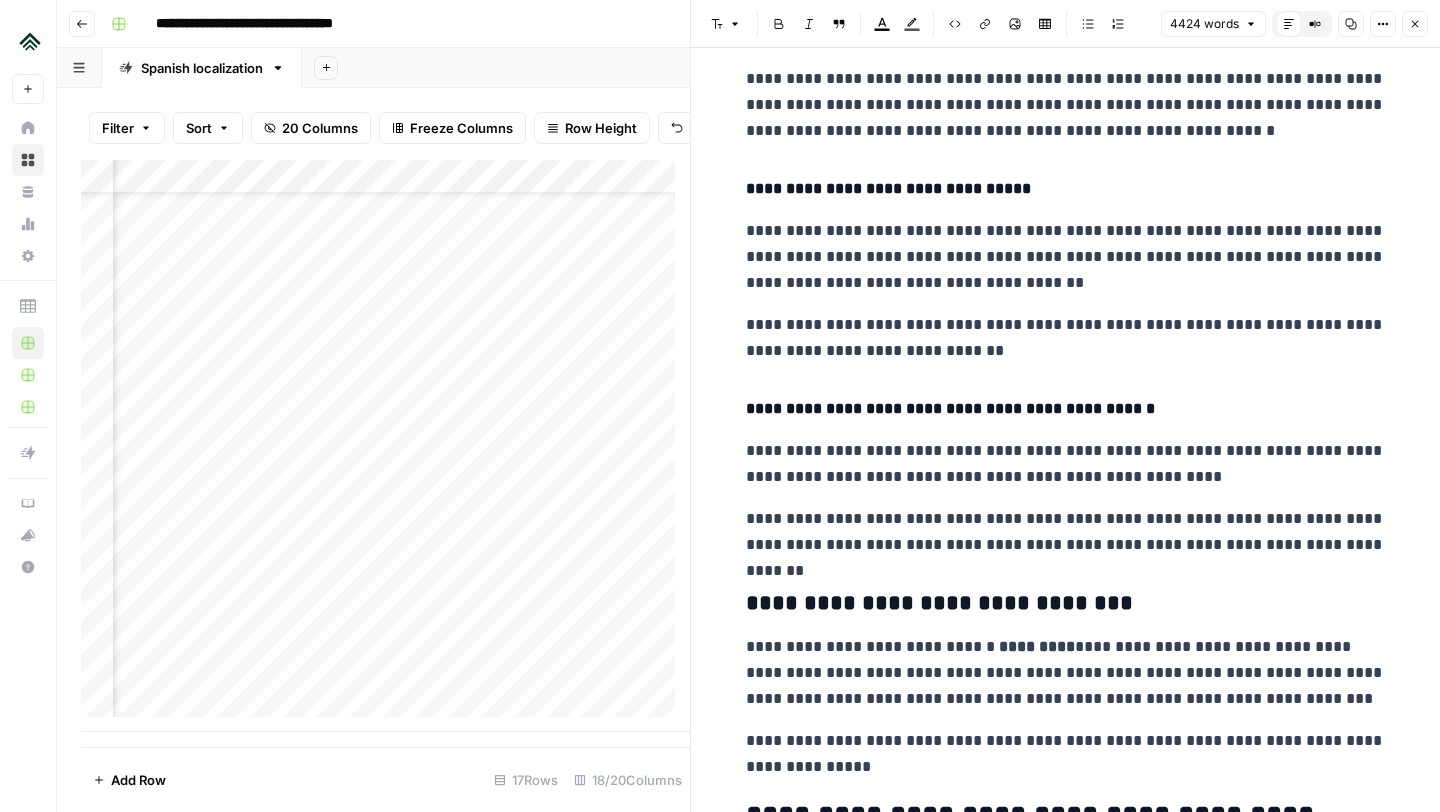 scroll, scrollTop: 4658, scrollLeft: 0, axis: vertical 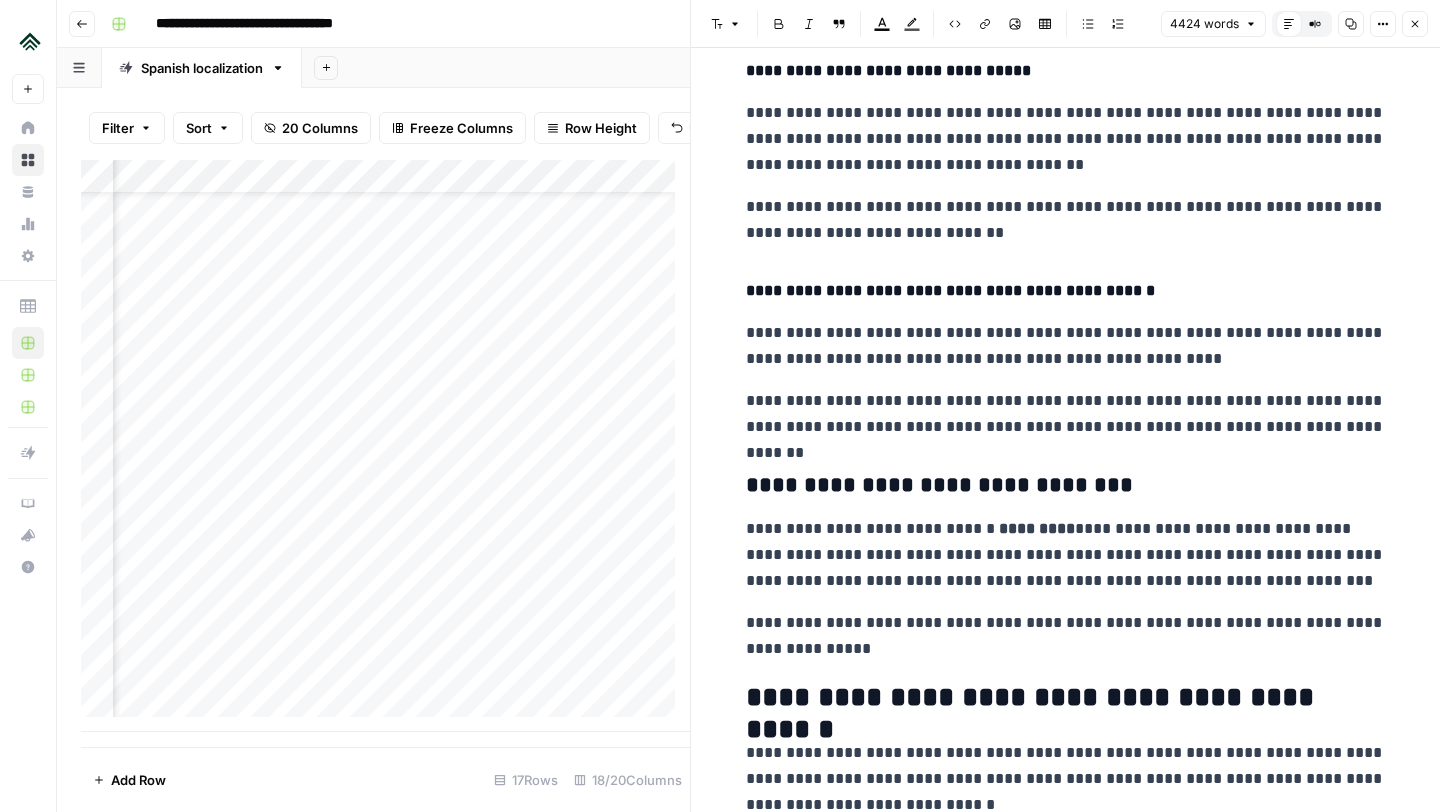 click on "**********" at bounding box center [1066, 486] 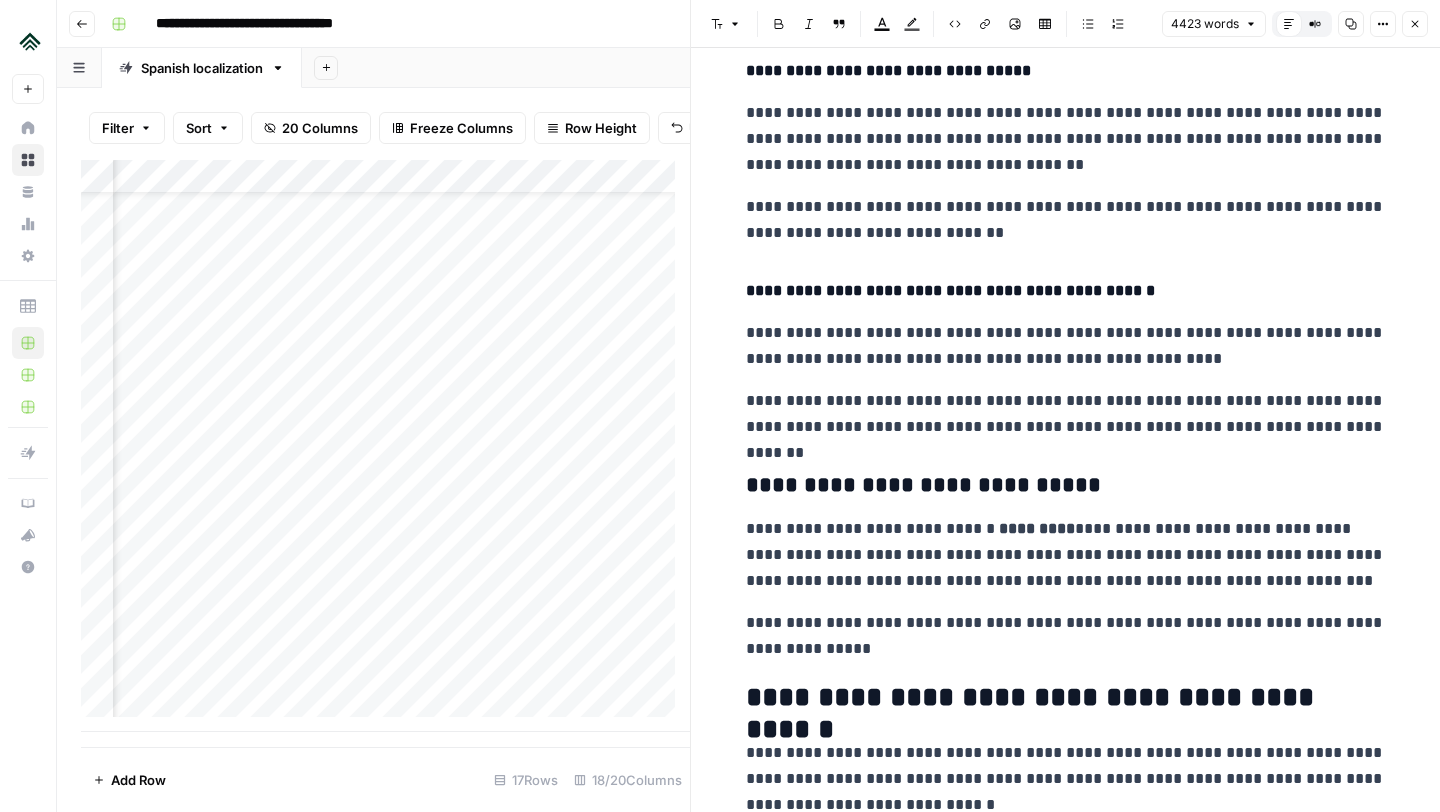 click 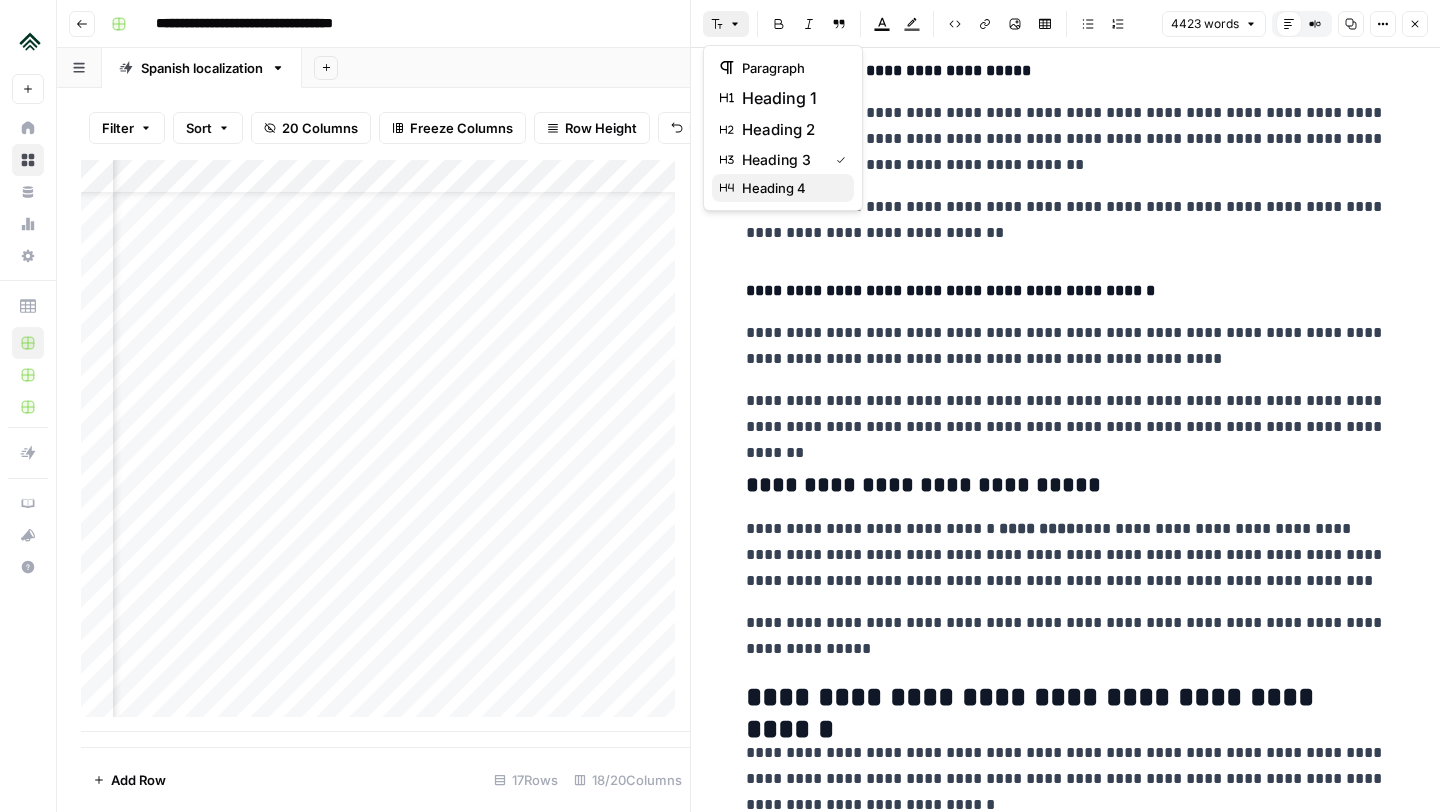 click on "heading 4" at bounding box center (774, 188) 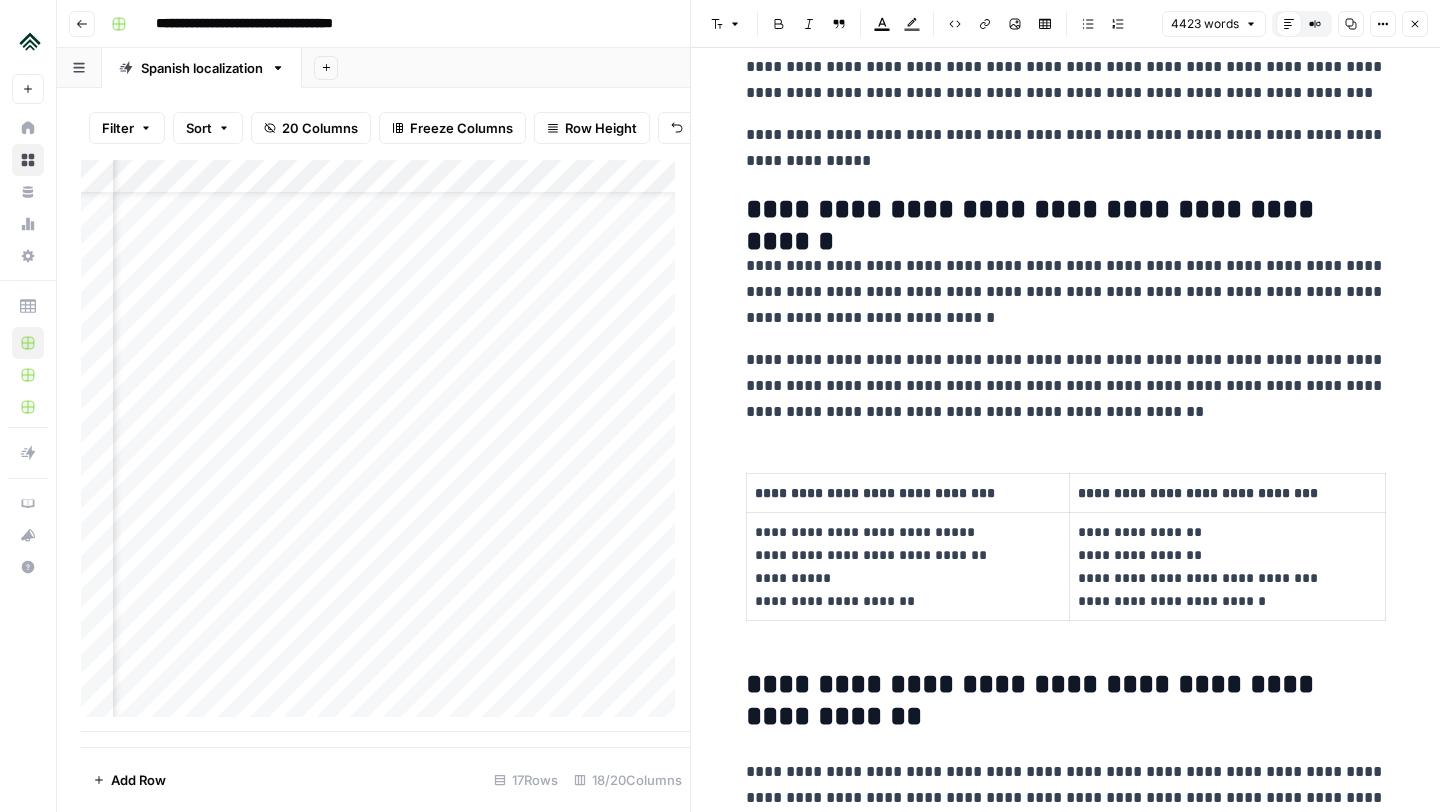 scroll, scrollTop: 5169, scrollLeft: 0, axis: vertical 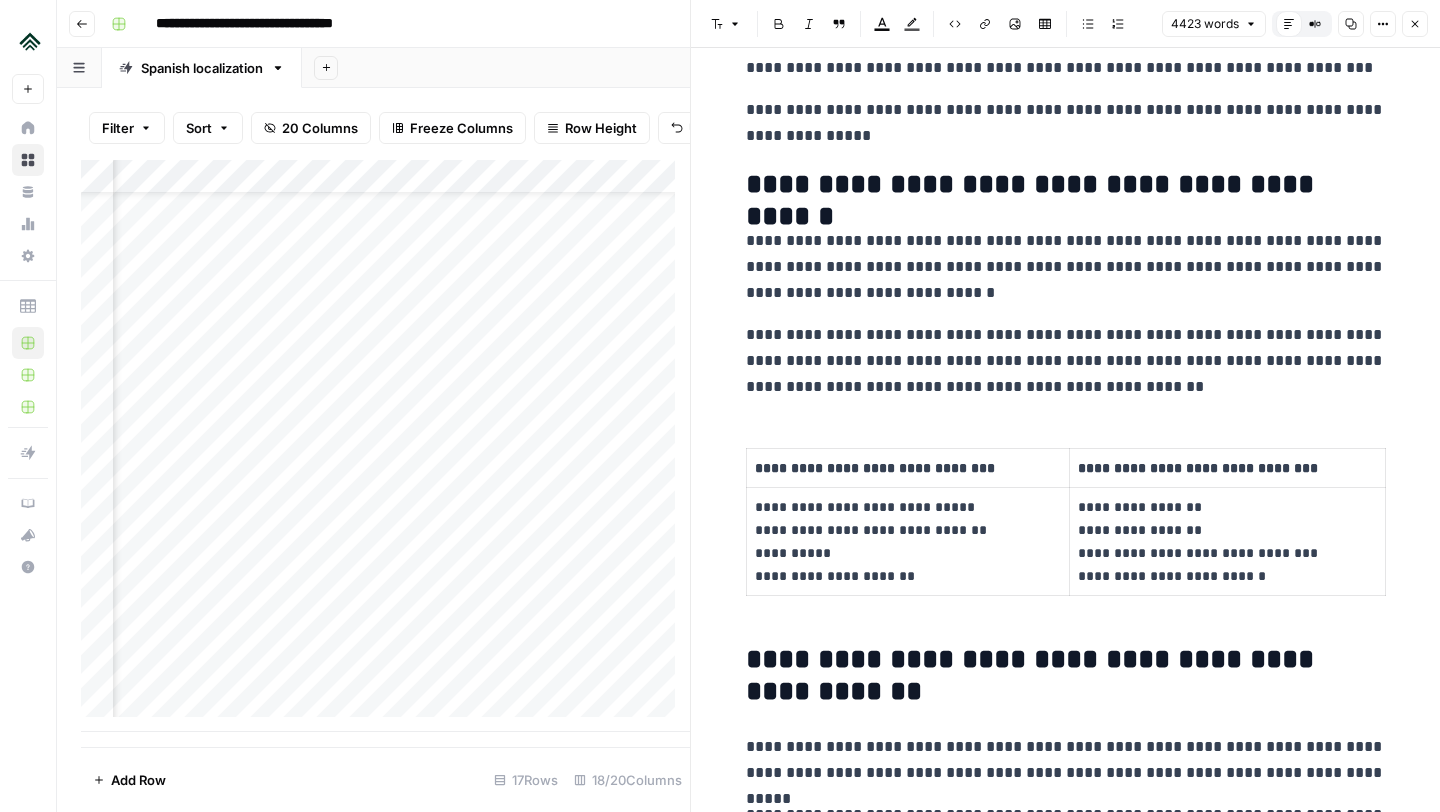 click on "**********" at bounding box center [1066, 4409] 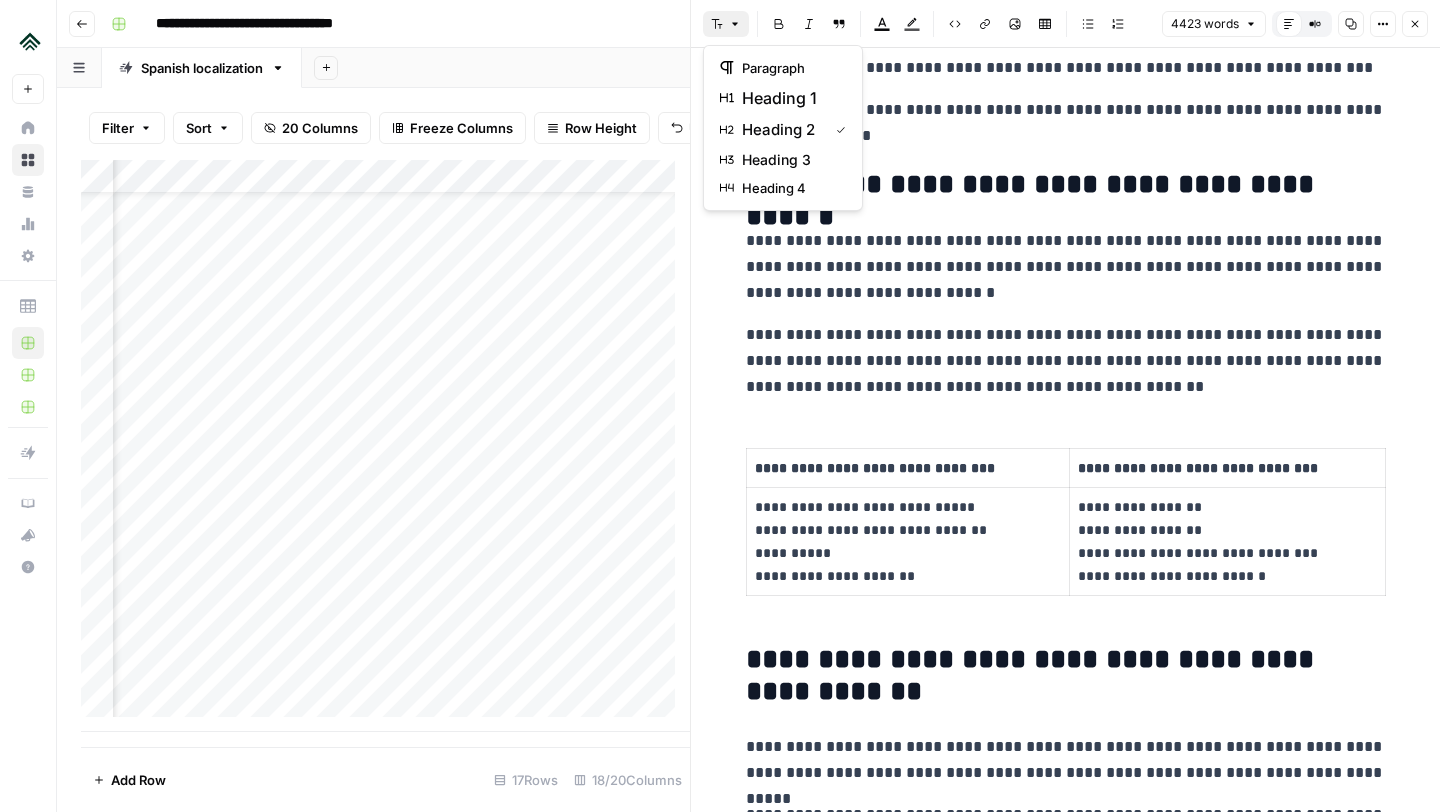 click on "Font style" at bounding box center [726, 24] 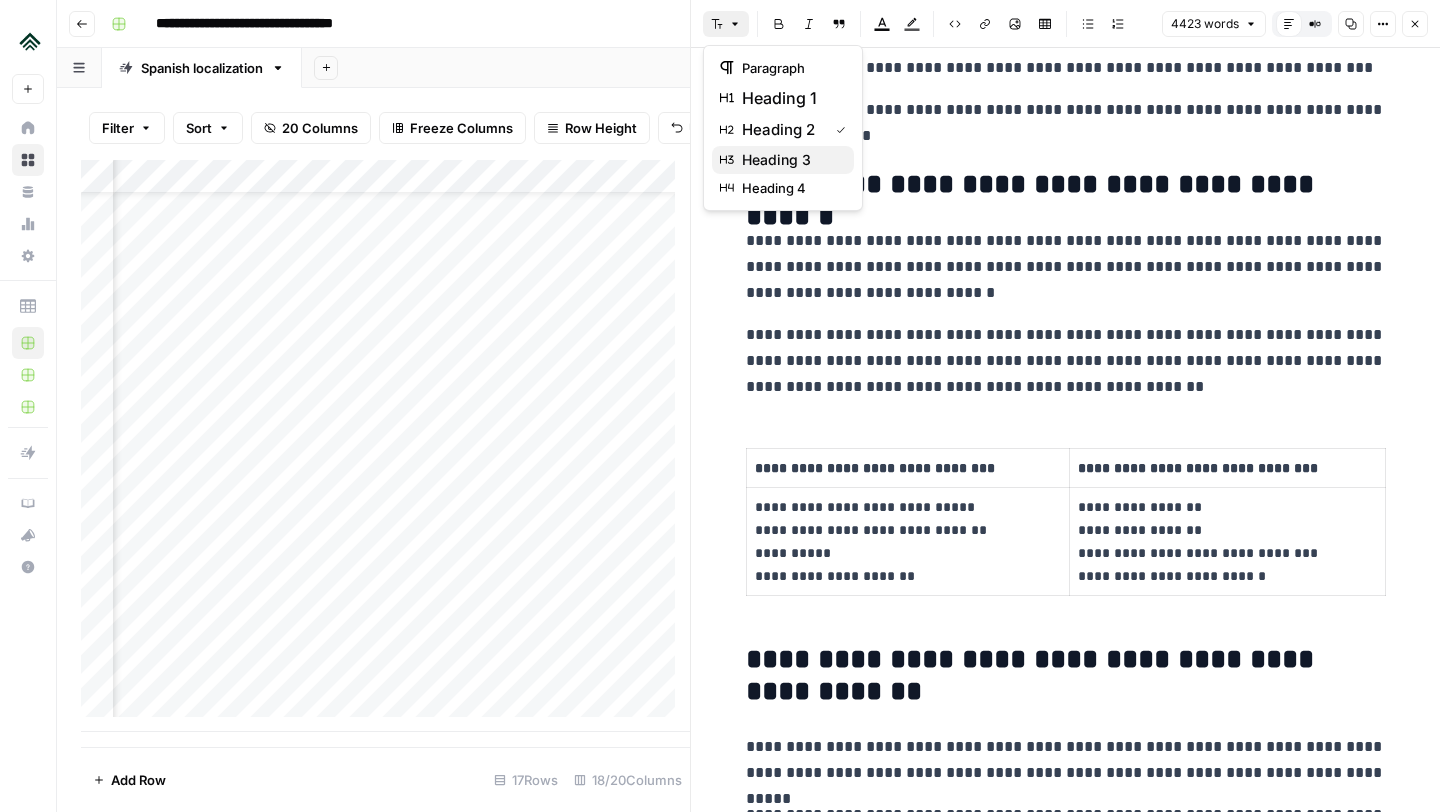 click on "heading 3" at bounding box center [776, 160] 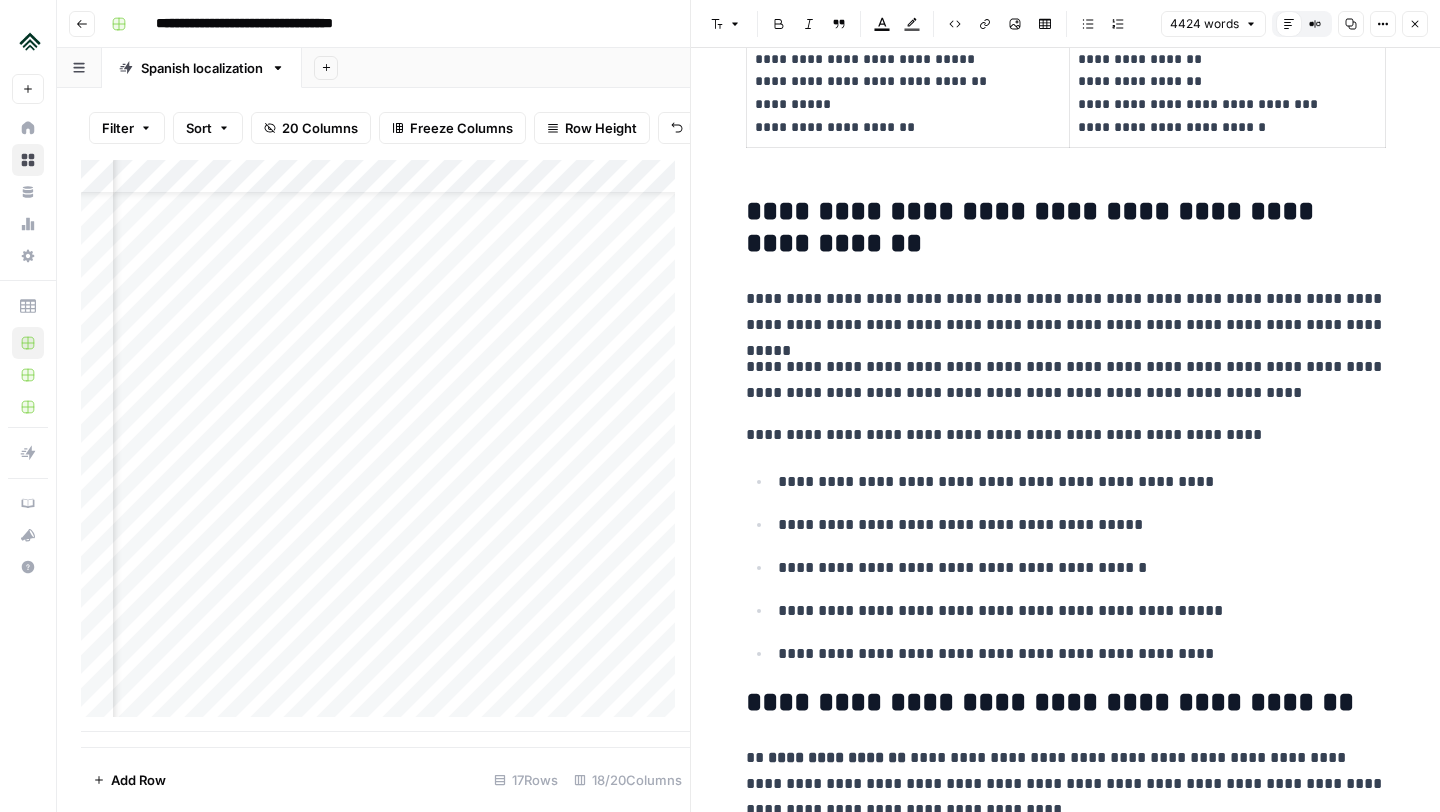 scroll, scrollTop: 5616, scrollLeft: 0, axis: vertical 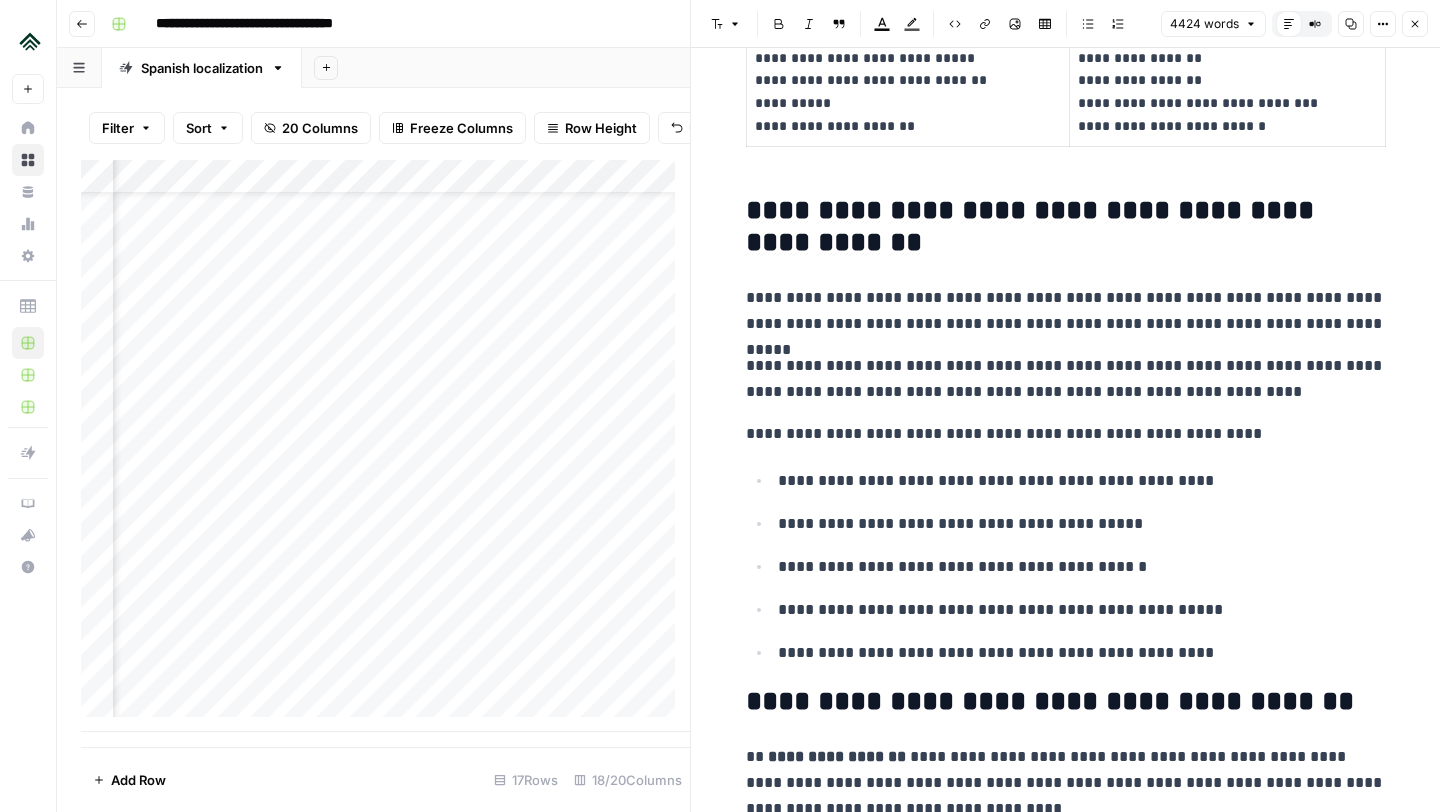 click on "**********" at bounding box center (1066, 227) 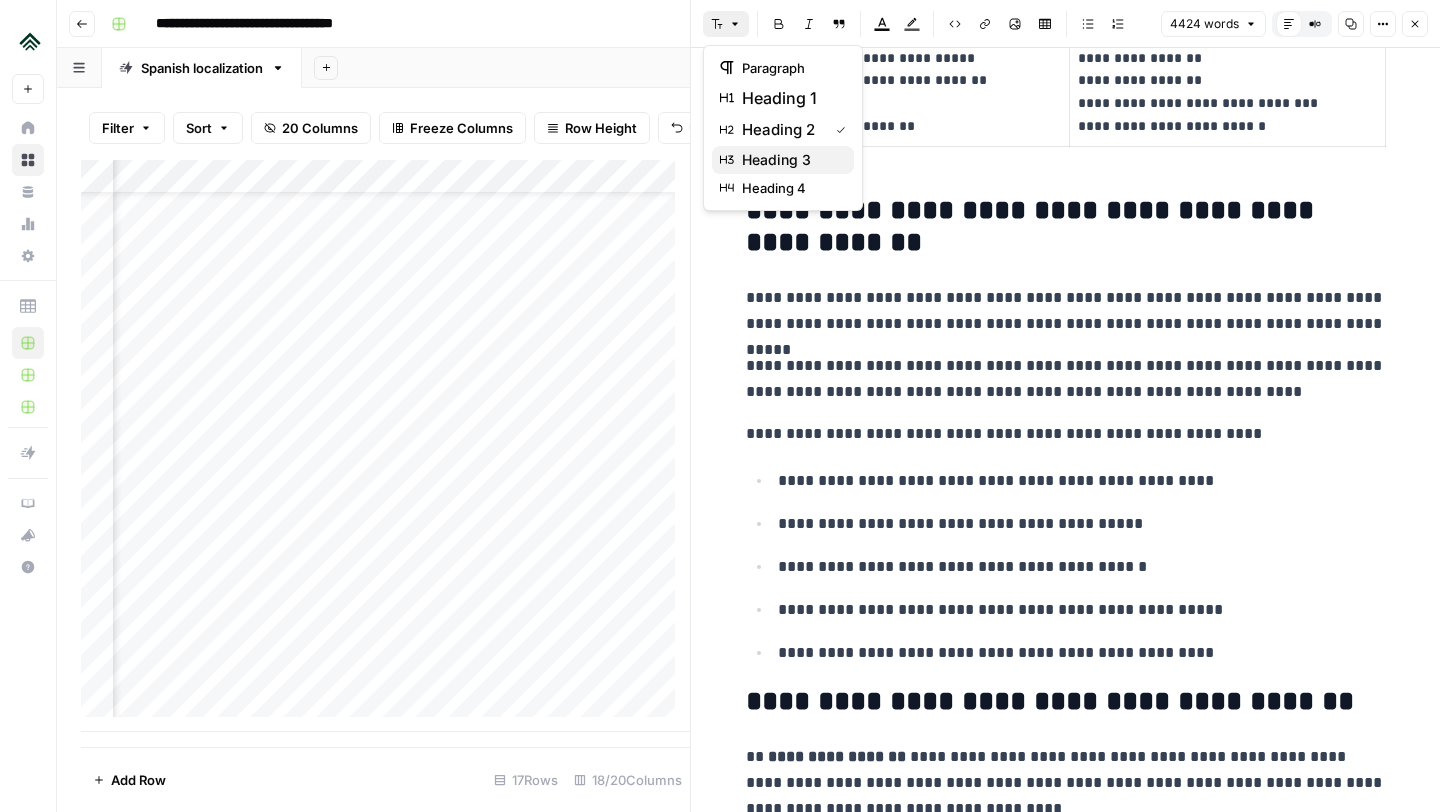 click on "heading 3" at bounding box center [776, 160] 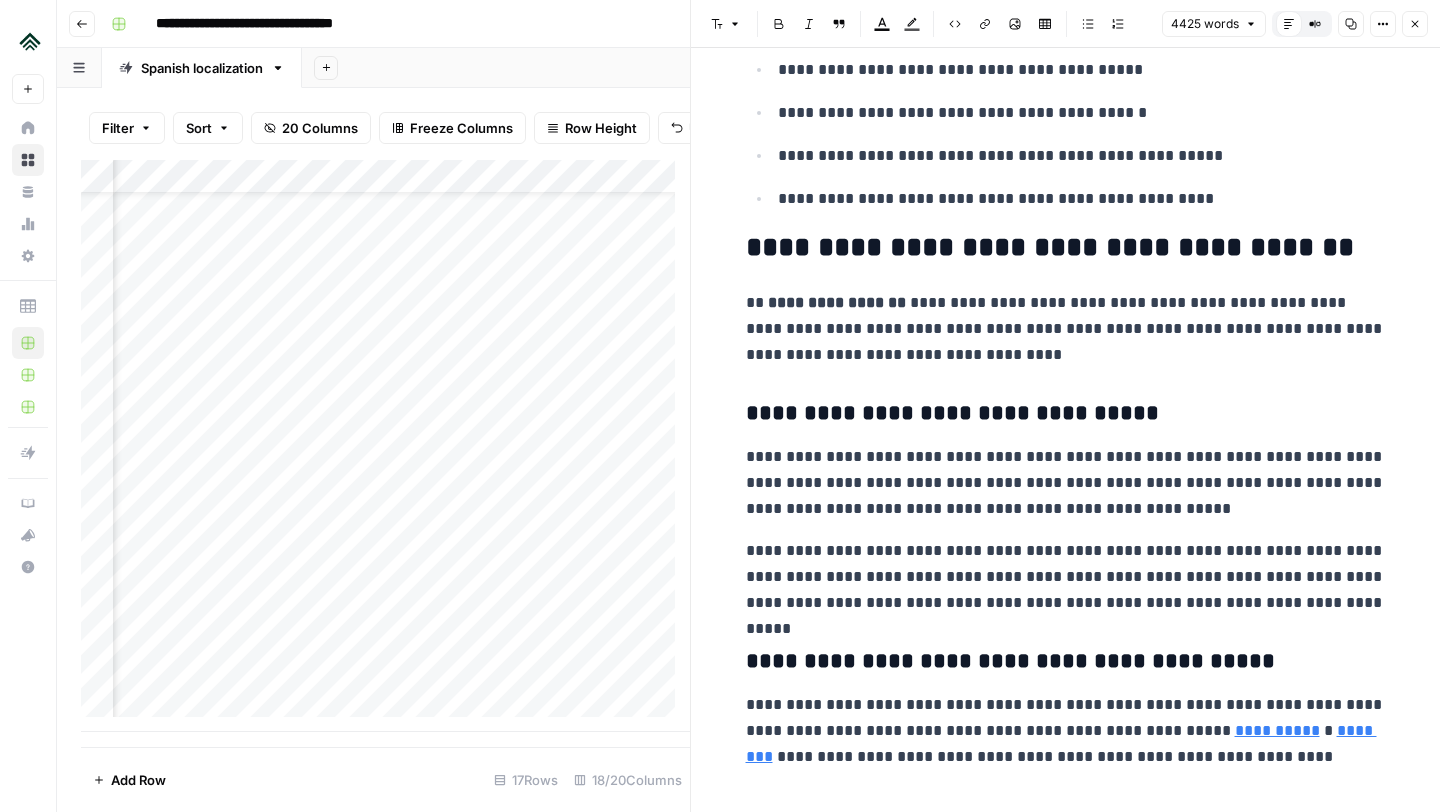 scroll, scrollTop: 6026, scrollLeft: 0, axis: vertical 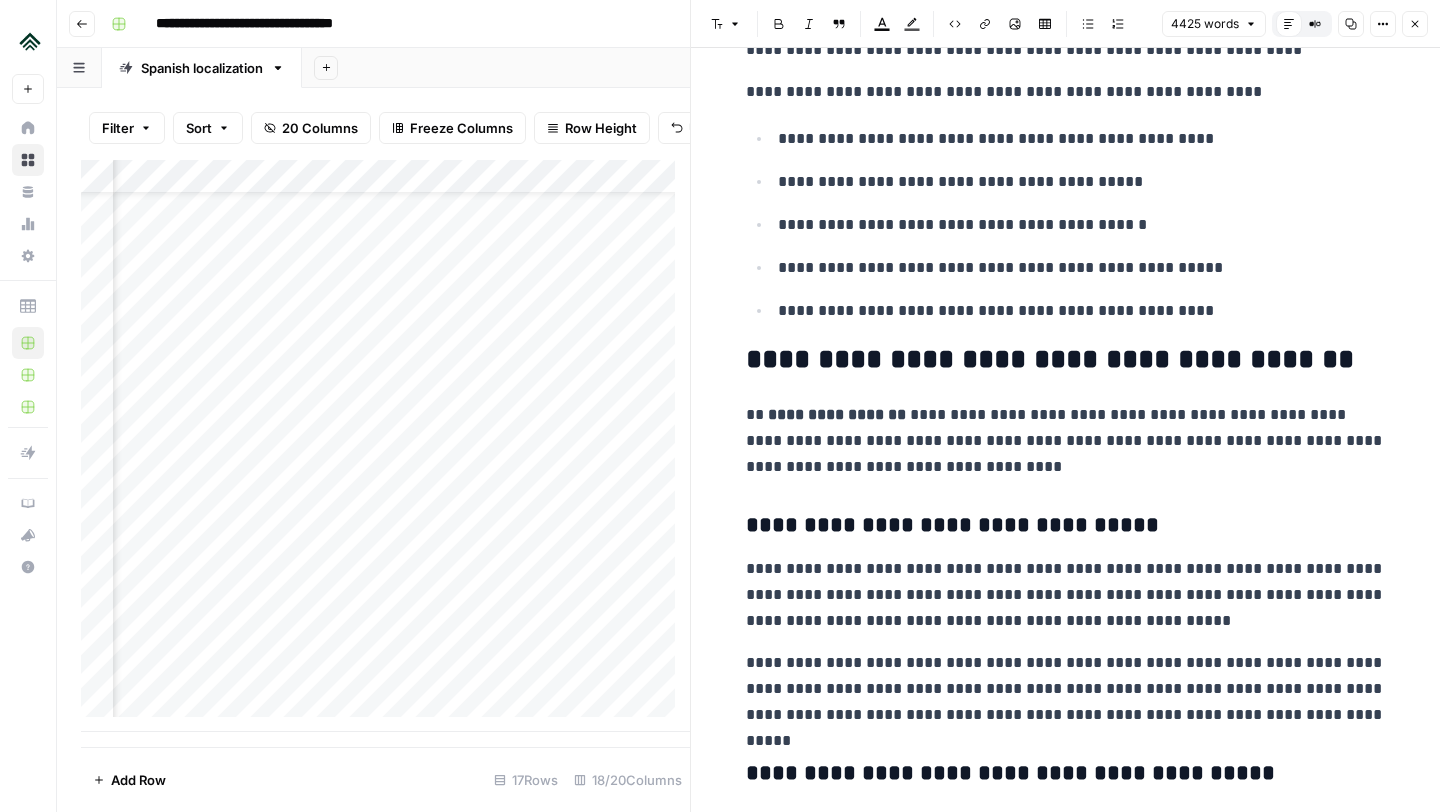 click on "**********" at bounding box center (1066, 3642) 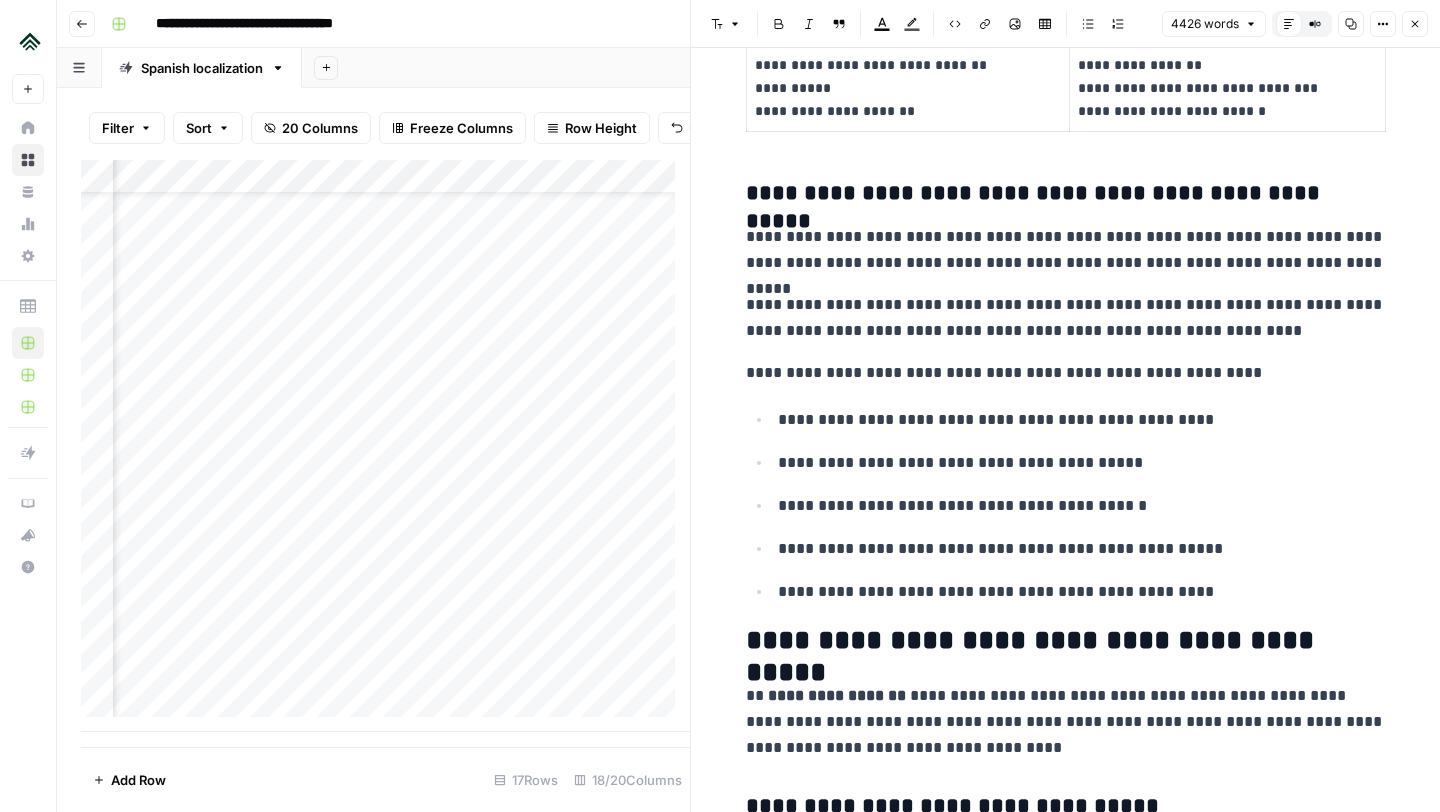 scroll, scrollTop: 5712, scrollLeft: 0, axis: vertical 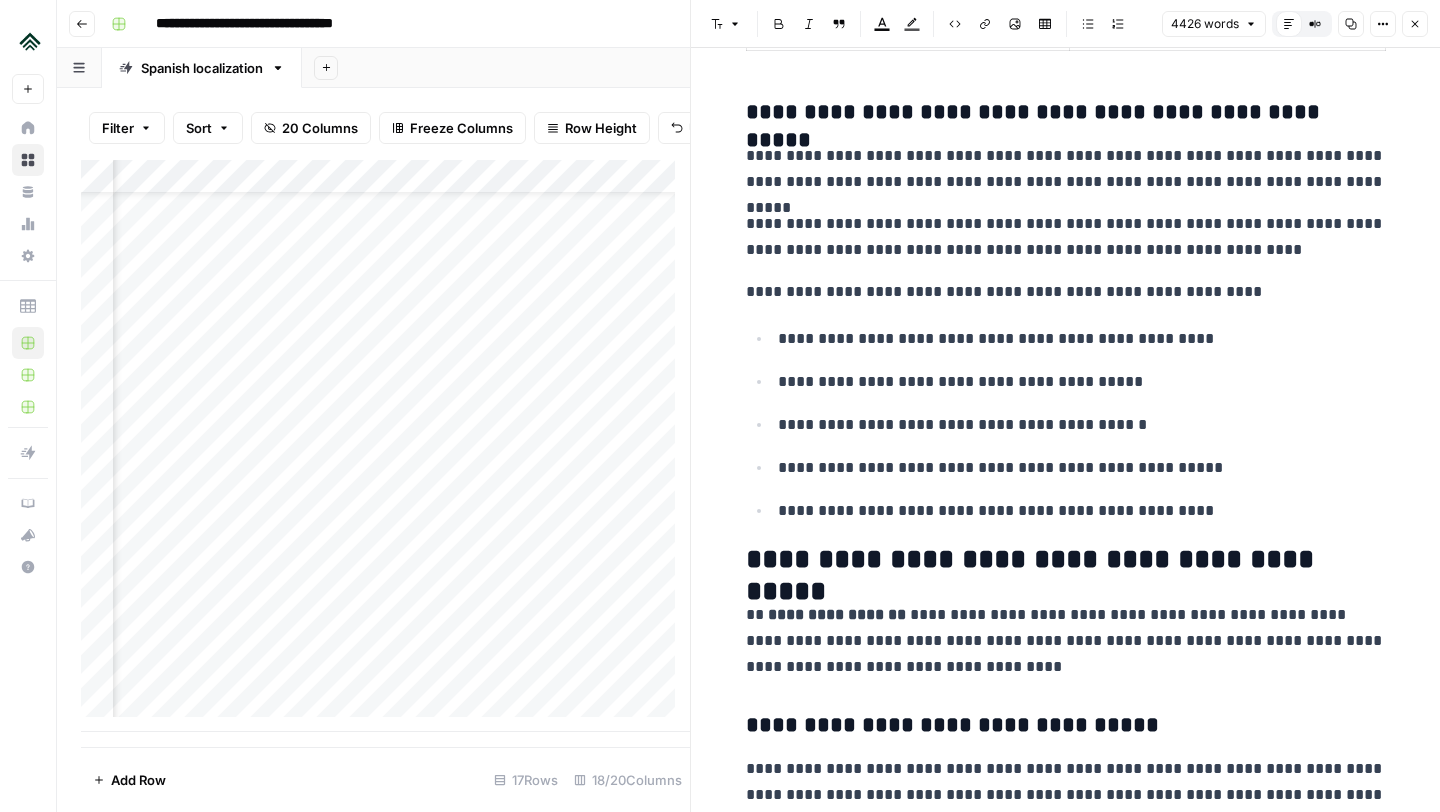 click on "Font style" at bounding box center [726, 24] 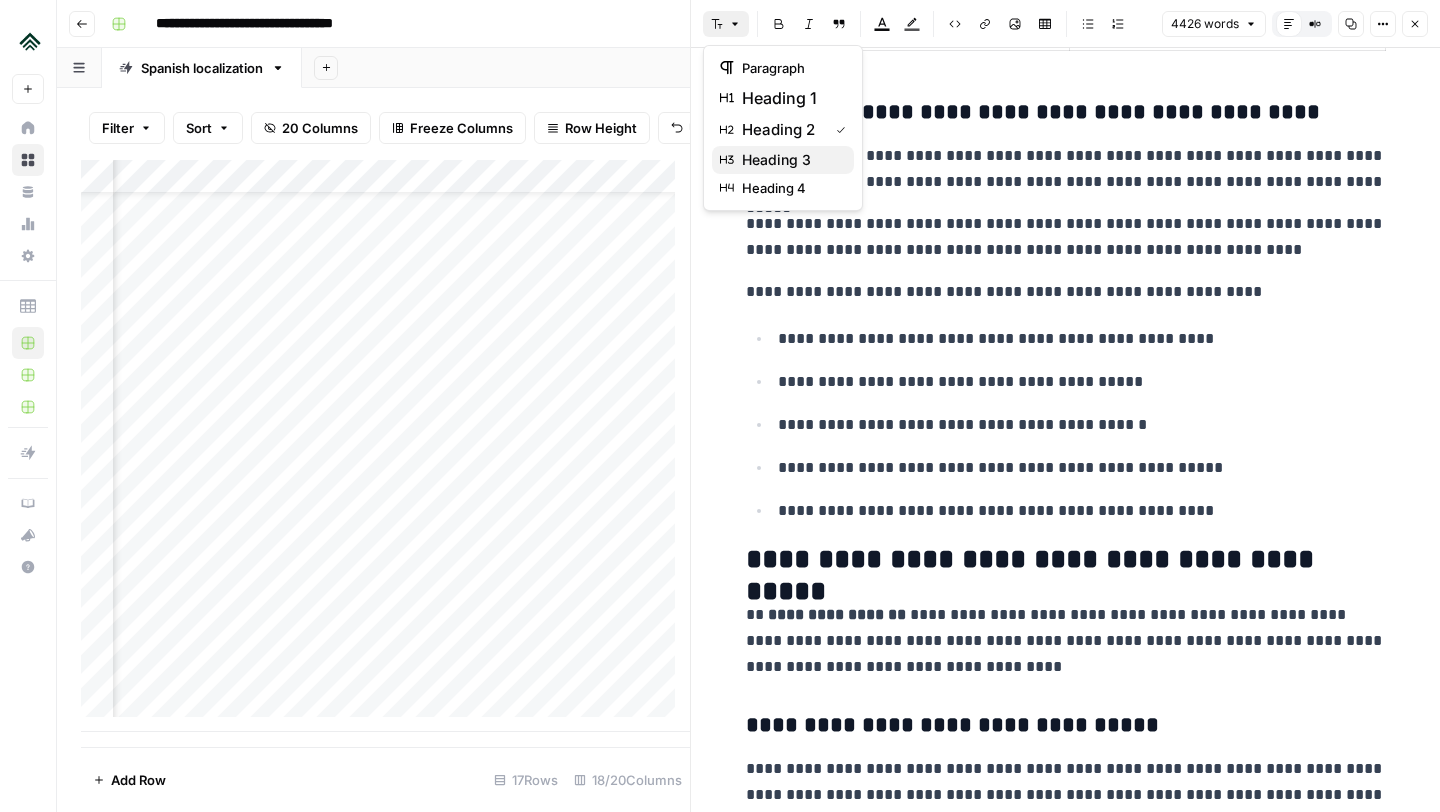 click on "heading 3" at bounding box center [776, 160] 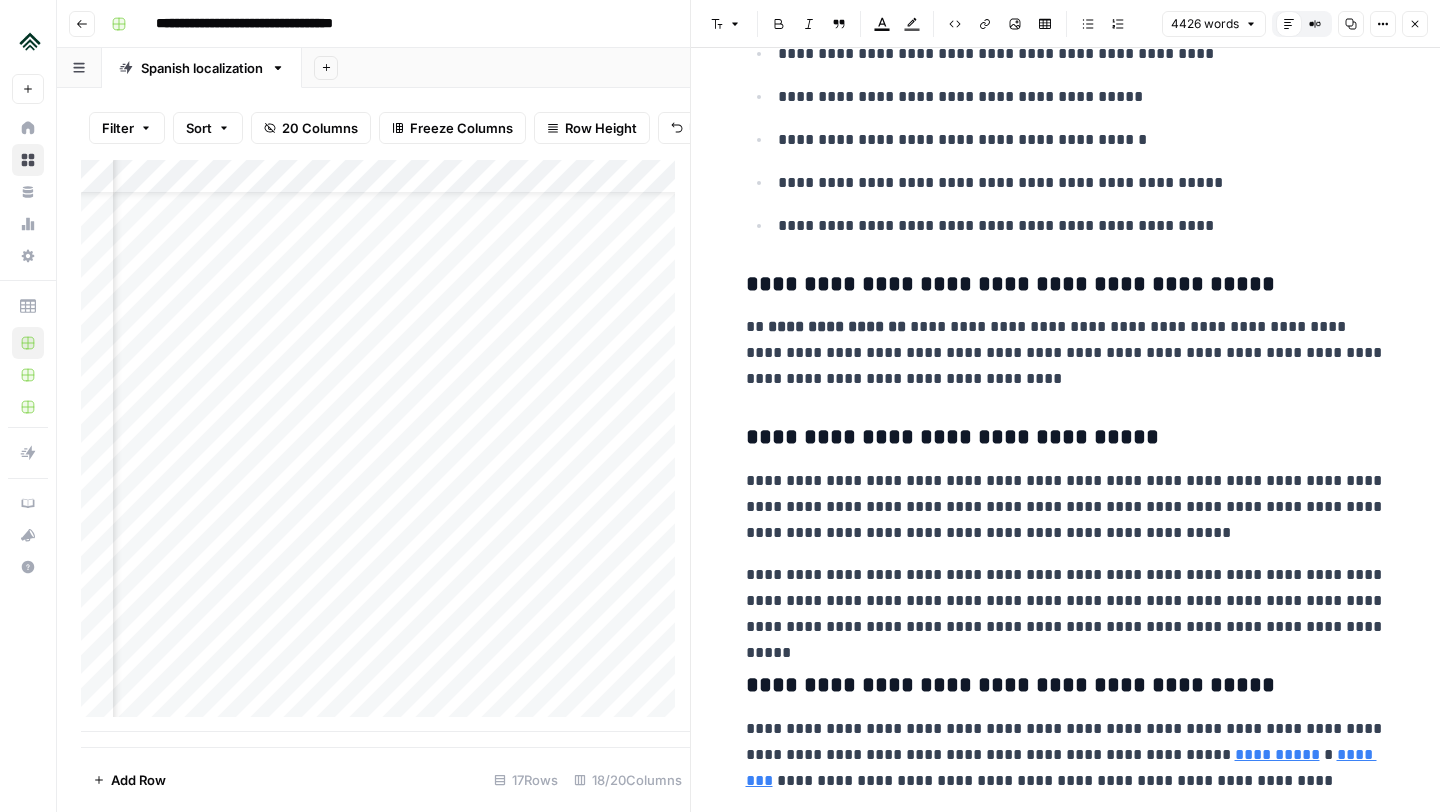 scroll, scrollTop: 5999, scrollLeft: 0, axis: vertical 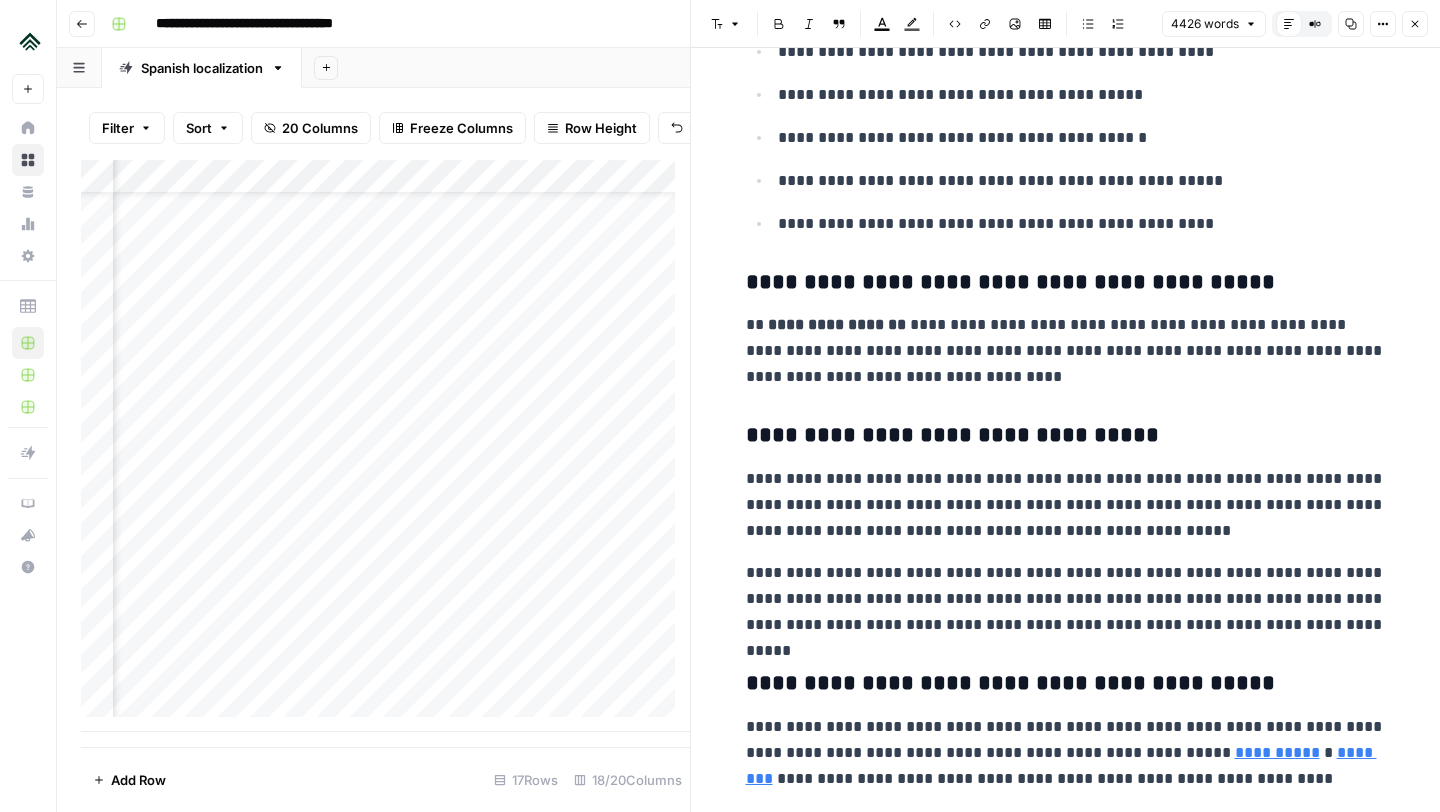 click on "**********" at bounding box center [1066, 436] 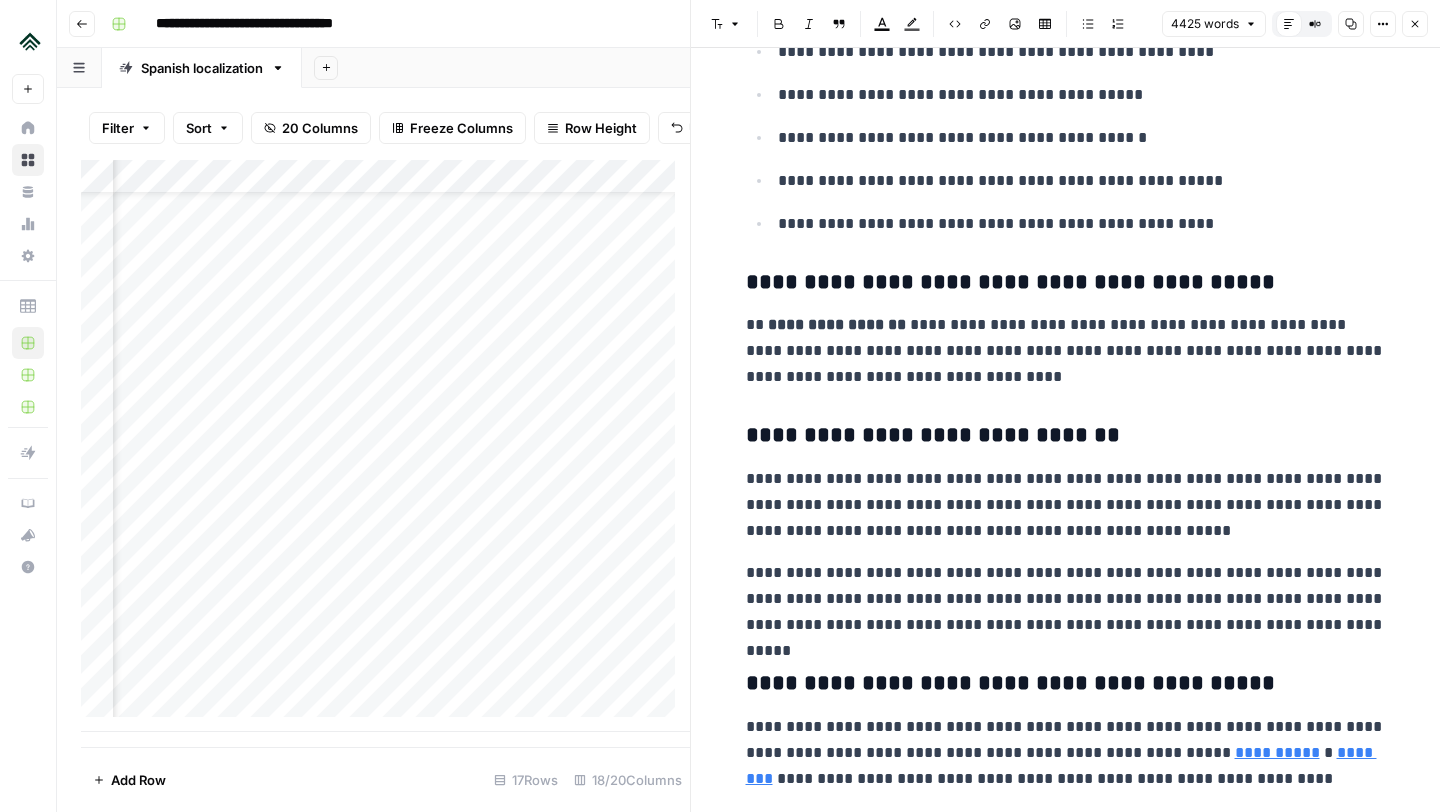 click on "Font style" at bounding box center [726, 24] 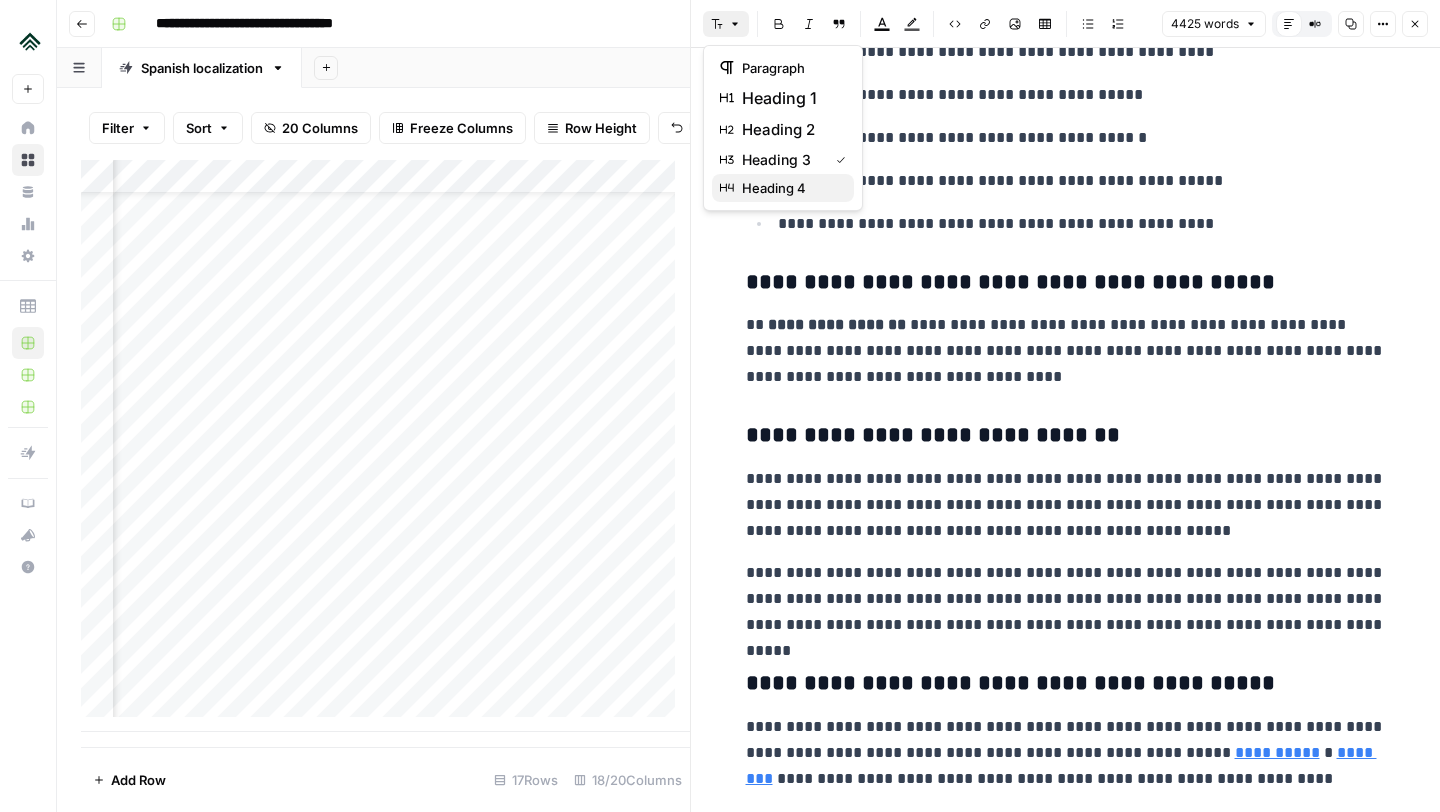 click on "heading 4" at bounding box center [774, 188] 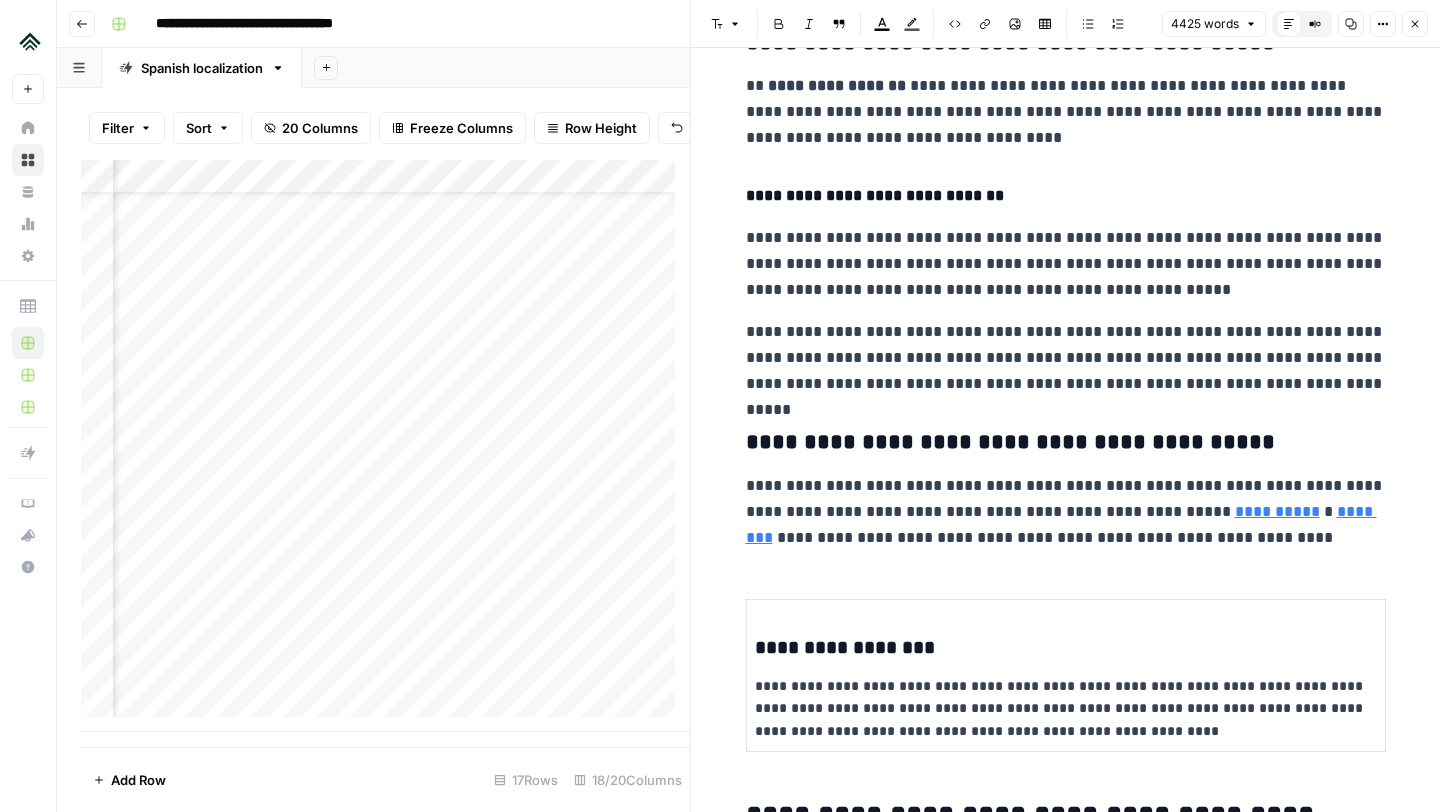 scroll, scrollTop: 6299, scrollLeft: 0, axis: vertical 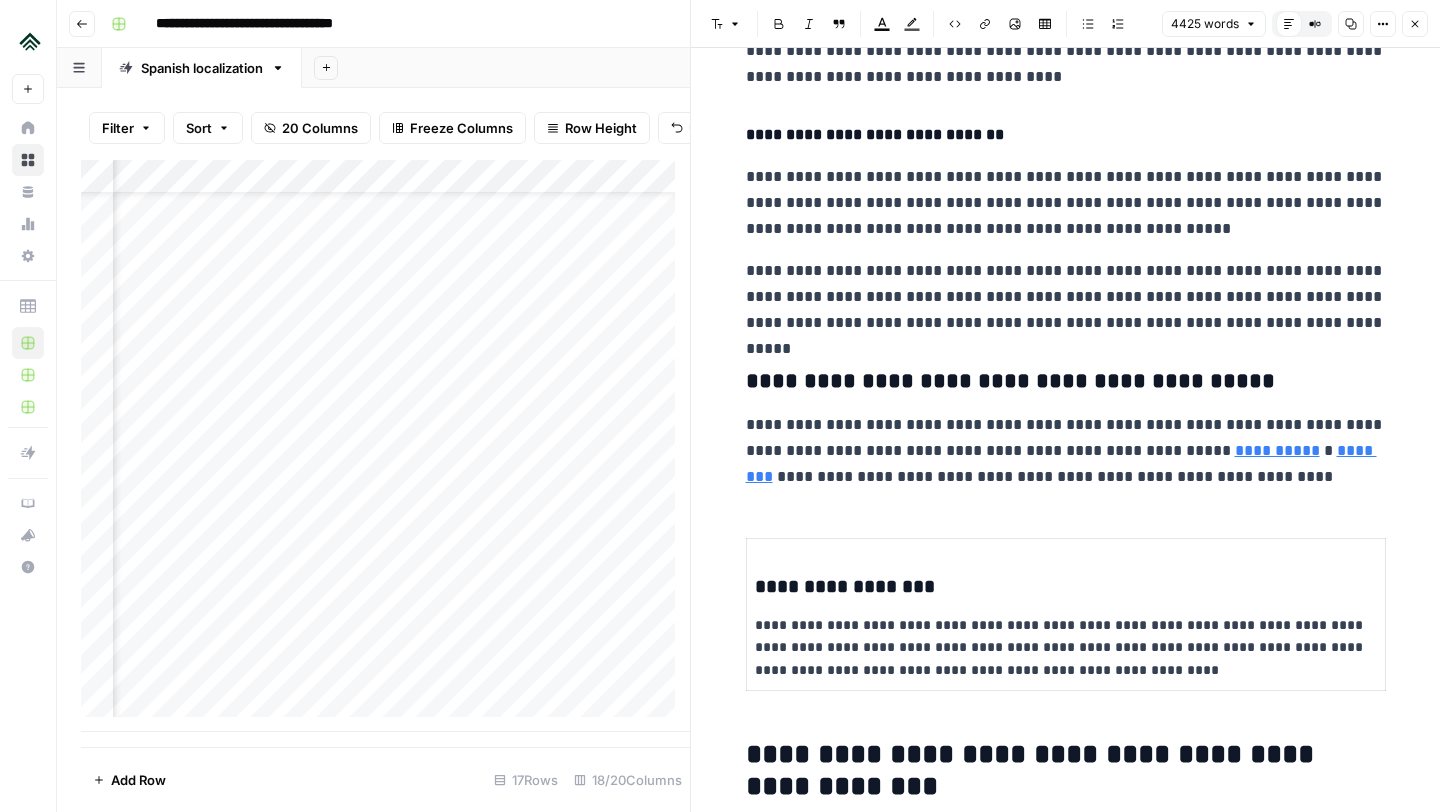 click on "**********" at bounding box center [1066, 382] 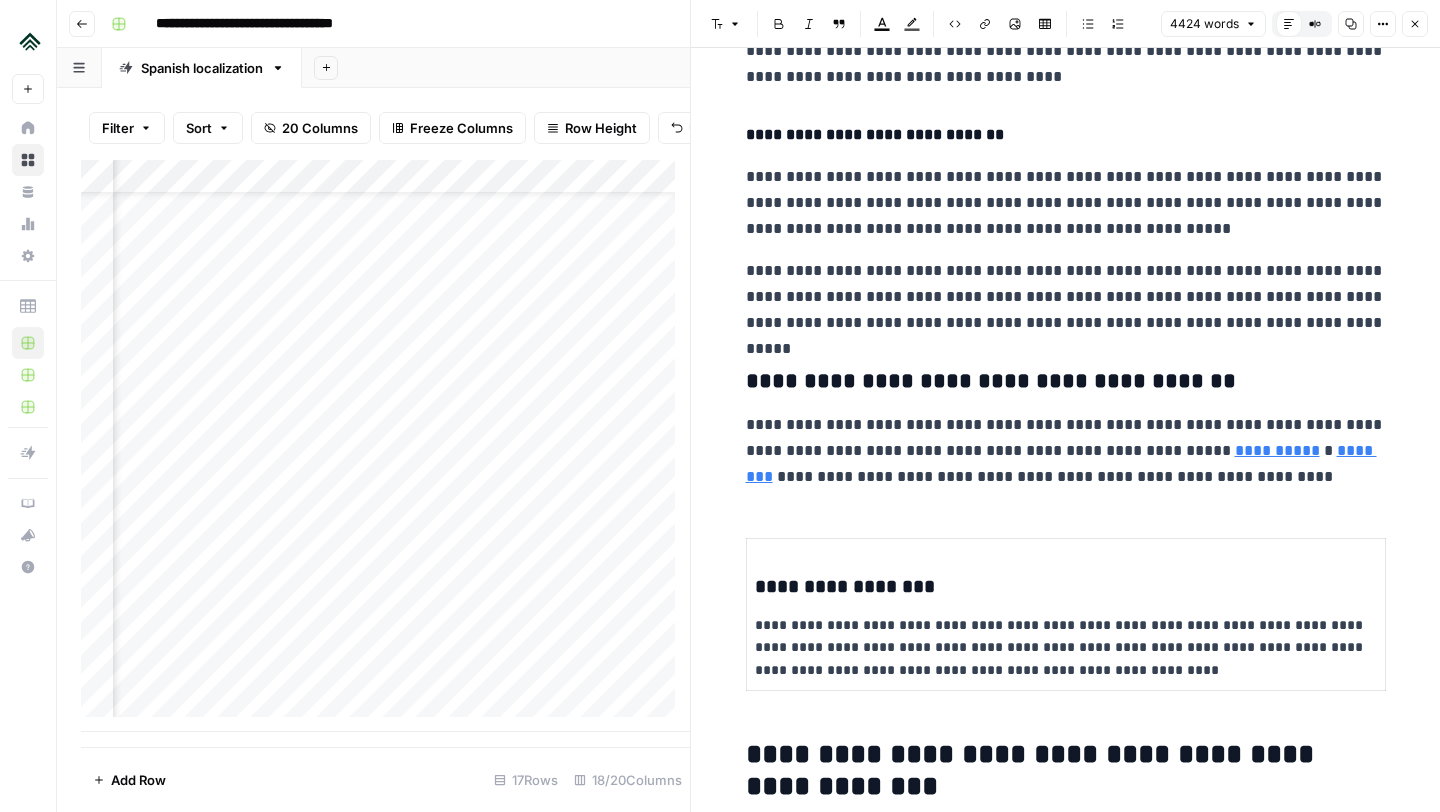 click 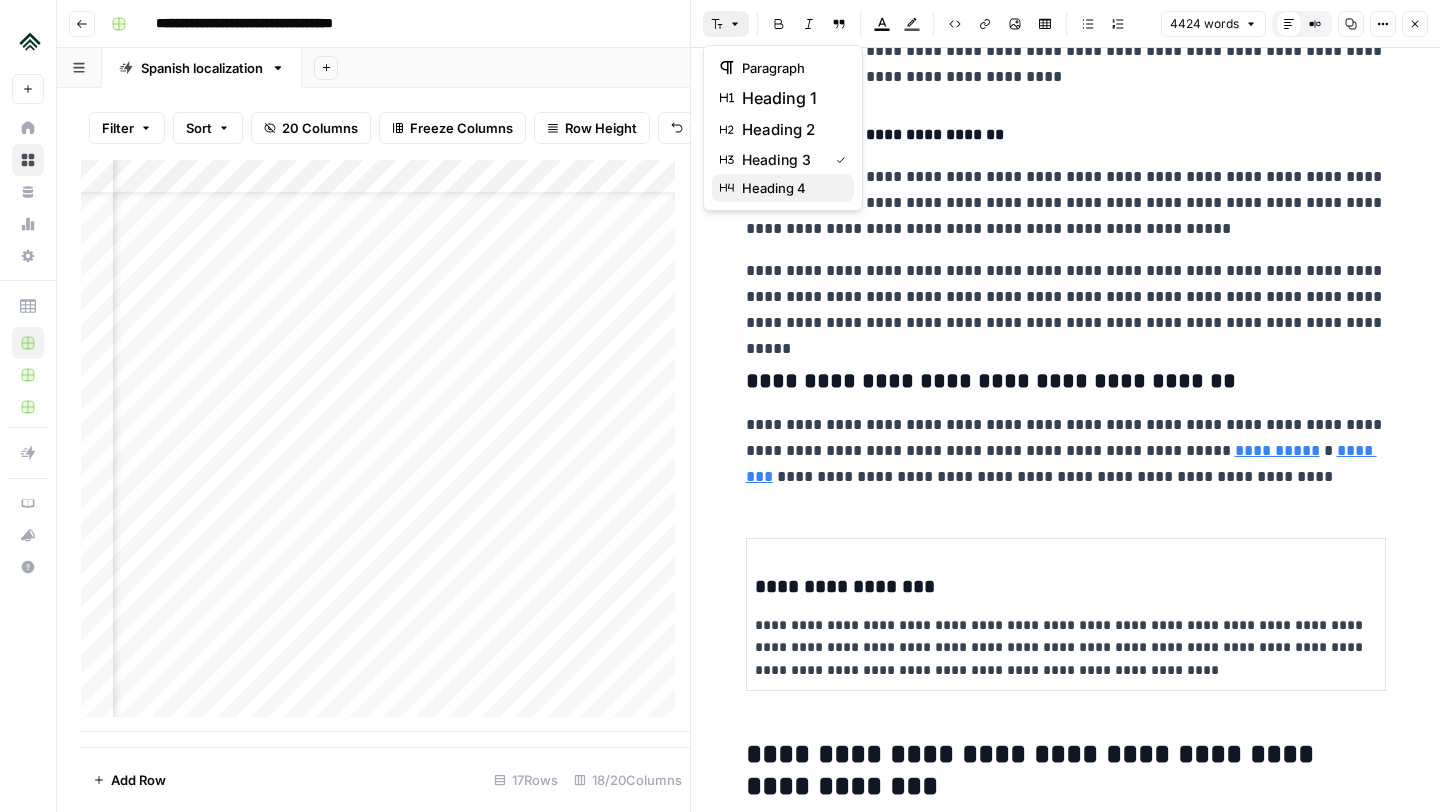 click on "heading 4" at bounding box center [774, 188] 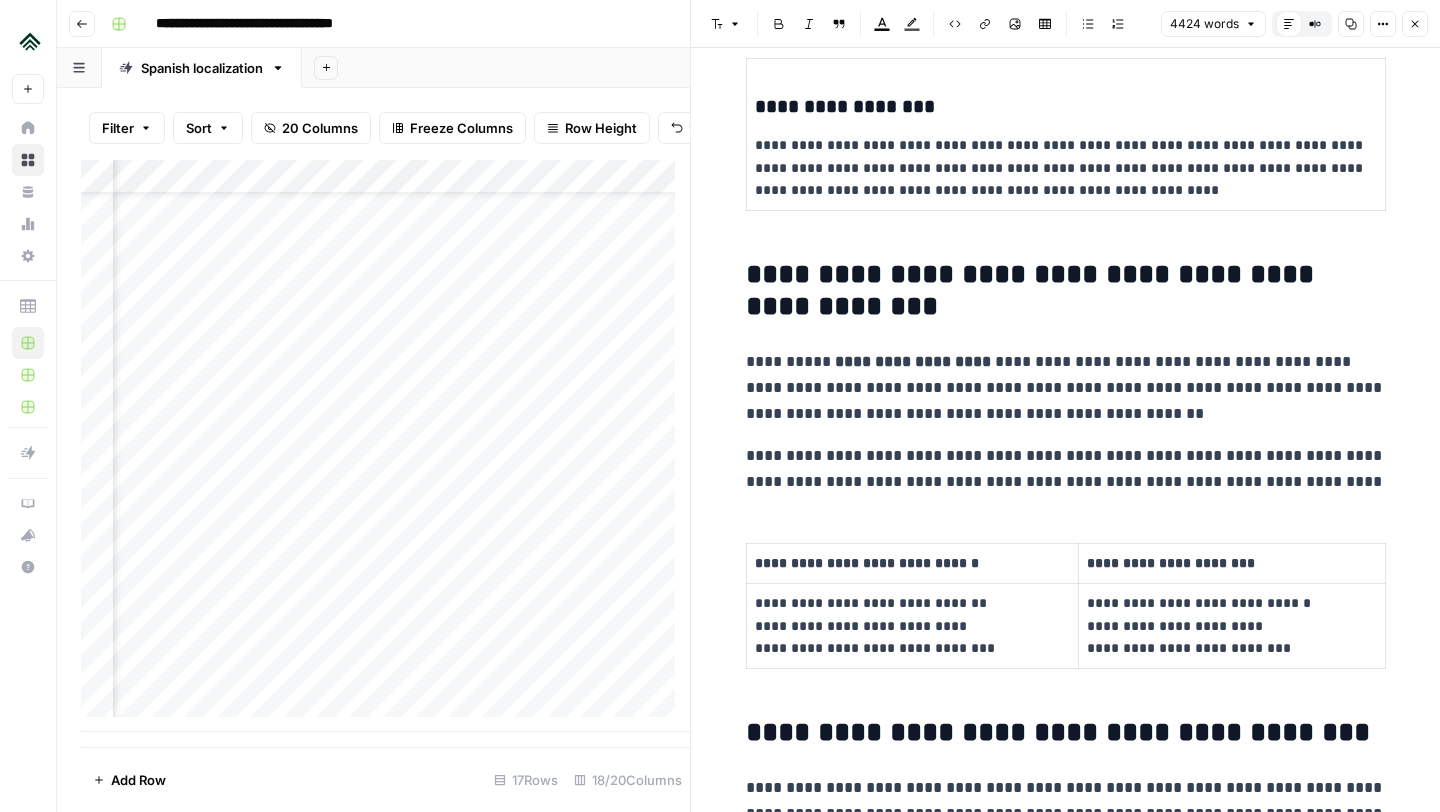 scroll, scrollTop: 6786, scrollLeft: 0, axis: vertical 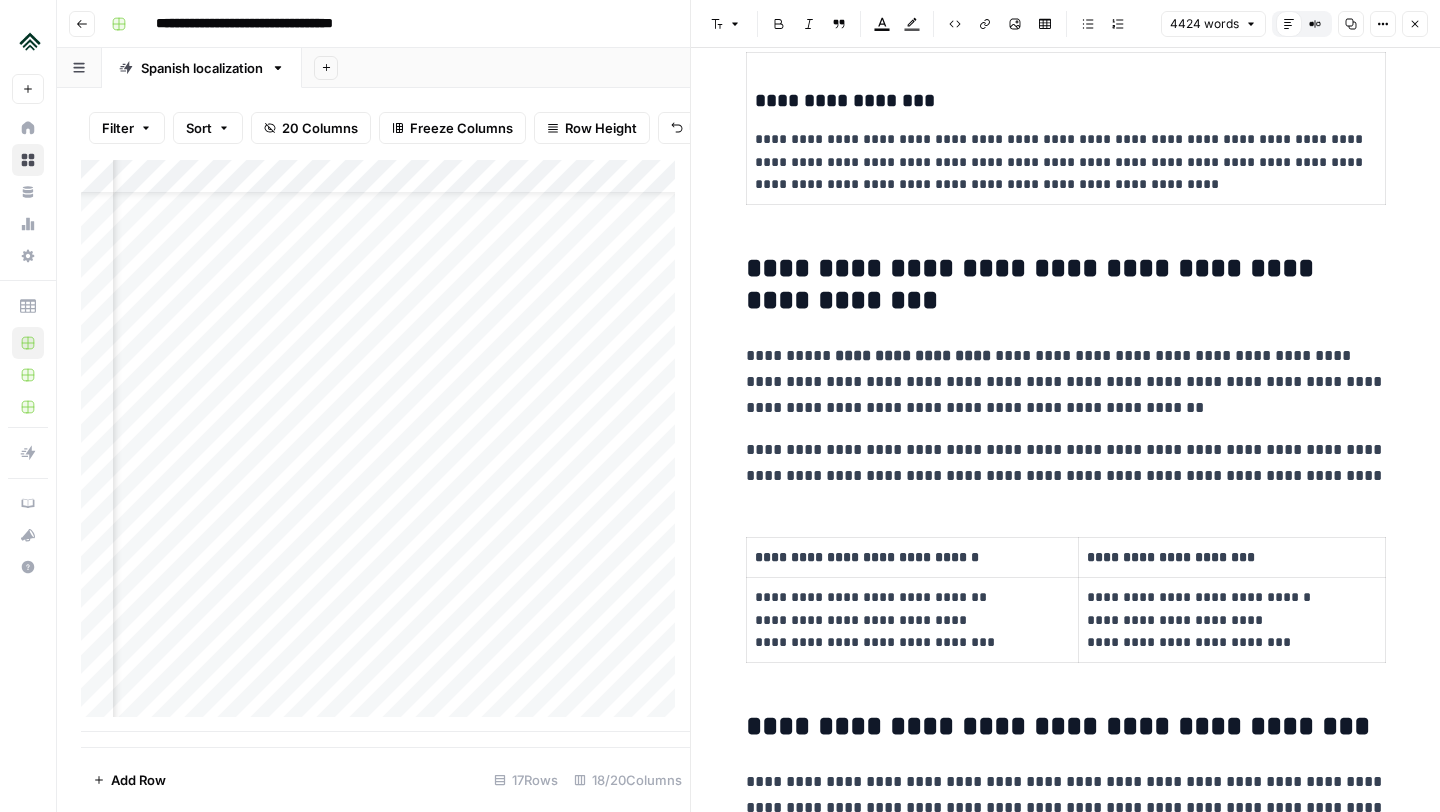 click on "**********" at bounding box center [1066, 2768] 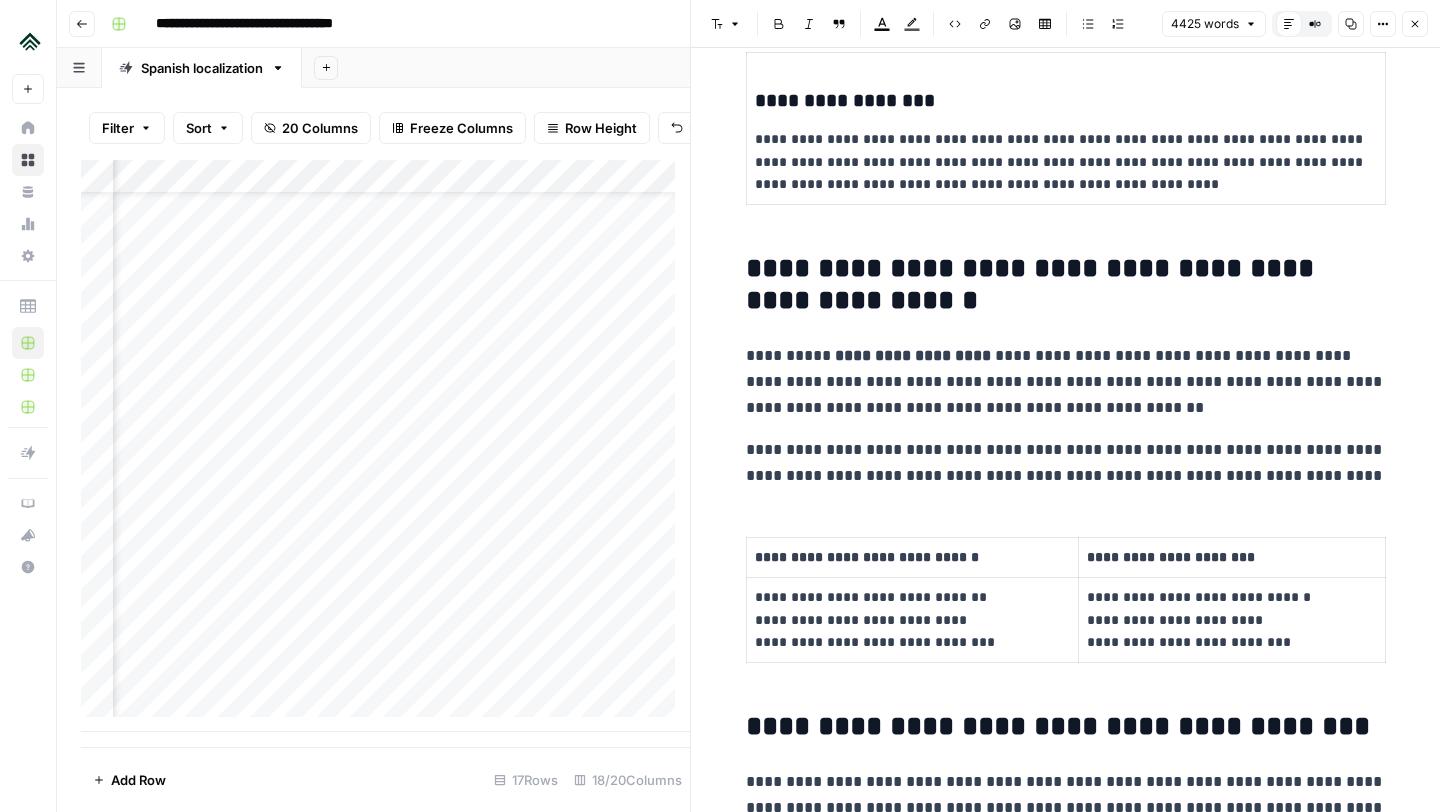 click on "**********" at bounding box center [1066, 285] 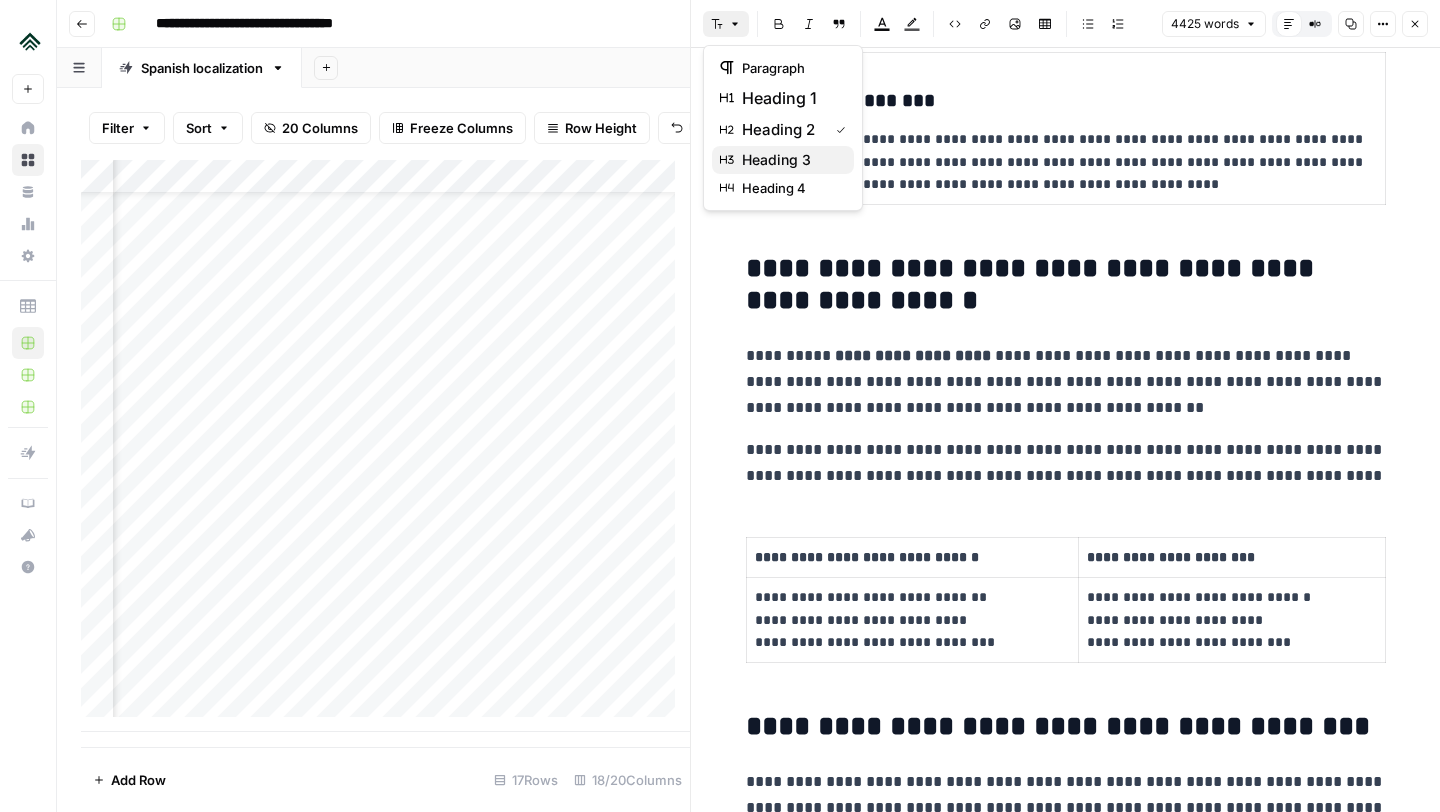 click on "heading 3" at bounding box center (776, 160) 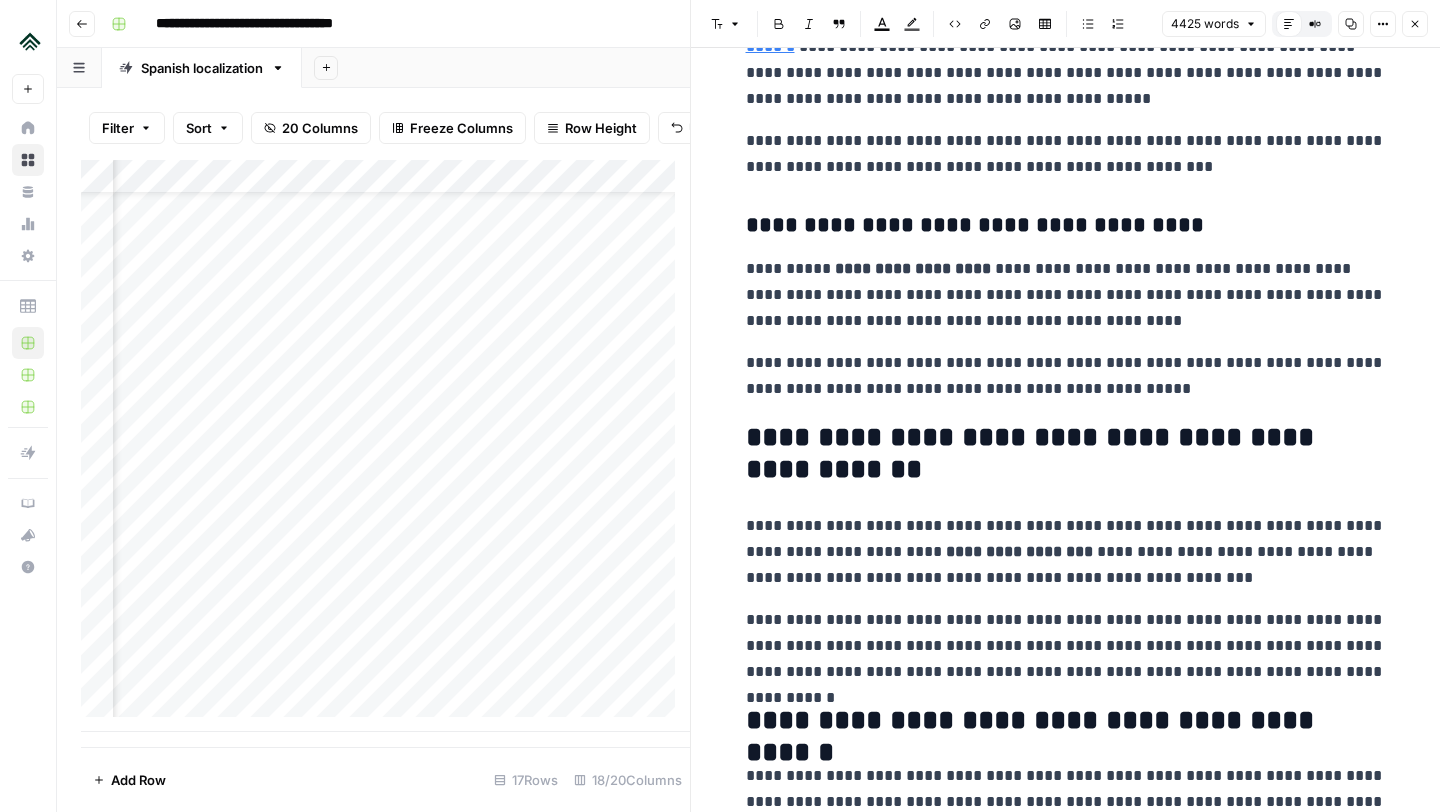 scroll, scrollTop: 7606, scrollLeft: 0, axis: vertical 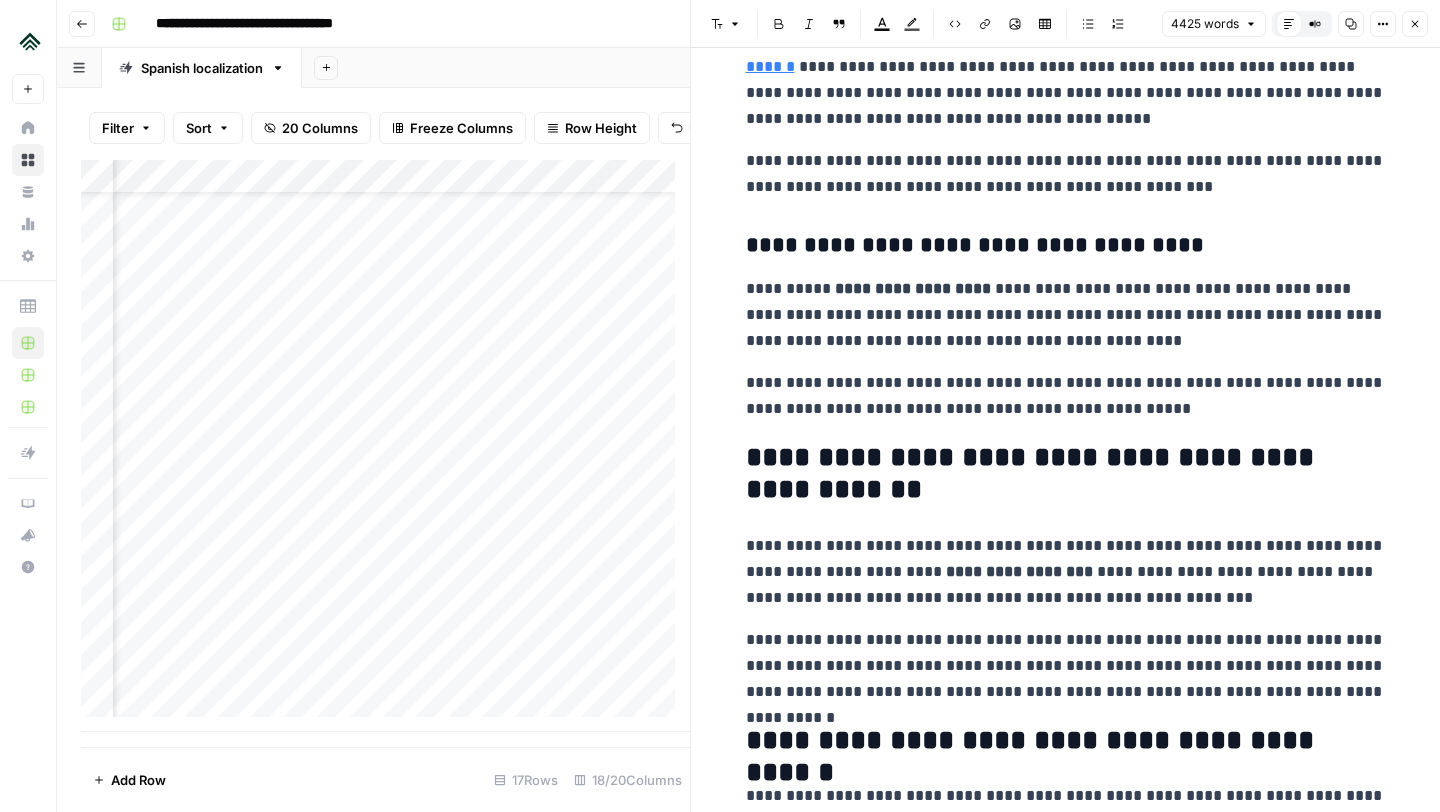 click on "**********" at bounding box center (1066, 474) 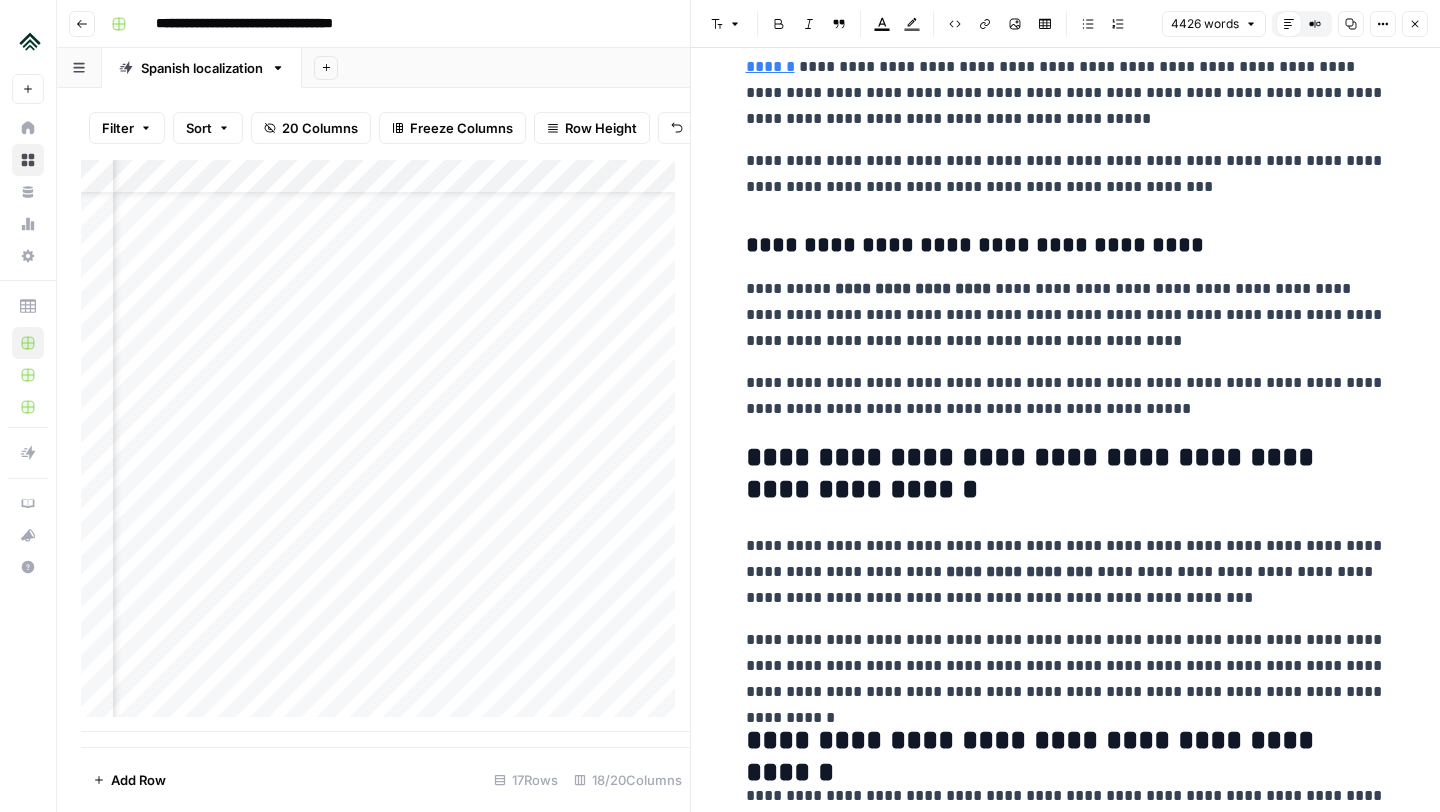 click on "Font style" at bounding box center [726, 24] 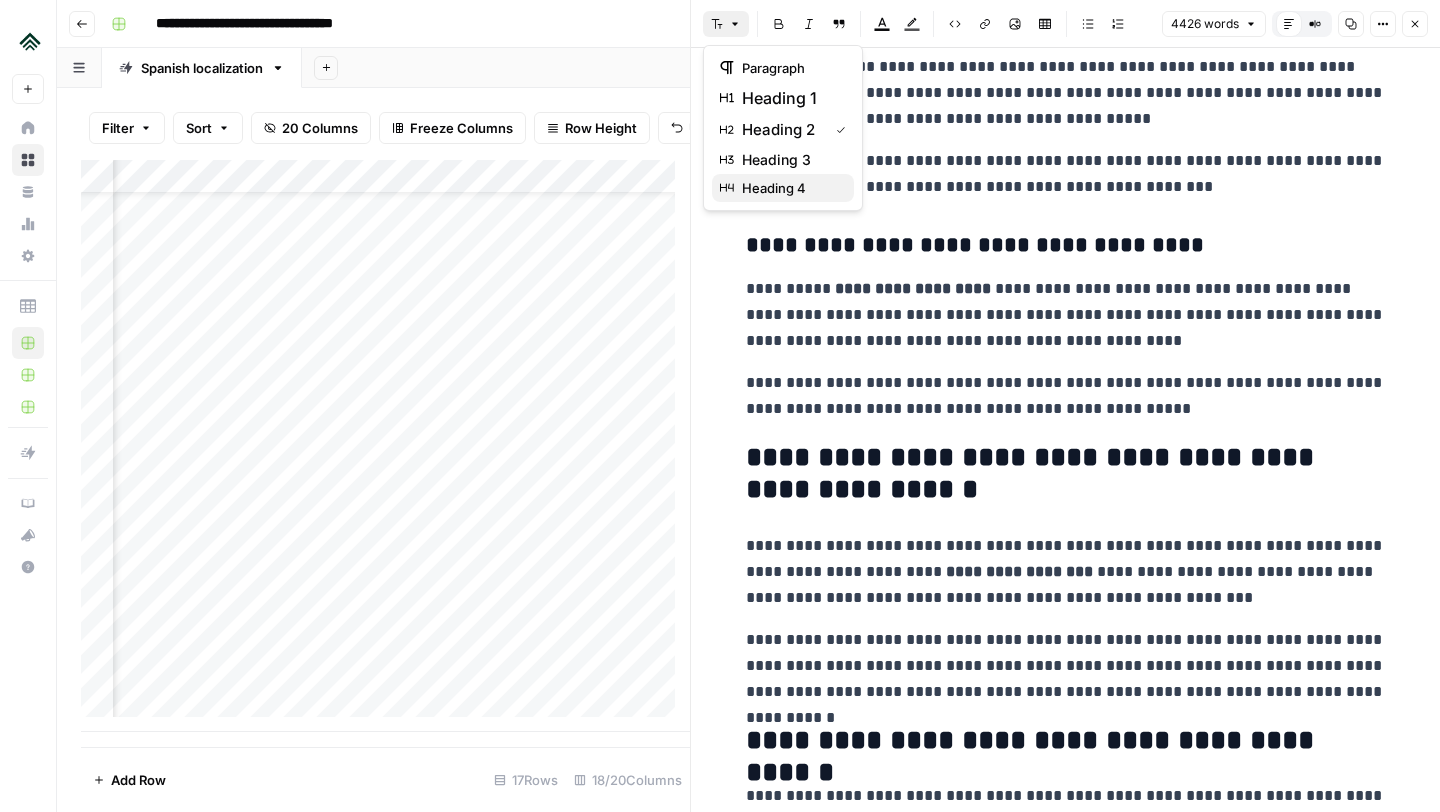 click on "heading 4" at bounding box center [774, 188] 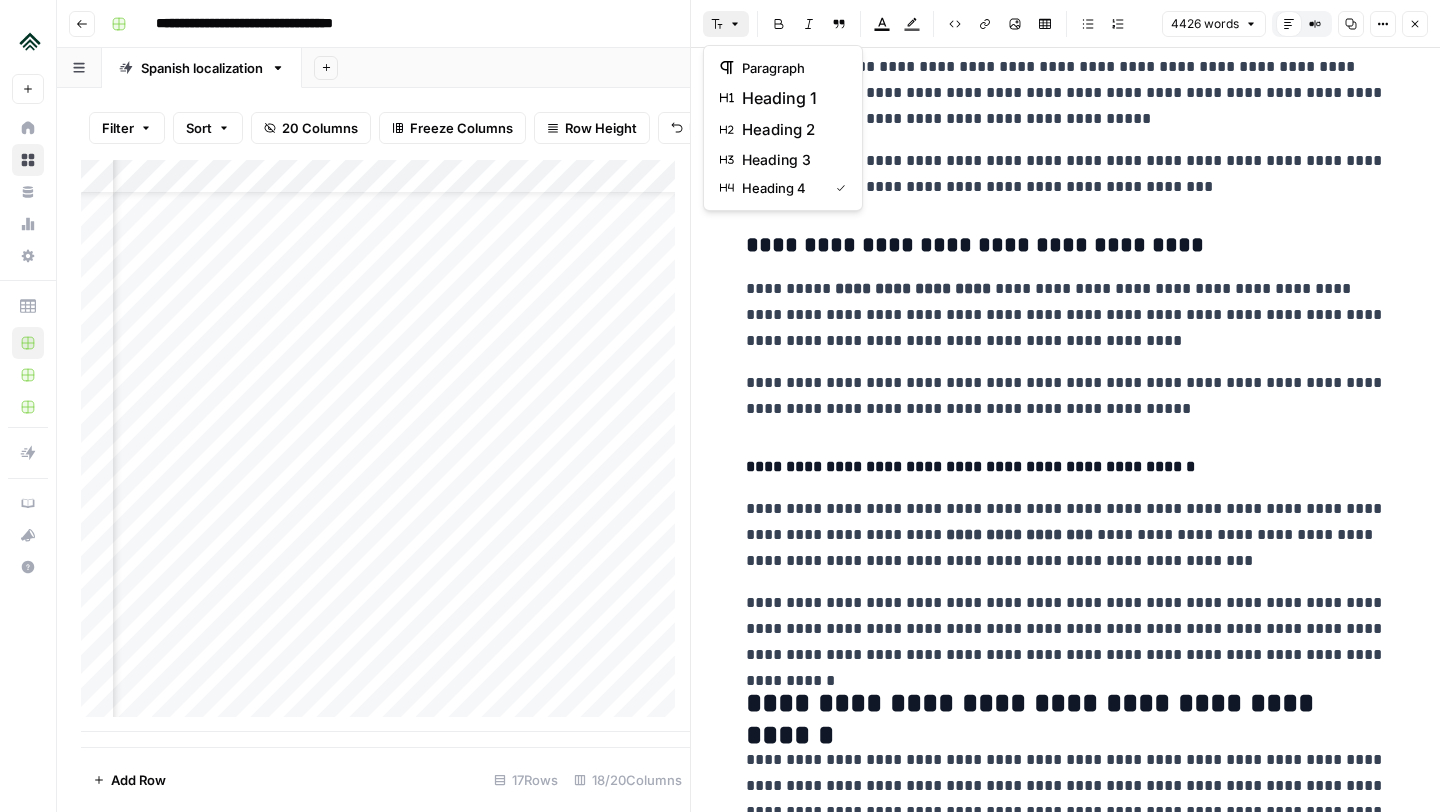 click on "Font style" at bounding box center (726, 24) 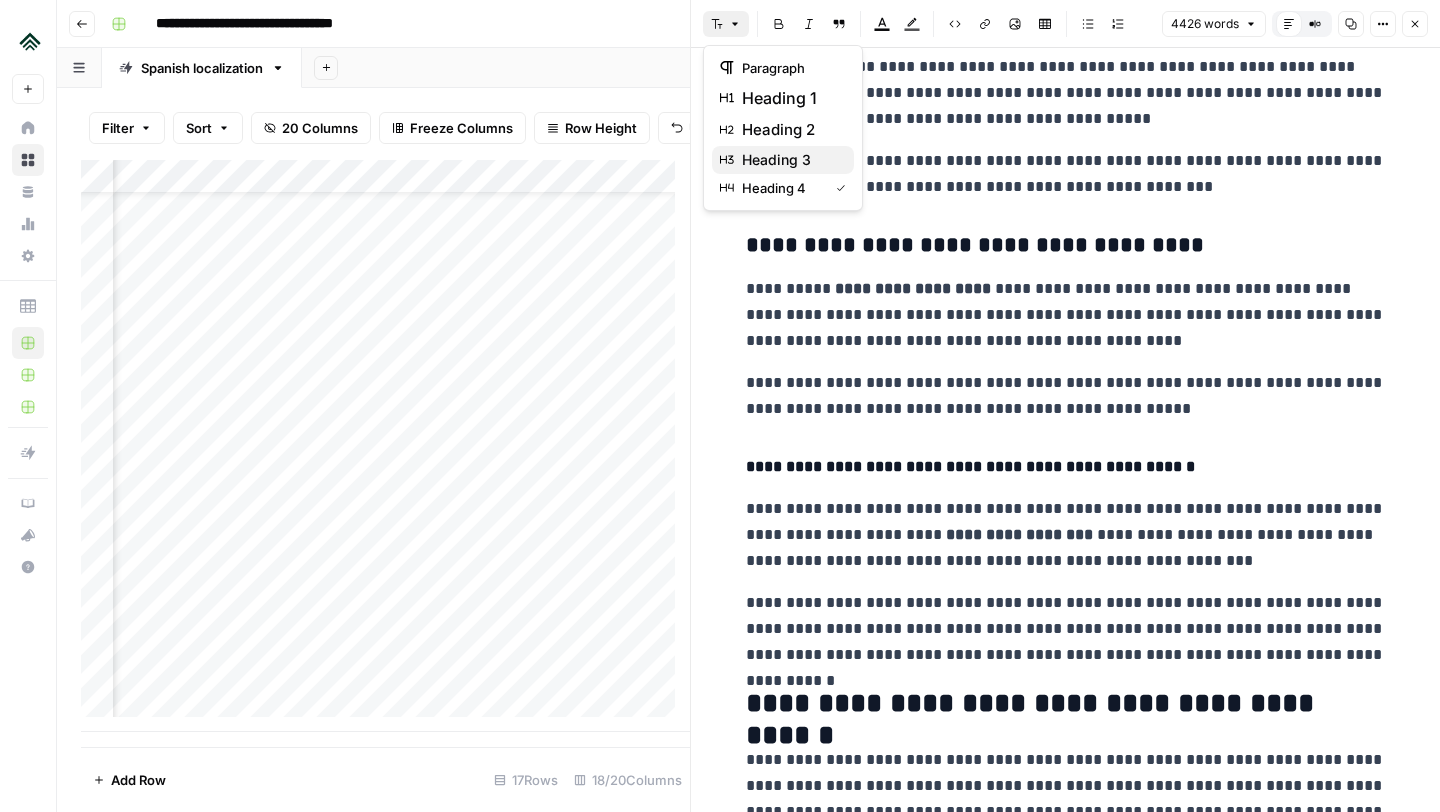 click on "heading 3" at bounding box center [776, 160] 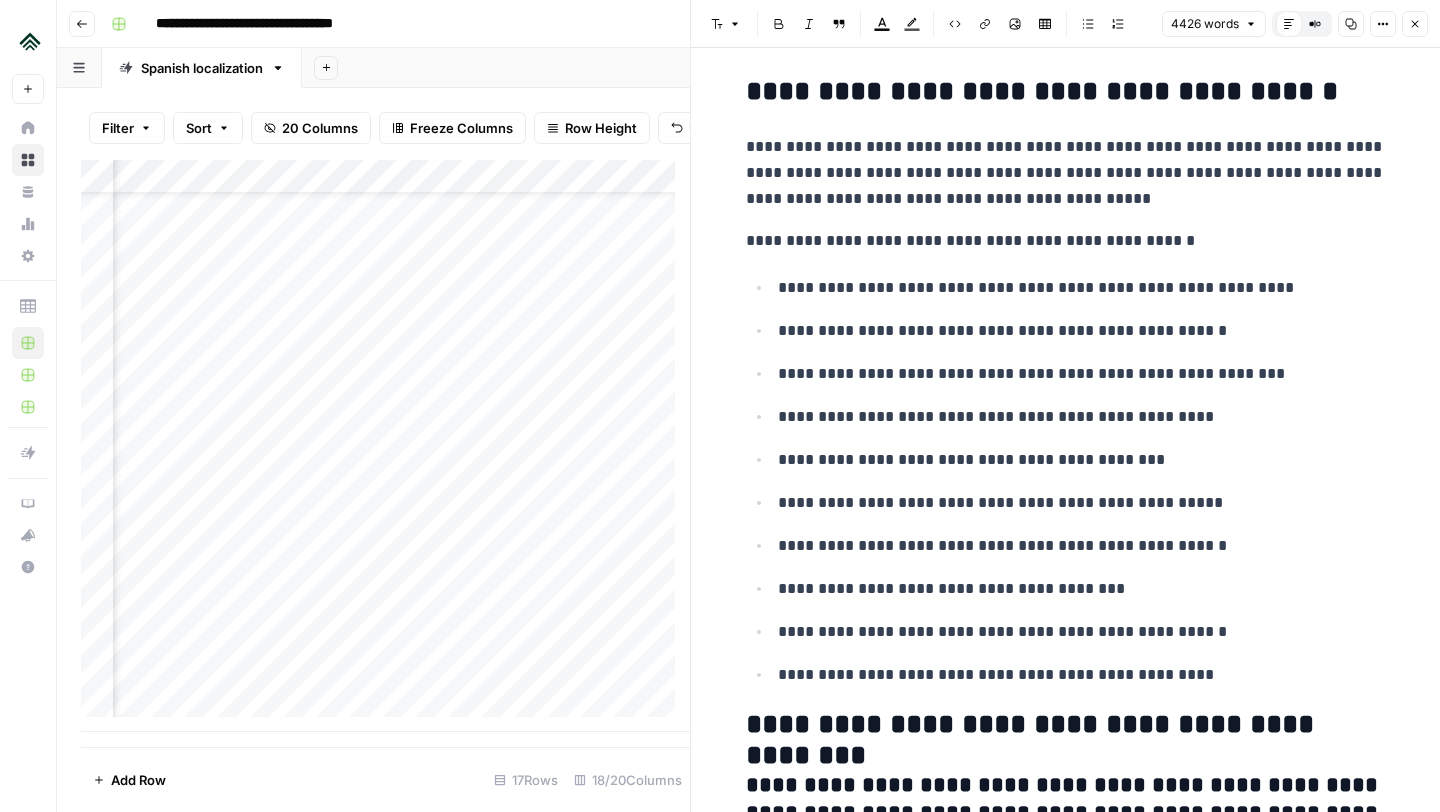 scroll, scrollTop: 8680, scrollLeft: 0, axis: vertical 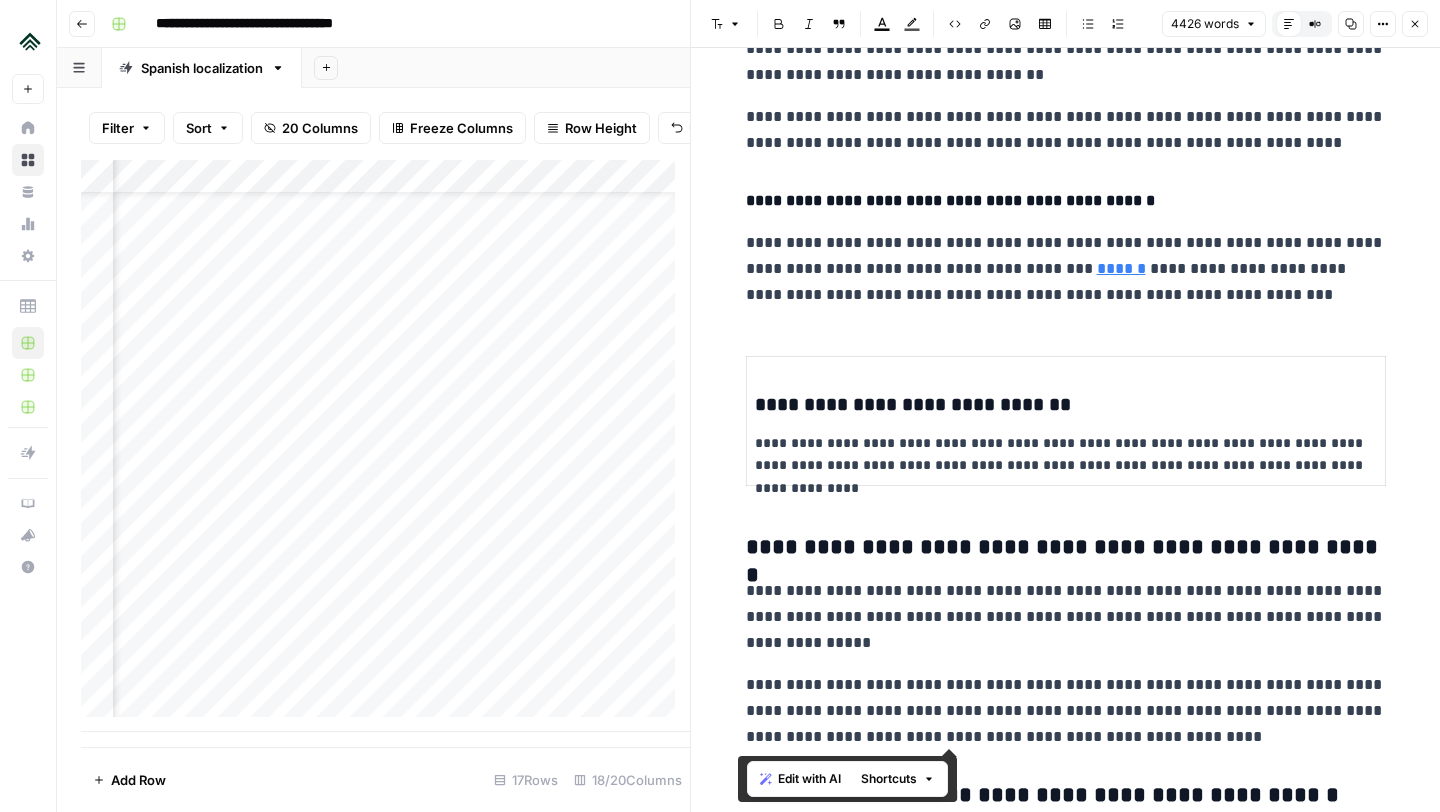 drag, startPoint x: 1272, startPoint y: 736, endPoint x: 725, endPoint y: 541, distance: 580.7185 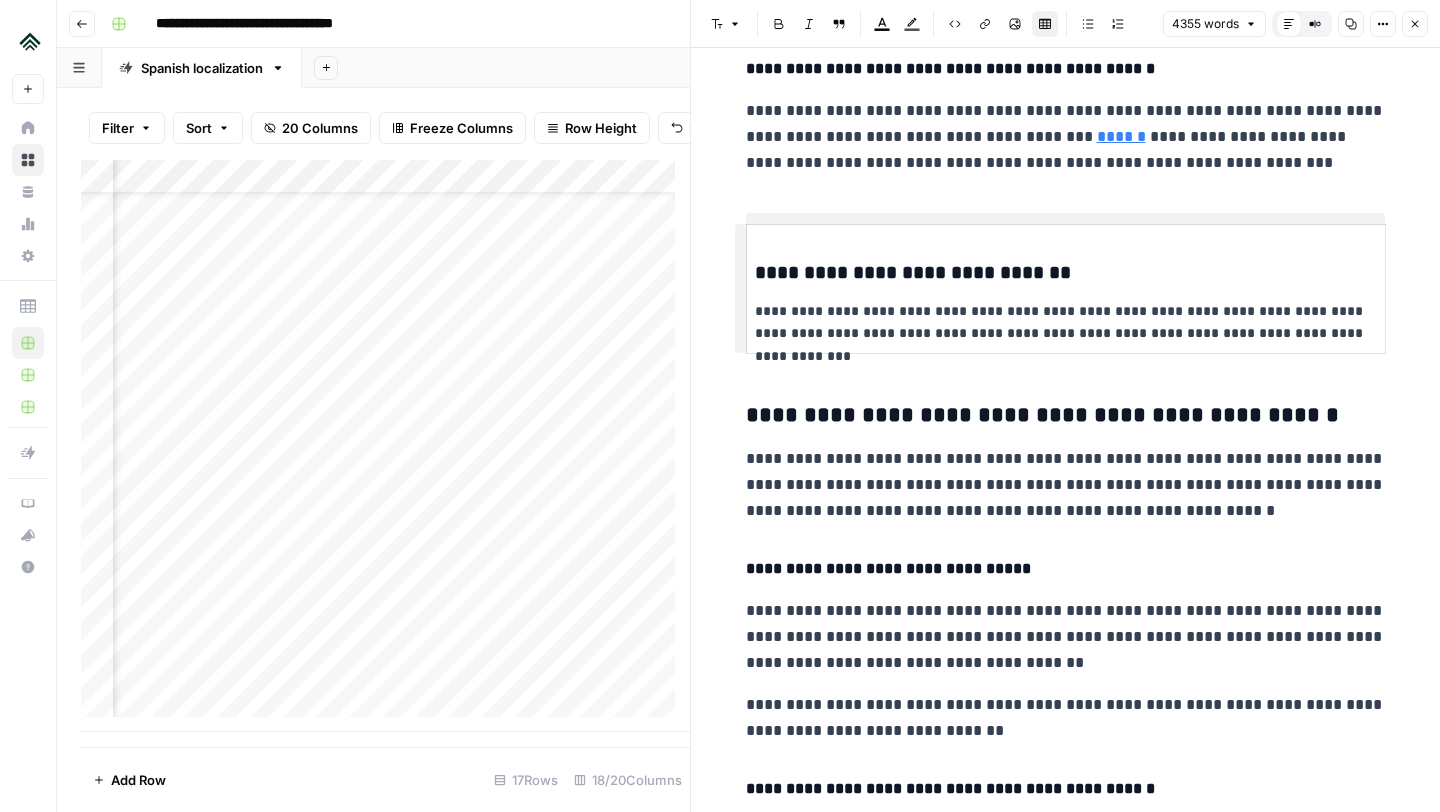 scroll, scrollTop: 4006, scrollLeft: 0, axis: vertical 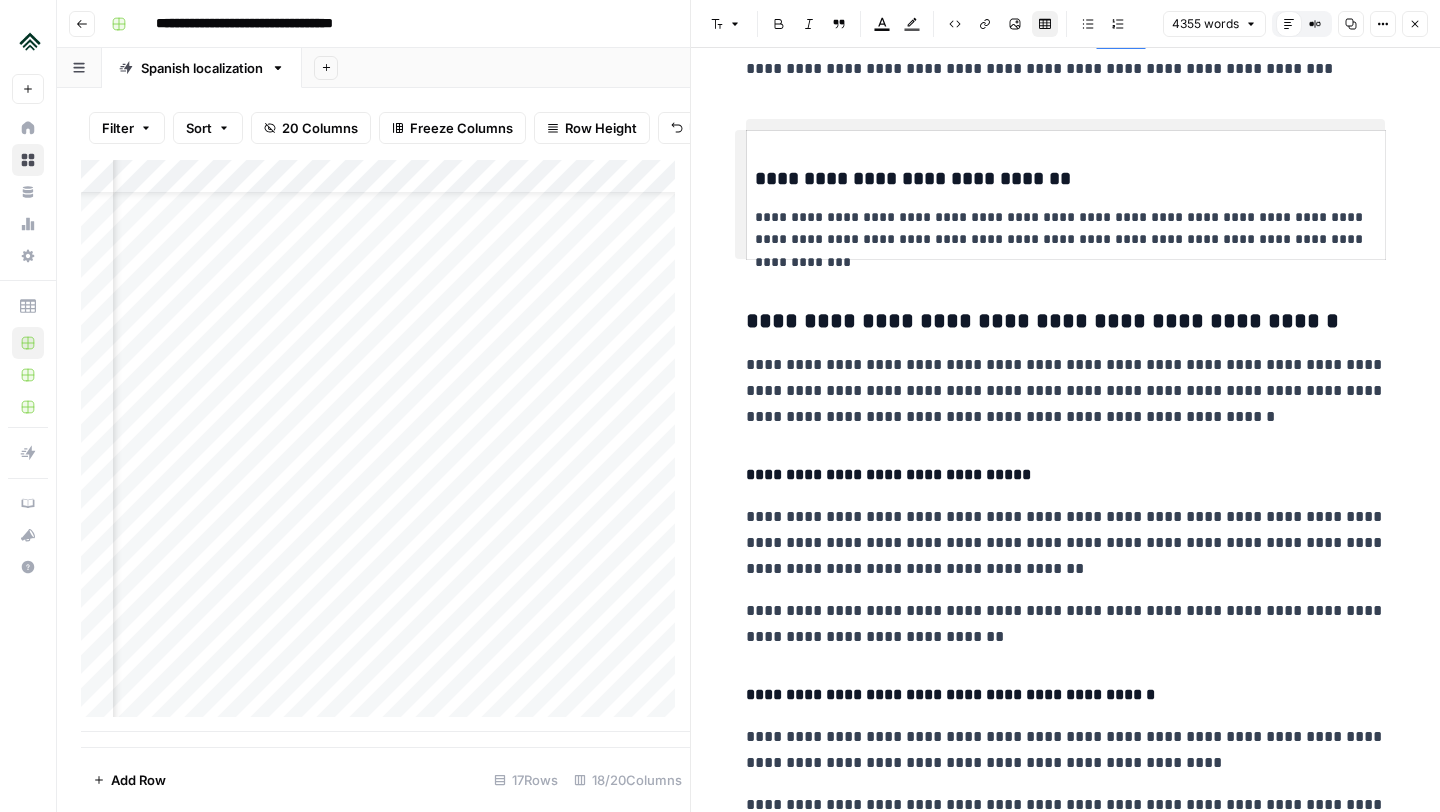 click on "**********" at bounding box center (1066, 322) 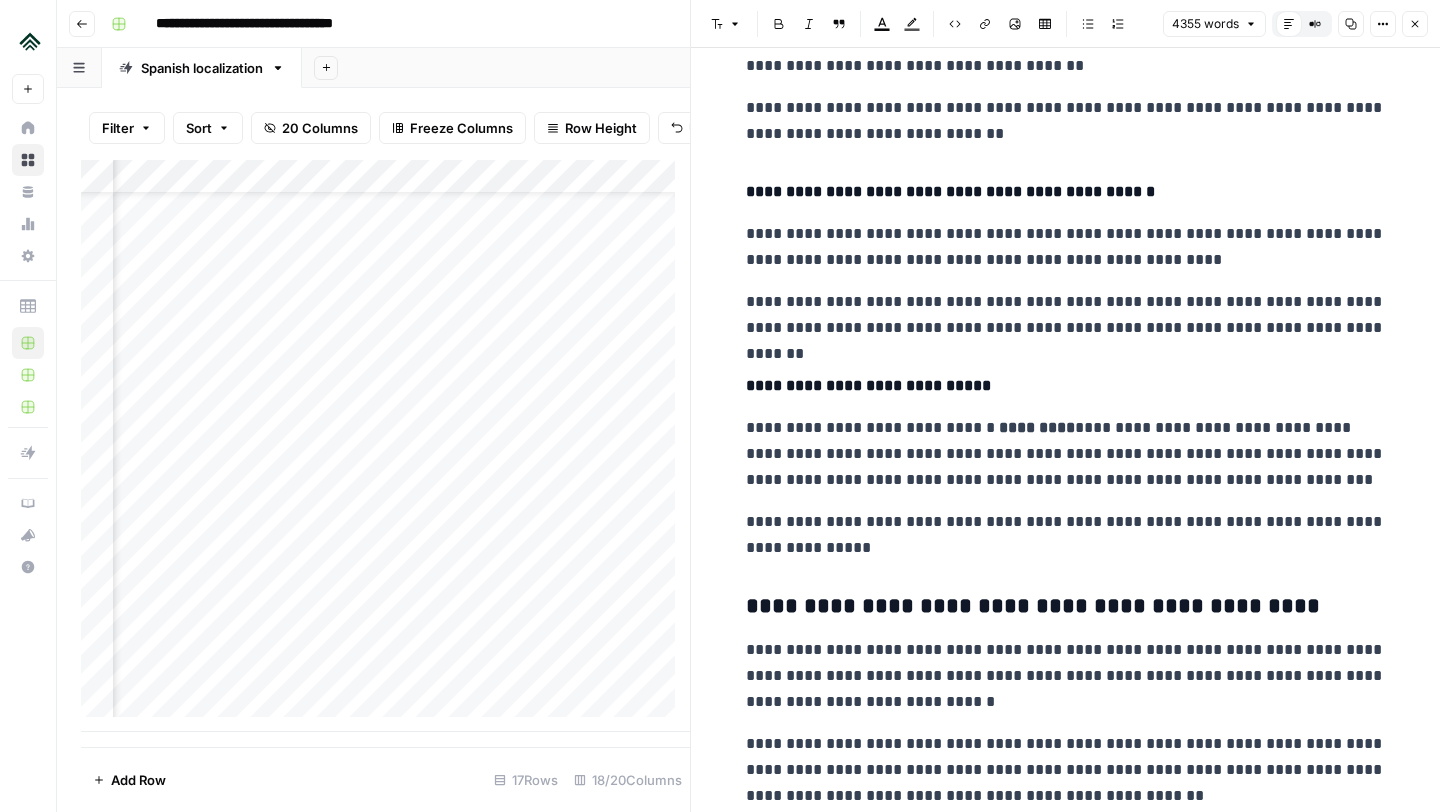 scroll, scrollTop: 4659, scrollLeft: 0, axis: vertical 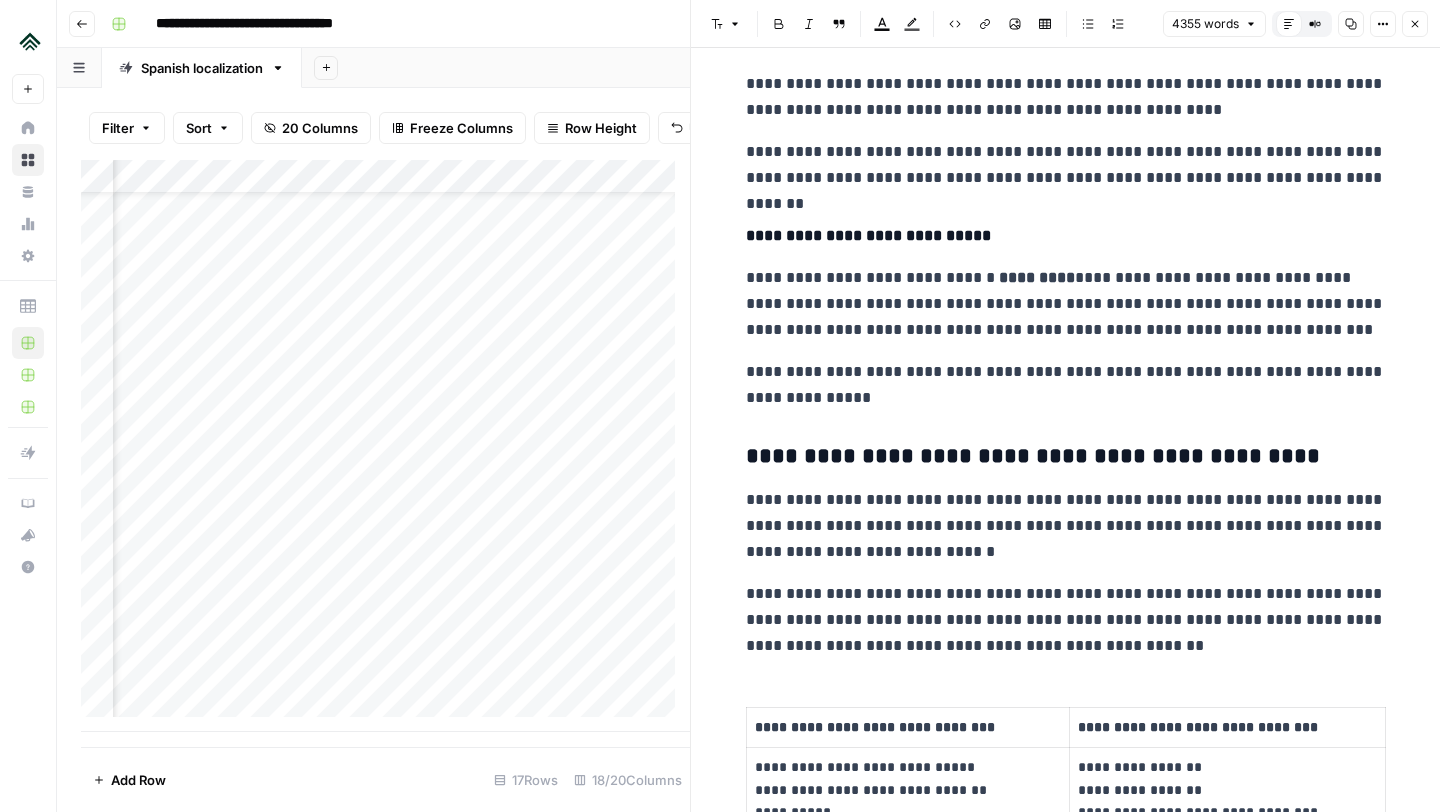 click on "**********" at bounding box center [1066, 457] 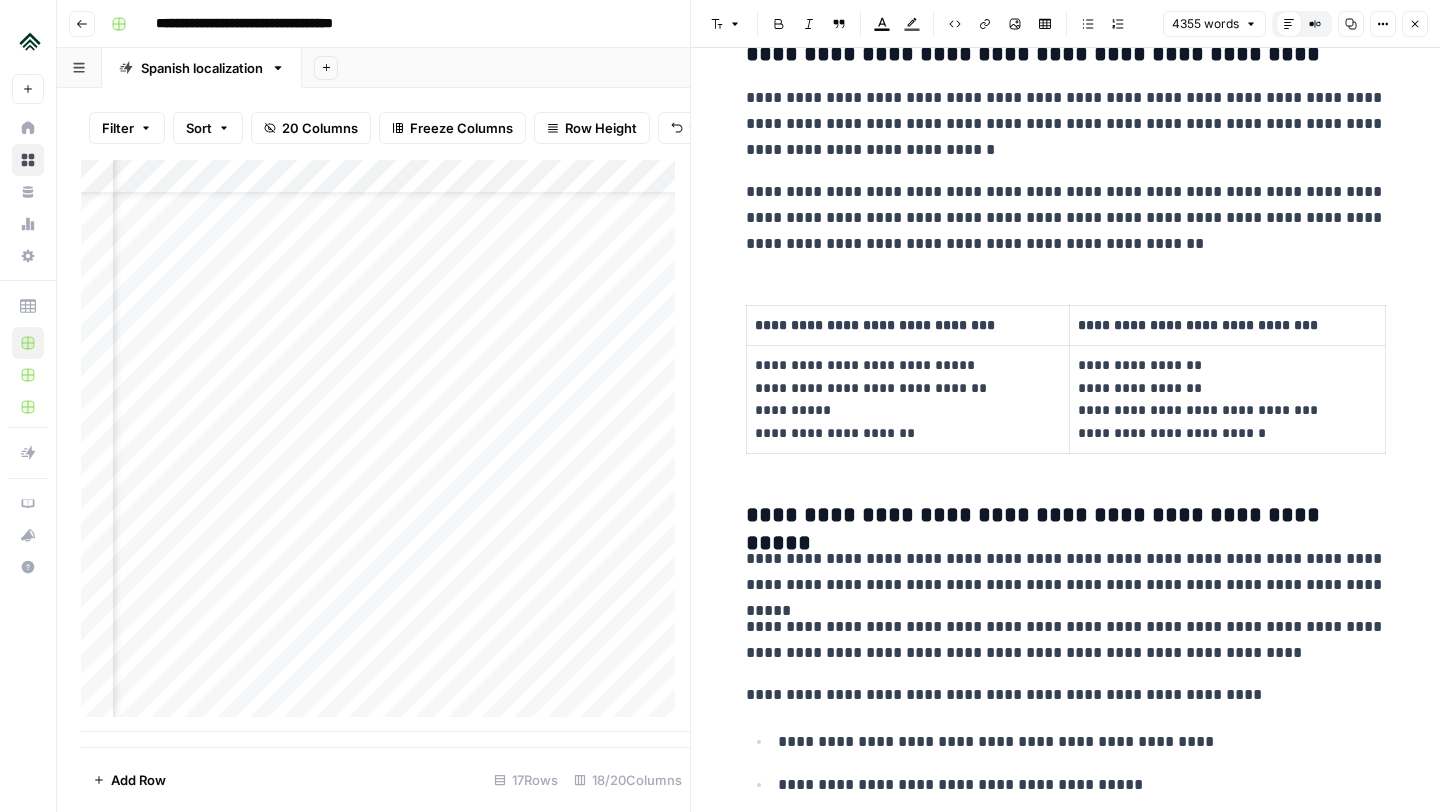 scroll, scrollTop: 5177, scrollLeft: 0, axis: vertical 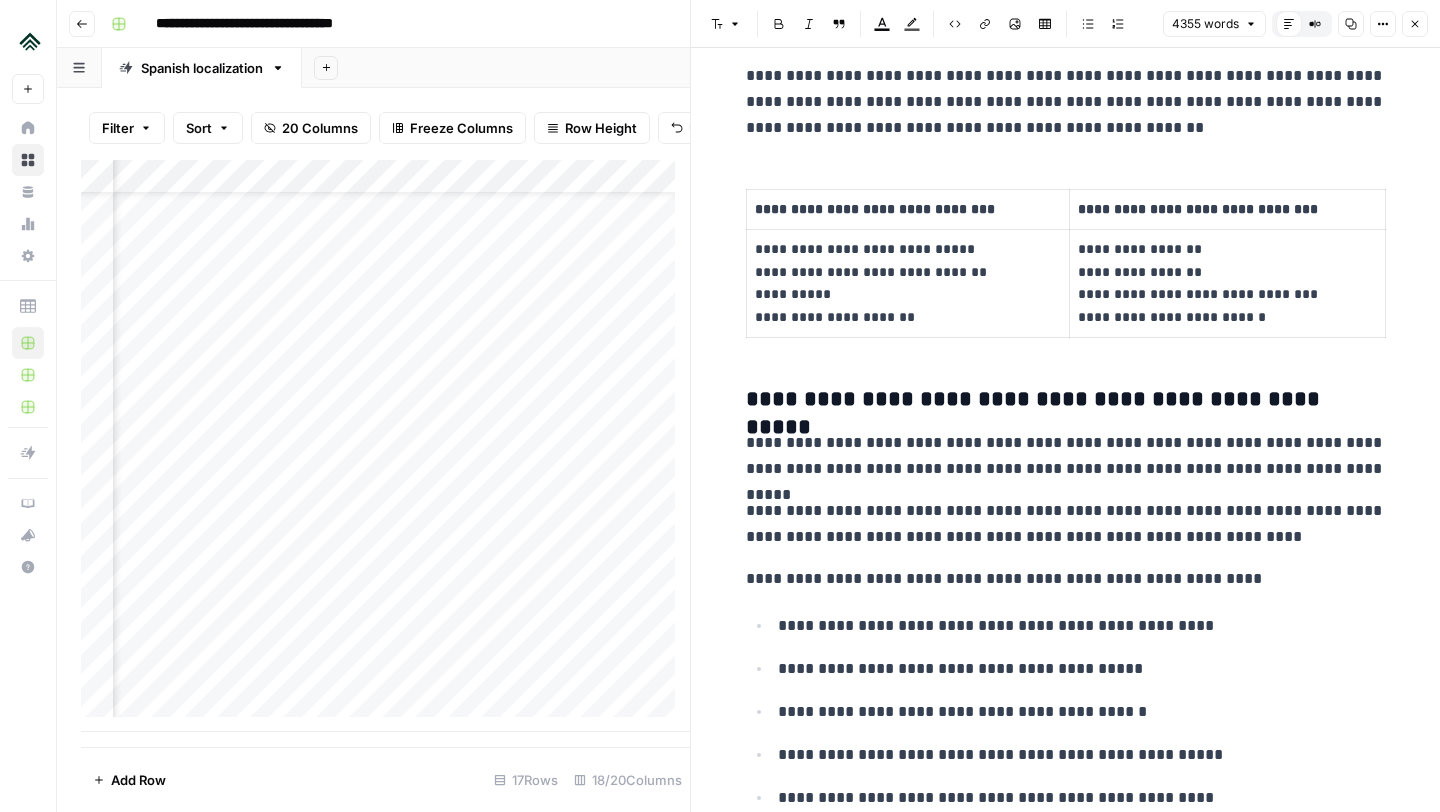click on "**********" at bounding box center (1066, 400) 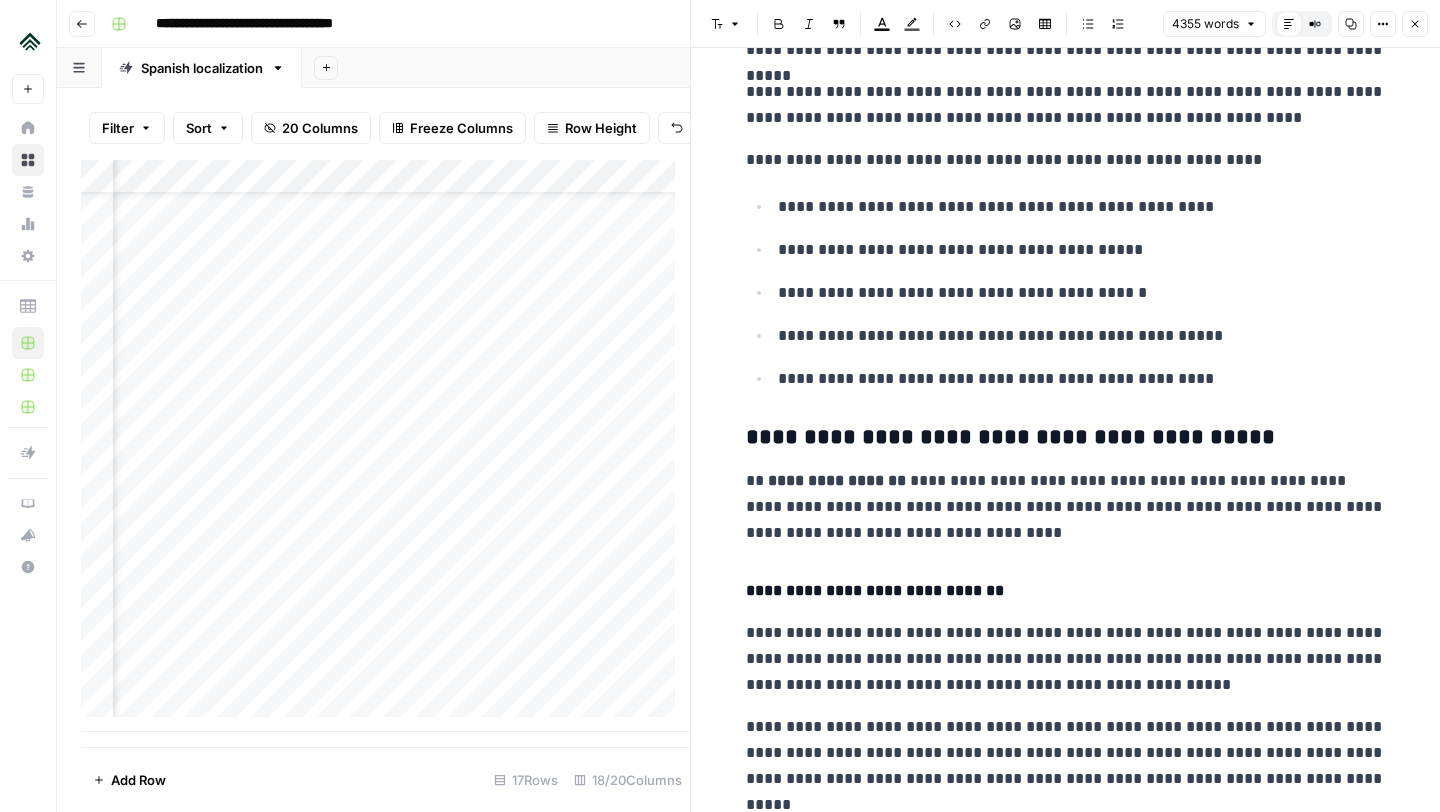 scroll, scrollTop: 5937, scrollLeft: 0, axis: vertical 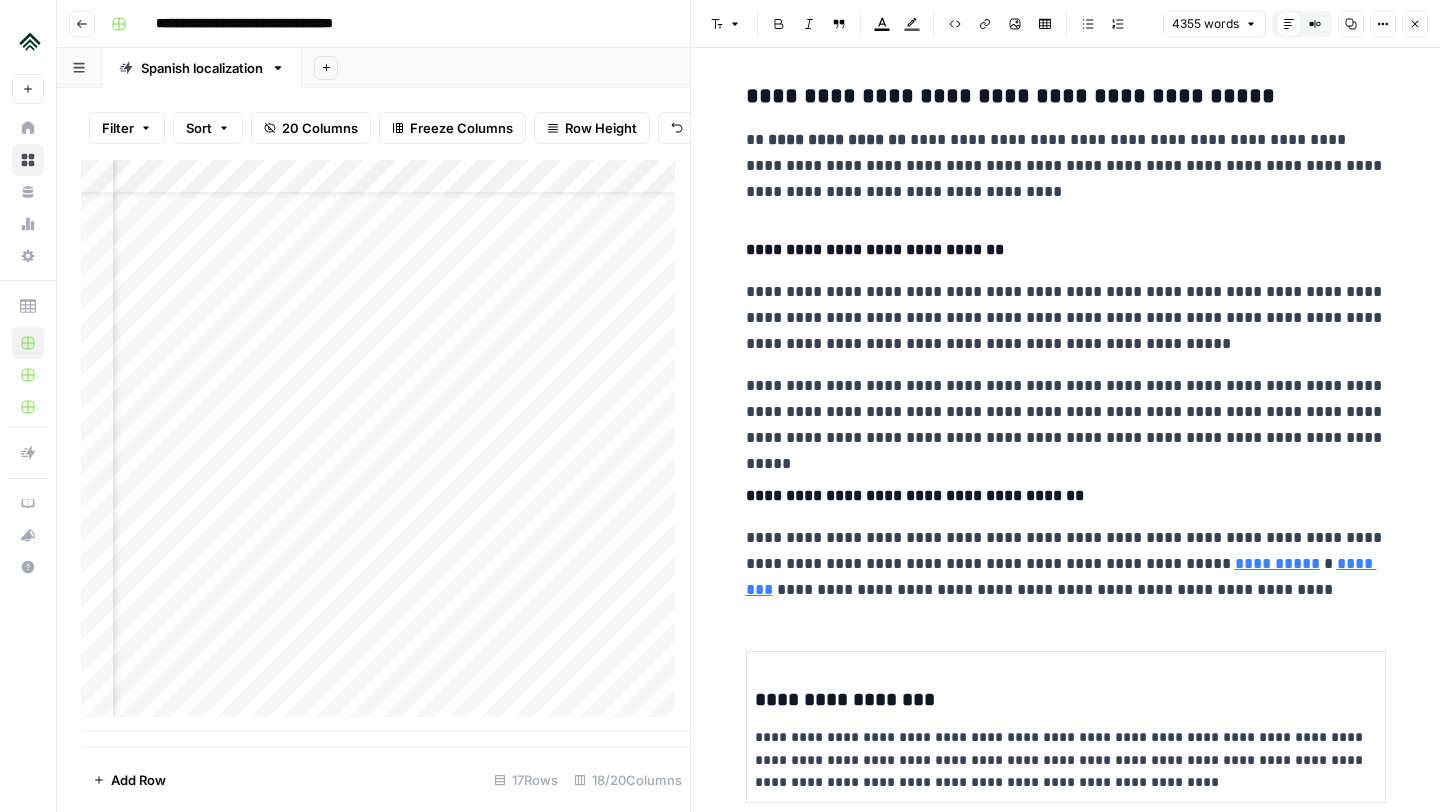 click on "**********" at bounding box center (1066, 97) 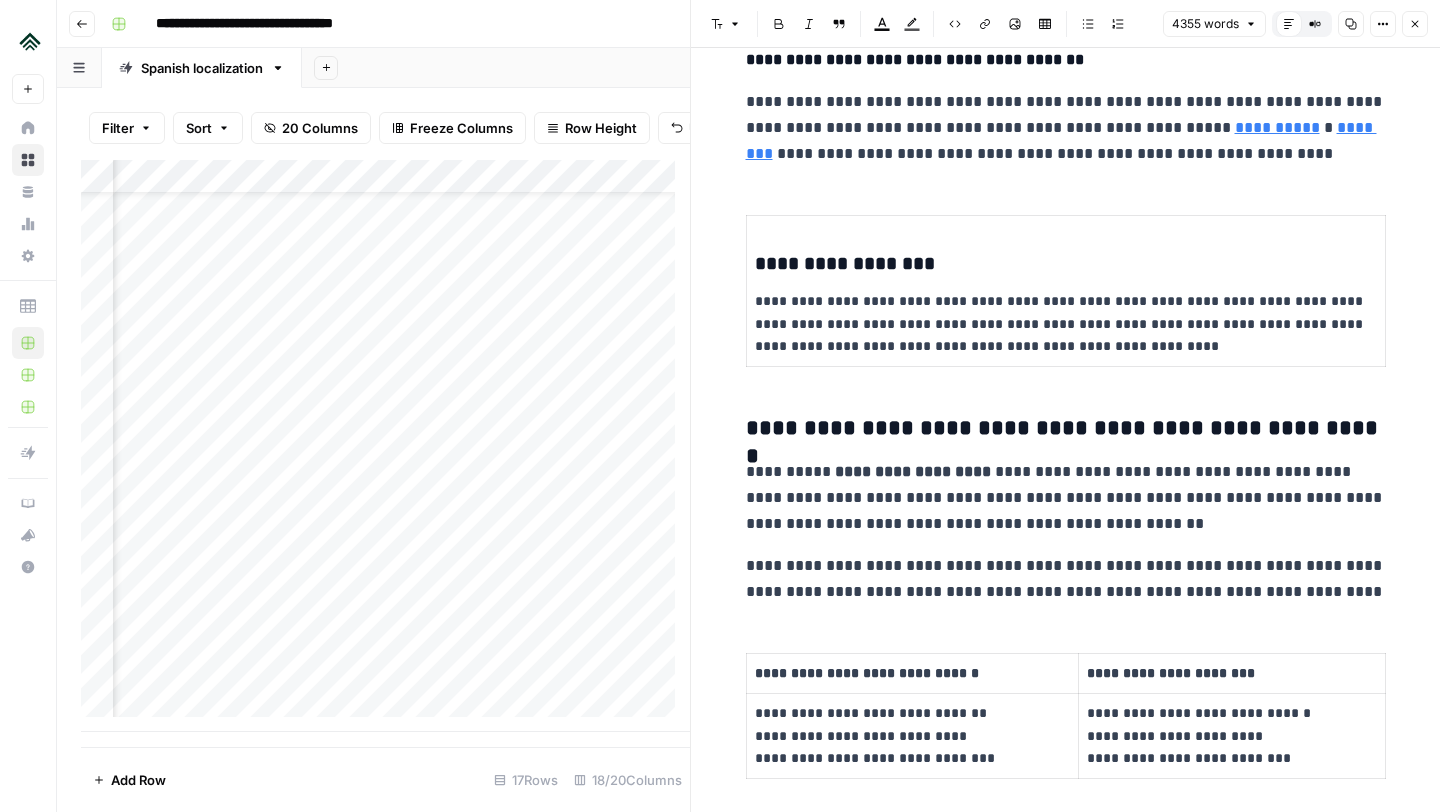 scroll, scrollTop: 6374, scrollLeft: 0, axis: vertical 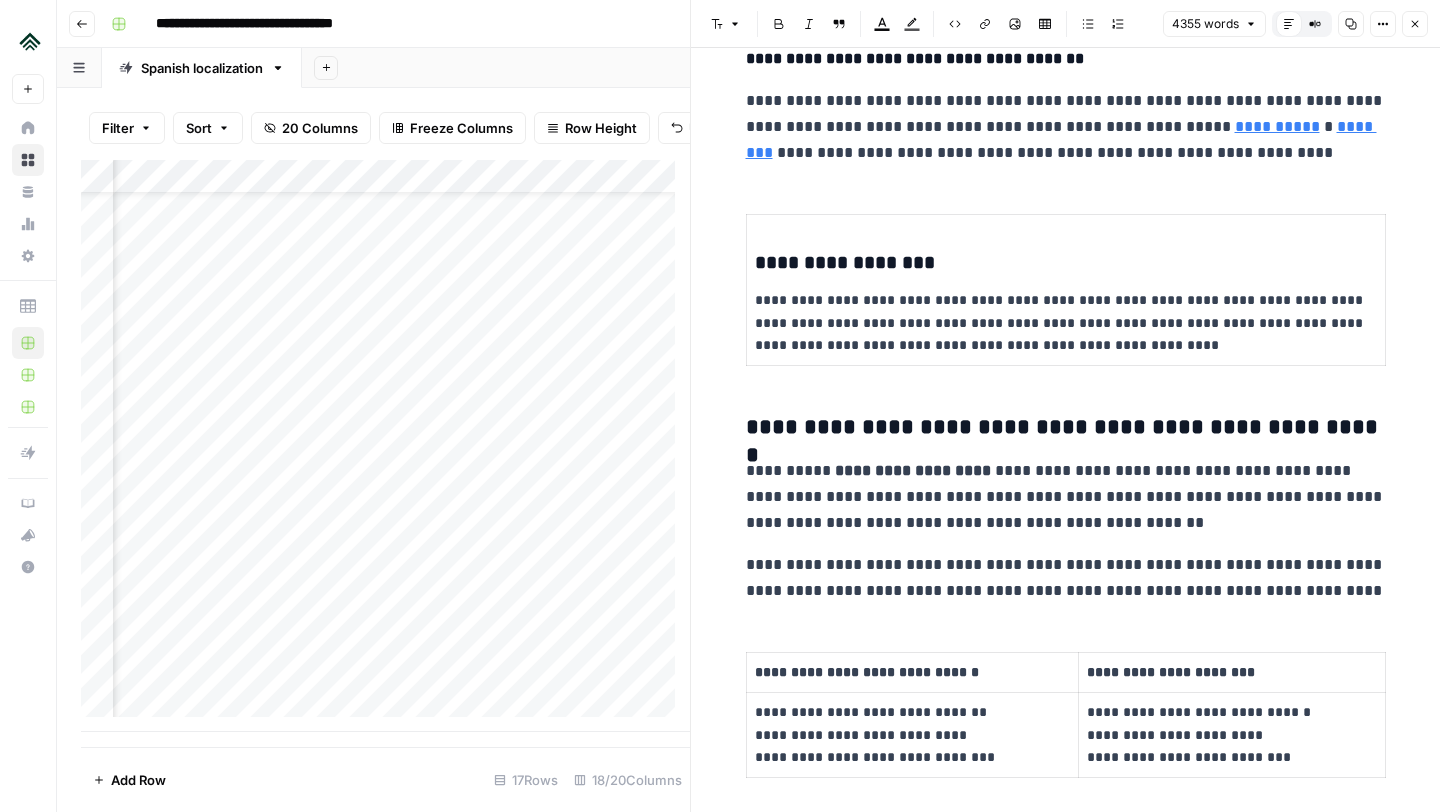 click on "**********" at bounding box center (1066, 428) 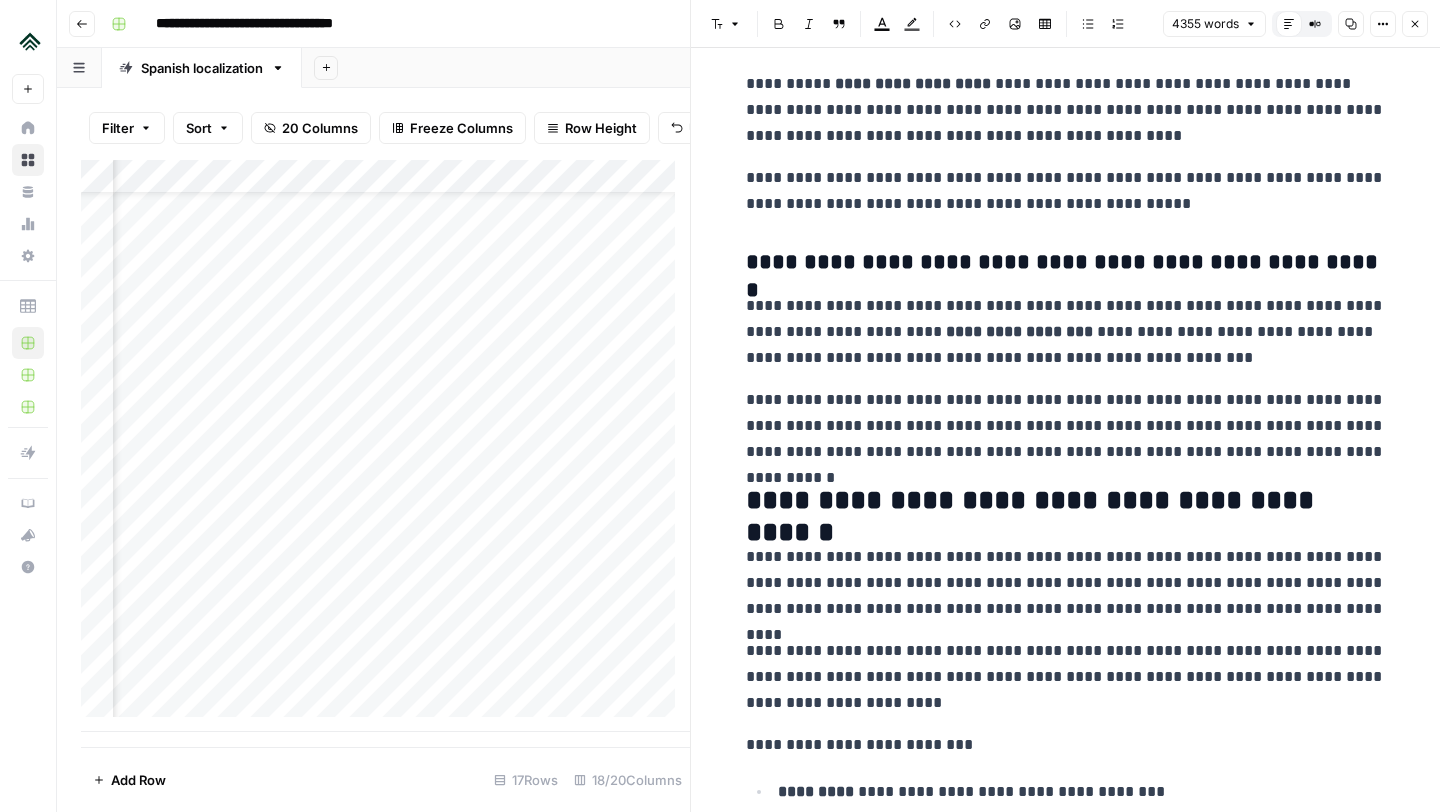 scroll, scrollTop: 7465, scrollLeft: 0, axis: vertical 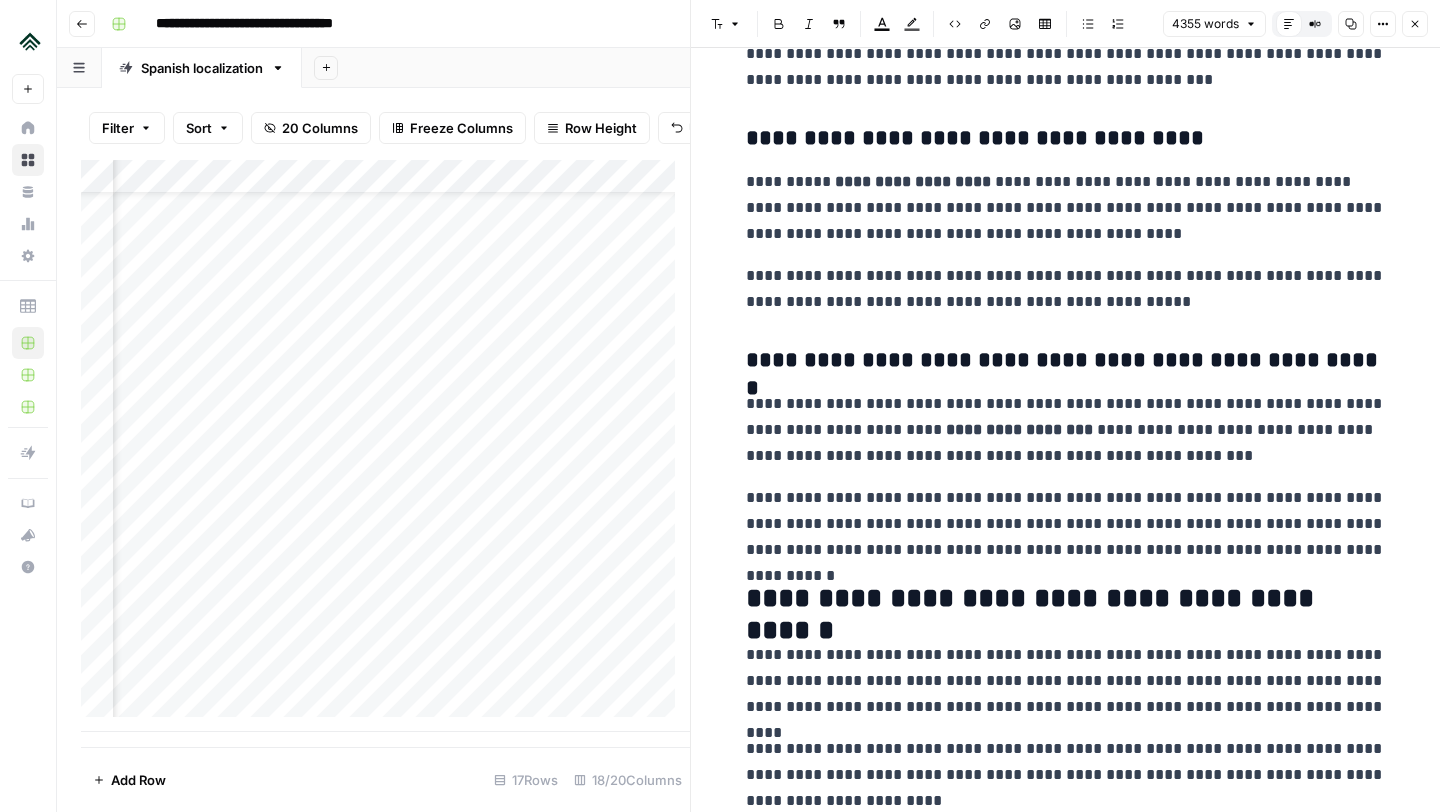 click on "**********" at bounding box center [1066, 361] 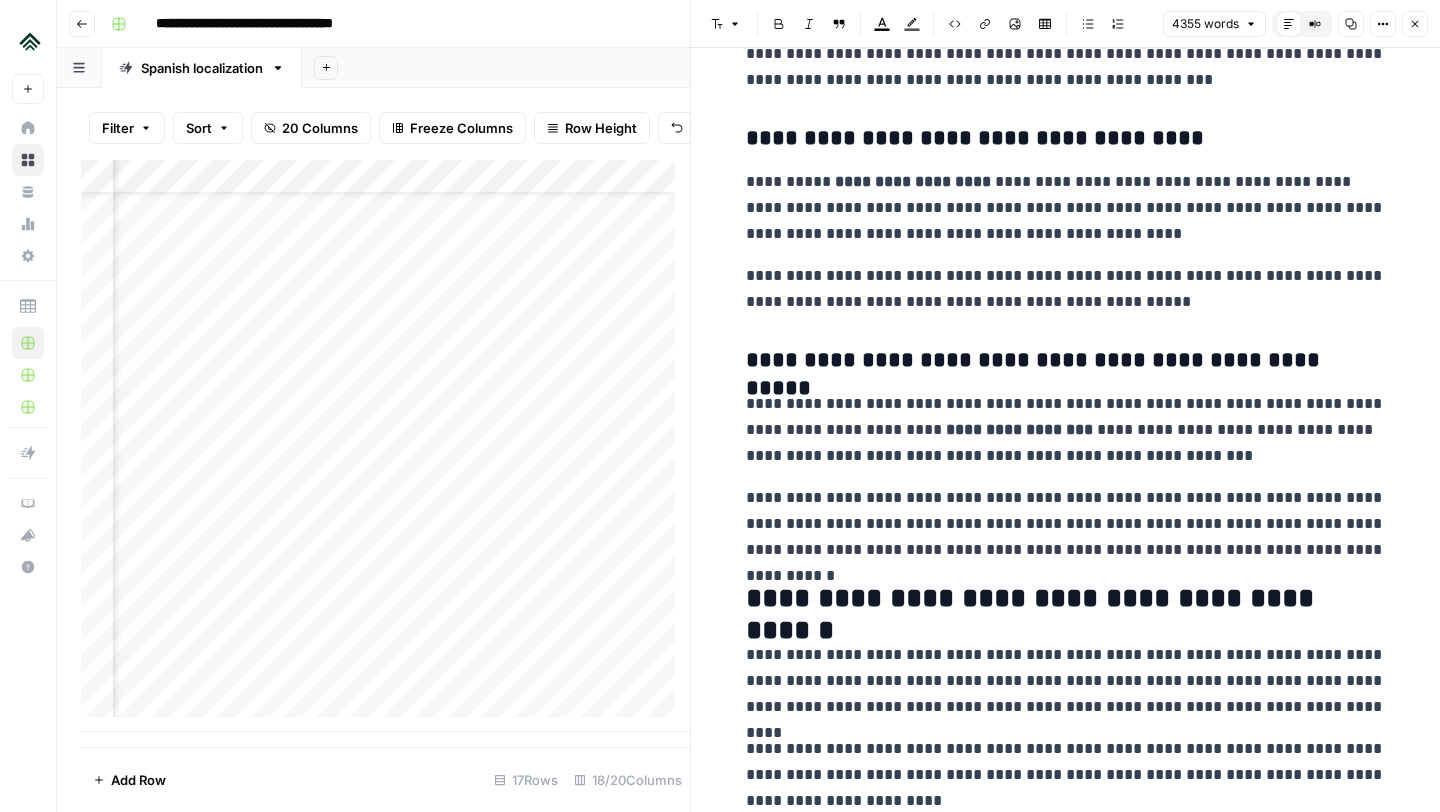 click on "**********" at bounding box center [1066, 599] 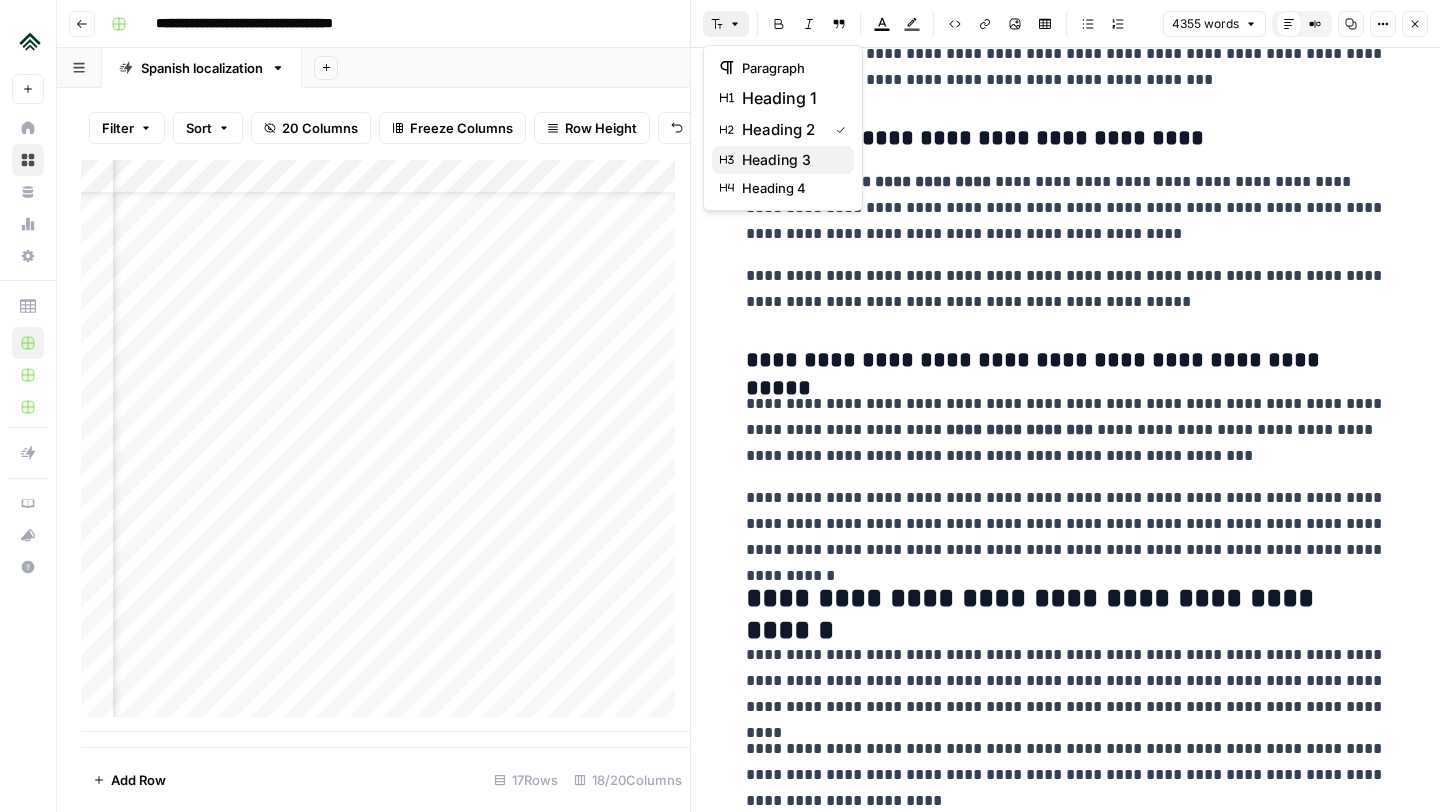 click on "heading 3" at bounding box center [776, 160] 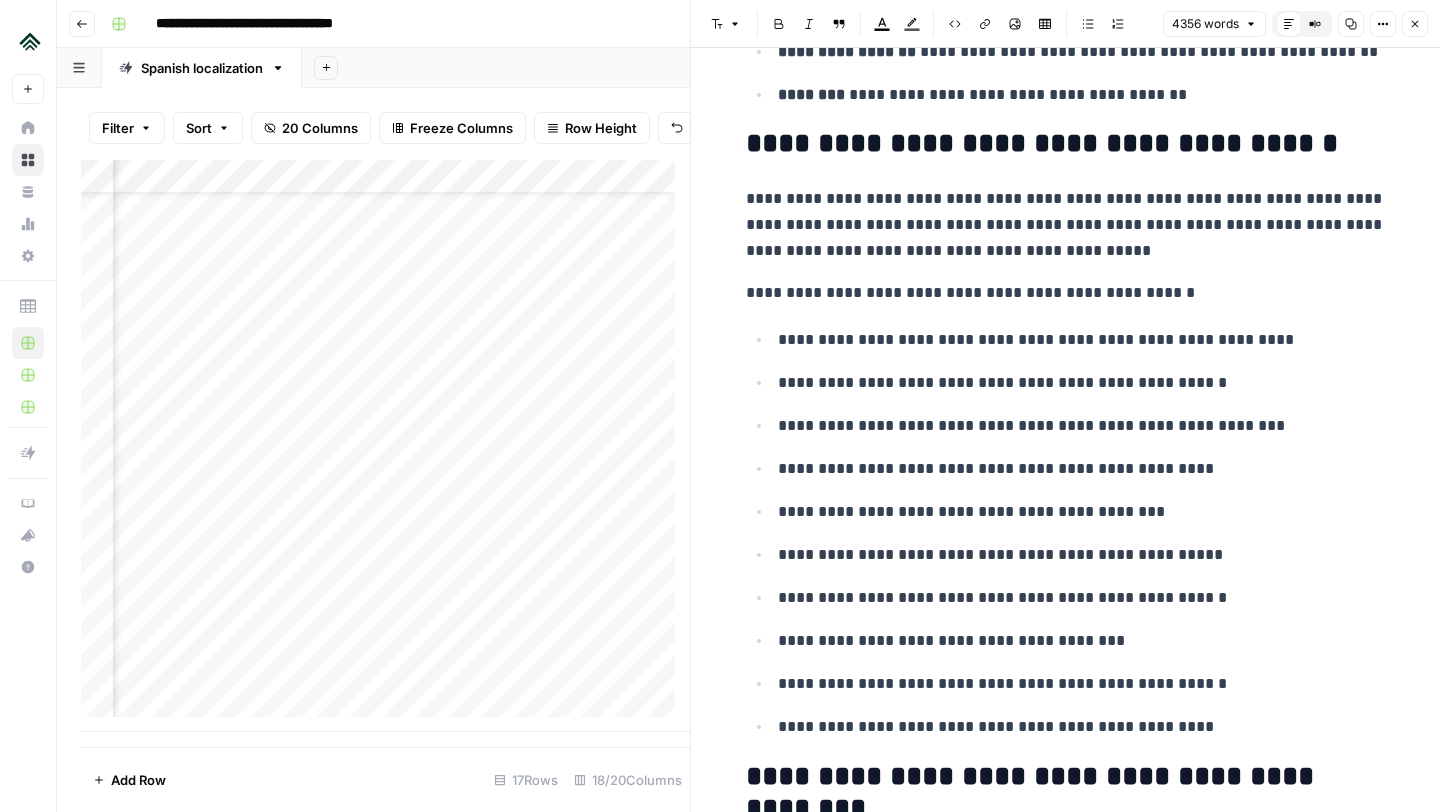 scroll, scrollTop: 8364, scrollLeft: 0, axis: vertical 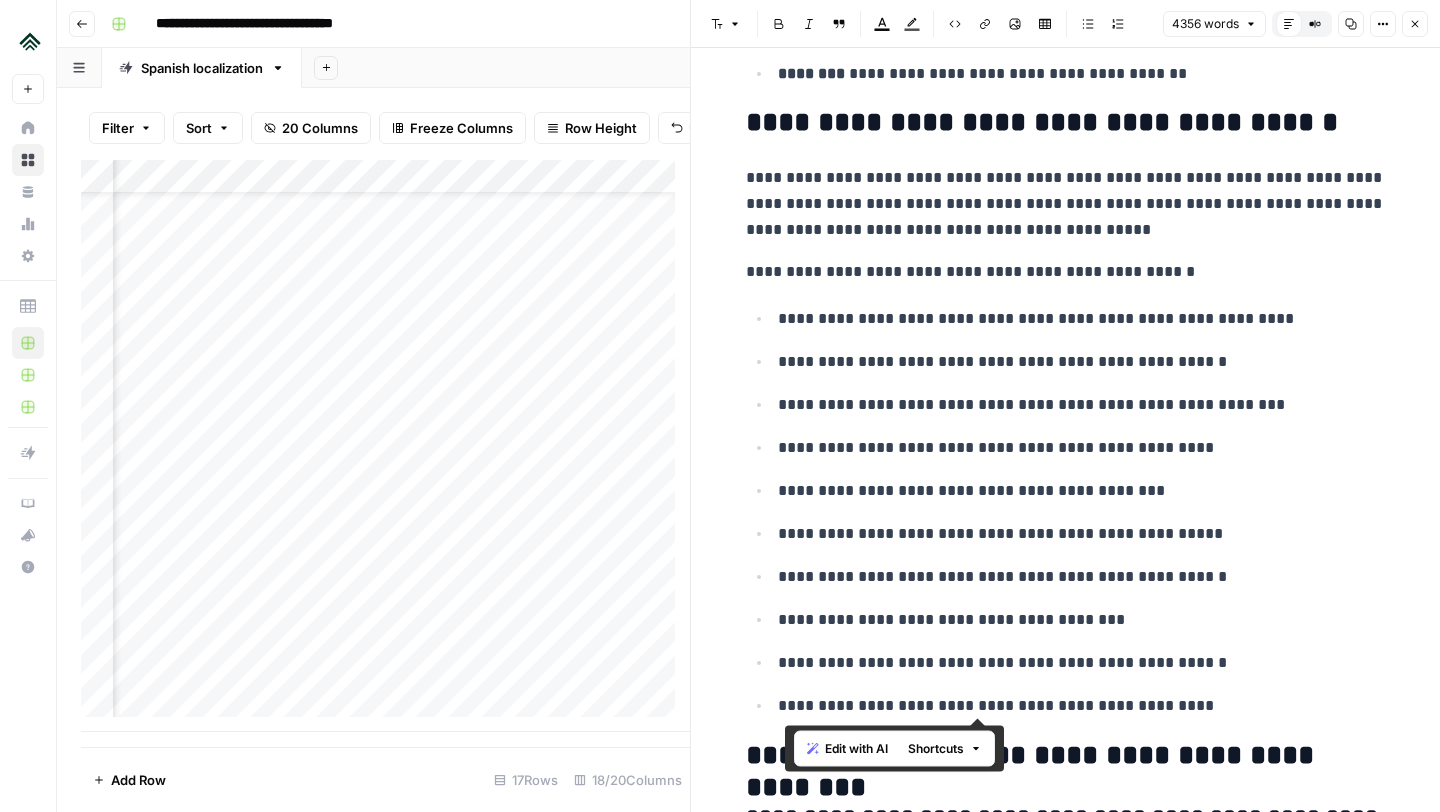 drag, startPoint x: 1175, startPoint y: 702, endPoint x: 779, endPoint y: 189, distance: 648.0625 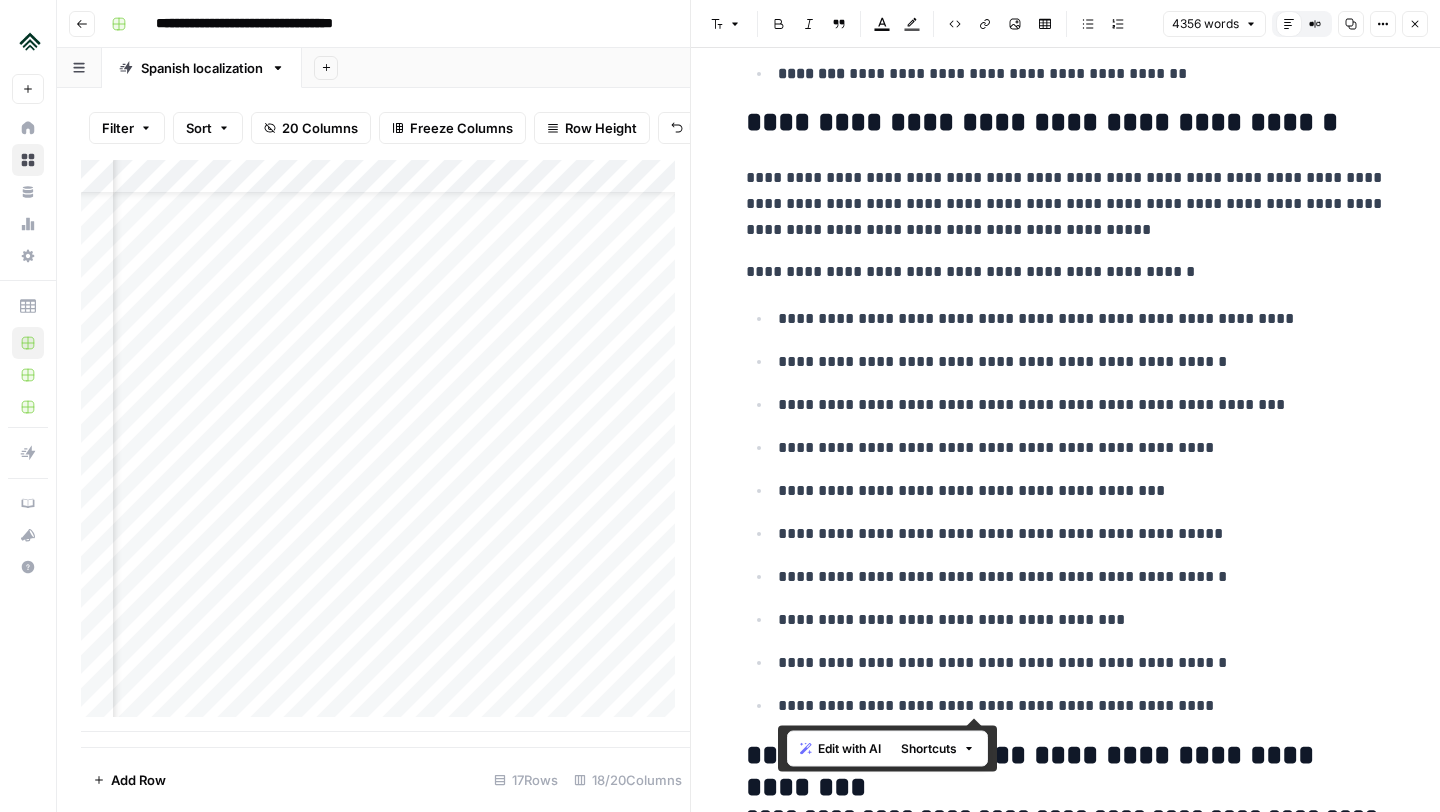 click on "**********" at bounding box center [1066, 1021] 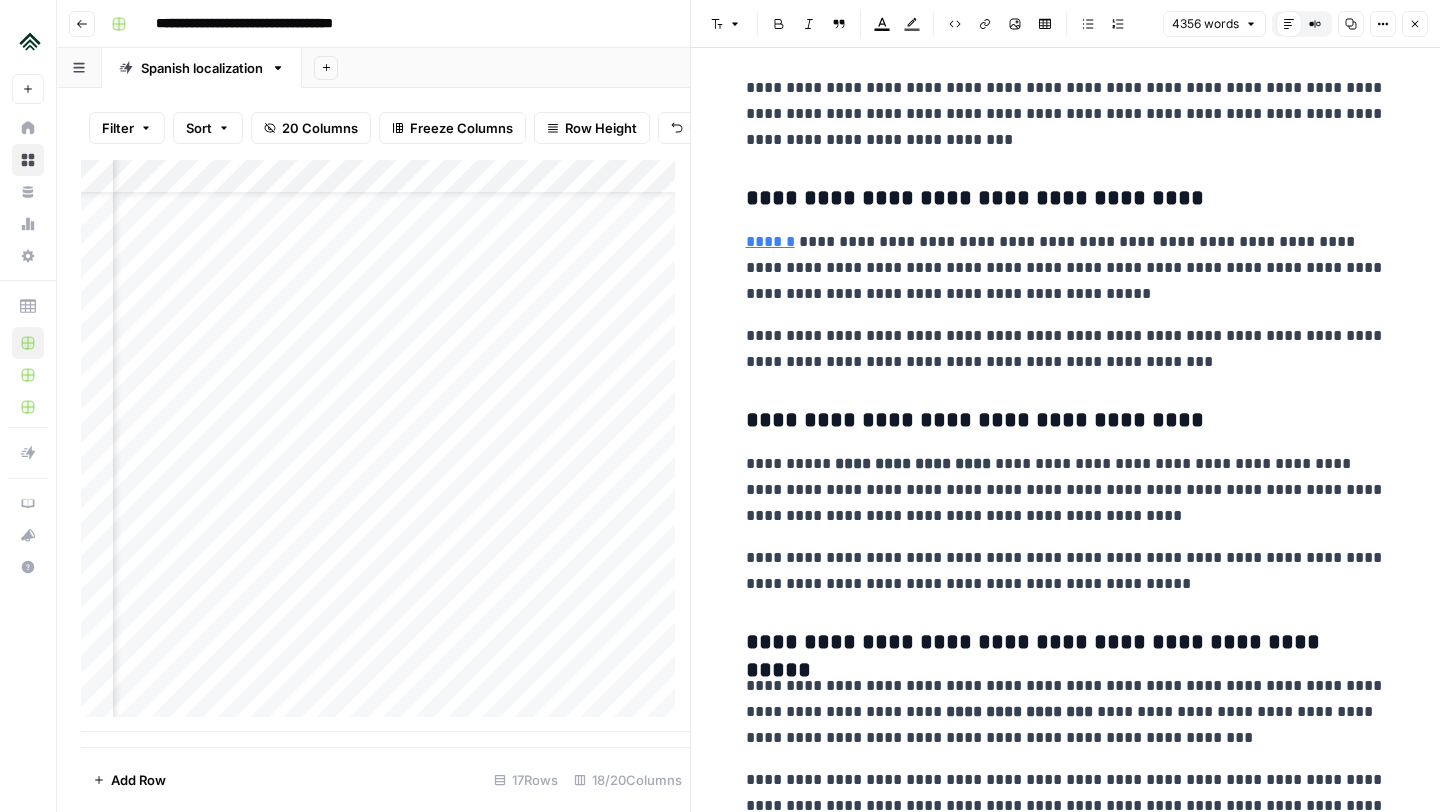 scroll, scrollTop: 7182, scrollLeft: 0, axis: vertical 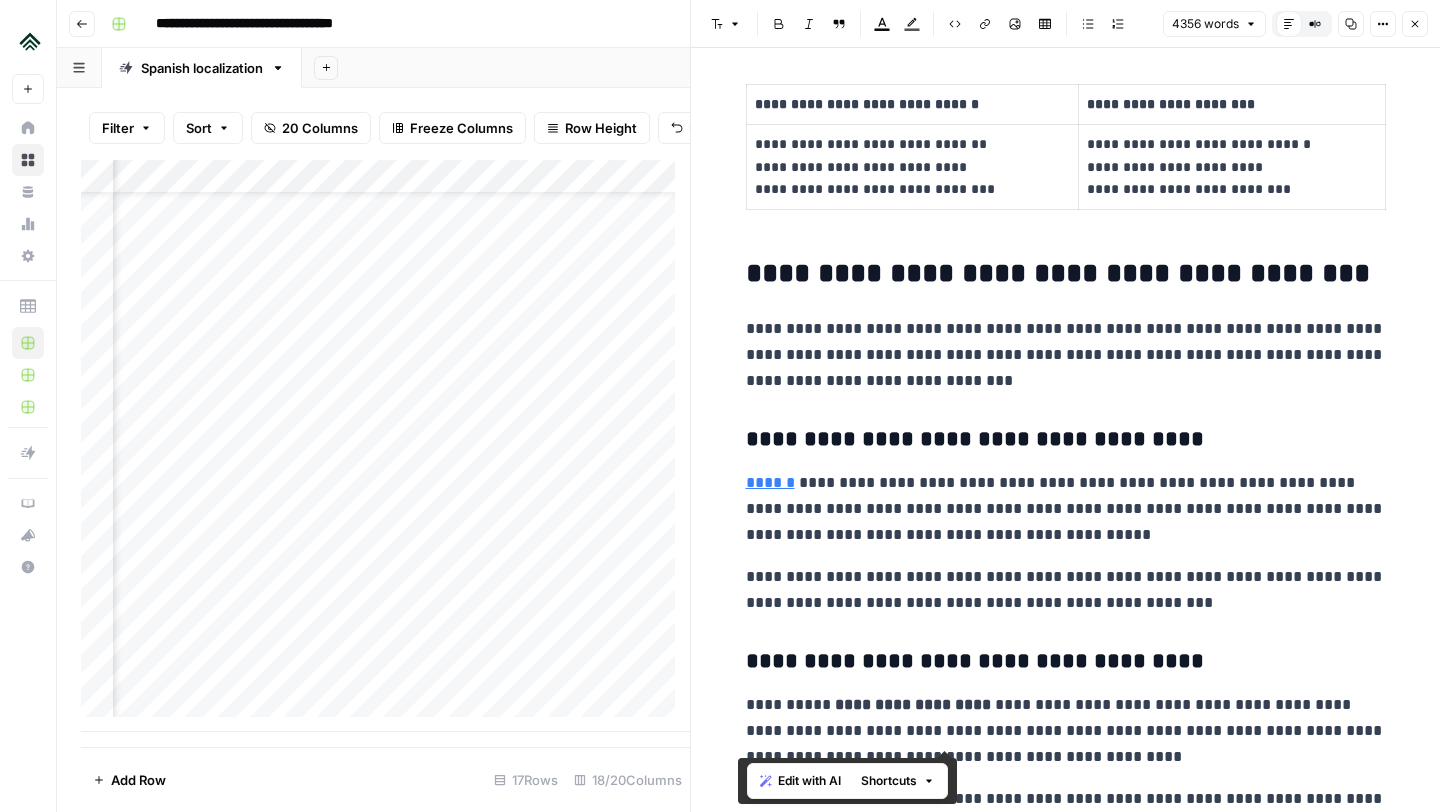 drag, startPoint x: 1162, startPoint y: 587, endPoint x: 756, endPoint y: 275, distance: 512.03516 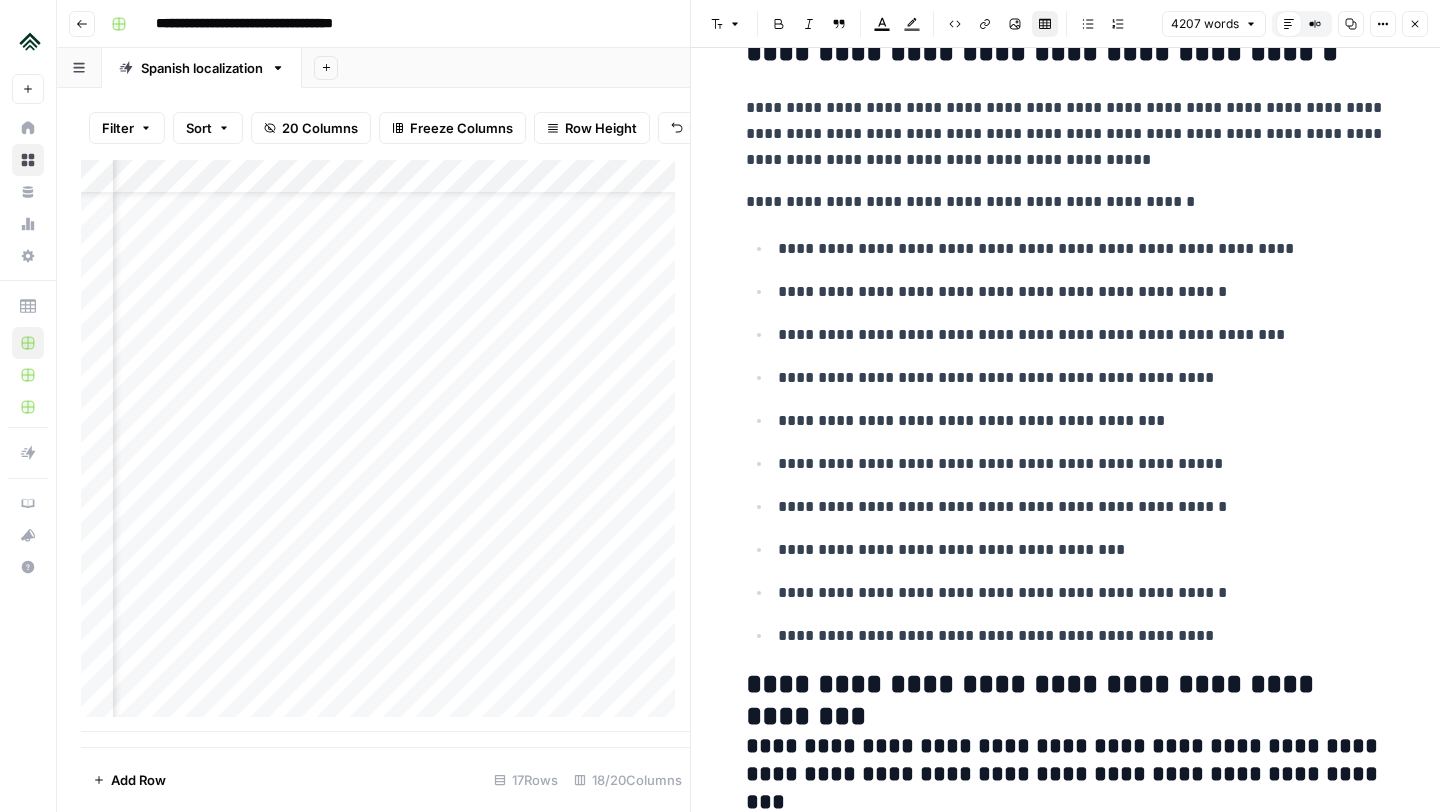 scroll, scrollTop: 7825, scrollLeft: 0, axis: vertical 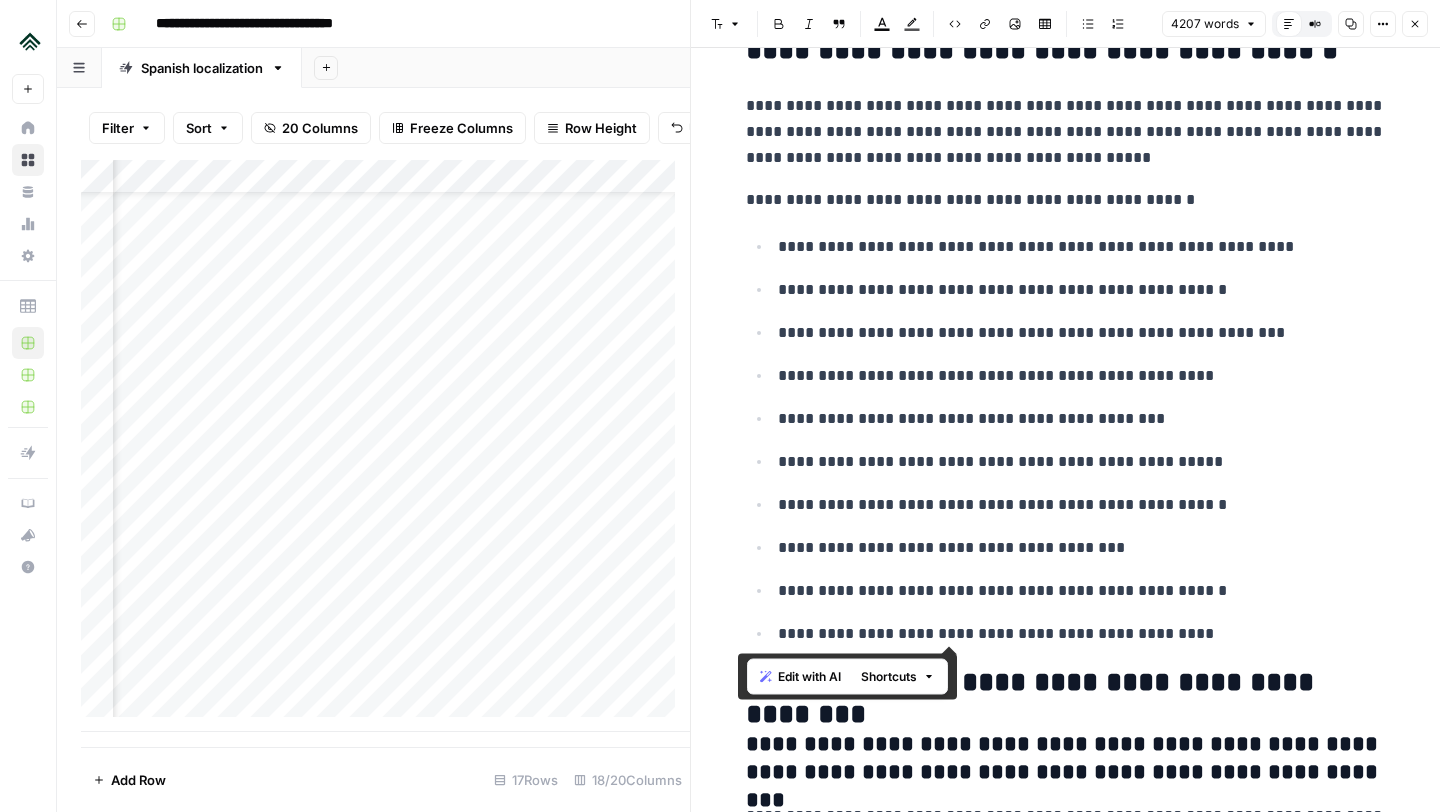 drag, startPoint x: 1174, startPoint y: 639, endPoint x: 740, endPoint y: 64, distance: 720.4034 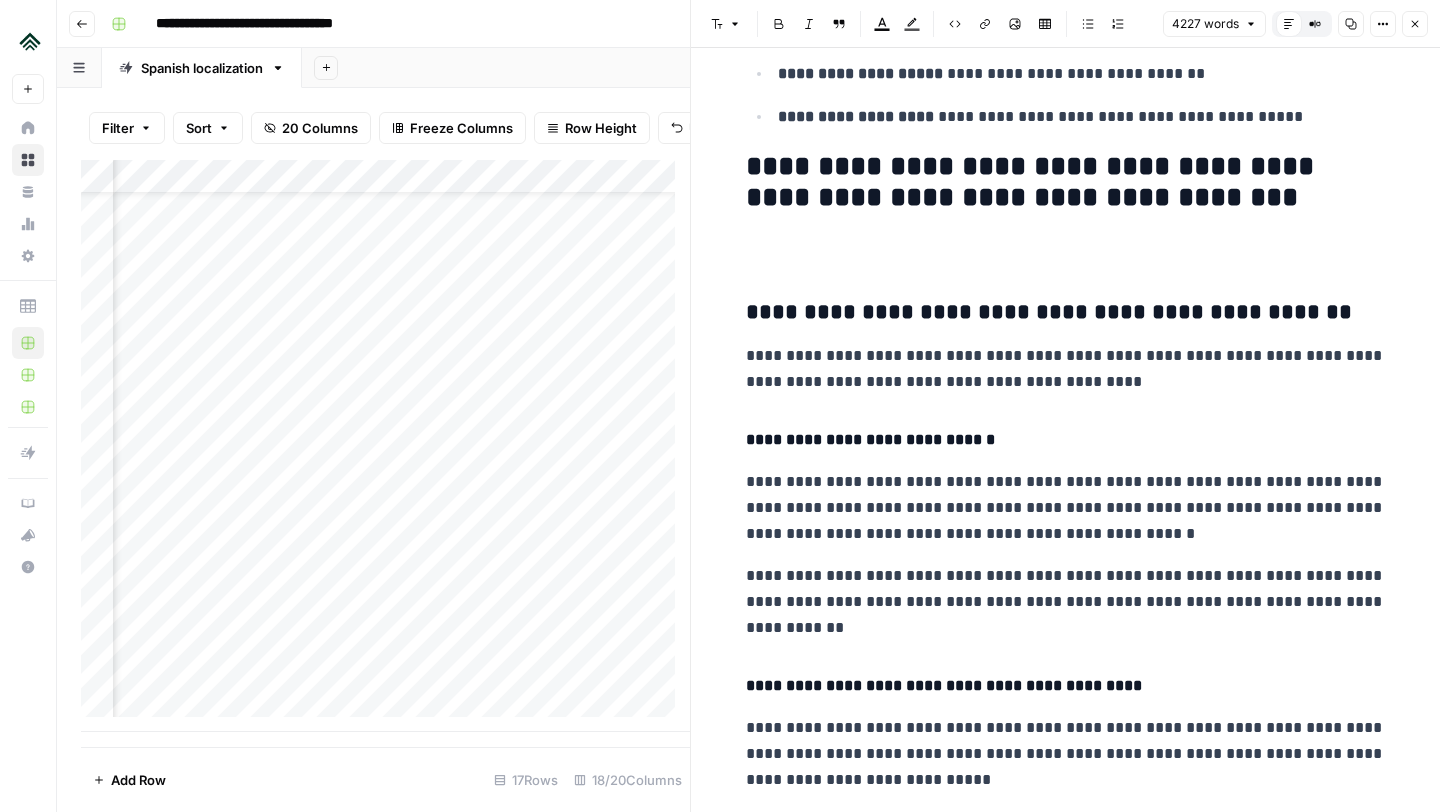 scroll, scrollTop: 1450, scrollLeft: 0, axis: vertical 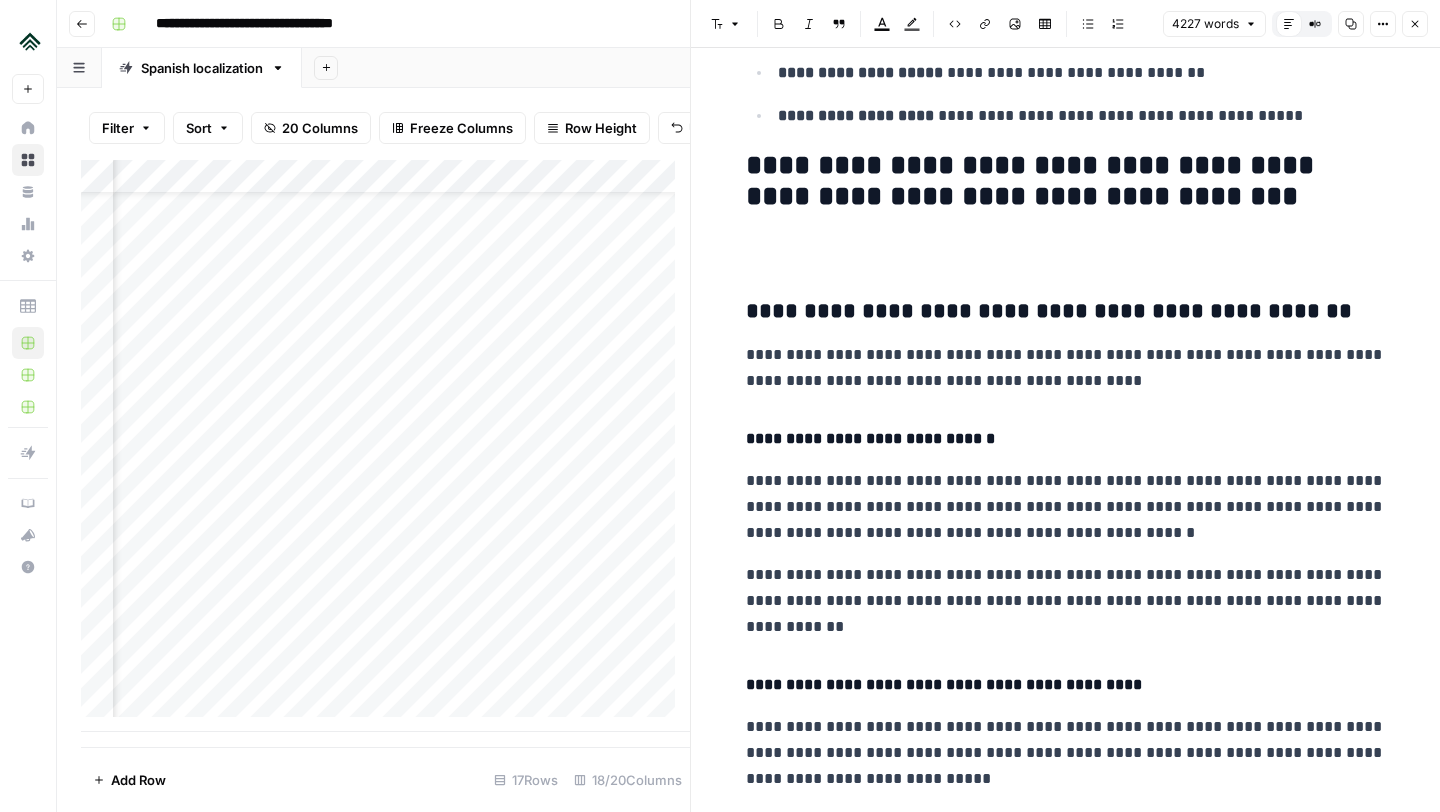 click at bounding box center [1066, 253] 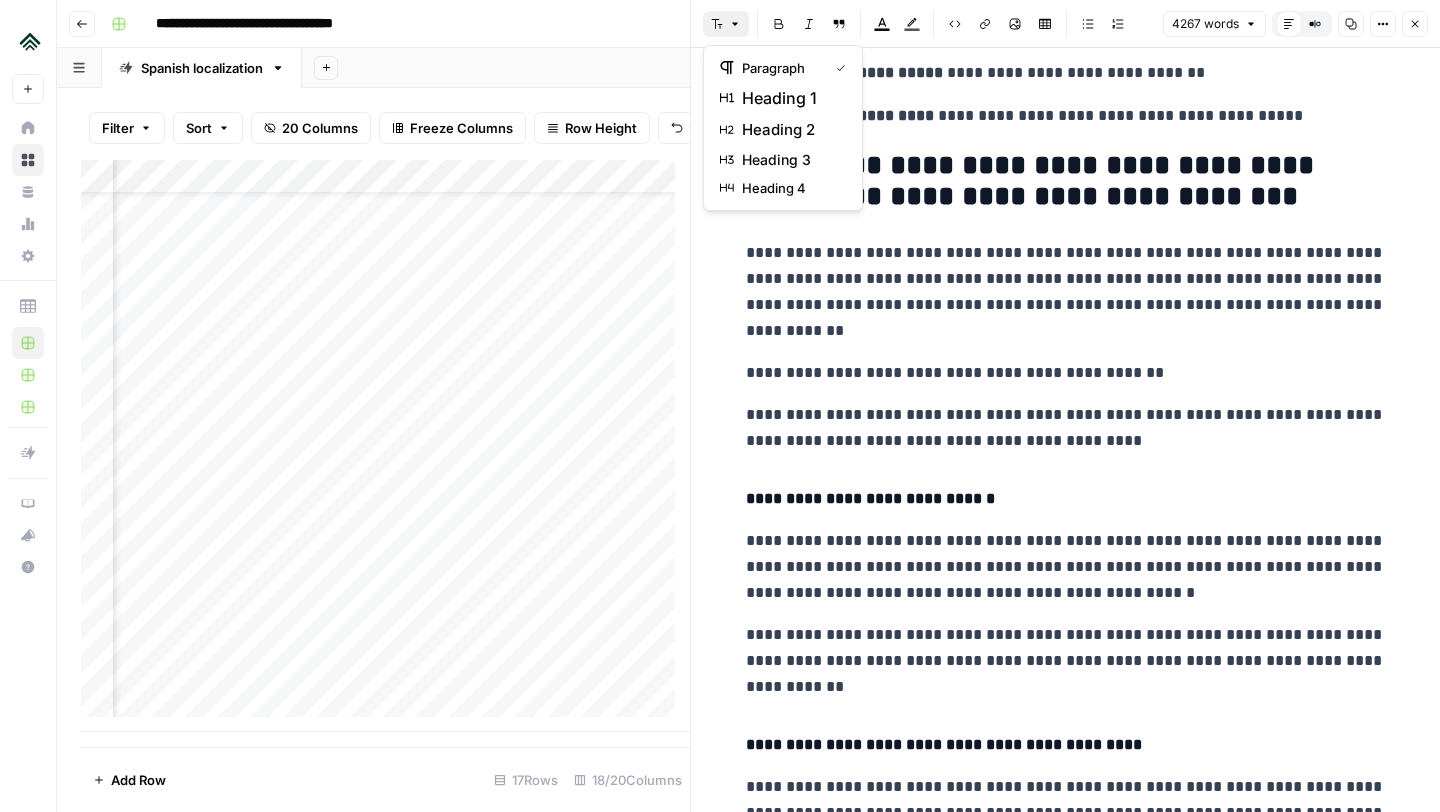 click on "Font style" at bounding box center (726, 24) 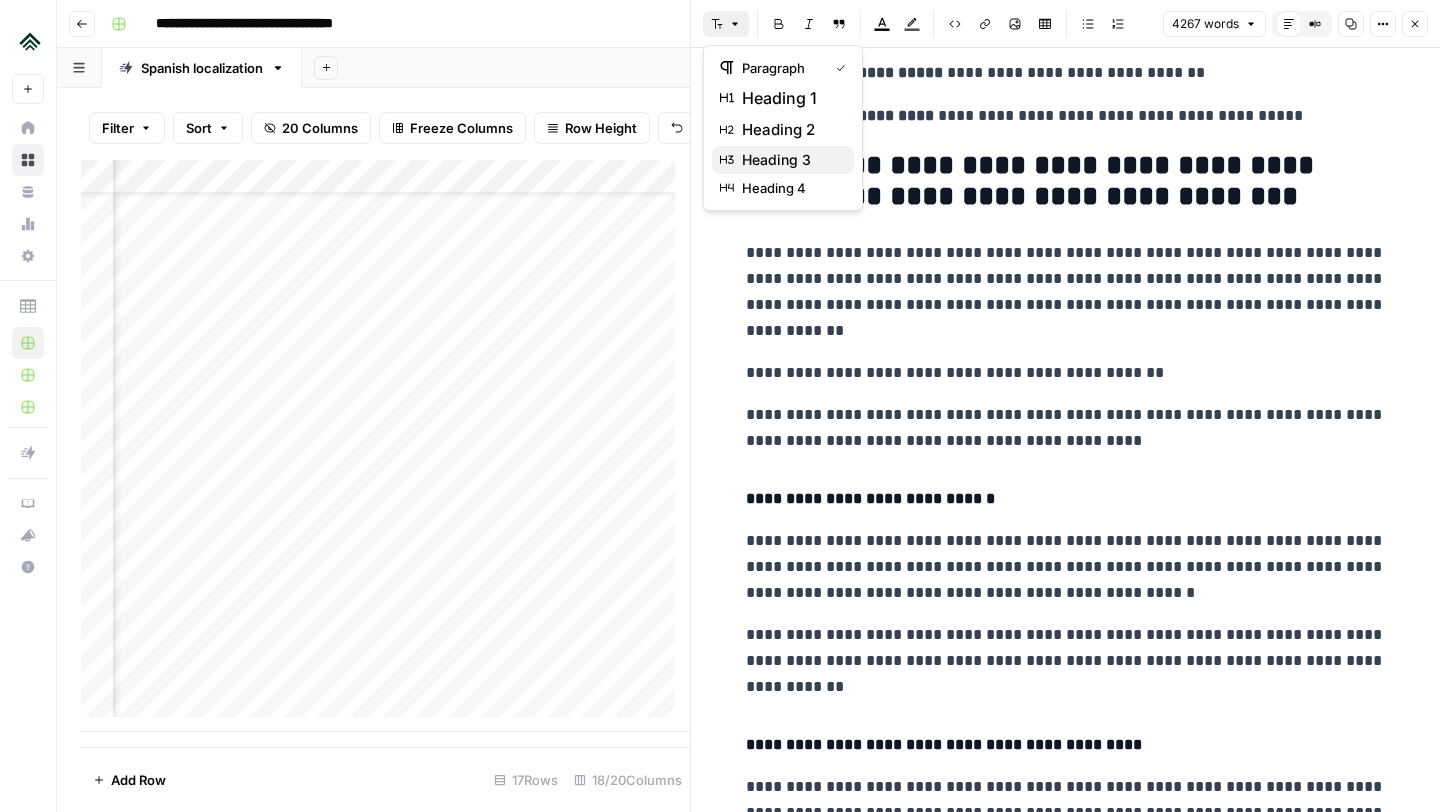 click on "heading 3" at bounding box center [776, 160] 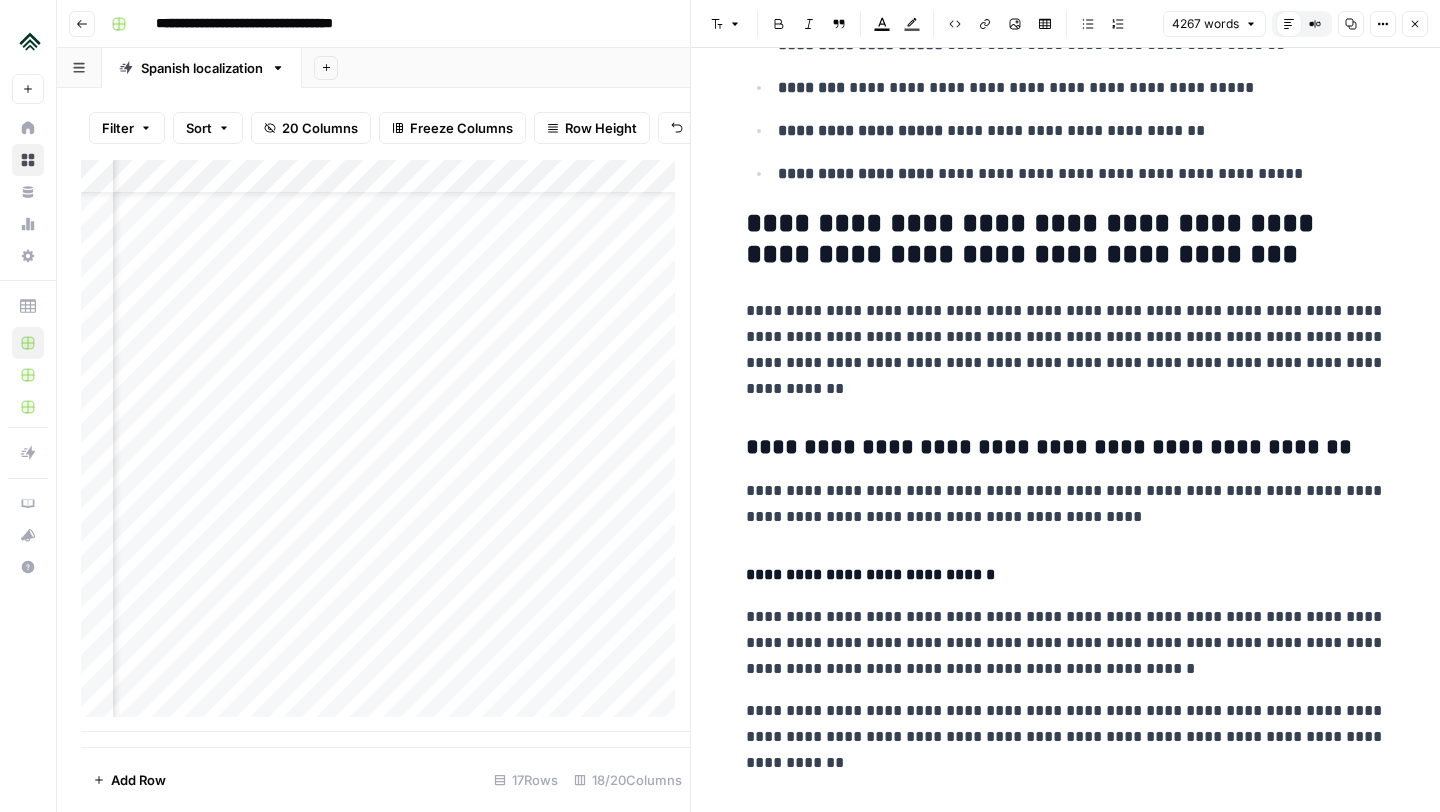 scroll, scrollTop: 1332, scrollLeft: 0, axis: vertical 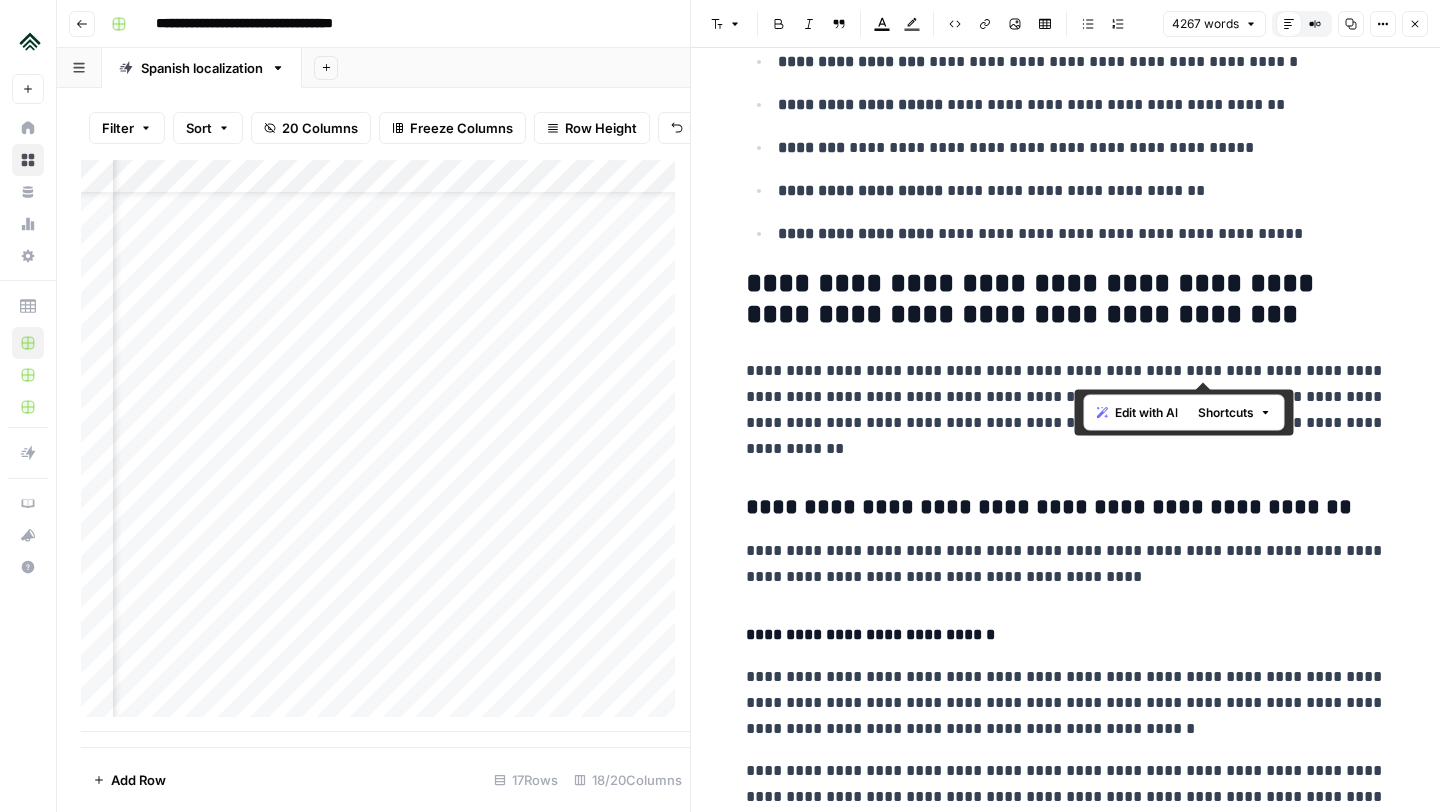 drag, startPoint x: 1332, startPoint y: 365, endPoint x: 1075, endPoint y: 376, distance: 257.2353 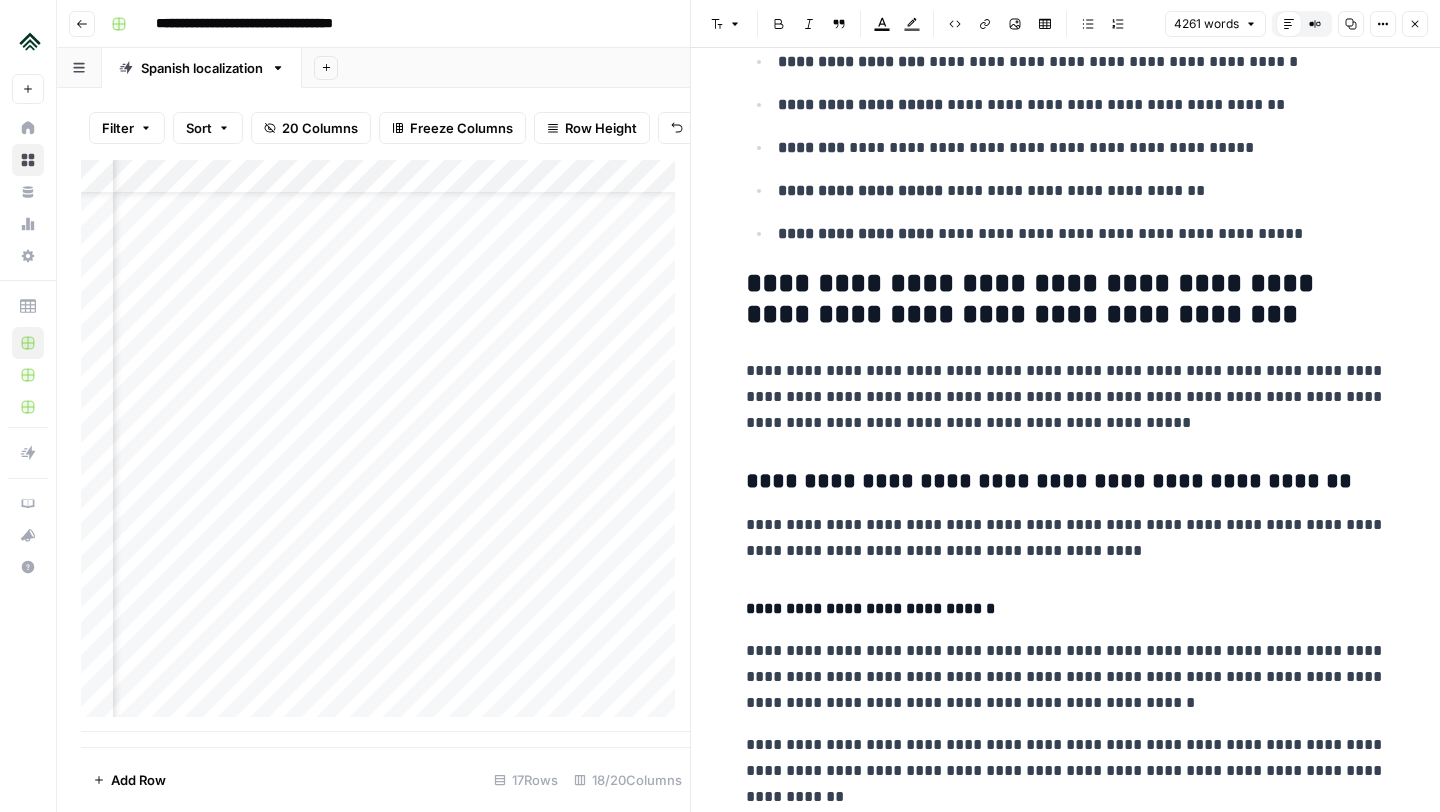 click on "**********" at bounding box center [1066, 397] 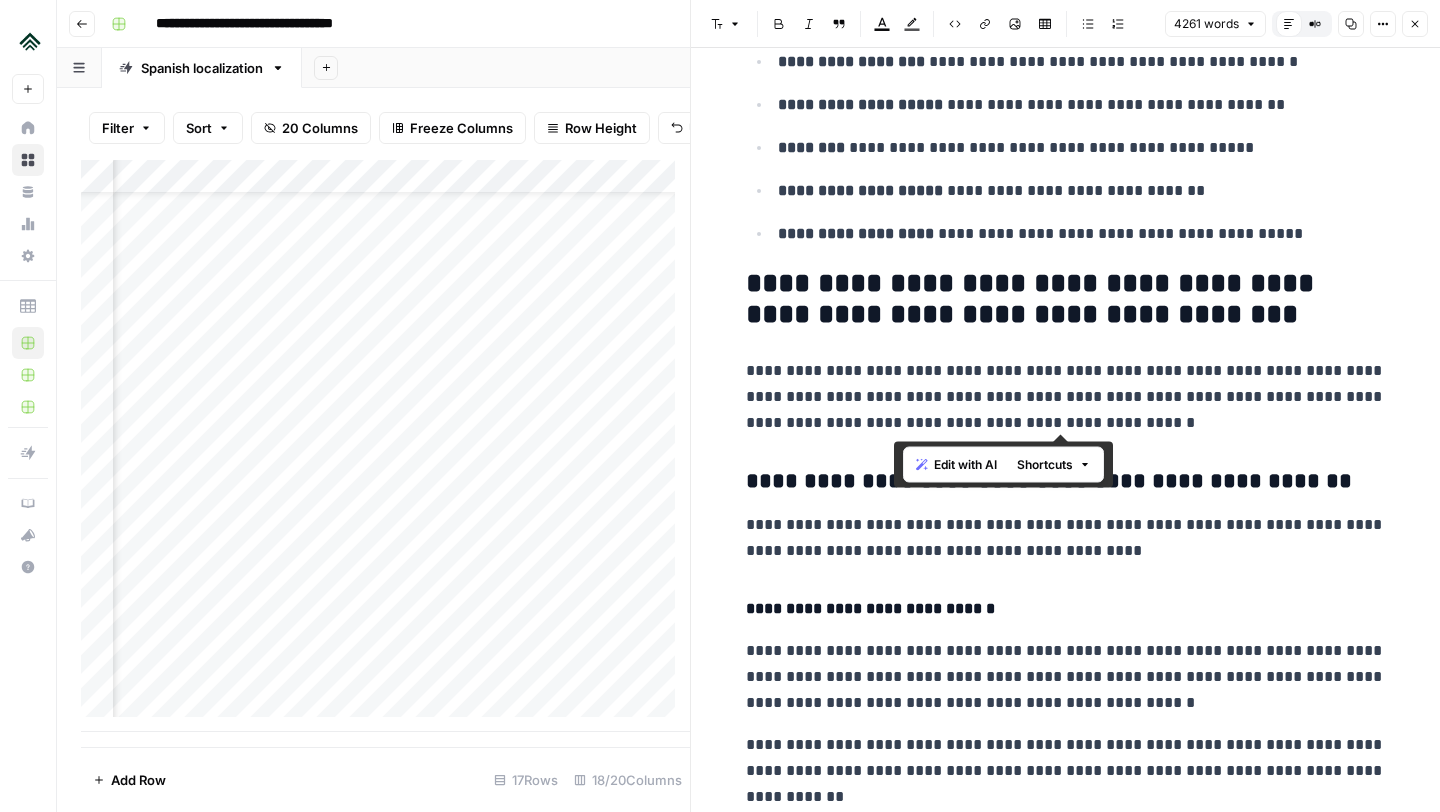 drag, startPoint x: 1226, startPoint y: 398, endPoint x: 891, endPoint y: 411, distance: 335.25214 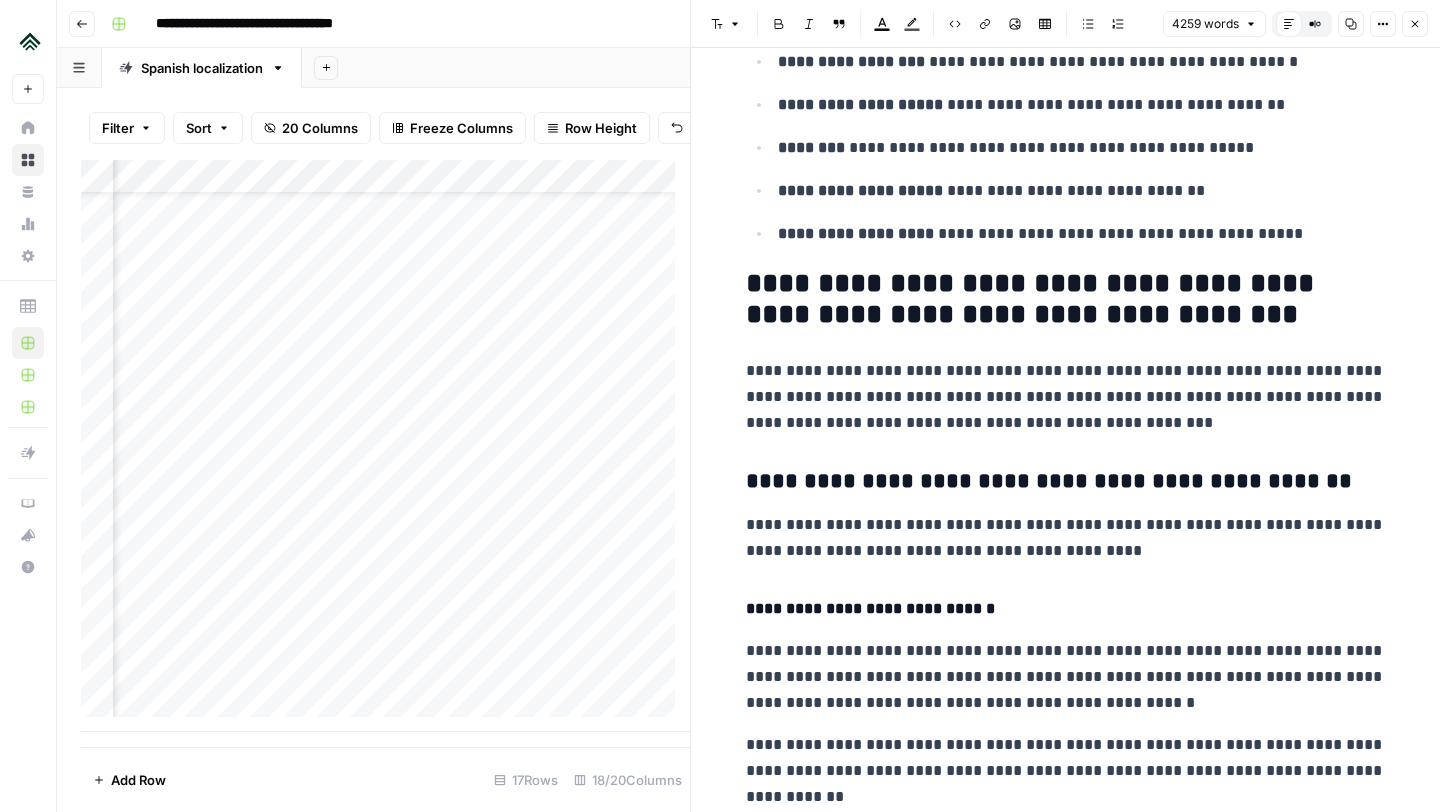 click on "**********" at bounding box center (1066, 397) 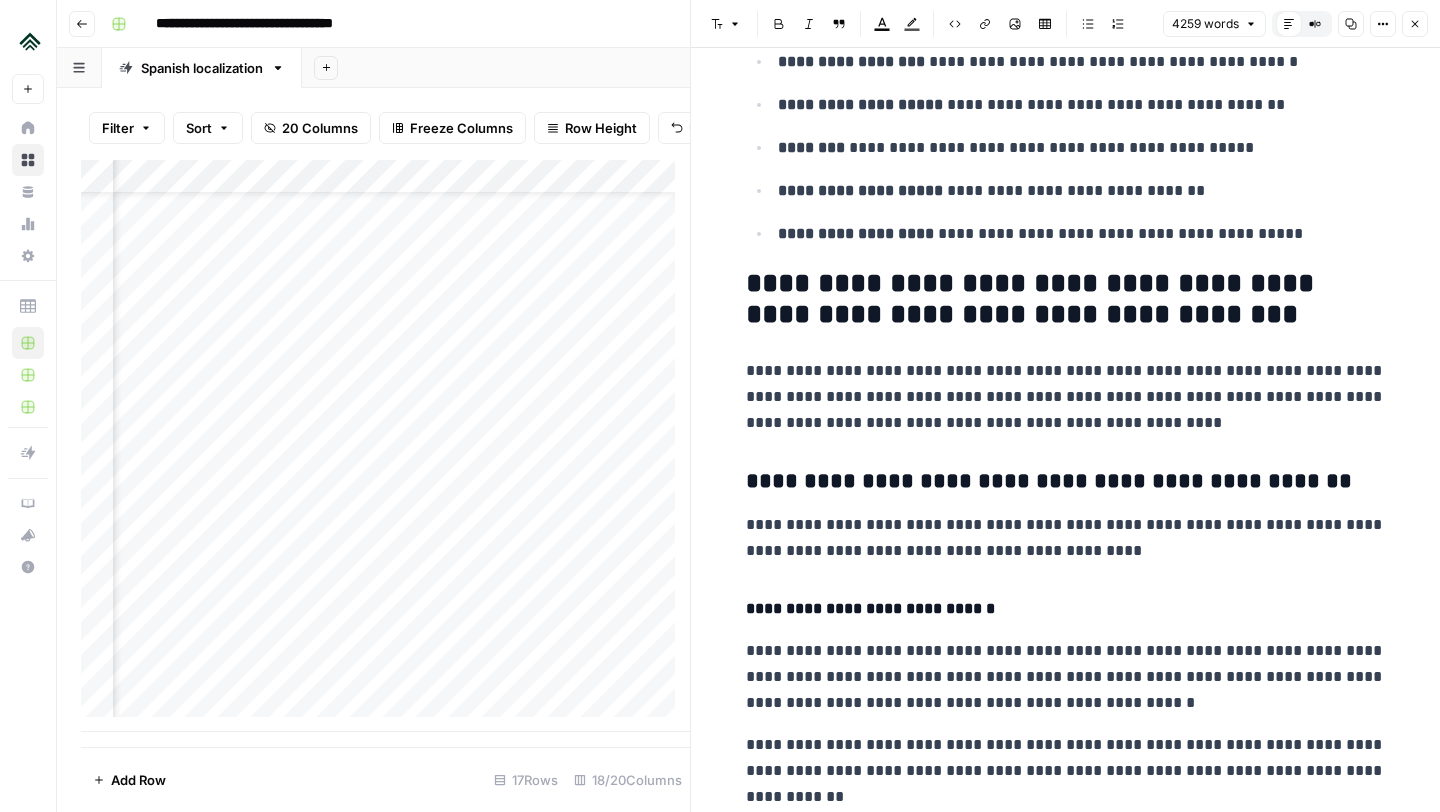 click on "**********" at bounding box center (1066, 397) 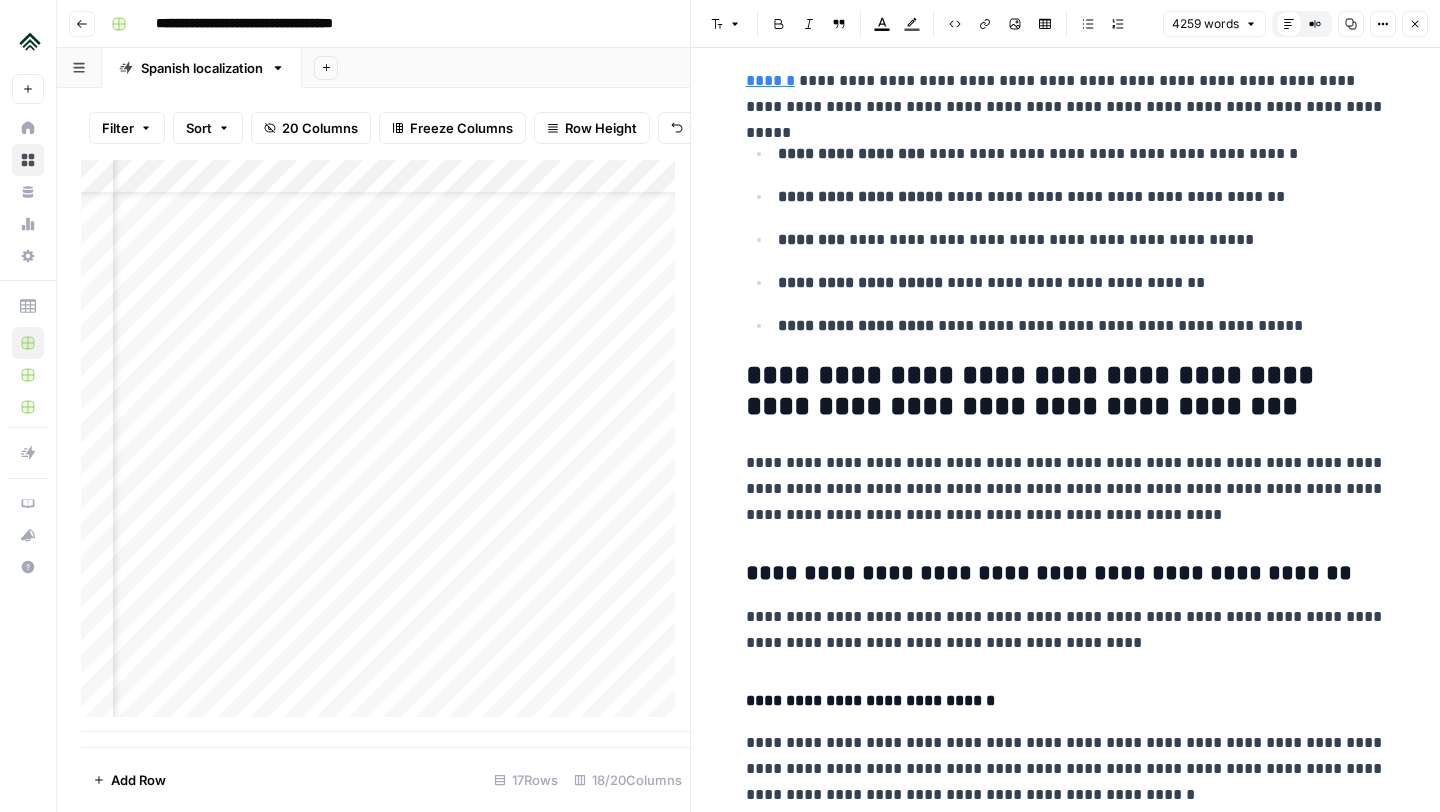 scroll, scrollTop: 1240, scrollLeft: 0, axis: vertical 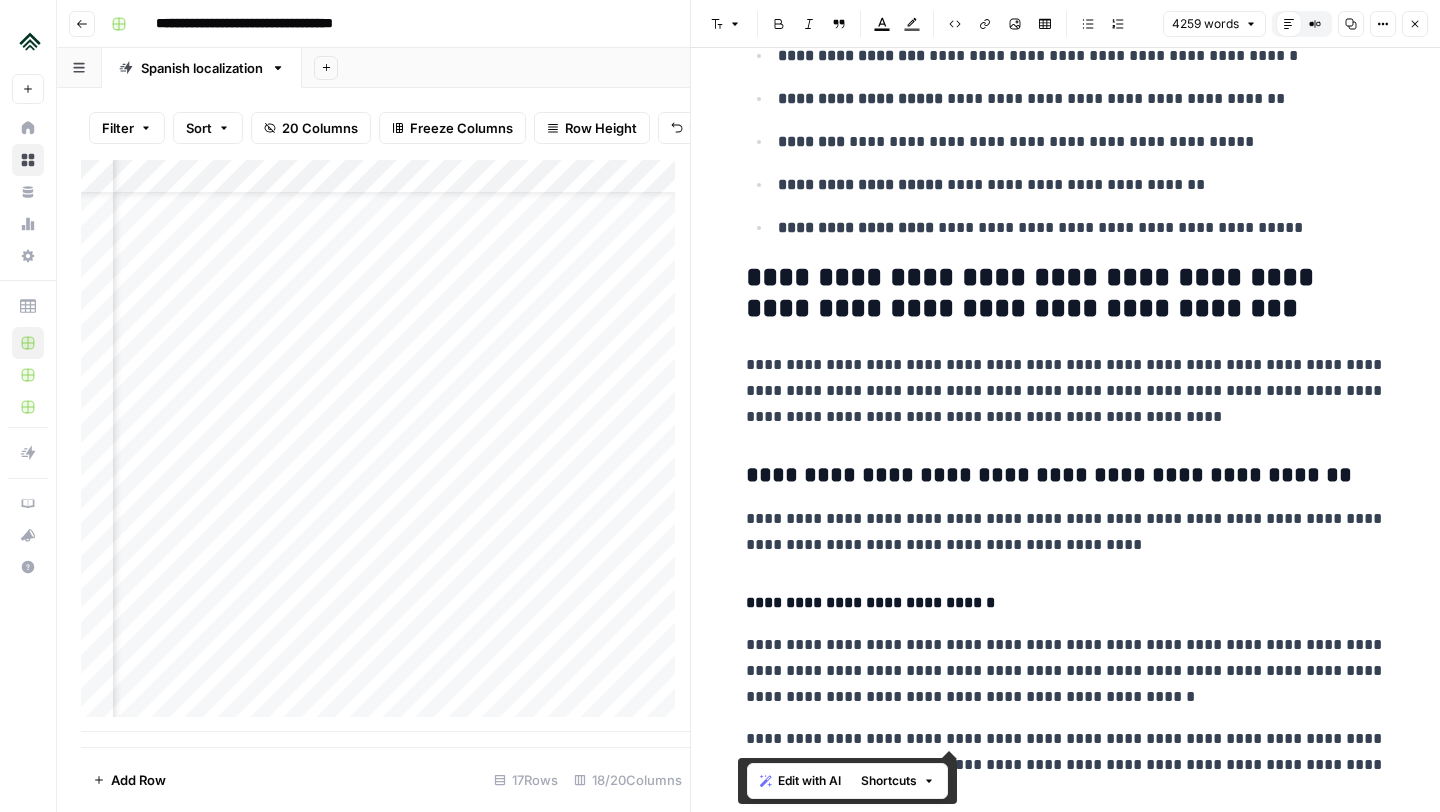 drag, startPoint x: 1271, startPoint y: 558, endPoint x: 754, endPoint y: 286, distance: 584.1857 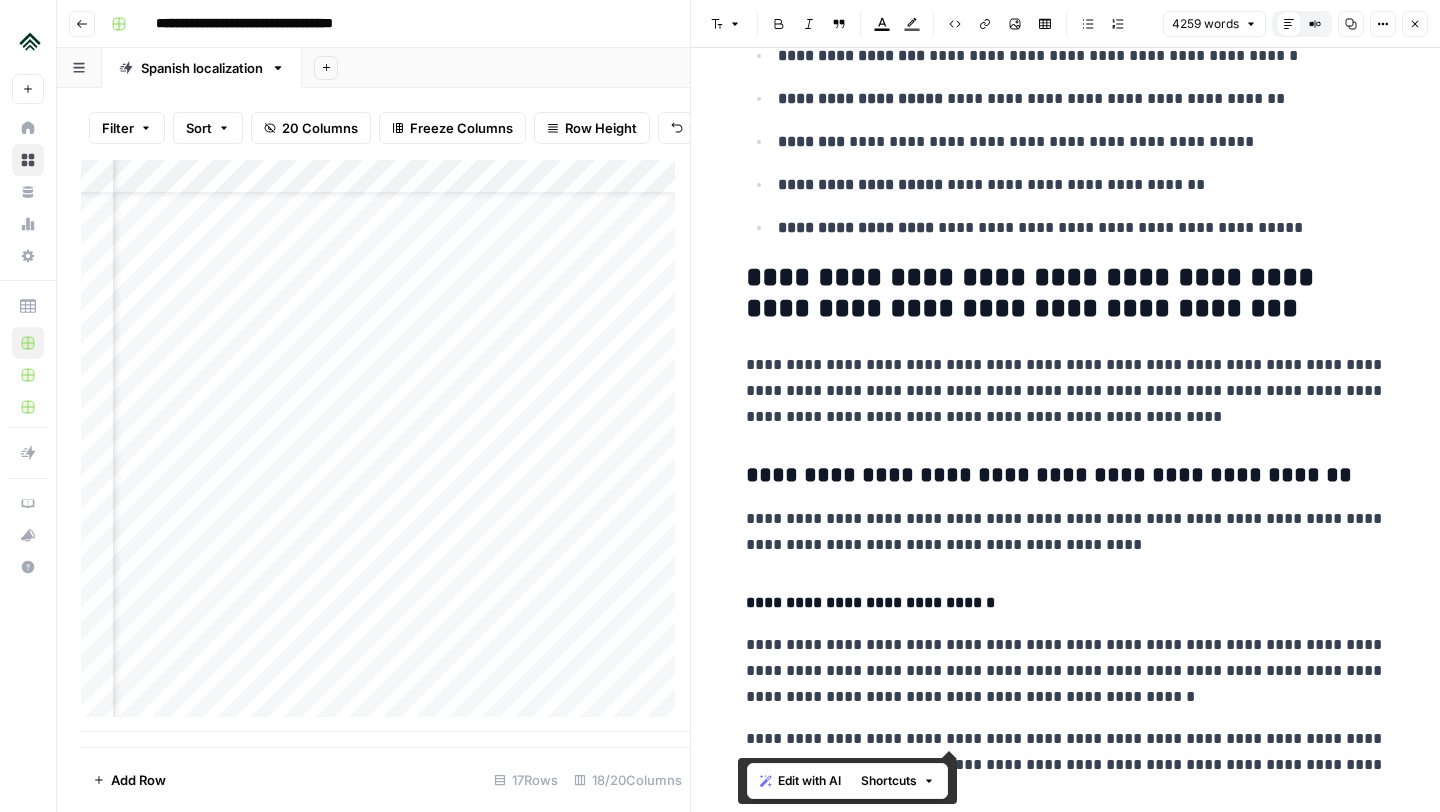 click on "**********" at bounding box center [1066, 294] 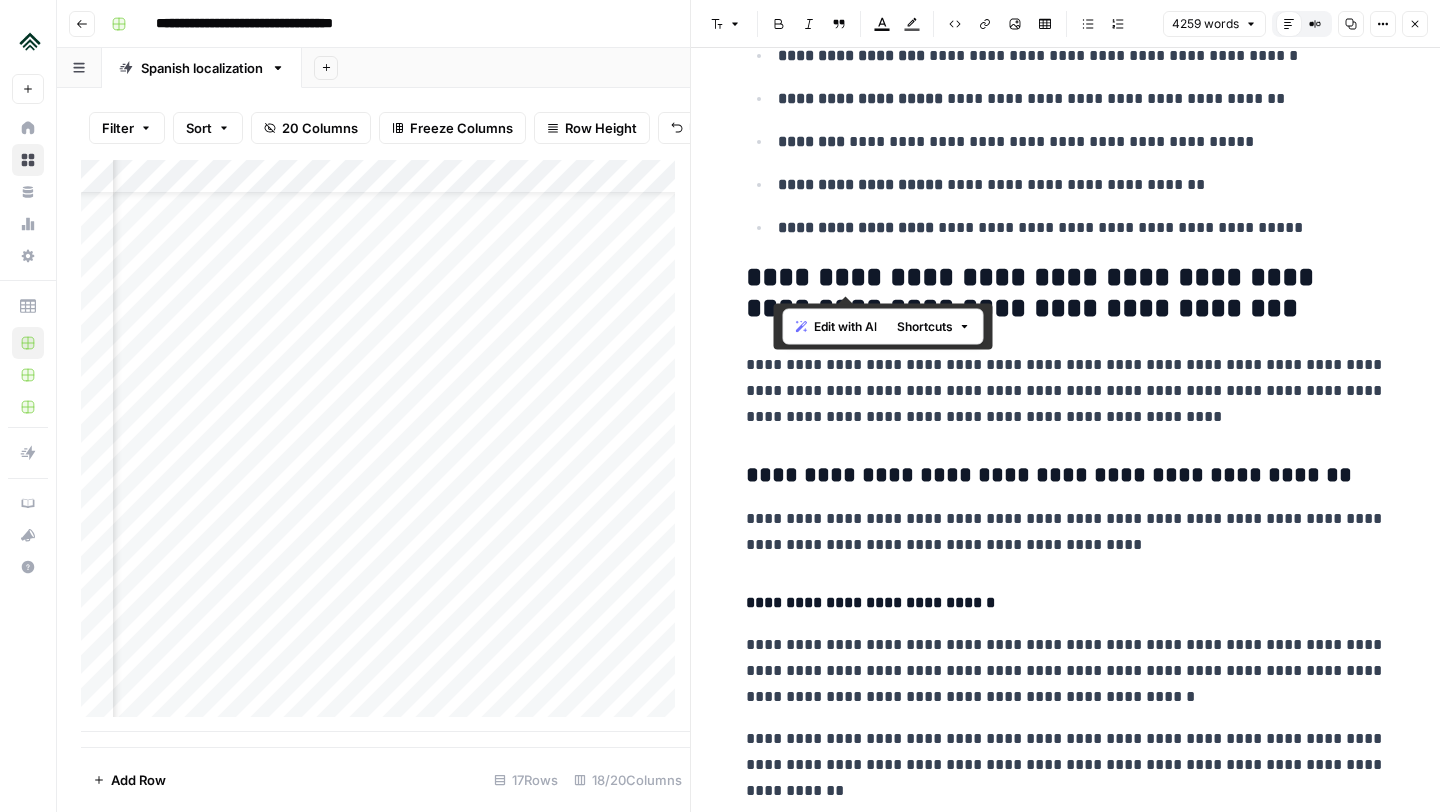 click on "**********" at bounding box center (1066, 294) 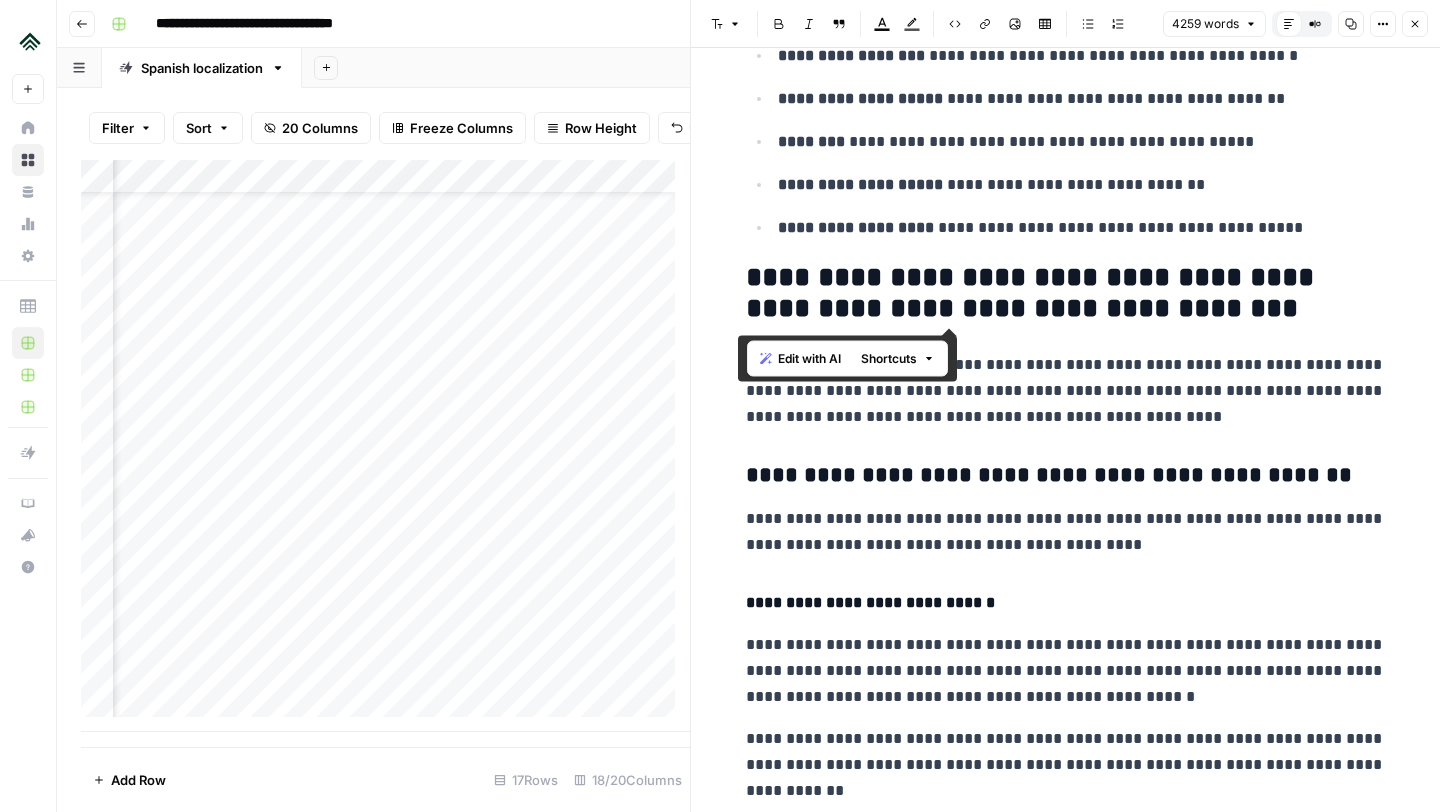 click on "**********" at bounding box center (1066, 294) 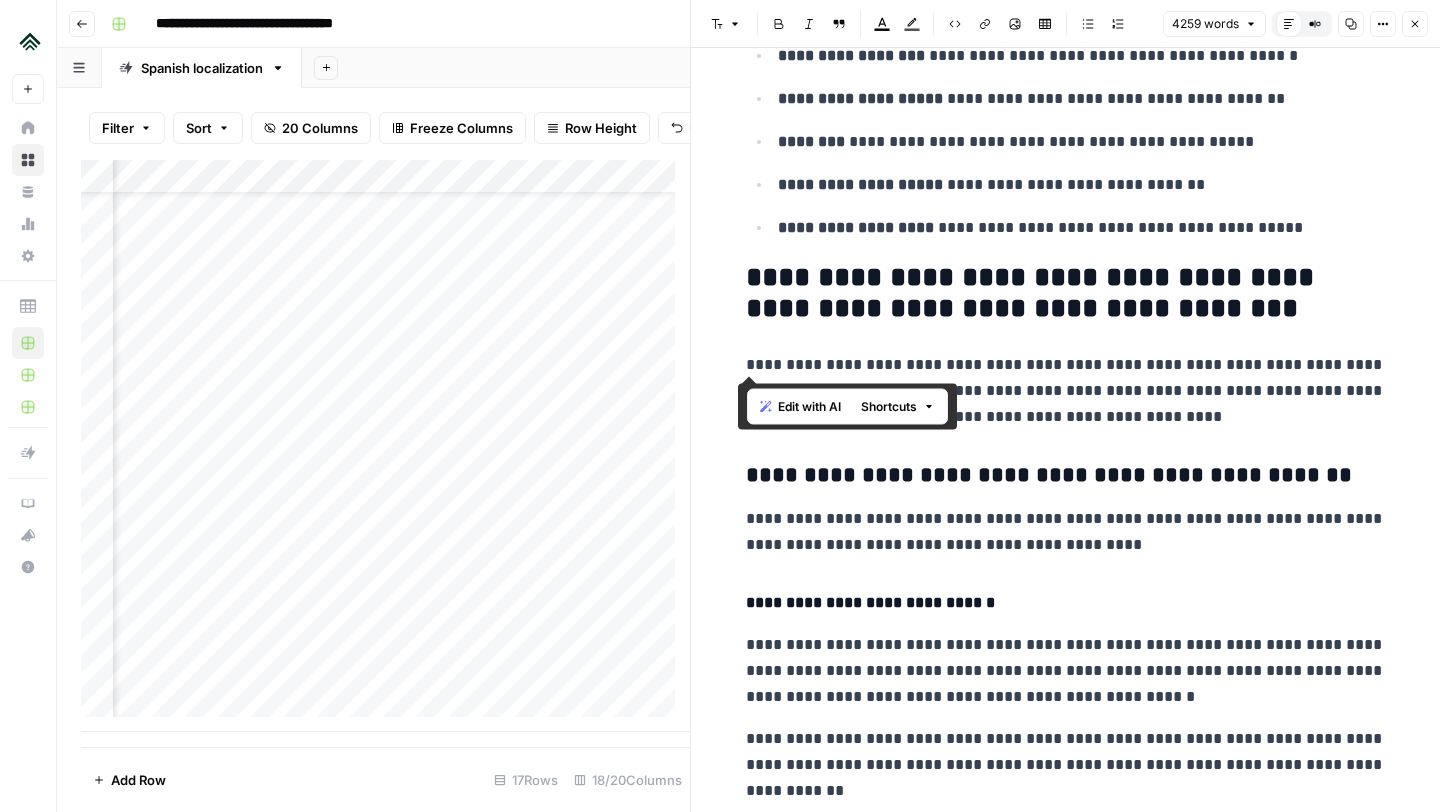click on "Font style" at bounding box center (726, 24) 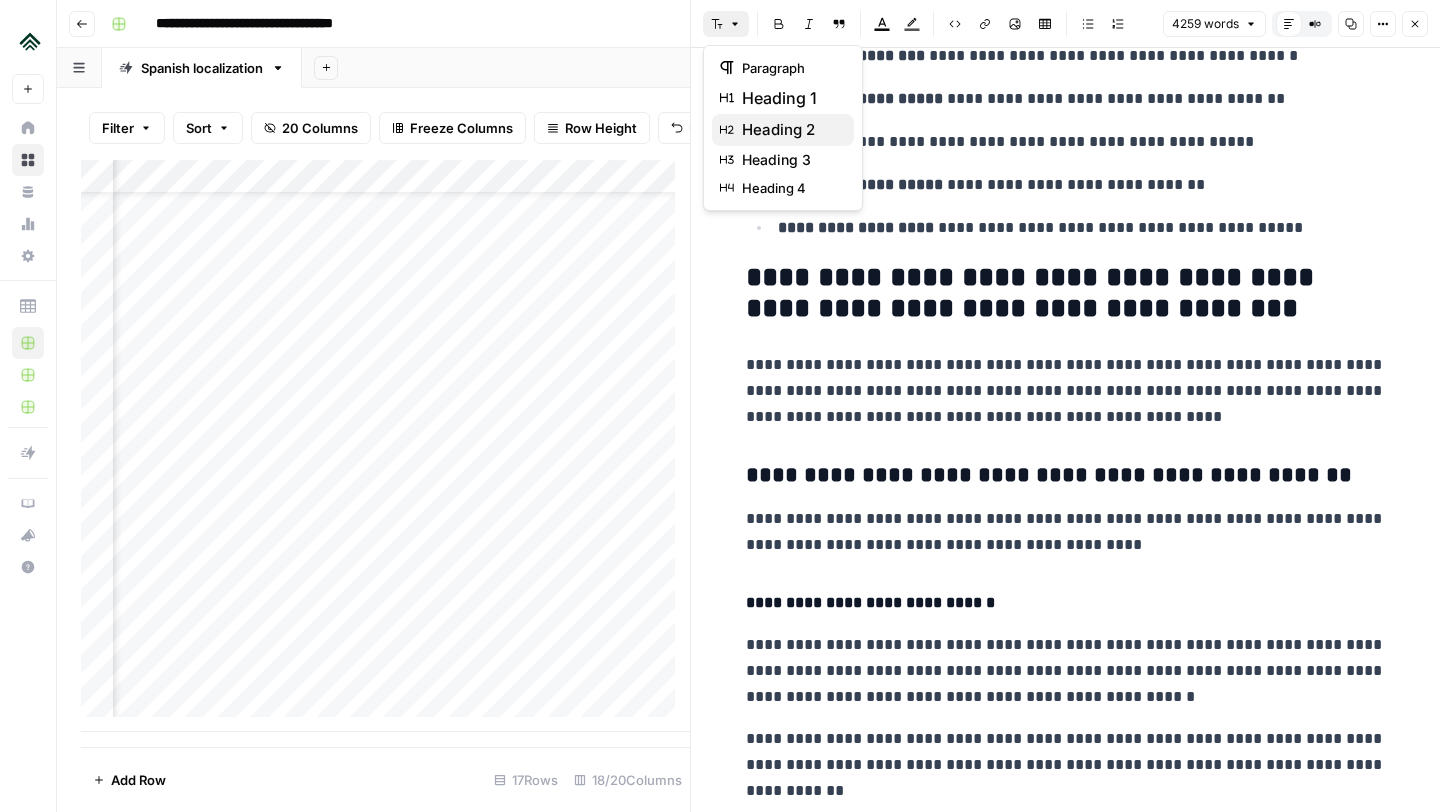 click on "heading 2" at bounding box center [778, 130] 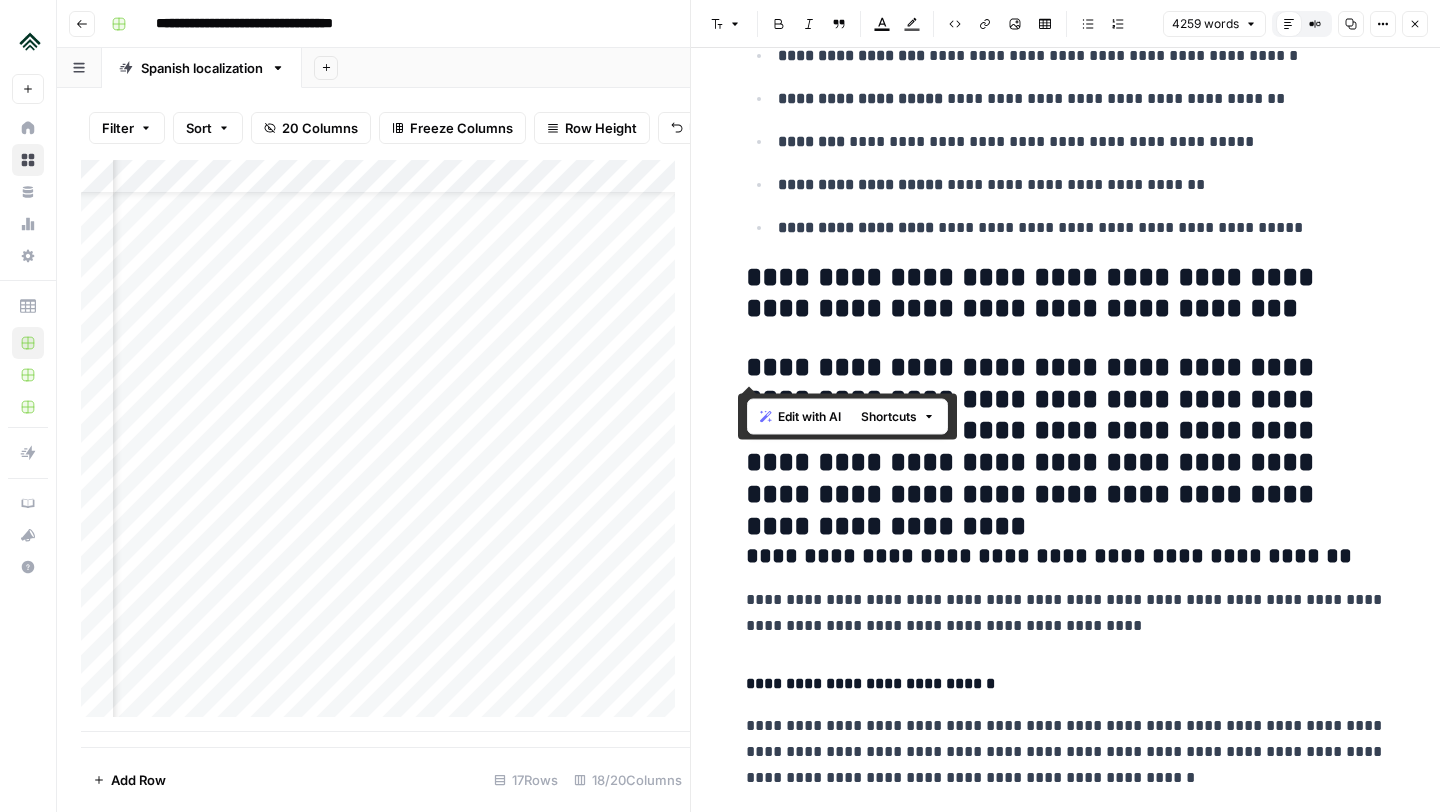 click on "**********" at bounding box center [1066, 432] 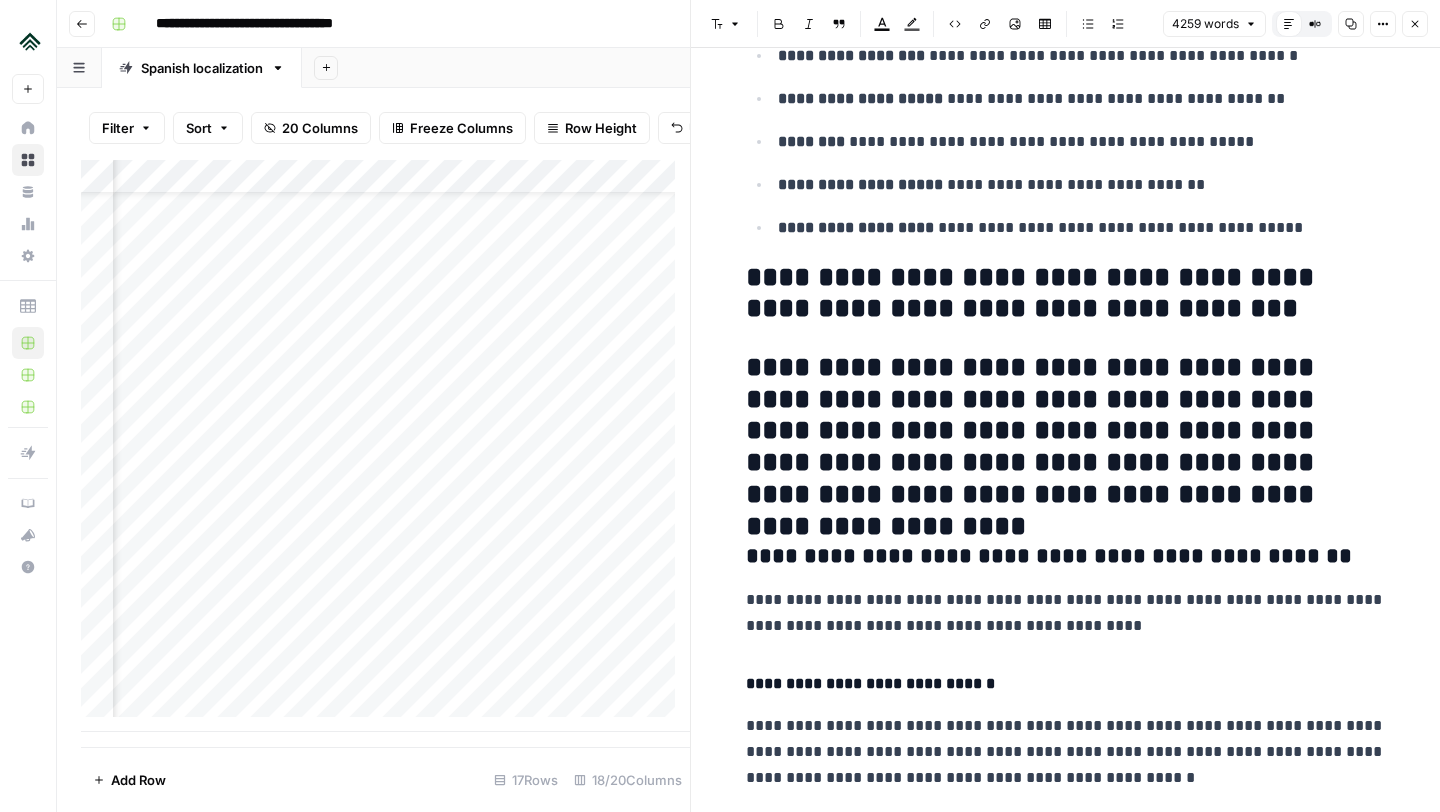 click on "**********" at bounding box center (1066, 432) 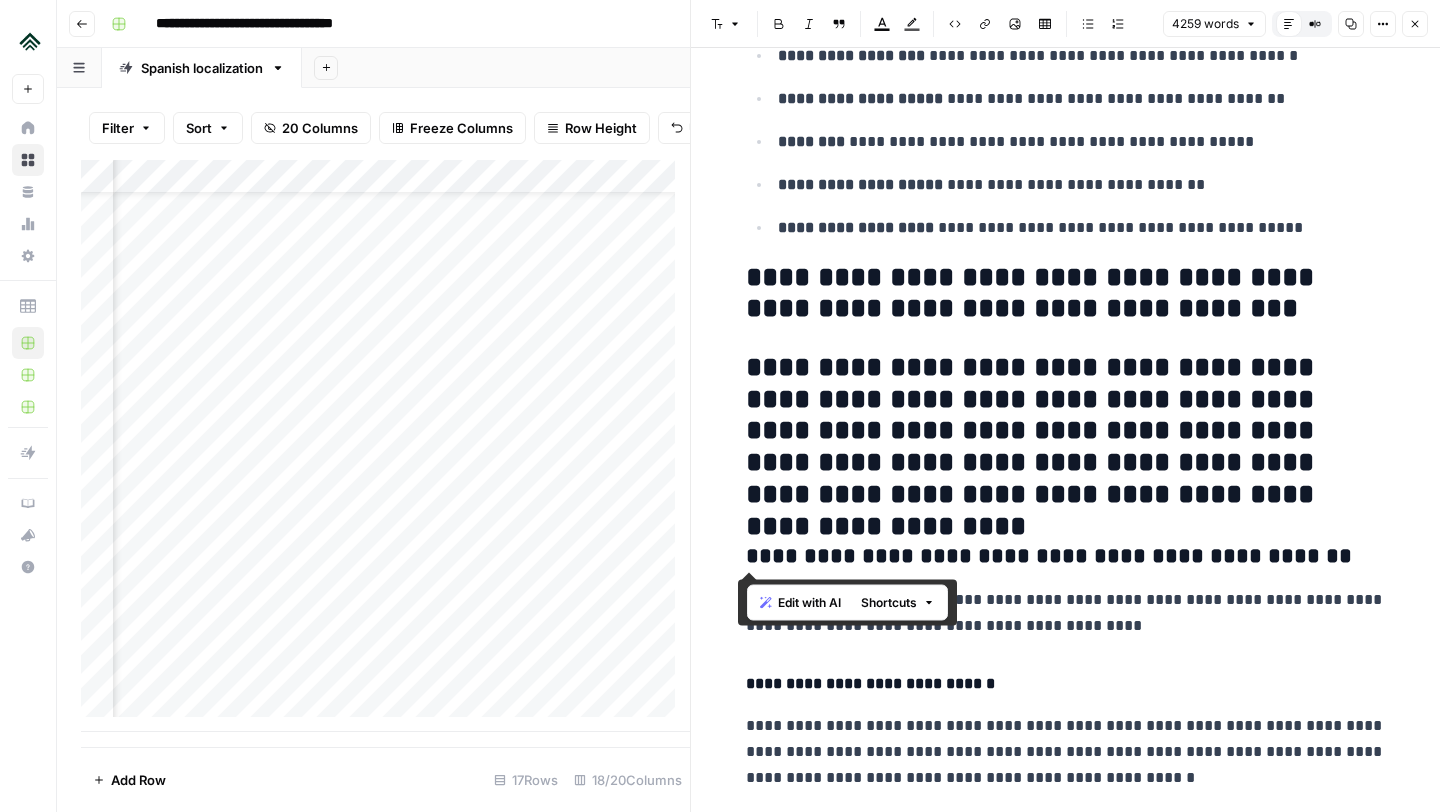 drag, startPoint x: 741, startPoint y: 371, endPoint x: 1126, endPoint y: 494, distance: 404.17075 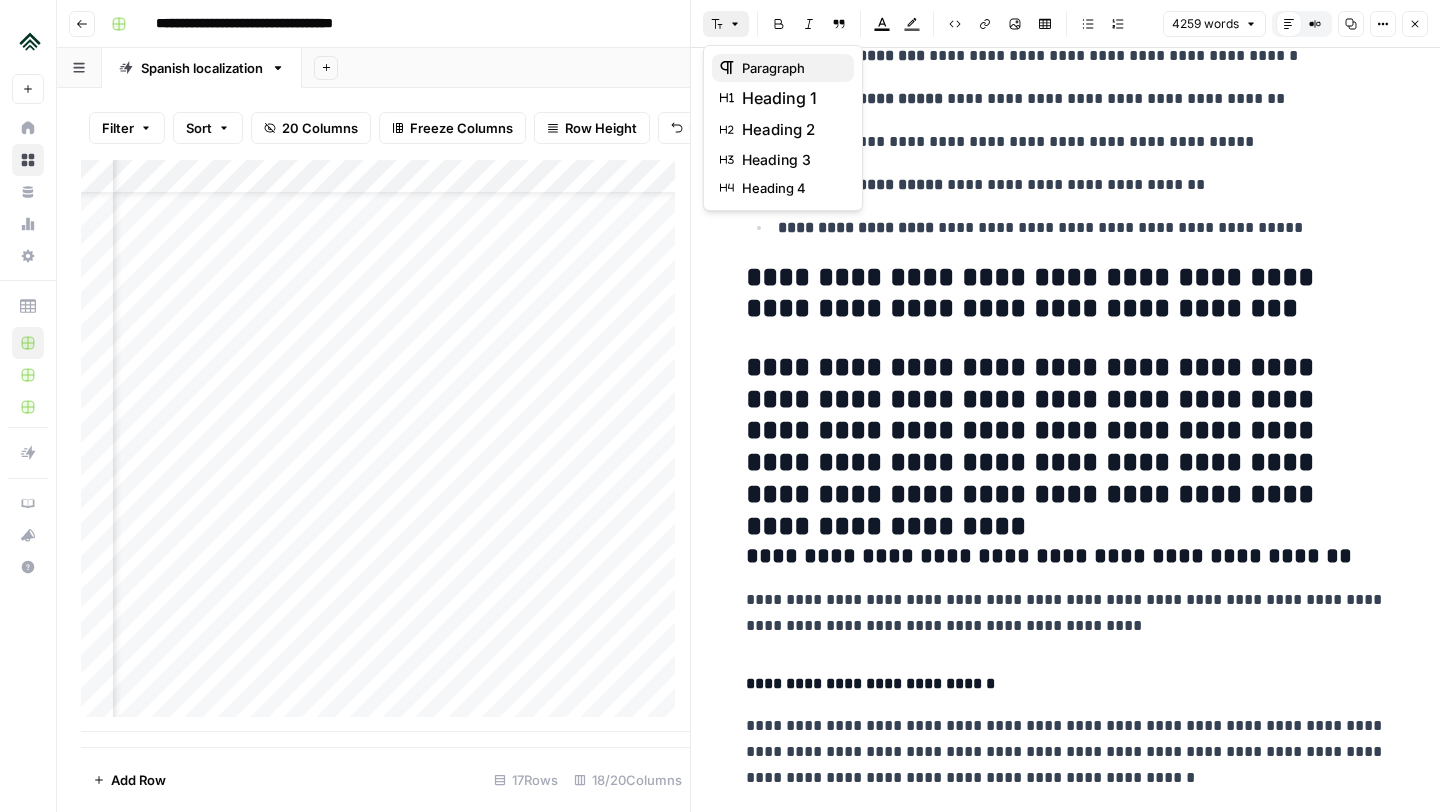 click on "paragraph" at bounding box center [783, 68] 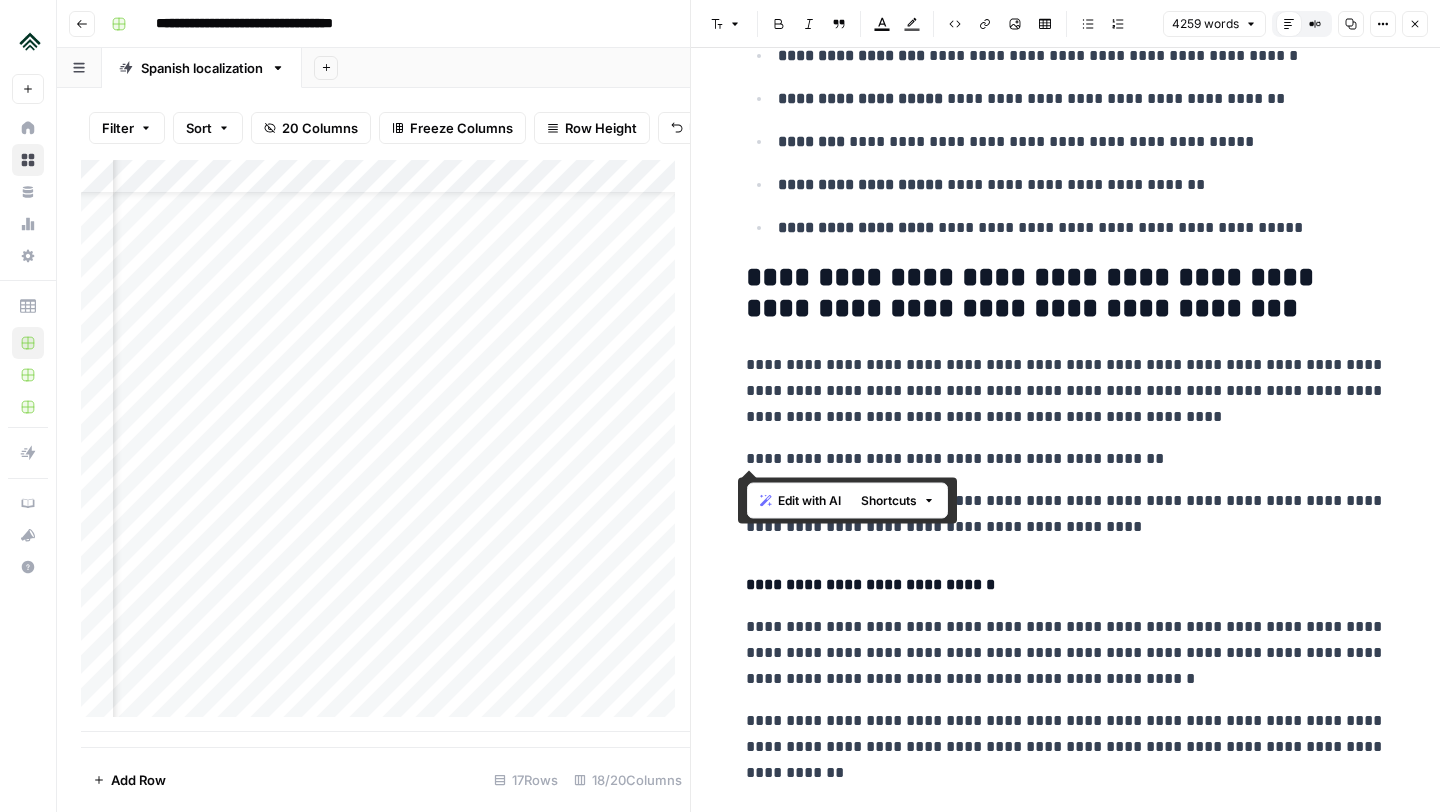 click on "**********" at bounding box center [1066, 294] 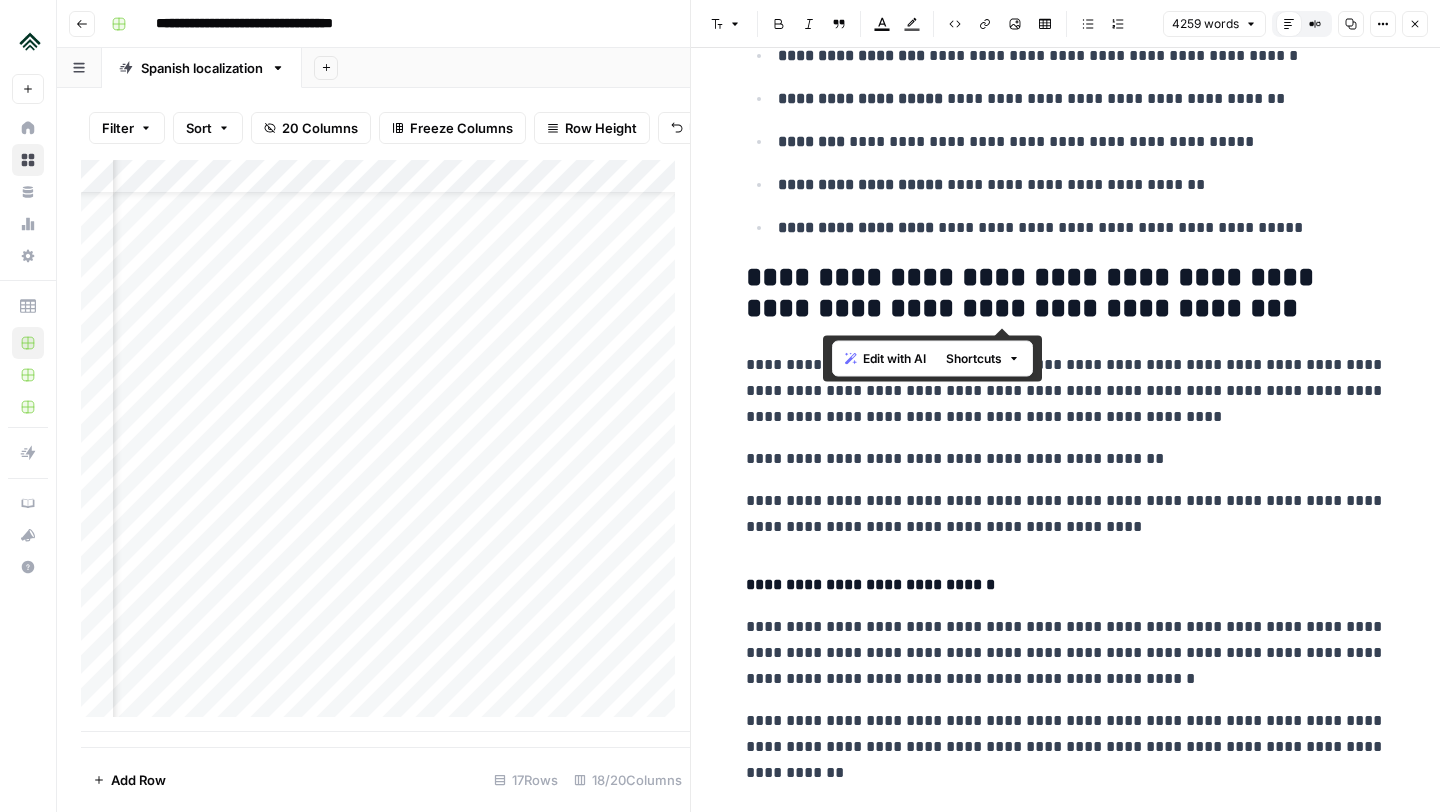 drag, startPoint x: 1176, startPoint y: 313, endPoint x: 767, endPoint y: 276, distance: 410.6702 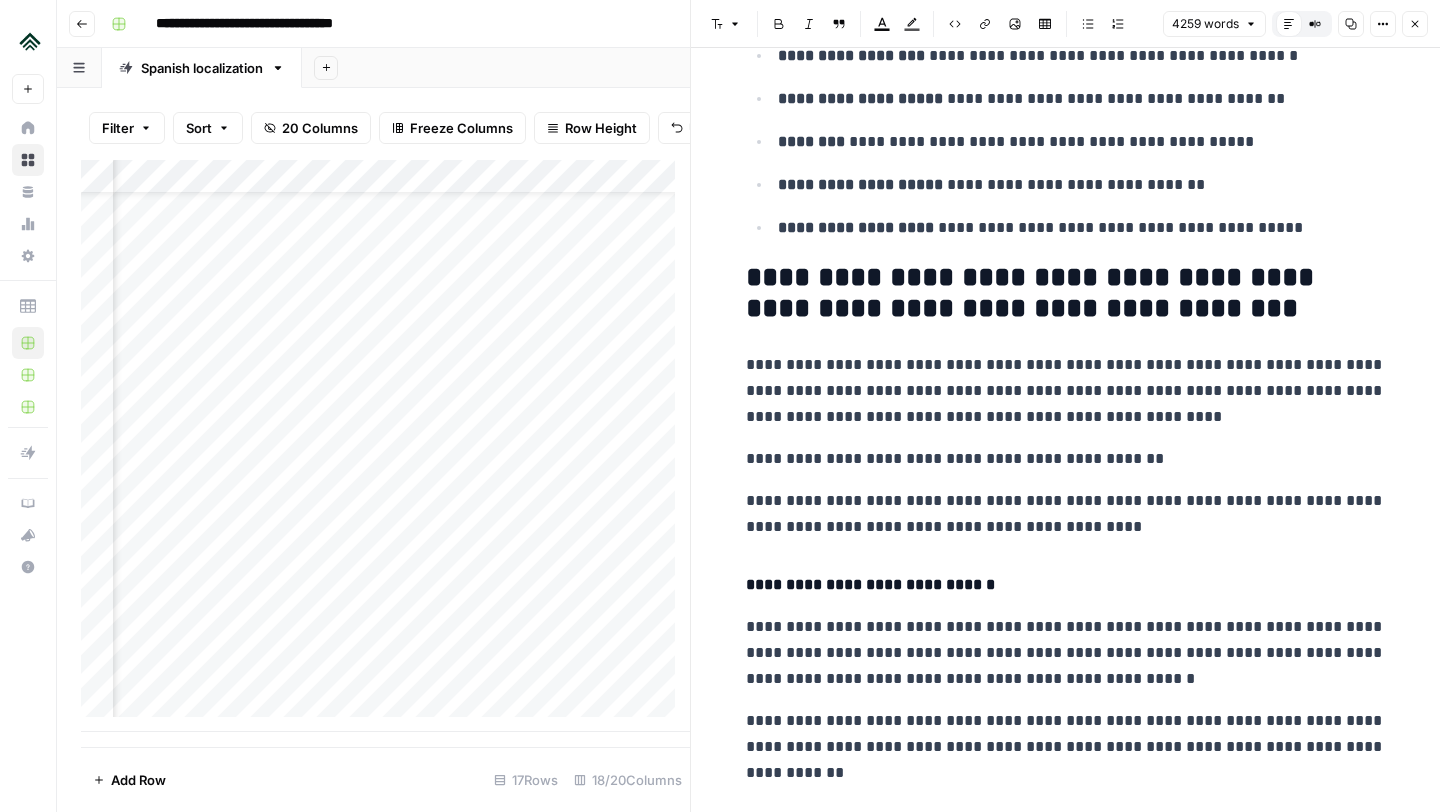 click on "**********" at bounding box center (1066, 7742) 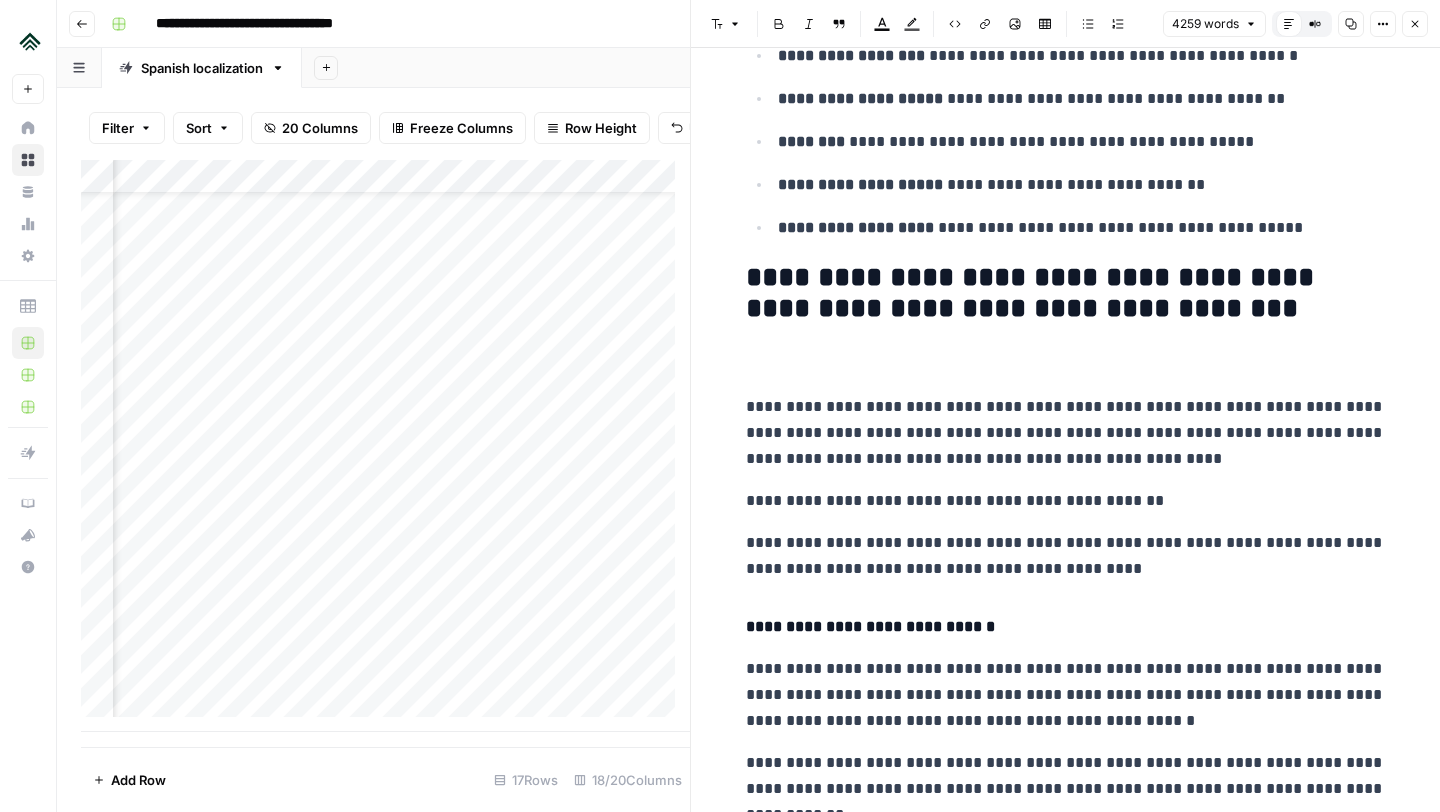 click on "**********" at bounding box center [1066, 294] 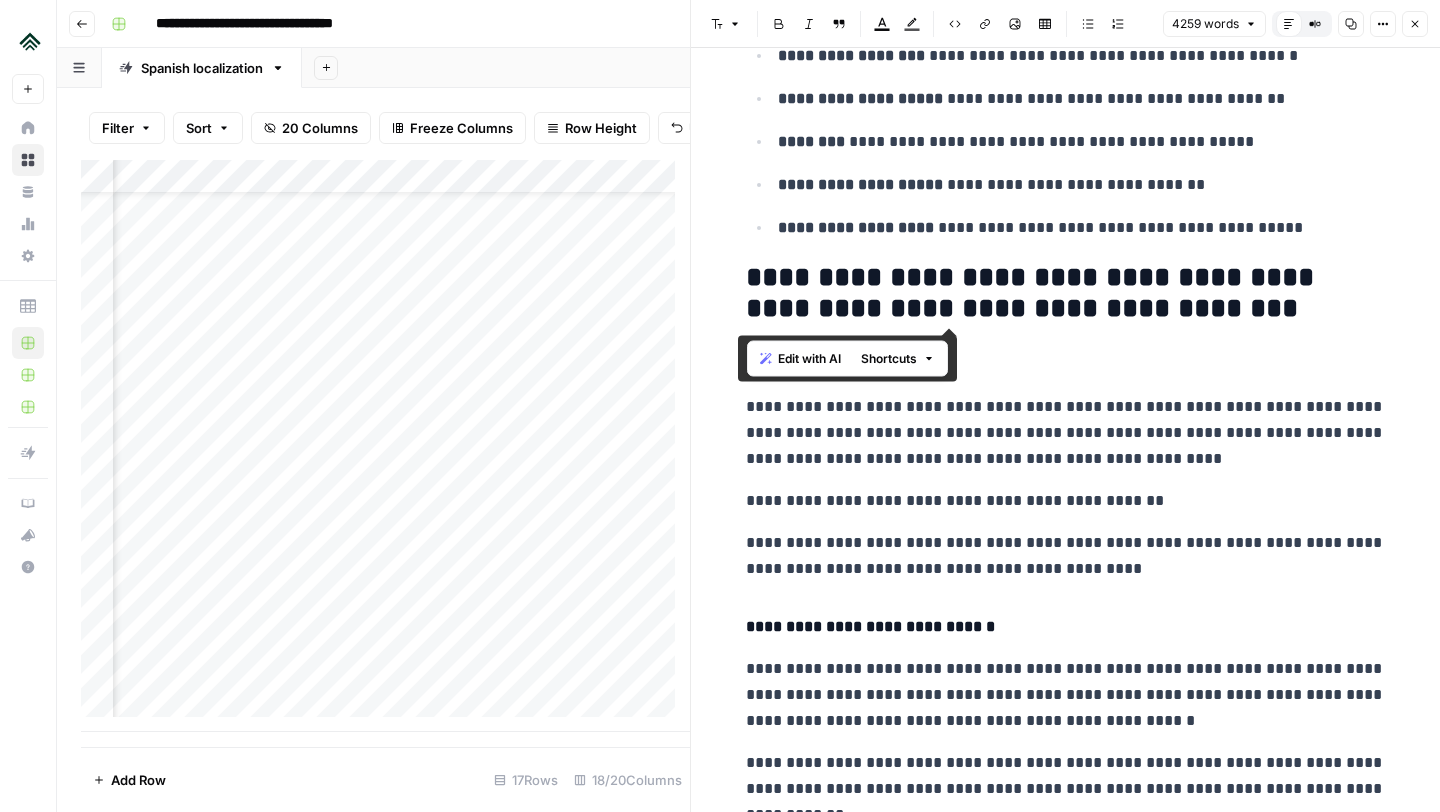 drag, startPoint x: 1178, startPoint y: 310, endPoint x: 730, endPoint y: 270, distance: 449.78217 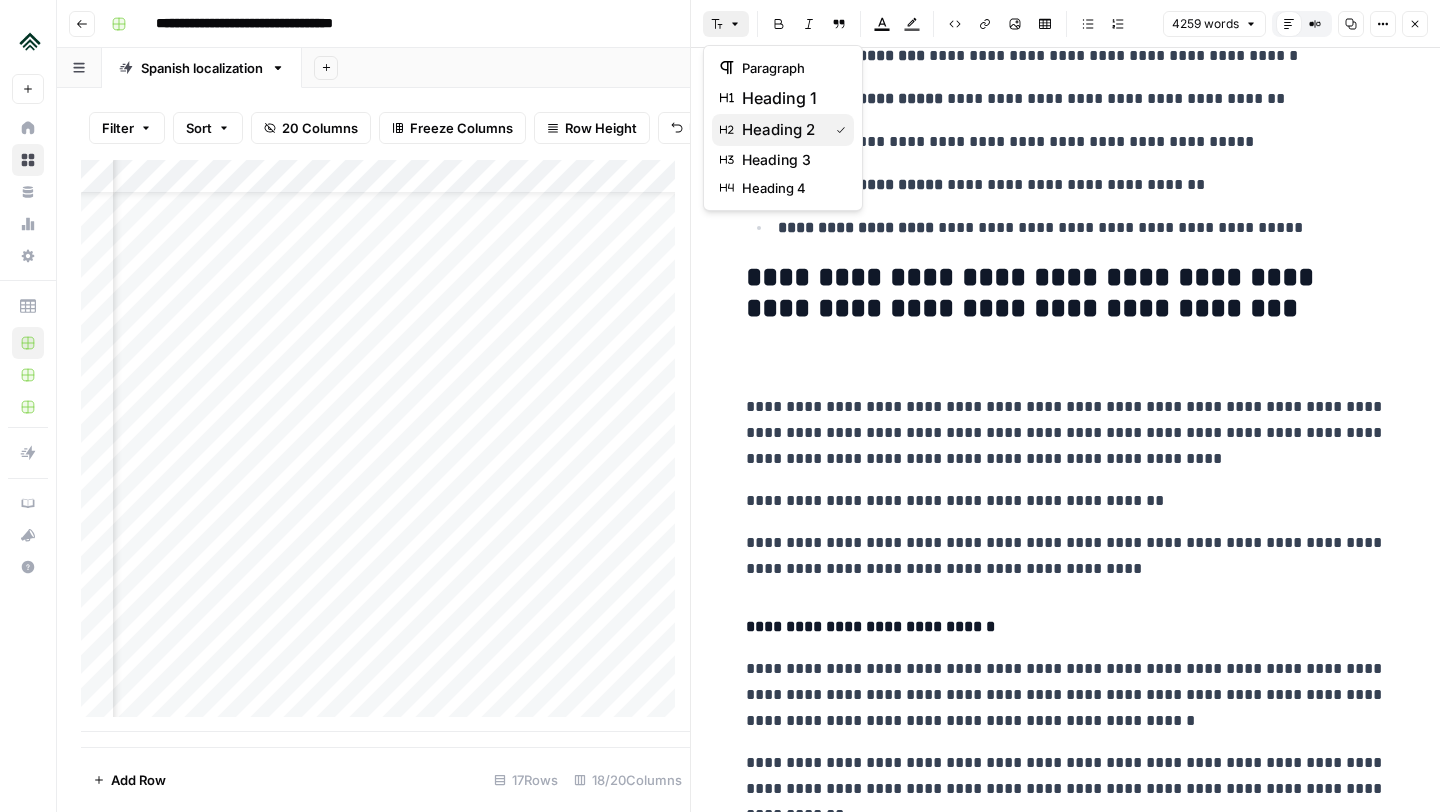 click on "heading 2" at bounding box center [778, 130] 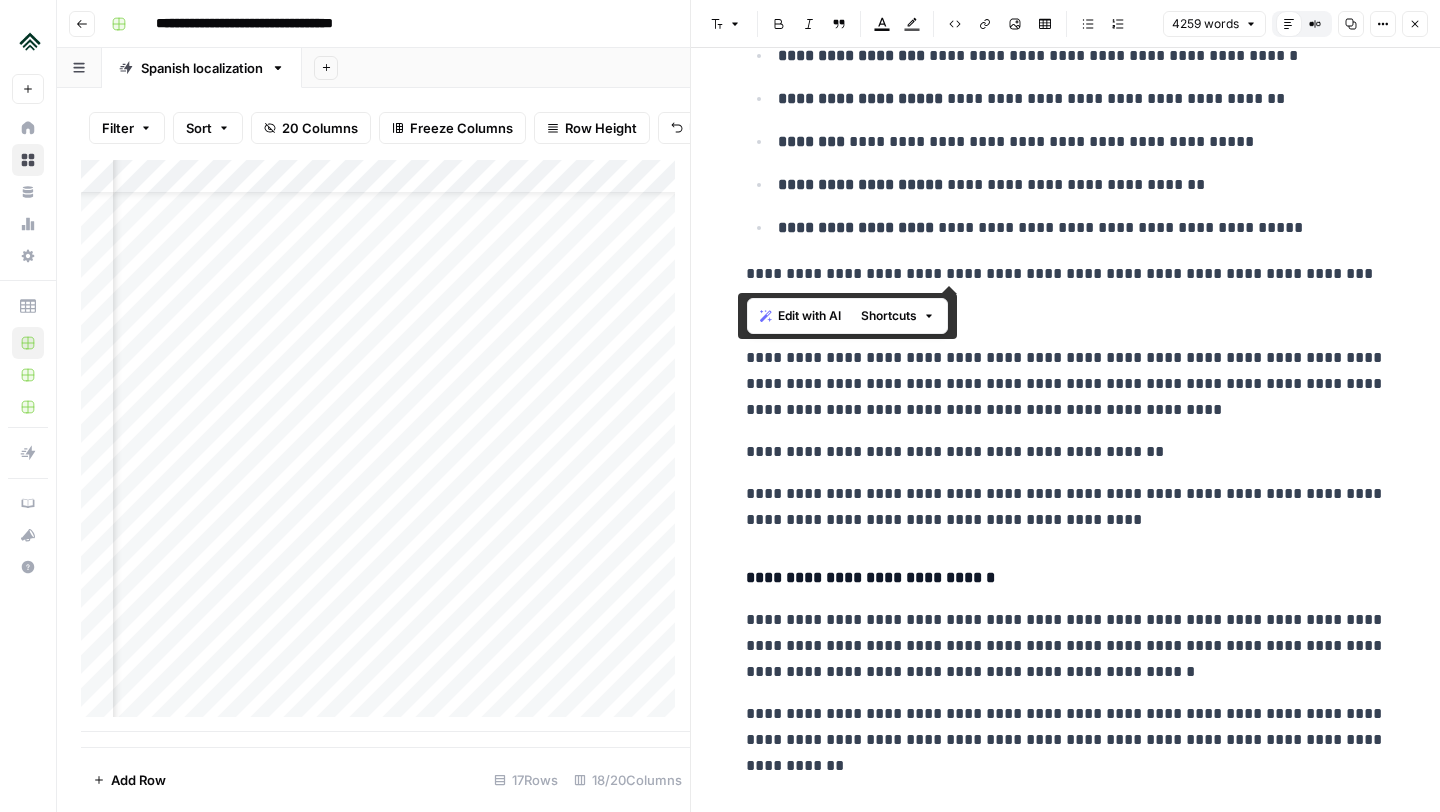 click on "Font style" at bounding box center (726, 24) 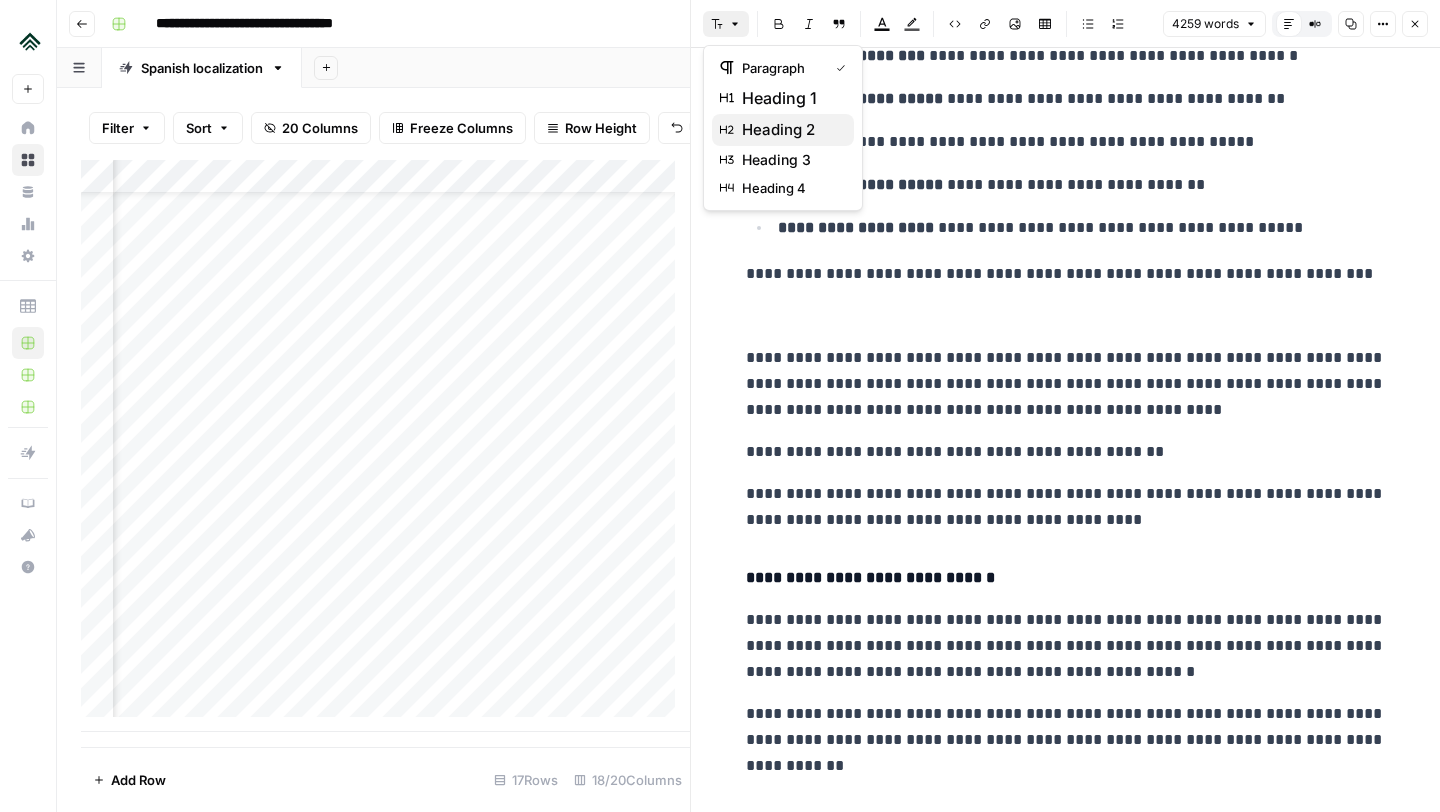 click on "heading 2" at bounding box center (778, 130) 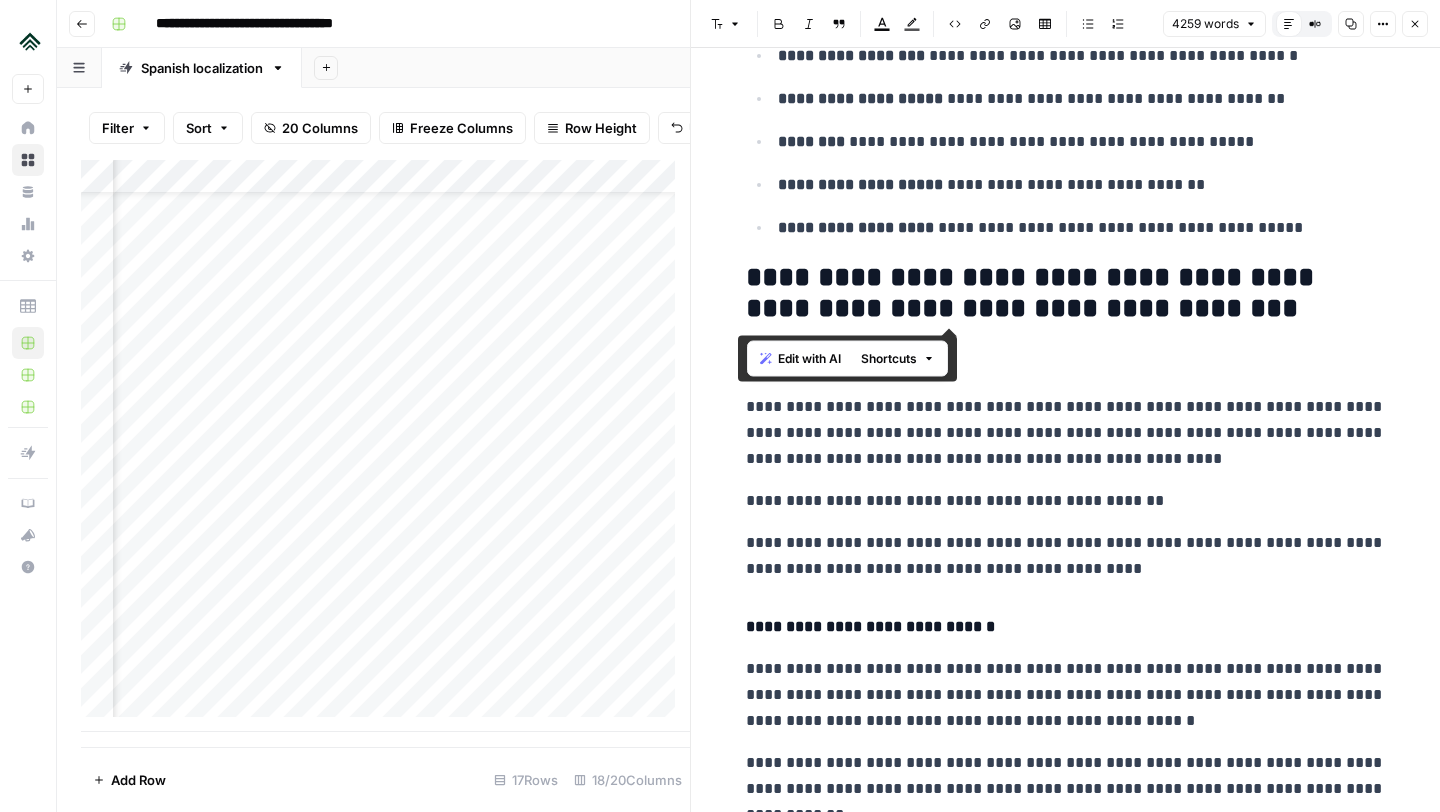 click on "**********" at bounding box center [1066, 433] 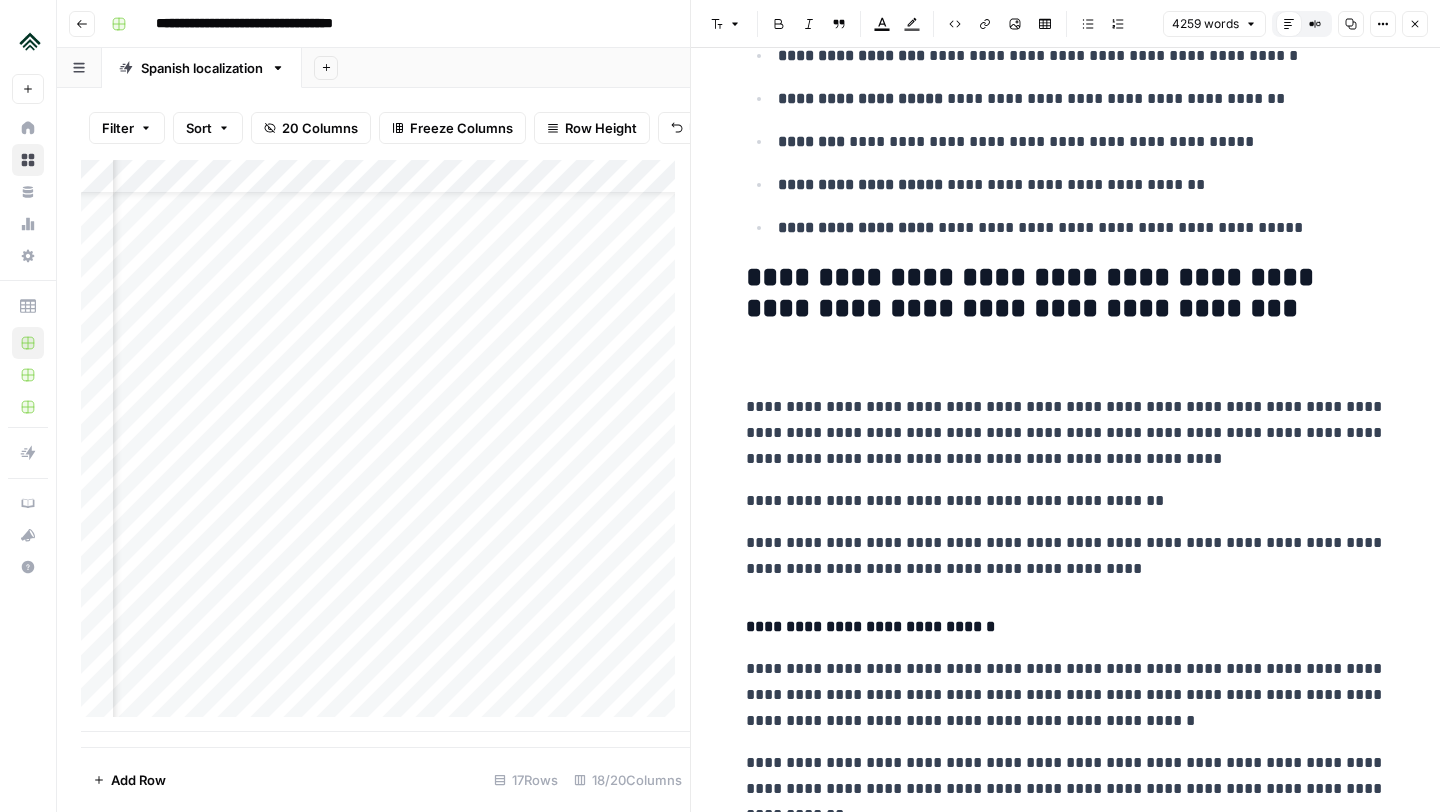 click on "**********" at bounding box center (1065, 7747) 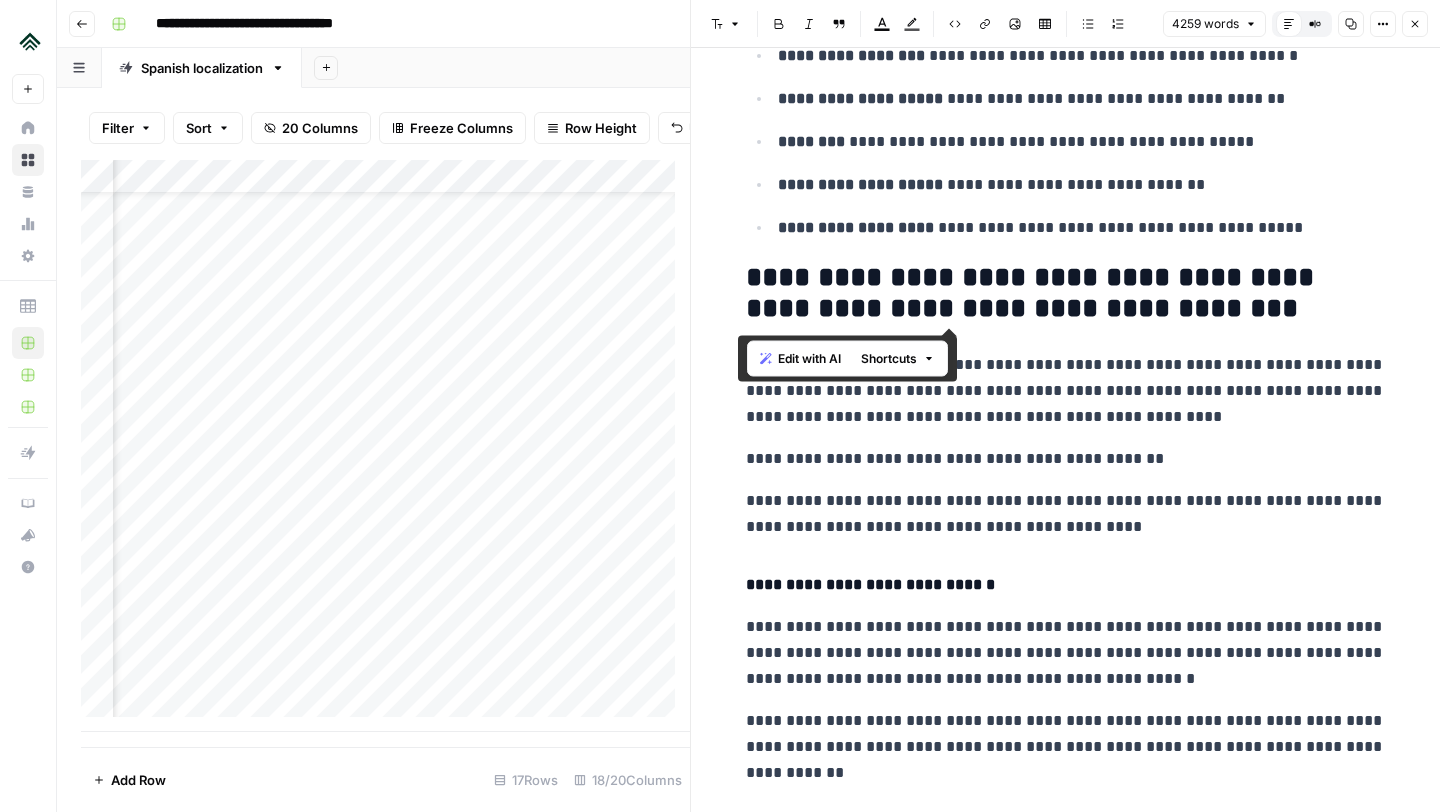 drag, startPoint x: 1178, startPoint y: 311, endPoint x: 699, endPoint y: 274, distance: 480.42688 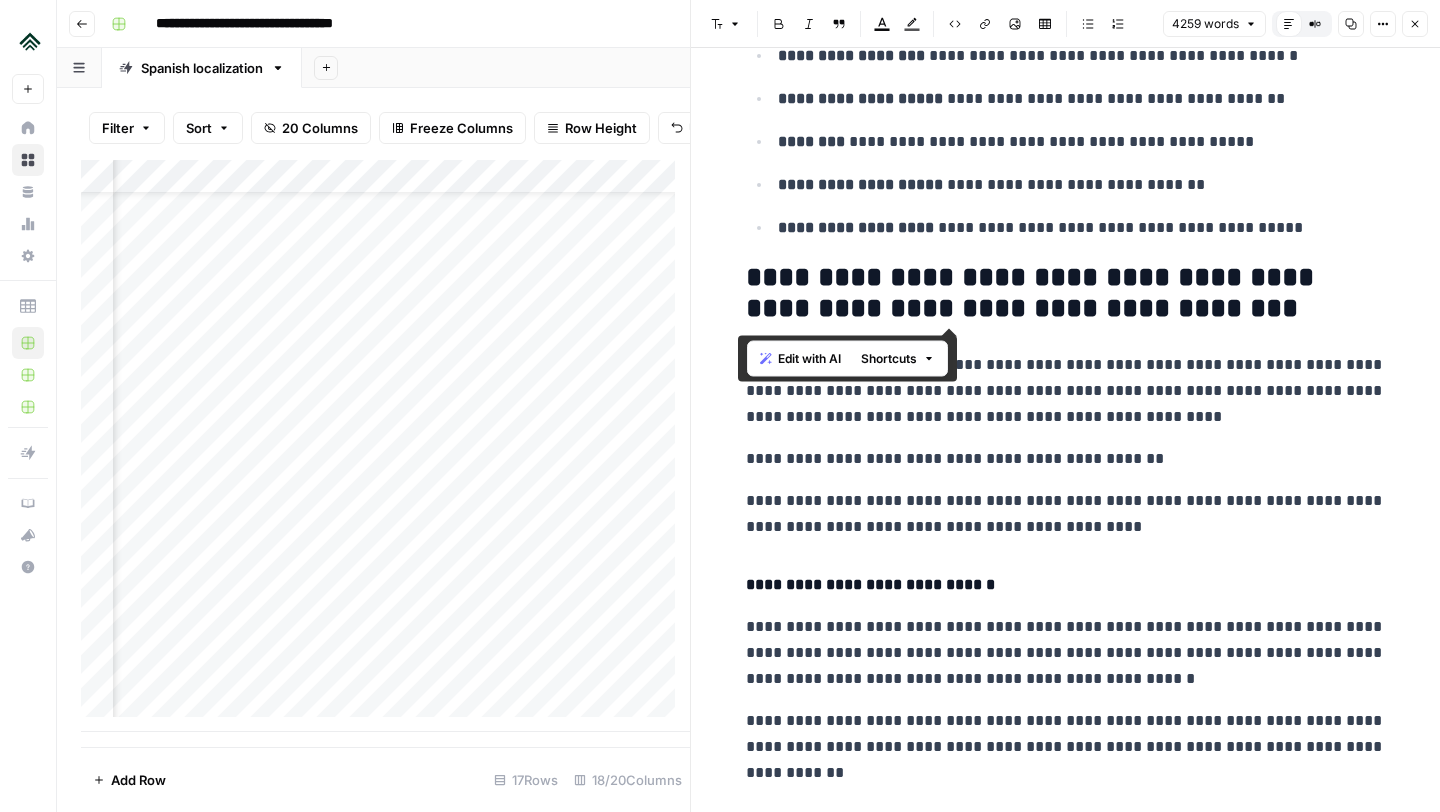 scroll, scrollTop: 72, scrollLeft: 2790, axis: both 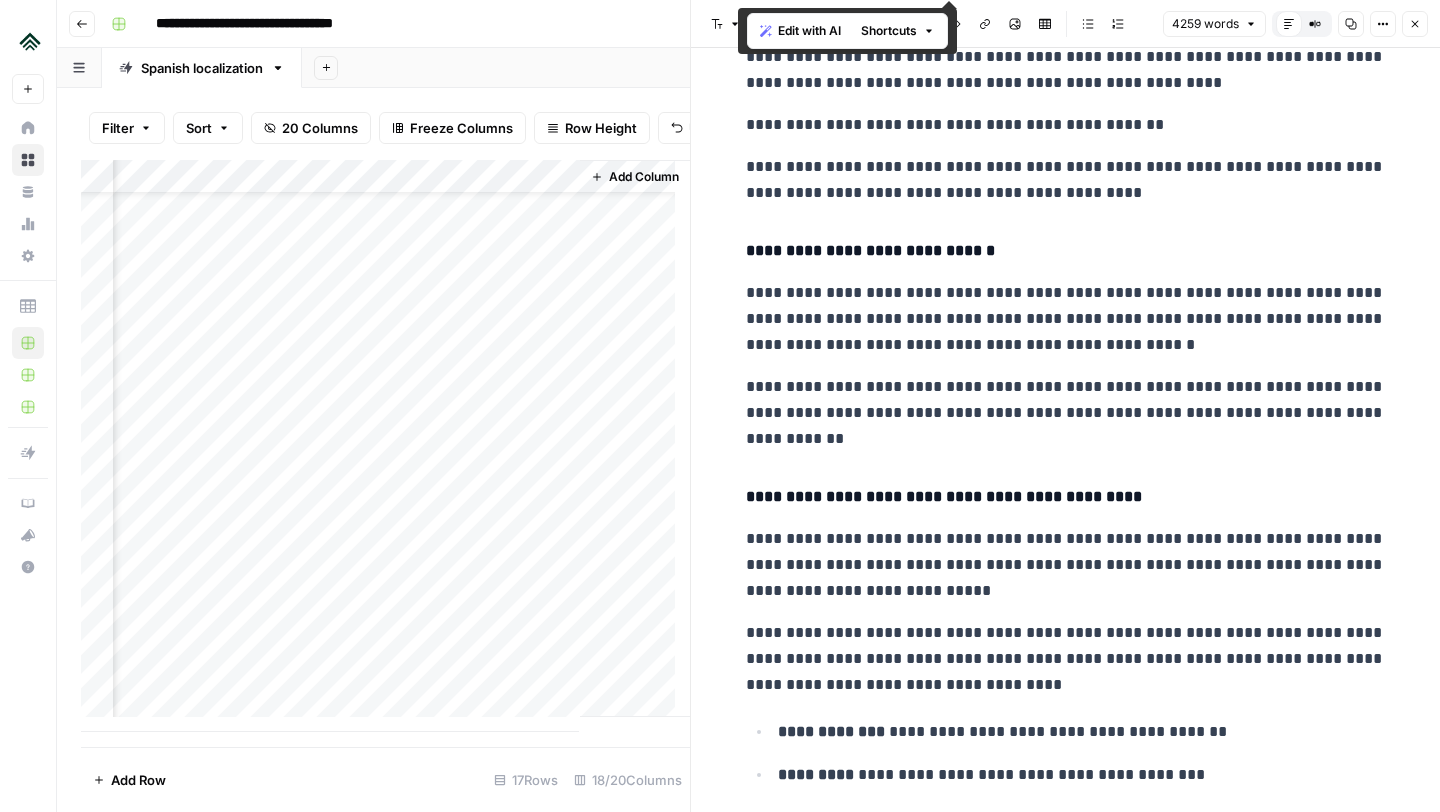 click on "**********" at bounding box center (1066, 413) 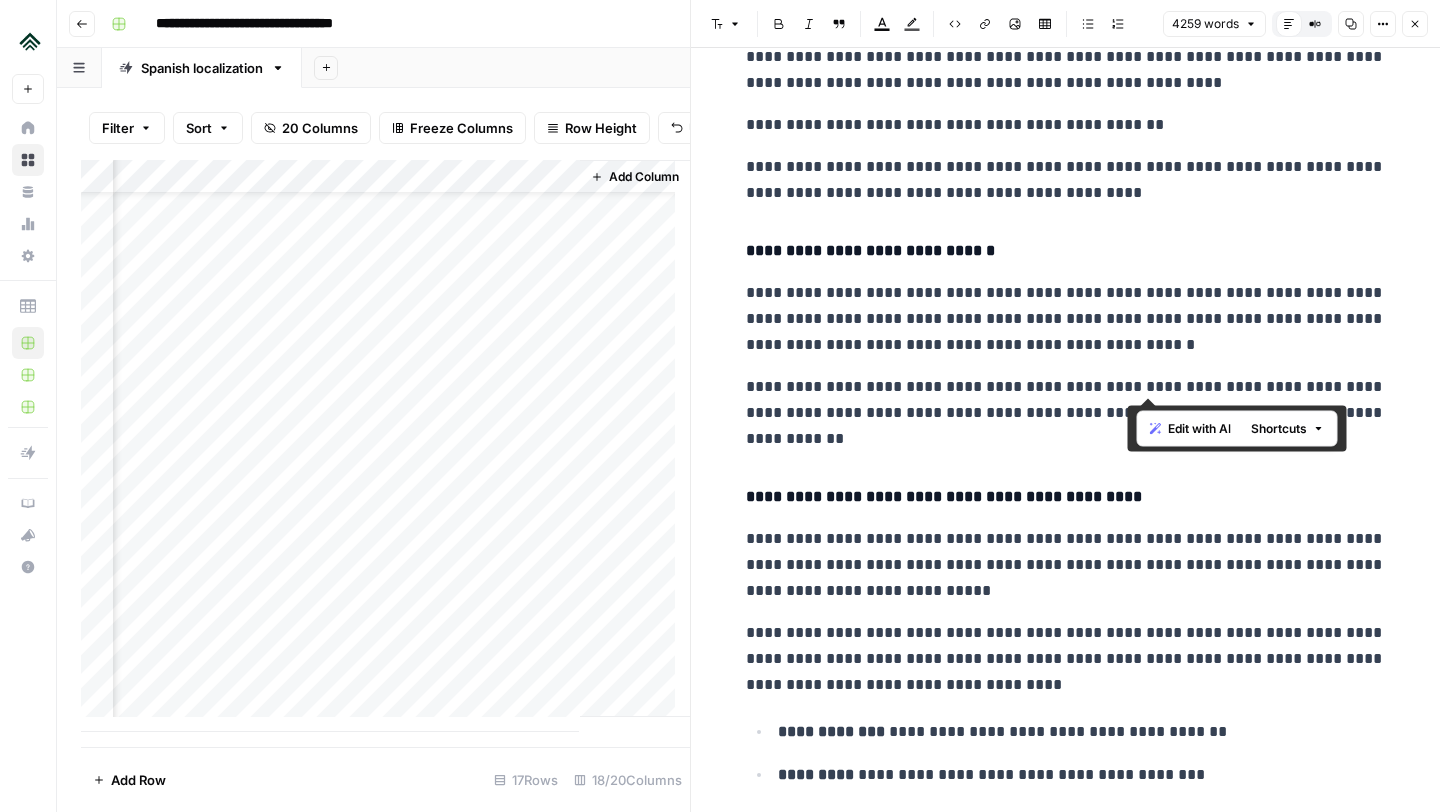 click on "**********" at bounding box center (1066, 413) 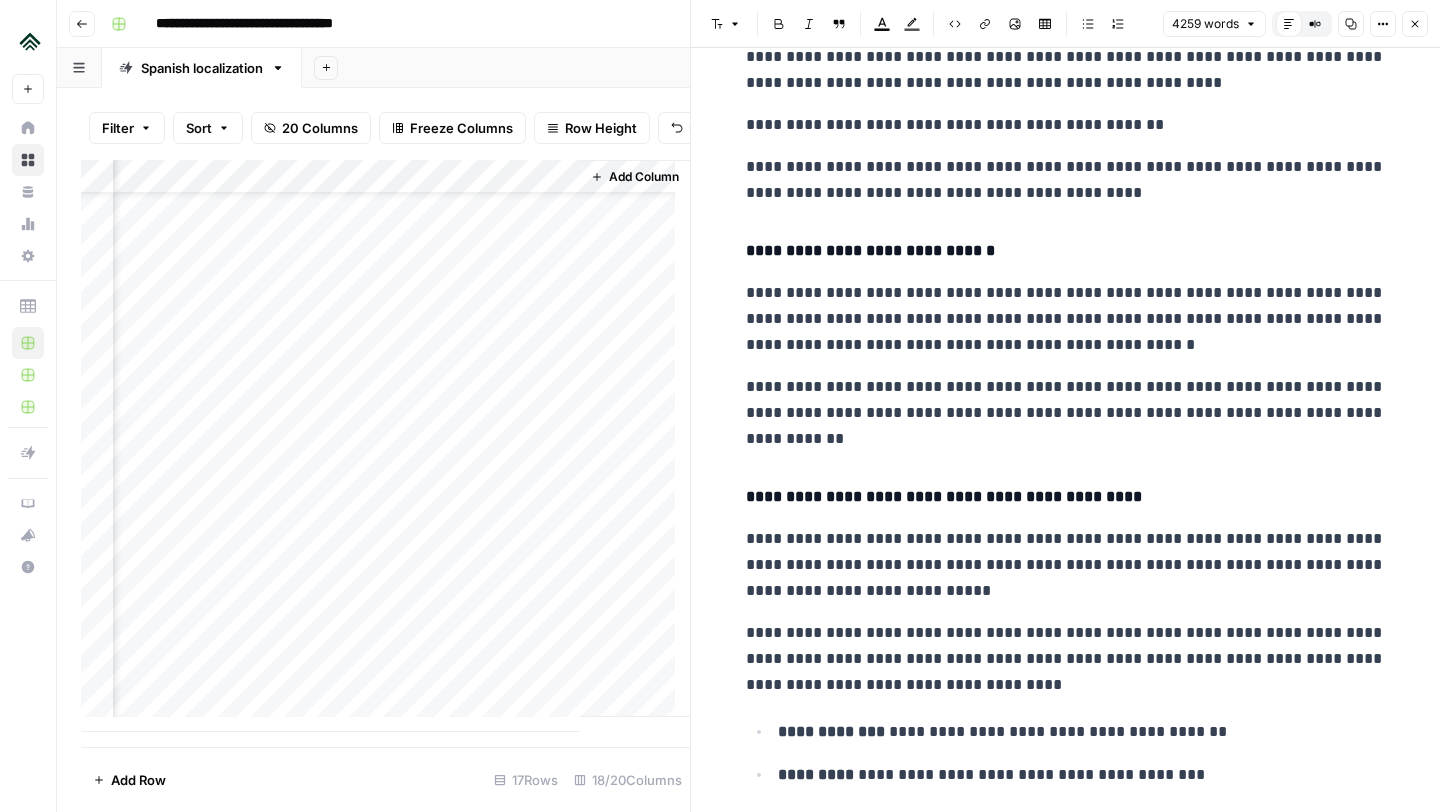 click 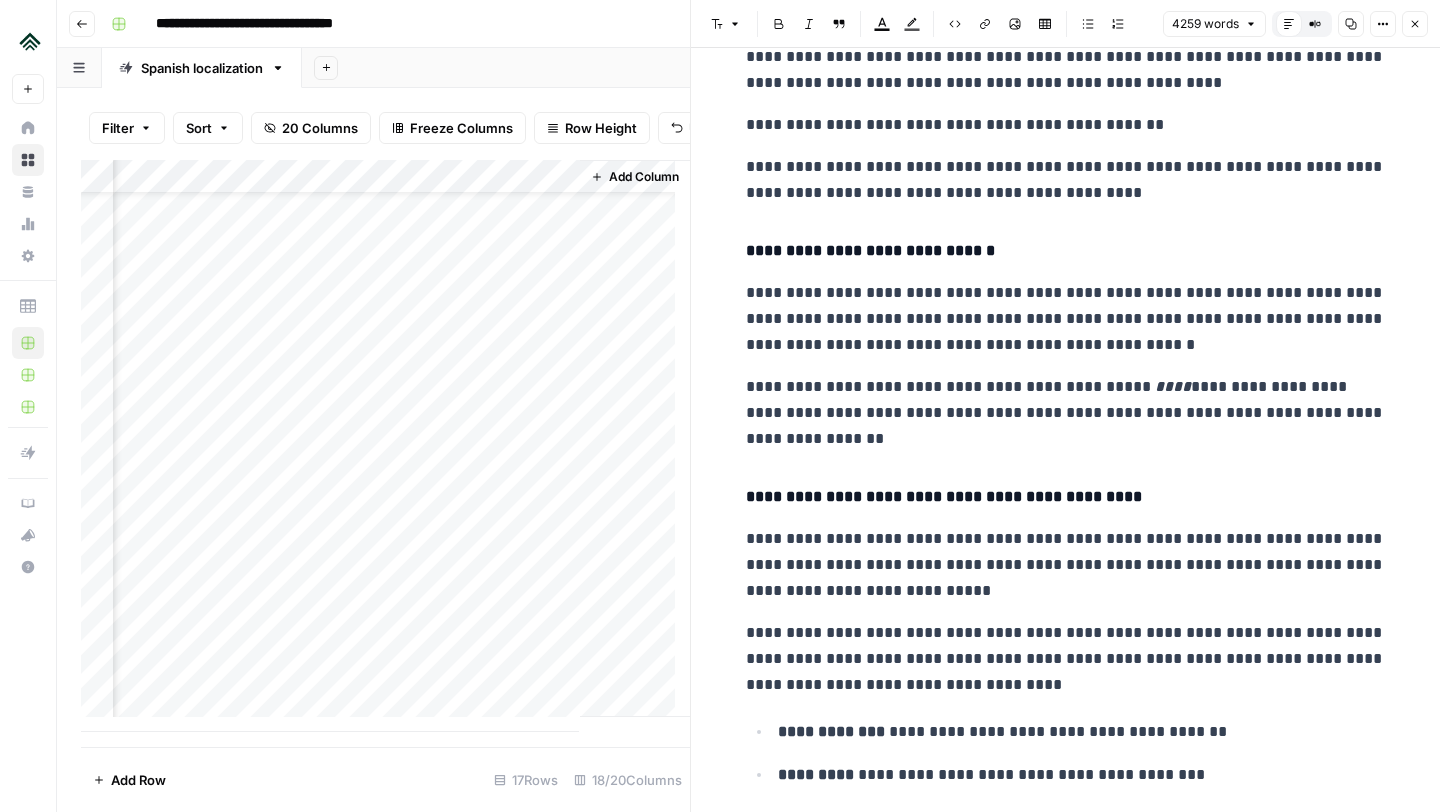 click on "**********" at bounding box center (1066, 413) 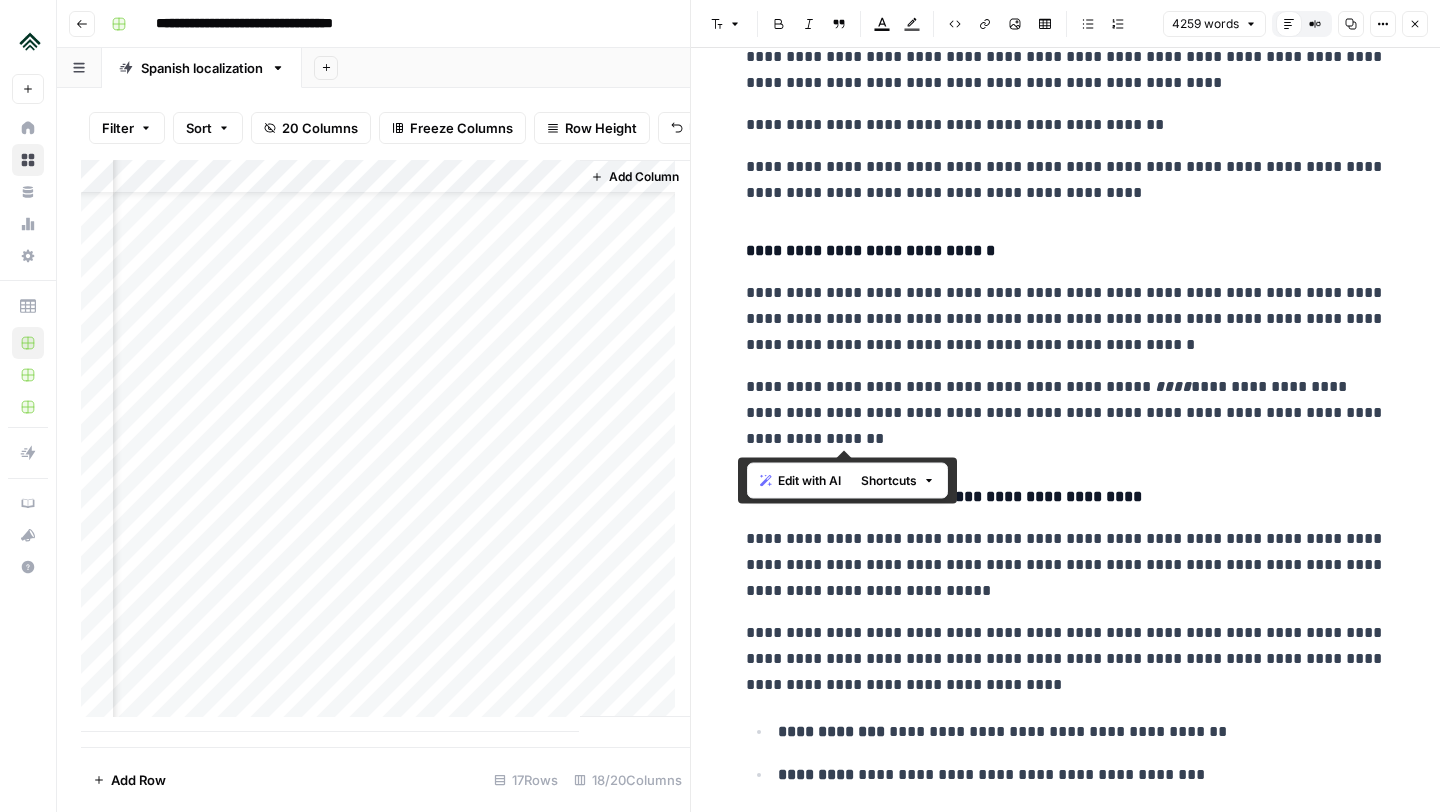 drag, startPoint x: 957, startPoint y: 439, endPoint x: 710, endPoint y: 389, distance: 252.00992 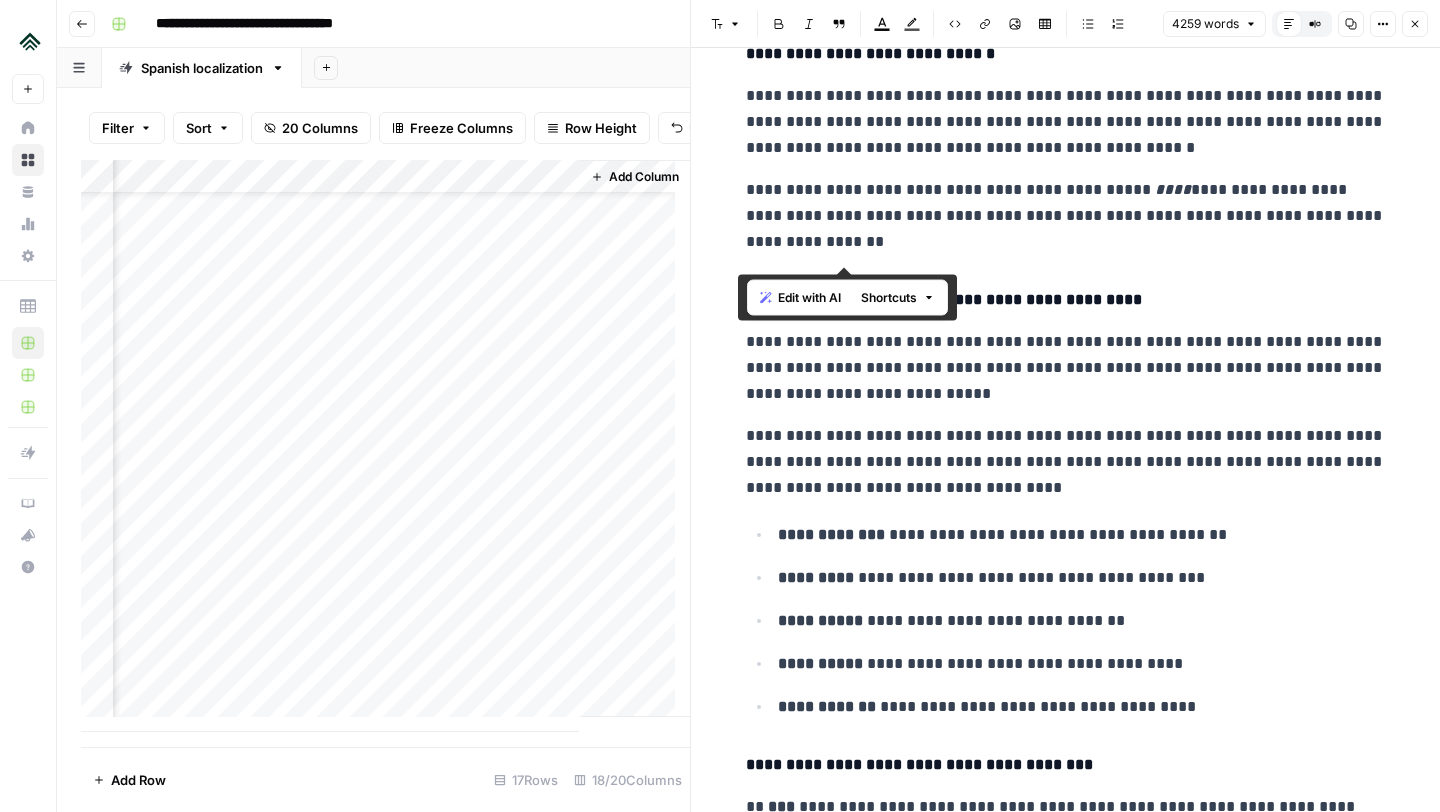 scroll, scrollTop: 1890, scrollLeft: 0, axis: vertical 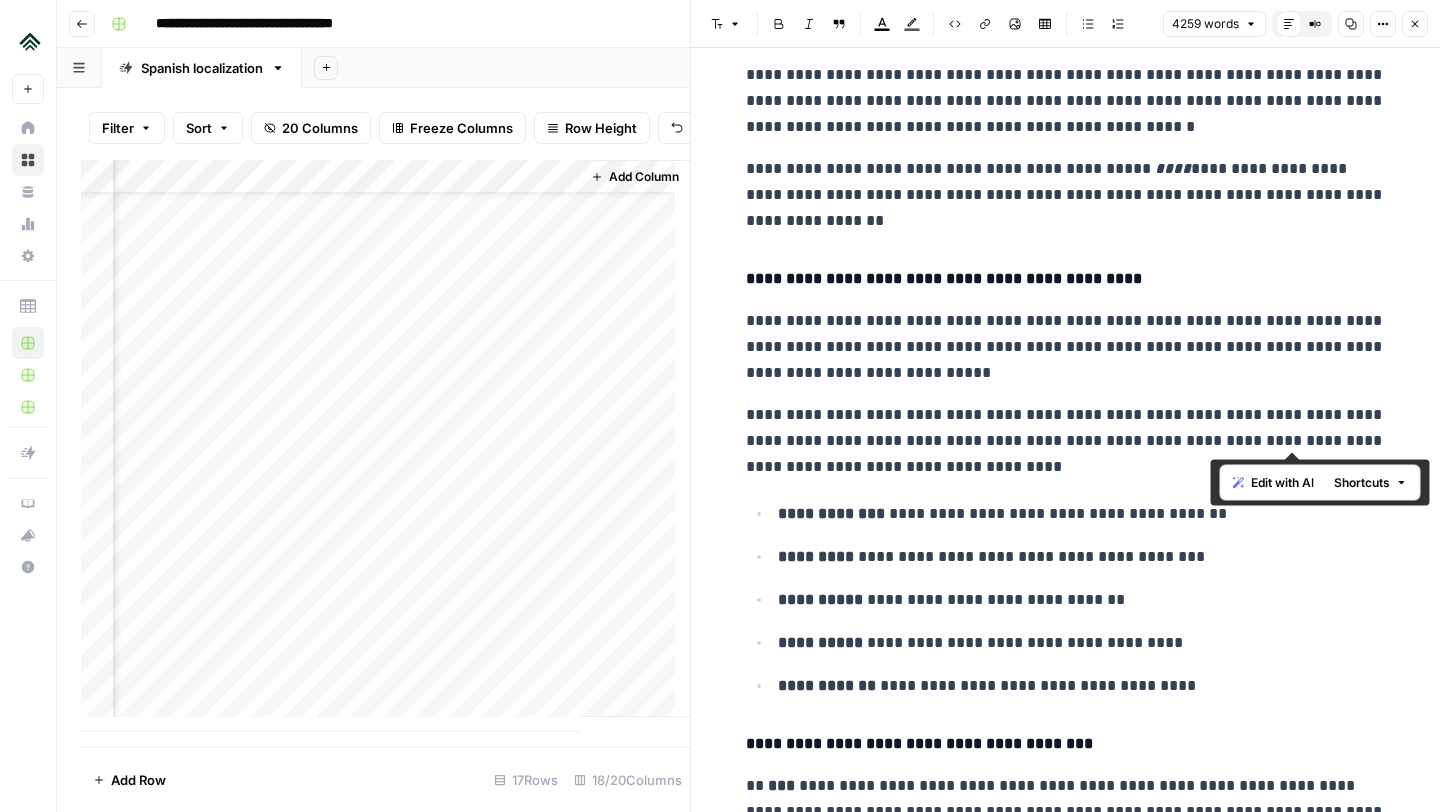 drag, startPoint x: 1234, startPoint y: 440, endPoint x: 1352, endPoint y: 445, distance: 118.10589 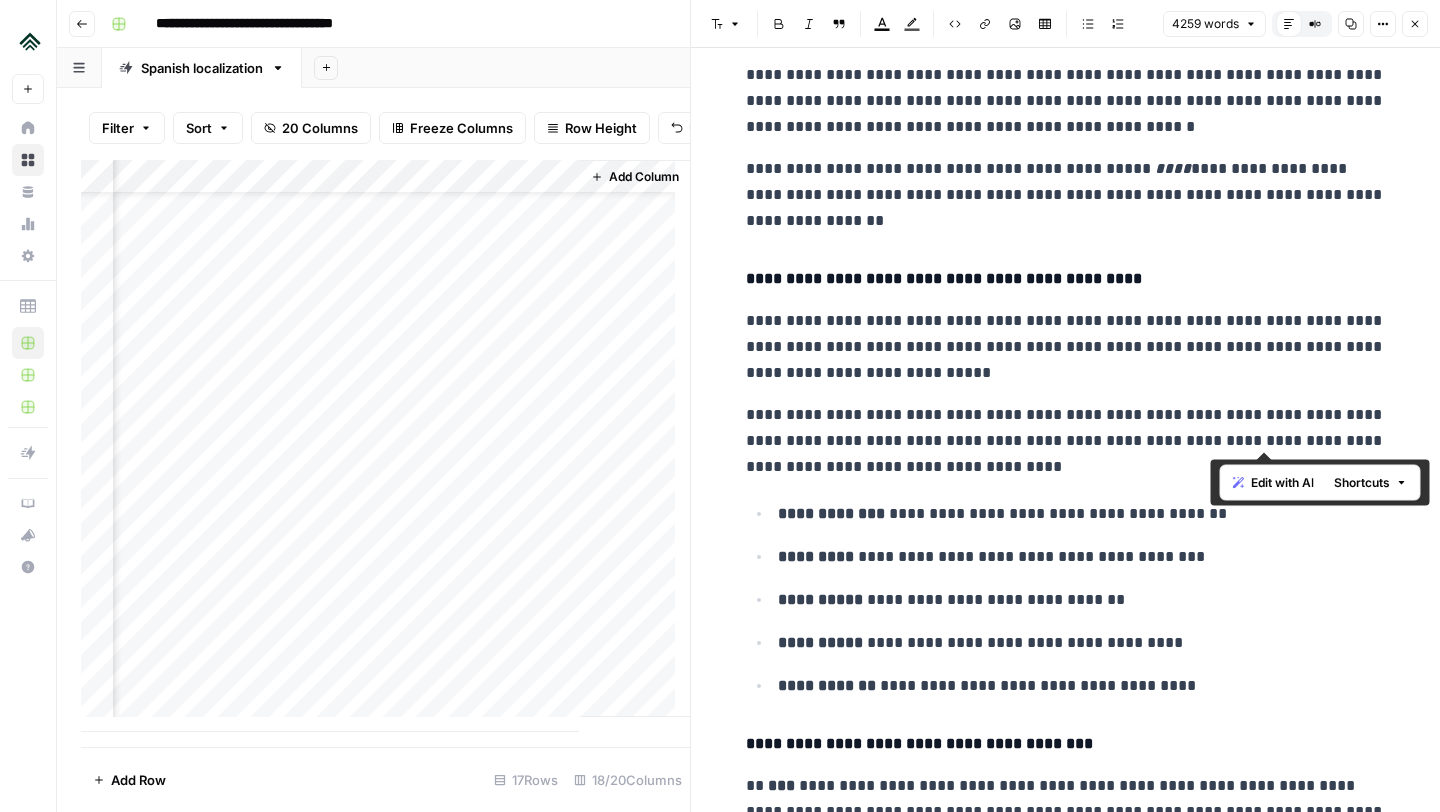 drag, startPoint x: 1232, startPoint y: 445, endPoint x: 1293, endPoint y: 445, distance: 61 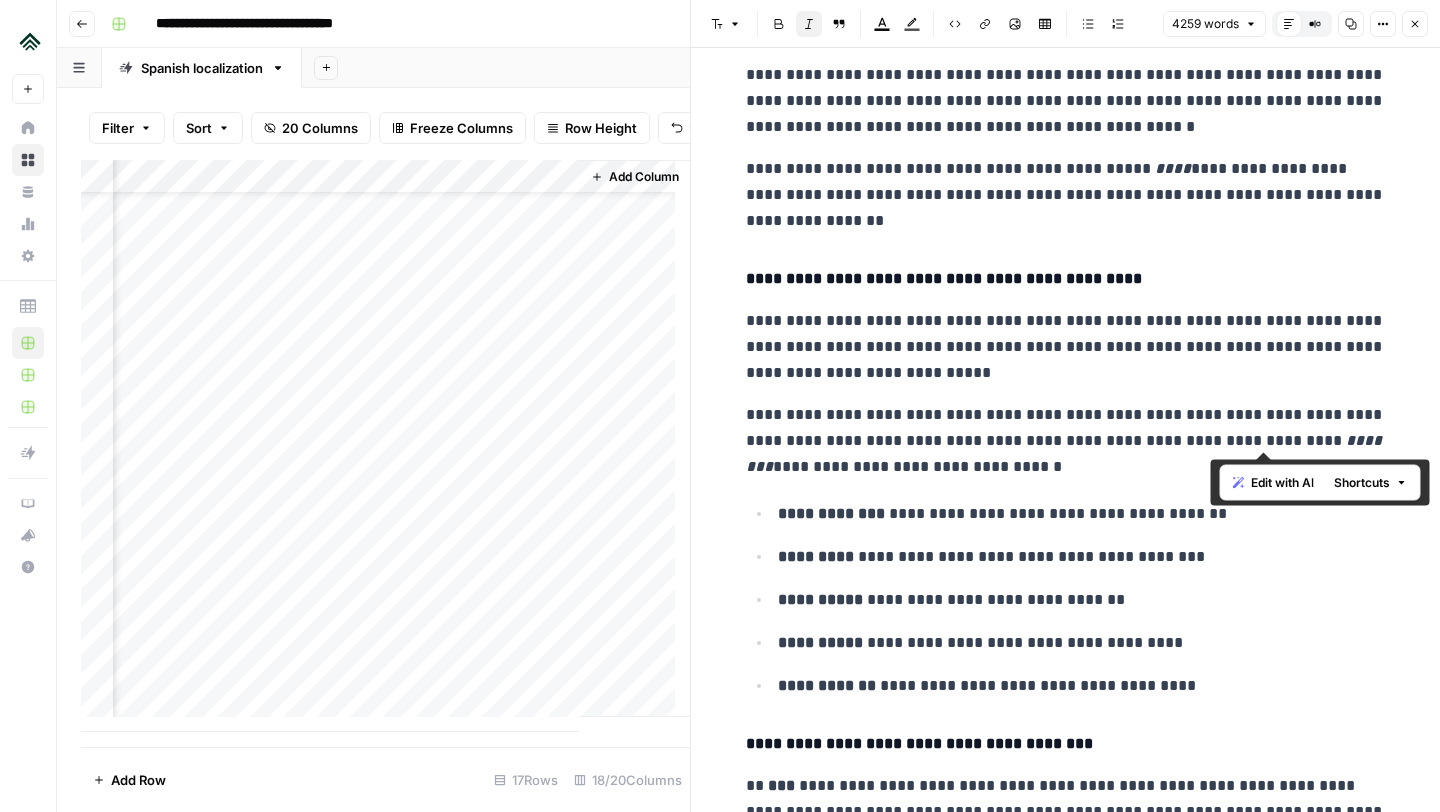click on "**********" at bounding box center [1066, 441] 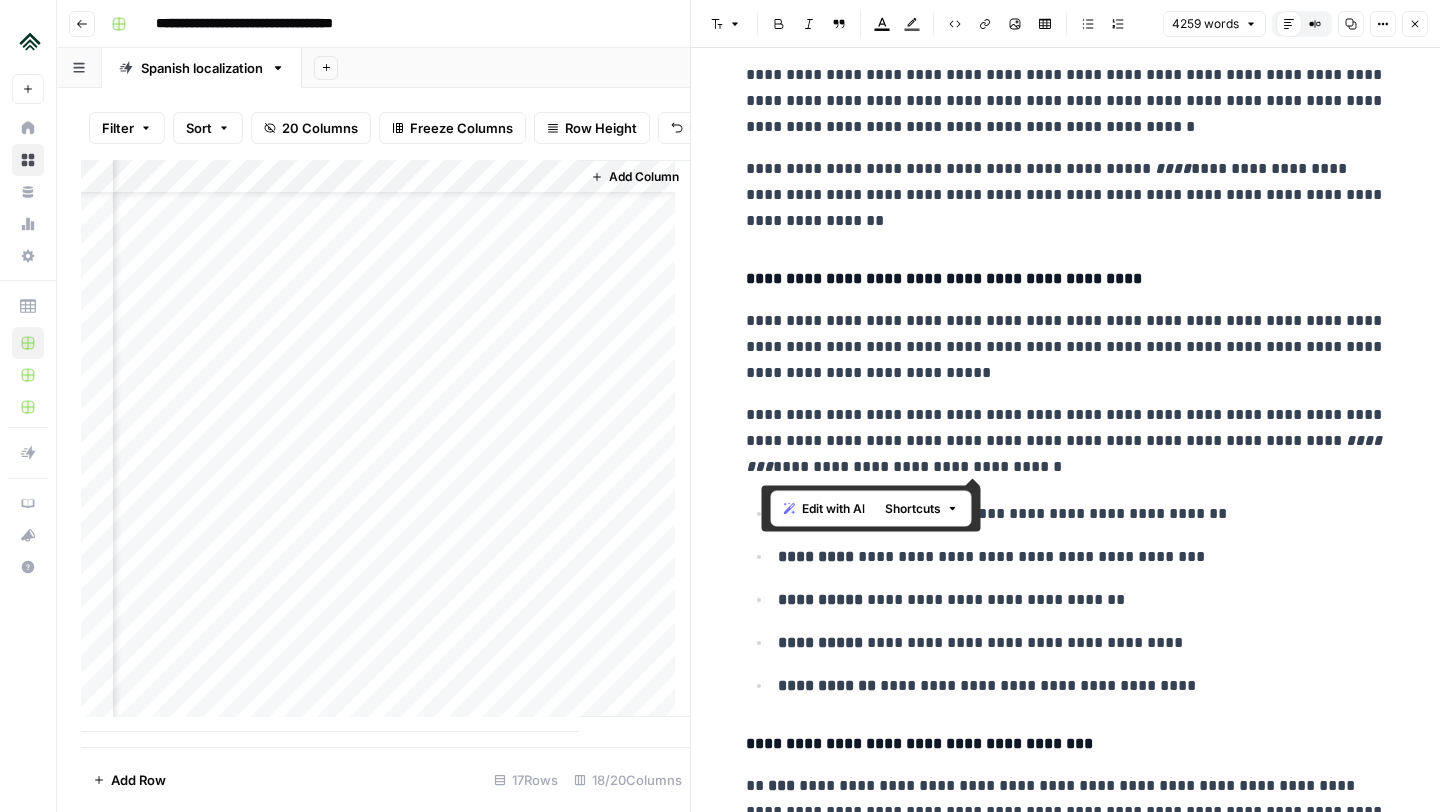drag, startPoint x: 1299, startPoint y: 443, endPoint x: 761, endPoint y: 464, distance: 538.40967 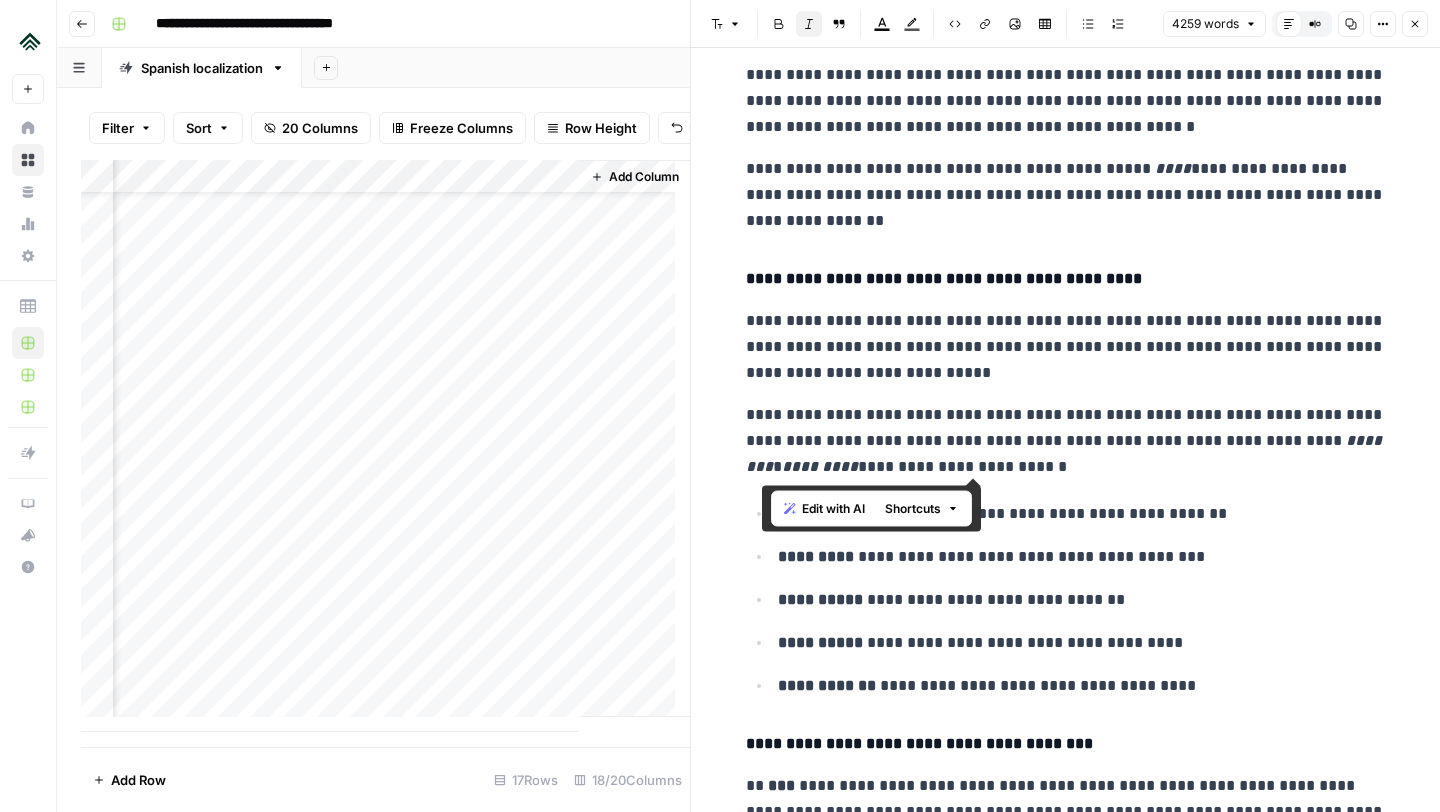 click on "**********" at bounding box center (1066, 441) 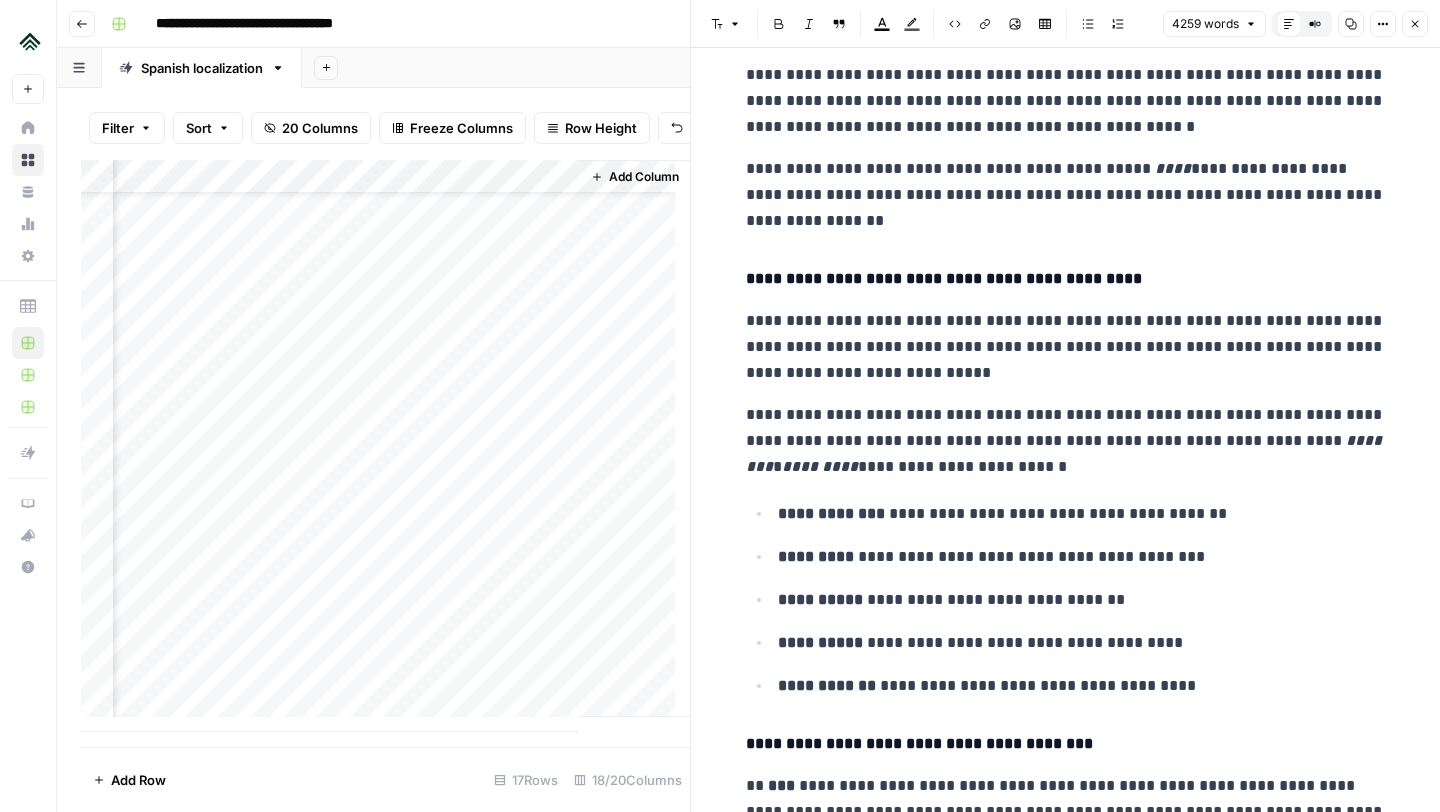click on "**********" at bounding box center [1066, 441] 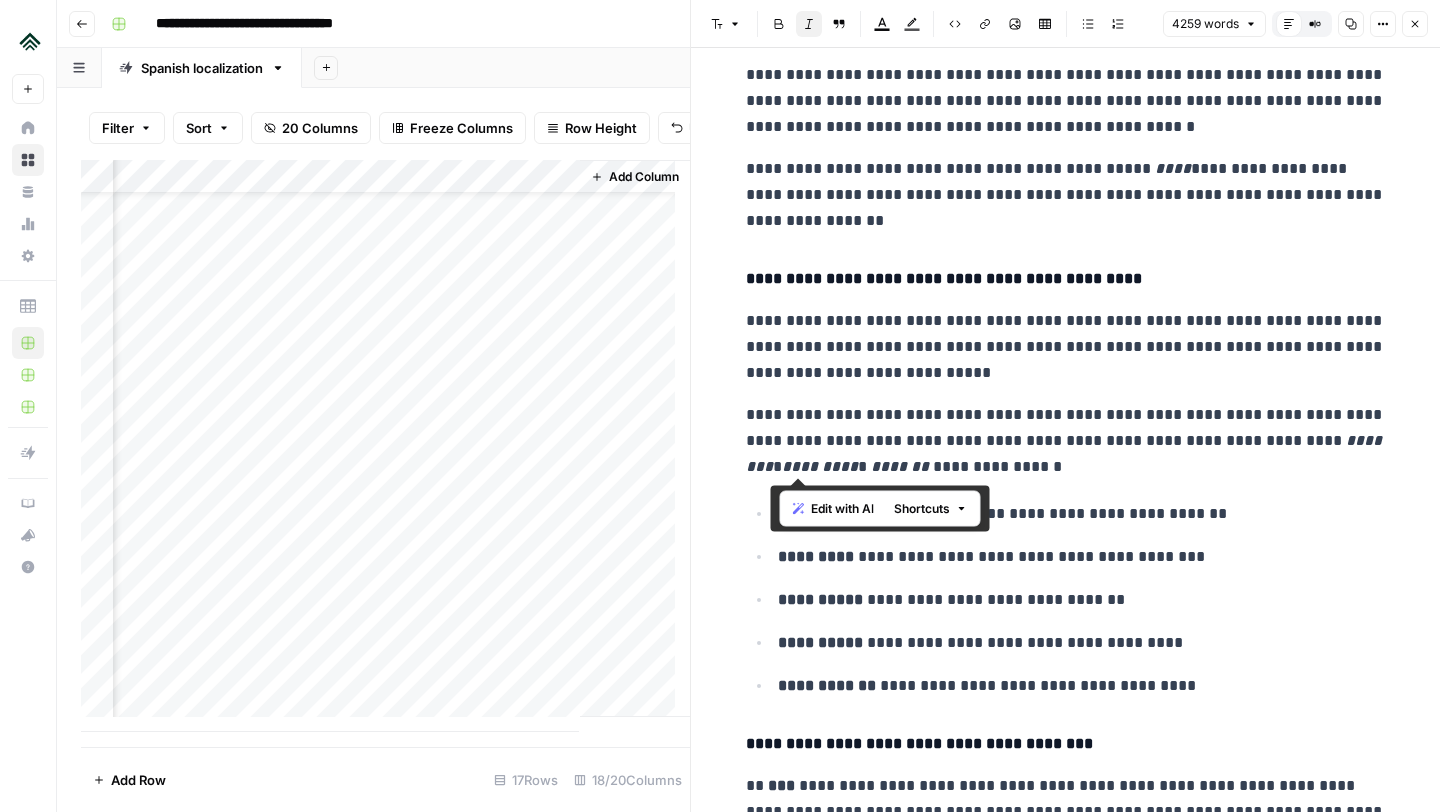 click on "**********" at bounding box center [1066, 7190] 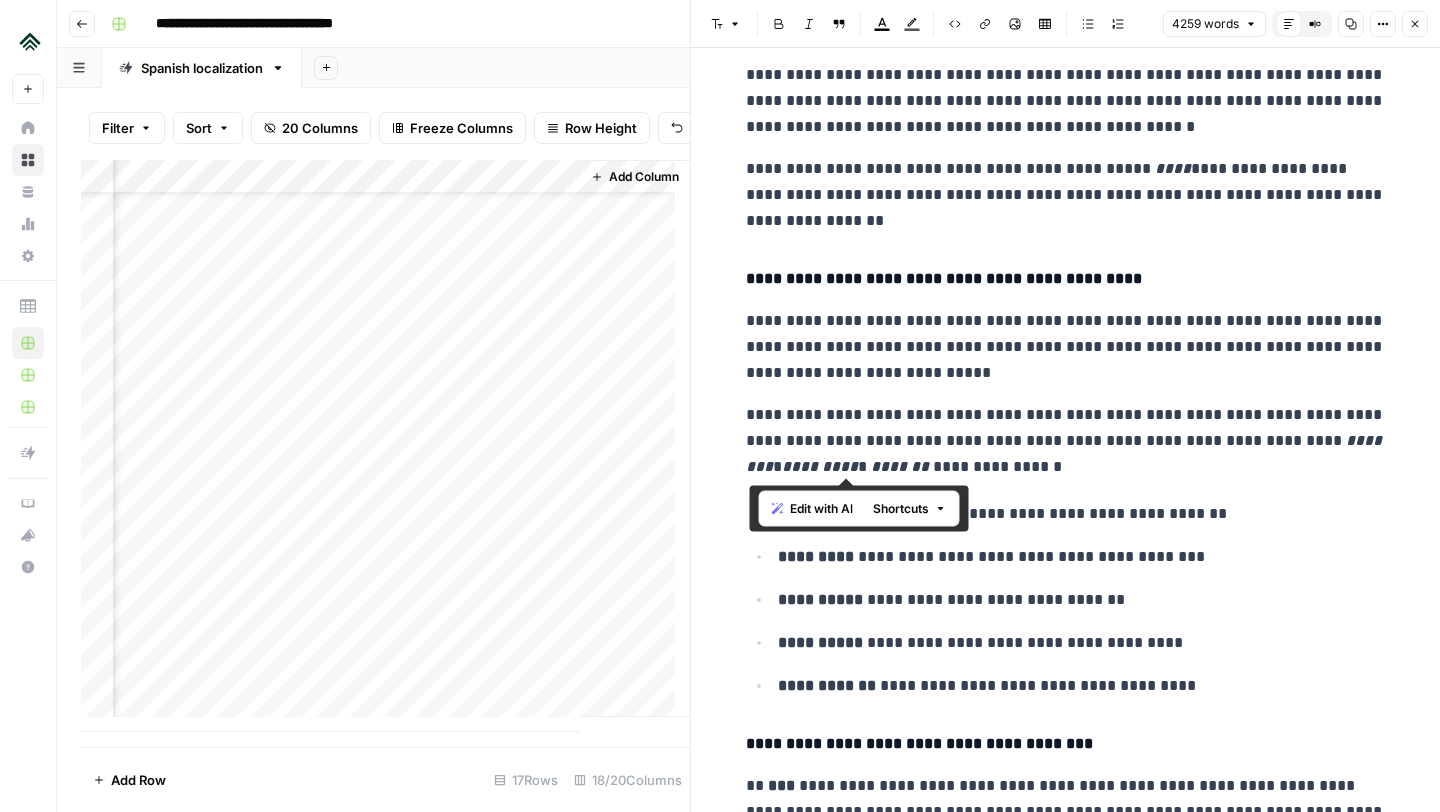 drag, startPoint x: 954, startPoint y: 465, endPoint x: 747, endPoint y: 421, distance: 211.62466 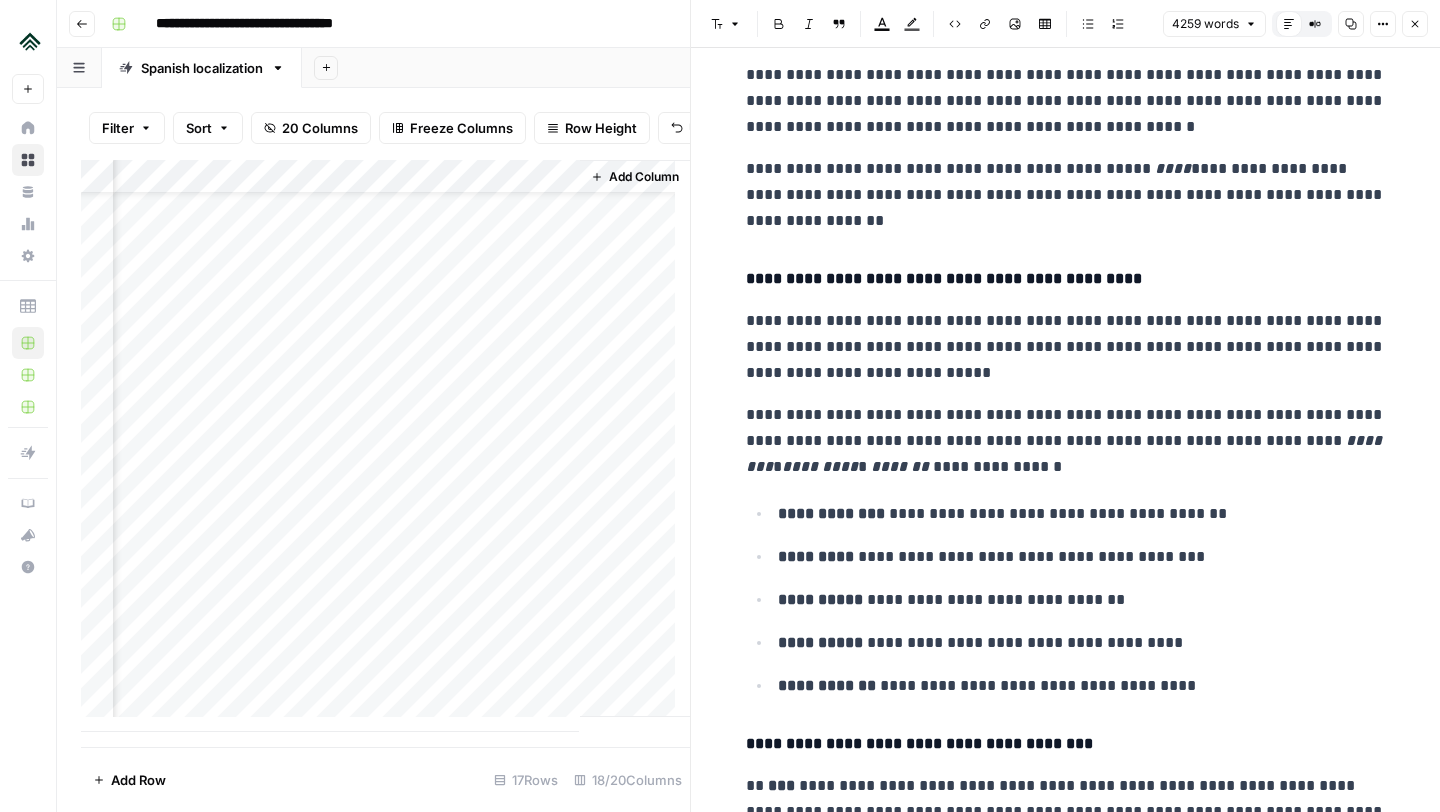 click on "**********" at bounding box center (1066, 441) 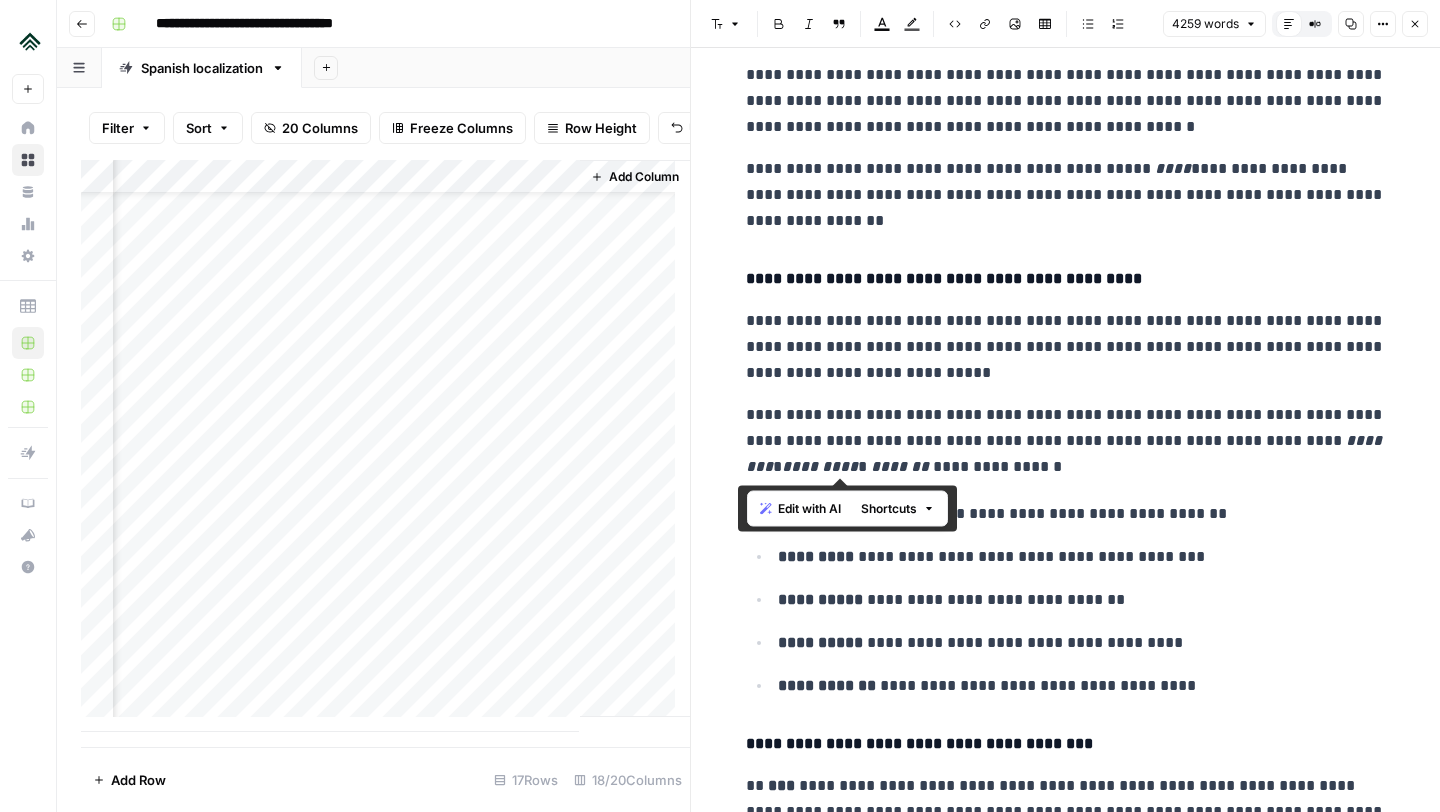 drag, startPoint x: 742, startPoint y: 417, endPoint x: 990, endPoint y: 468, distance: 253.18965 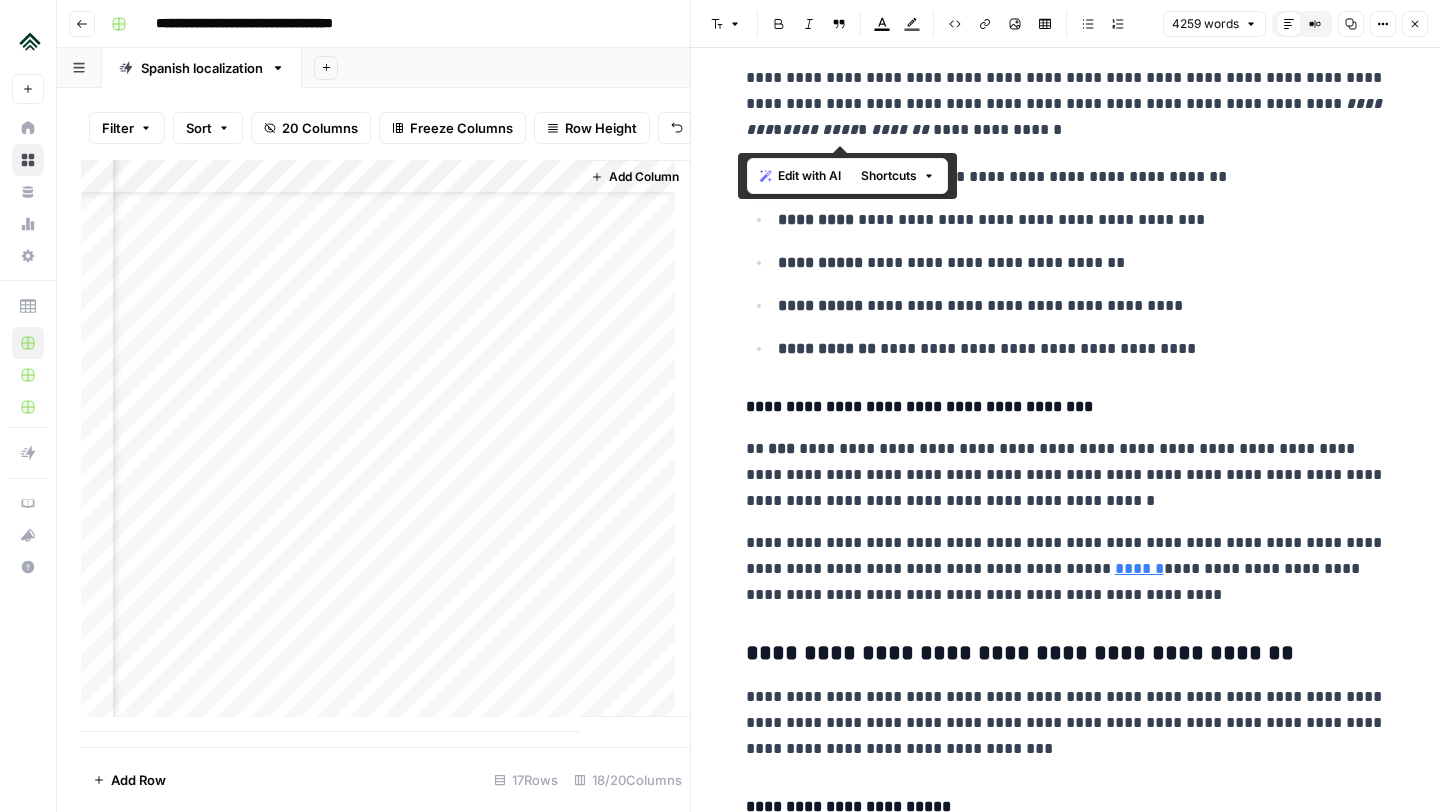 scroll, scrollTop: 2245, scrollLeft: 0, axis: vertical 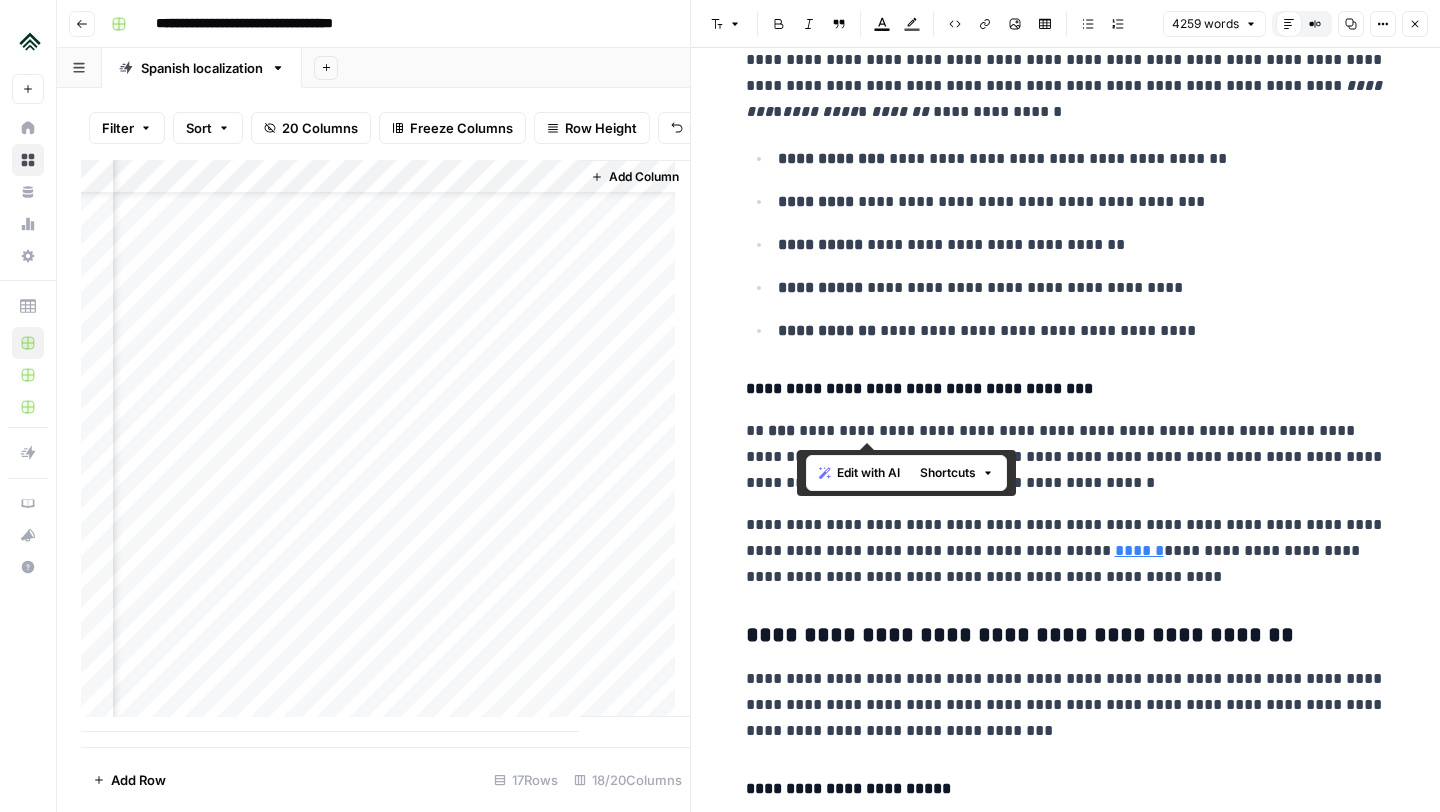drag, startPoint x: 937, startPoint y: 433, endPoint x: 801, endPoint y: 436, distance: 136.03308 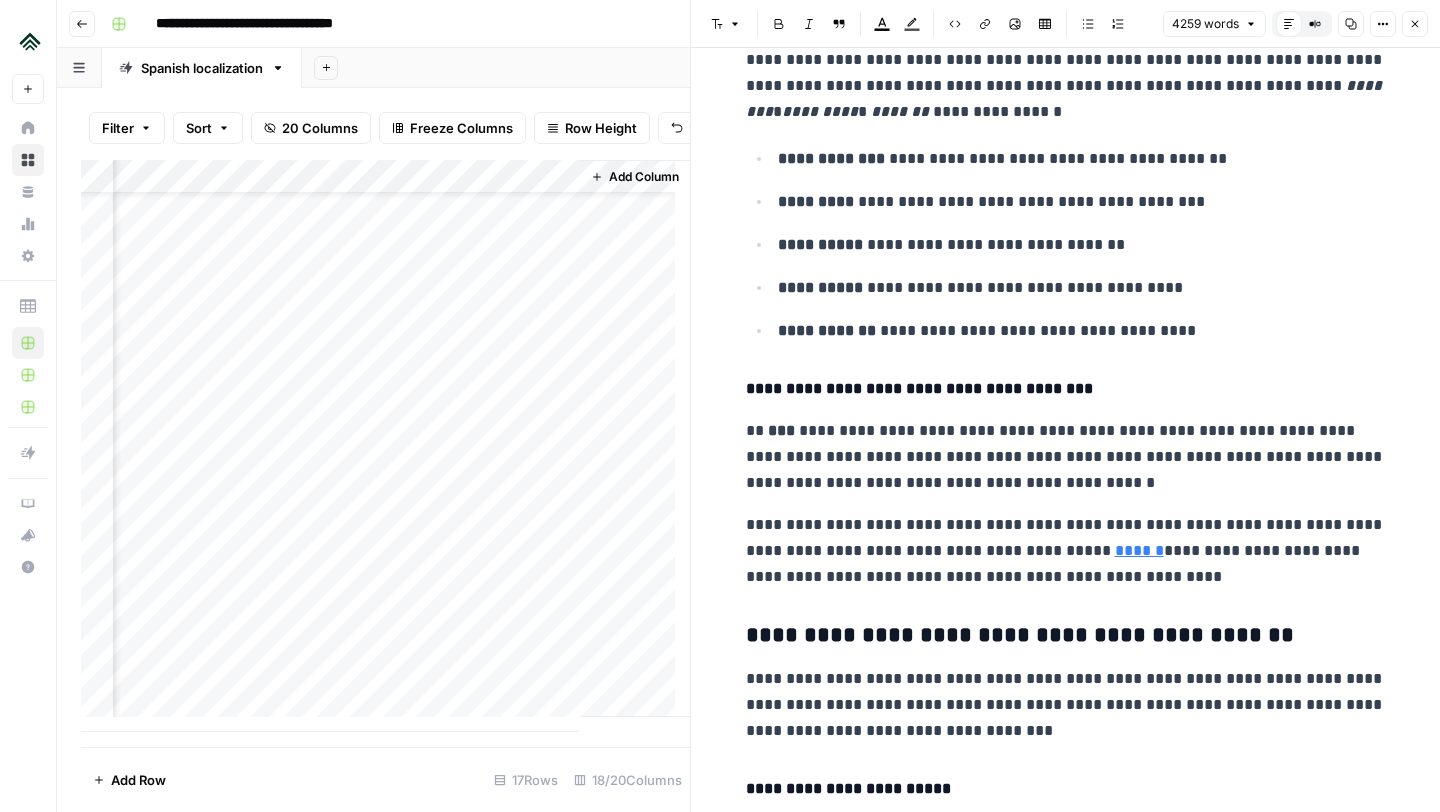 click on "Italic" at bounding box center [809, 24] 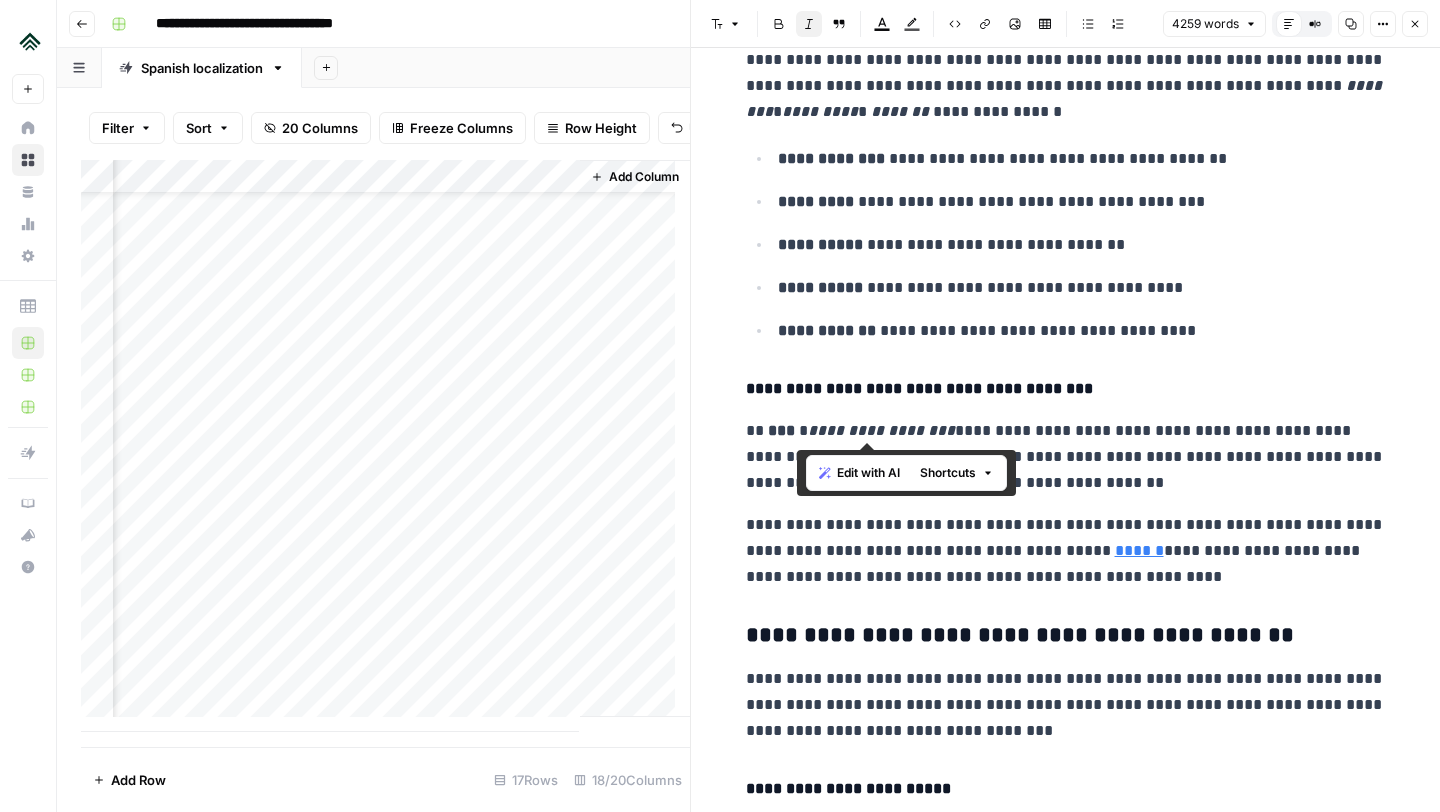 click on "**********" at bounding box center (1066, 389) 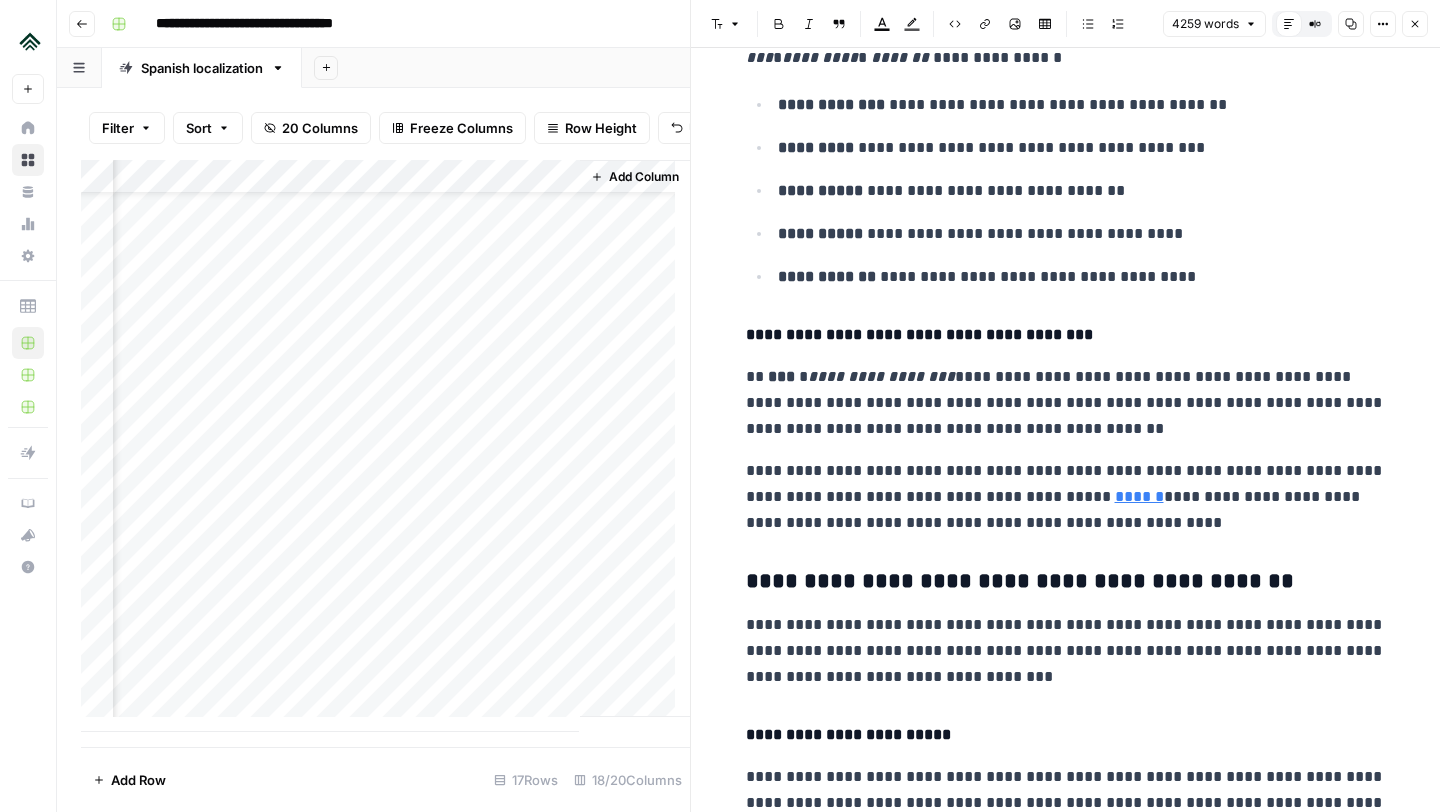 scroll, scrollTop: 2302, scrollLeft: 0, axis: vertical 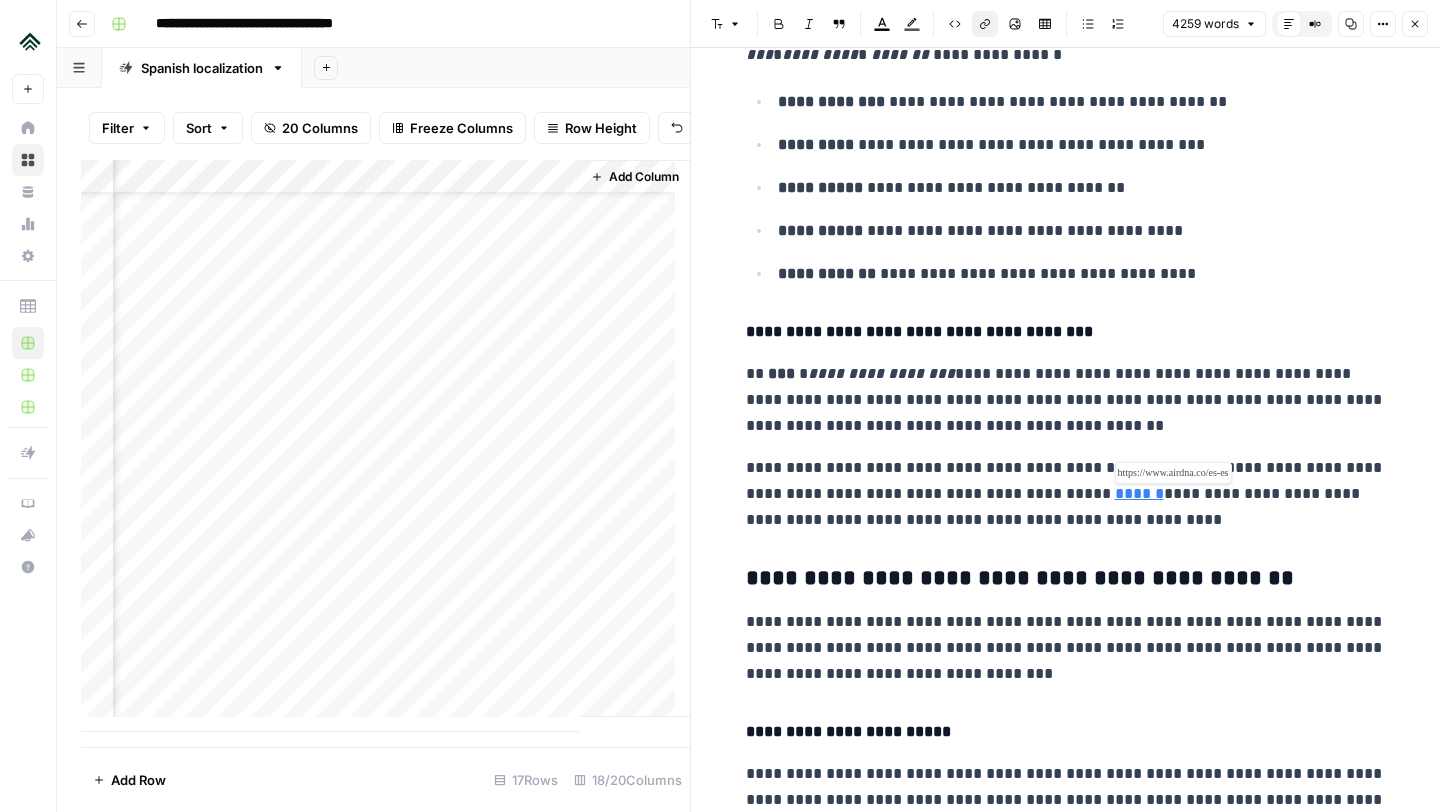 click on "******" at bounding box center (1139, 493) 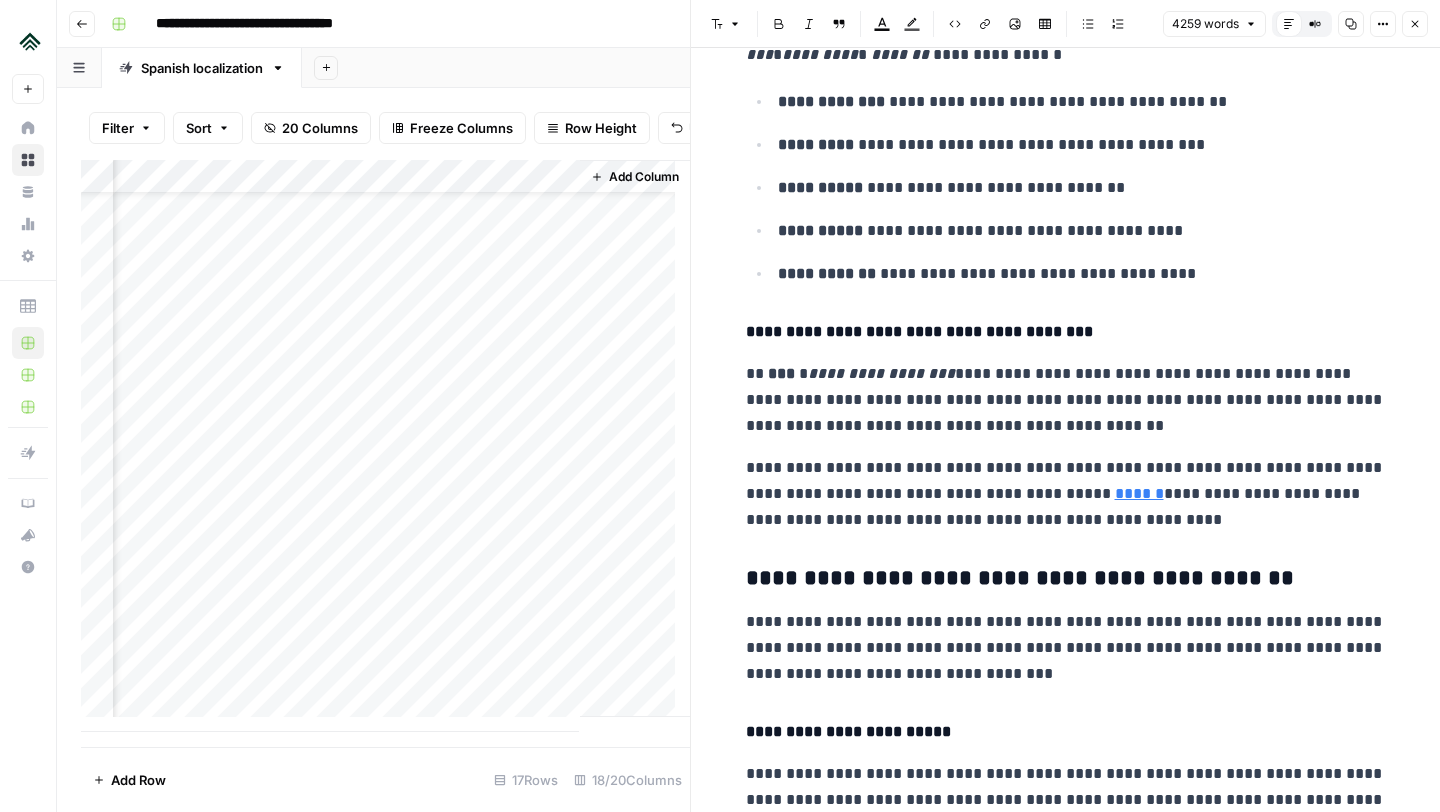 click on "**********" at bounding box center [1066, 494] 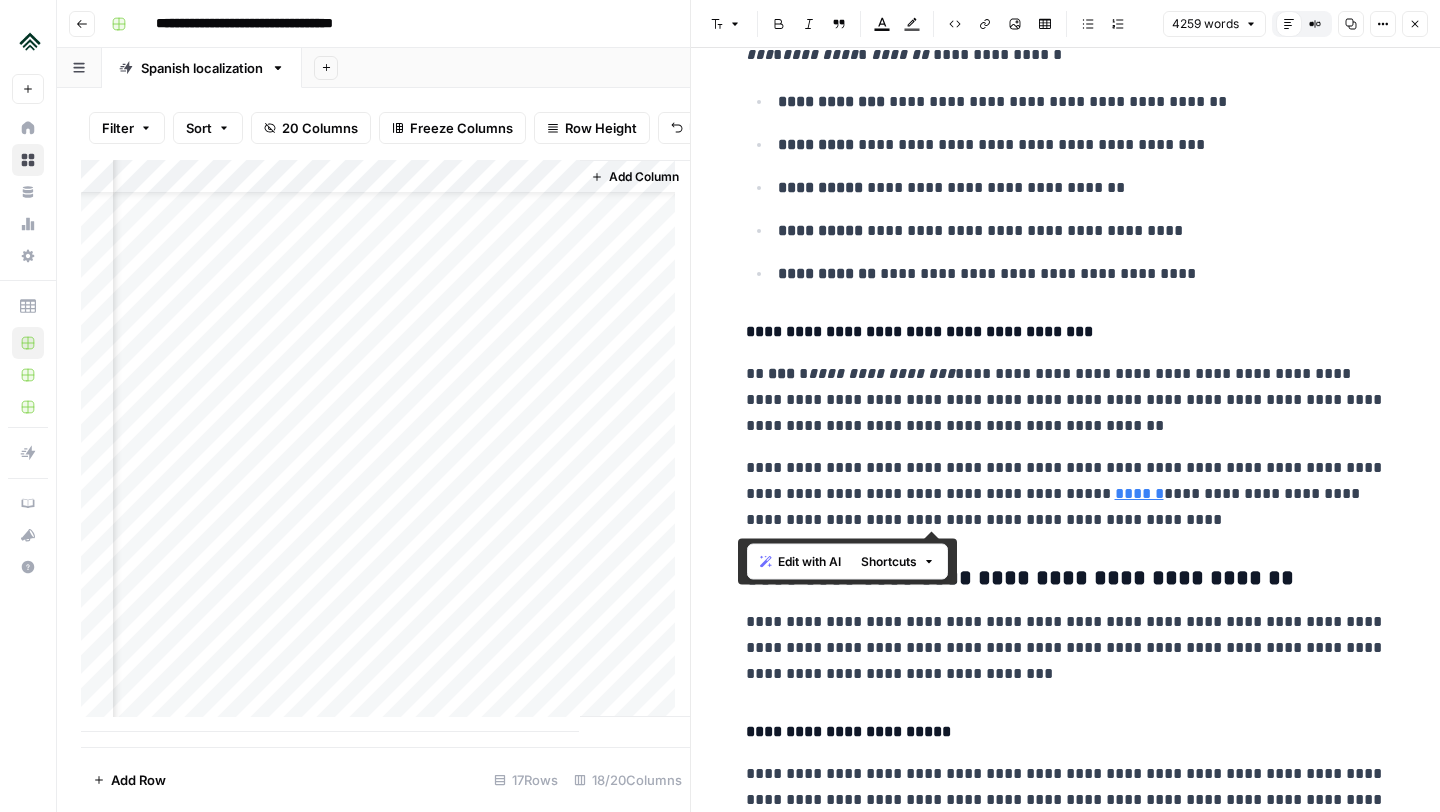drag, startPoint x: 1145, startPoint y: 515, endPoint x: 738, endPoint y: 359, distance: 435.87268 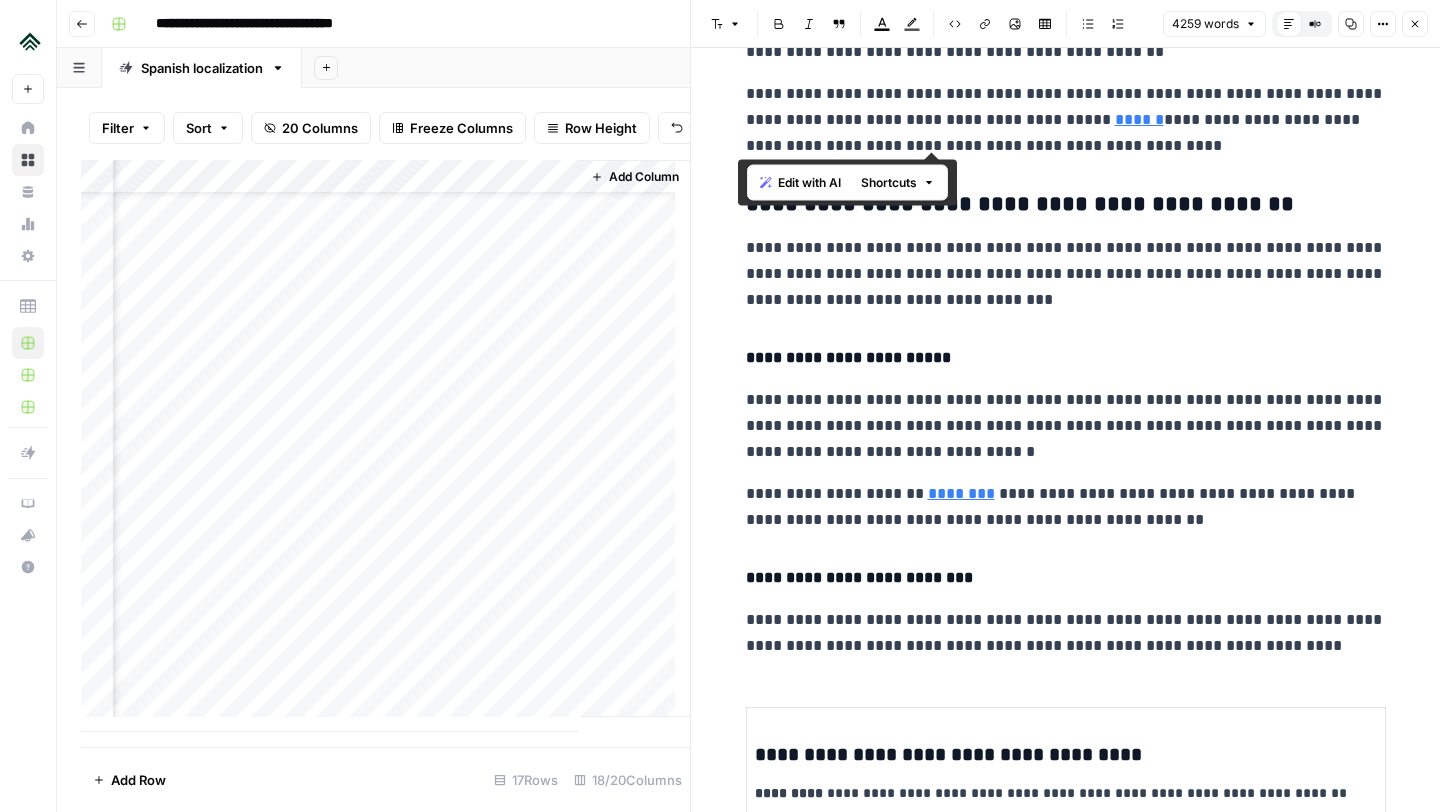scroll, scrollTop: 2710, scrollLeft: 0, axis: vertical 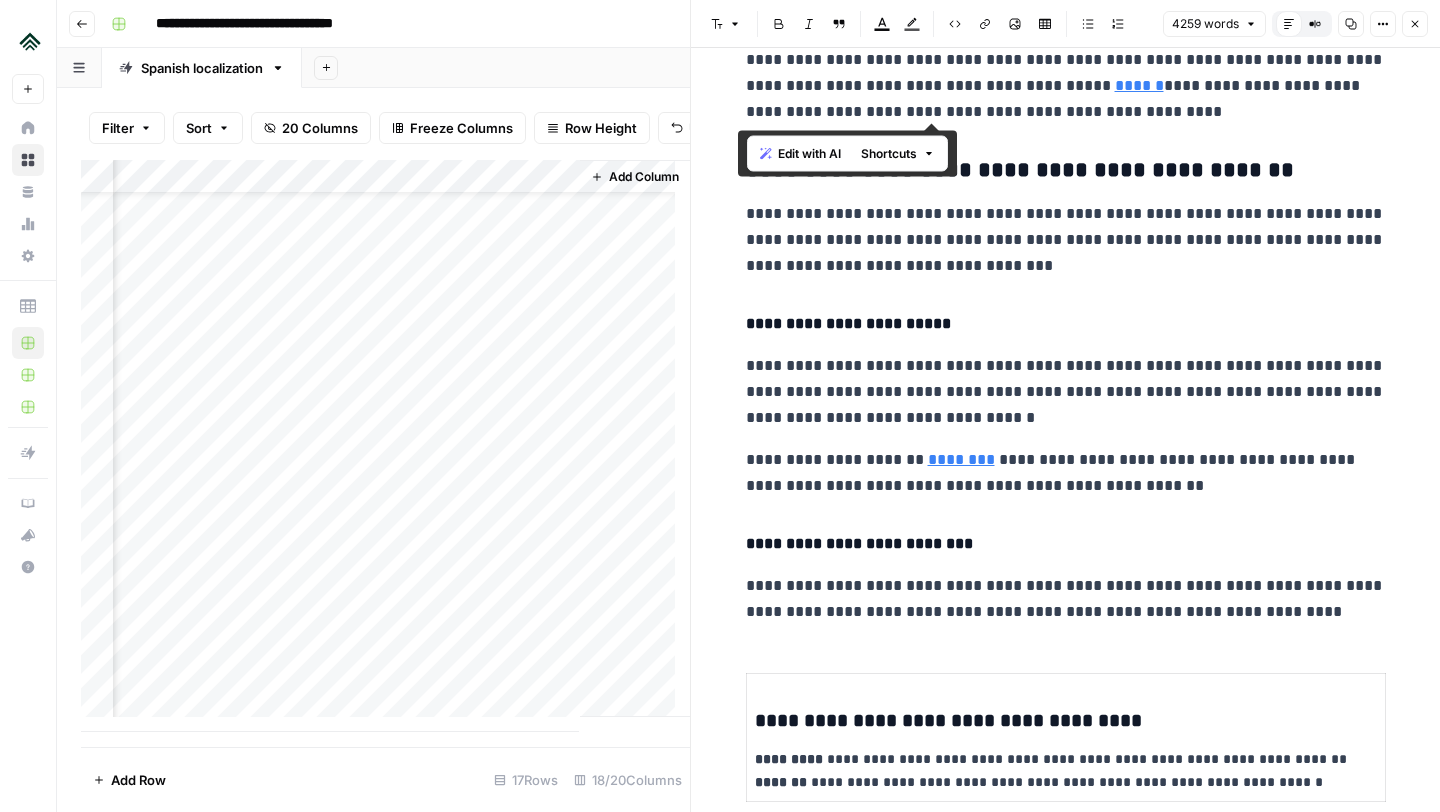click on "**********" at bounding box center (1066, 473) 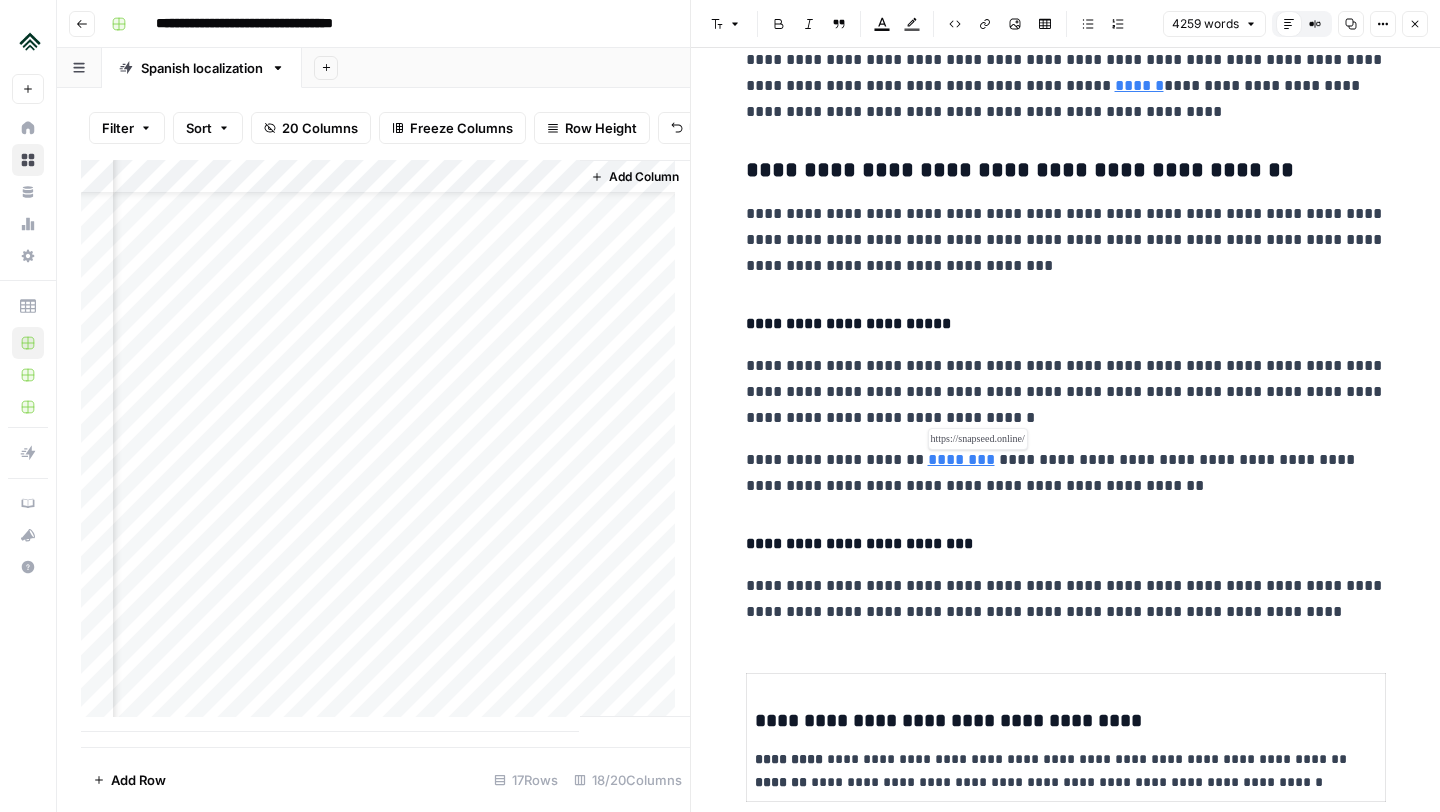 click on "********" at bounding box center (961, 459) 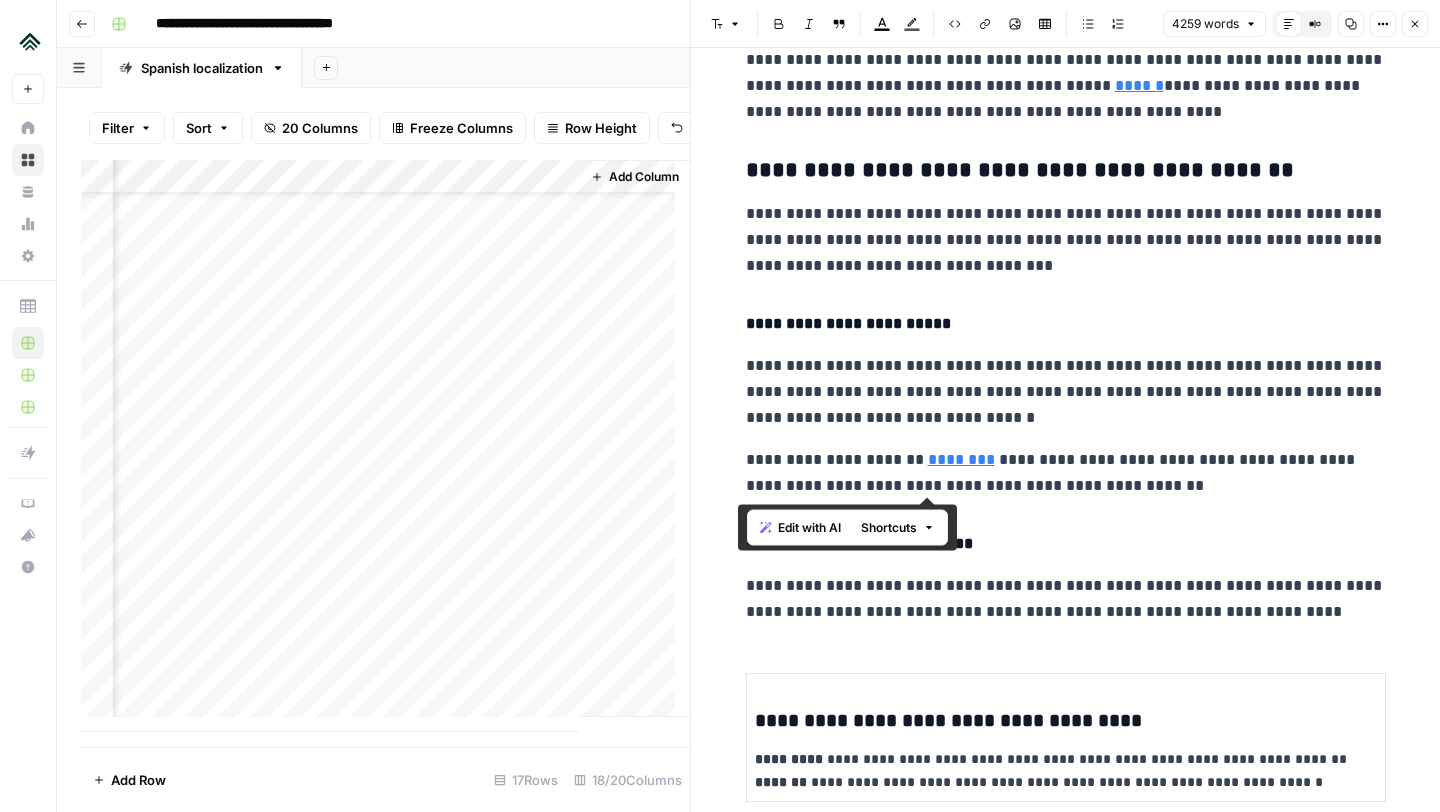 drag, startPoint x: 1135, startPoint y: 491, endPoint x: 715, endPoint y: 468, distance: 420.6293 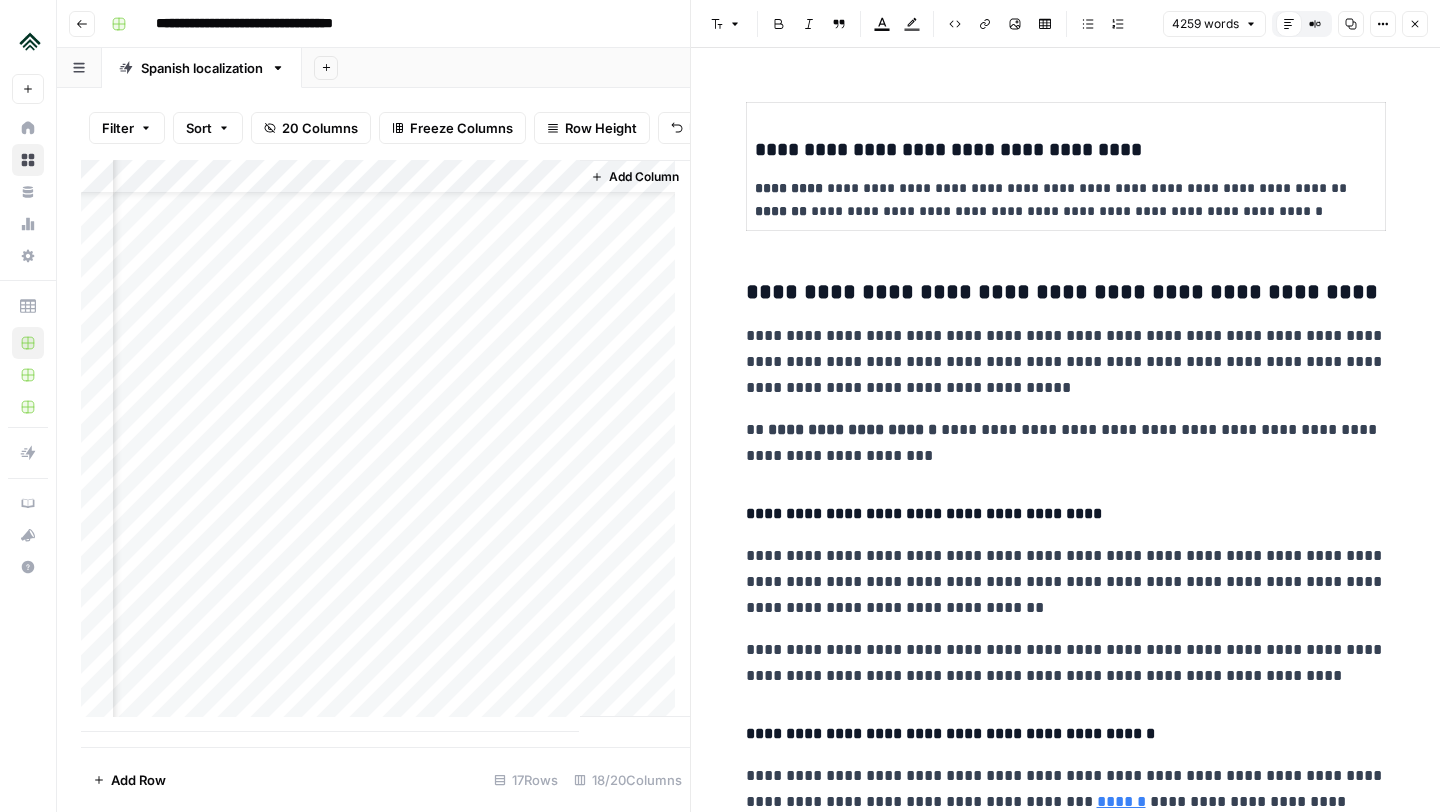 click on "**********" at bounding box center (1066, 5799) 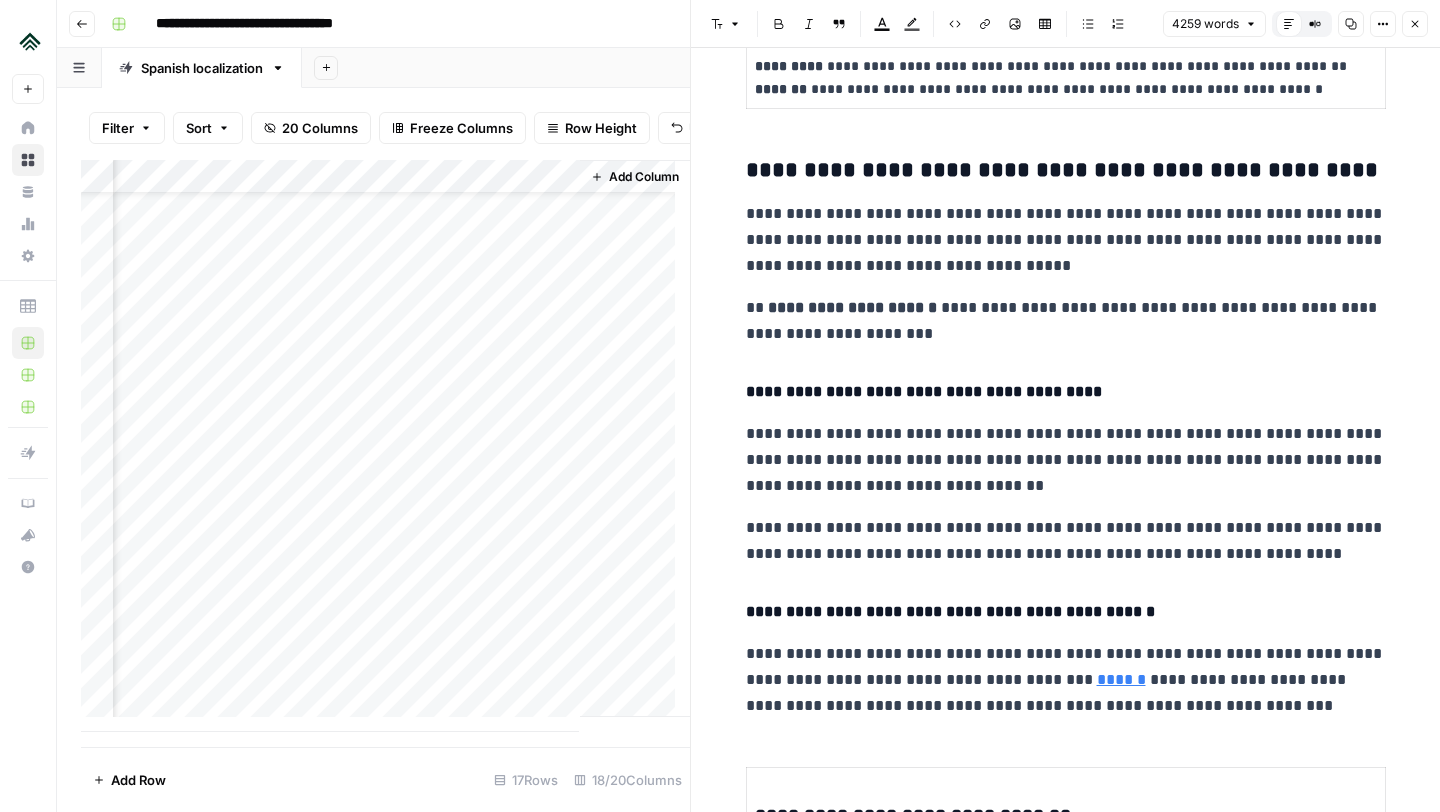 scroll, scrollTop: 3407, scrollLeft: 0, axis: vertical 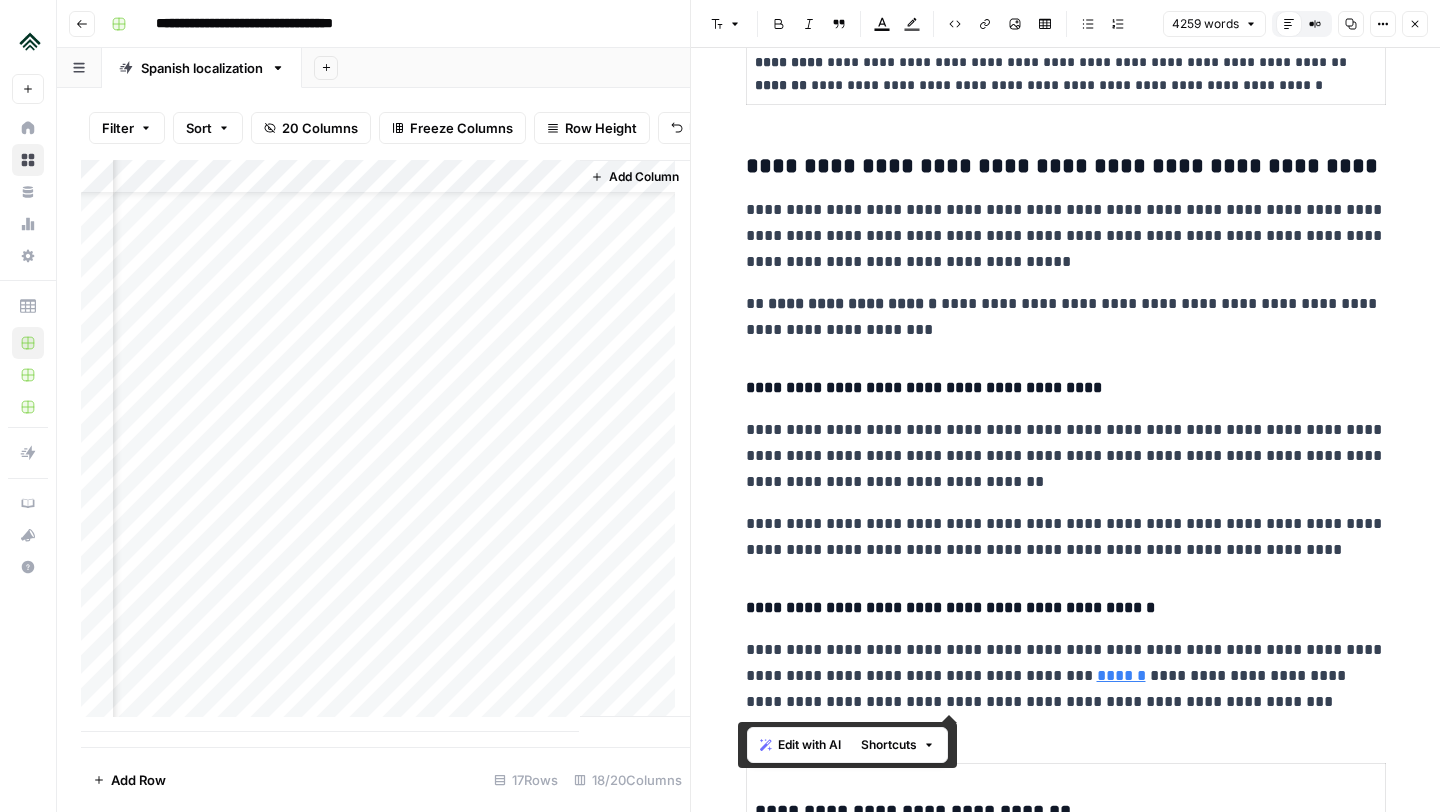 drag, startPoint x: 1216, startPoint y: 706, endPoint x: 733, endPoint y: 173, distance: 719.2899 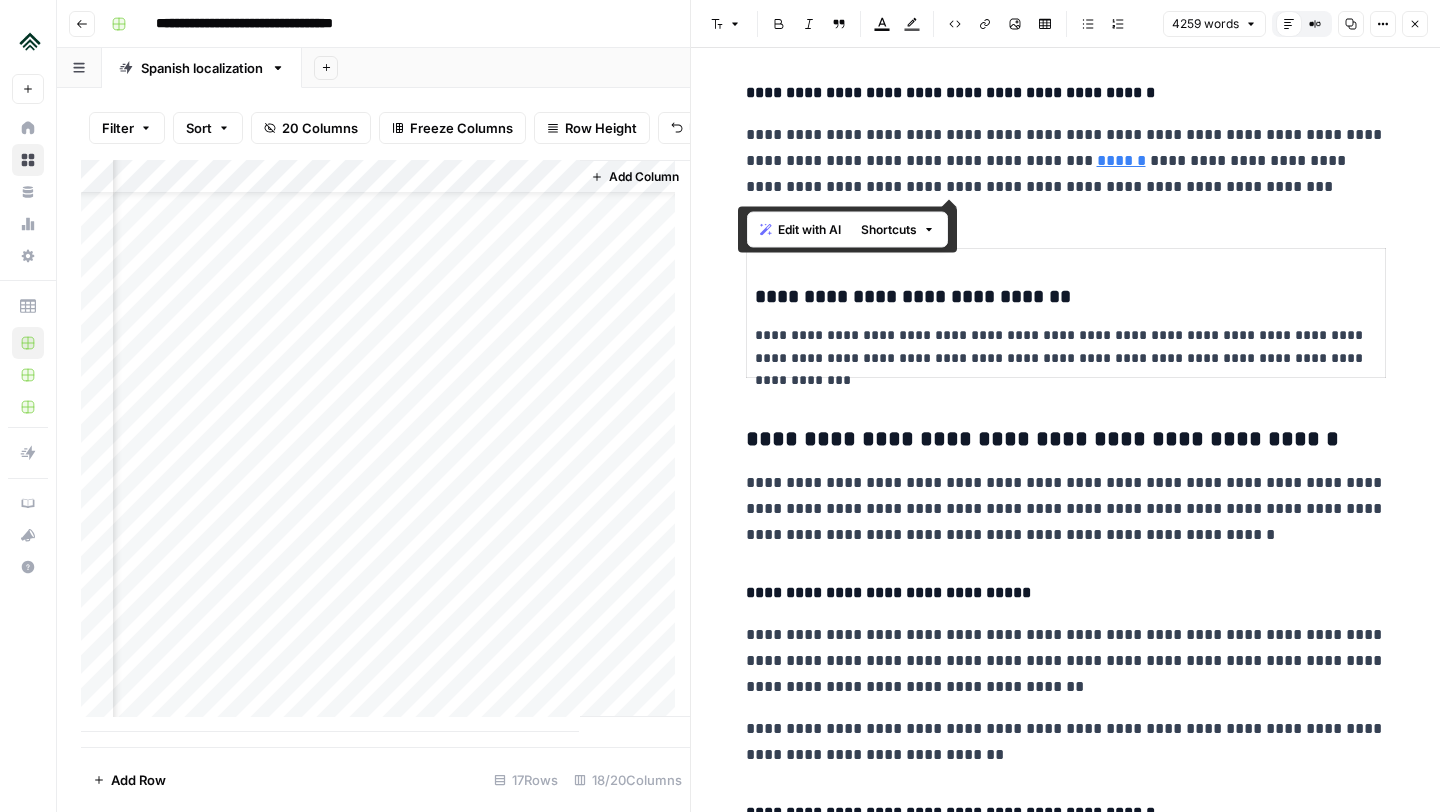 click on "**********" at bounding box center (1066, 440) 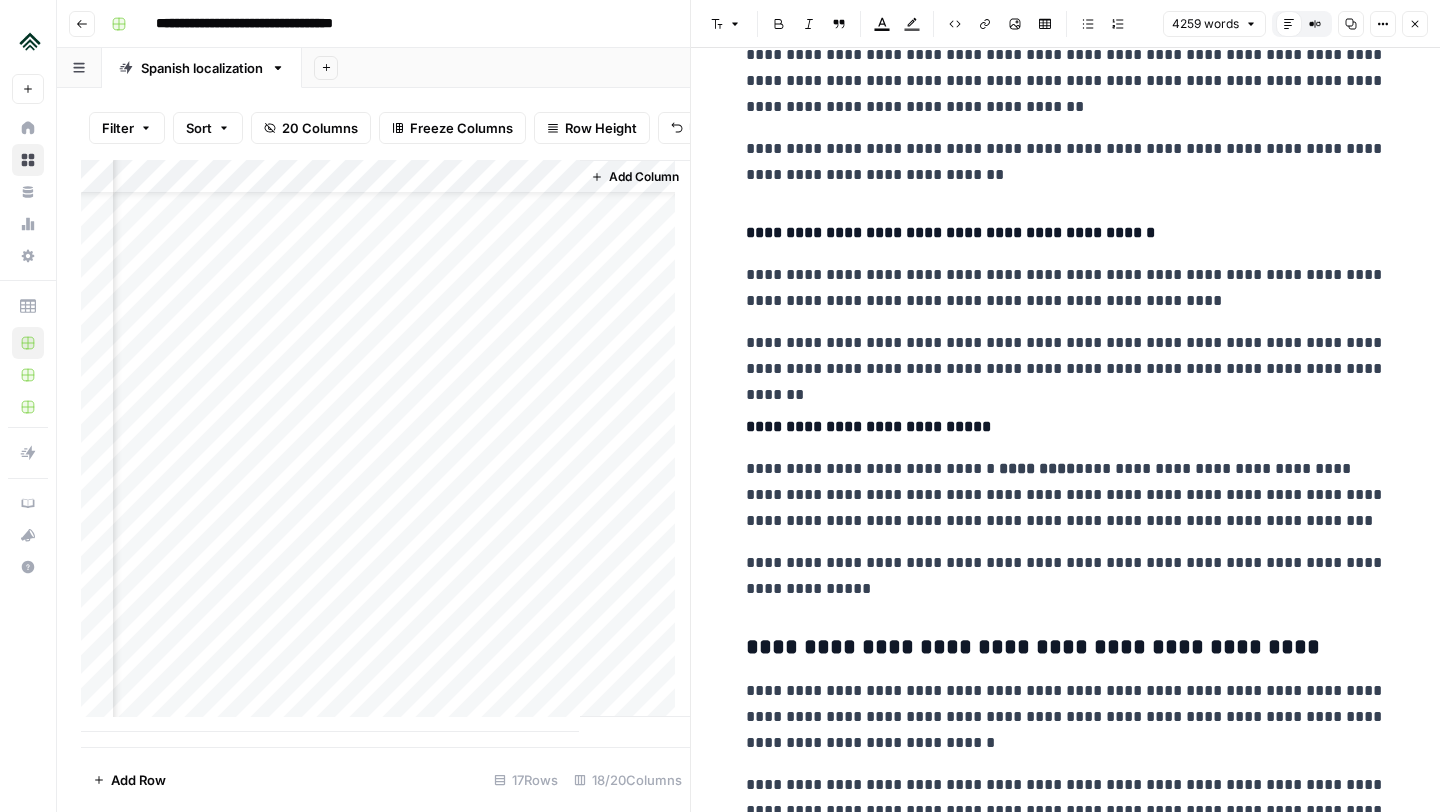scroll, scrollTop: 4401, scrollLeft: 0, axis: vertical 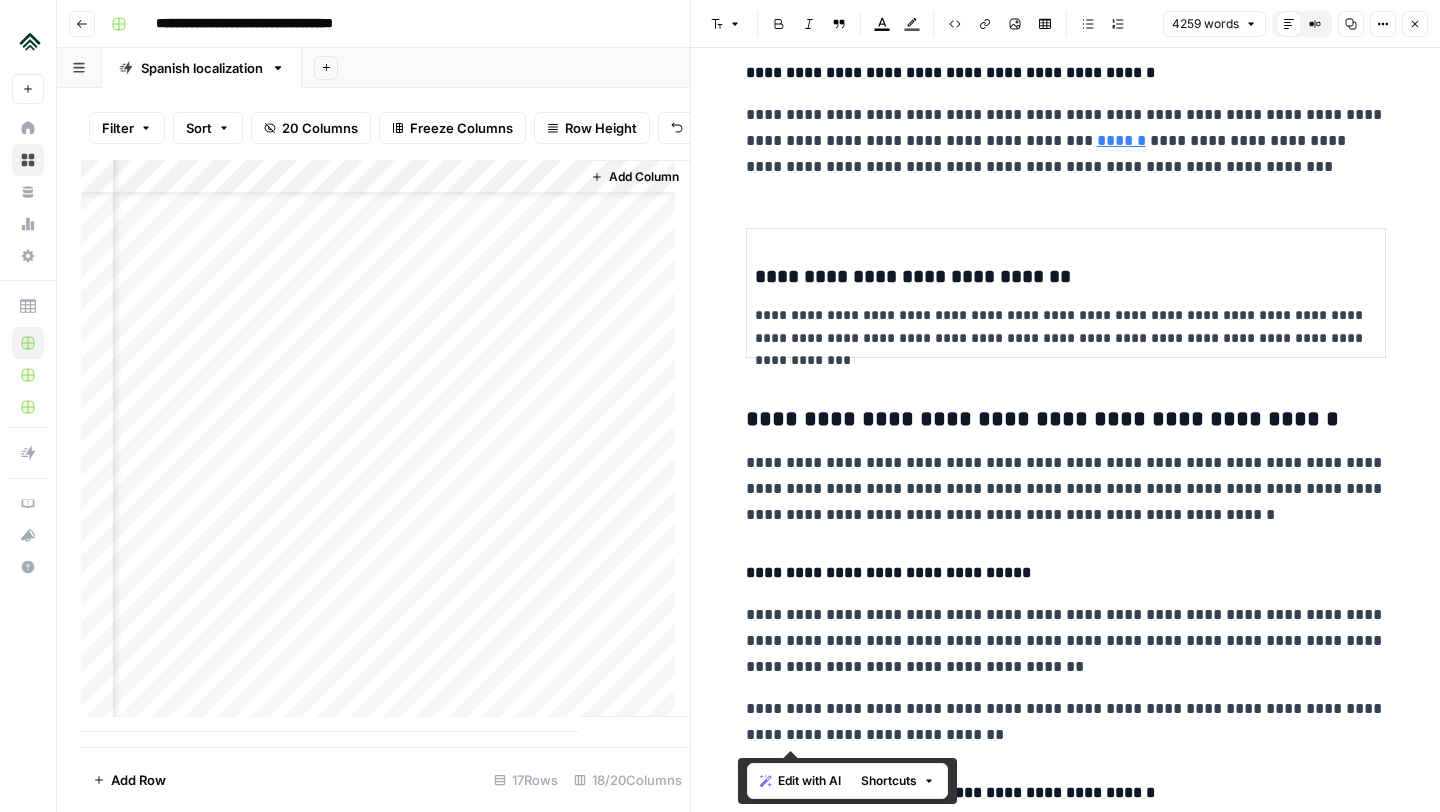 drag, startPoint x: 848, startPoint y: 691, endPoint x: 735, endPoint y: 429, distance: 285.32962 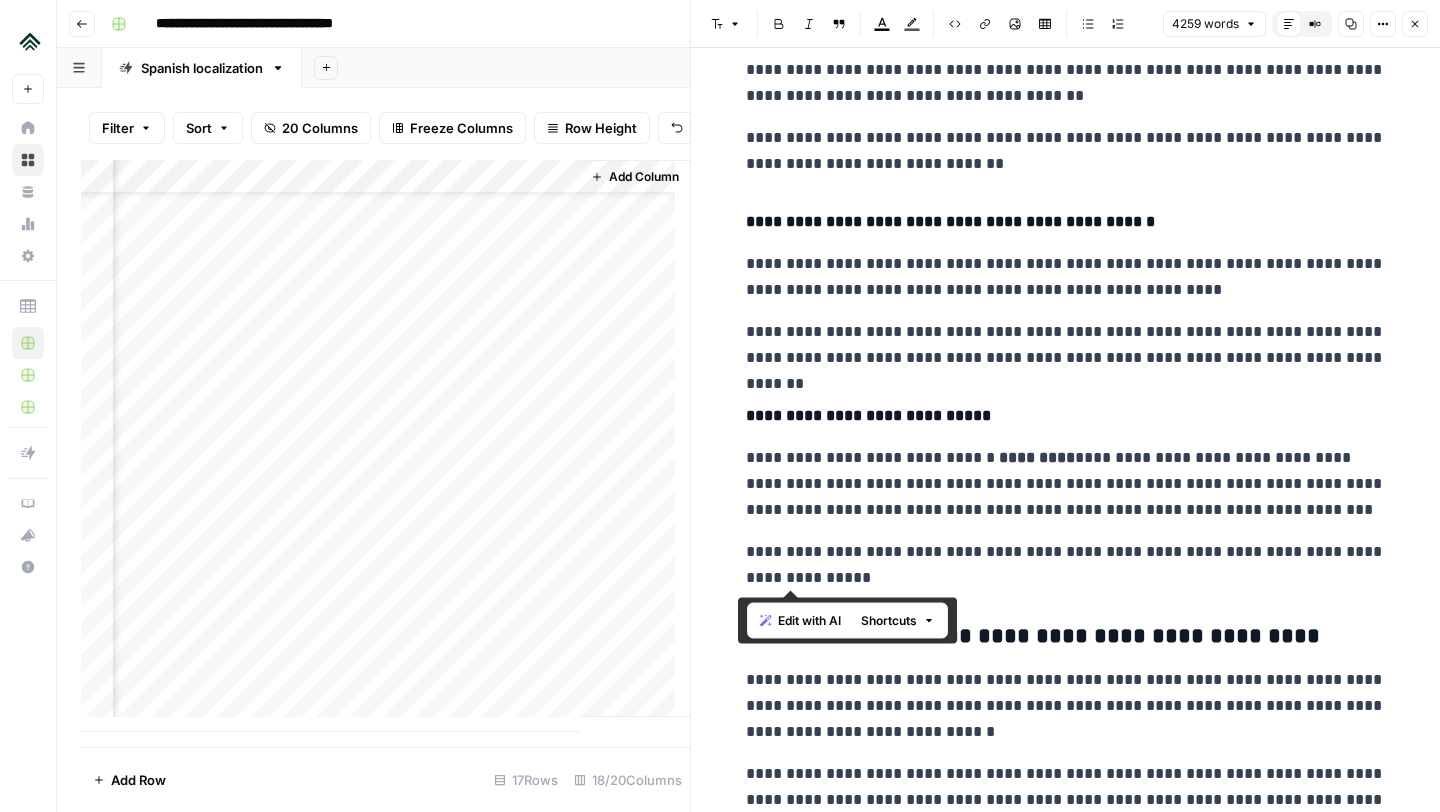 scroll, scrollTop: 4678, scrollLeft: 0, axis: vertical 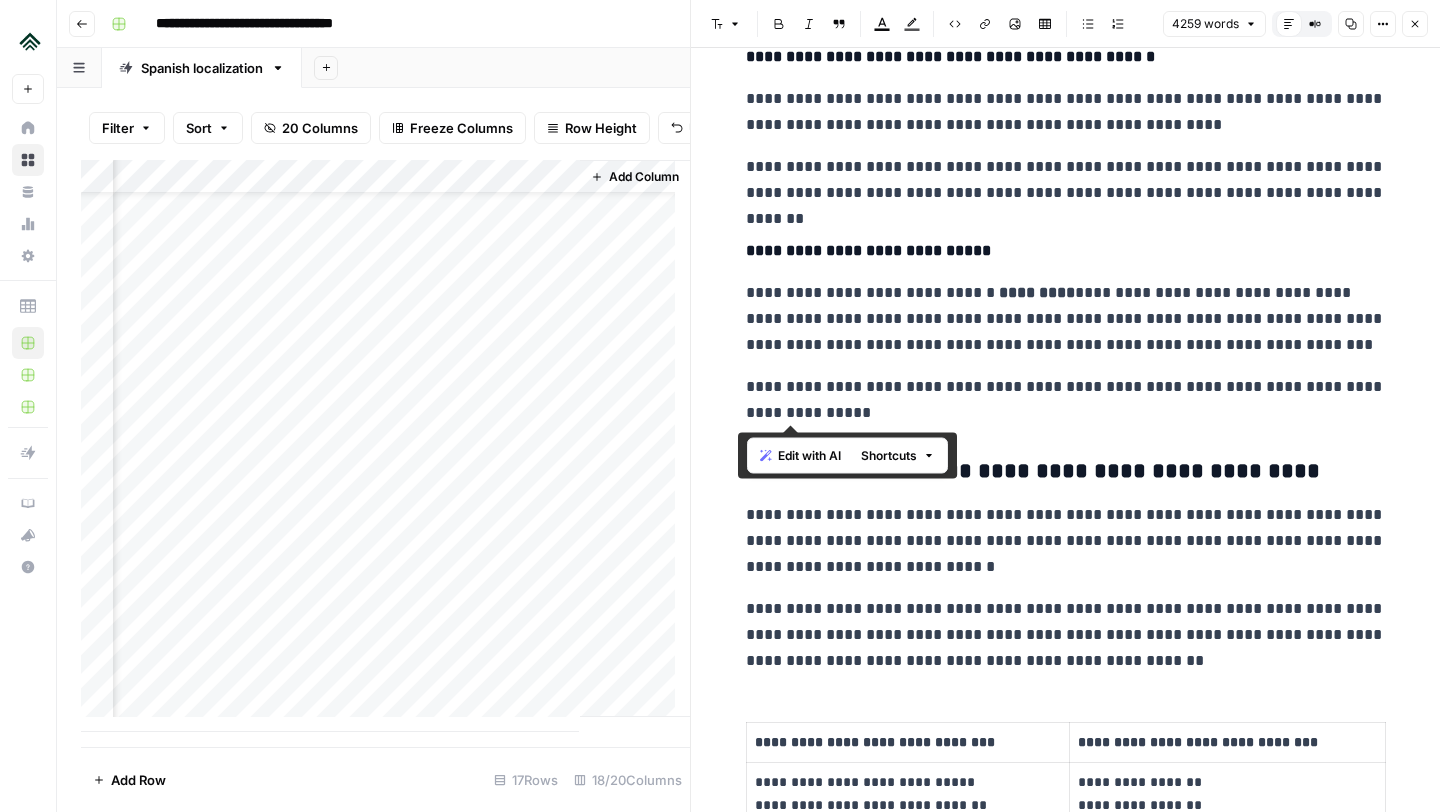 click on "*********" at bounding box center (1037, 292) 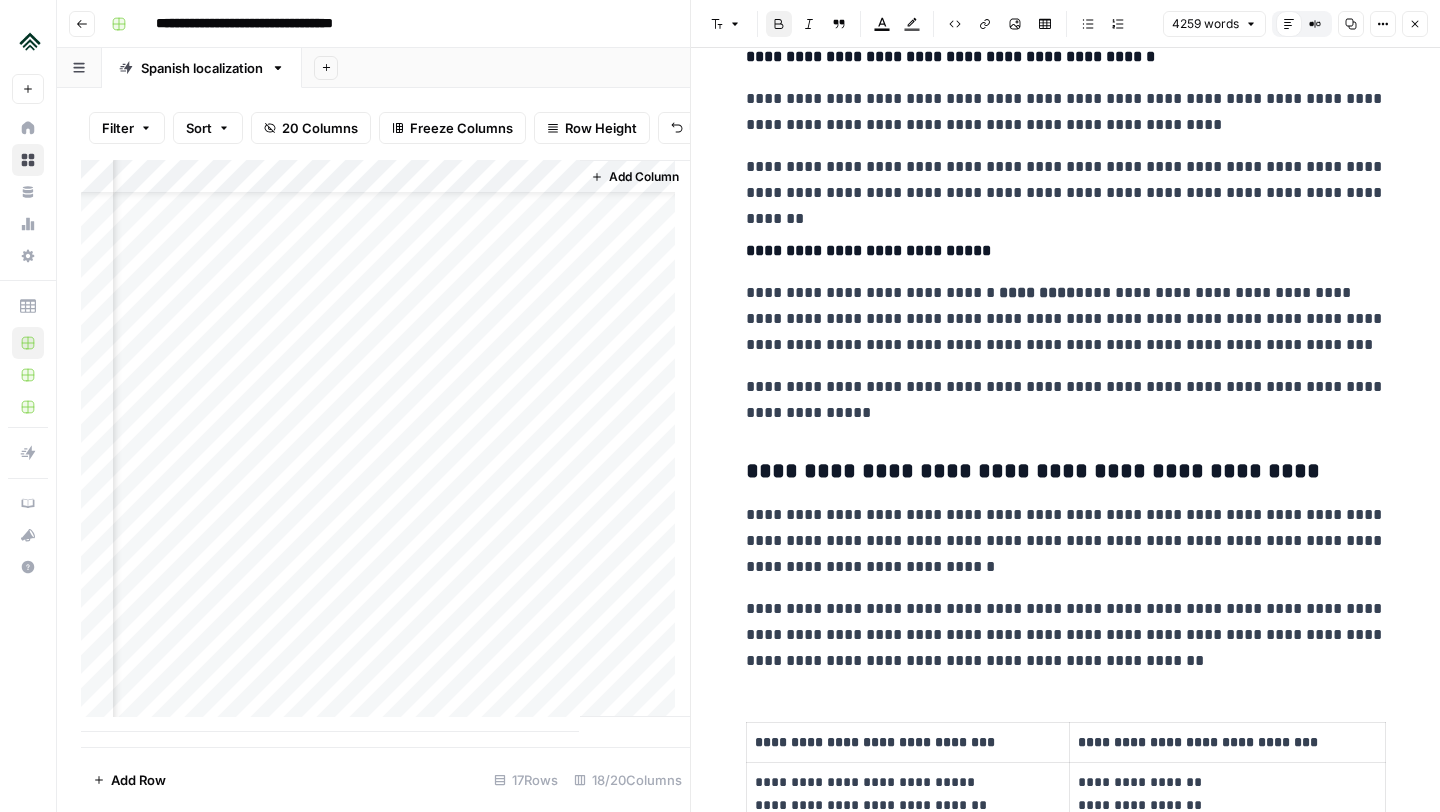 click on "**********" at bounding box center [1066, 251] 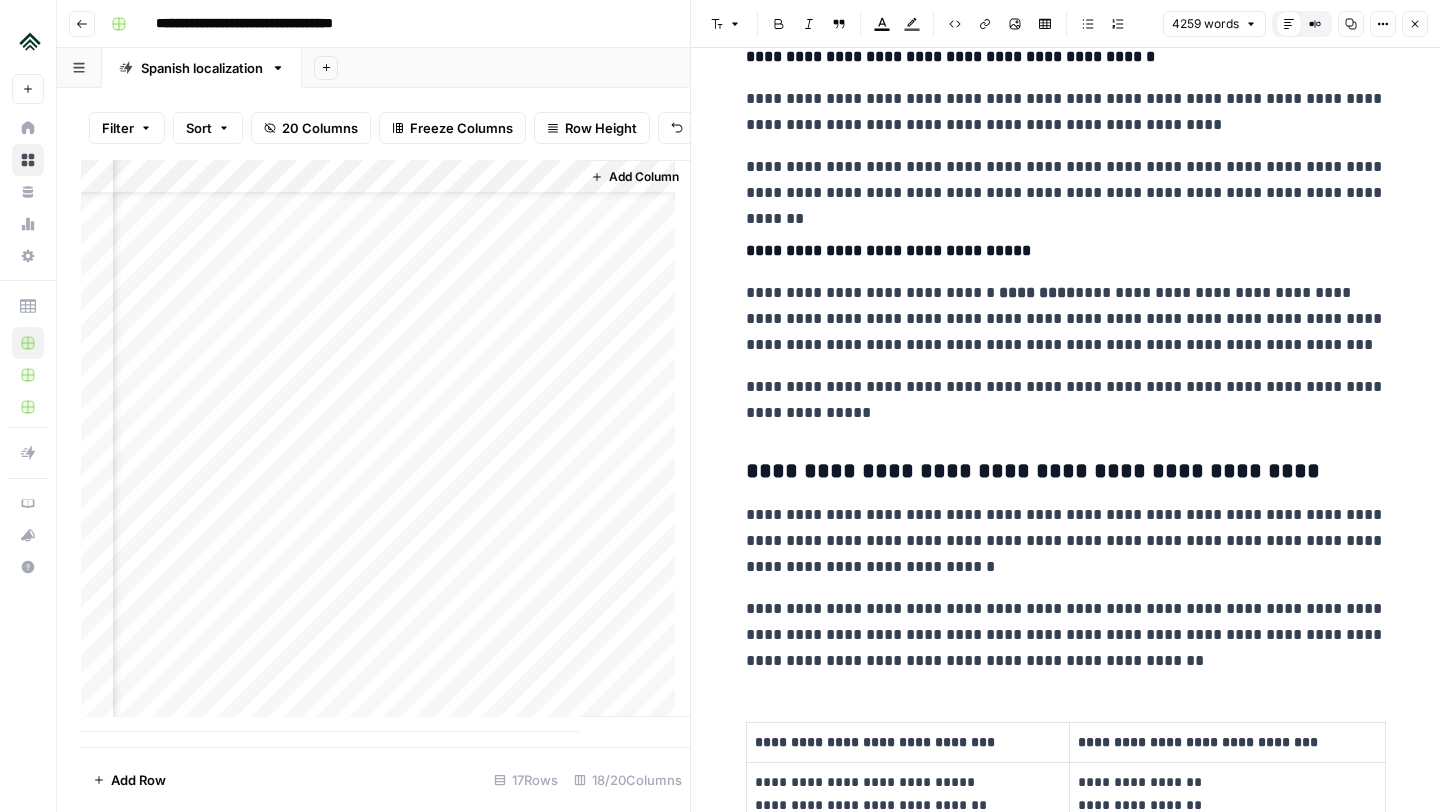 click on "*********" at bounding box center (1037, 292) 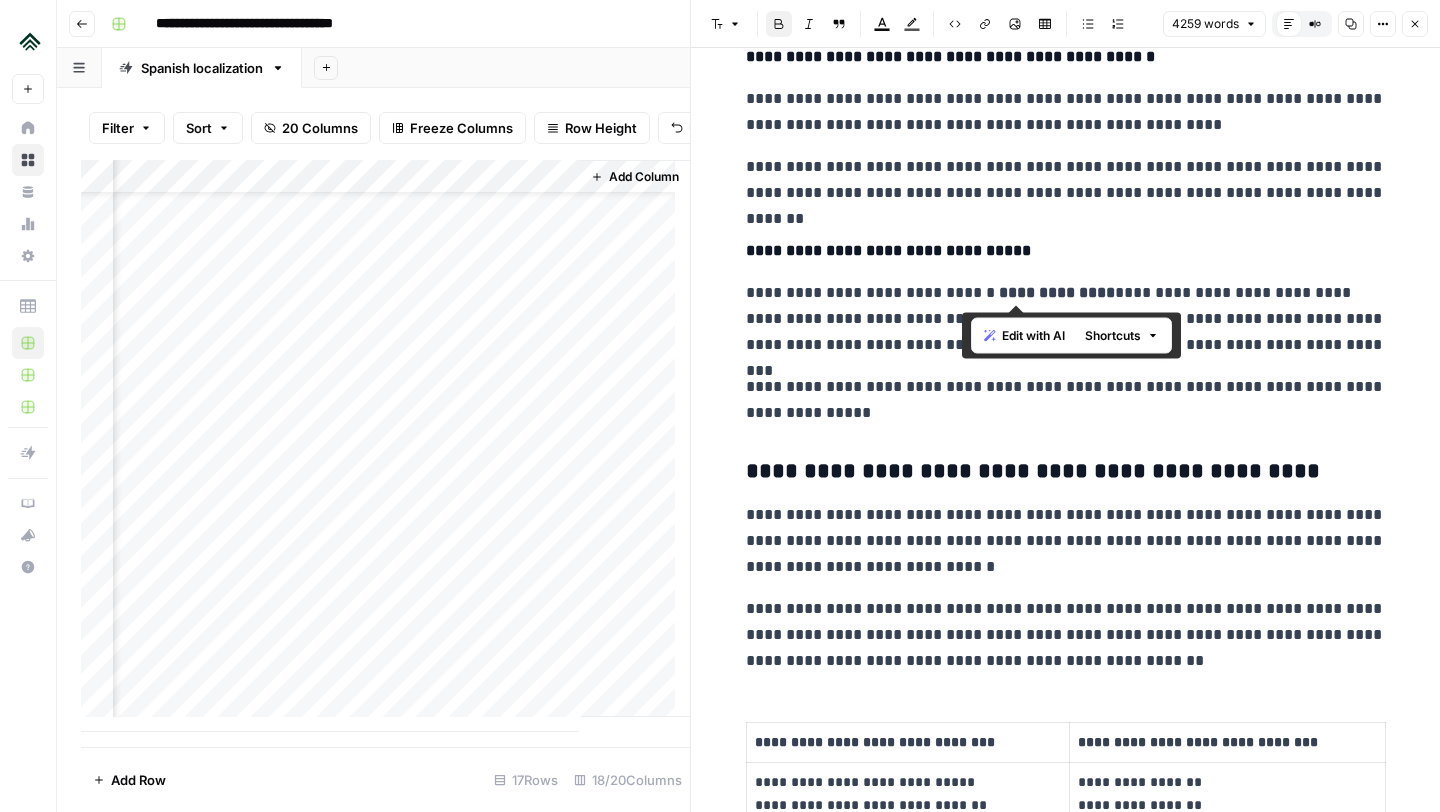 drag, startPoint x: 962, startPoint y: 295, endPoint x: 1071, endPoint y: 294, distance: 109.004585 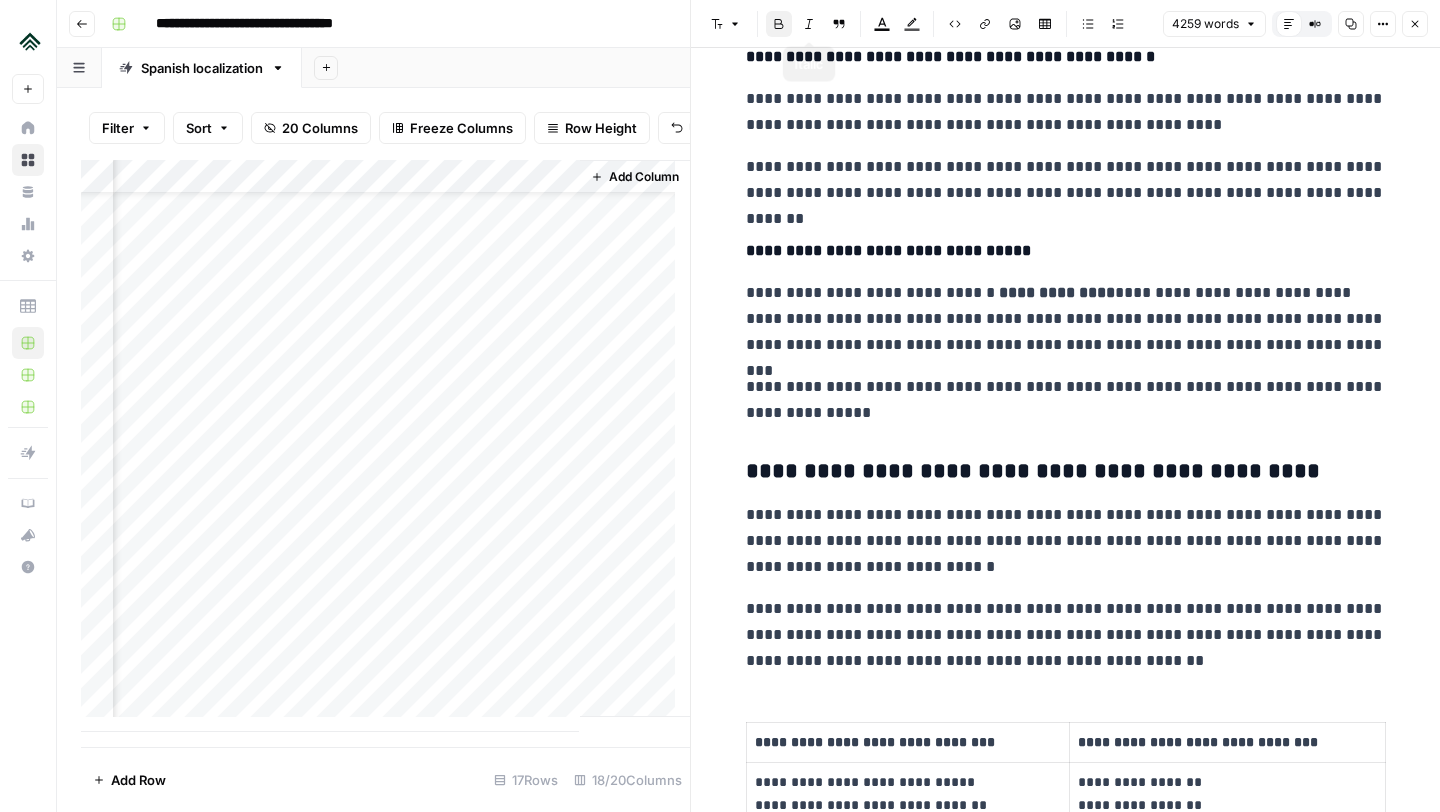click 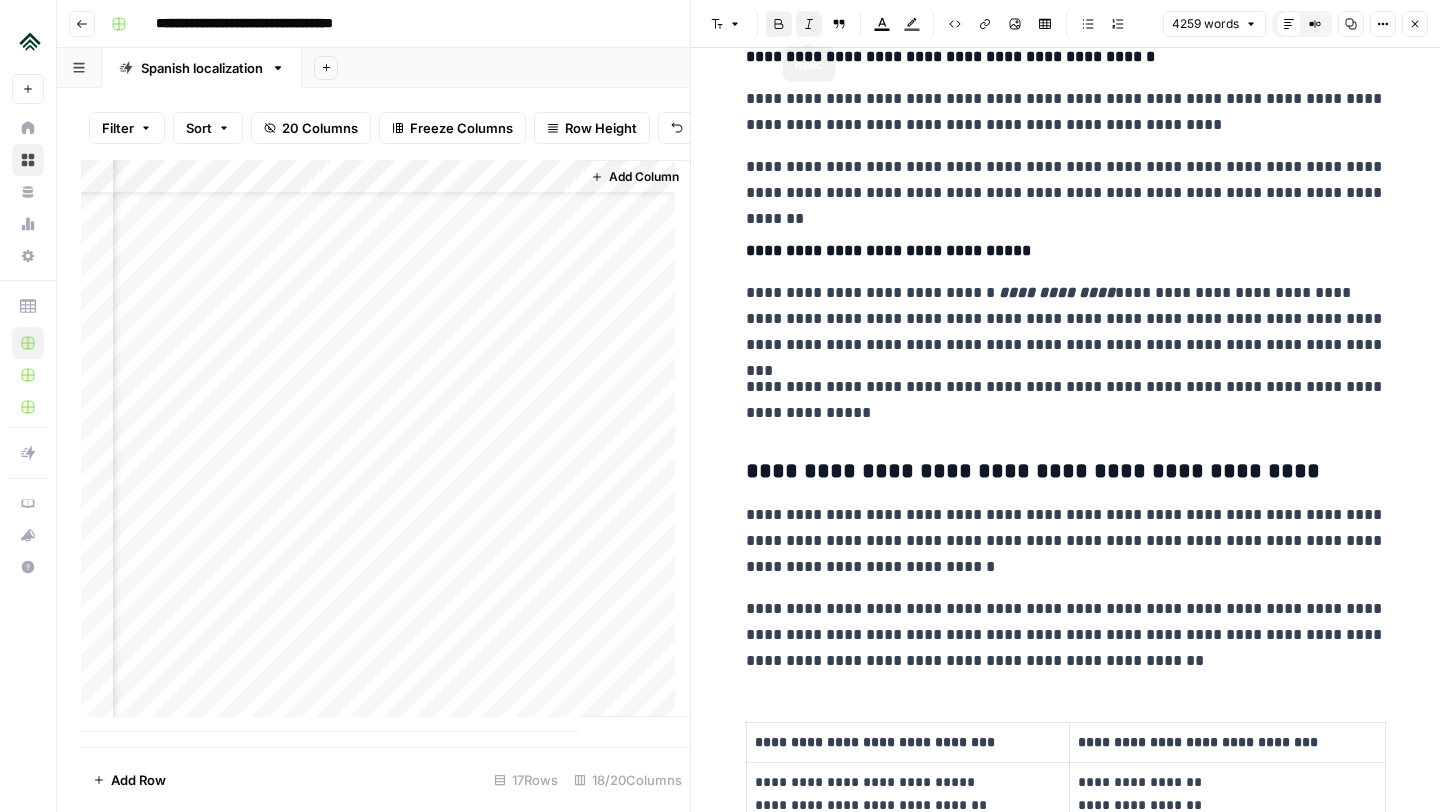 click 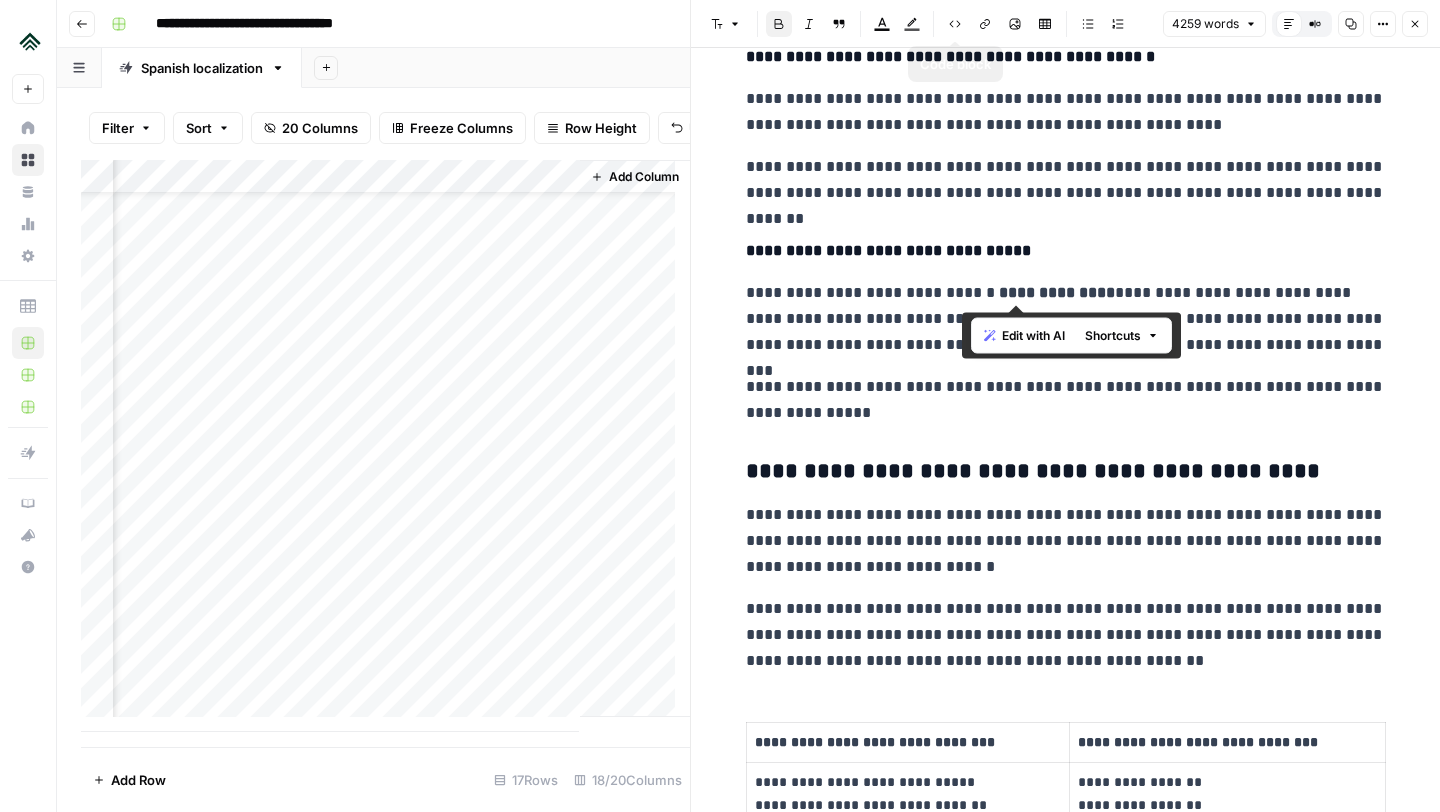 click on "Link" at bounding box center (985, 24) 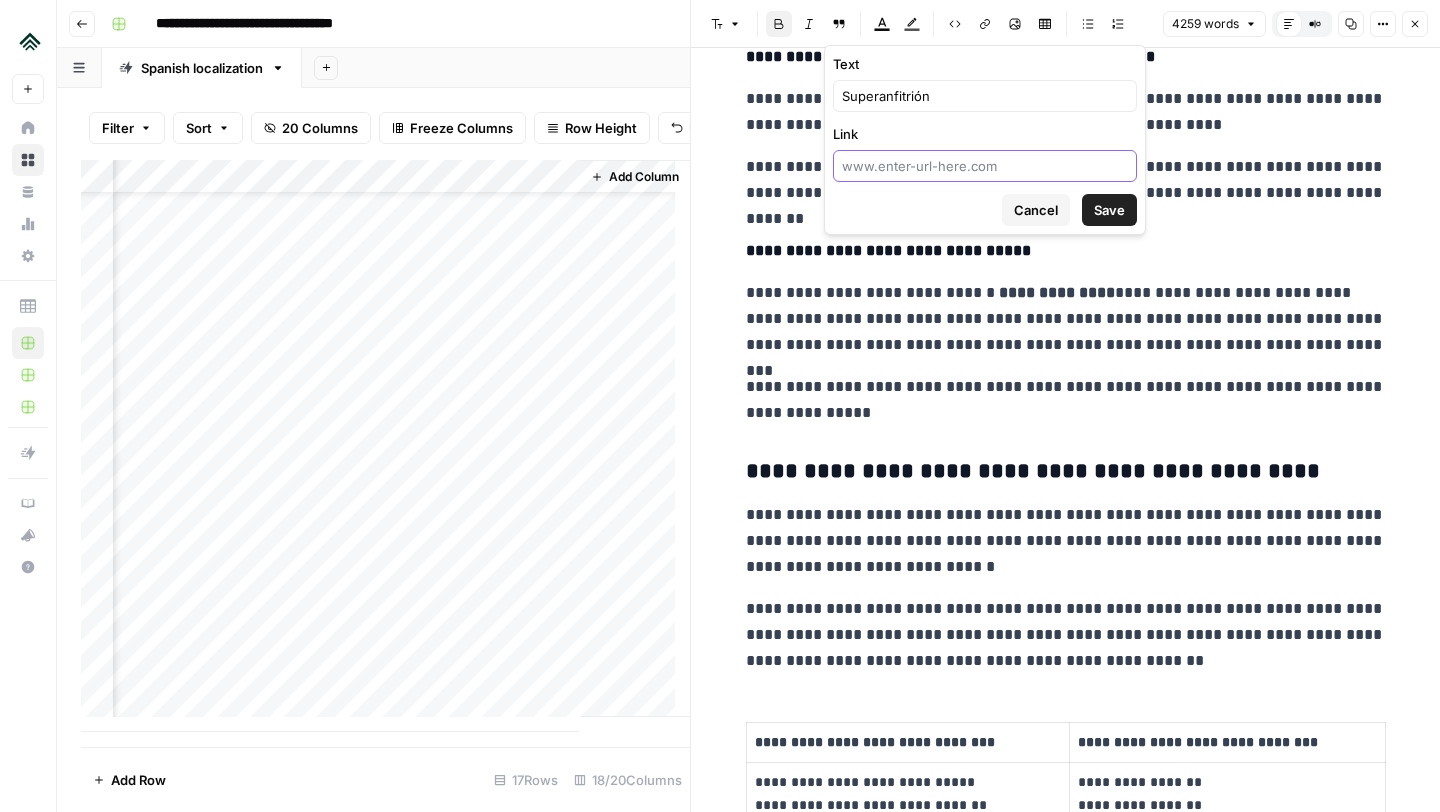 paste on "https://www.airbnb.es/help/article/828" 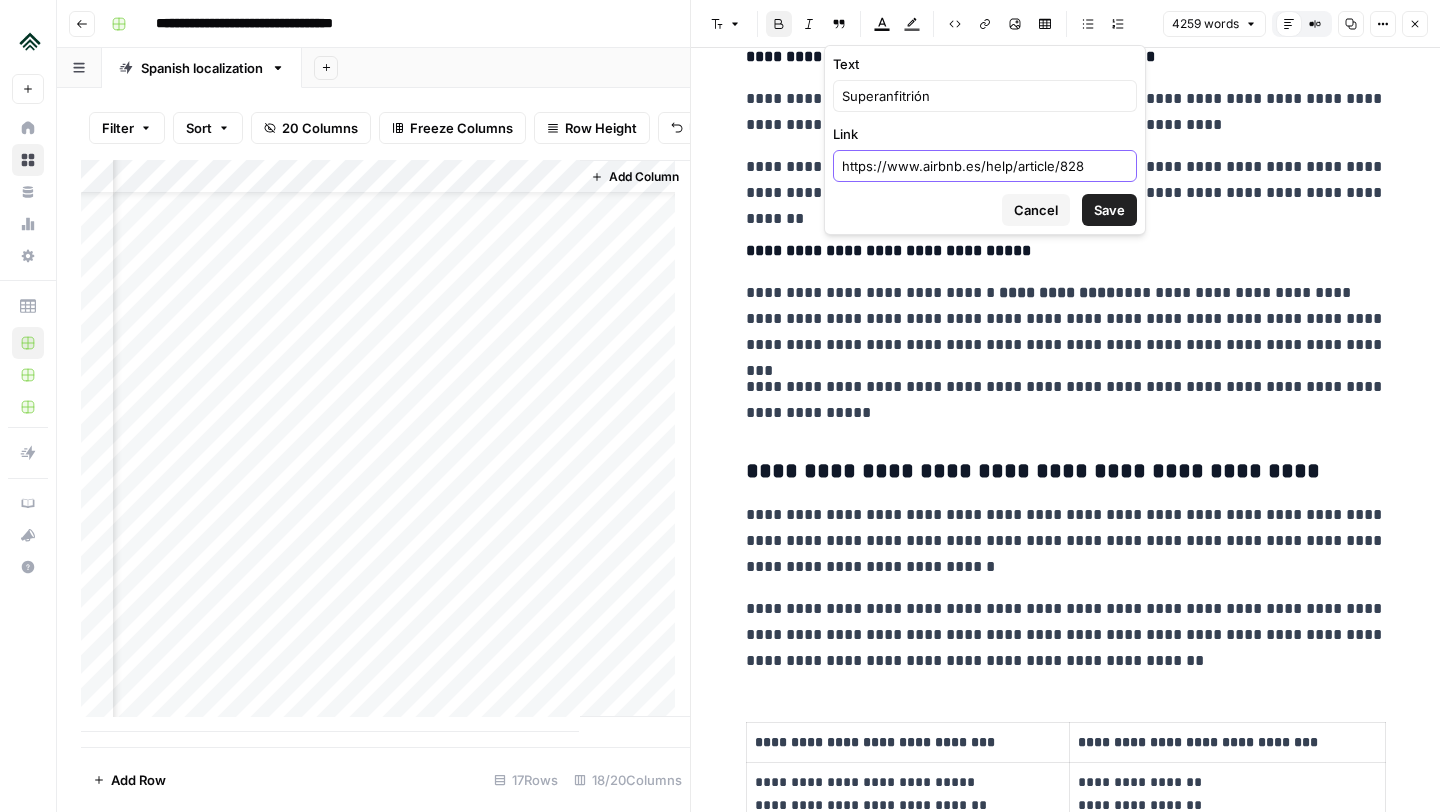 type on "https://www.airbnb.es/help/article/828" 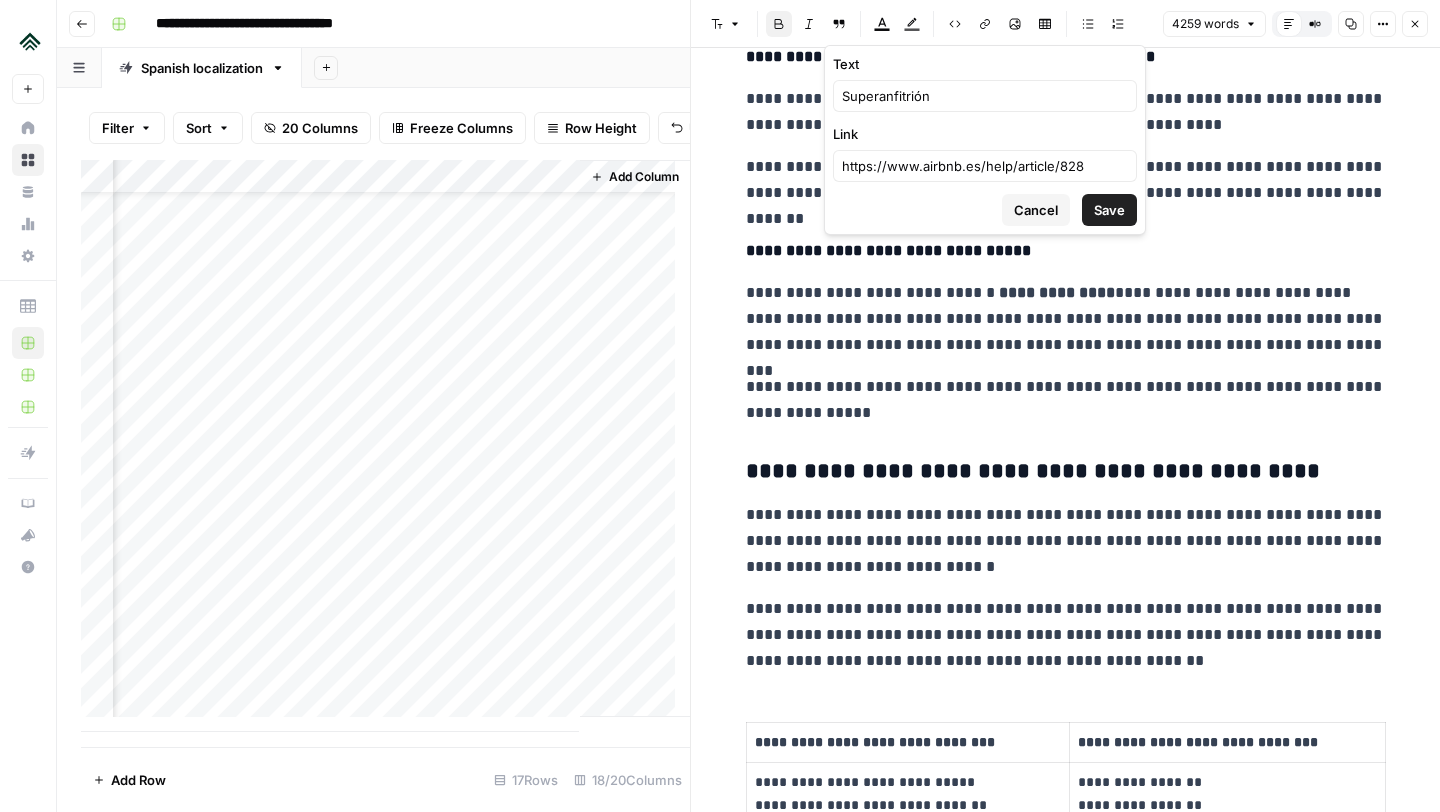 click on "Save" at bounding box center [1109, 210] 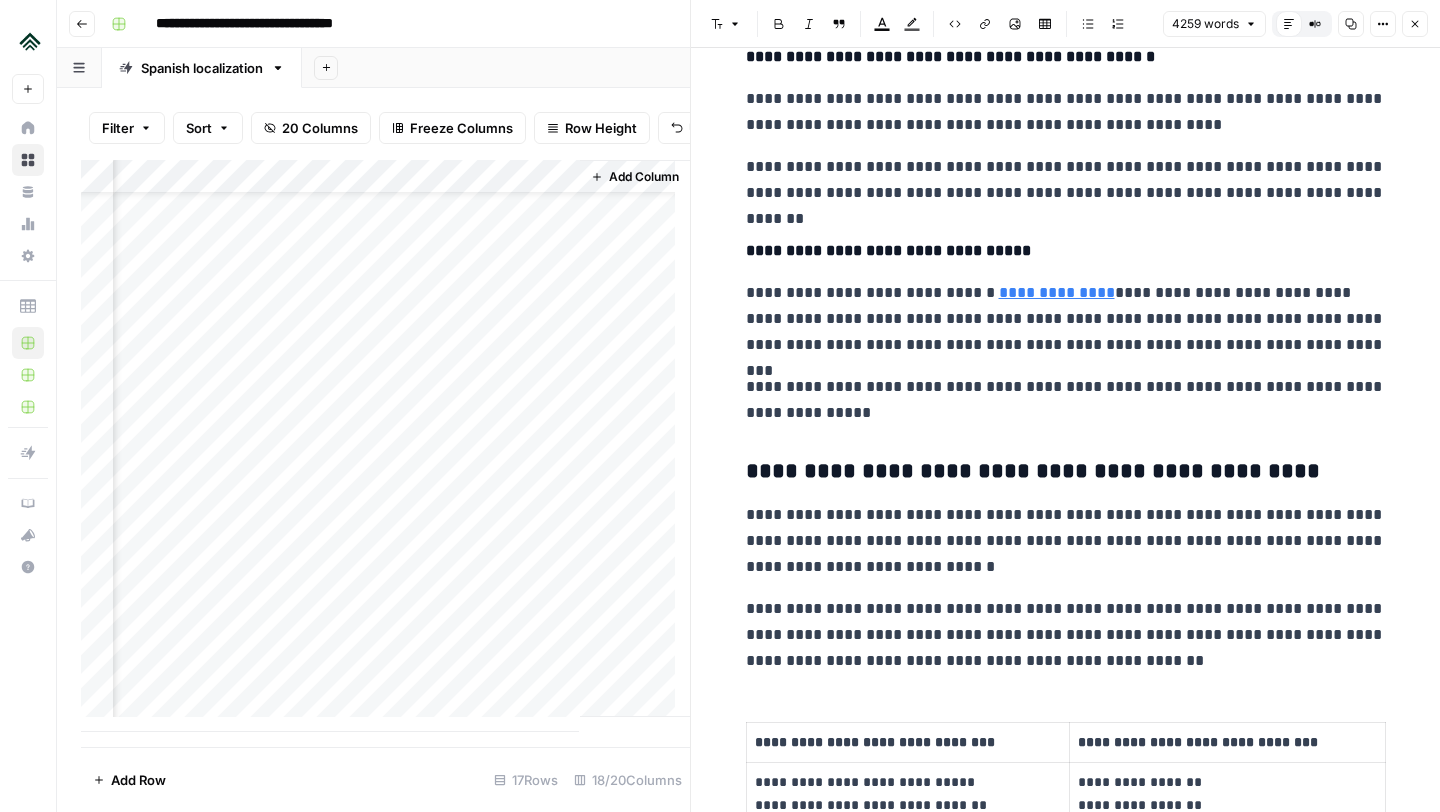 click on "**********" at bounding box center [1066, 4402] 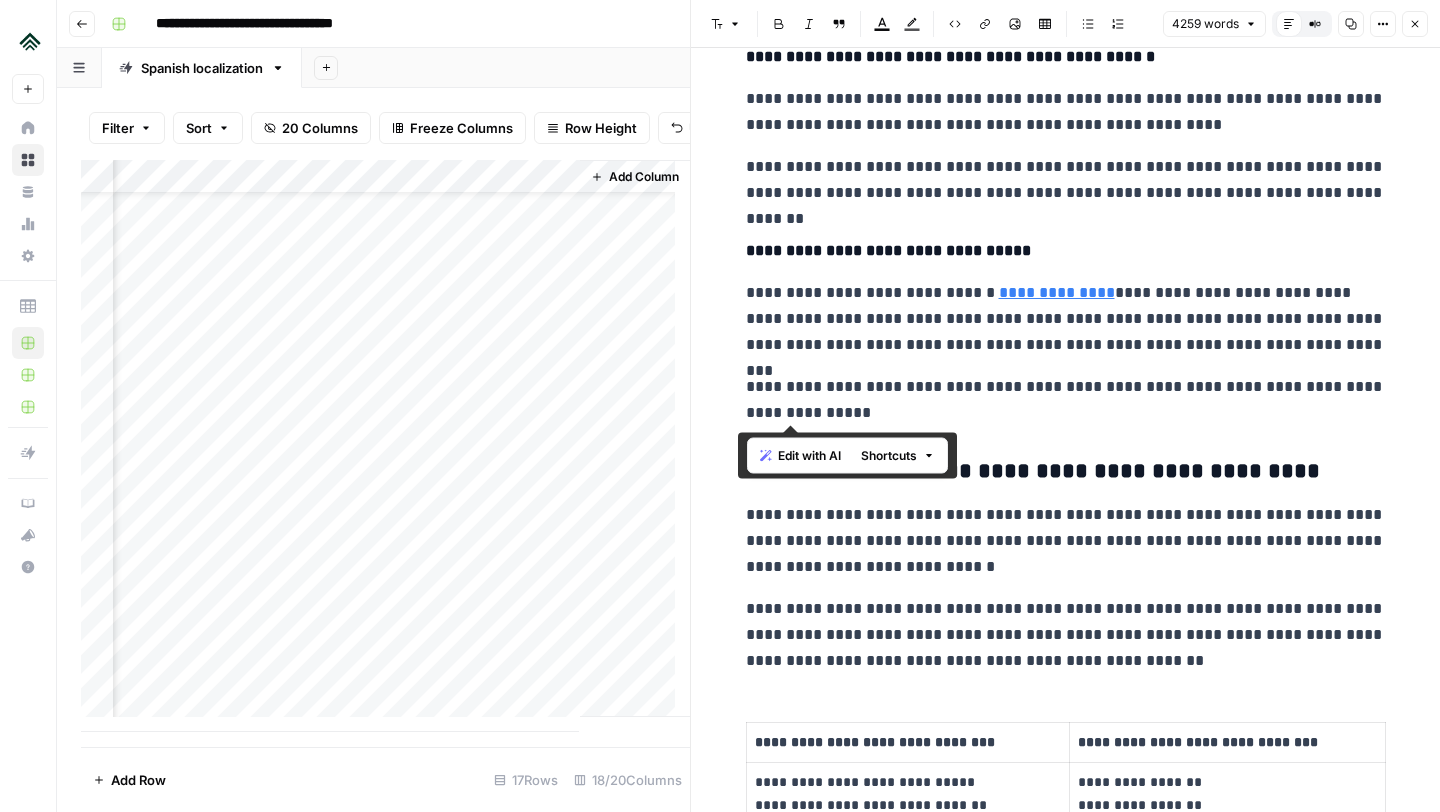 drag, startPoint x: 855, startPoint y: 416, endPoint x: 737, endPoint y: 250, distance: 203.6664 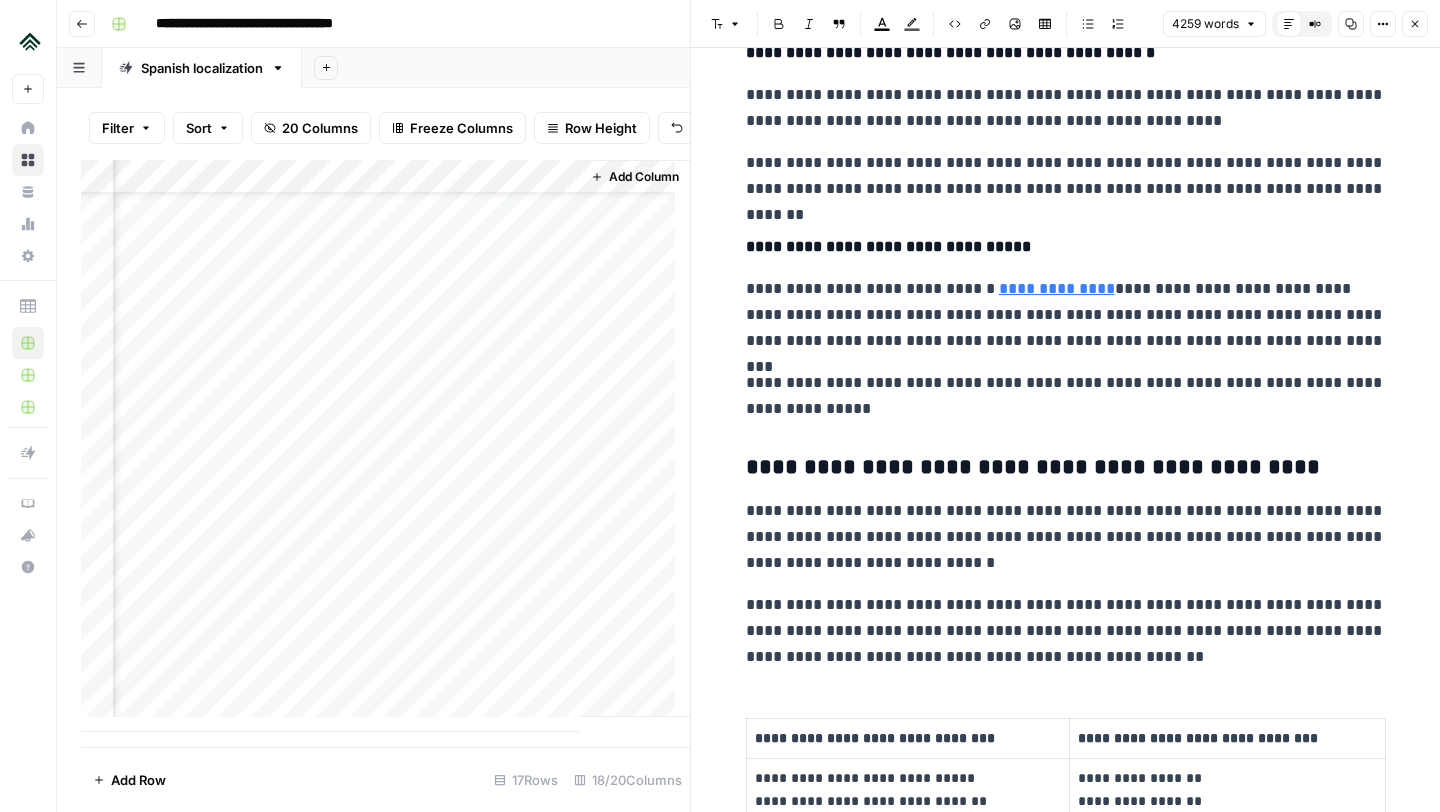 click on "**********" at bounding box center [1066, 4398] 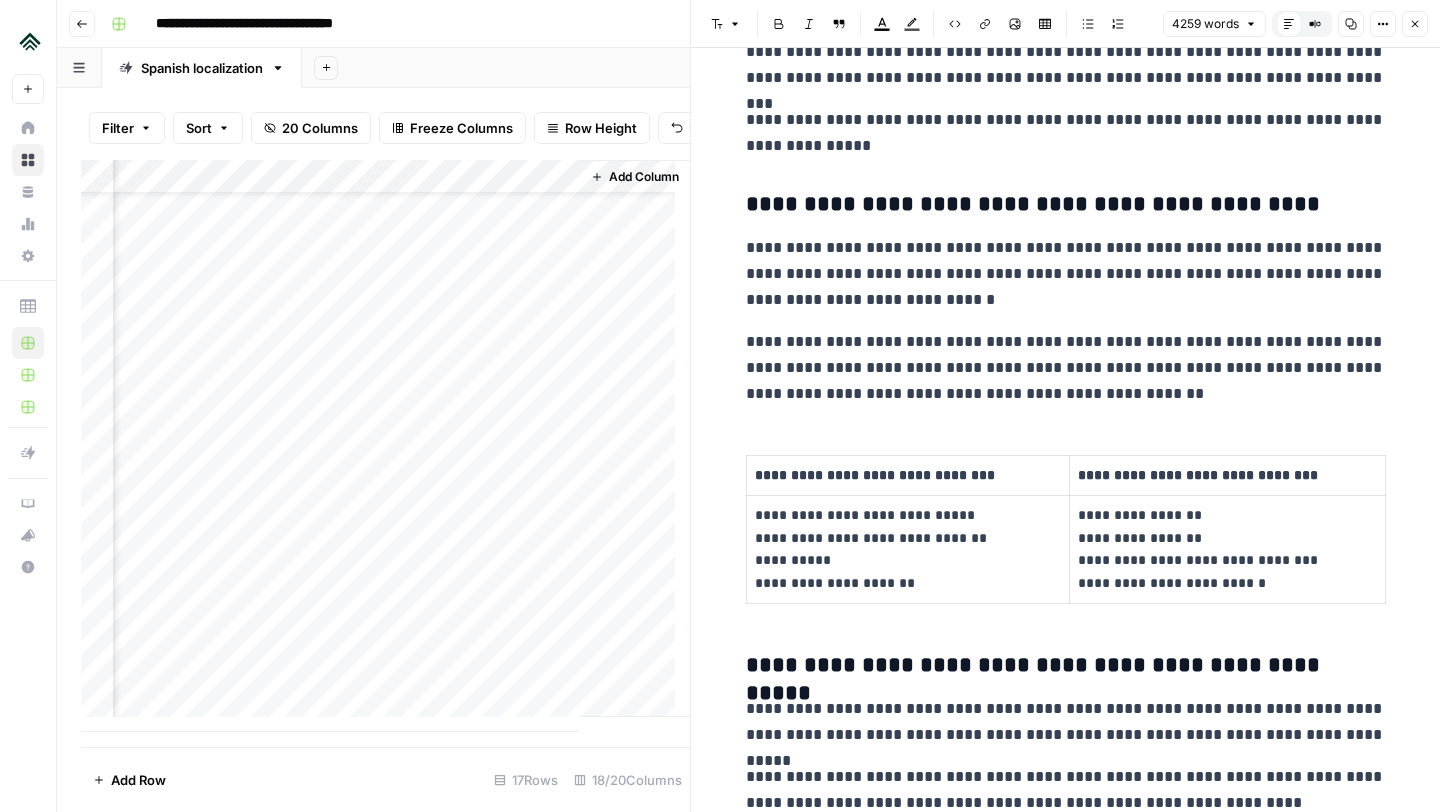 scroll, scrollTop: 4924, scrollLeft: 0, axis: vertical 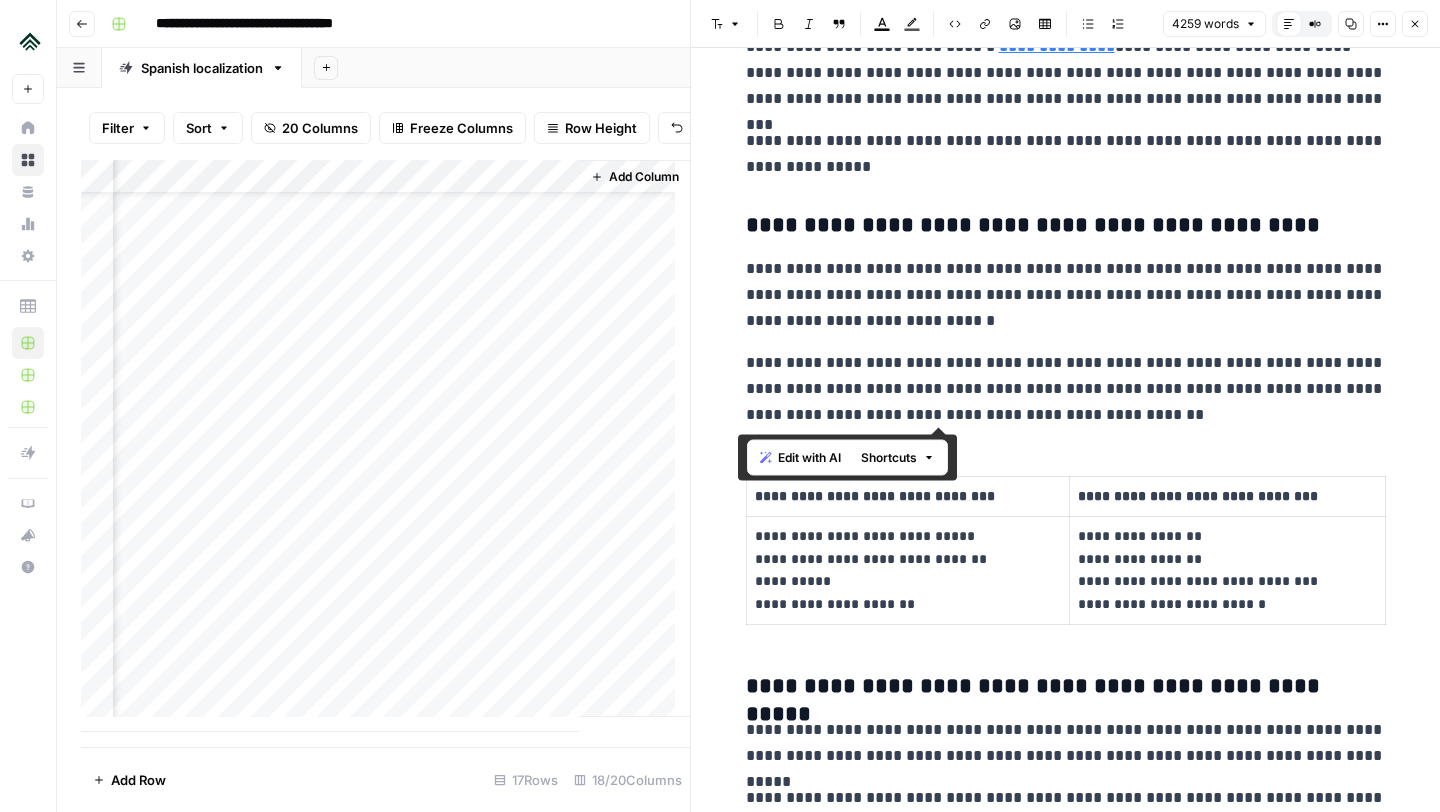 drag, startPoint x: 1146, startPoint y: 423, endPoint x: 737, endPoint y: 239, distance: 448.483 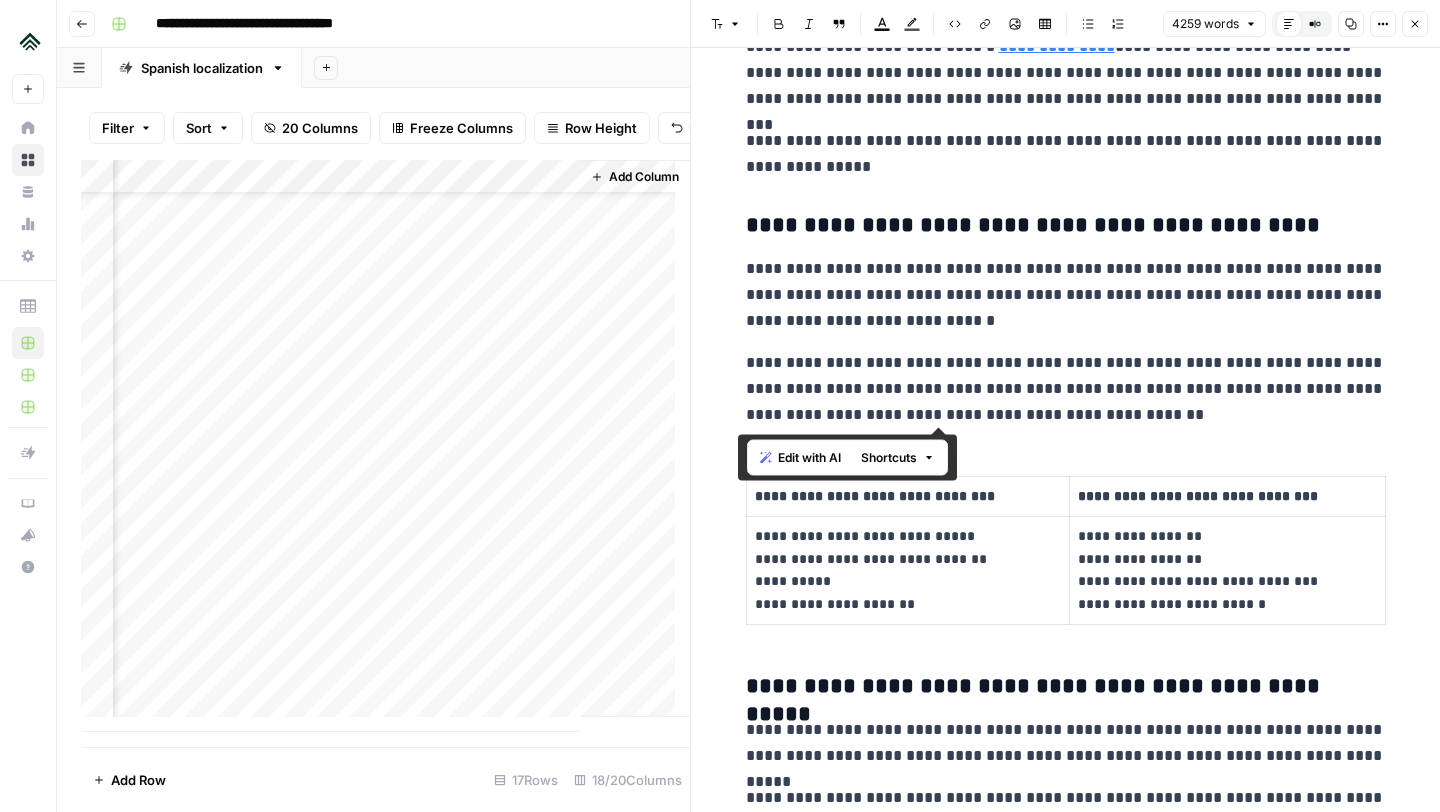 click on "**********" at bounding box center (1066, 389) 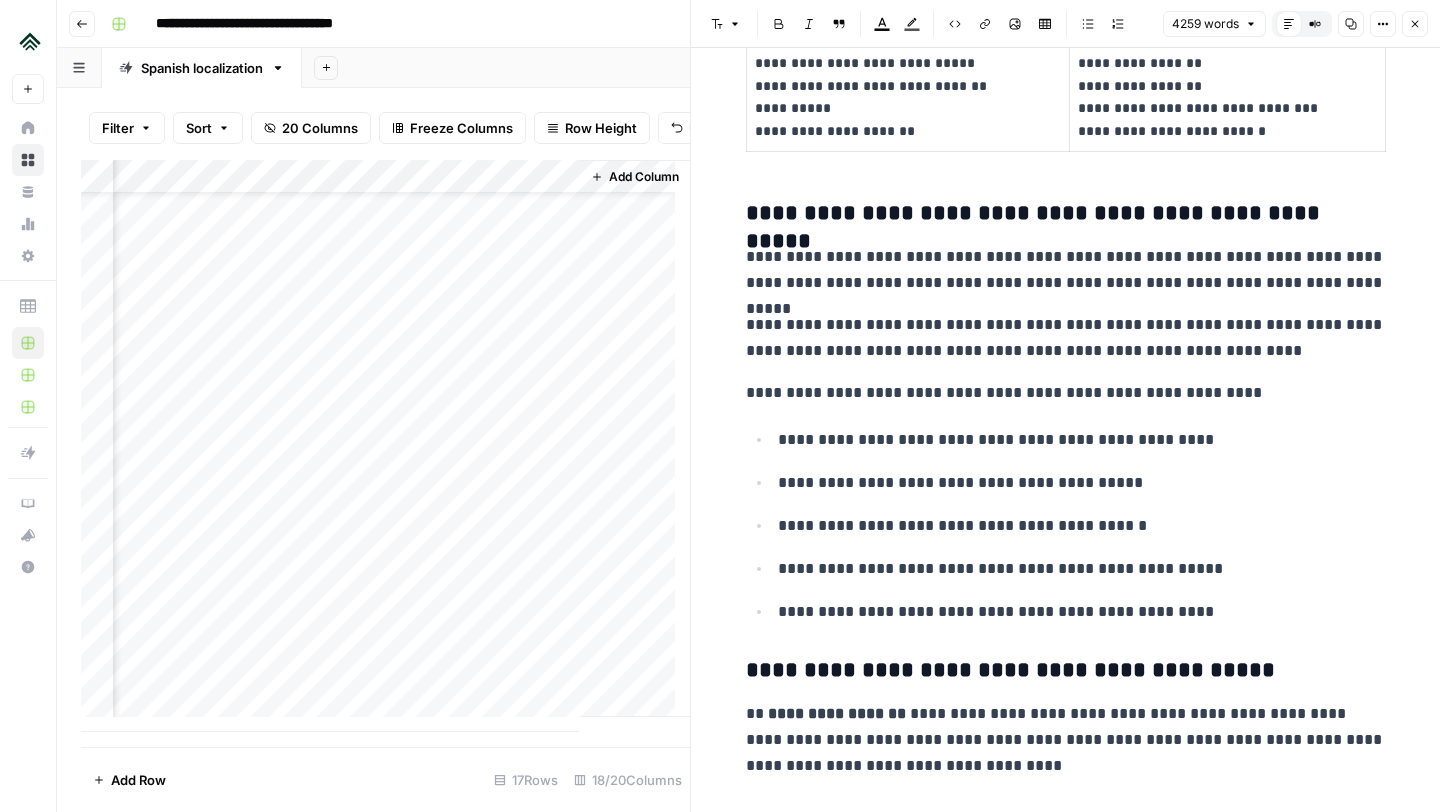 scroll, scrollTop: 5399, scrollLeft: 0, axis: vertical 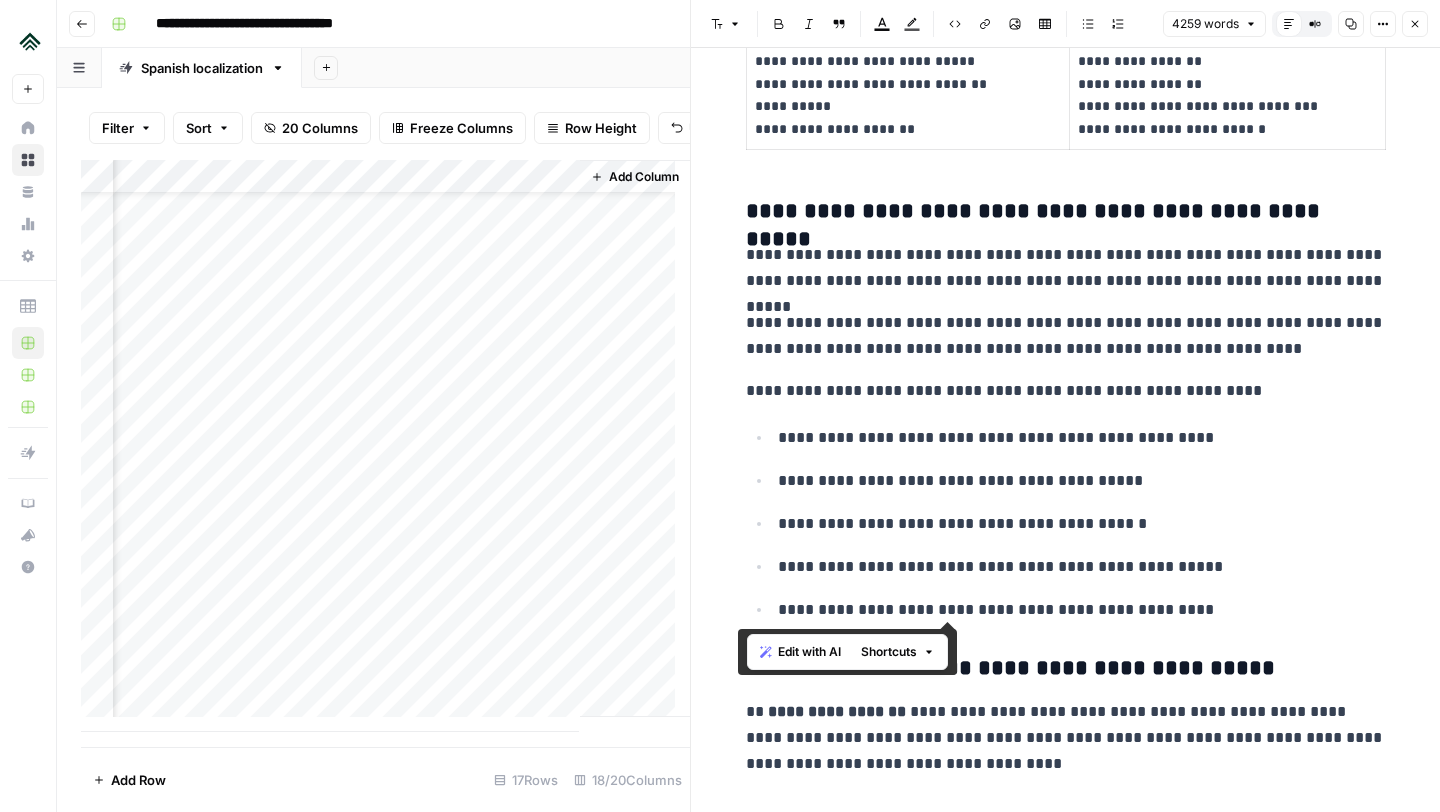 drag, startPoint x: 1170, startPoint y: 614, endPoint x: 694, endPoint y: 215, distance: 621.1095 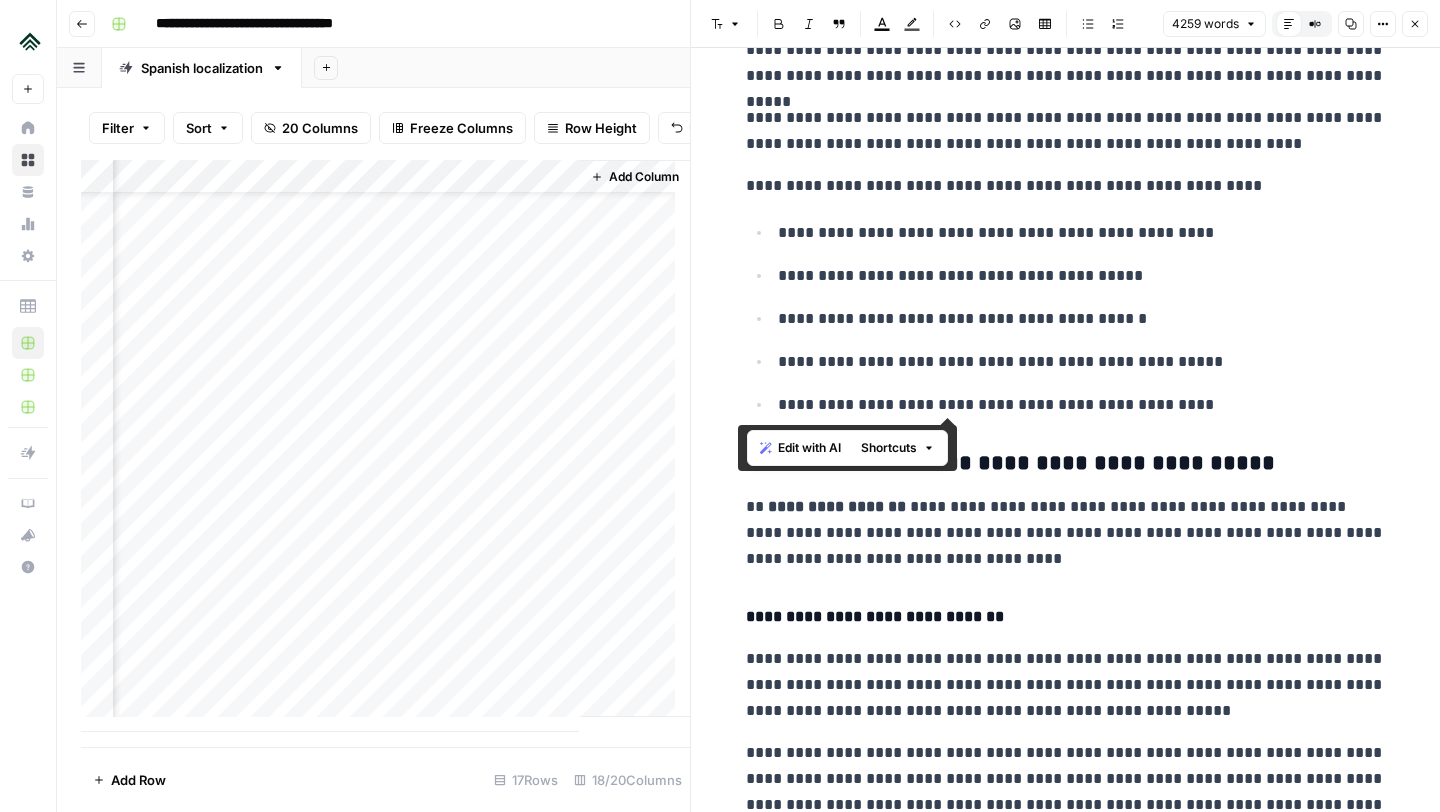 click on "**********" at bounding box center [1066, 533] 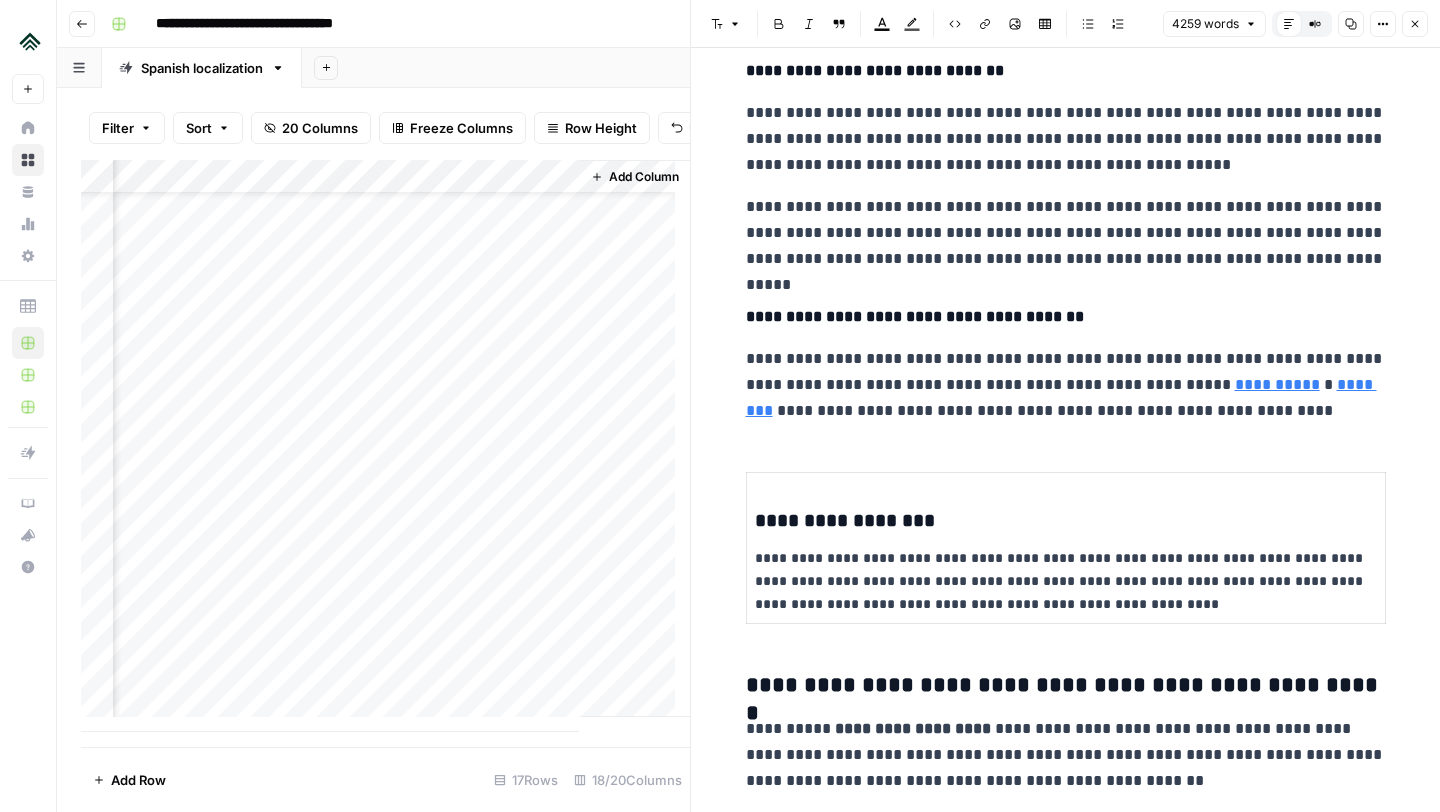 scroll, scrollTop: 6154, scrollLeft: 0, axis: vertical 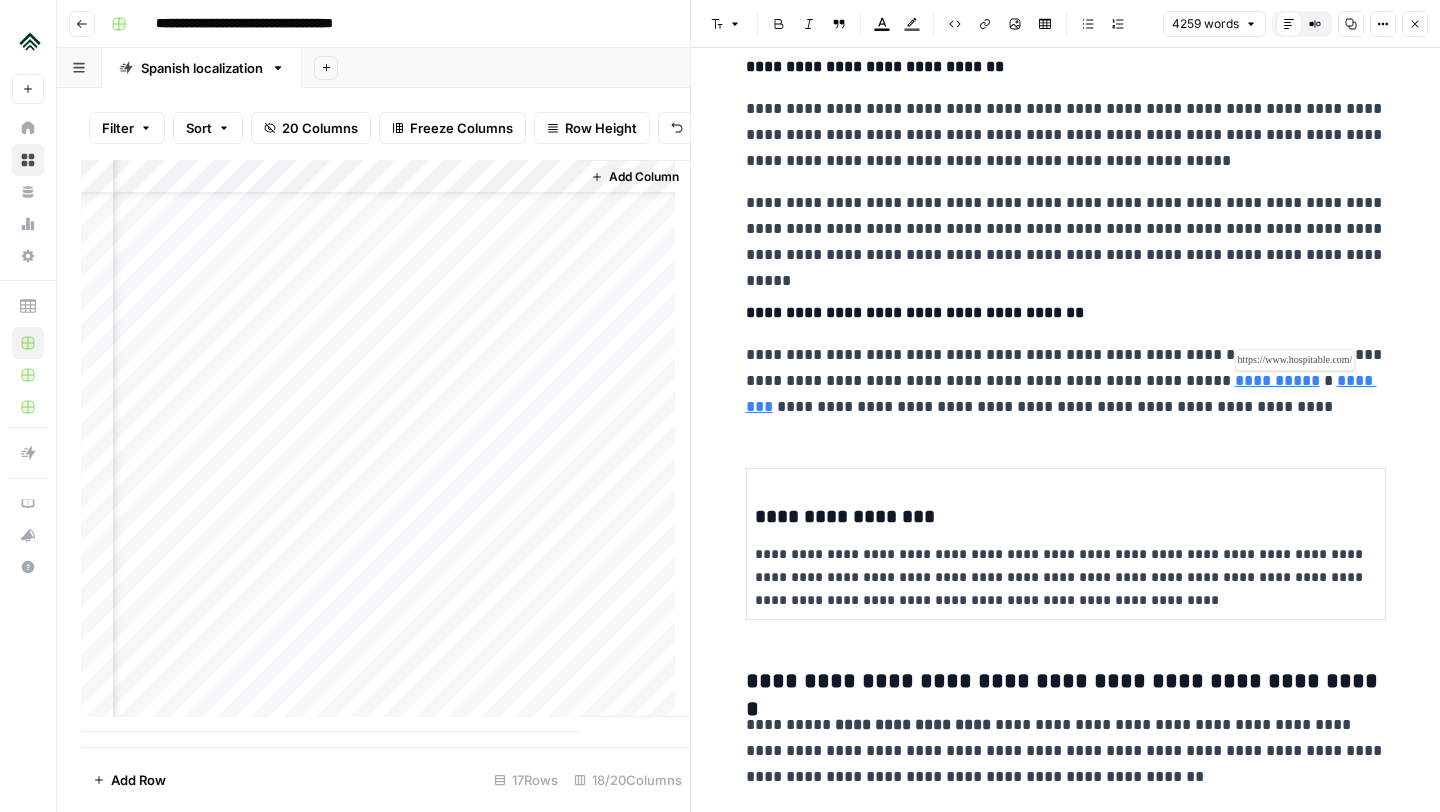 click on "**********" at bounding box center [1277, 380] 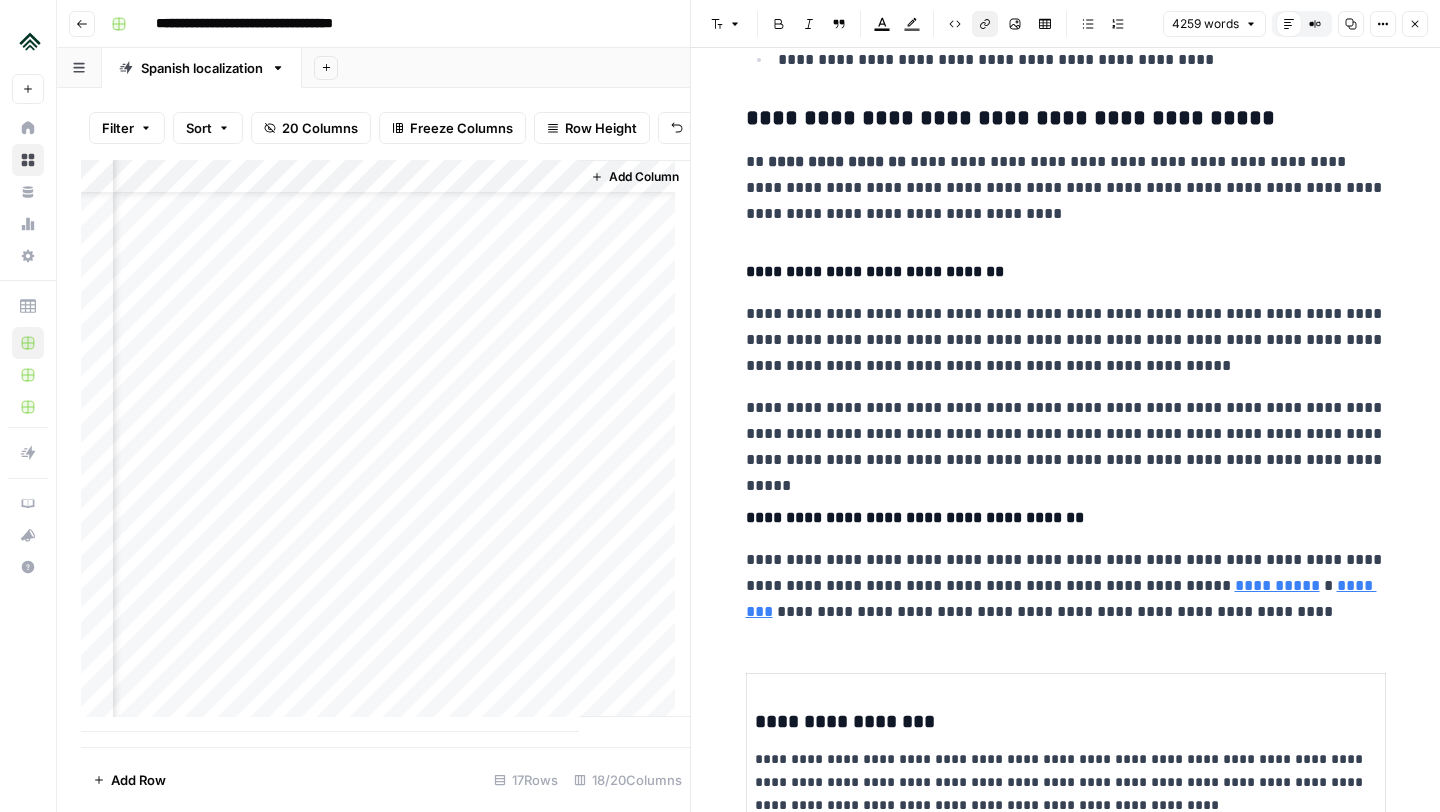 scroll, scrollTop: 5948, scrollLeft: 0, axis: vertical 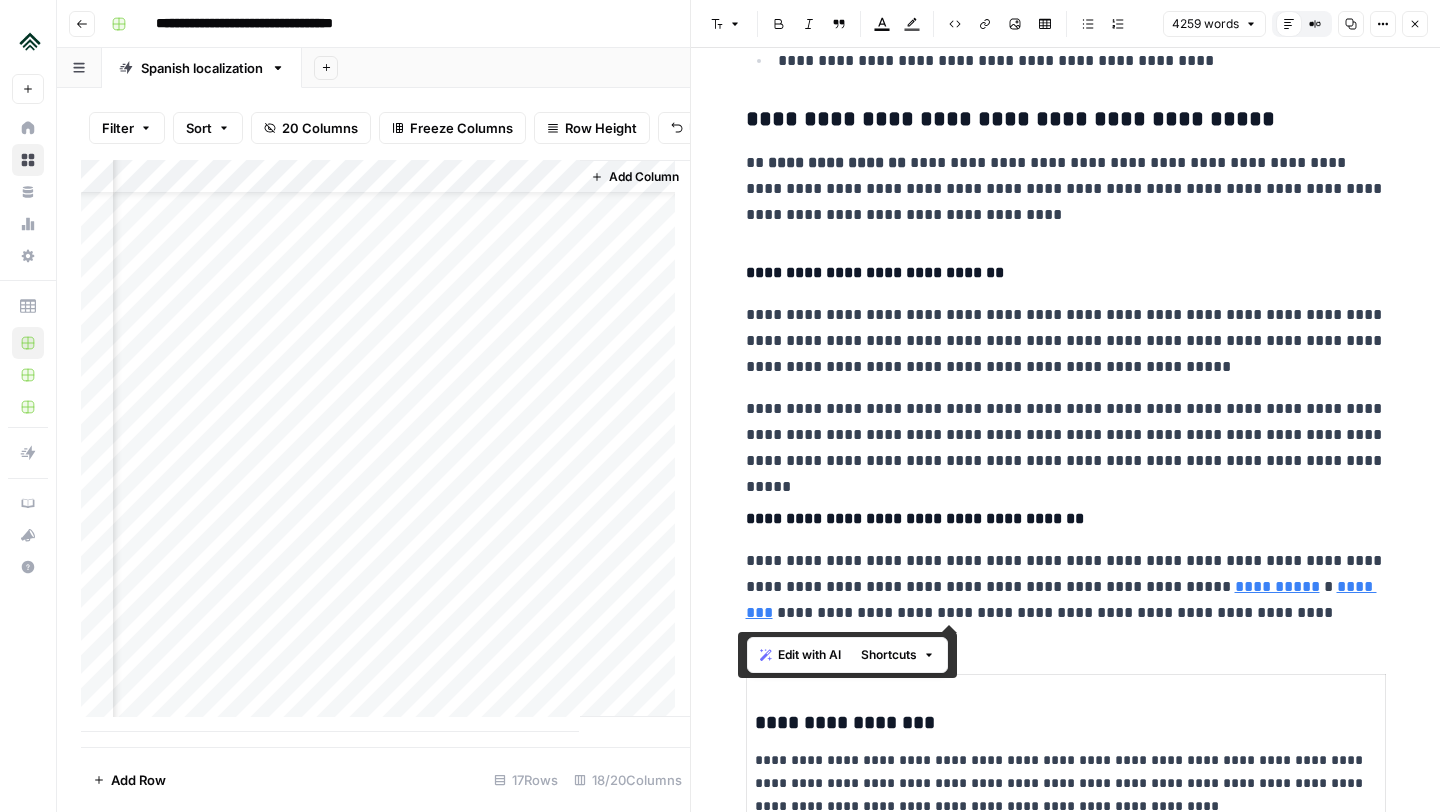 drag, startPoint x: 1271, startPoint y: 616, endPoint x: 705, endPoint y: 514, distance: 575.1174 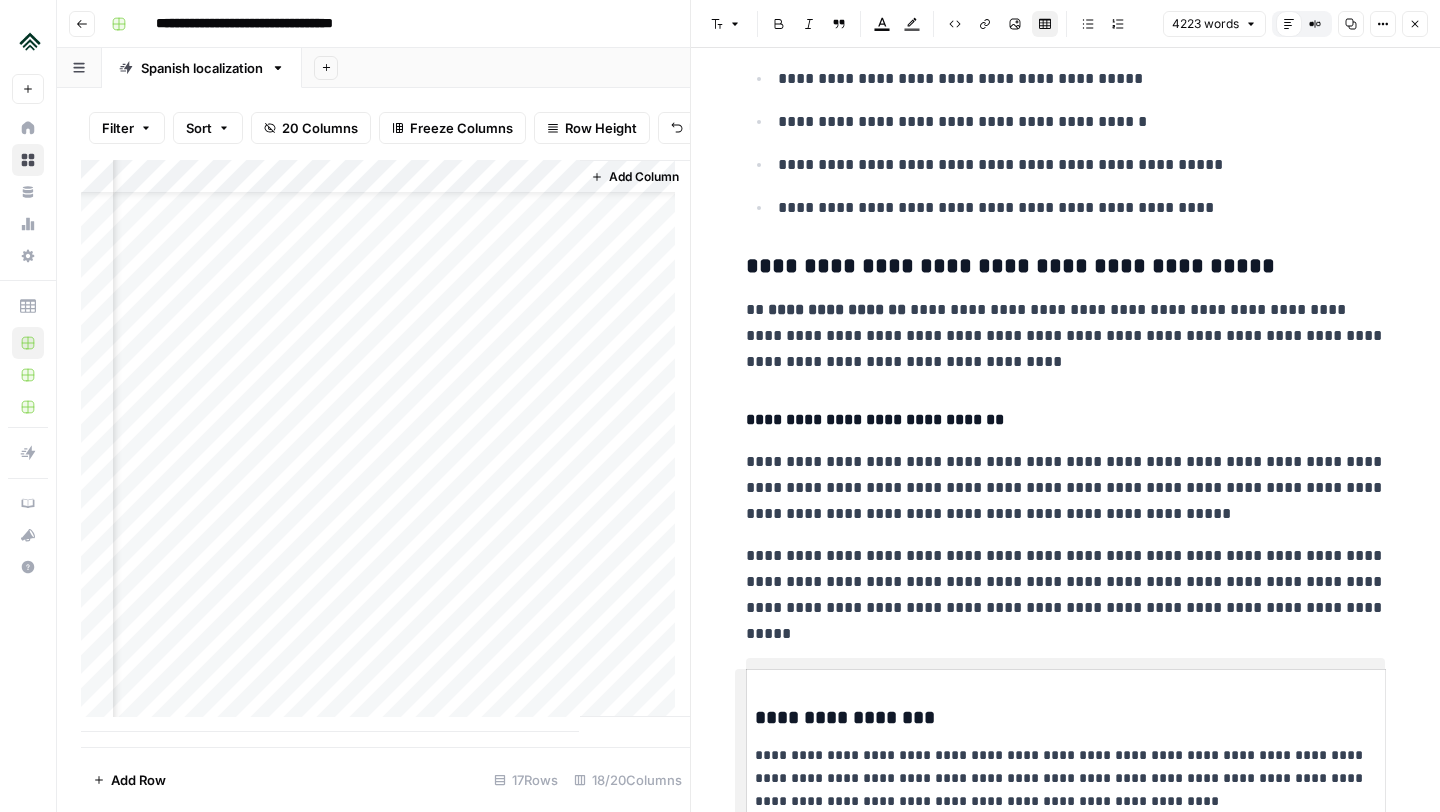 scroll, scrollTop: 5781, scrollLeft: 0, axis: vertical 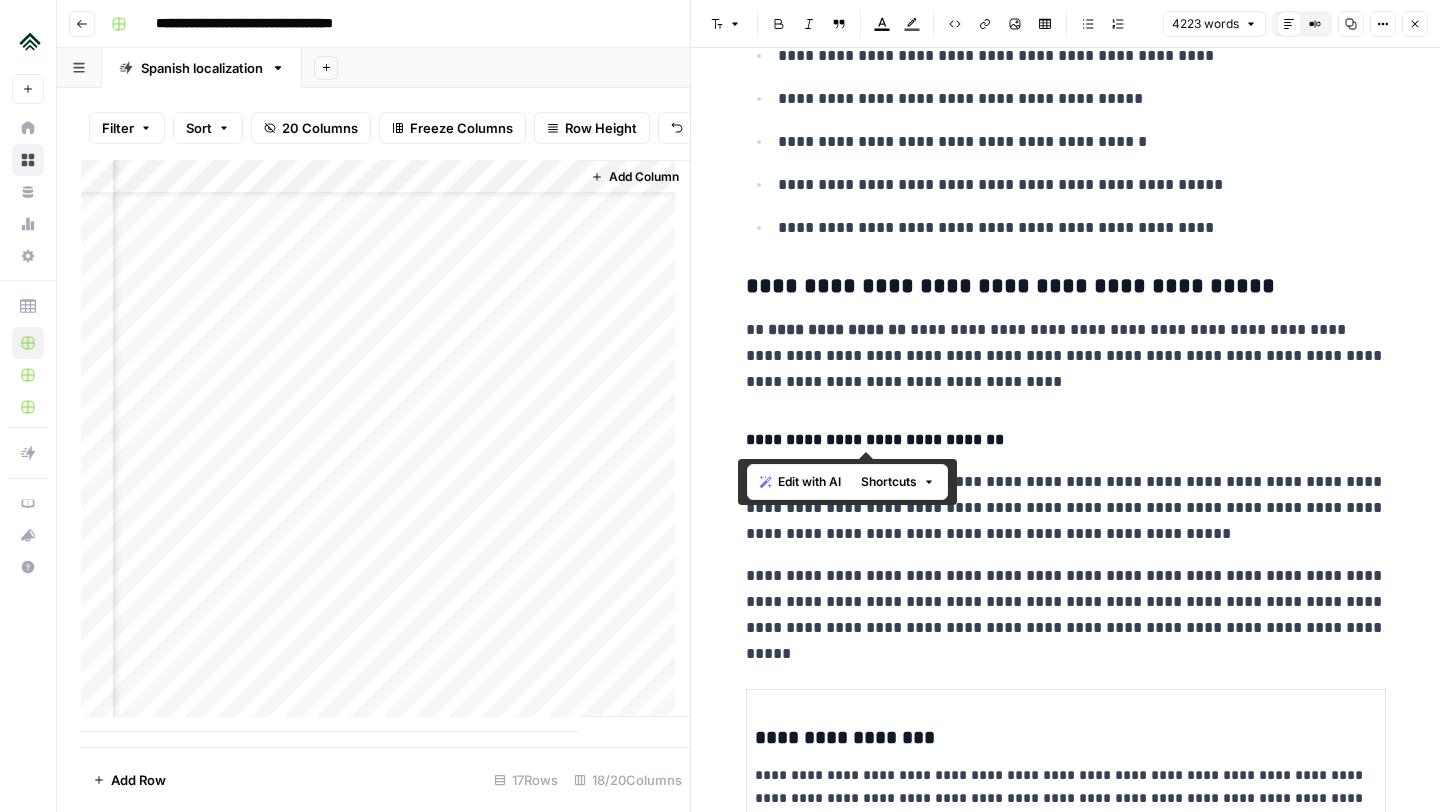 drag, startPoint x: 995, startPoint y: 438, endPoint x: 712, endPoint y: 435, distance: 283.0159 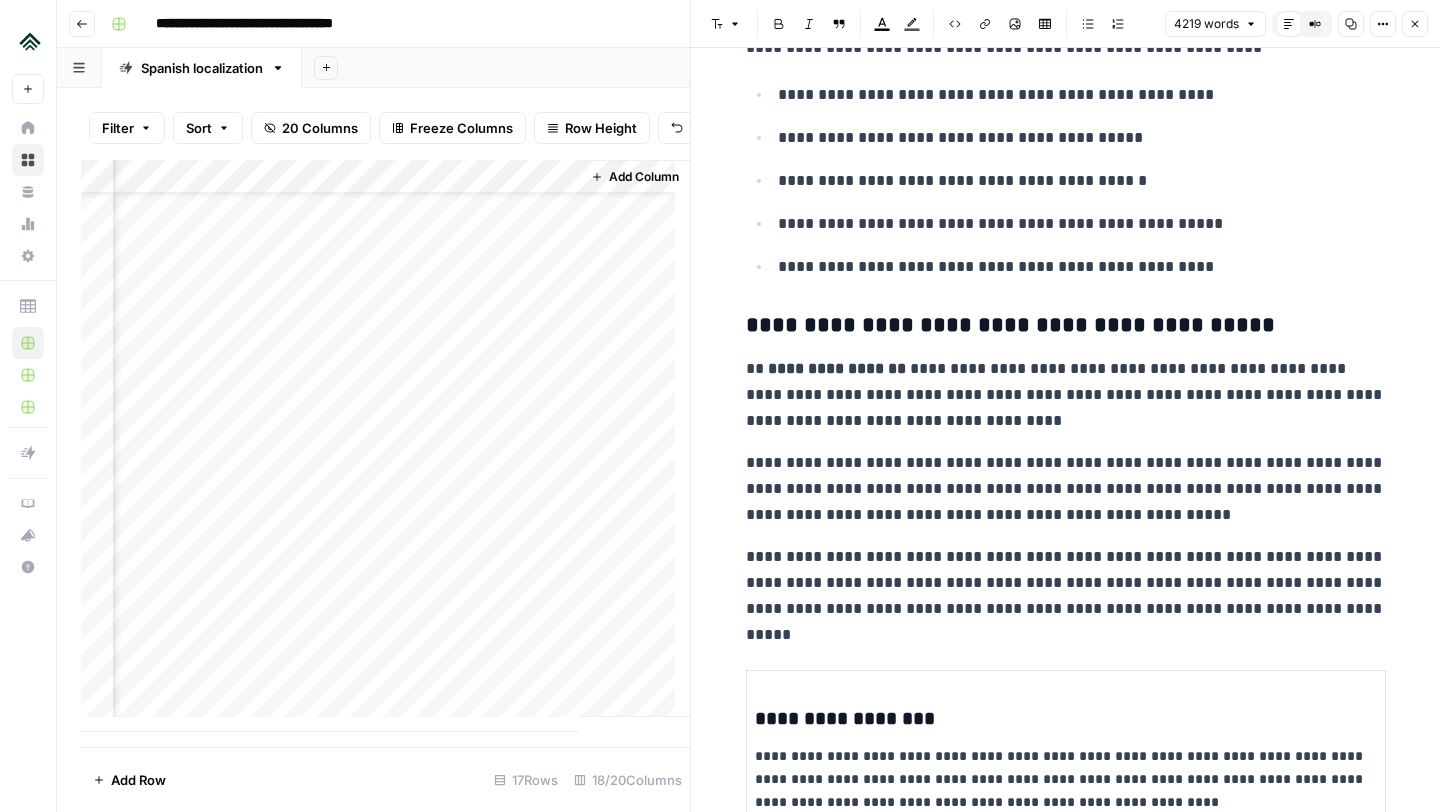 scroll, scrollTop: 5743, scrollLeft: 0, axis: vertical 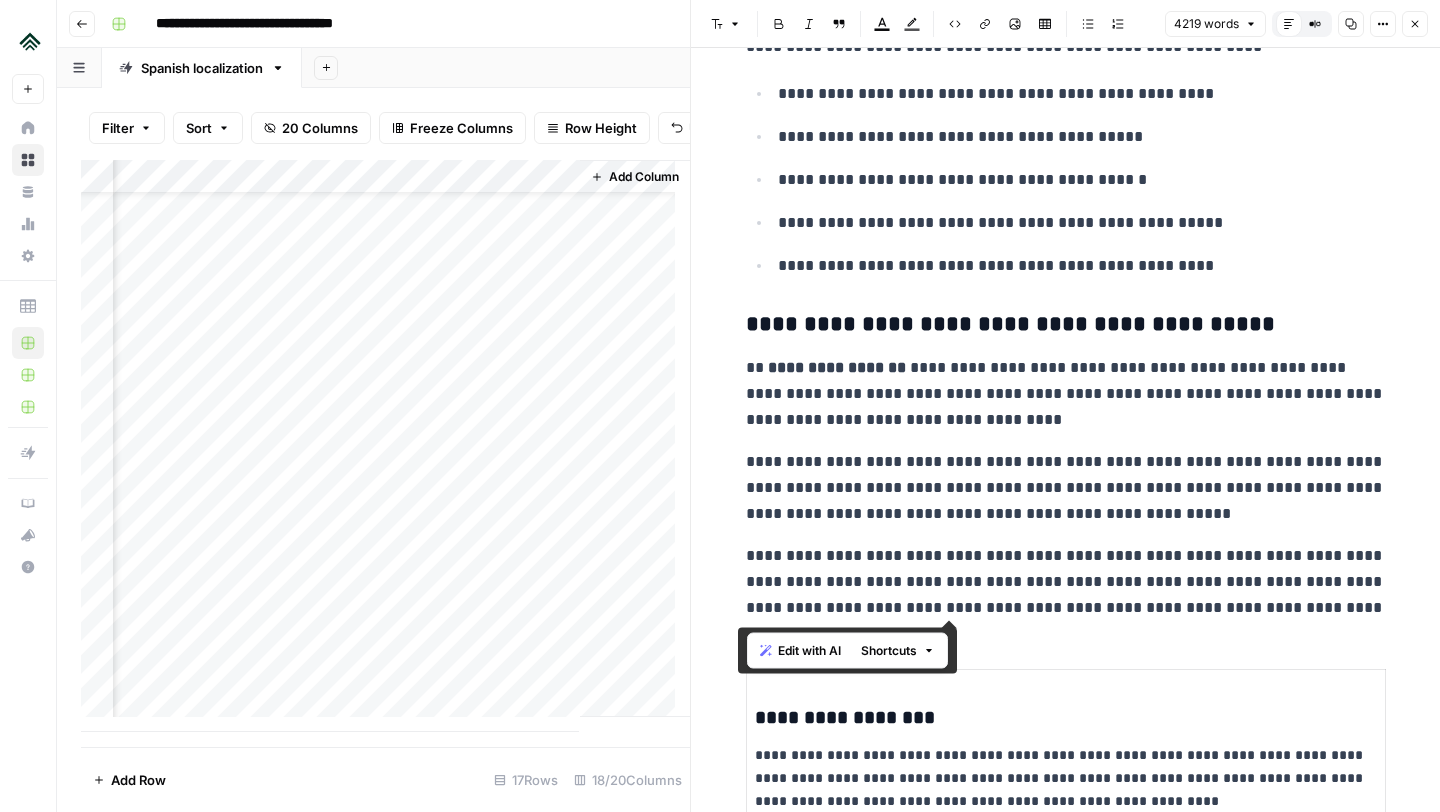 drag, startPoint x: 1285, startPoint y: 609, endPoint x: 742, endPoint y: 326, distance: 612.32184 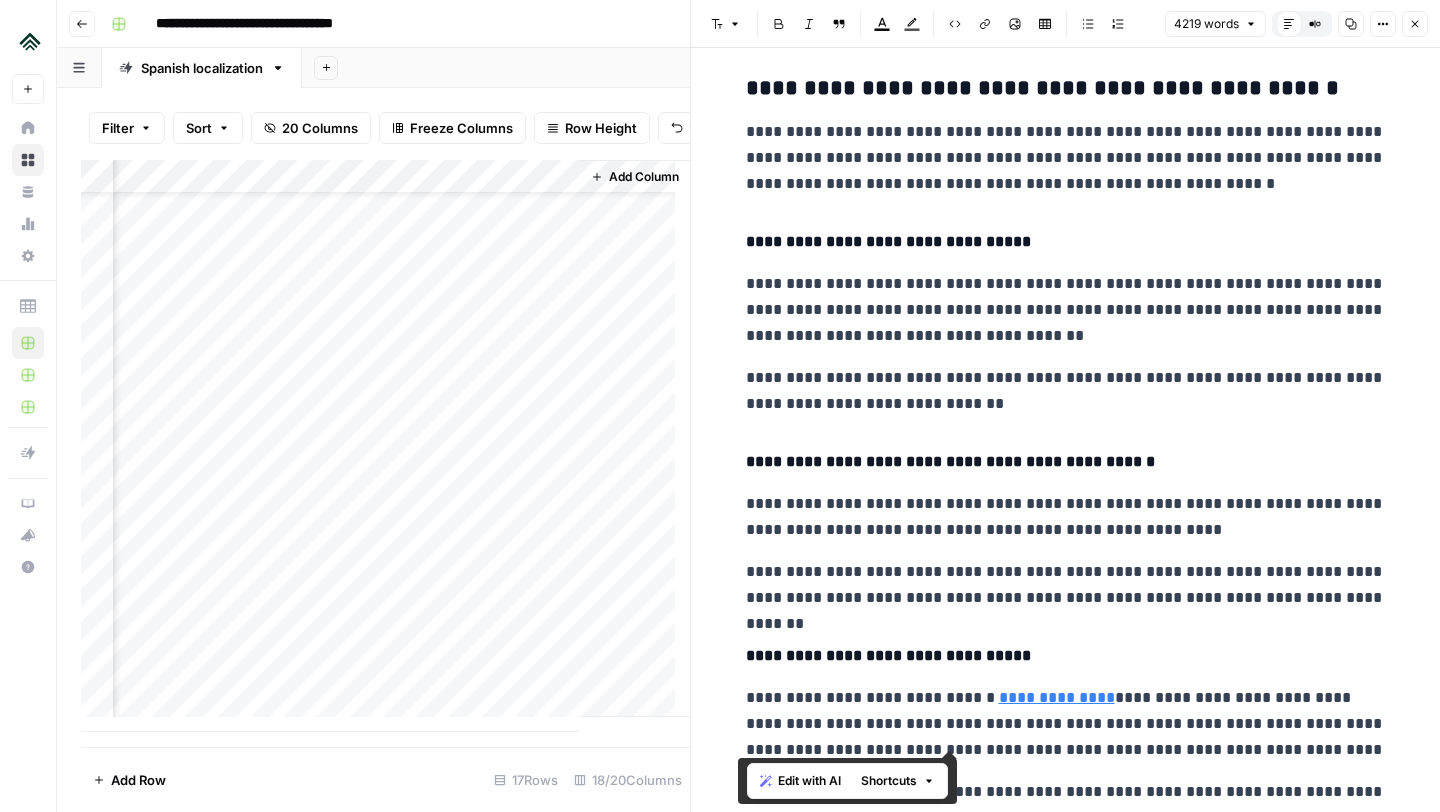 scroll, scrollTop: 4272, scrollLeft: 0, axis: vertical 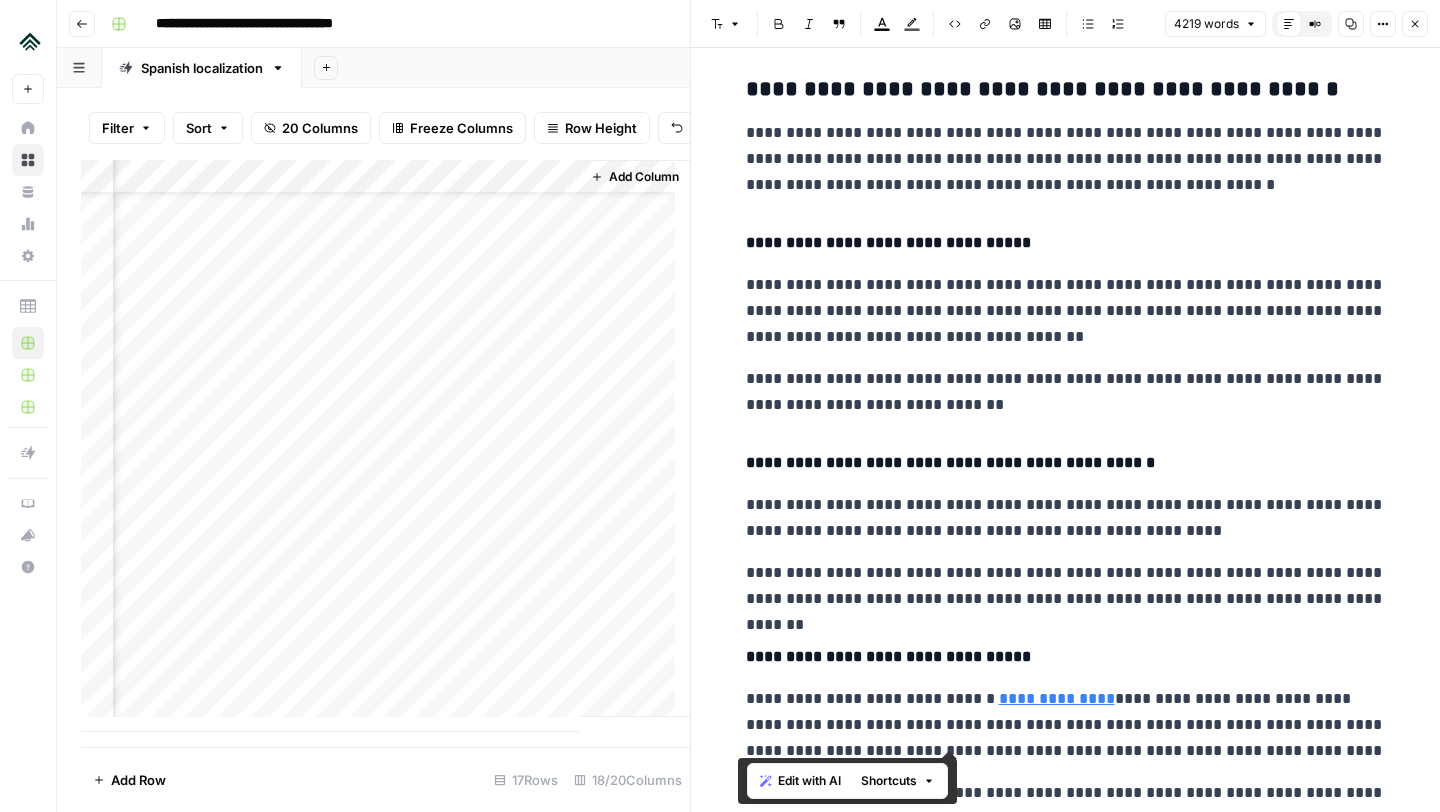 click on "**********" at bounding box center [1066, 311] 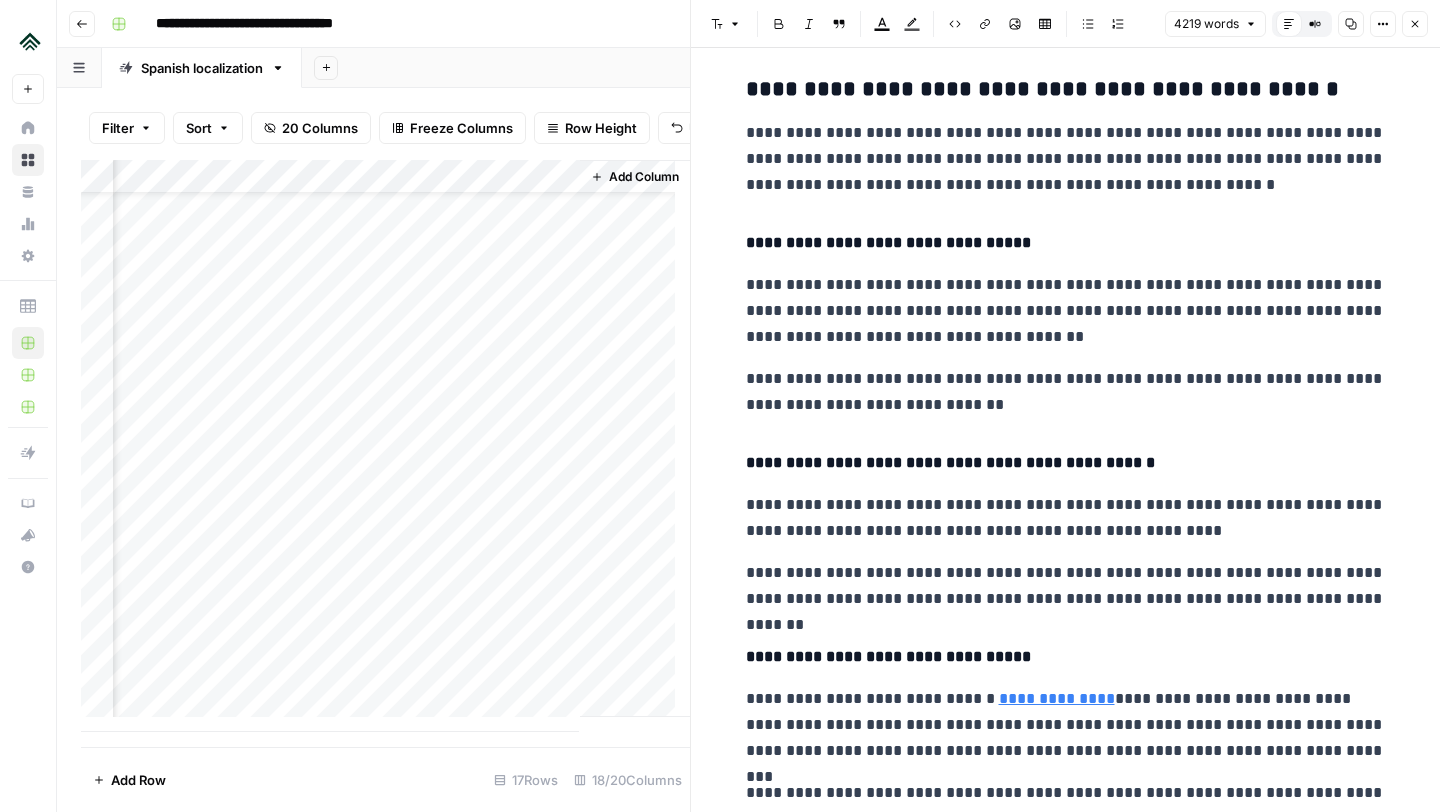click on "**********" at bounding box center (1066, 311) 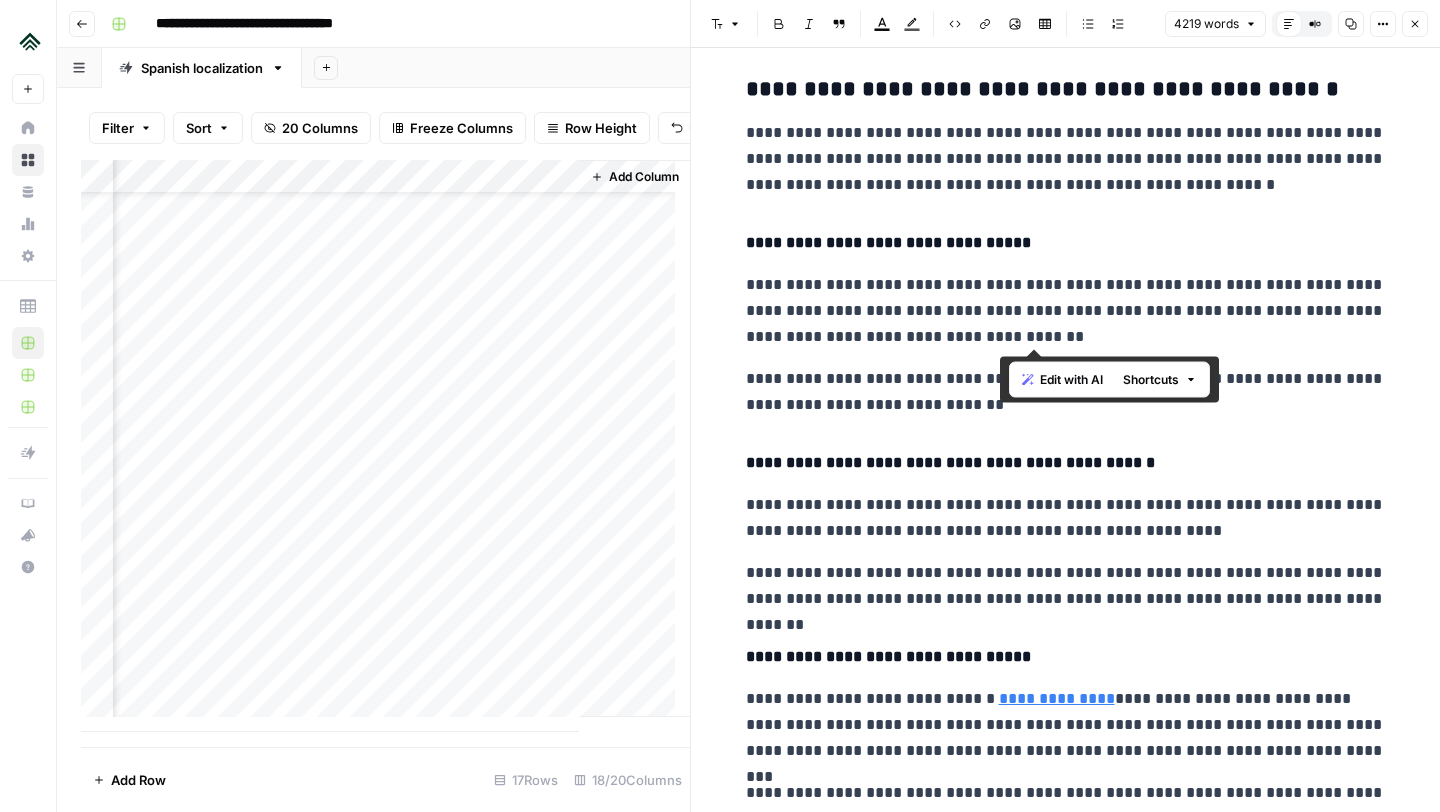 drag, startPoint x: 1060, startPoint y: 341, endPoint x: 999, endPoint y: 342, distance: 61.008198 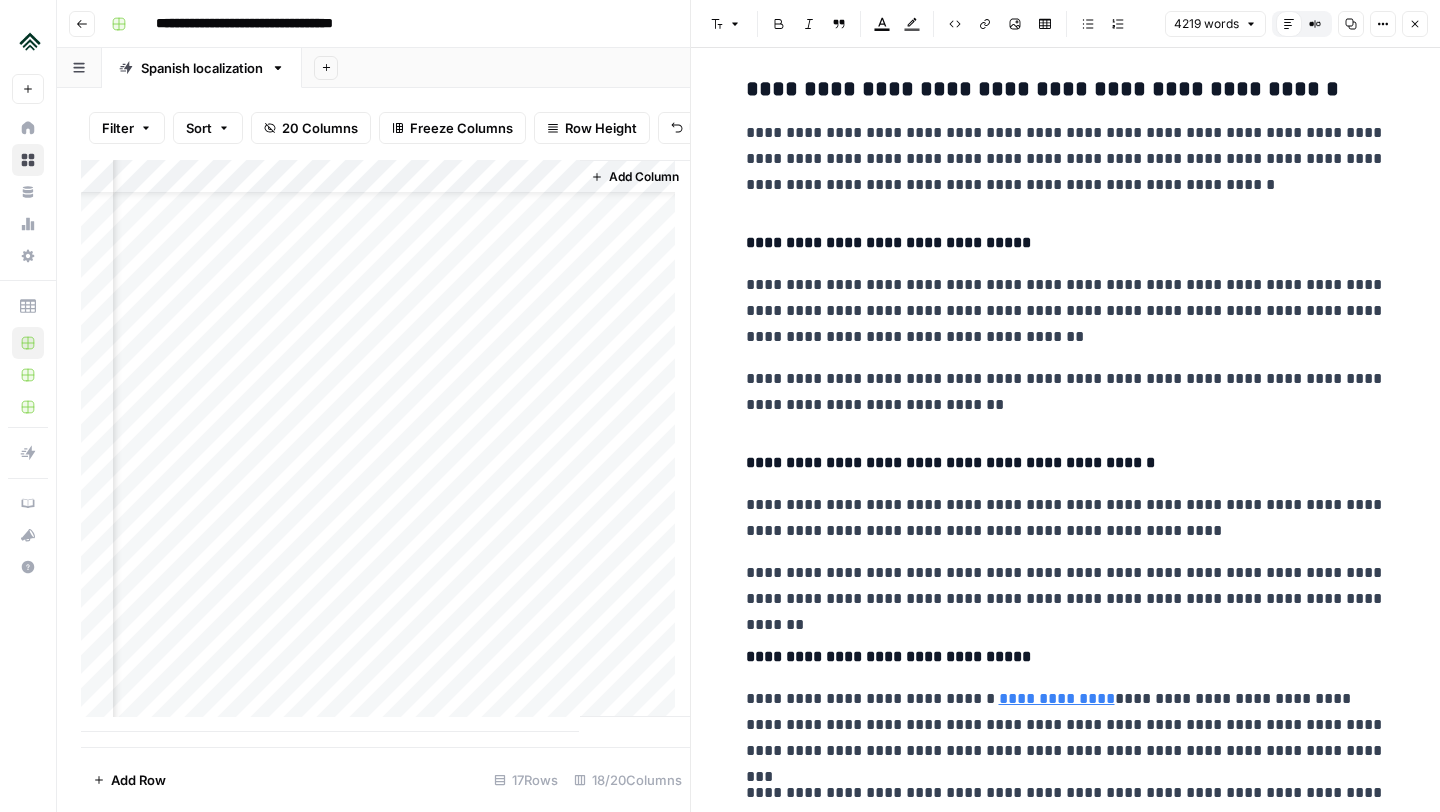 click 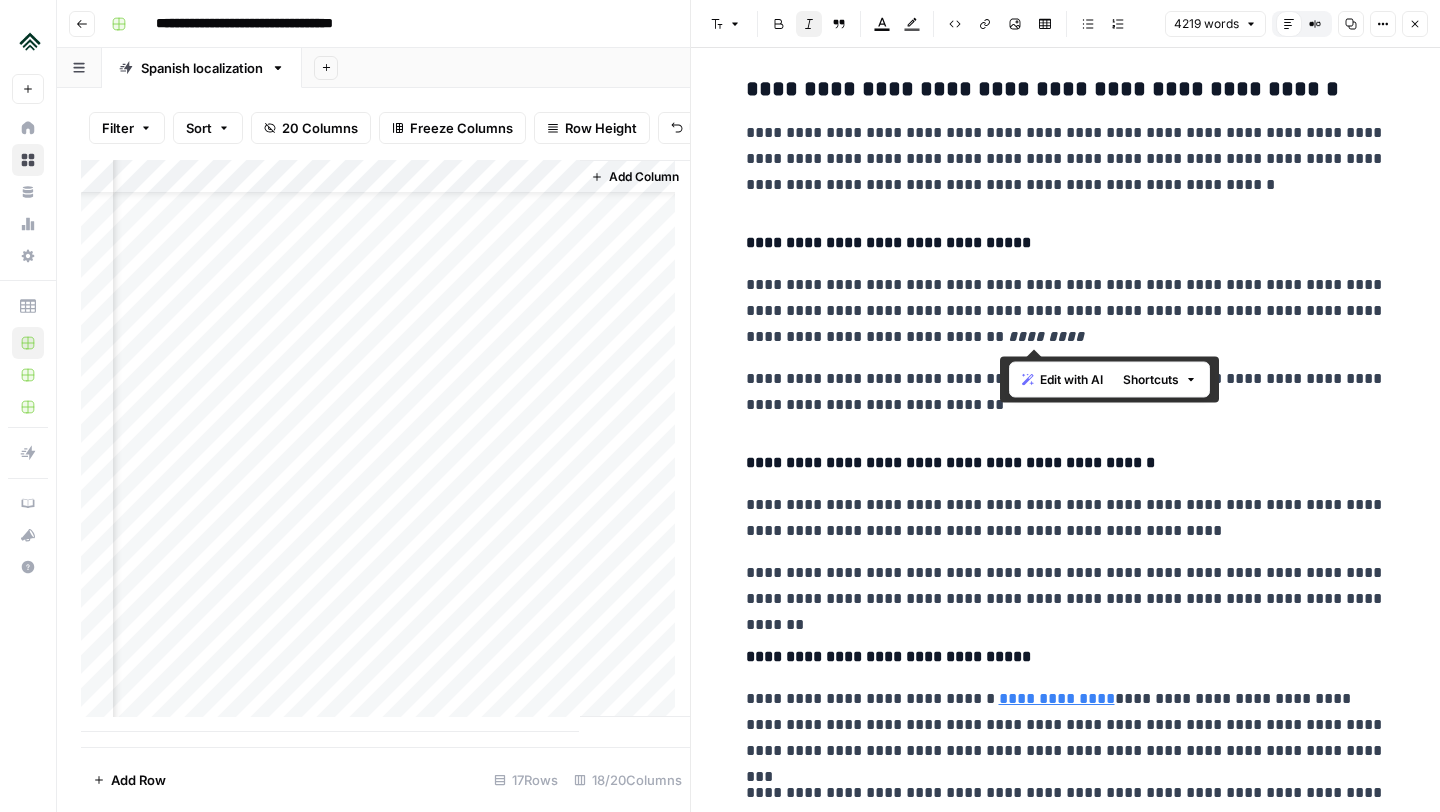 click on "**********" at bounding box center [1066, 311] 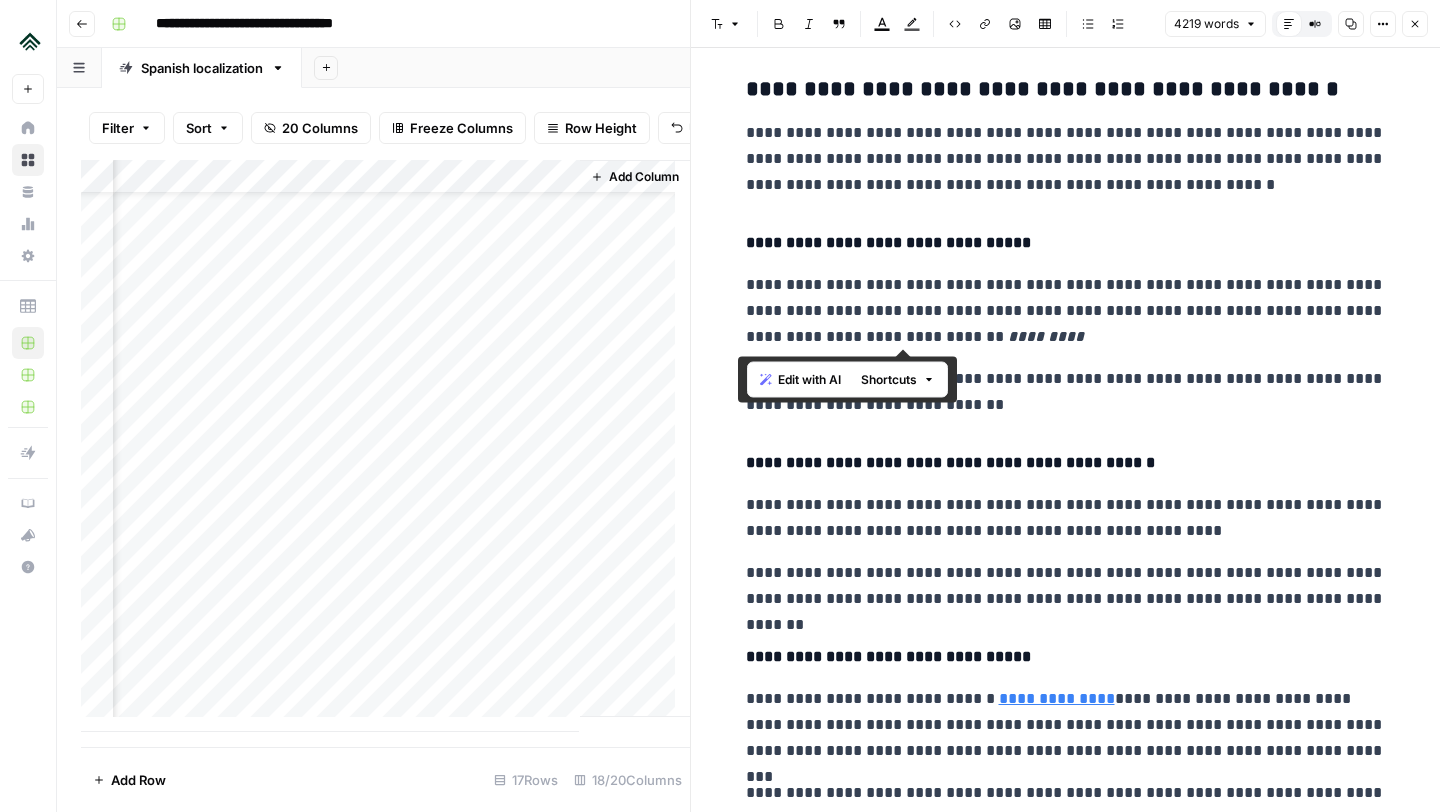 drag, startPoint x: 1089, startPoint y: 343, endPoint x: 738, endPoint y: 292, distance: 354.6858 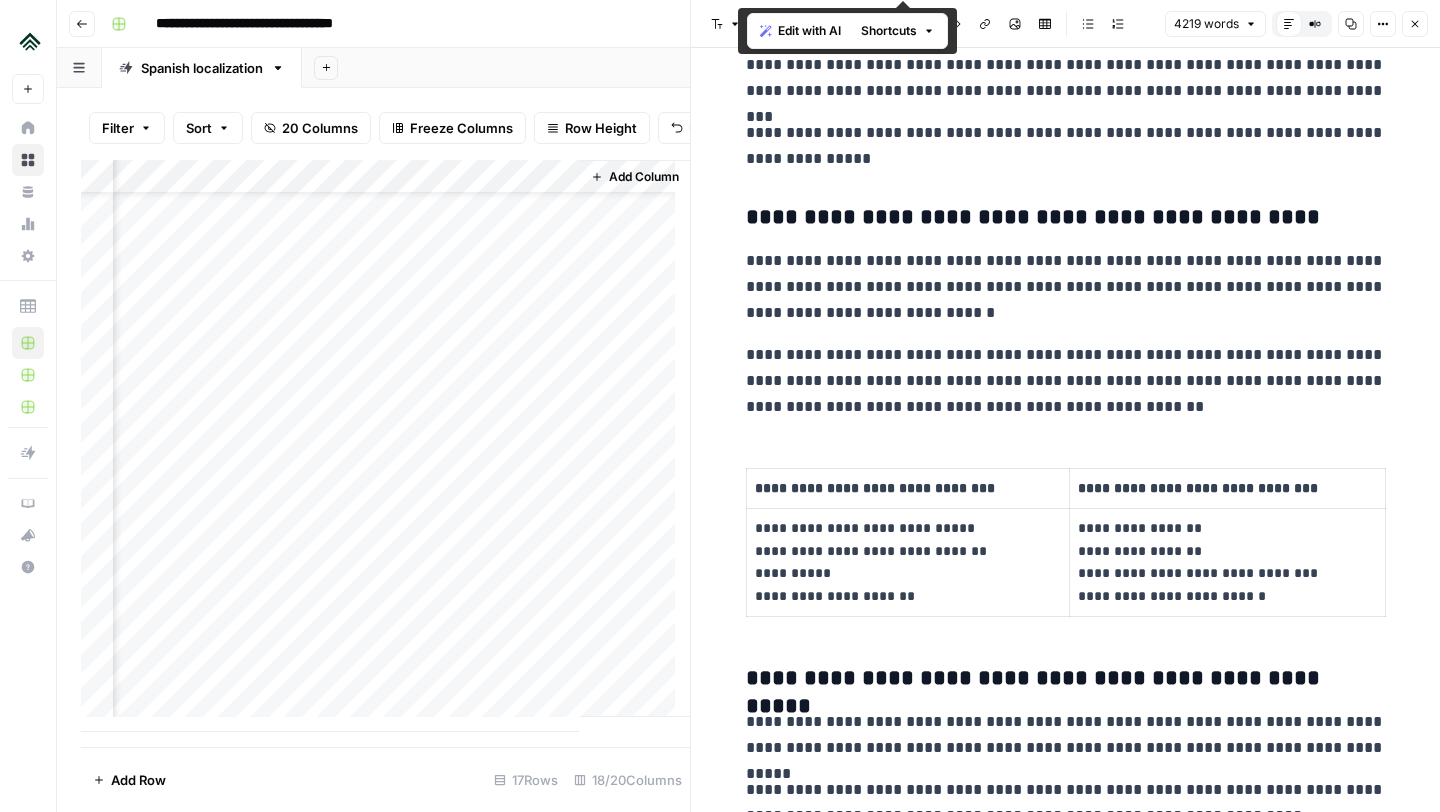 scroll, scrollTop: 4936, scrollLeft: 0, axis: vertical 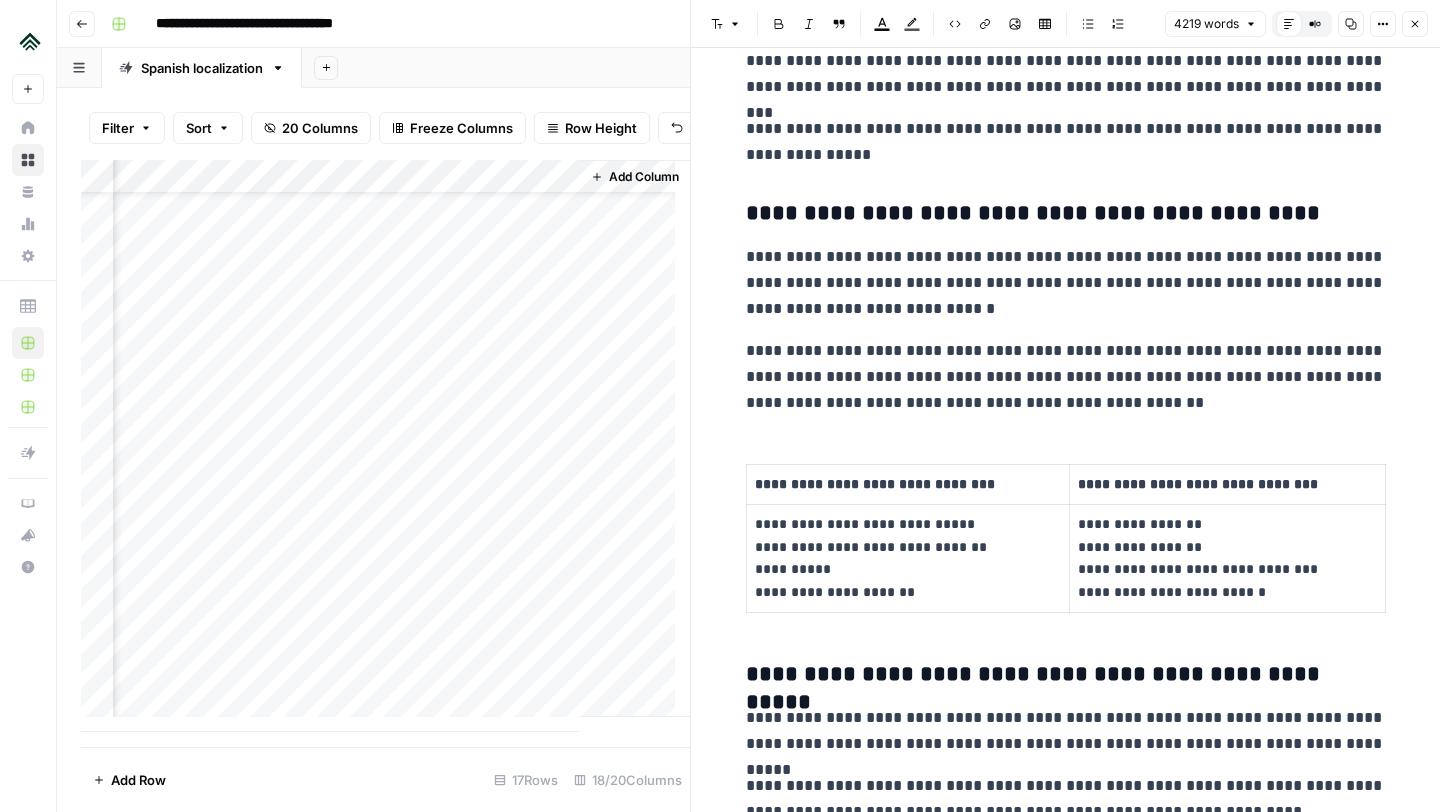 click on "**********" at bounding box center [1066, 377] 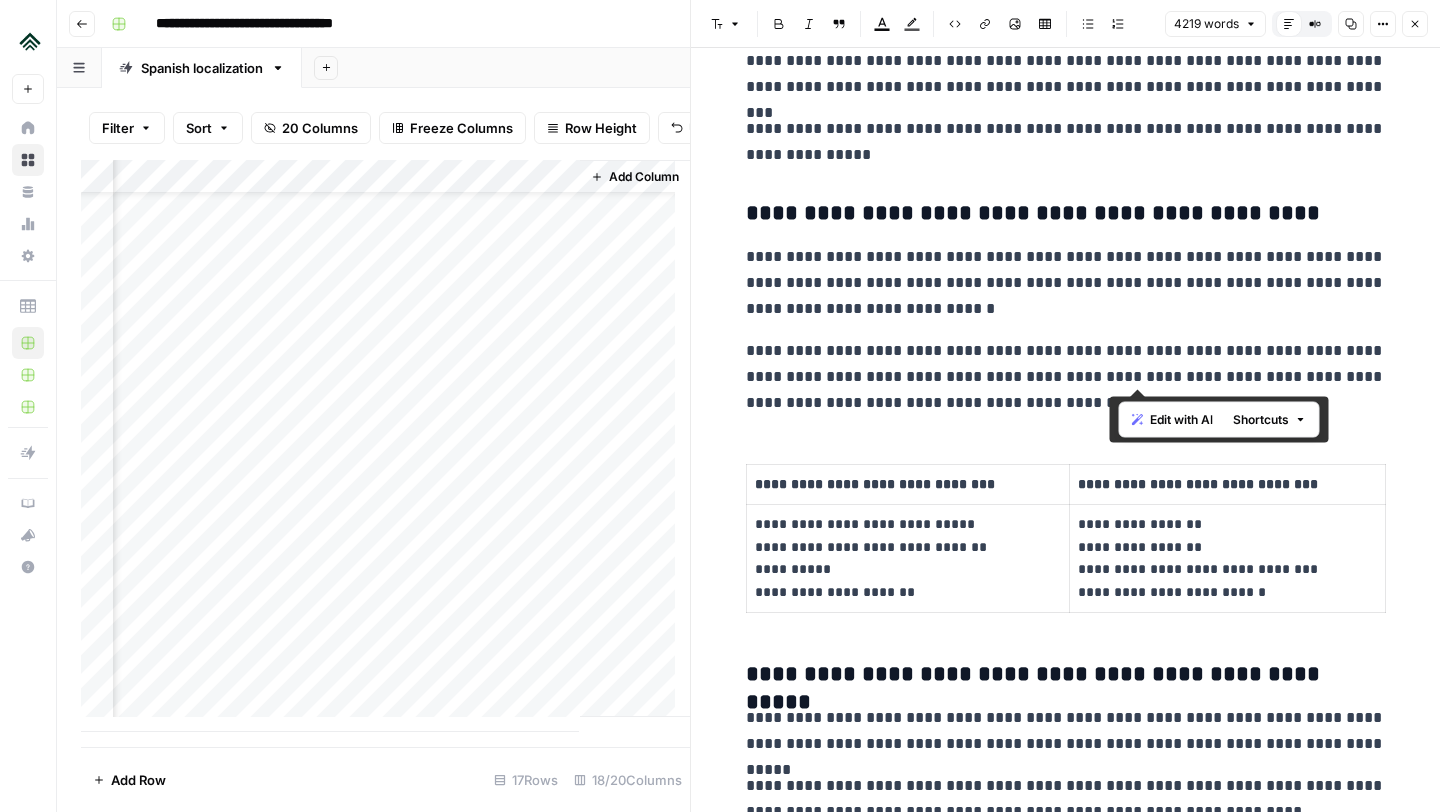 click on "Italic" at bounding box center (809, 24) 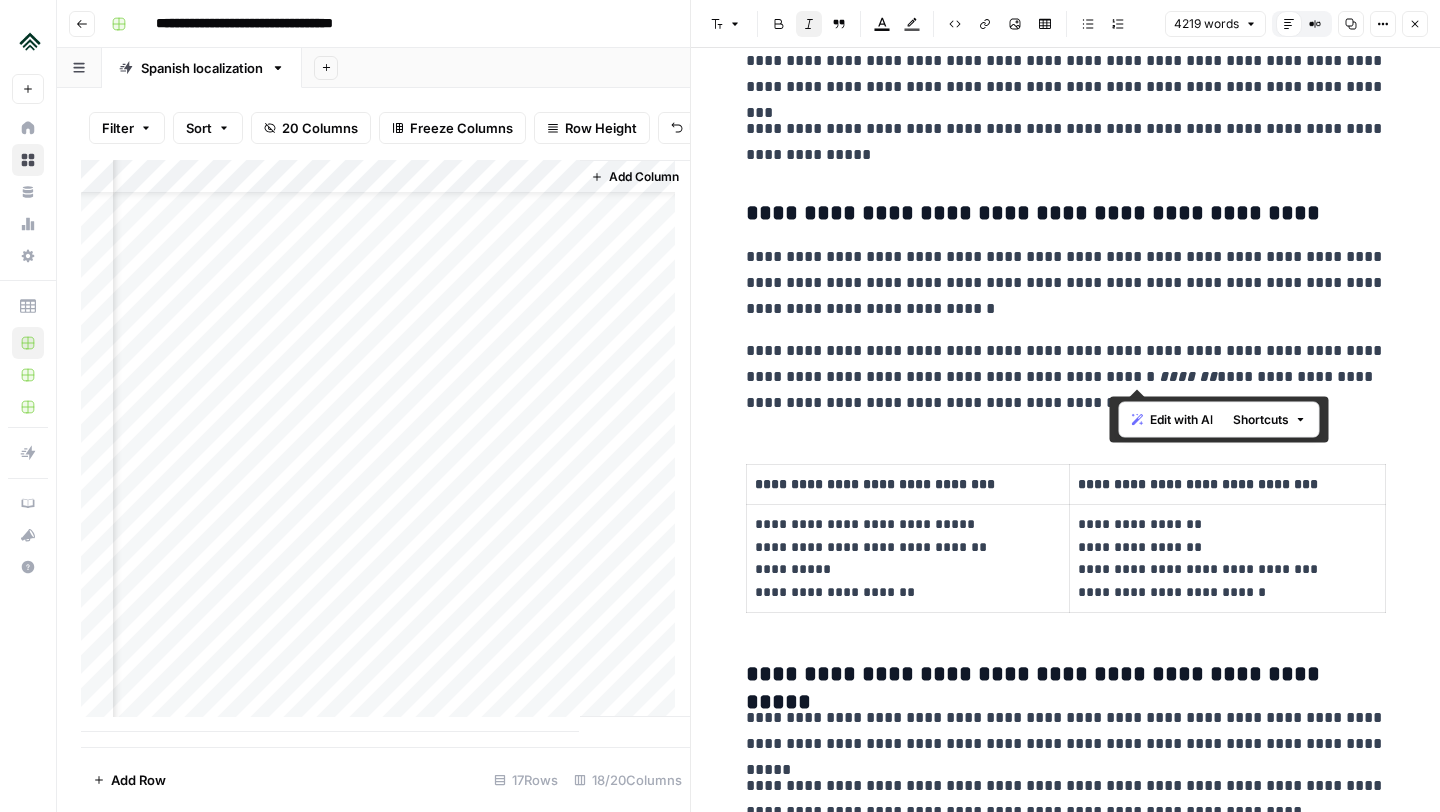 click on "**********" at bounding box center [1066, 377] 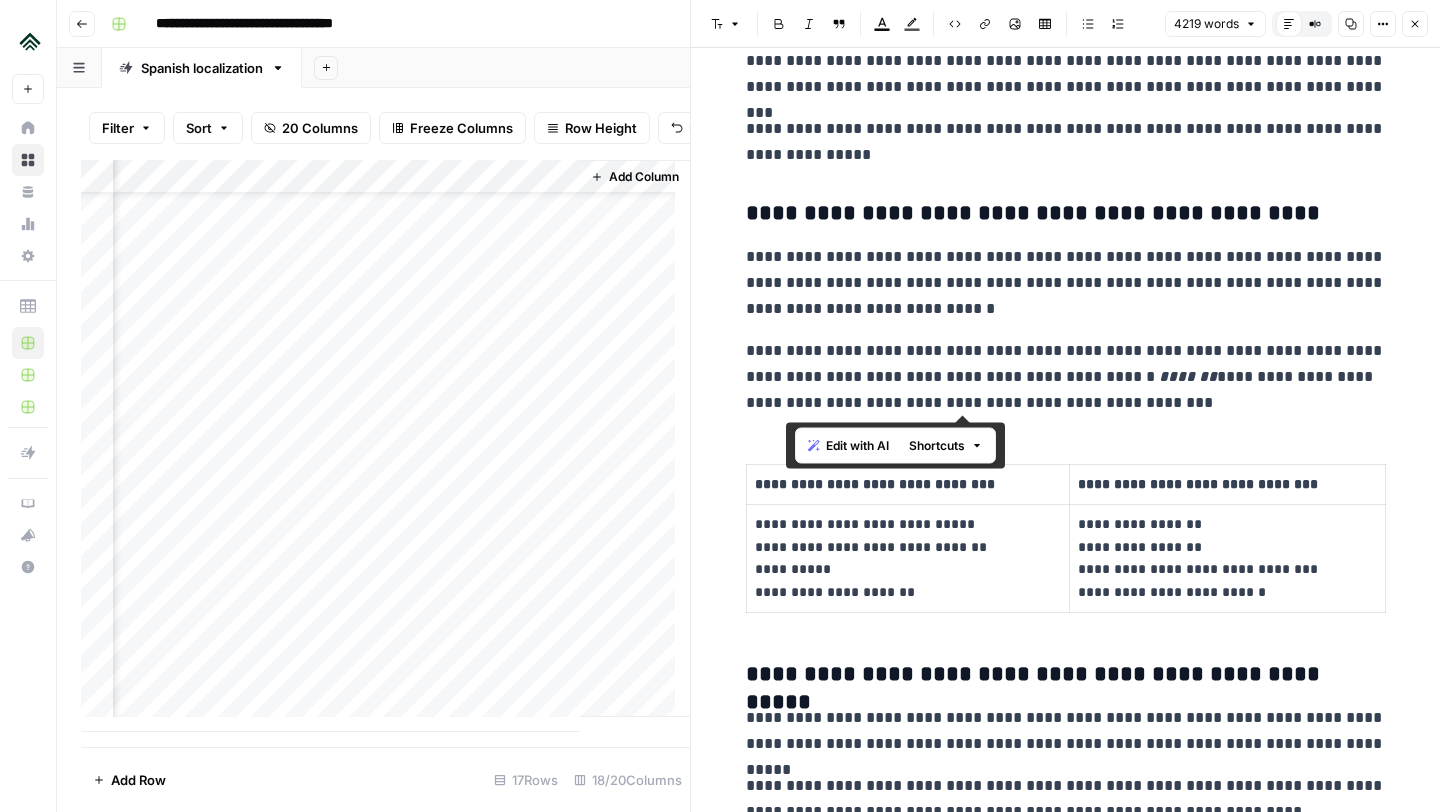 drag, startPoint x: 1143, startPoint y: 407, endPoint x: 781, endPoint y: 356, distance: 365.5749 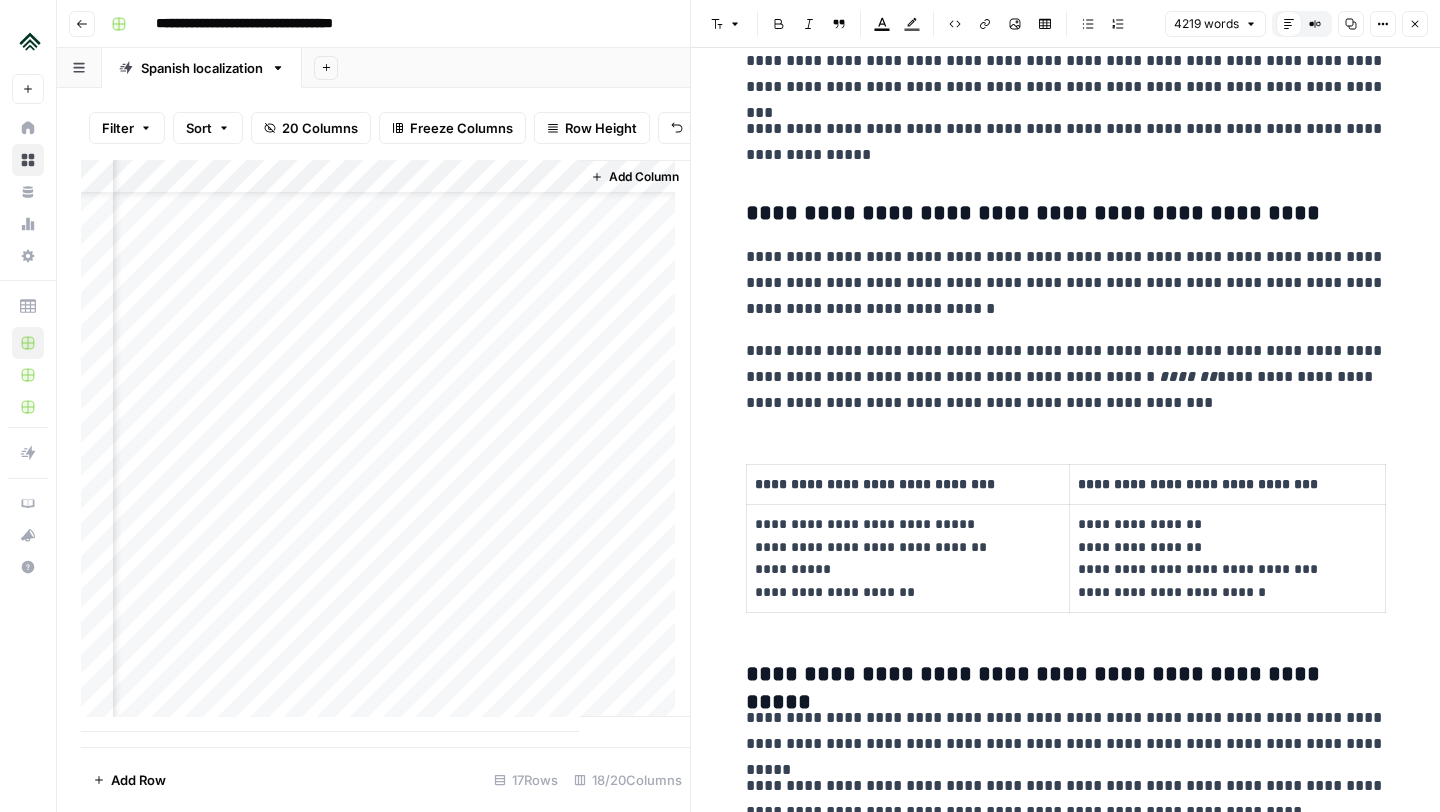 click on "**********" at bounding box center [1066, 377] 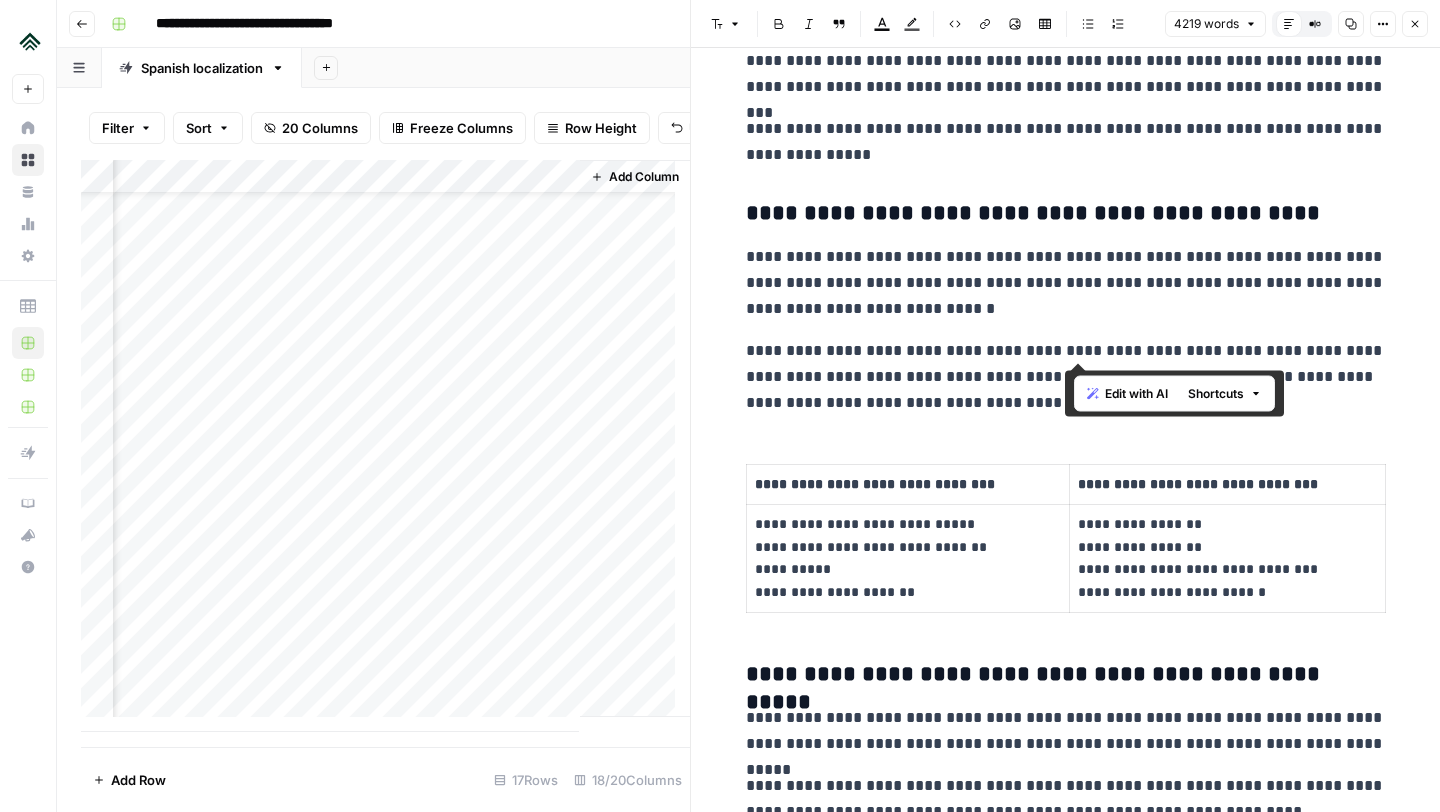 click 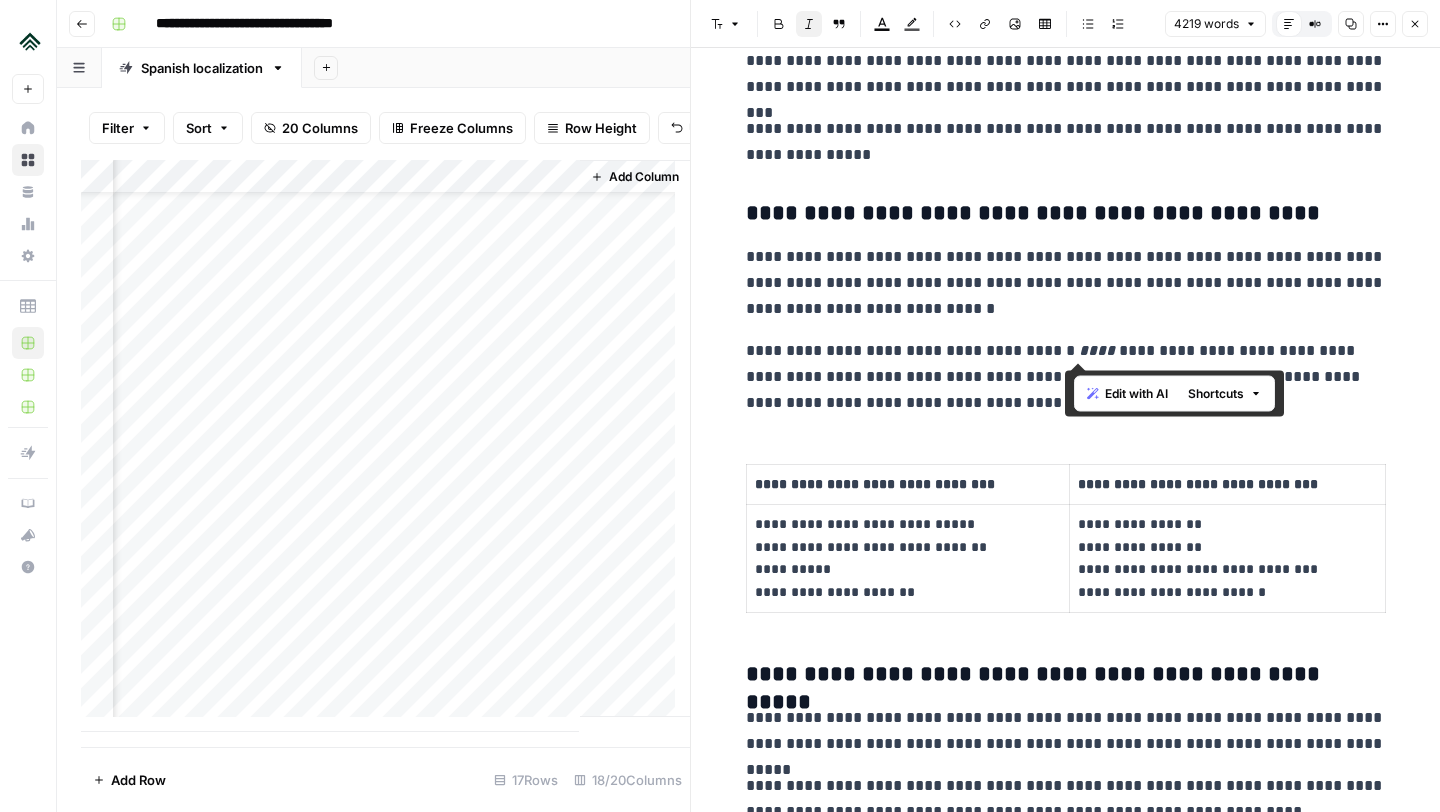 drag, startPoint x: 901, startPoint y: 298, endPoint x: 924, endPoint y: 328, distance: 37.802116 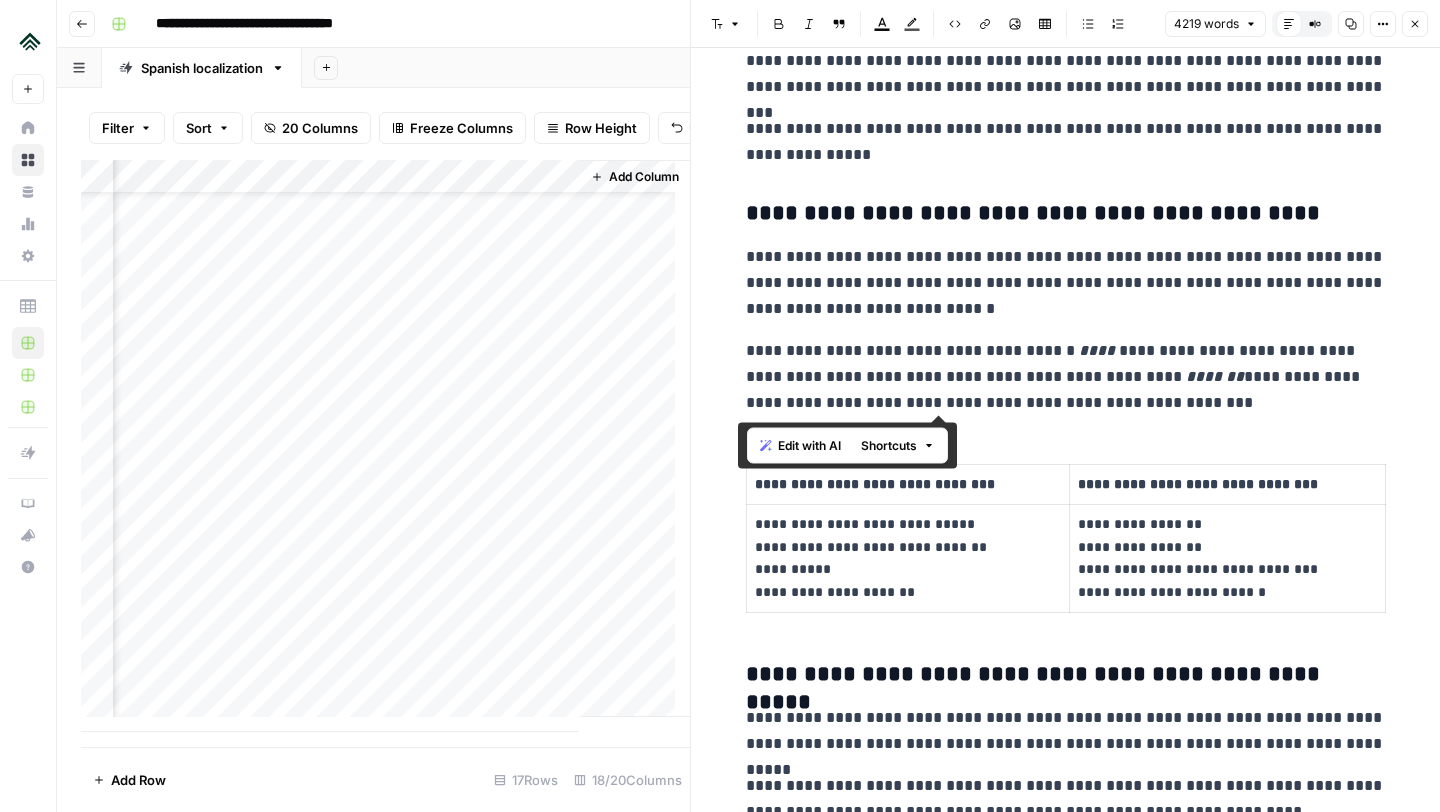 drag, startPoint x: 1151, startPoint y: 406, endPoint x: 712, endPoint y: 356, distance: 441.8382 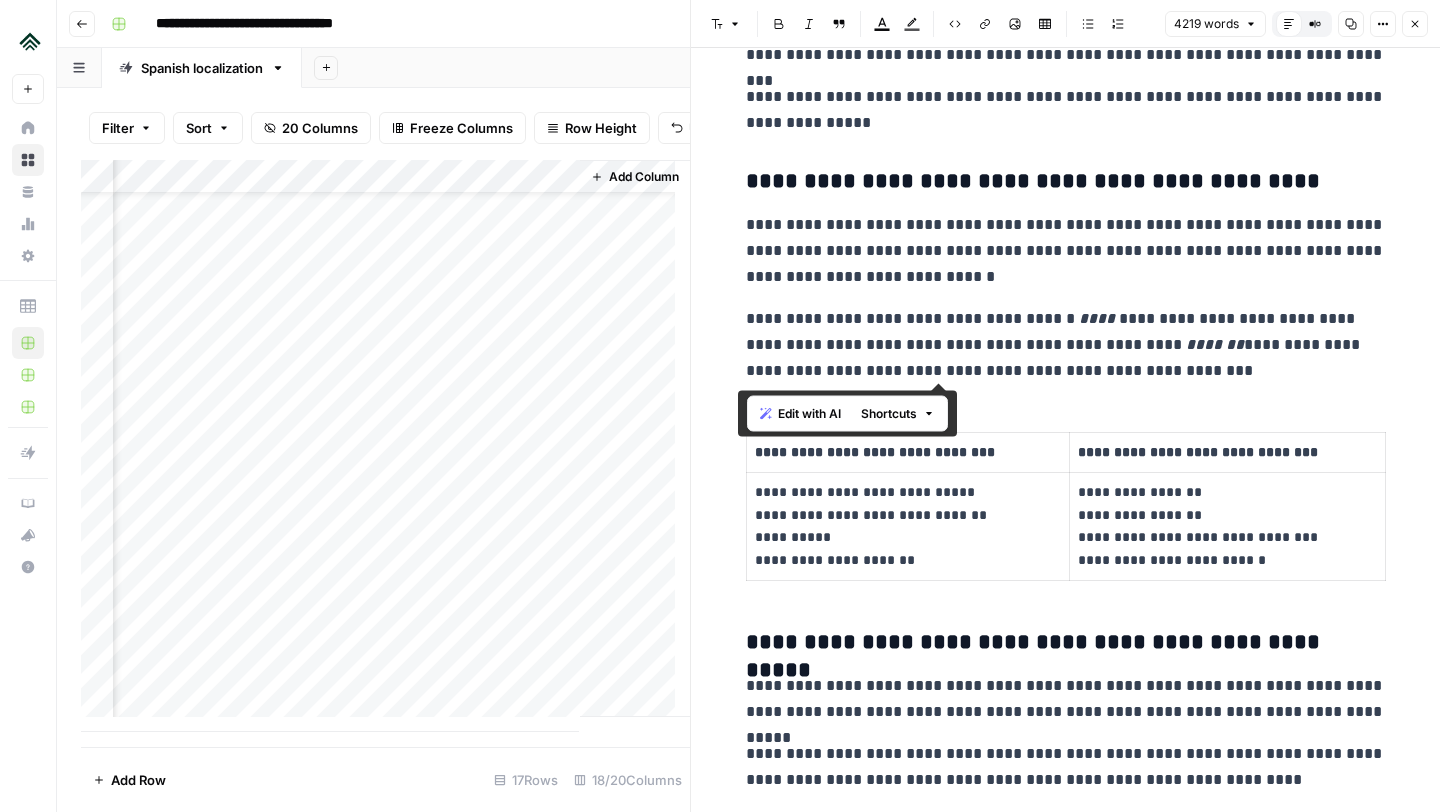 click on "**********" at bounding box center [1066, 345] 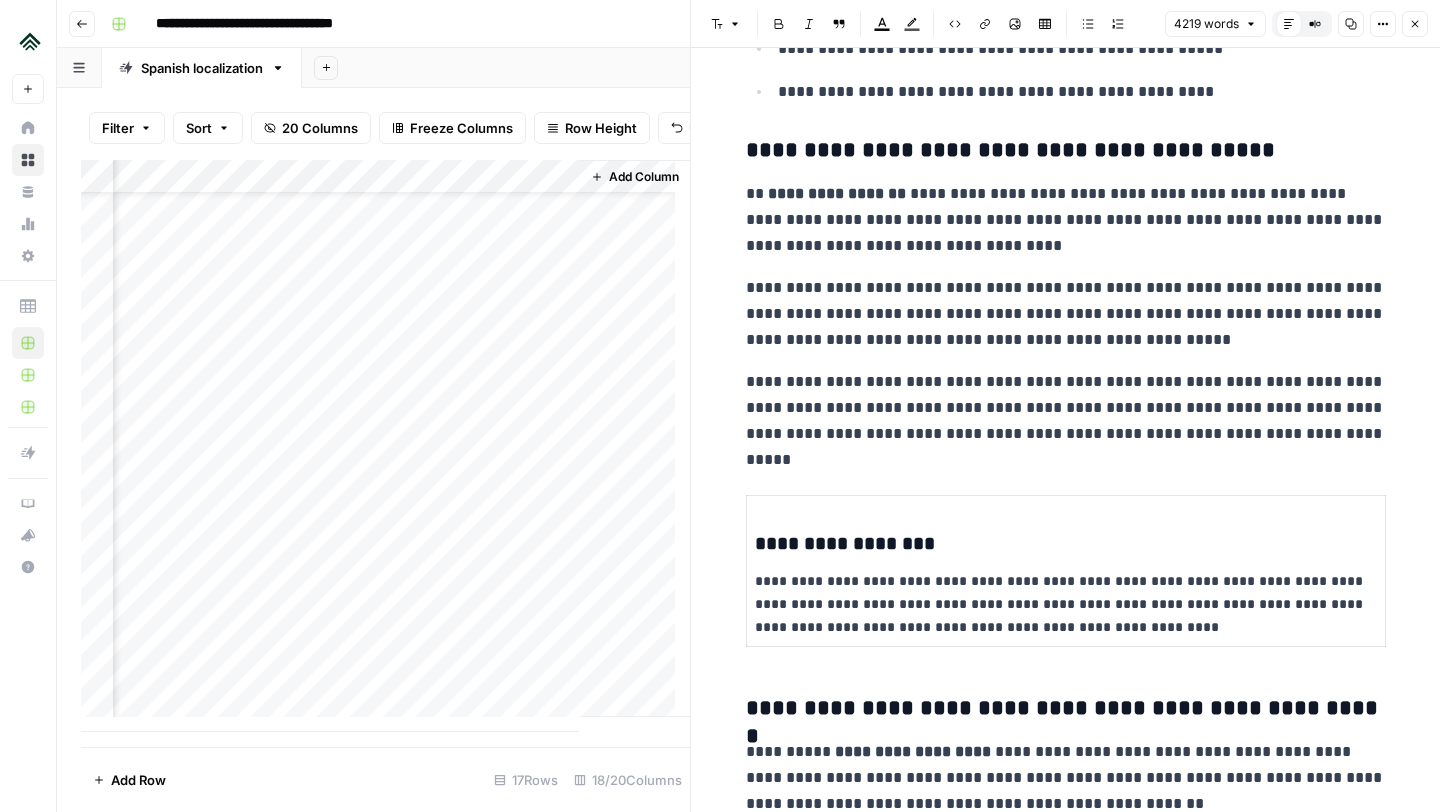 scroll, scrollTop: 5921, scrollLeft: 0, axis: vertical 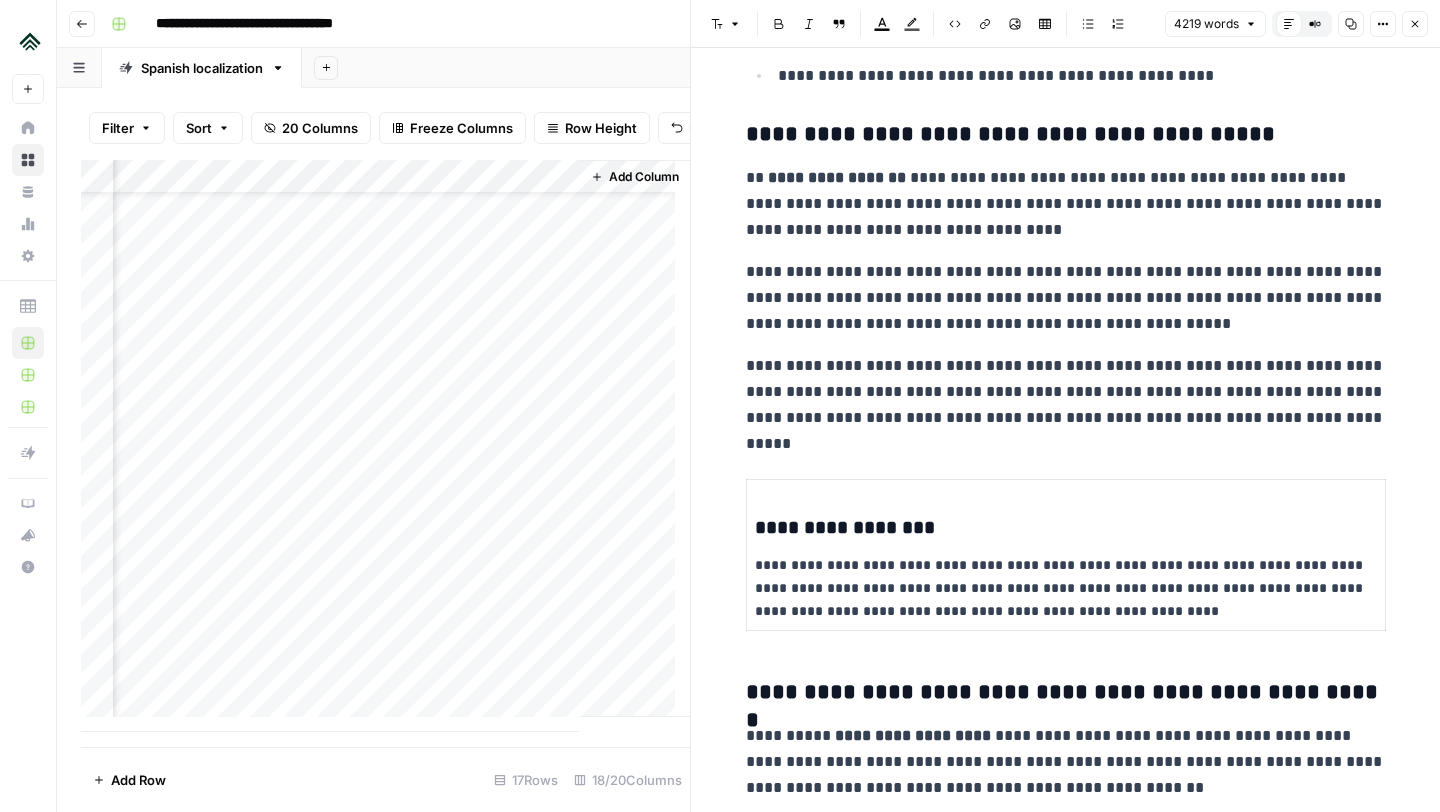 click on "**********" at bounding box center [1066, 392] 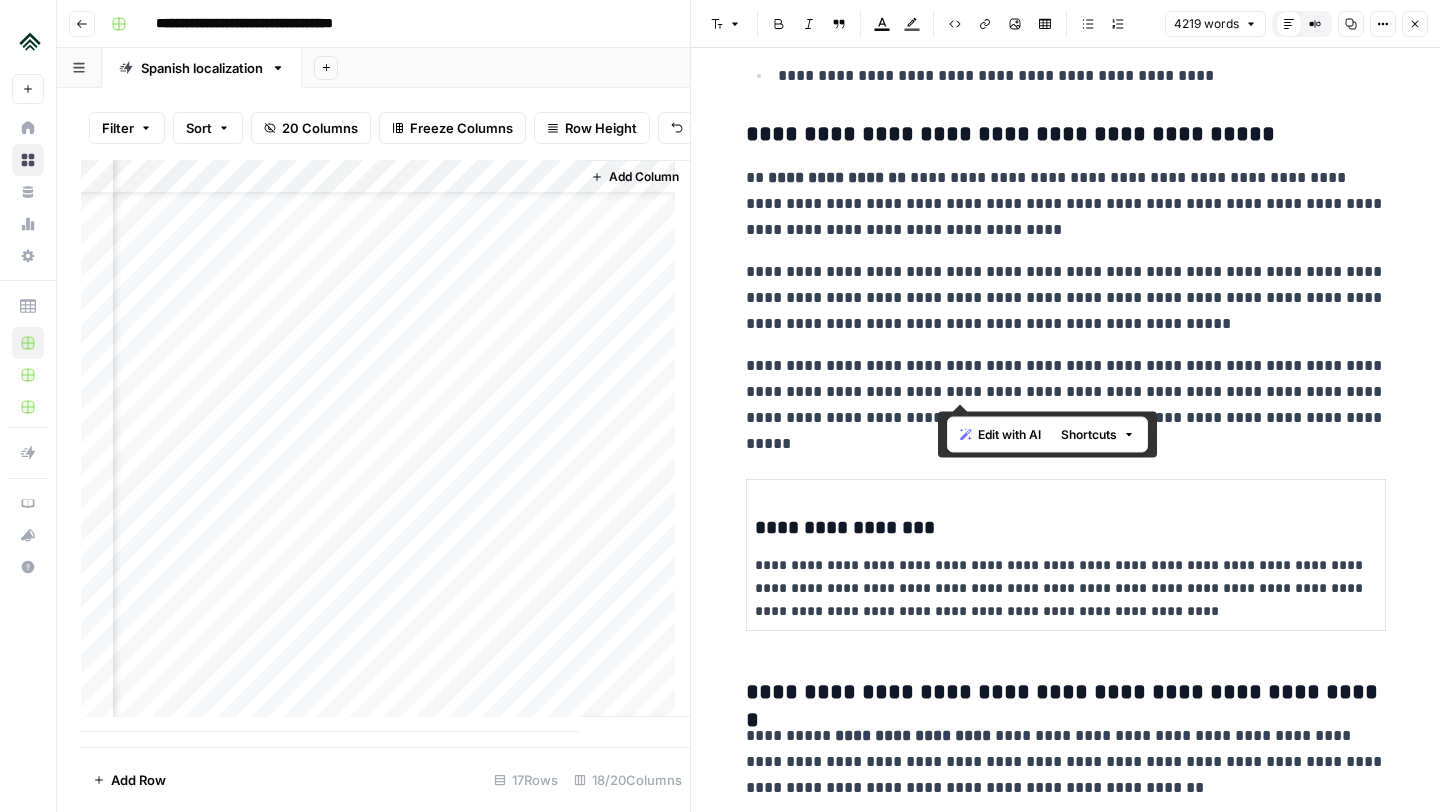 click on "**********" at bounding box center [1066, 392] 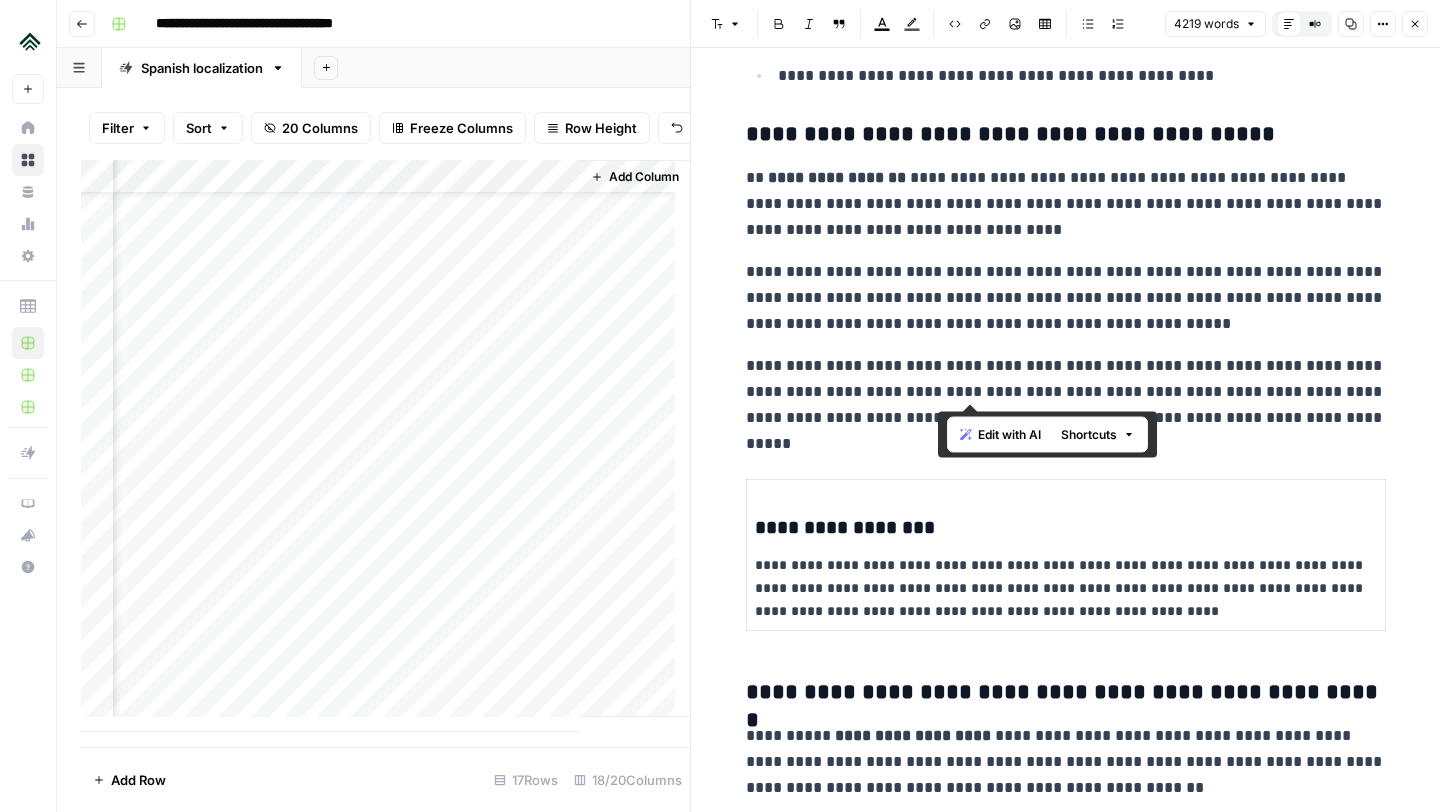 drag, startPoint x: 1000, startPoint y: 396, endPoint x: 937, endPoint y: 394, distance: 63.03174 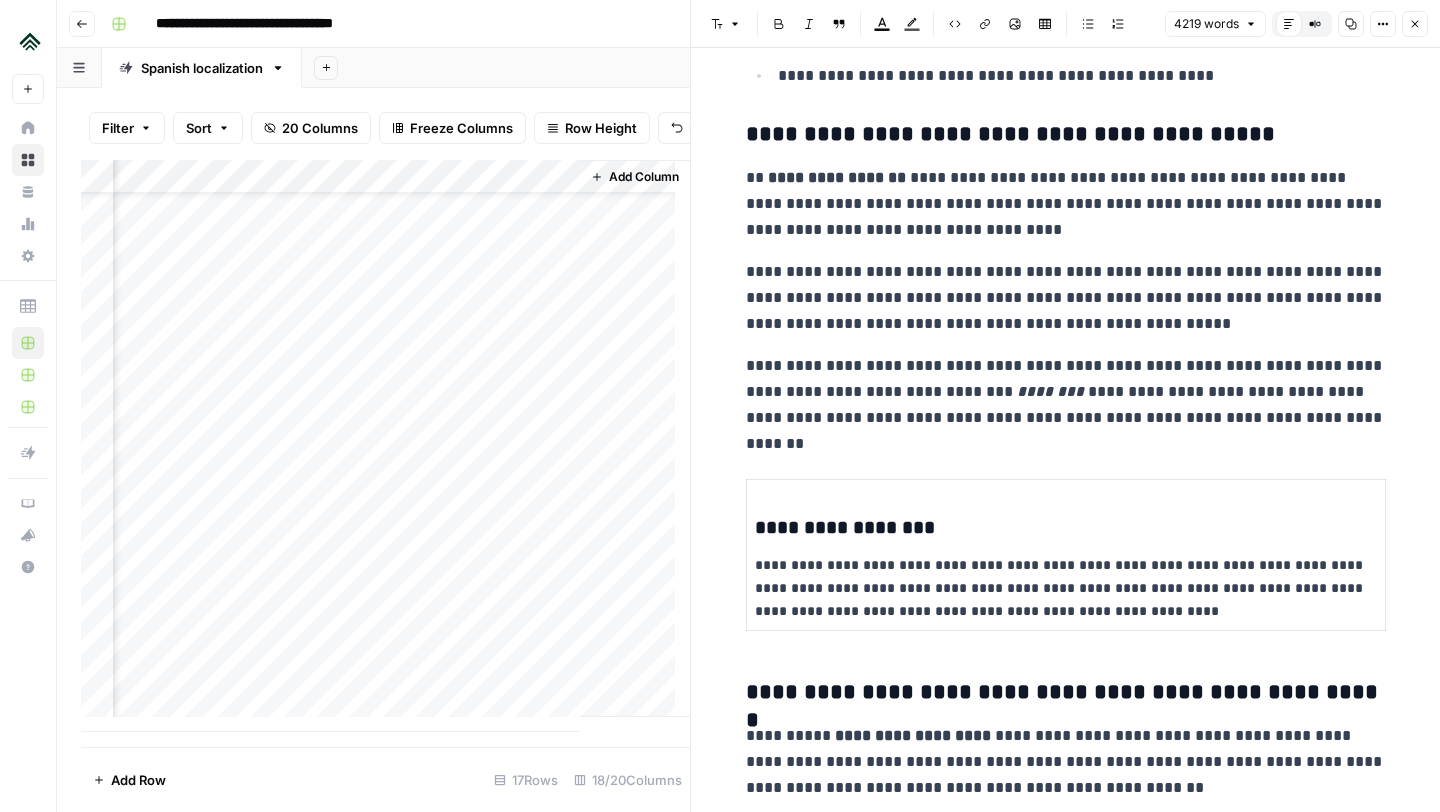 click on "**********" at bounding box center (1066, 392) 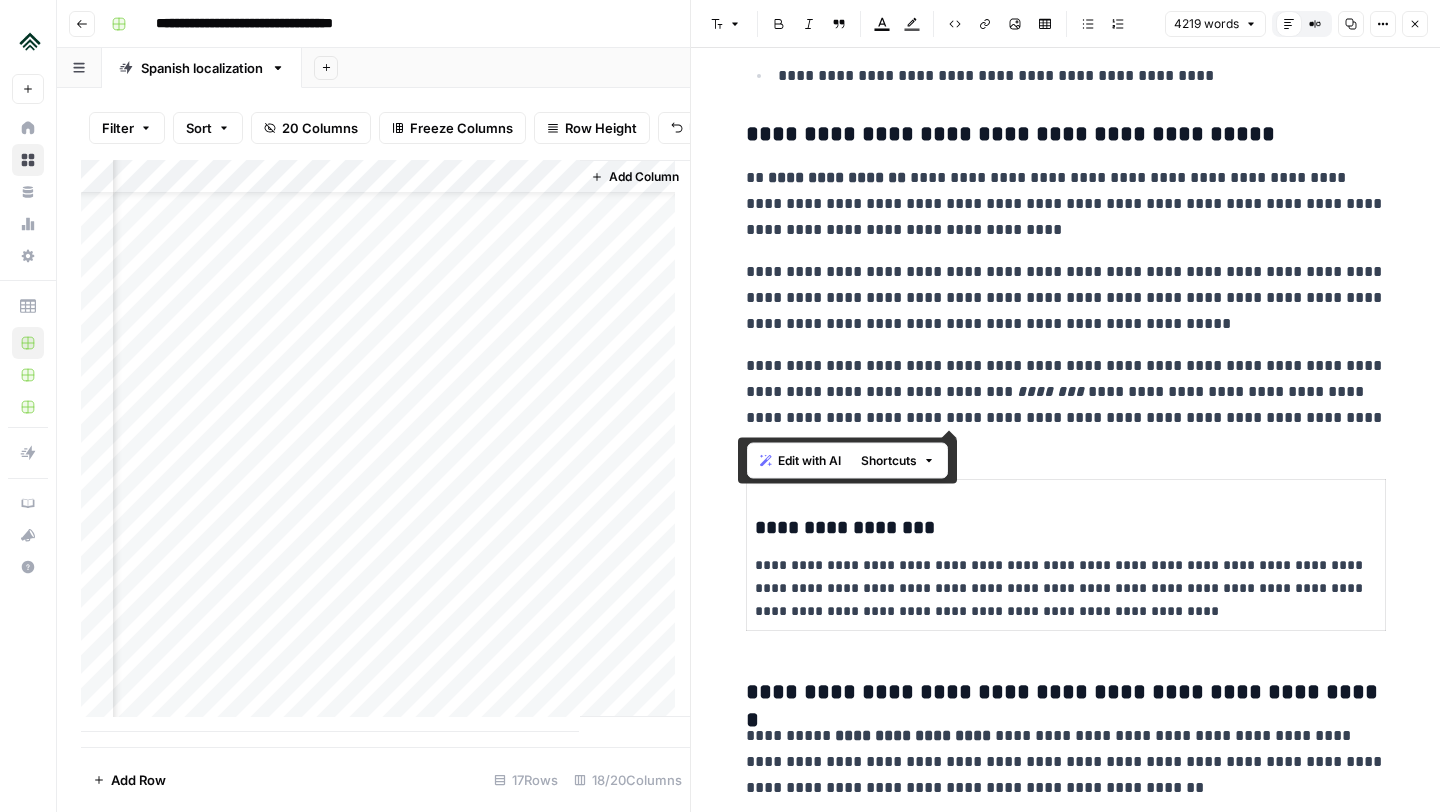 drag, startPoint x: 1278, startPoint y: 425, endPoint x: 729, endPoint y: 374, distance: 551.3638 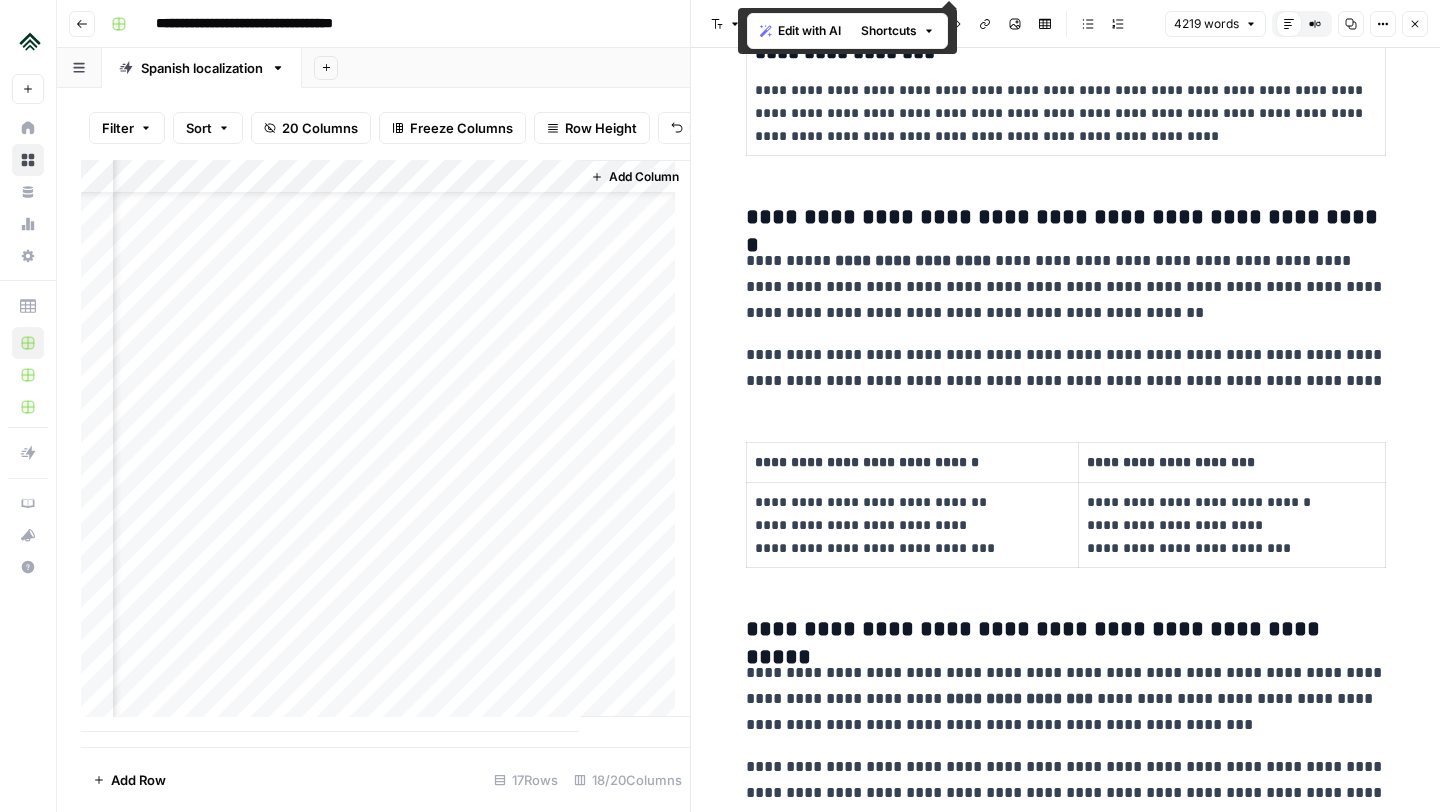 scroll, scrollTop: 6430, scrollLeft: 0, axis: vertical 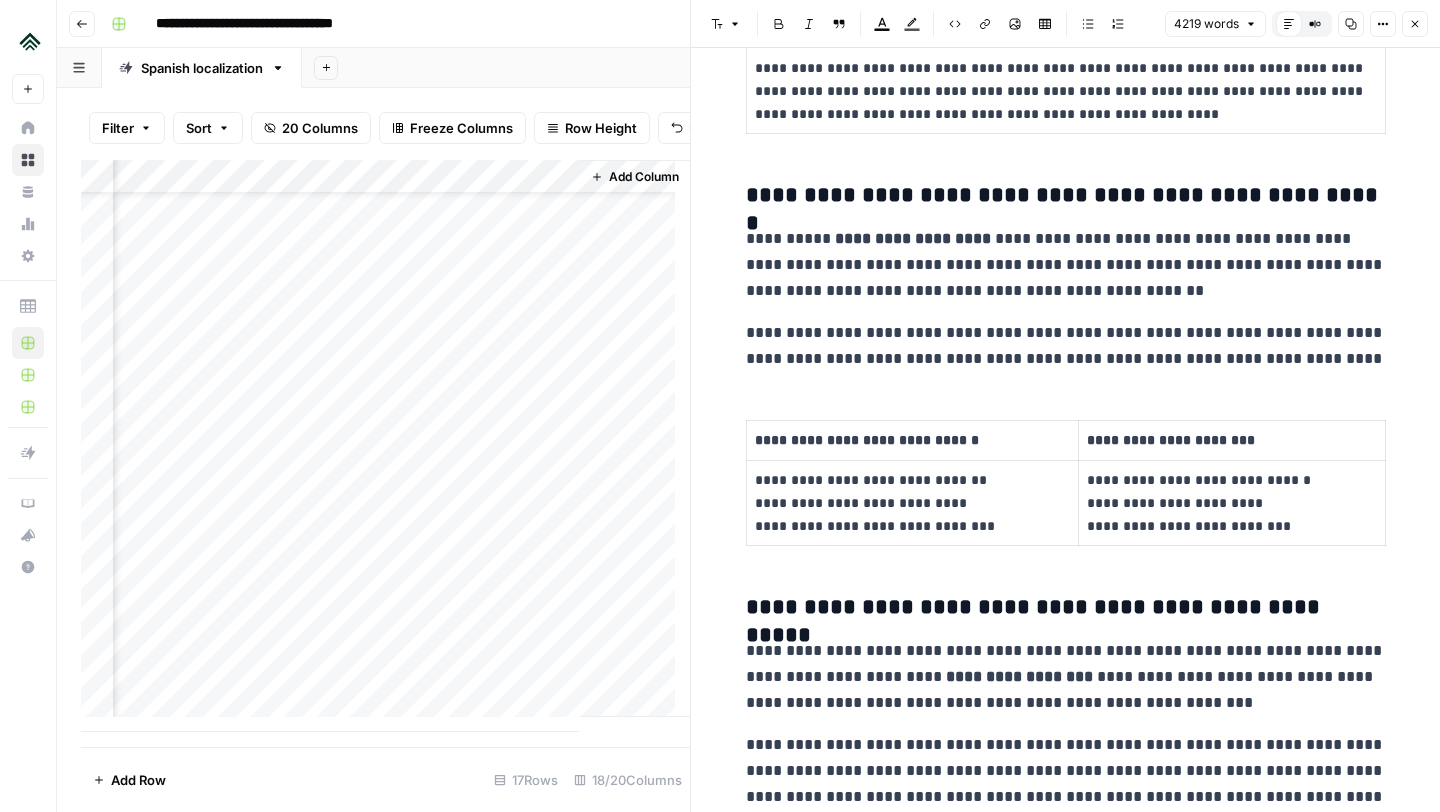 click on "**********" at bounding box center [1066, 346] 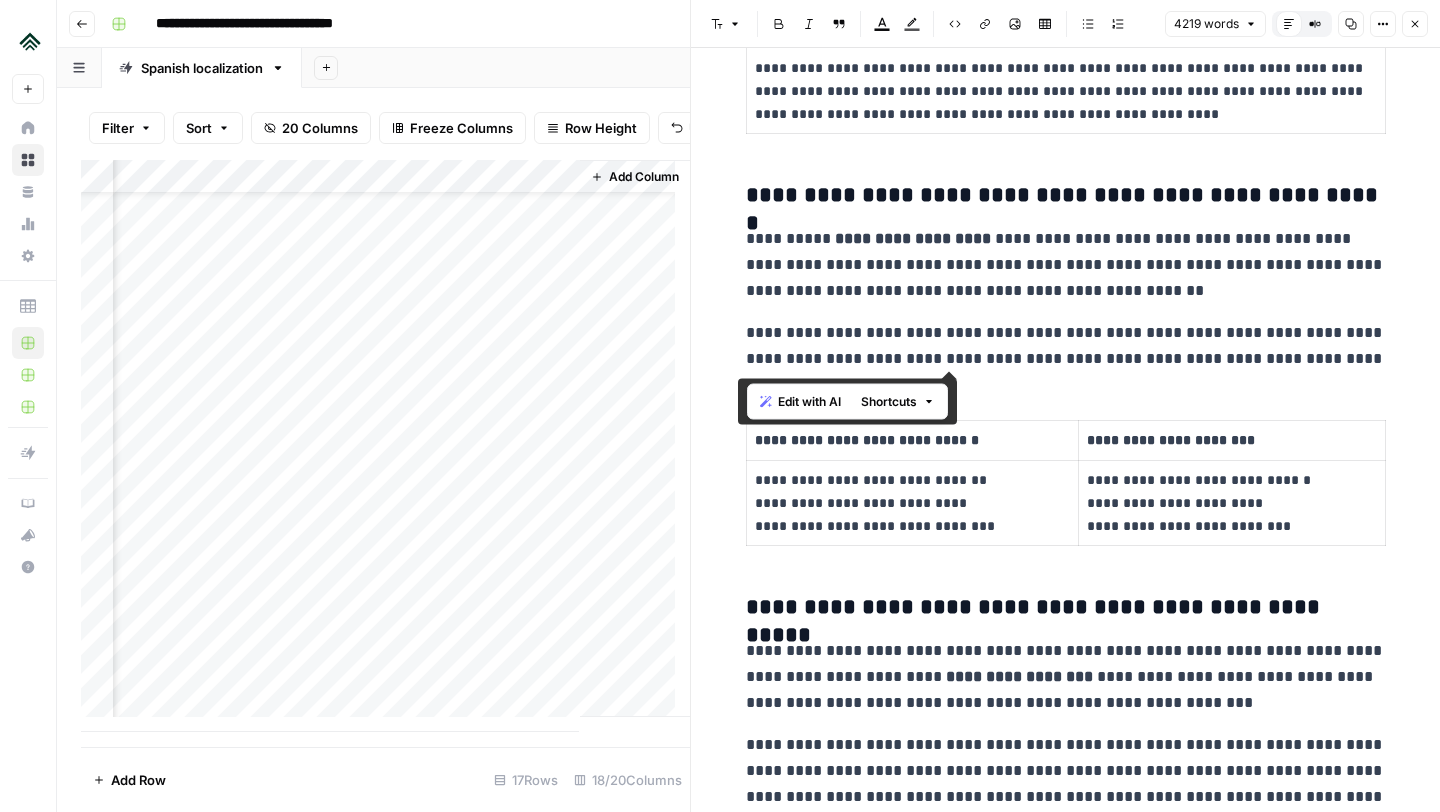 drag, startPoint x: 1312, startPoint y: 362, endPoint x: 737, endPoint y: 173, distance: 605.26526 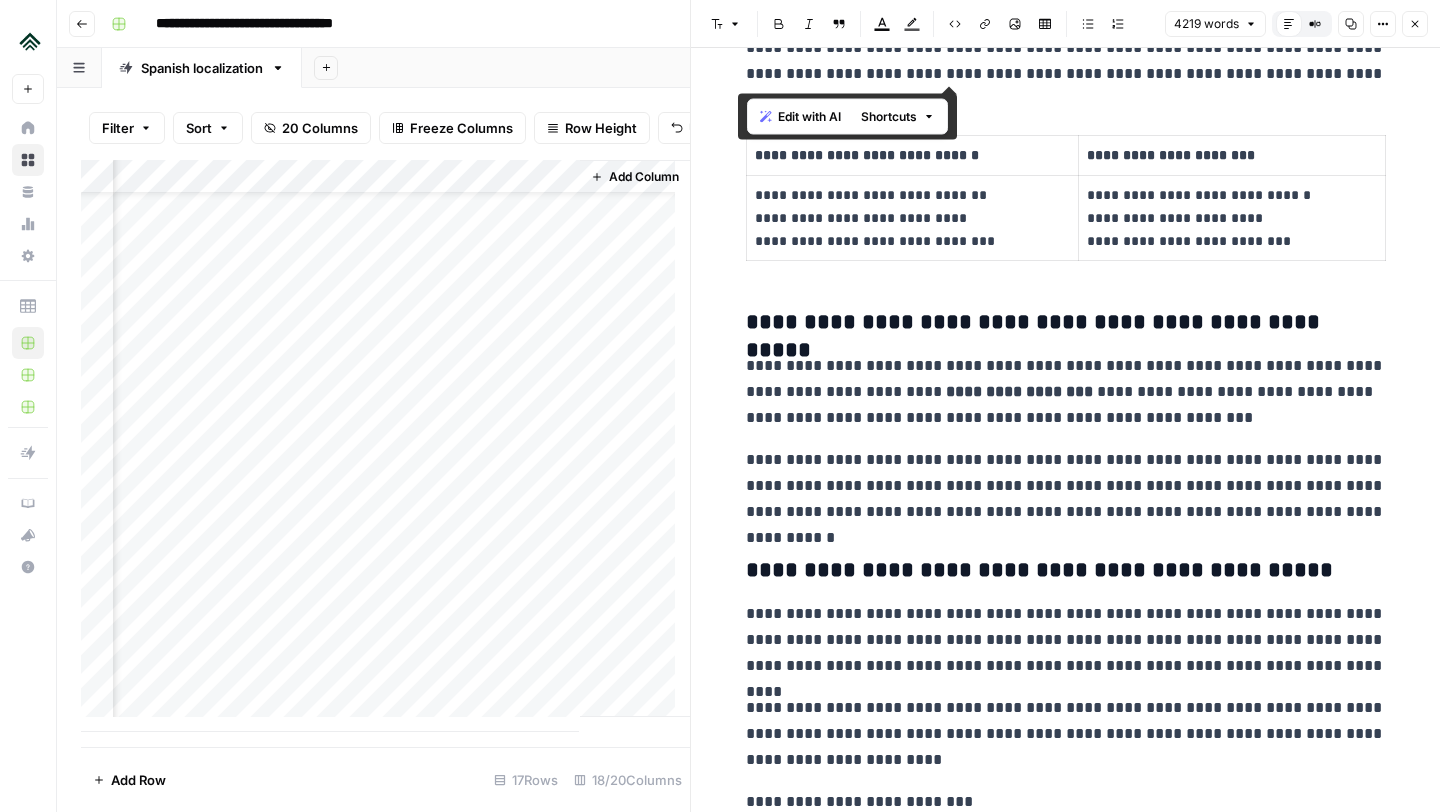 click on "**********" at bounding box center (1066, 486) 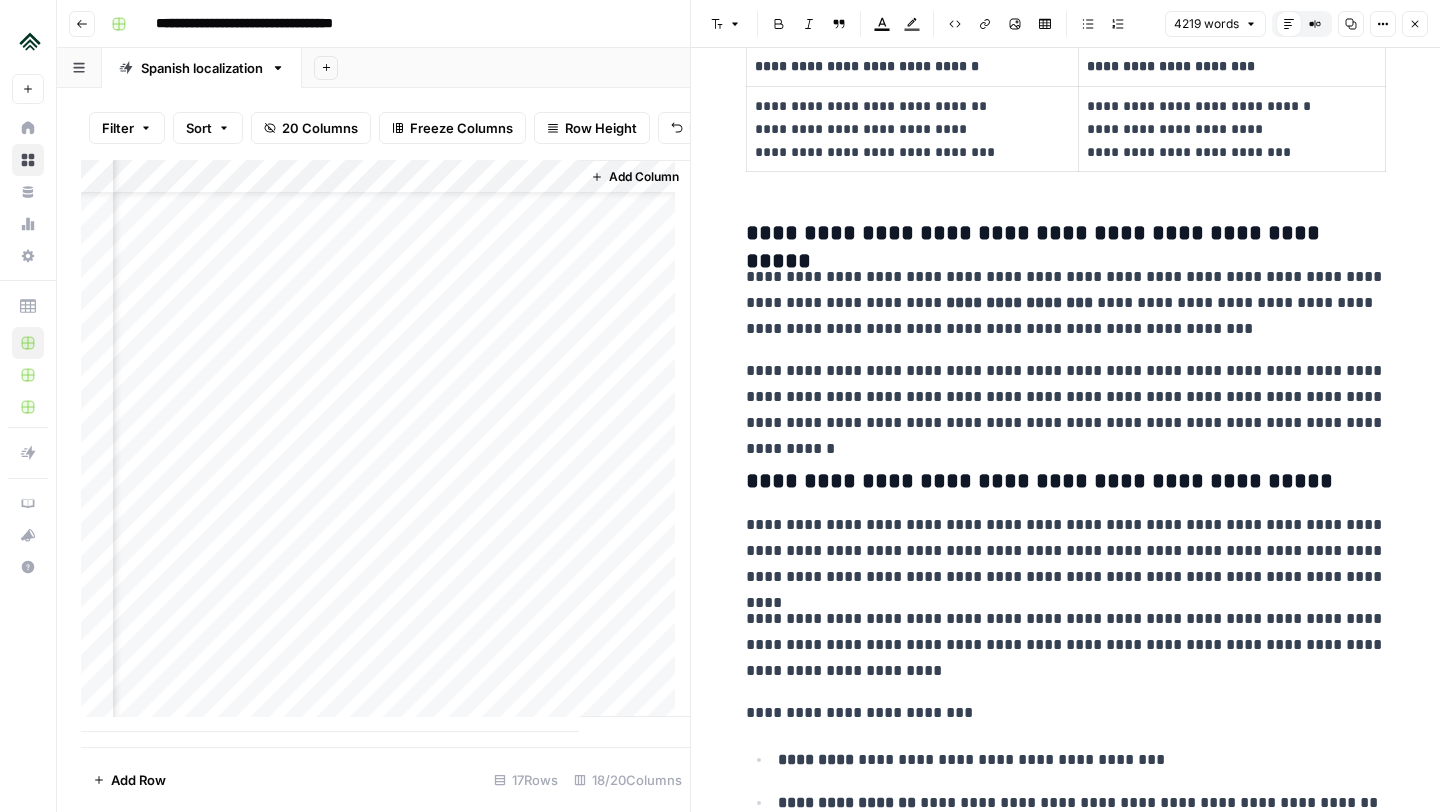 scroll, scrollTop: 6805, scrollLeft: 0, axis: vertical 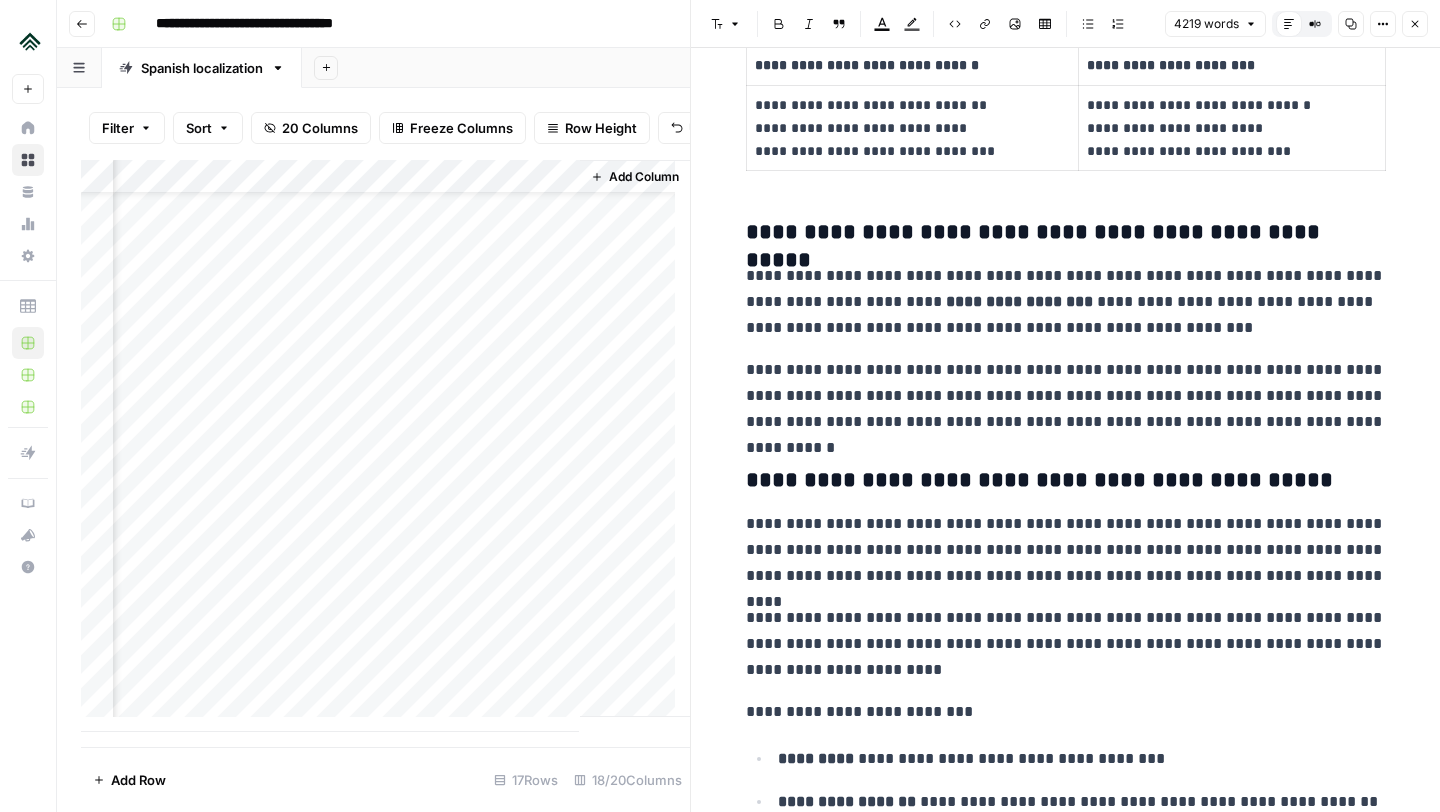 click on "**********" at bounding box center (1066, 302) 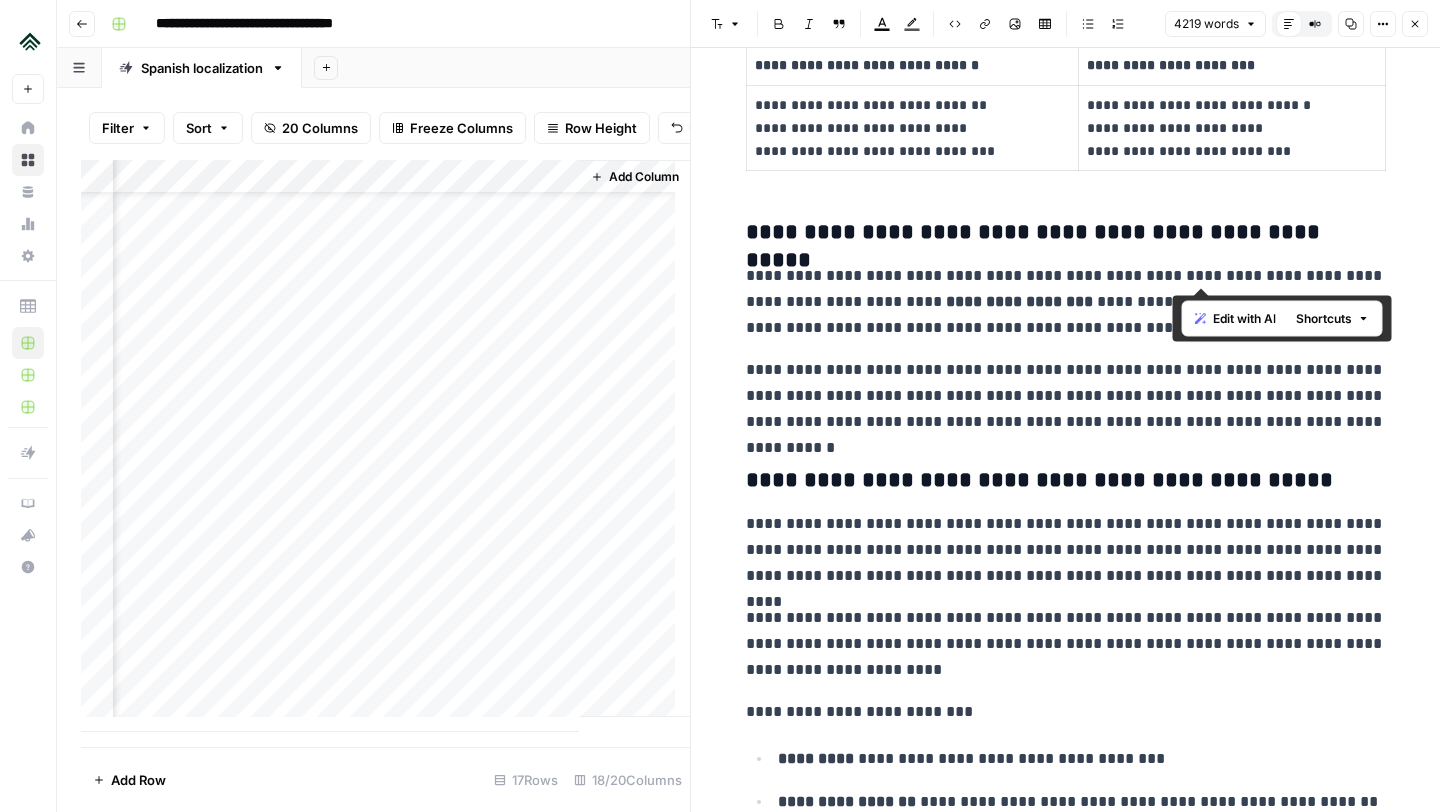 click 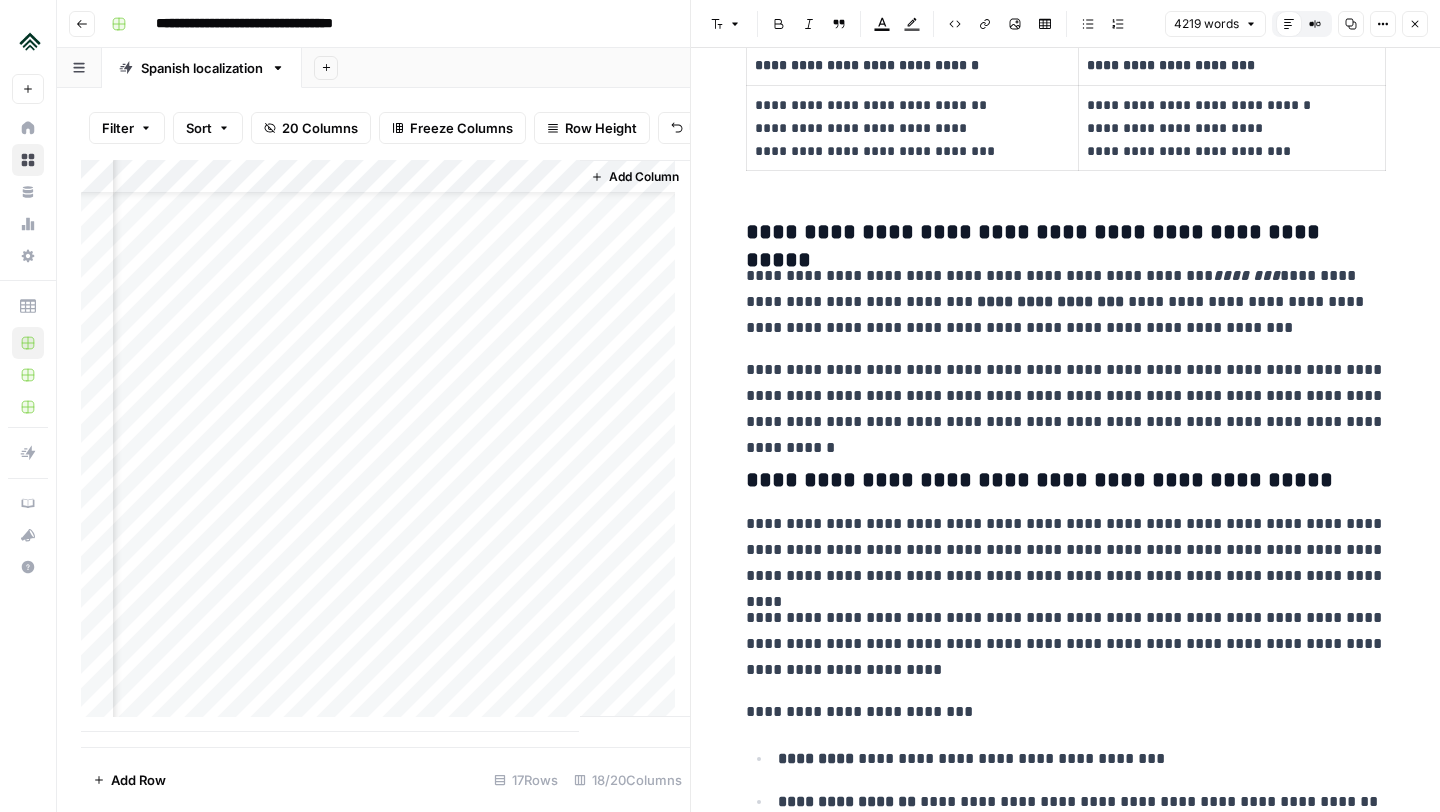 click on "**********" at bounding box center (1066, 302) 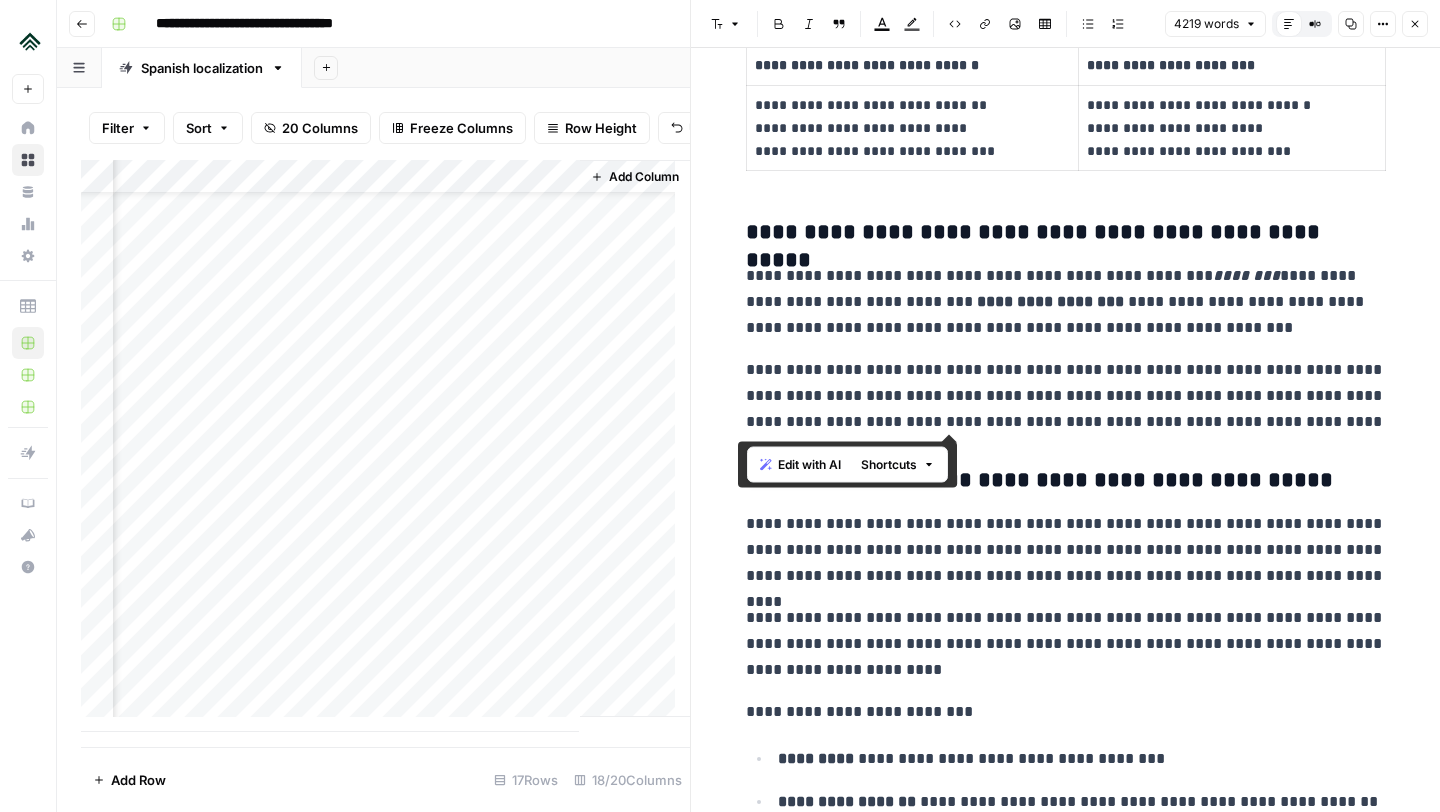 drag, startPoint x: 1384, startPoint y: 424, endPoint x: 727, endPoint y: 230, distance: 685.0438 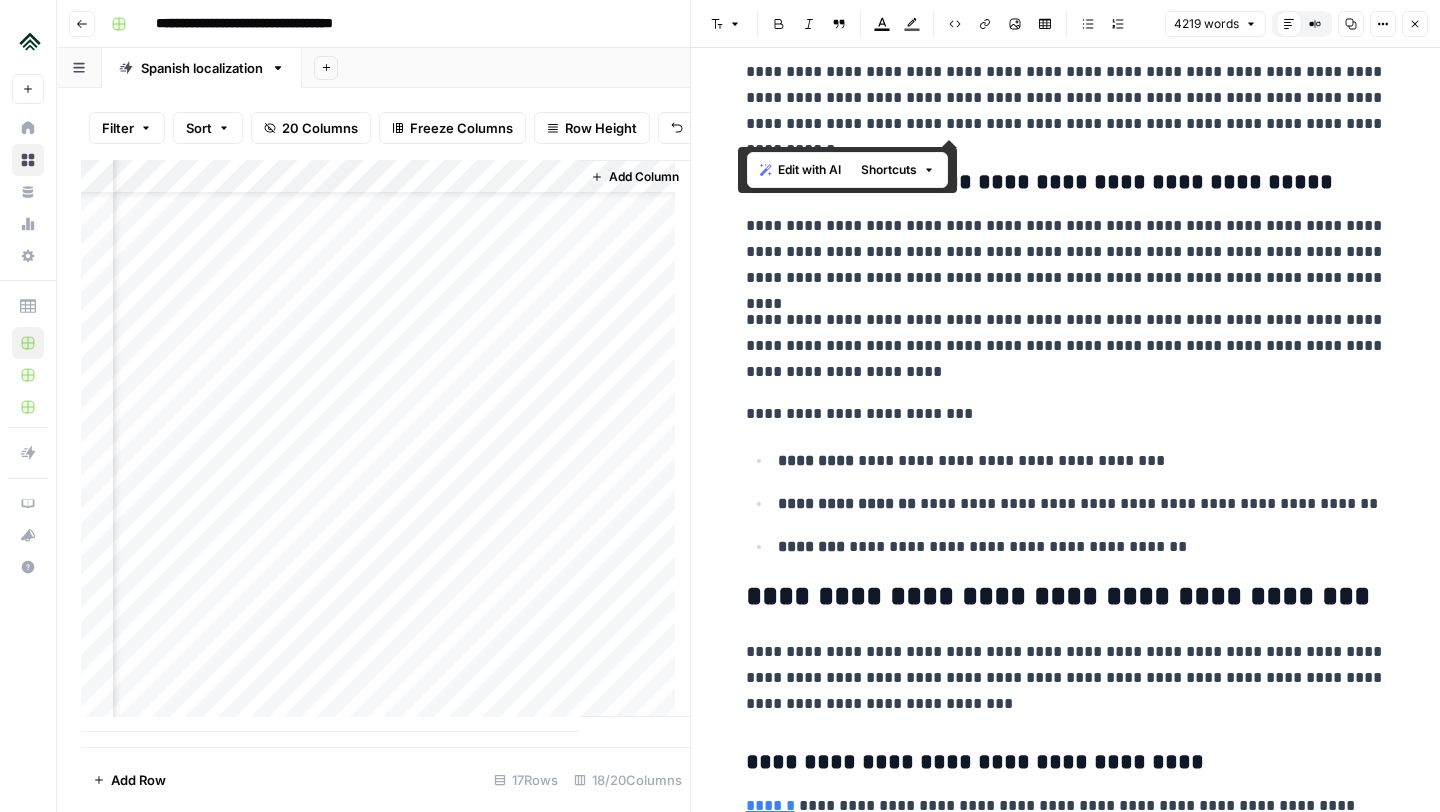scroll, scrollTop: 6935, scrollLeft: 0, axis: vertical 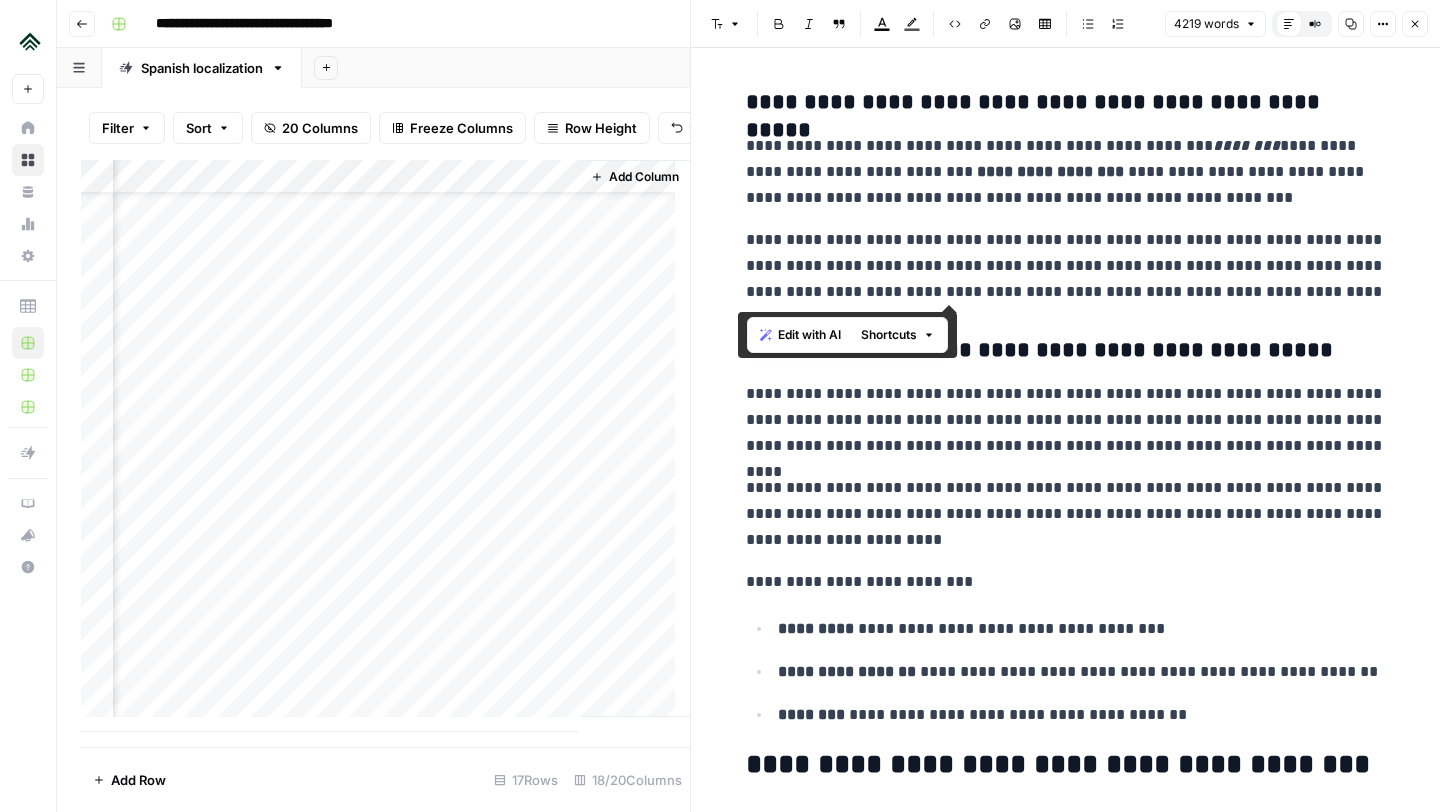 click on "**********" at bounding box center [1066, 2040] 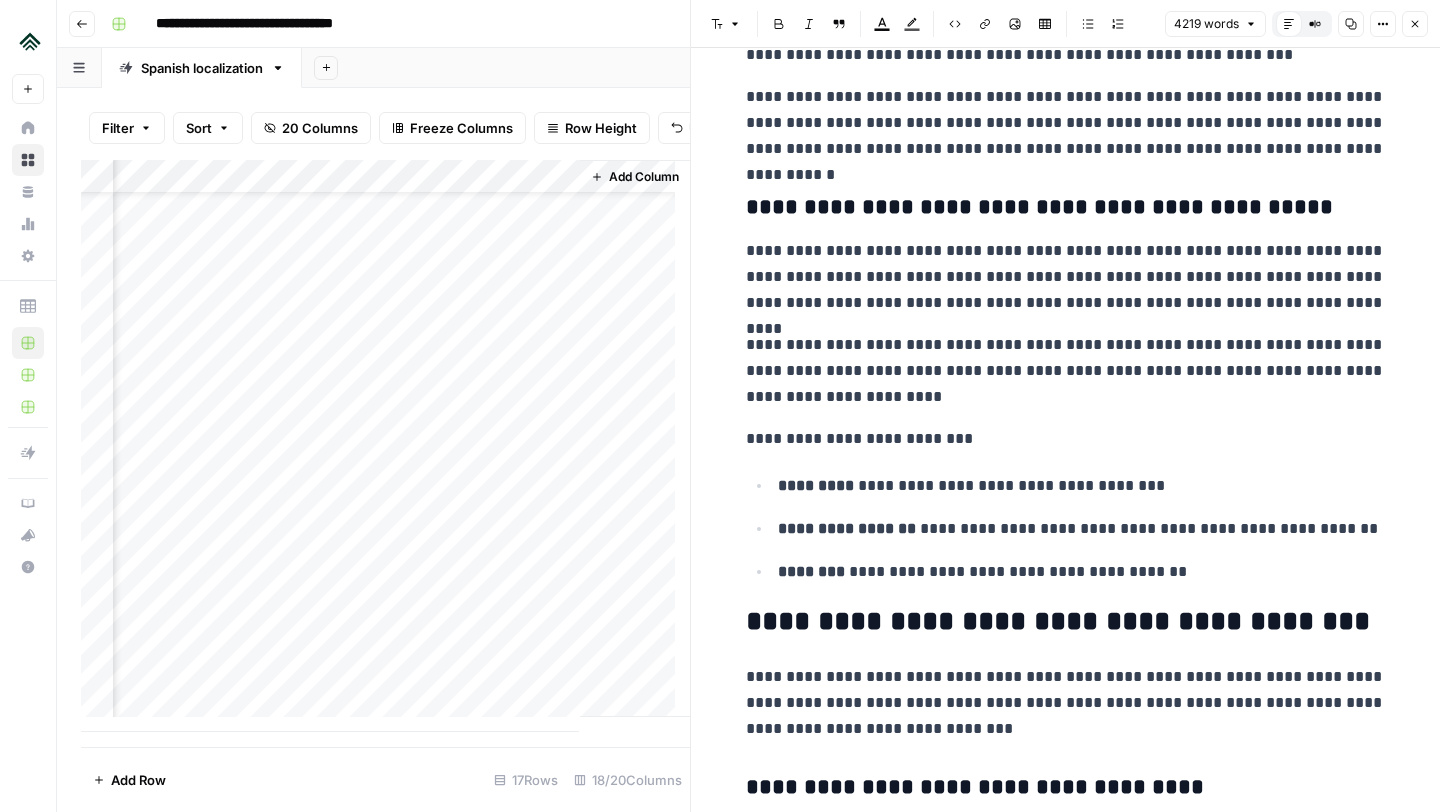 scroll, scrollTop: 7078, scrollLeft: 0, axis: vertical 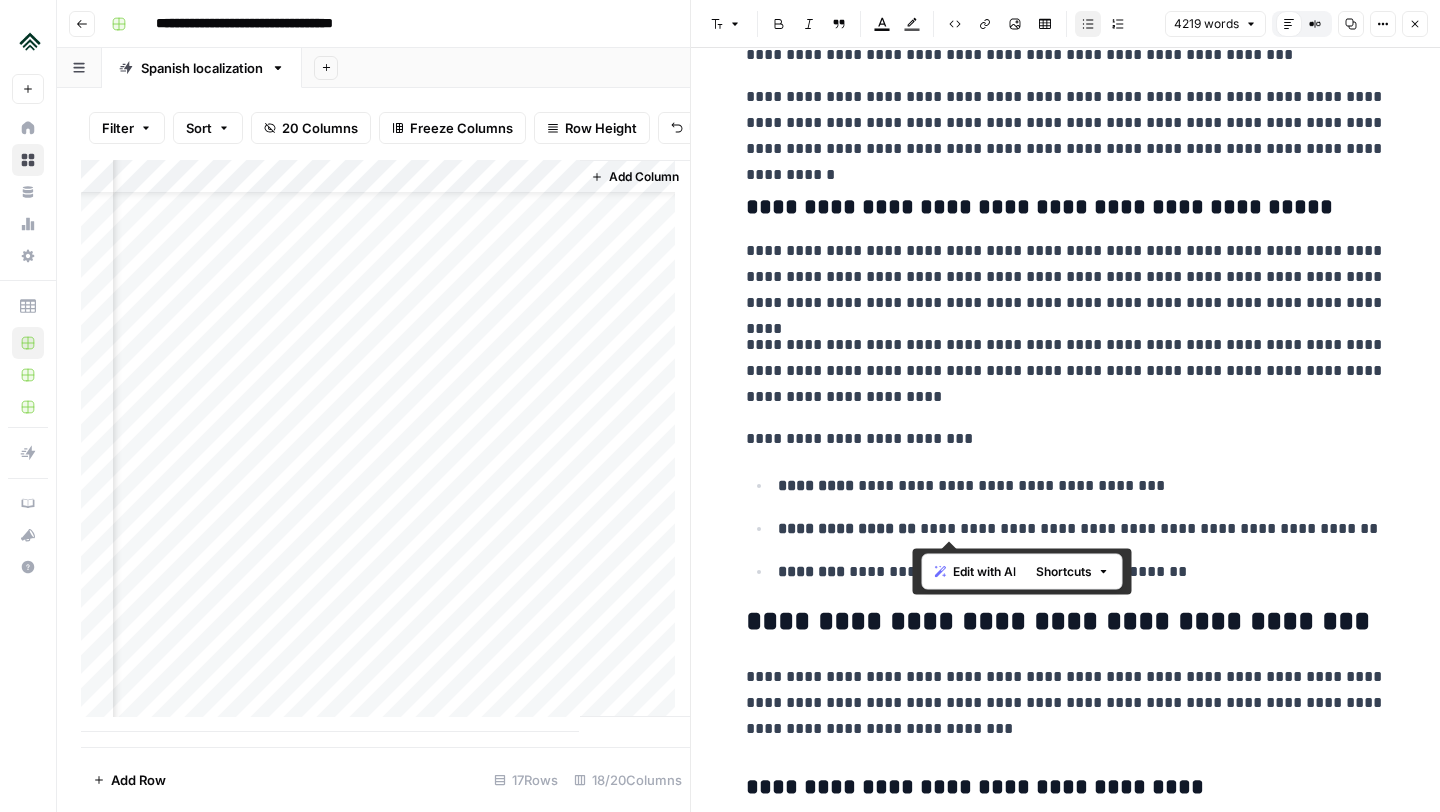click on "**********" at bounding box center [1082, 529] 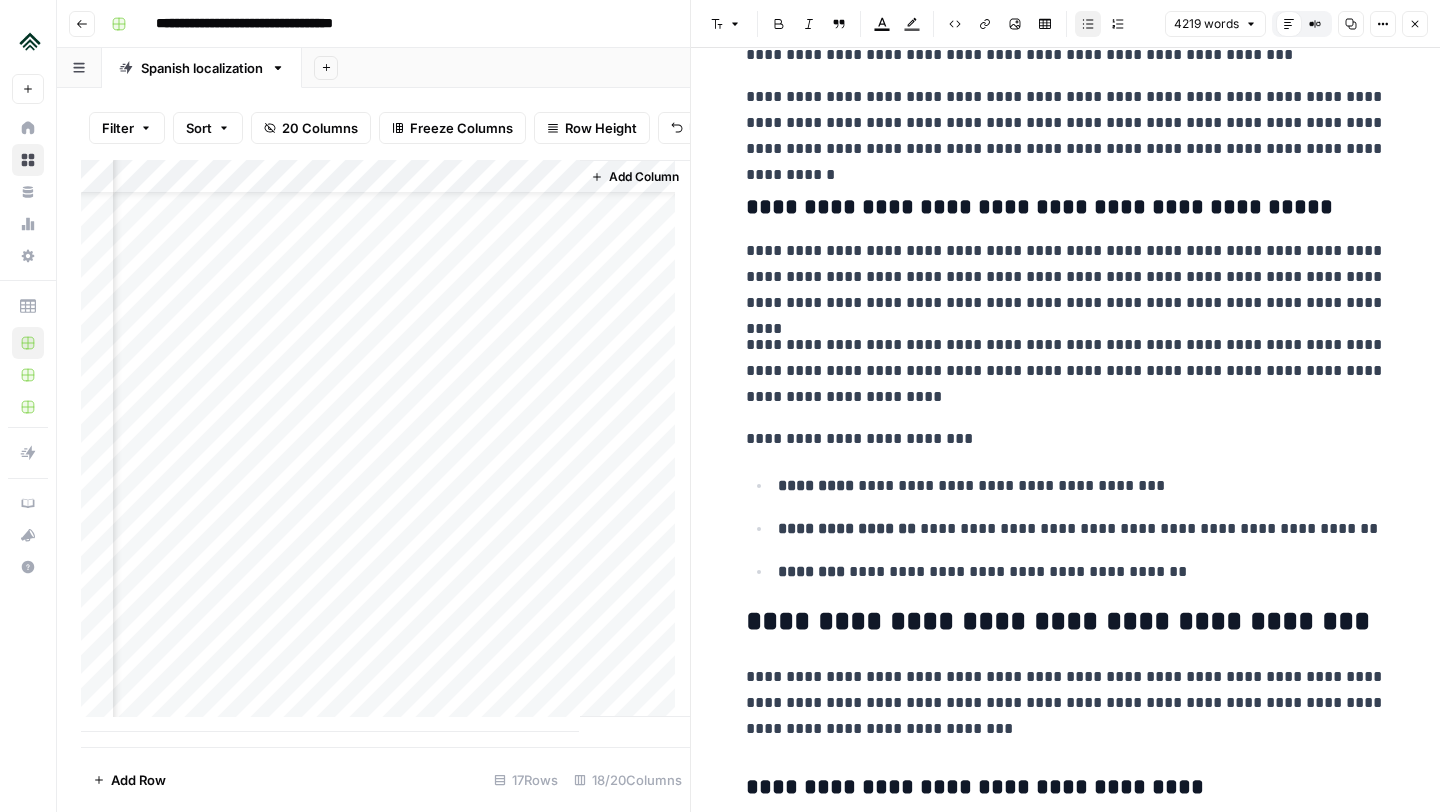 click on "Italic" at bounding box center [809, 24] 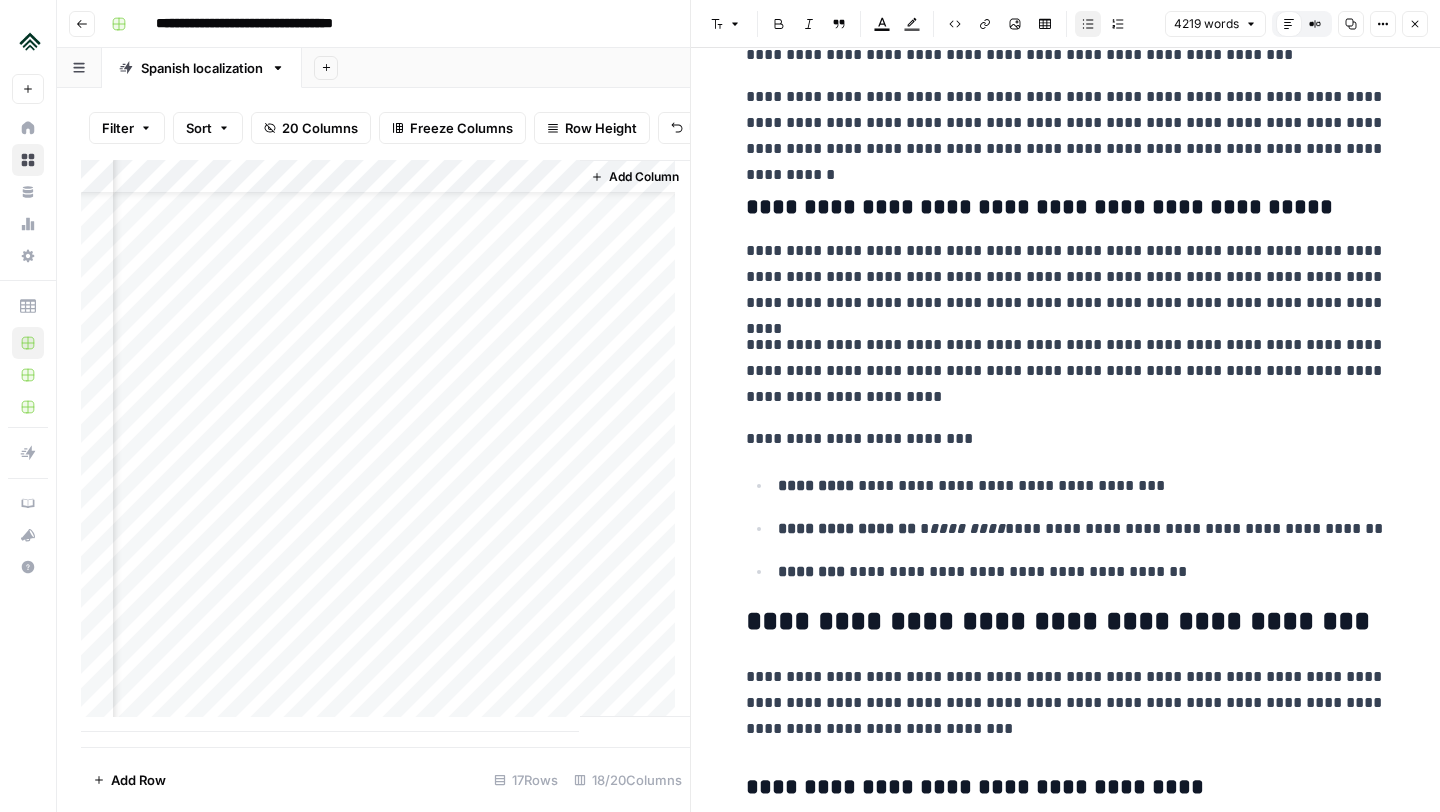 click on "**********" at bounding box center [1082, 529] 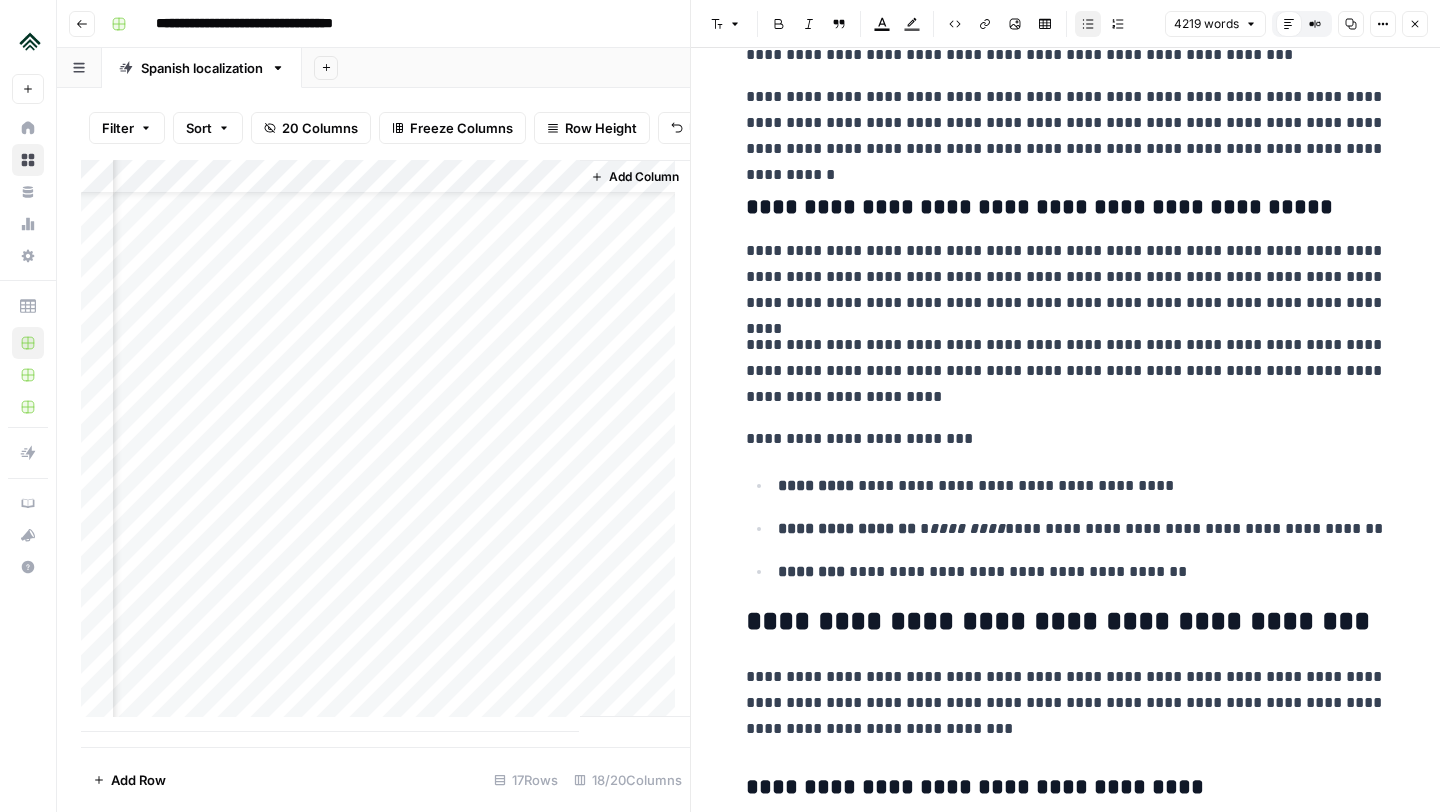 click on "**********" at bounding box center [1082, 529] 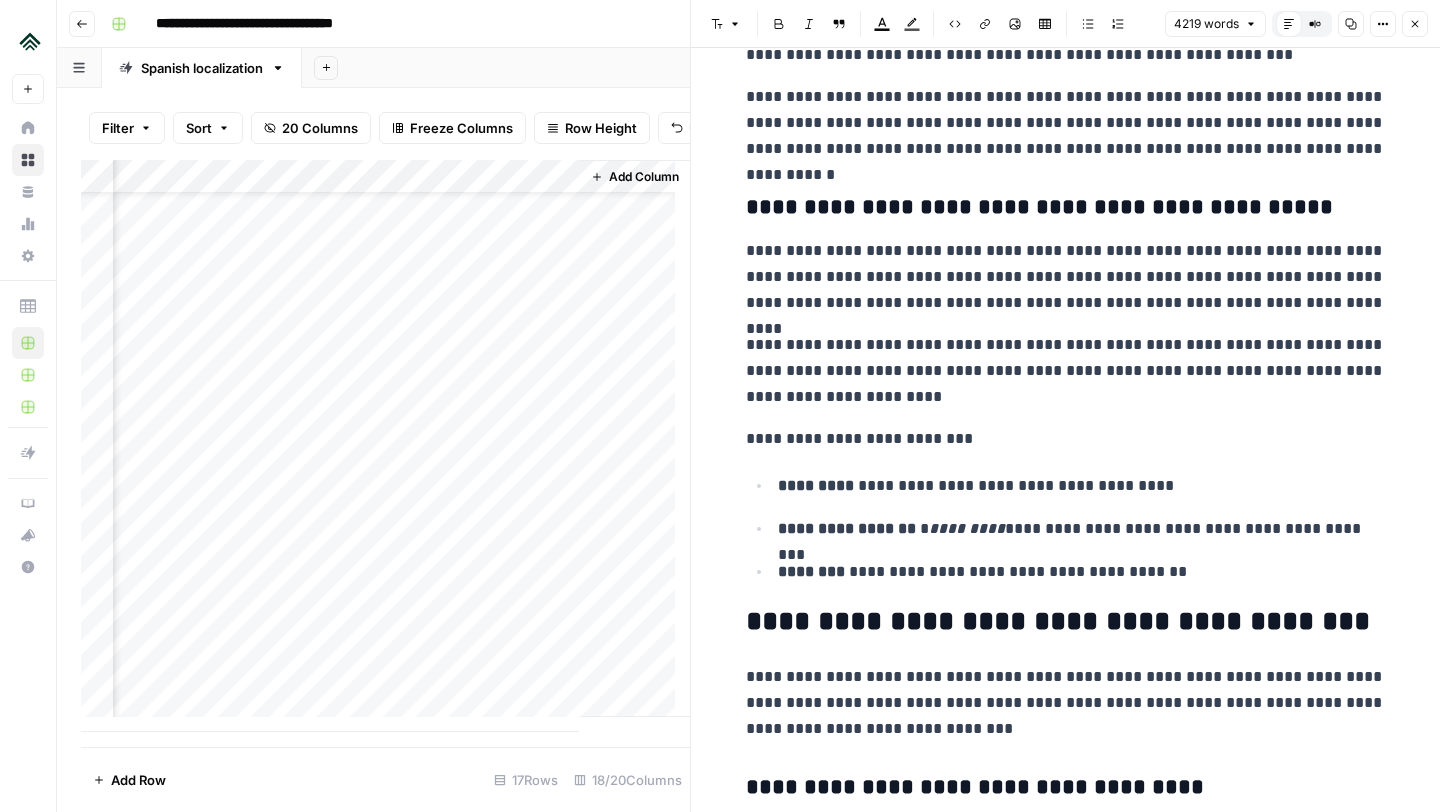 click on "**********" at bounding box center (1082, 572) 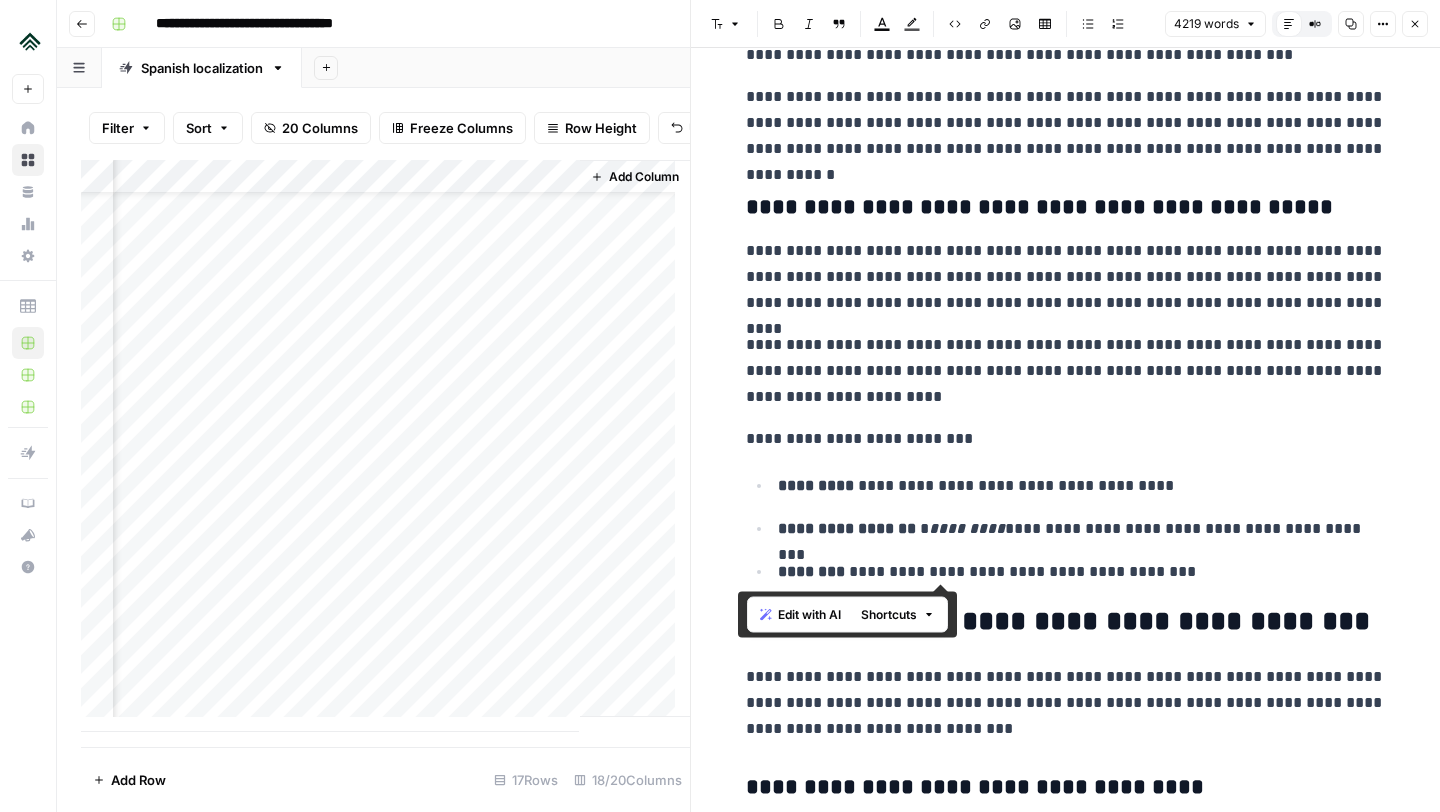 drag, startPoint x: 1153, startPoint y: 576, endPoint x: 724, endPoint y: 216, distance: 560.0366 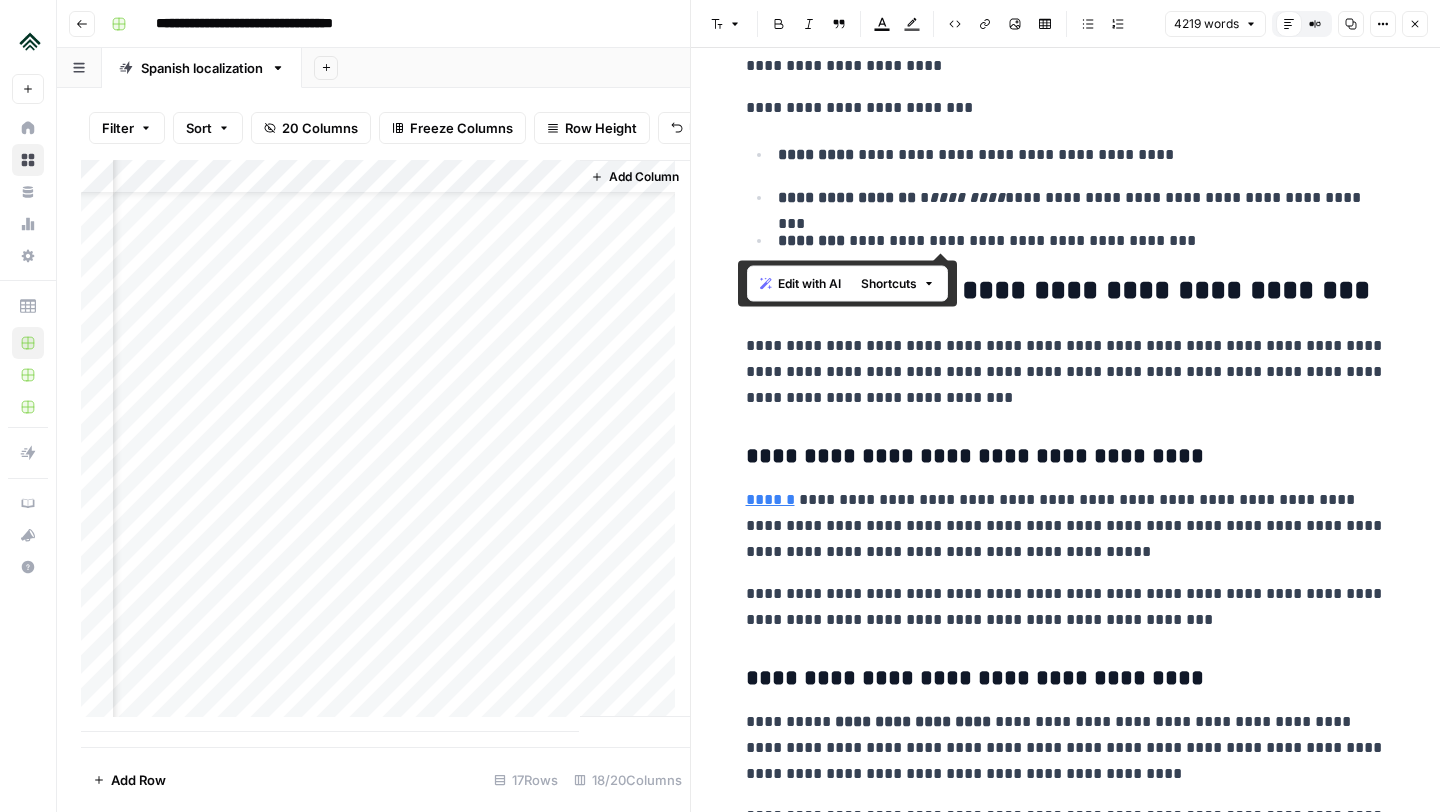 click on "**********" at bounding box center (1066, 526) 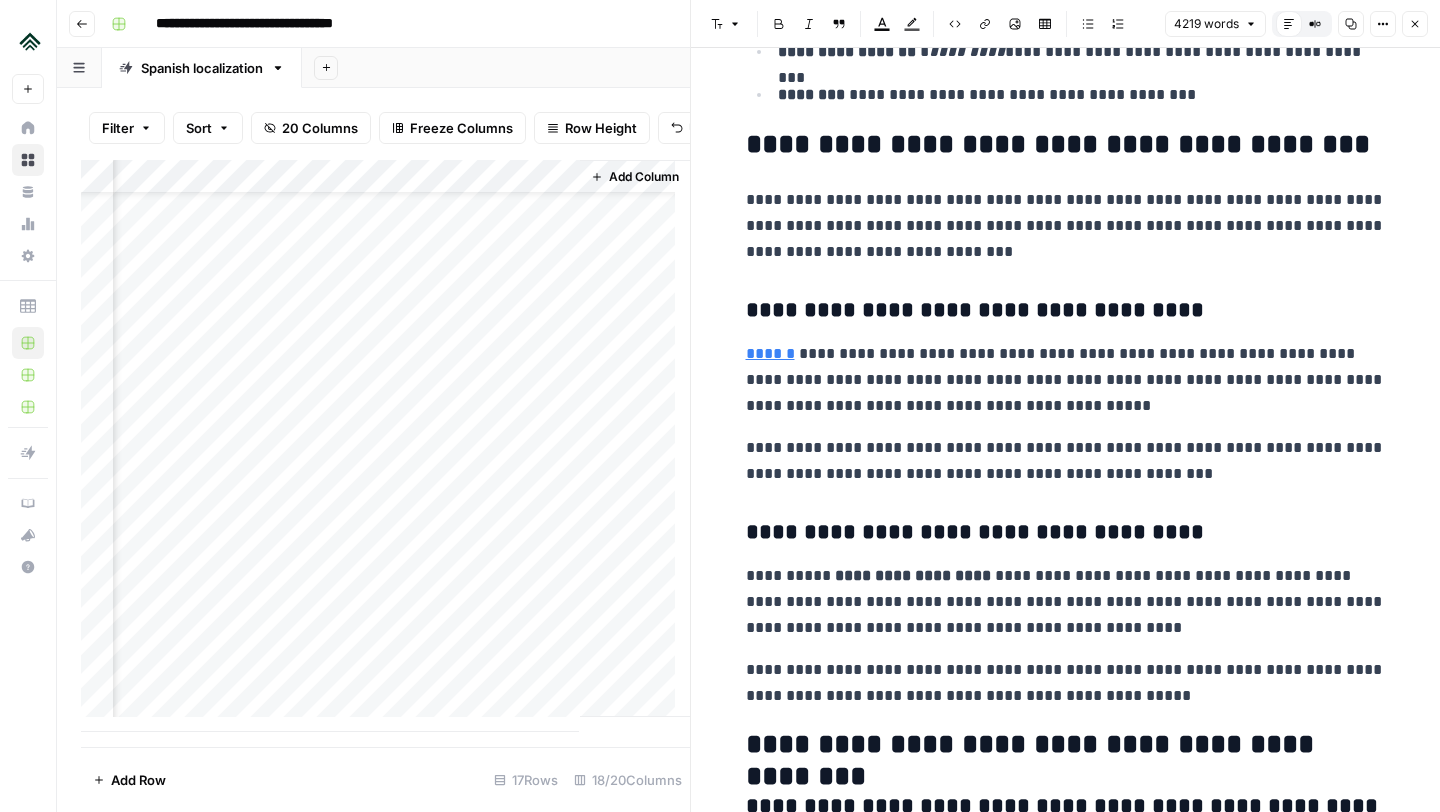 scroll, scrollTop: 7555, scrollLeft: 0, axis: vertical 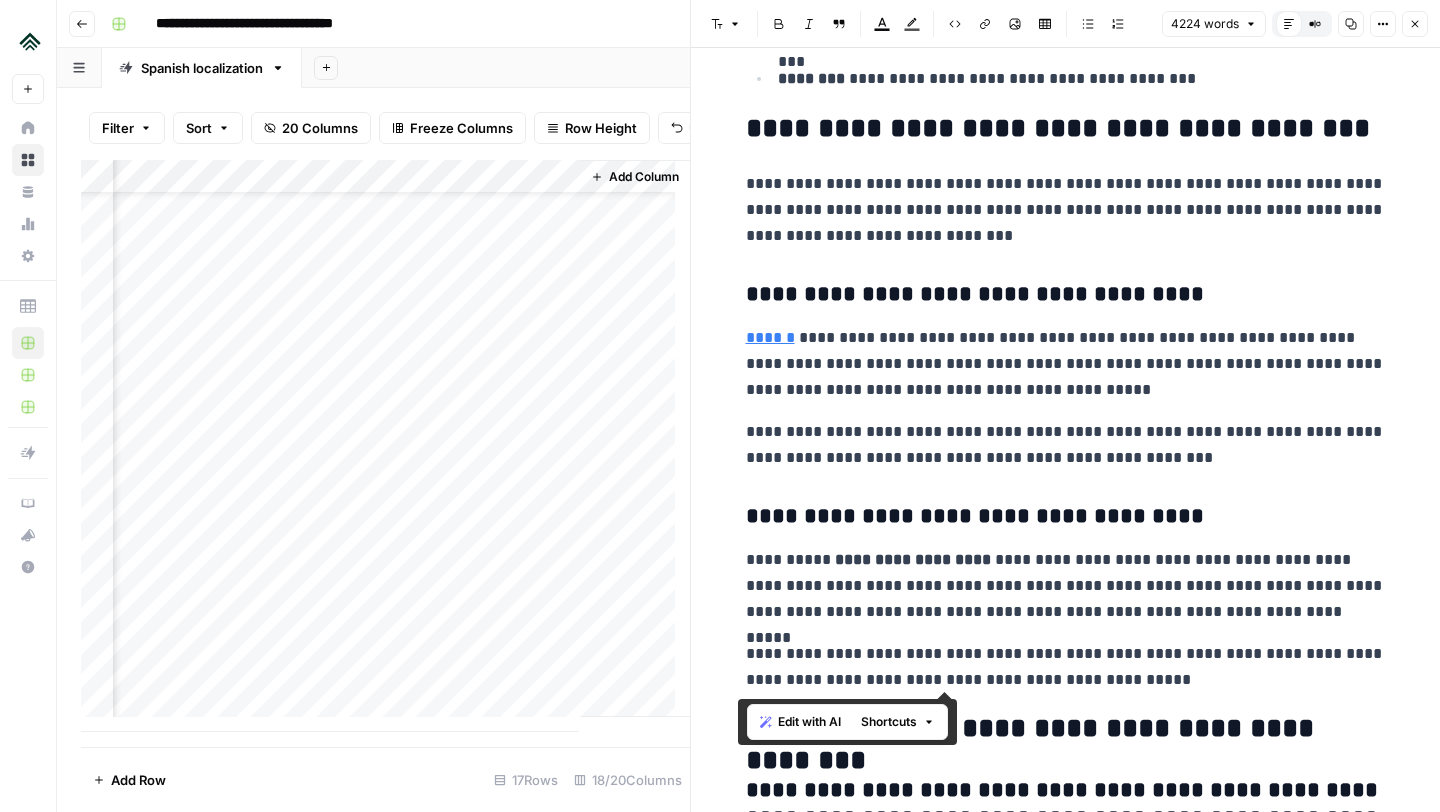 drag, startPoint x: 1159, startPoint y: 680, endPoint x: 722, endPoint y: 137, distance: 697.0065 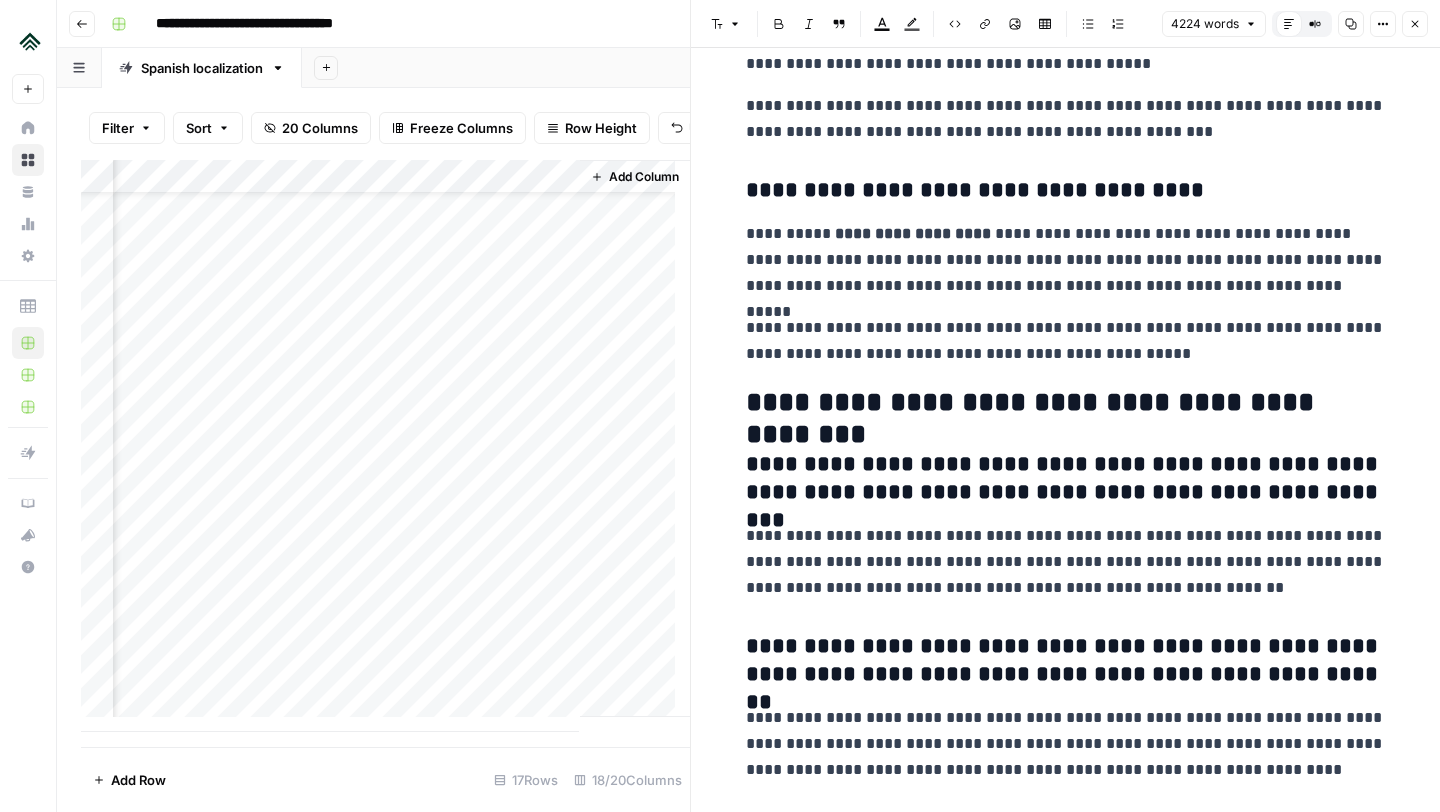 click on "**********" at bounding box center (1066, 562) 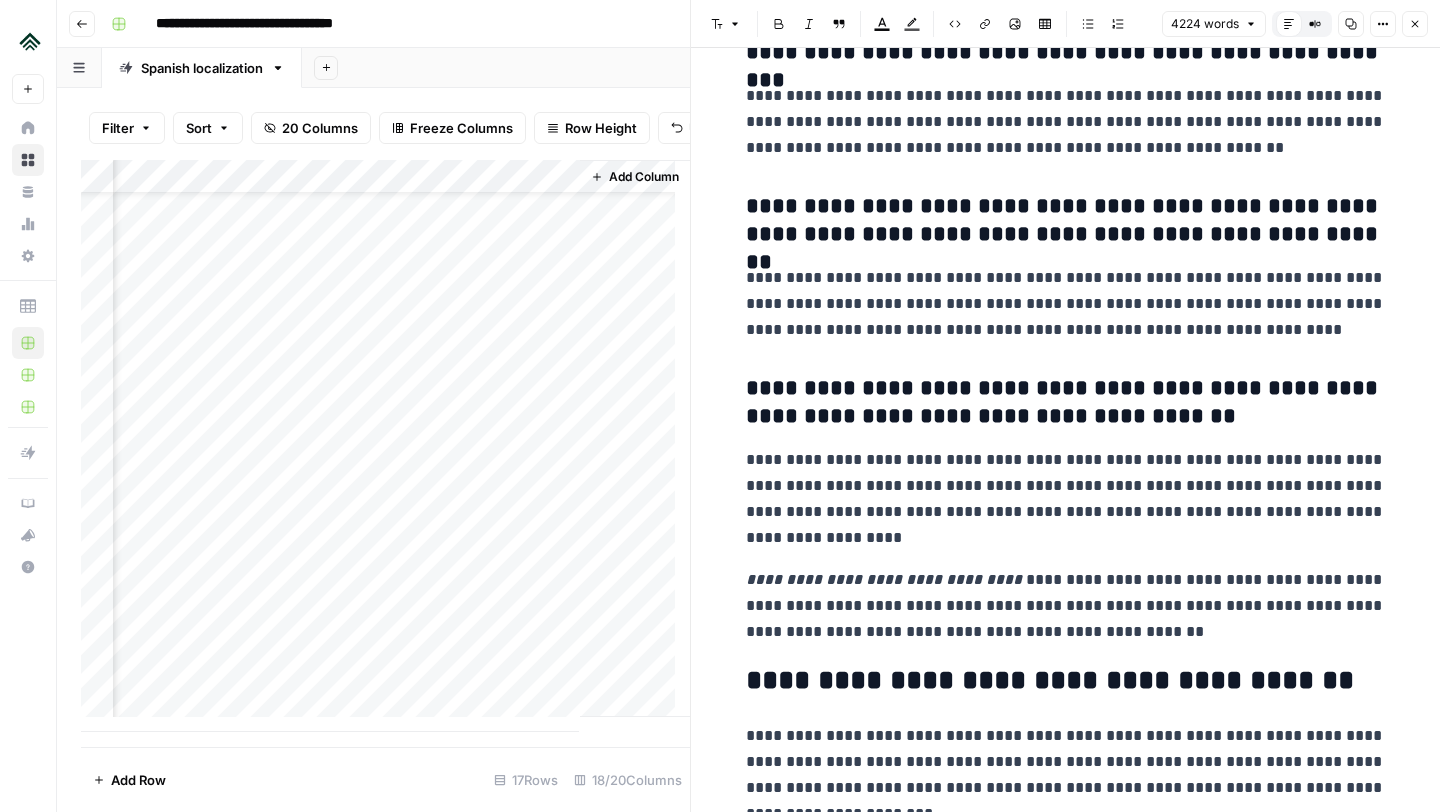 scroll, scrollTop: 8306, scrollLeft: 0, axis: vertical 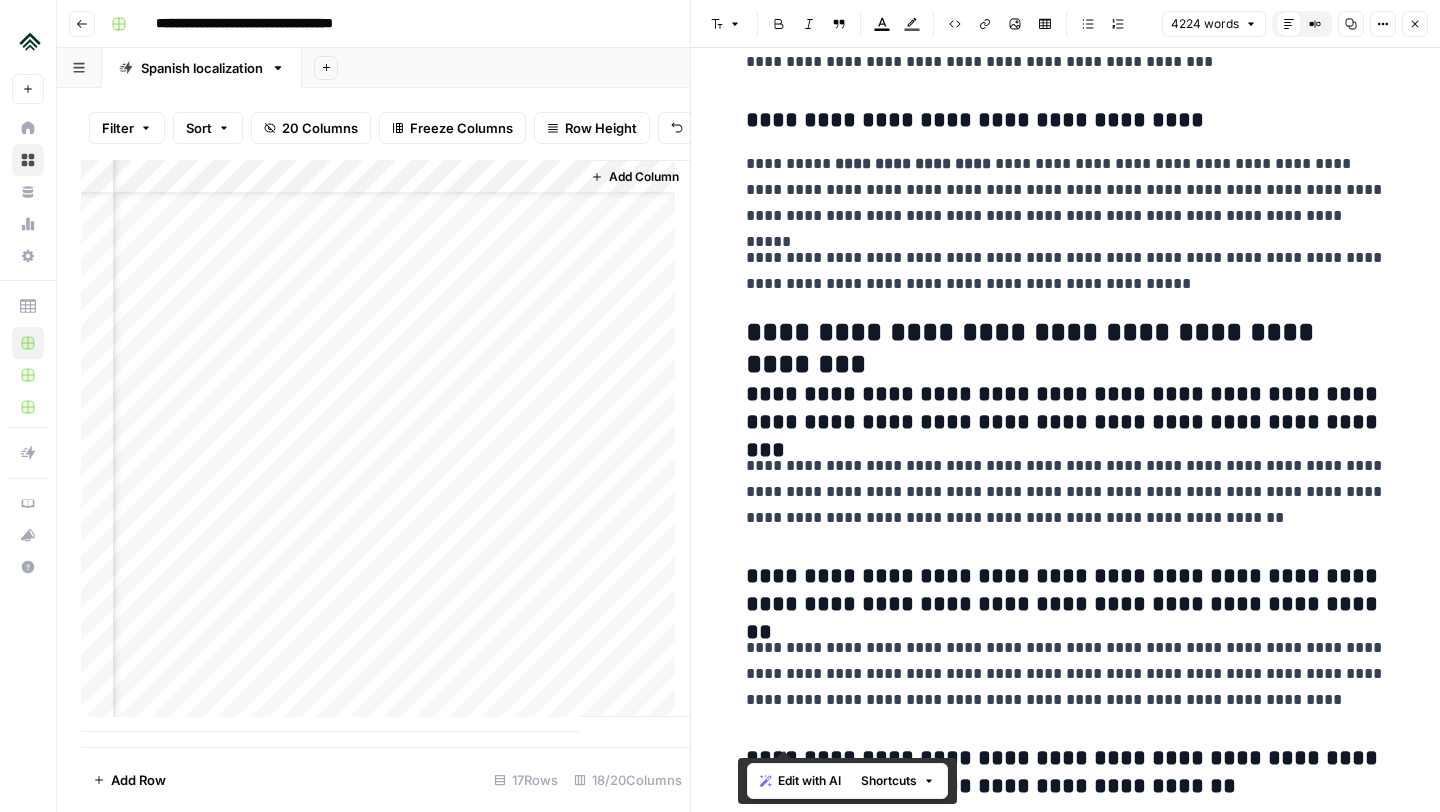 drag, startPoint x: 832, startPoint y: 570, endPoint x: 743, endPoint y: 337, distance: 249.41933 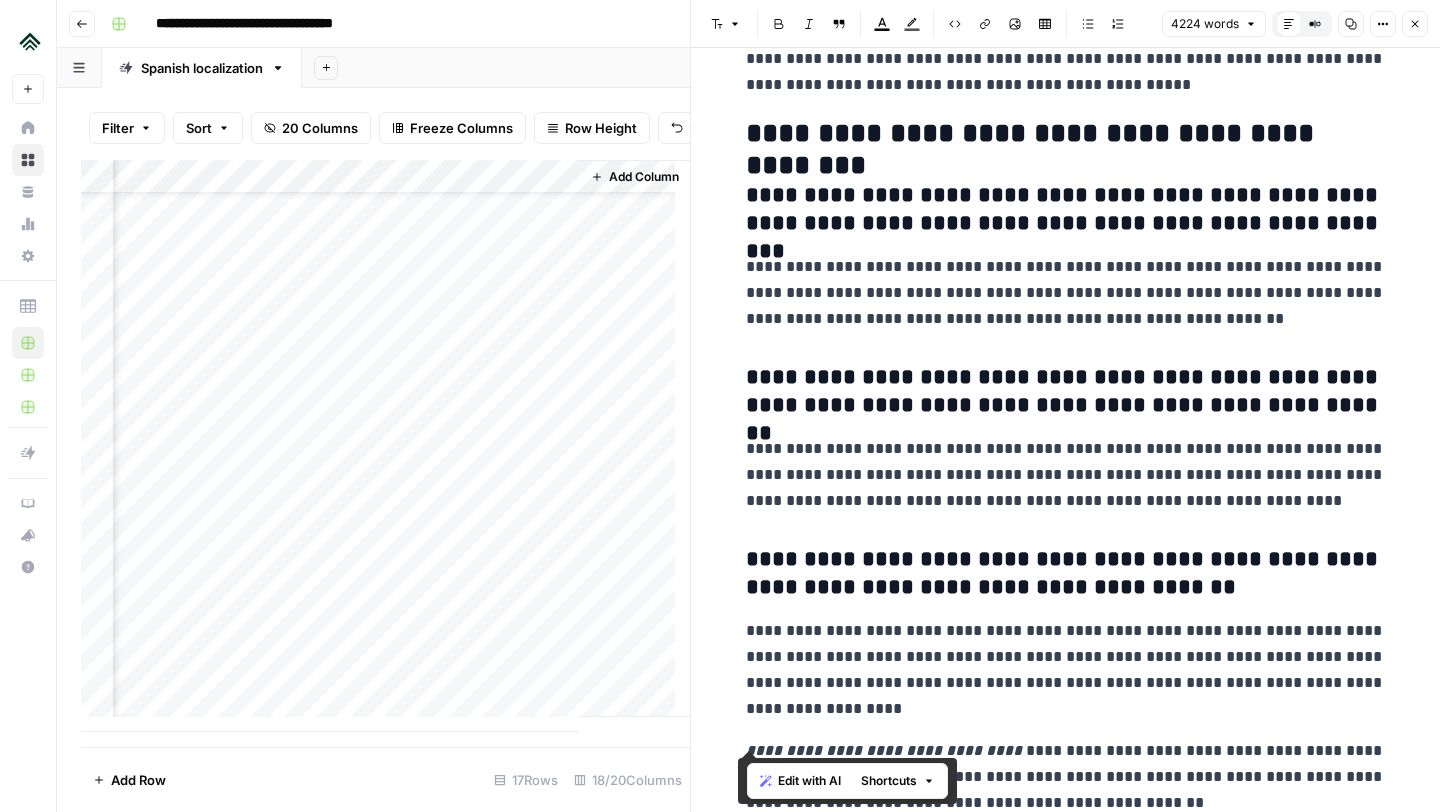 scroll, scrollTop: 8204, scrollLeft: 0, axis: vertical 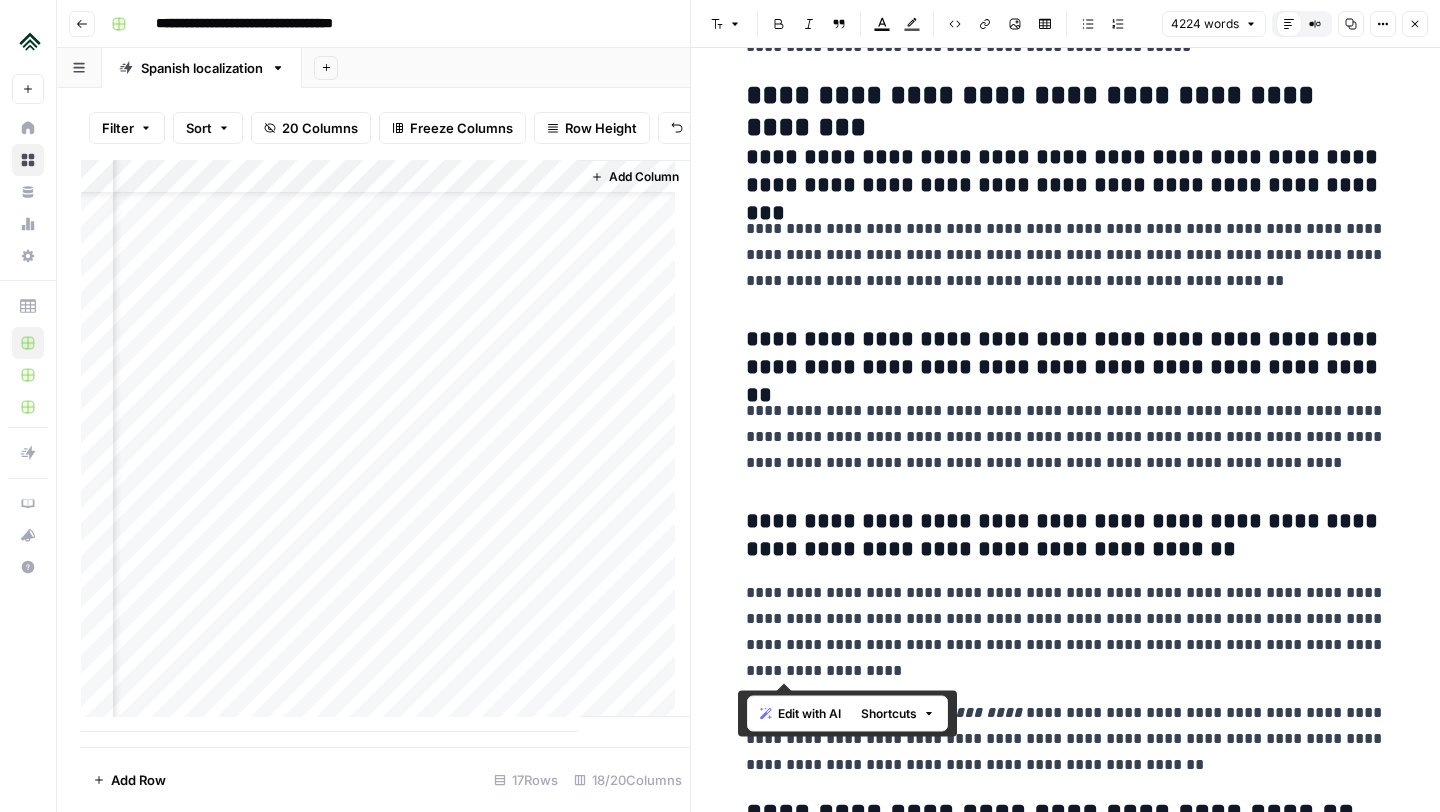 drag, startPoint x: 735, startPoint y: 339, endPoint x: 1130, endPoint y: 668, distance: 514.0681 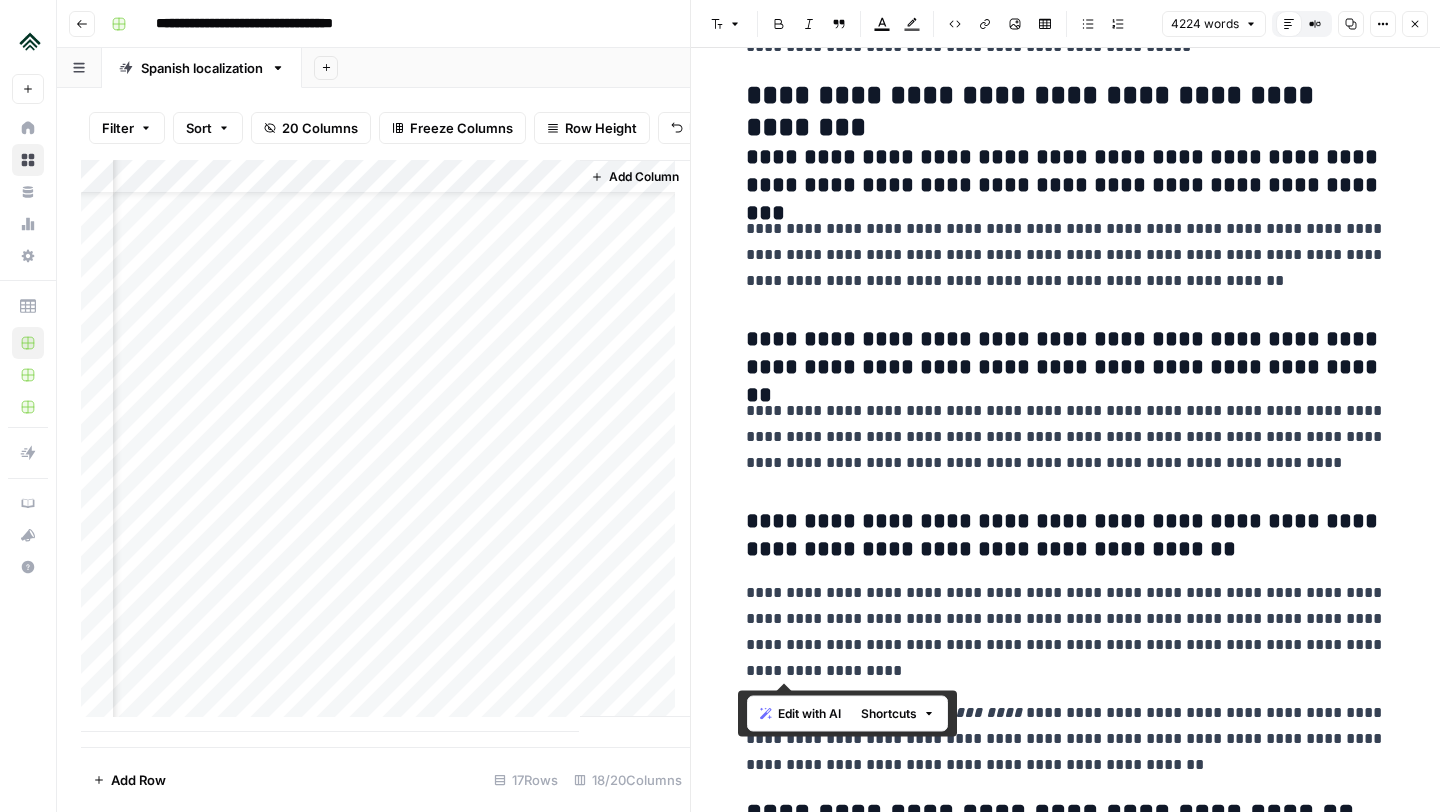 click on "**********" at bounding box center (1066, 771) 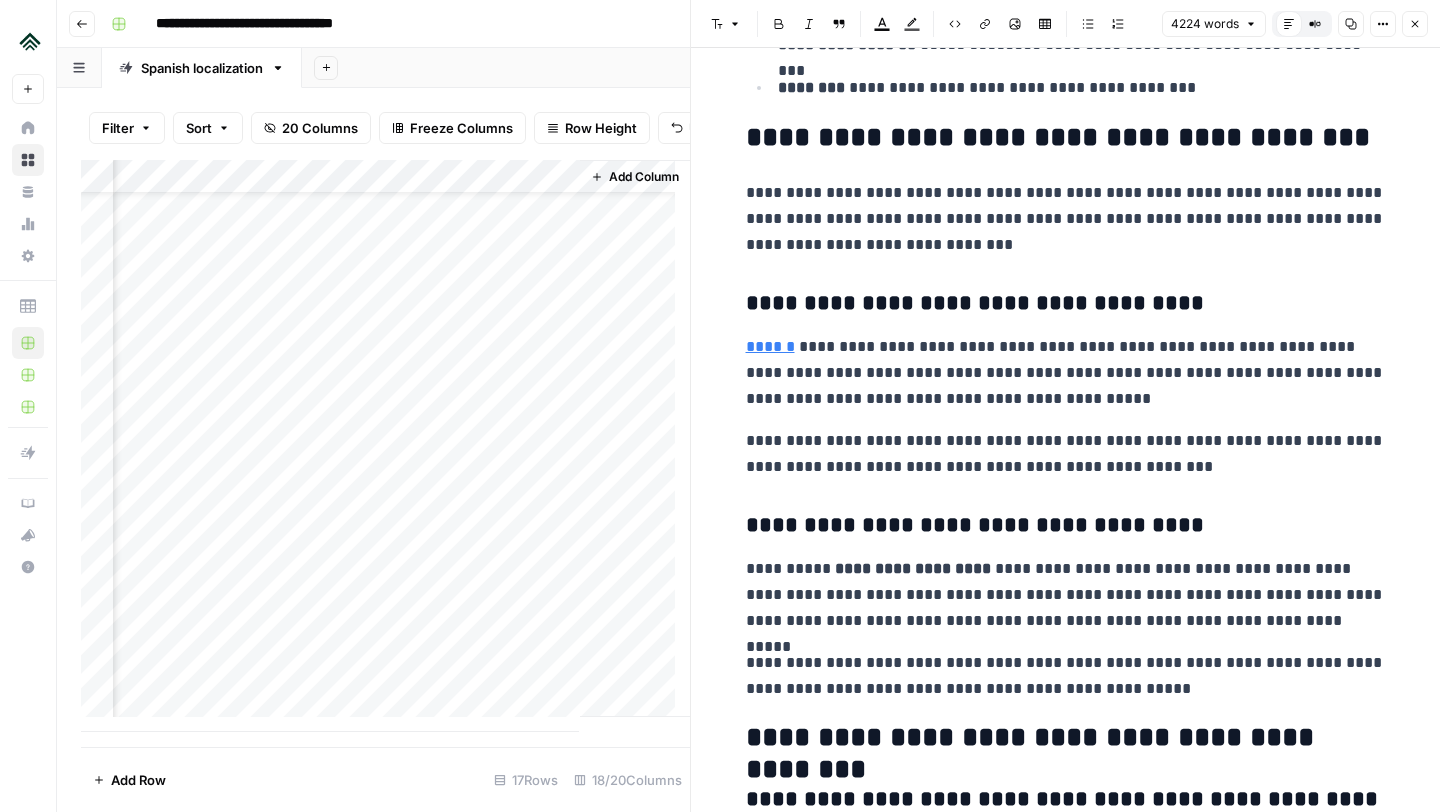 scroll, scrollTop: 7665, scrollLeft: 0, axis: vertical 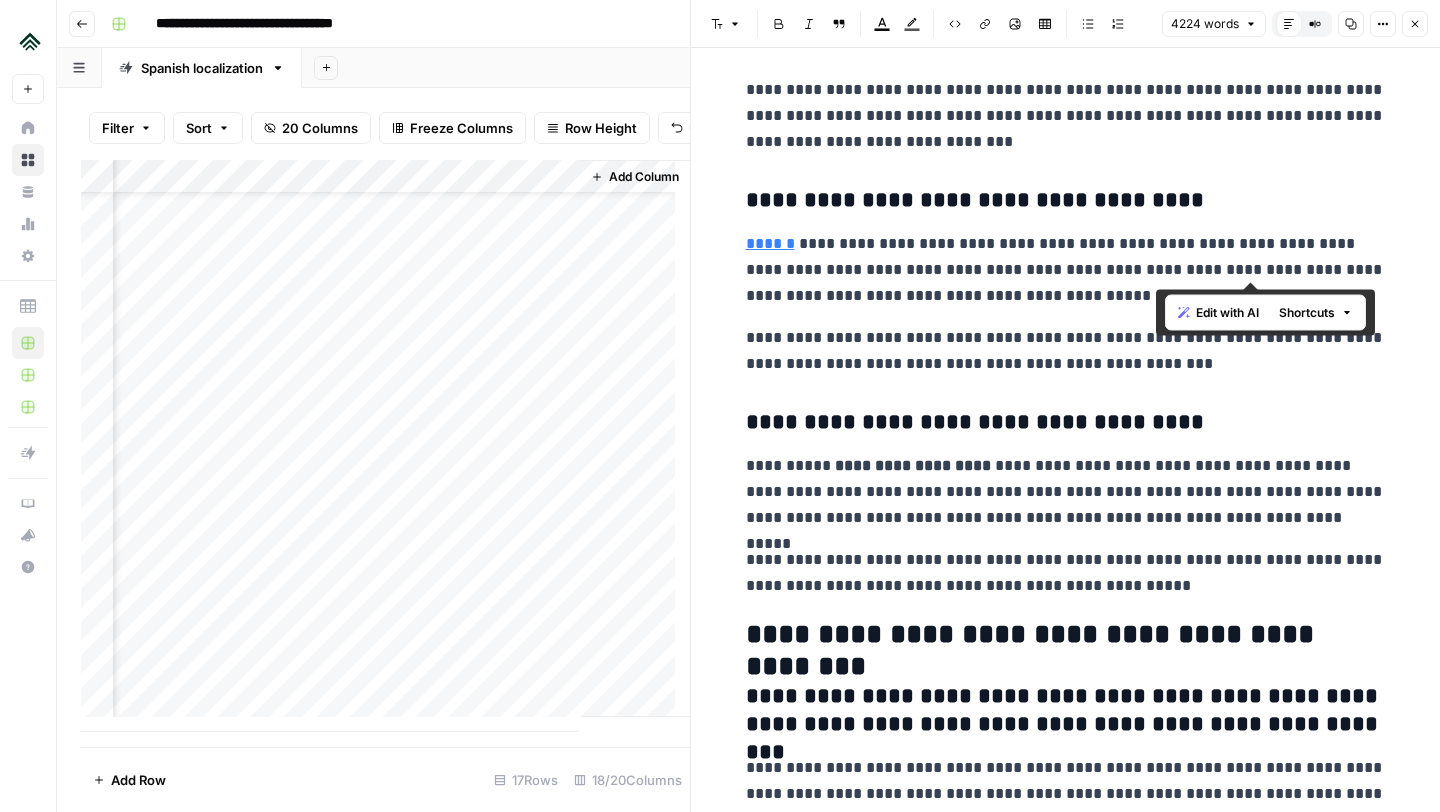 drag, startPoint x: 1157, startPoint y: 269, endPoint x: 1342, endPoint y: 274, distance: 185.06755 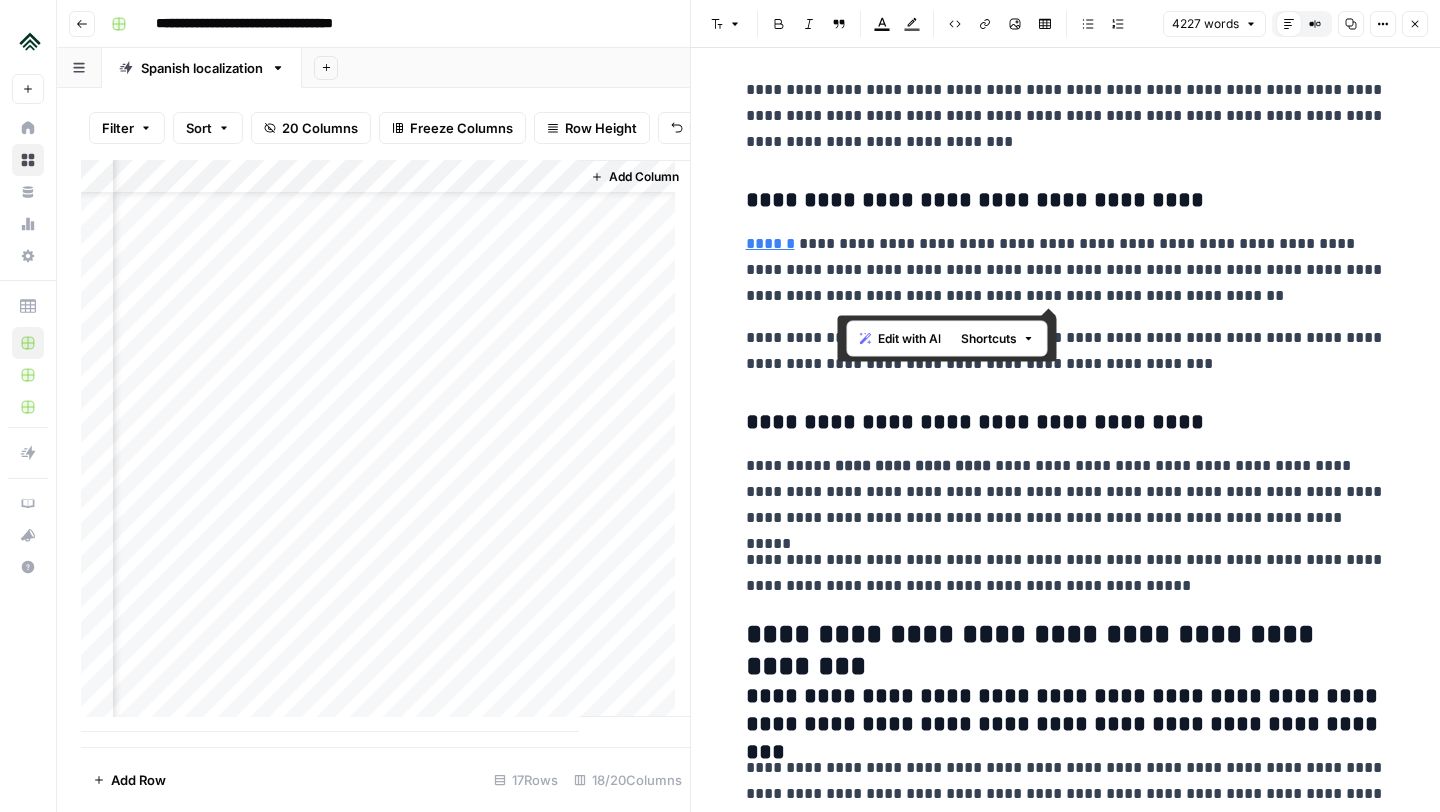 drag, startPoint x: 1319, startPoint y: 272, endPoint x: 835, endPoint y: 300, distance: 484.80923 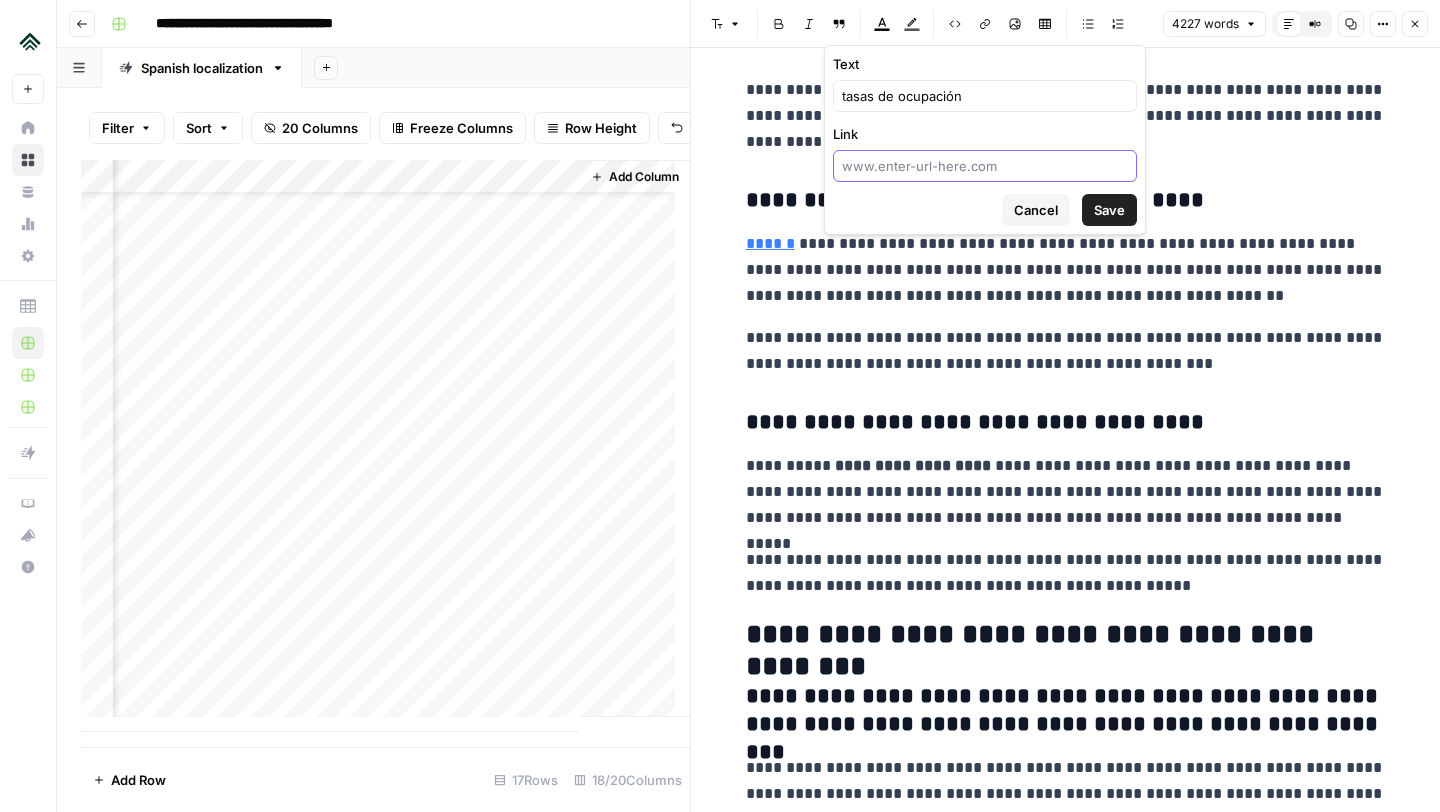 paste on "https://www.airdna.co/es-es/blog/airbnb-hosting-tips-for-occupancy-in-2023" 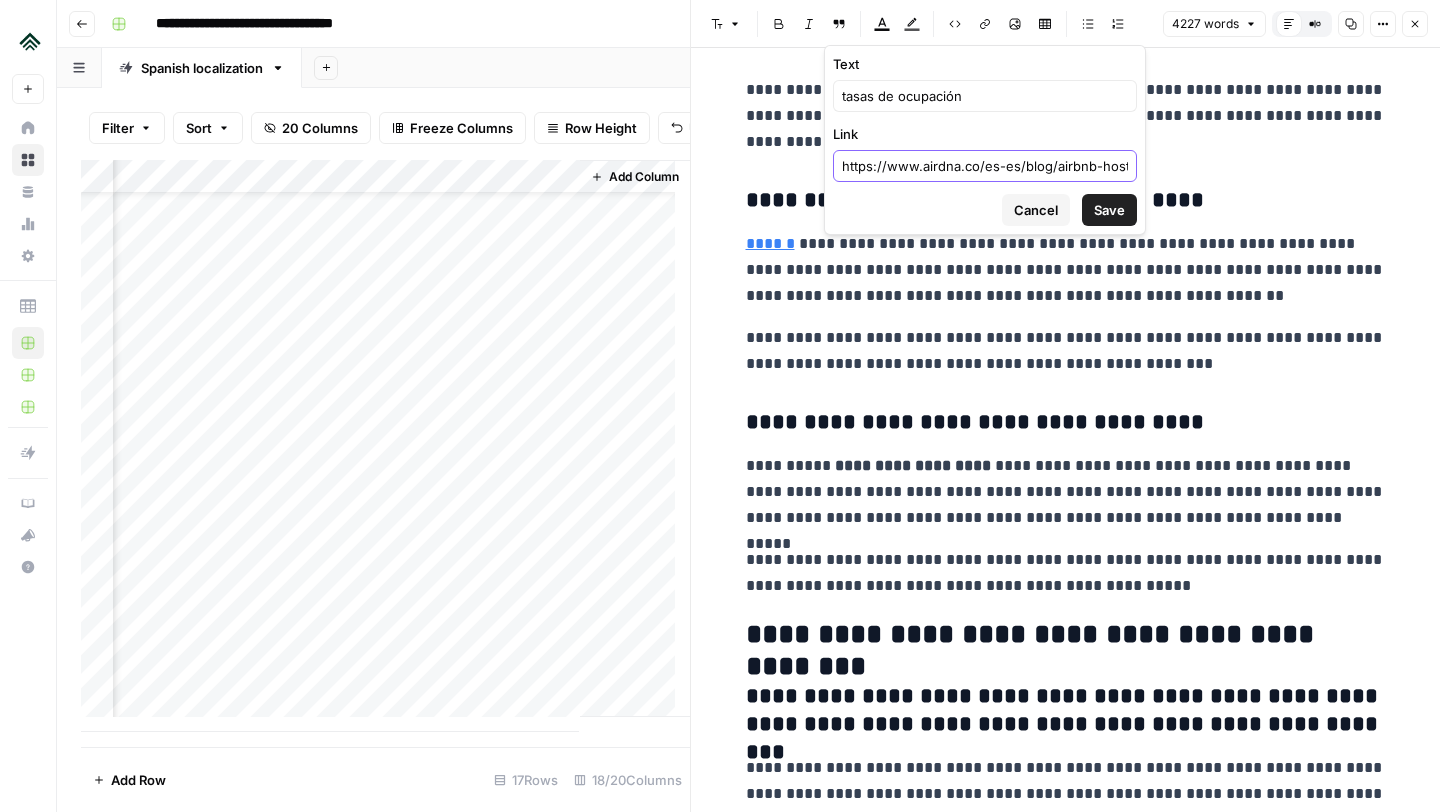 scroll, scrollTop: 0, scrollLeft: 194, axis: horizontal 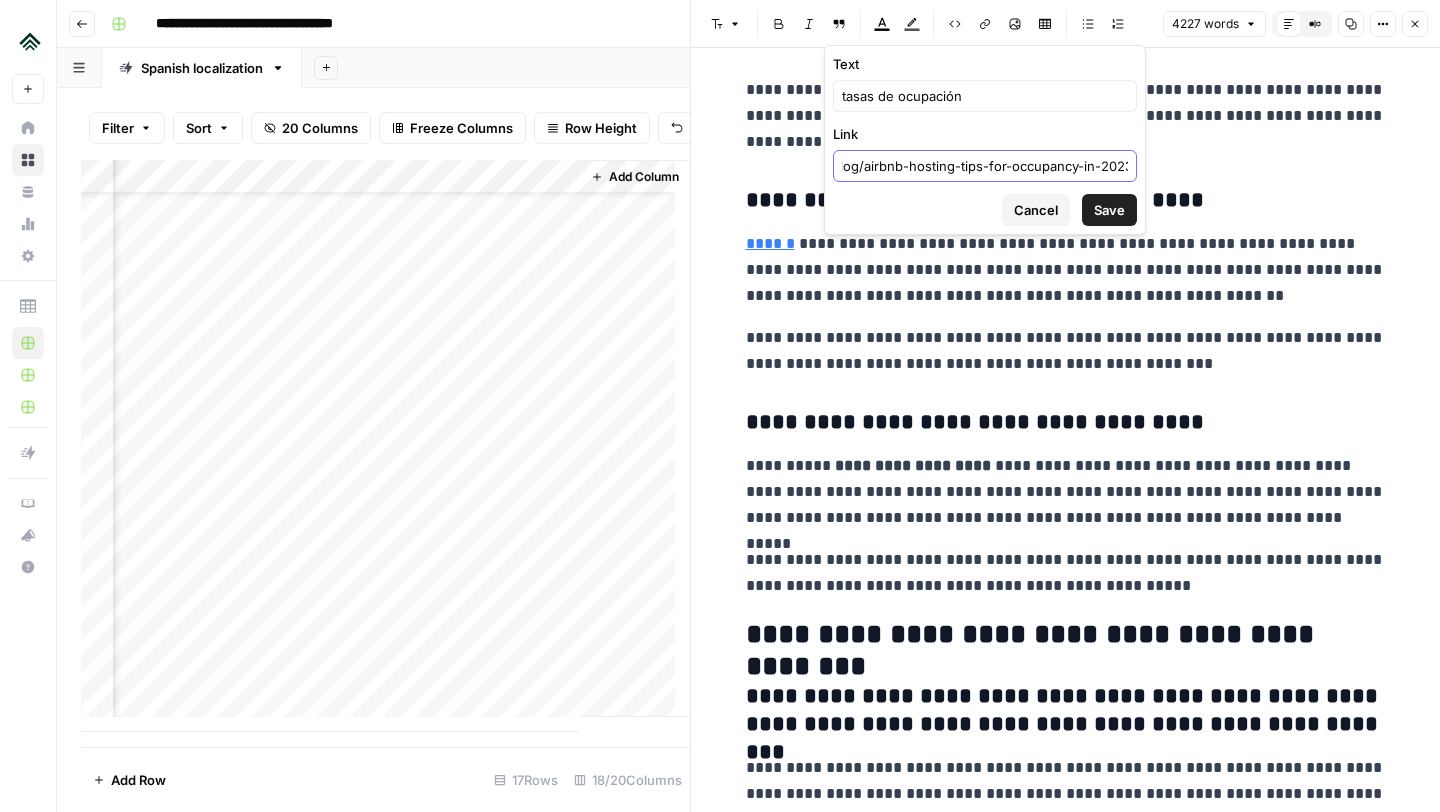 type on "https://www.airdna.co/es-es/blog/airbnb-hosting-tips-for-occupancy-in-2023" 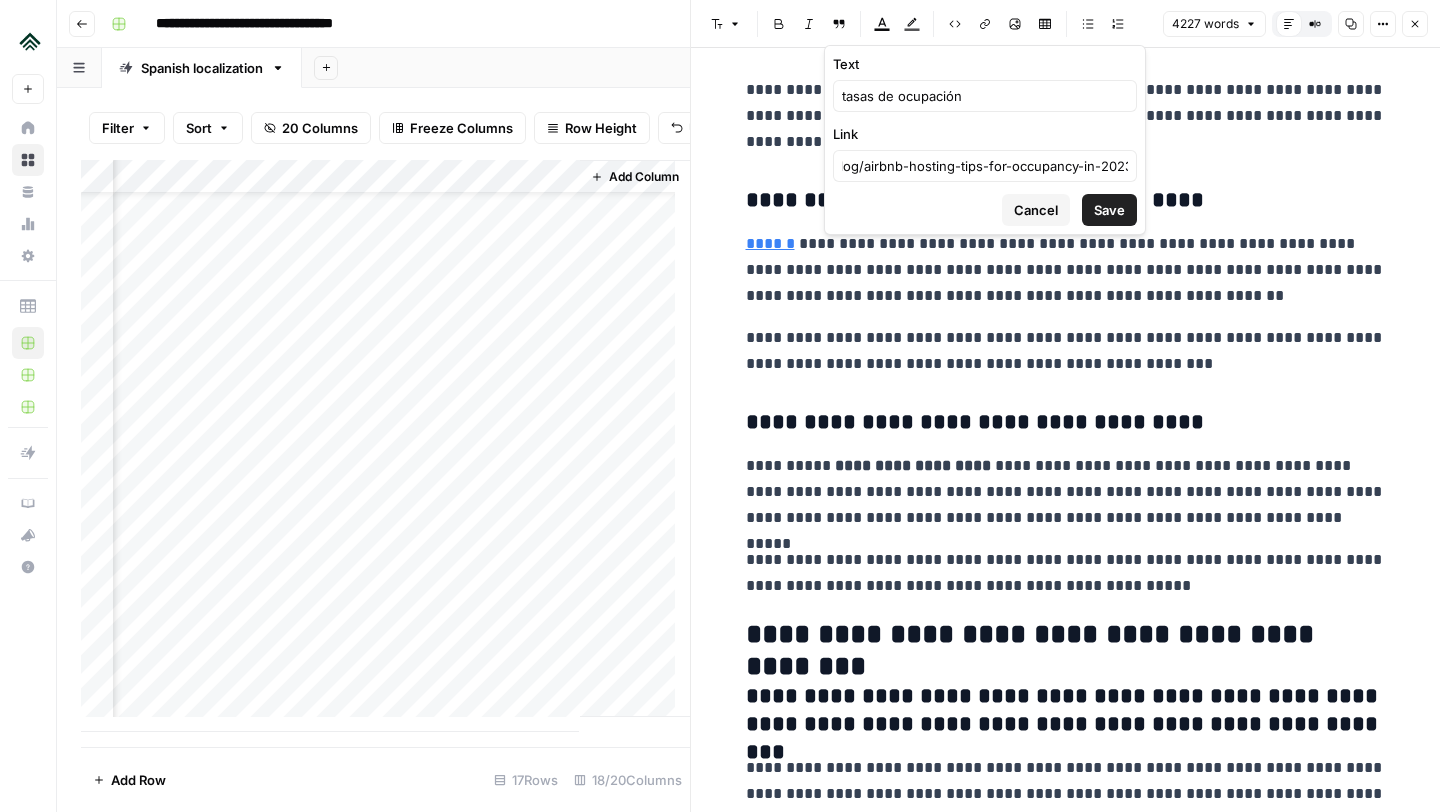 click on "Save" at bounding box center (1109, 210) 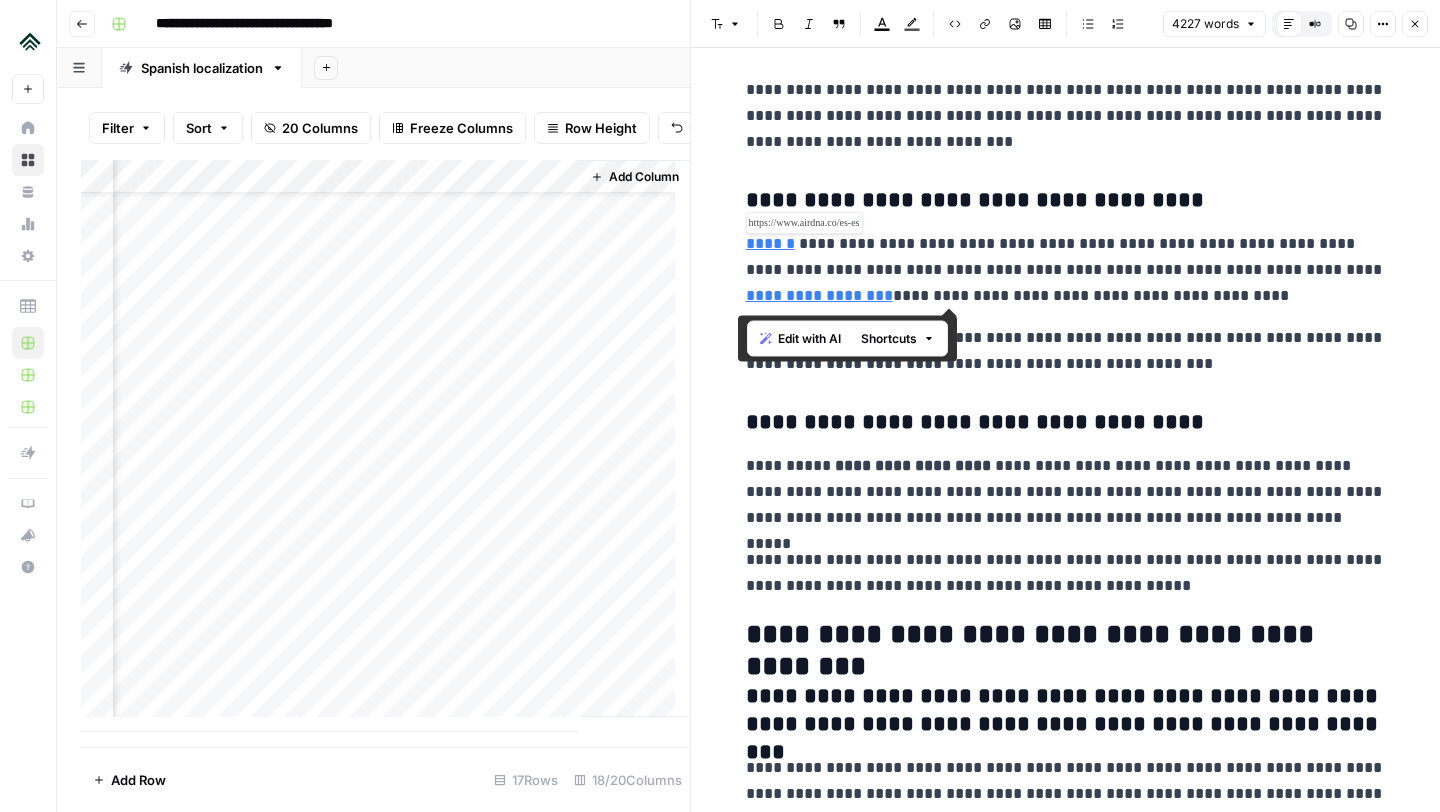 drag, startPoint x: 1199, startPoint y: 297, endPoint x: 740, endPoint y: 251, distance: 461.29926 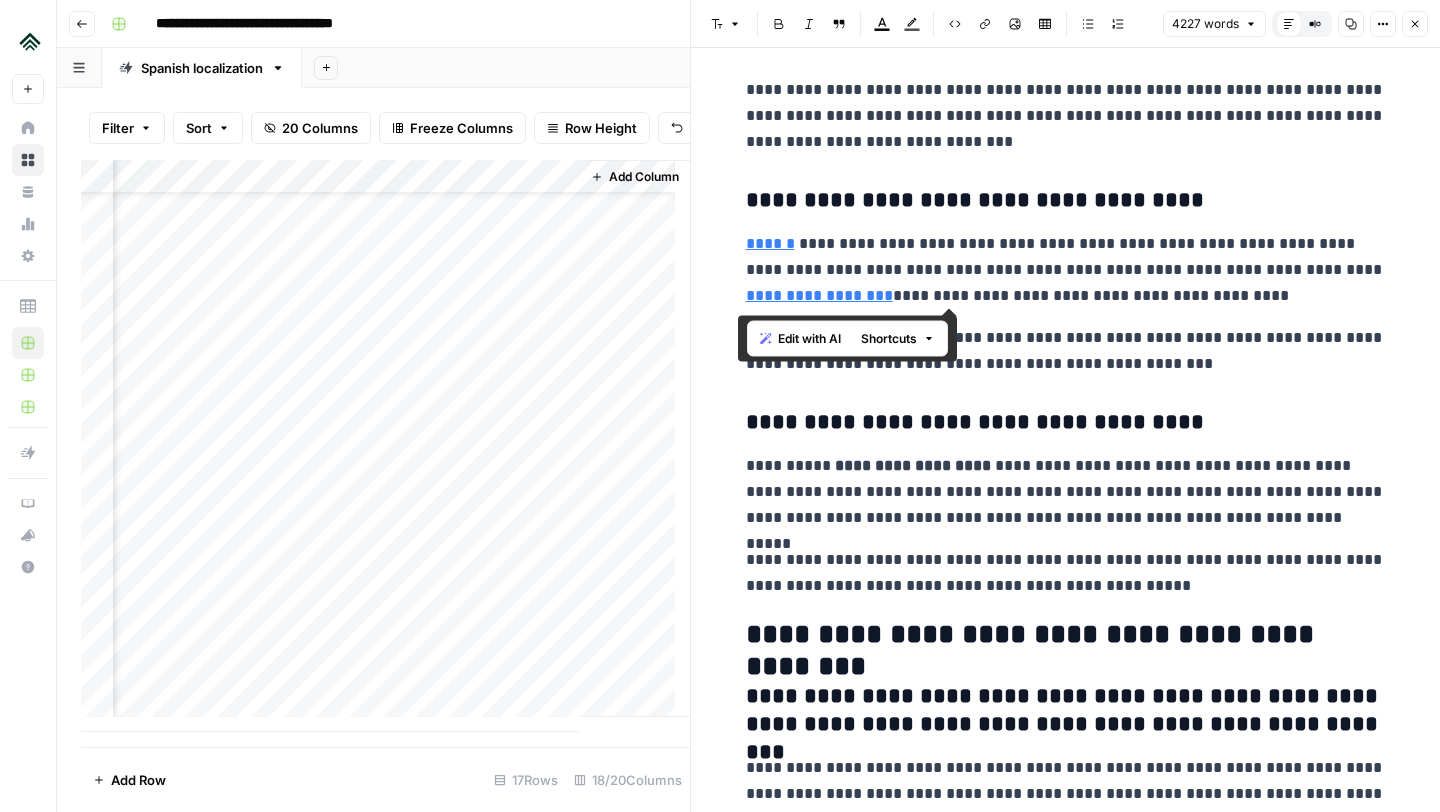 click on "**********" at bounding box center [1066, 1310] 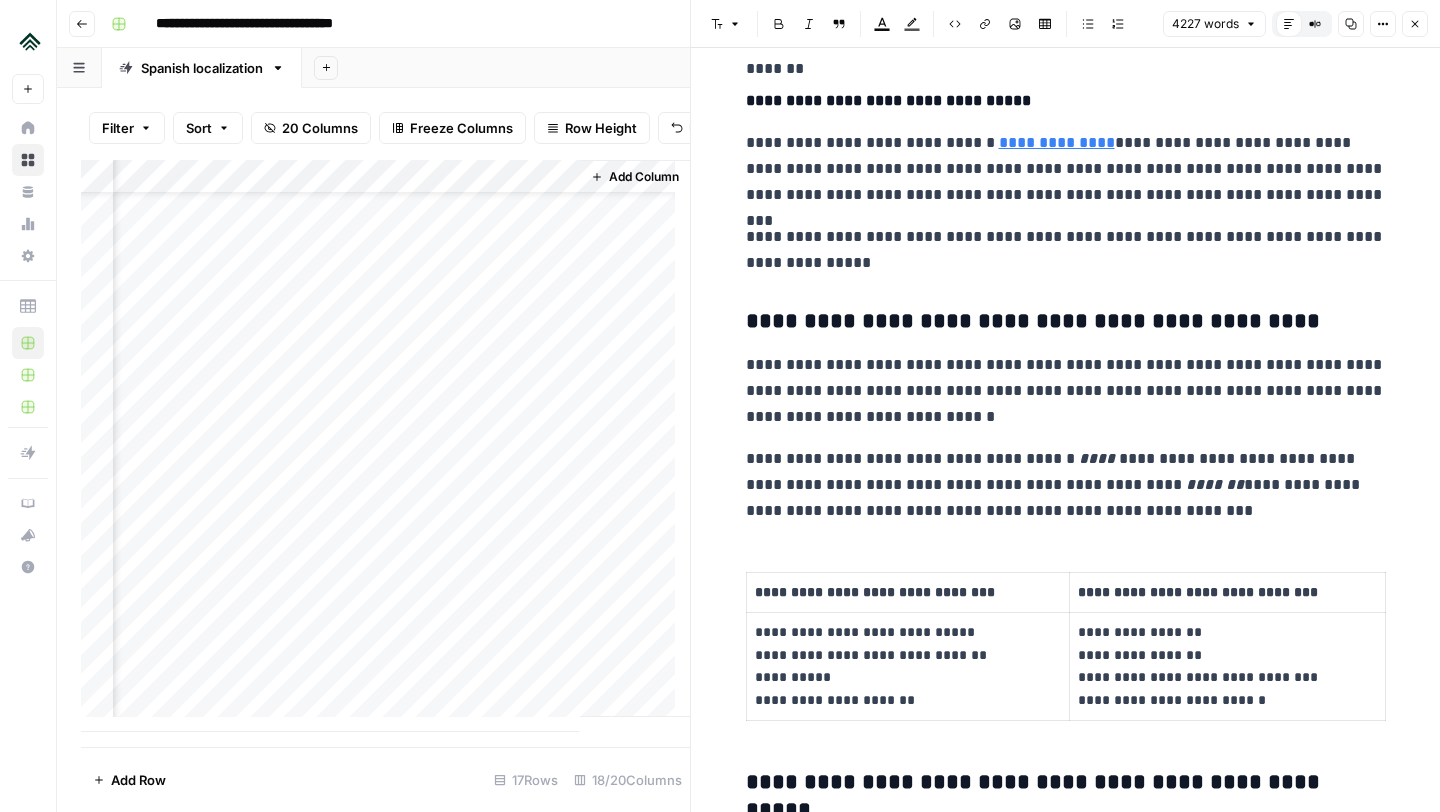 scroll, scrollTop: 4829, scrollLeft: 0, axis: vertical 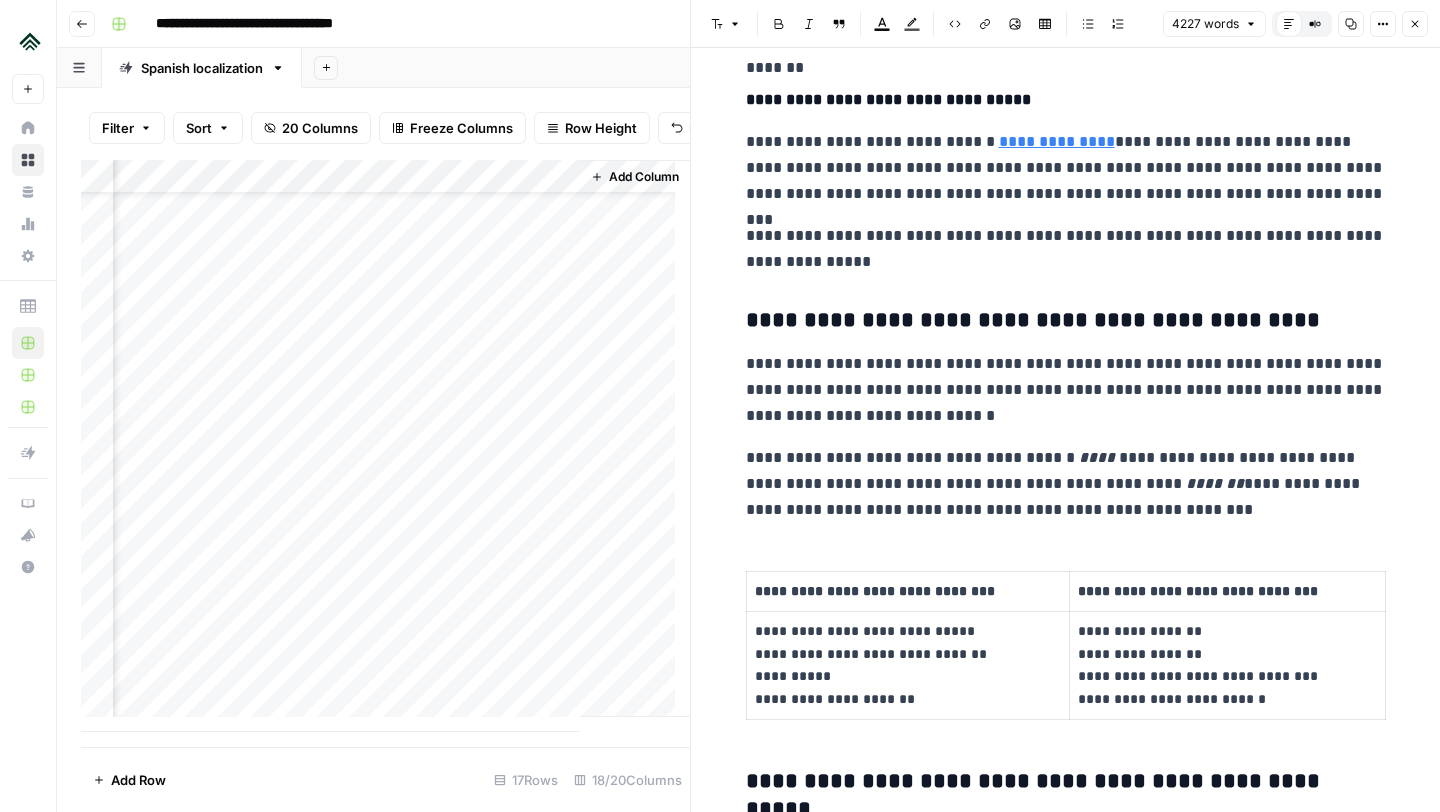 click on "**********" at bounding box center (1066, 390) 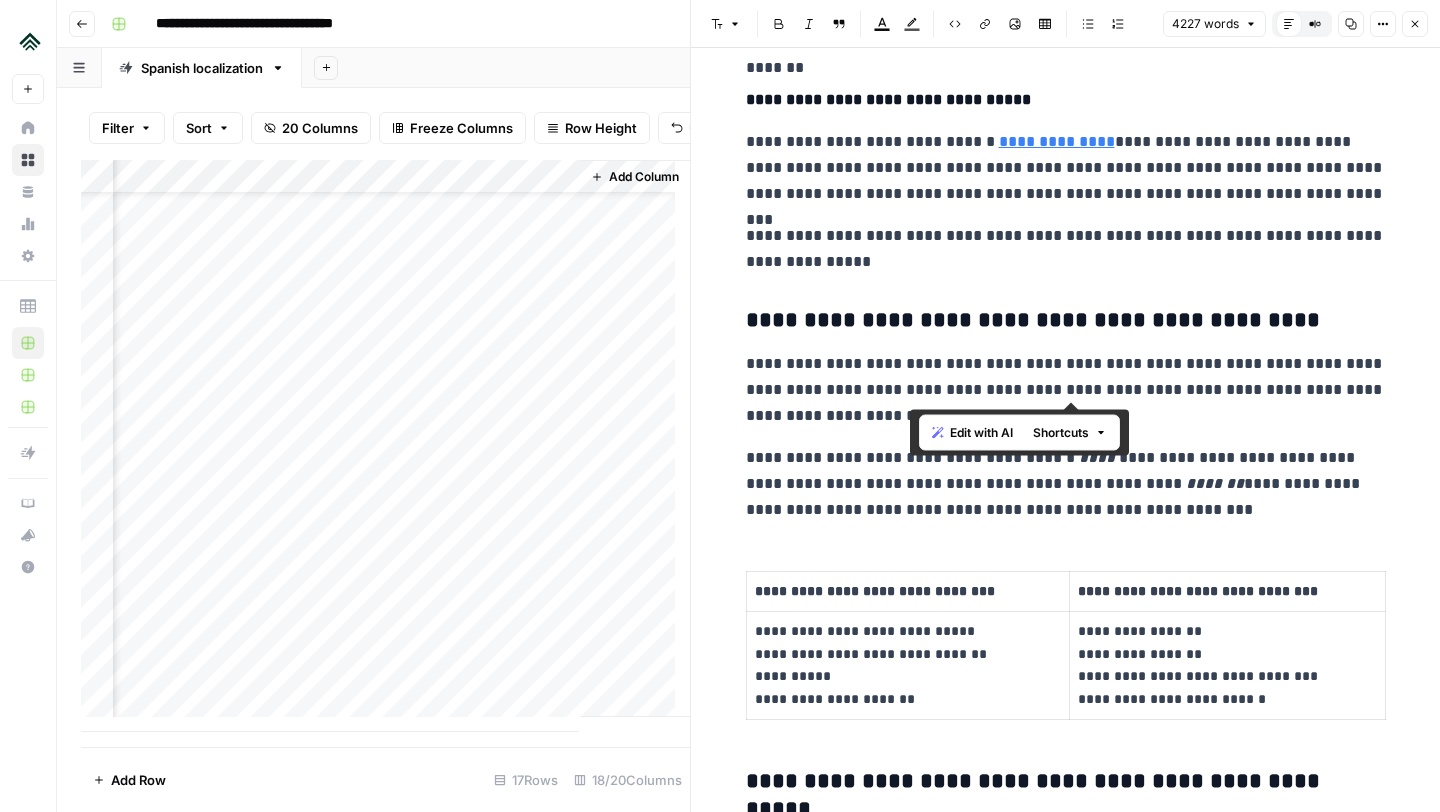 drag, startPoint x: 1231, startPoint y: 369, endPoint x: 908, endPoint y: 392, distance: 323.81784 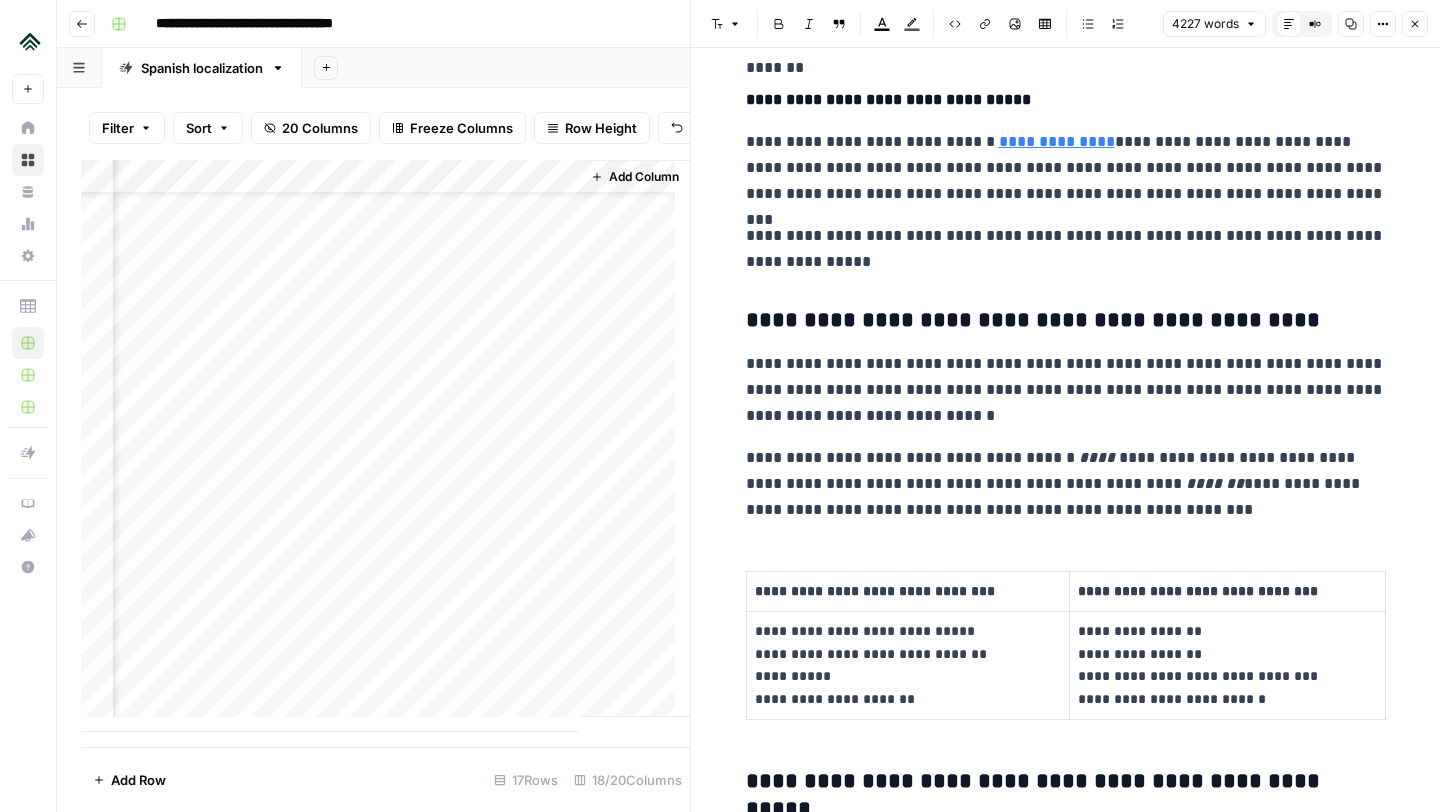 click 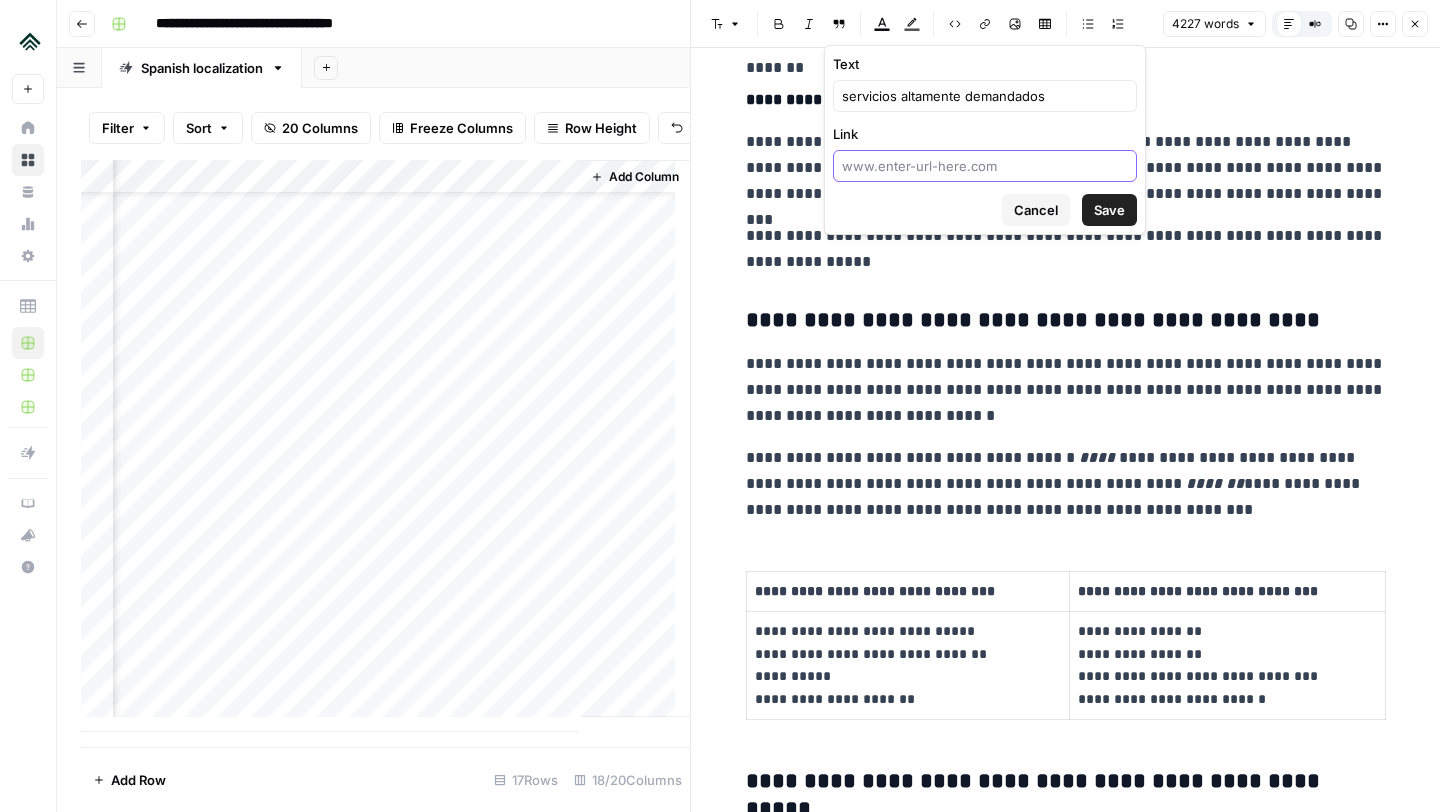 paste on "https://www.airdna.co/es-es/blog/the-best-airbnb-amenities-to-boost-your-occupancy-rate-adr-and-revpar" 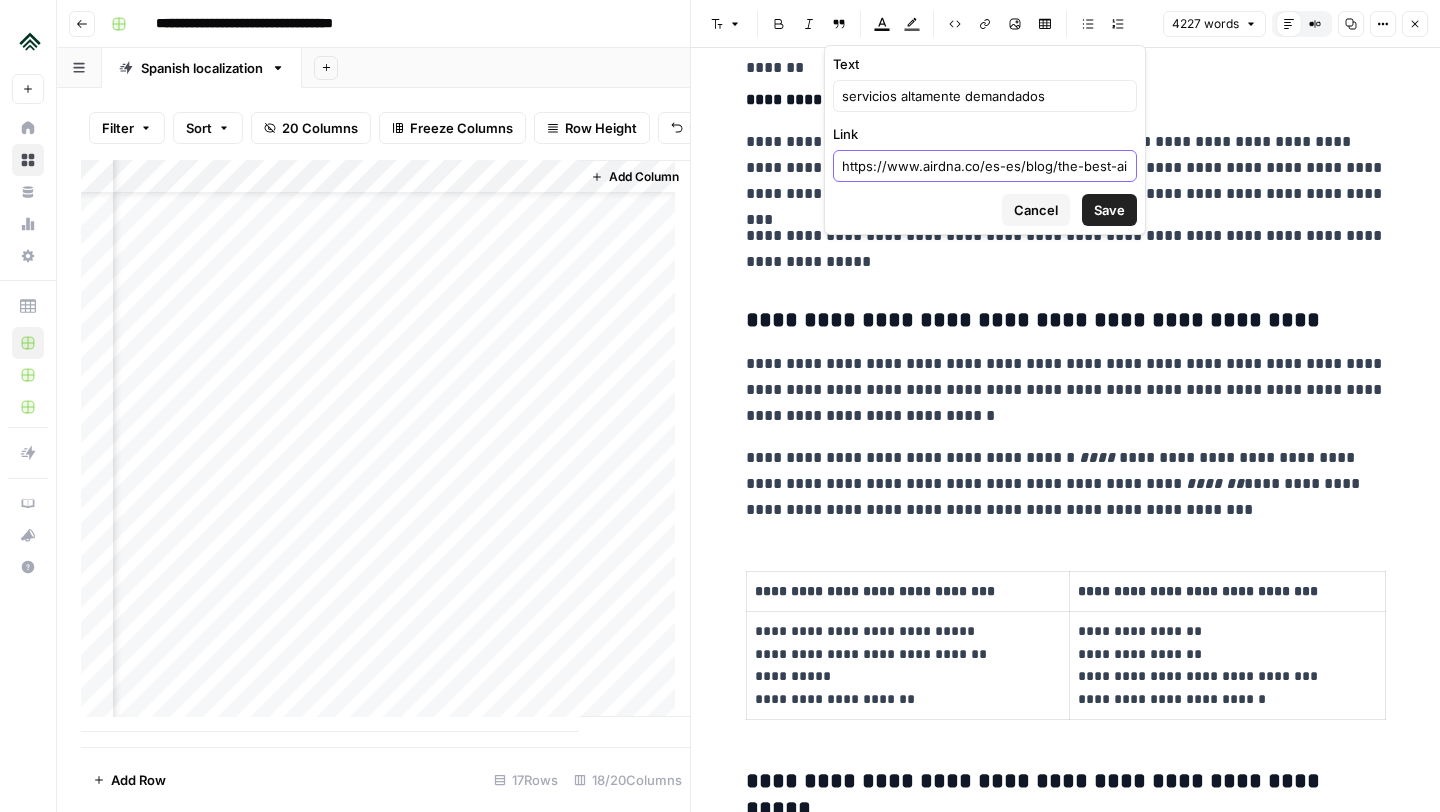 scroll, scrollTop: 0, scrollLeft: 382, axis: horizontal 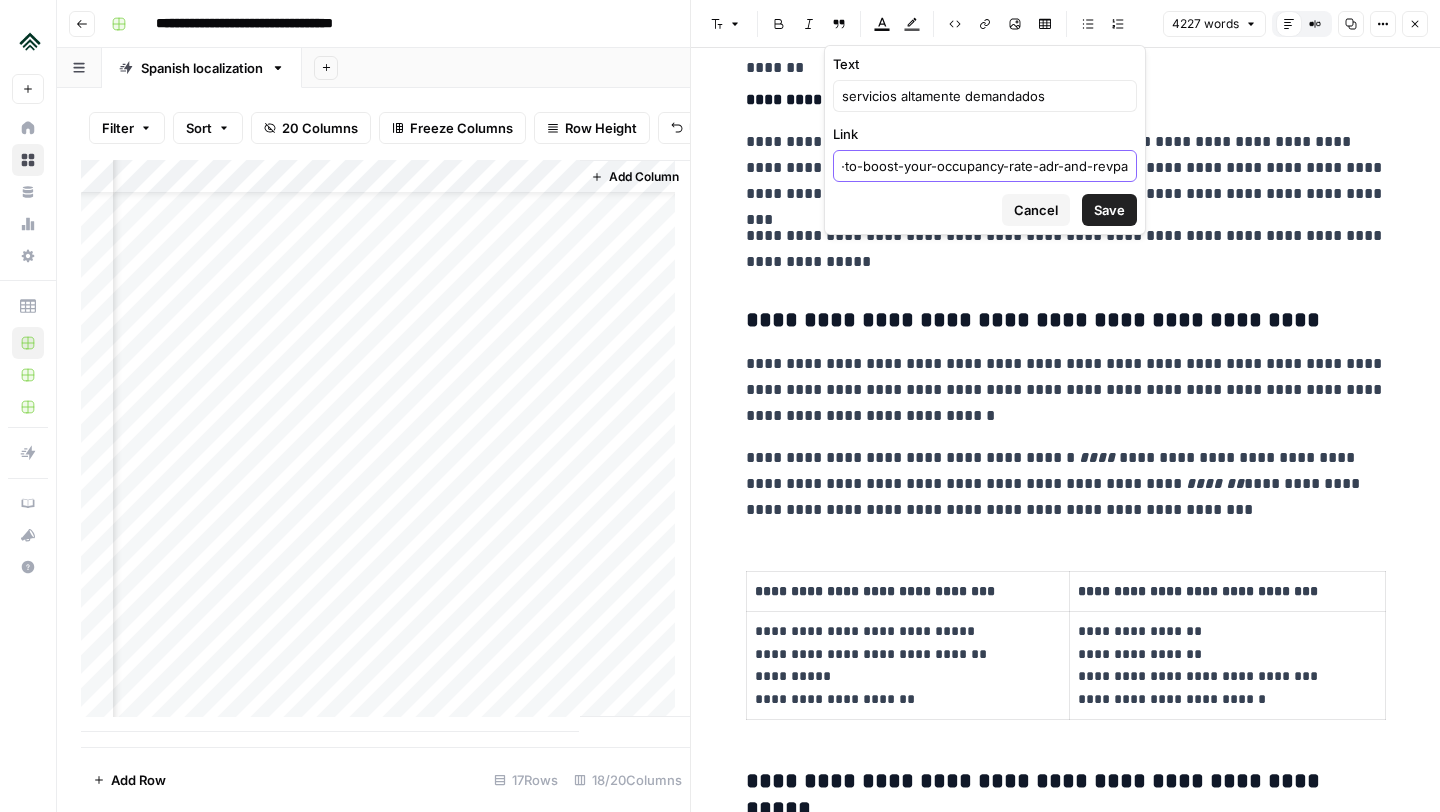 type on "https://www.airdna.co/es-es/blog/the-best-airbnb-amenities-to-boost-your-occupancy-rate-adr-and-revpar" 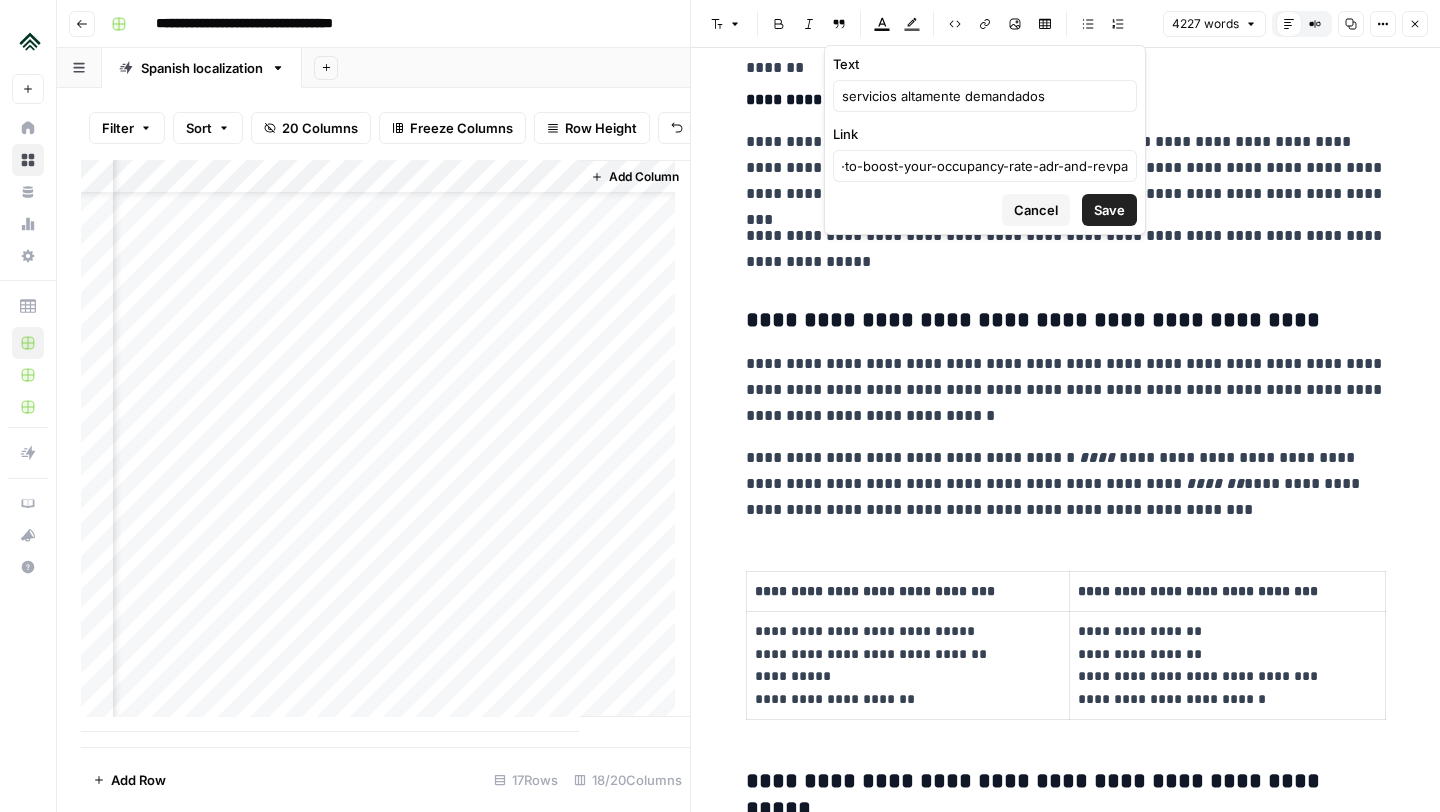 click on "Save" at bounding box center (1109, 210) 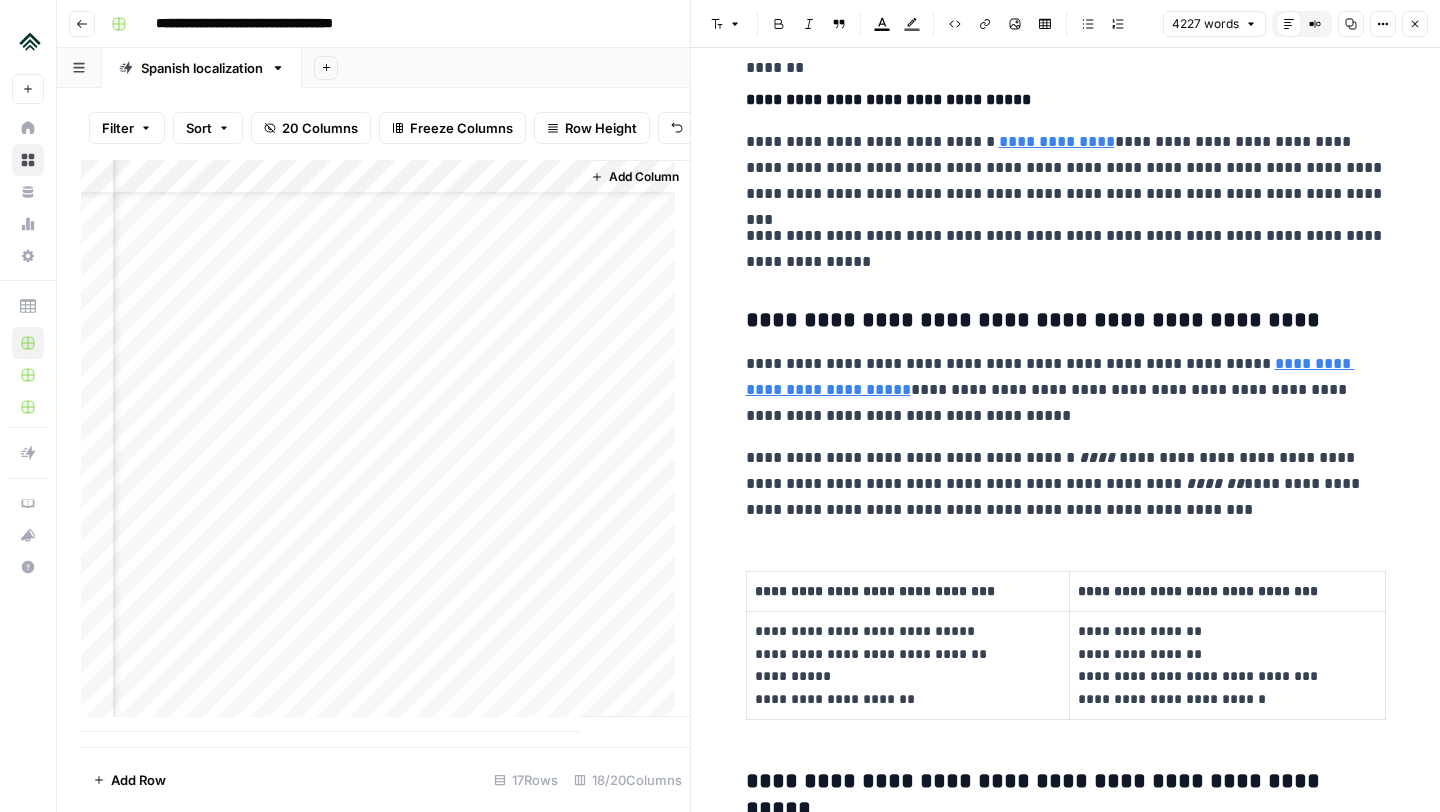 click on "**********" at bounding box center [1066, 390] 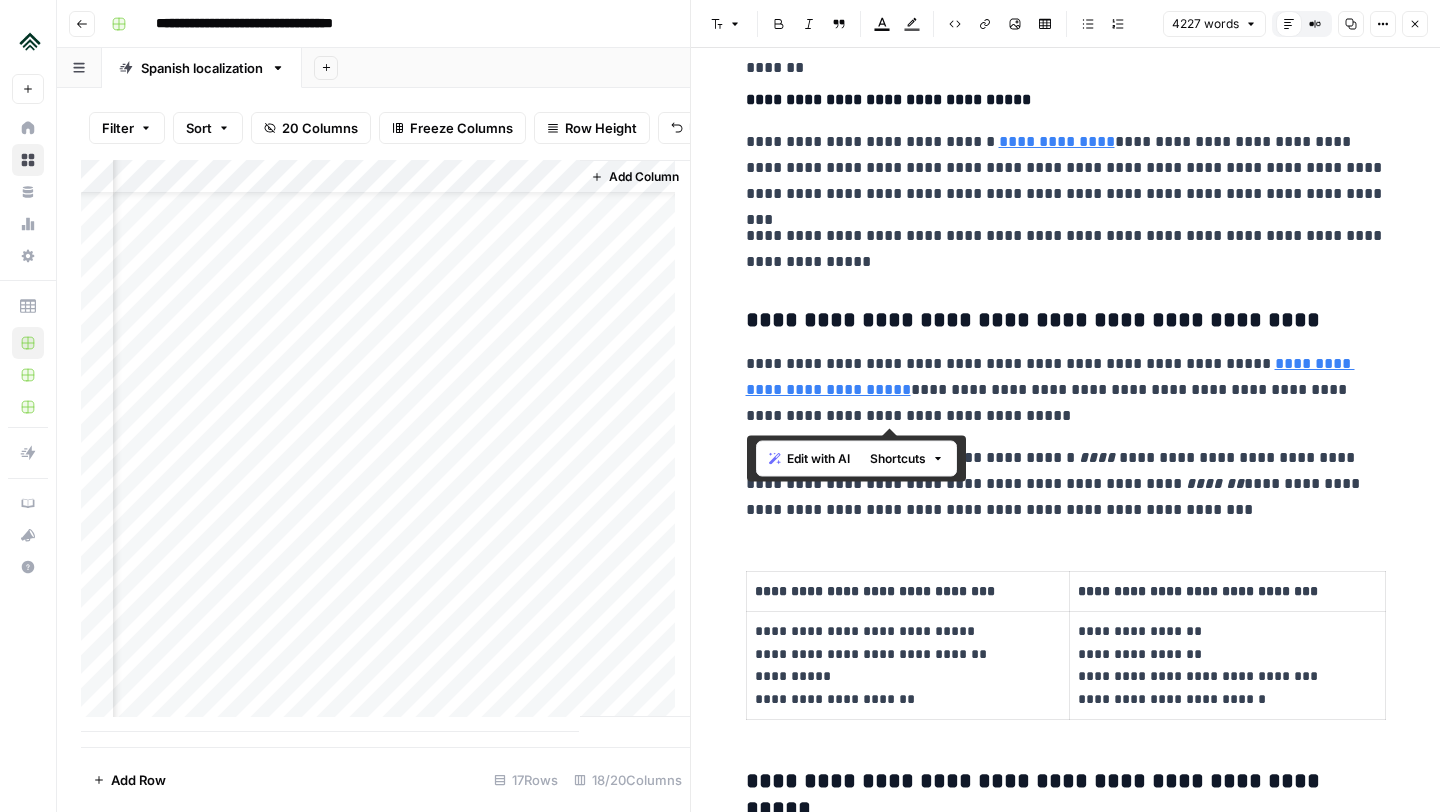 drag, startPoint x: 1035, startPoint y: 416, endPoint x: 733, endPoint y: 361, distance: 306.96744 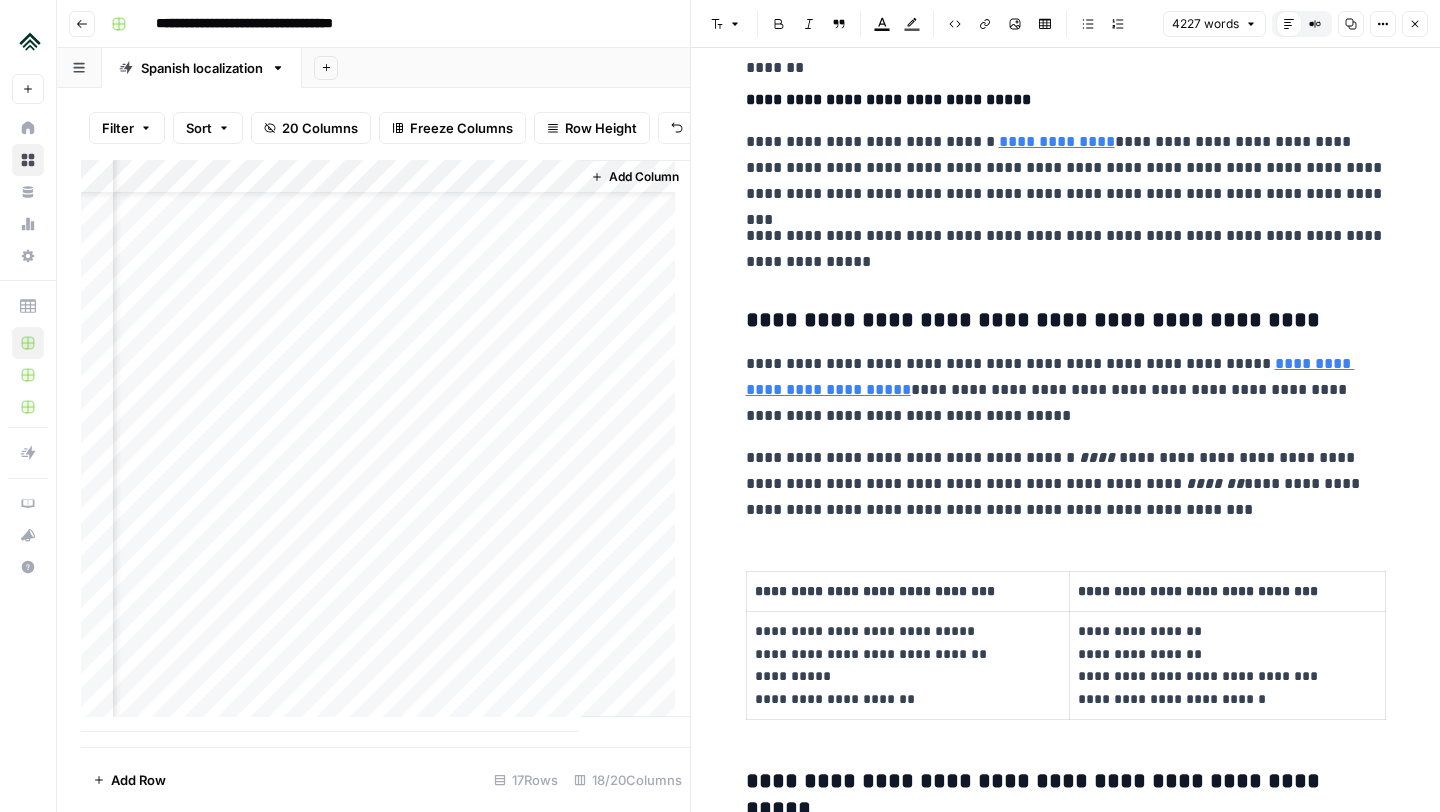 click on "**********" at bounding box center [1066, 4146] 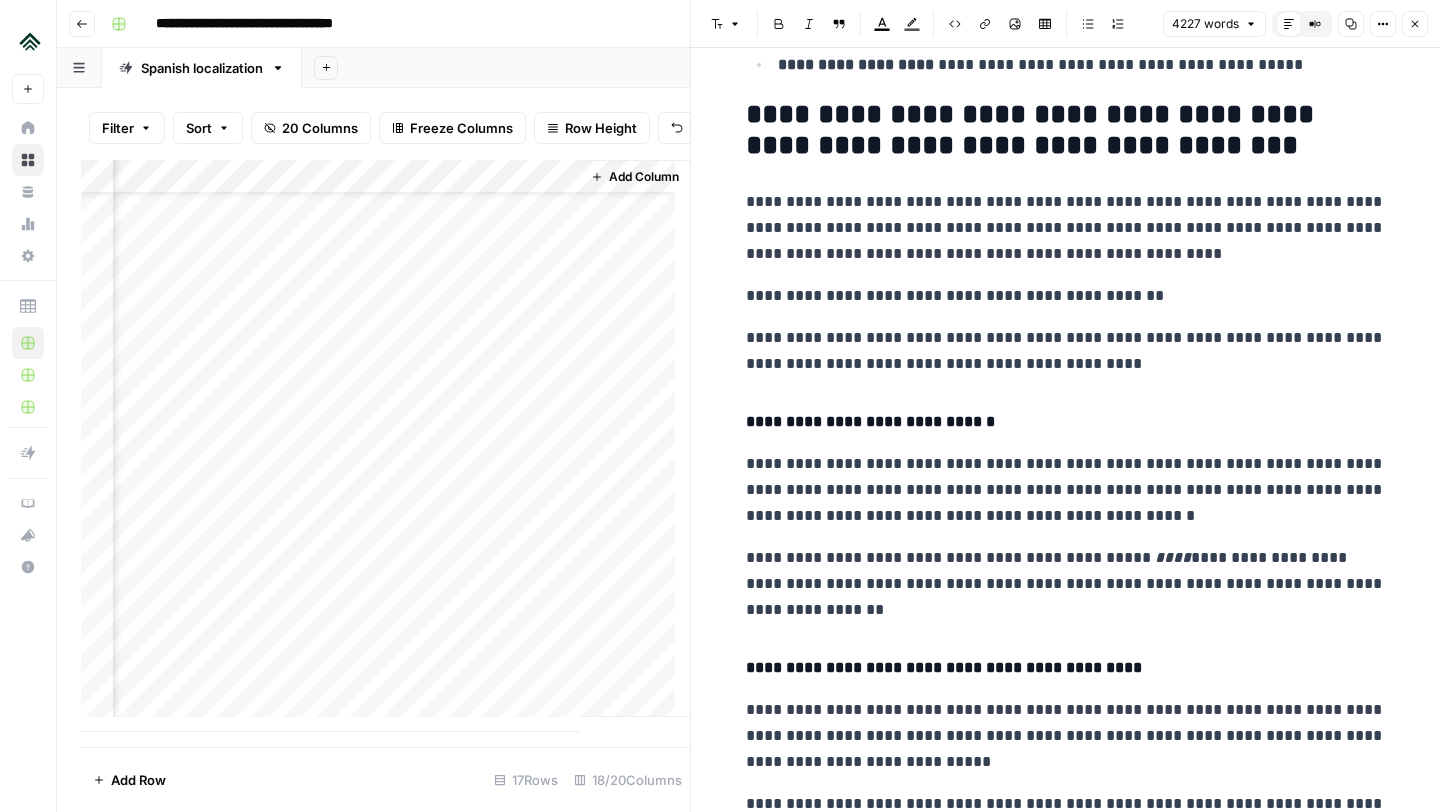 scroll, scrollTop: 1505, scrollLeft: 0, axis: vertical 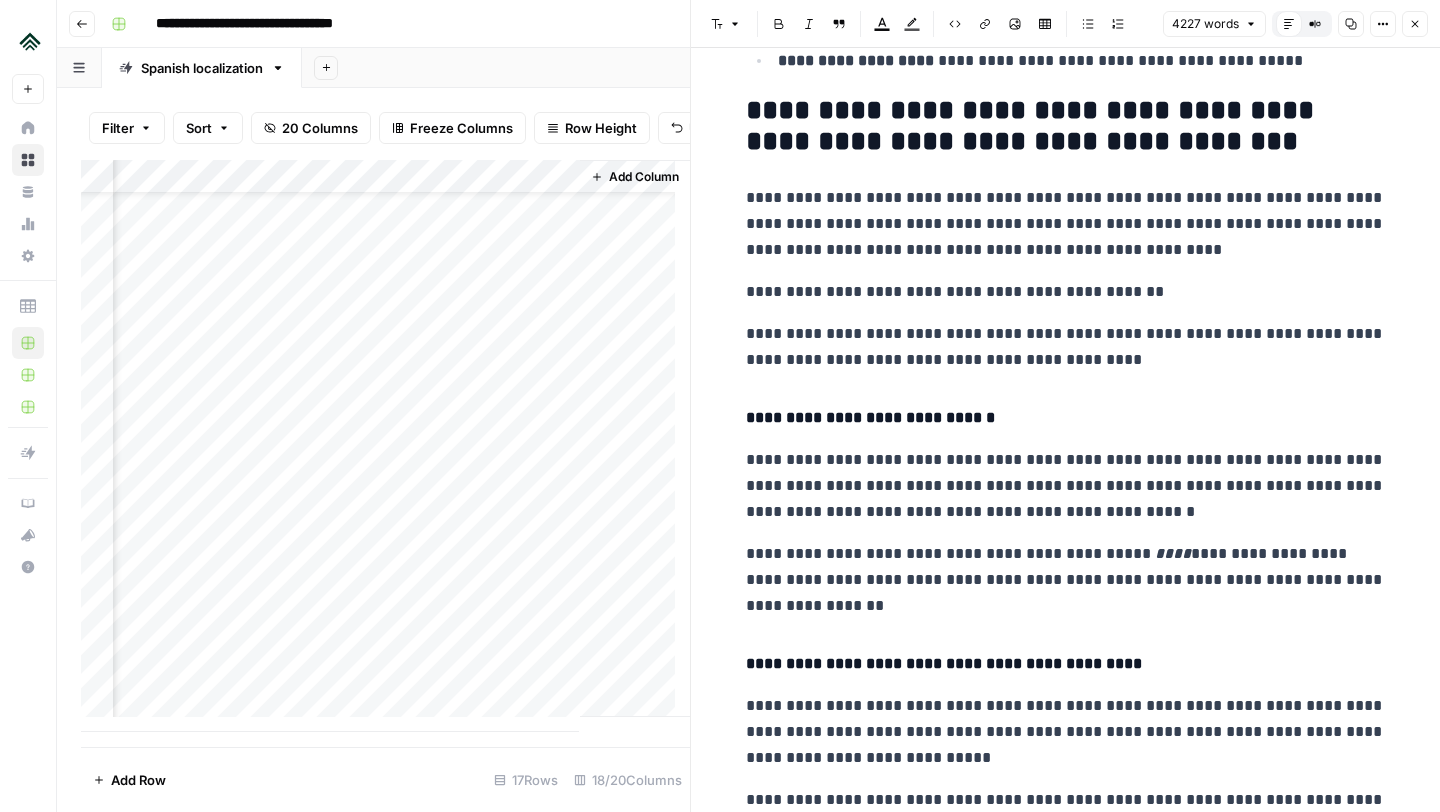 click on "**********" at bounding box center (1066, 292) 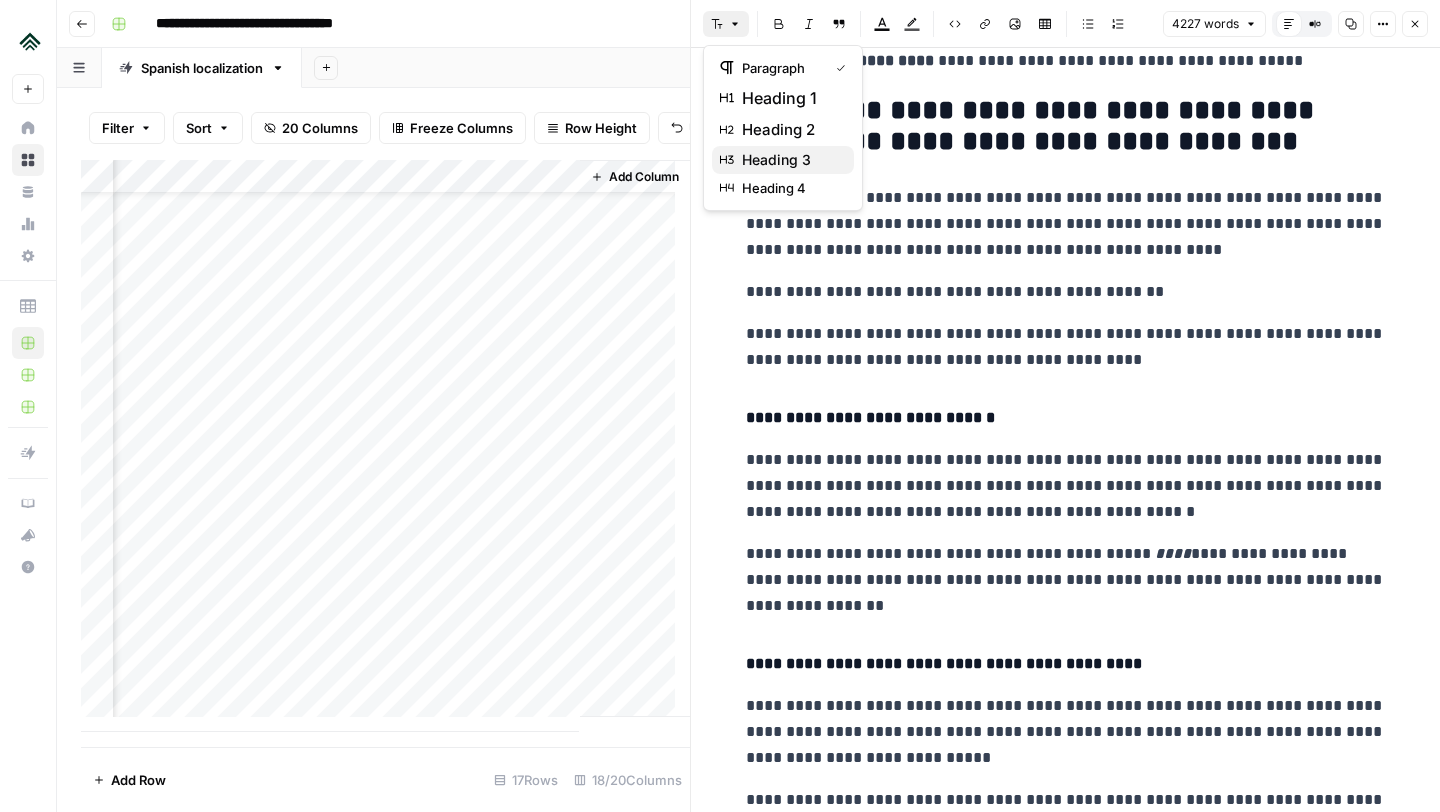 click on "heading 3" at bounding box center (776, 160) 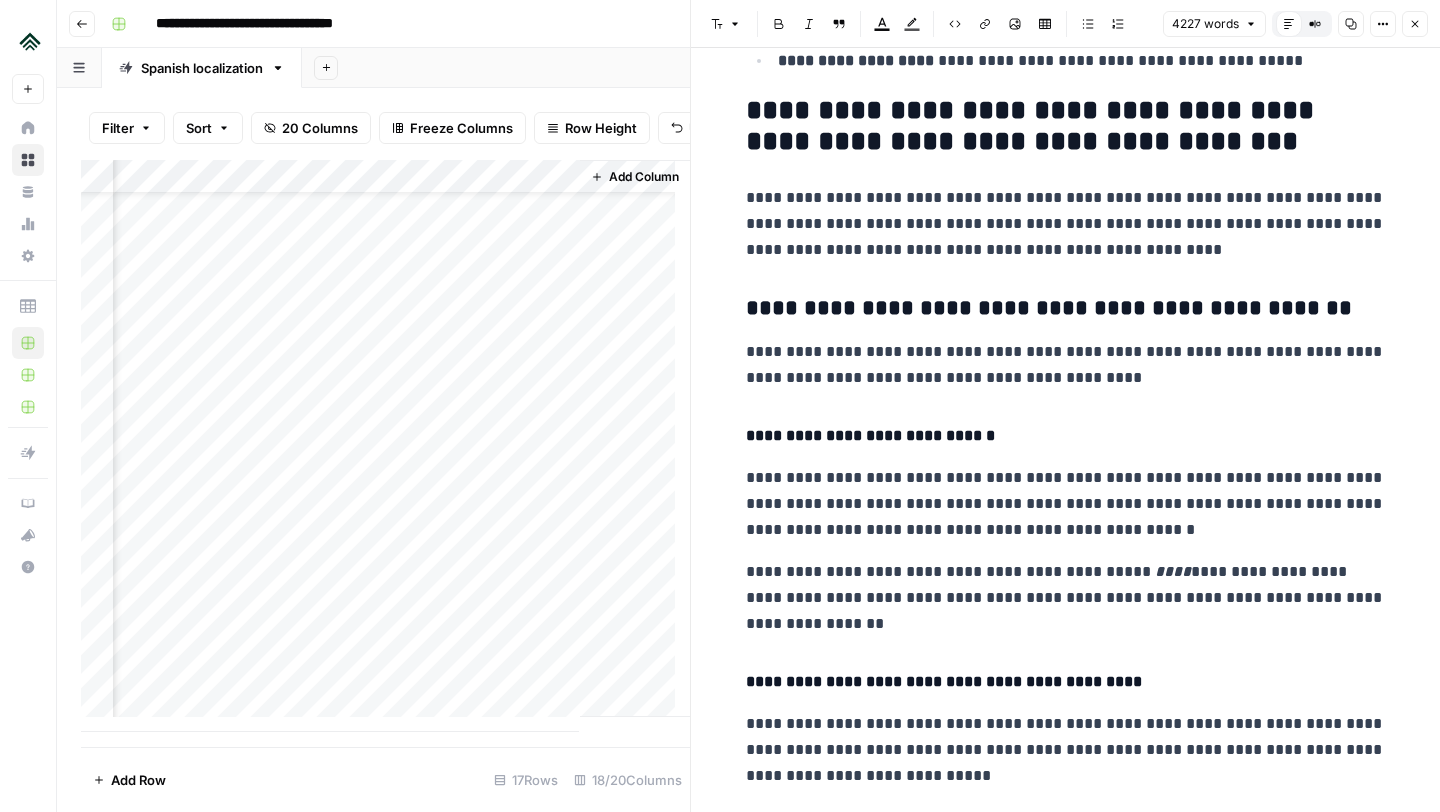 click on "**********" at bounding box center [1066, 365] 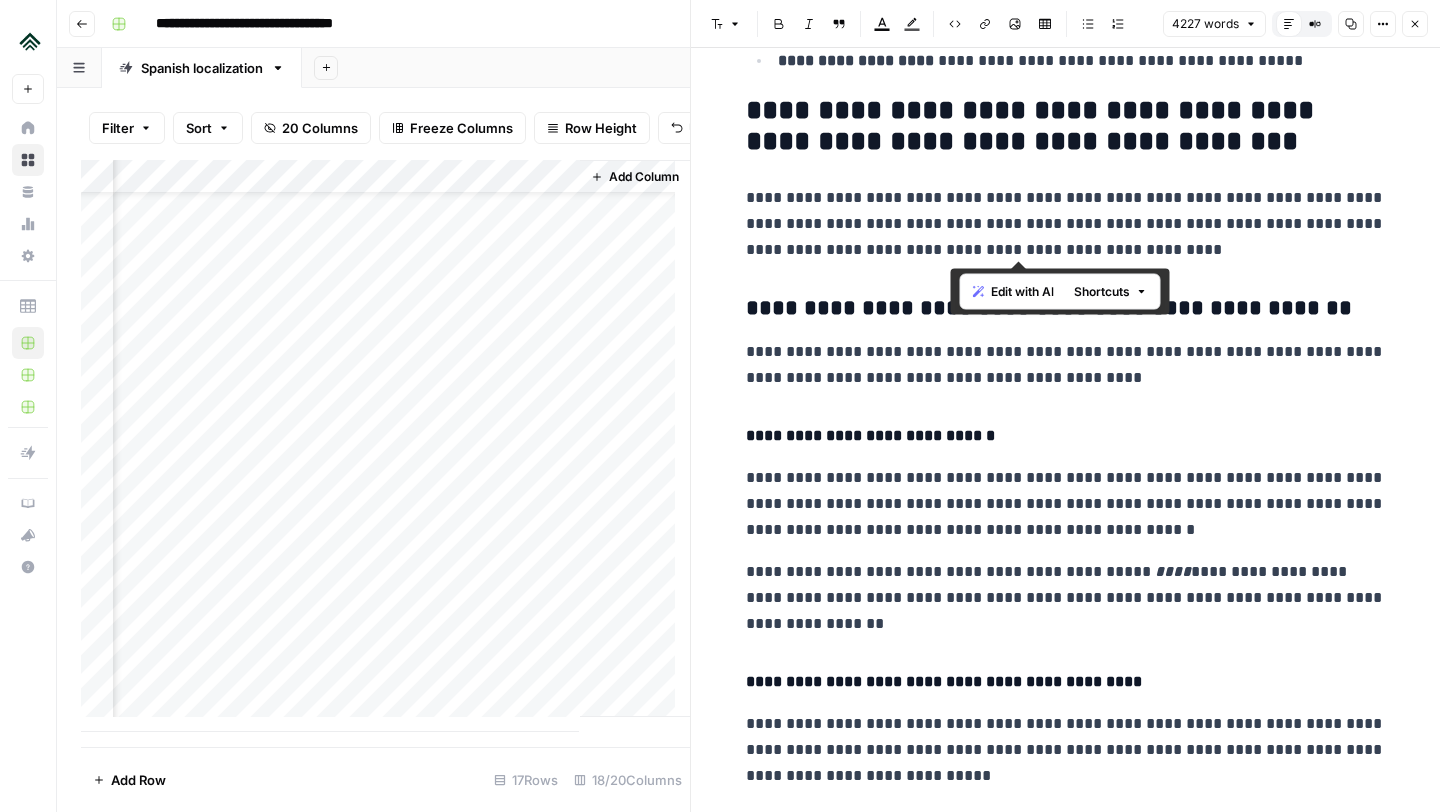 drag, startPoint x: 1086, startPoint y: 250, endPoint x: 952, endPoint y: 255, distance: 134.09325 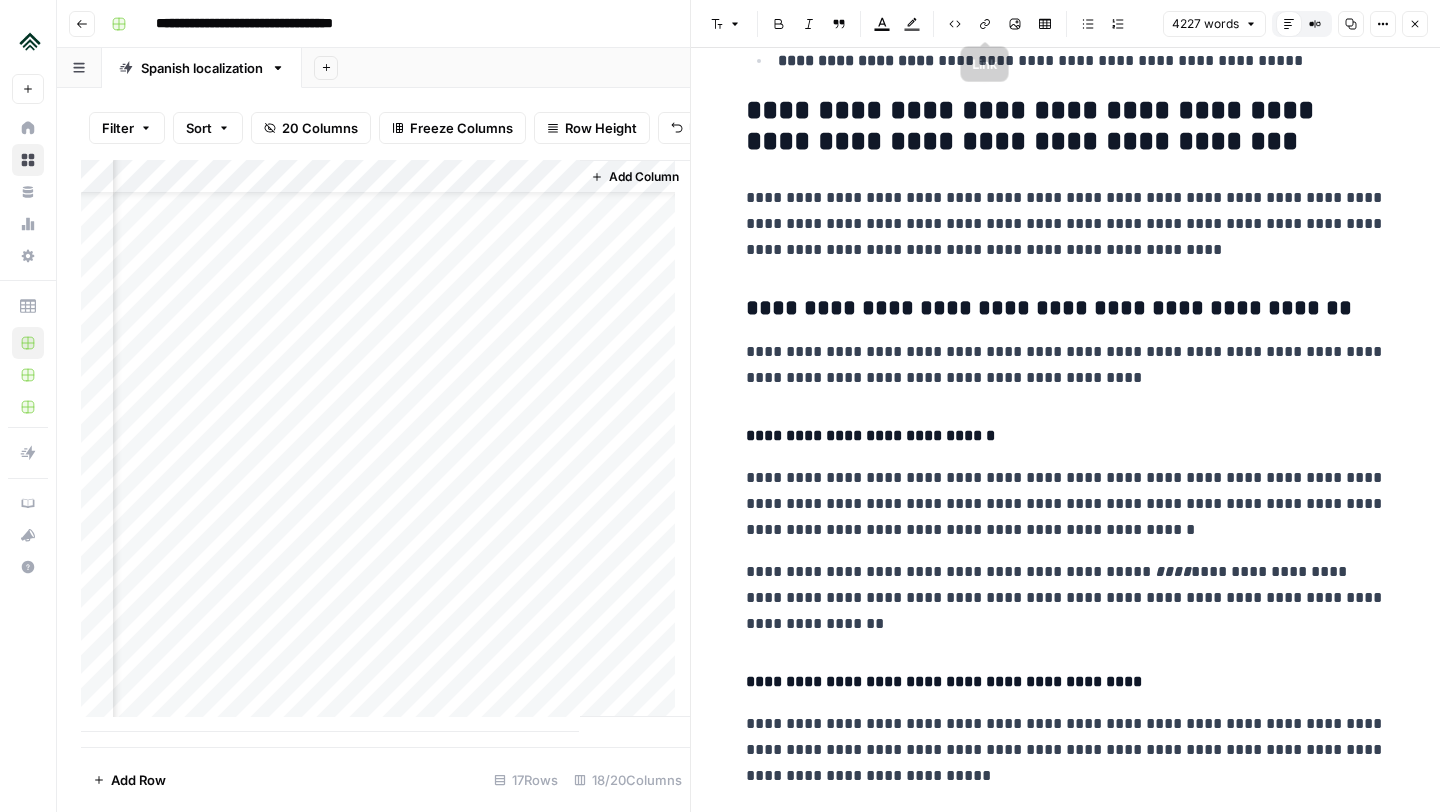 click on "Link" at bounding box center (985, 24) 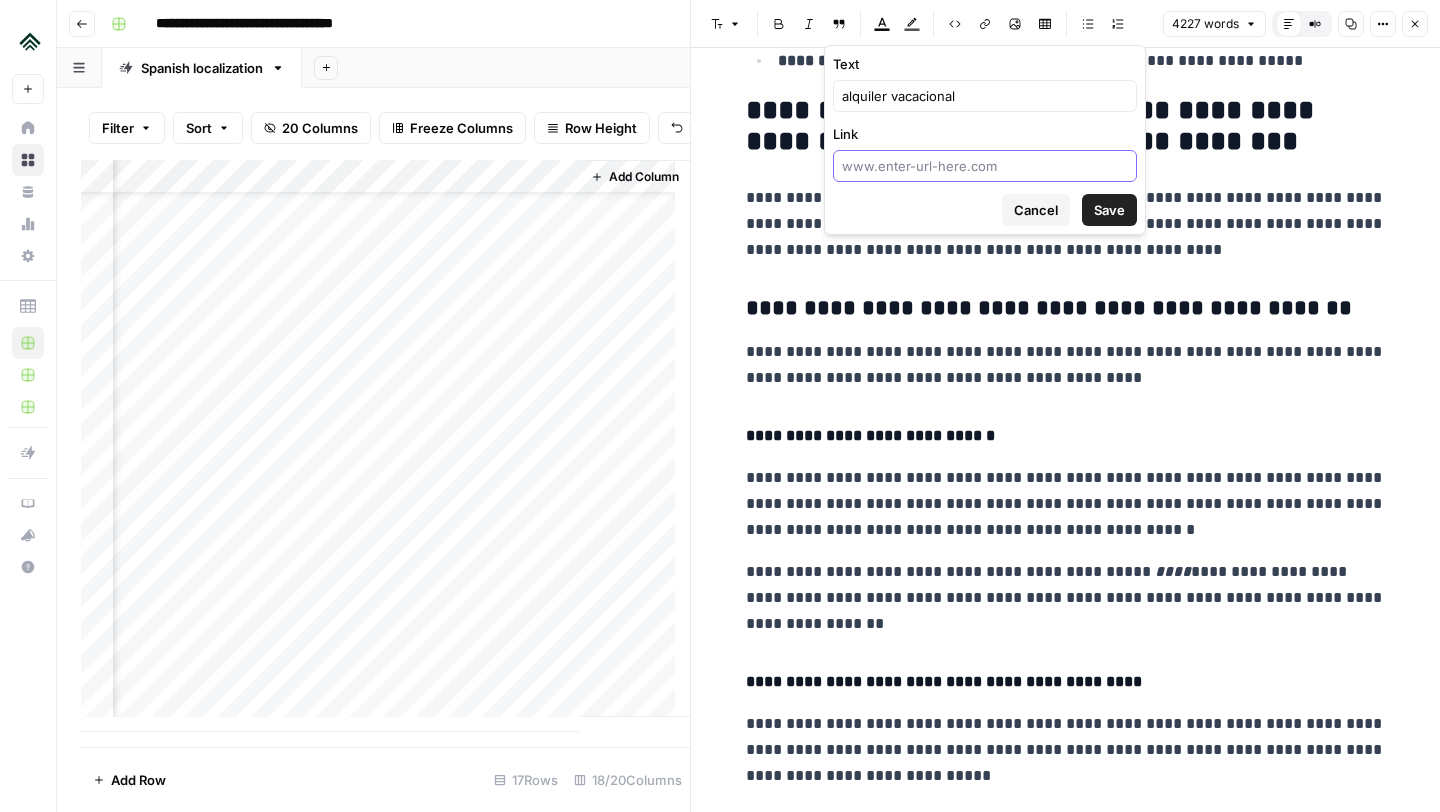 click on "Link" at bounding box center [985, 166] 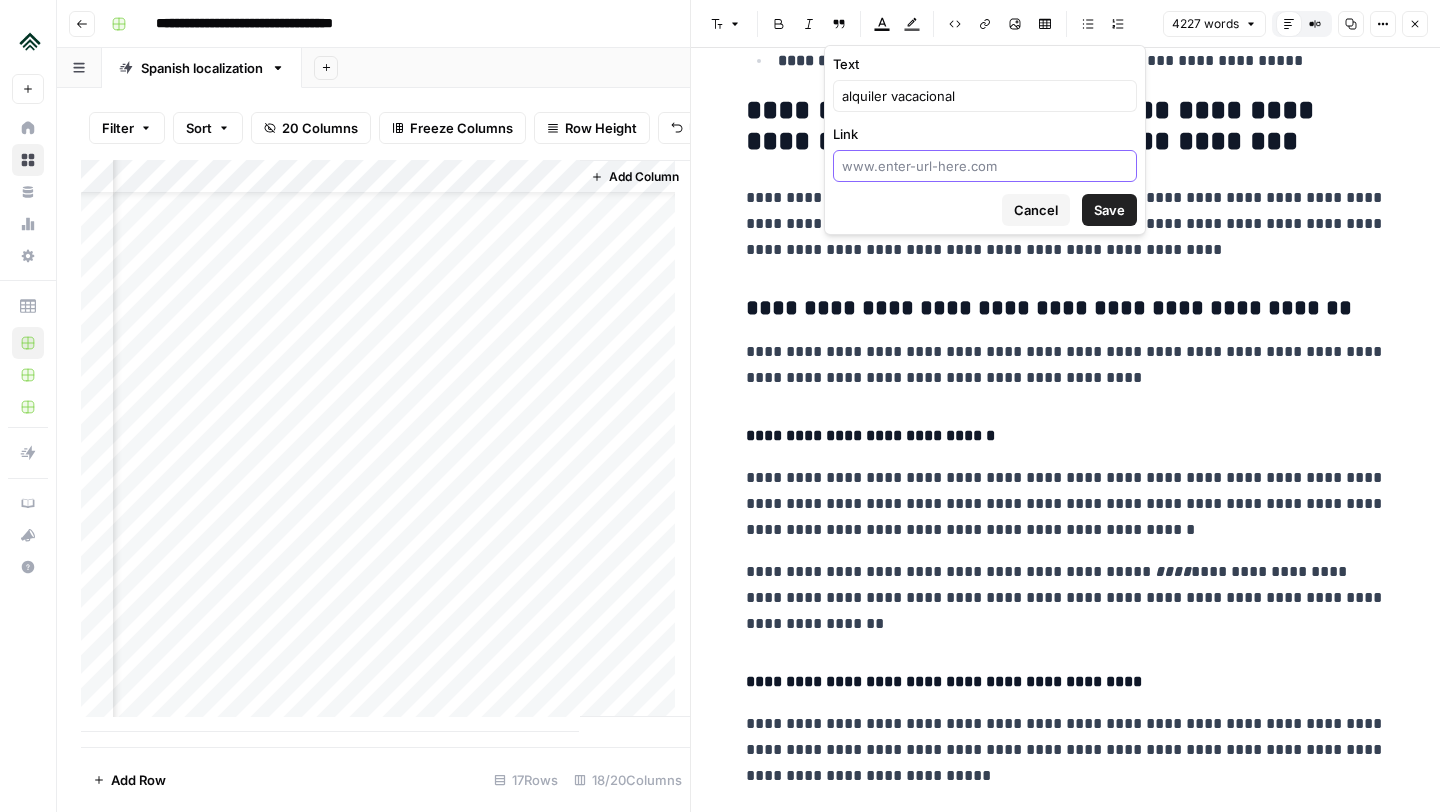 paste on "https://www.airdna.co/es-es/blog/what-is-considered-a-short-term-rental" 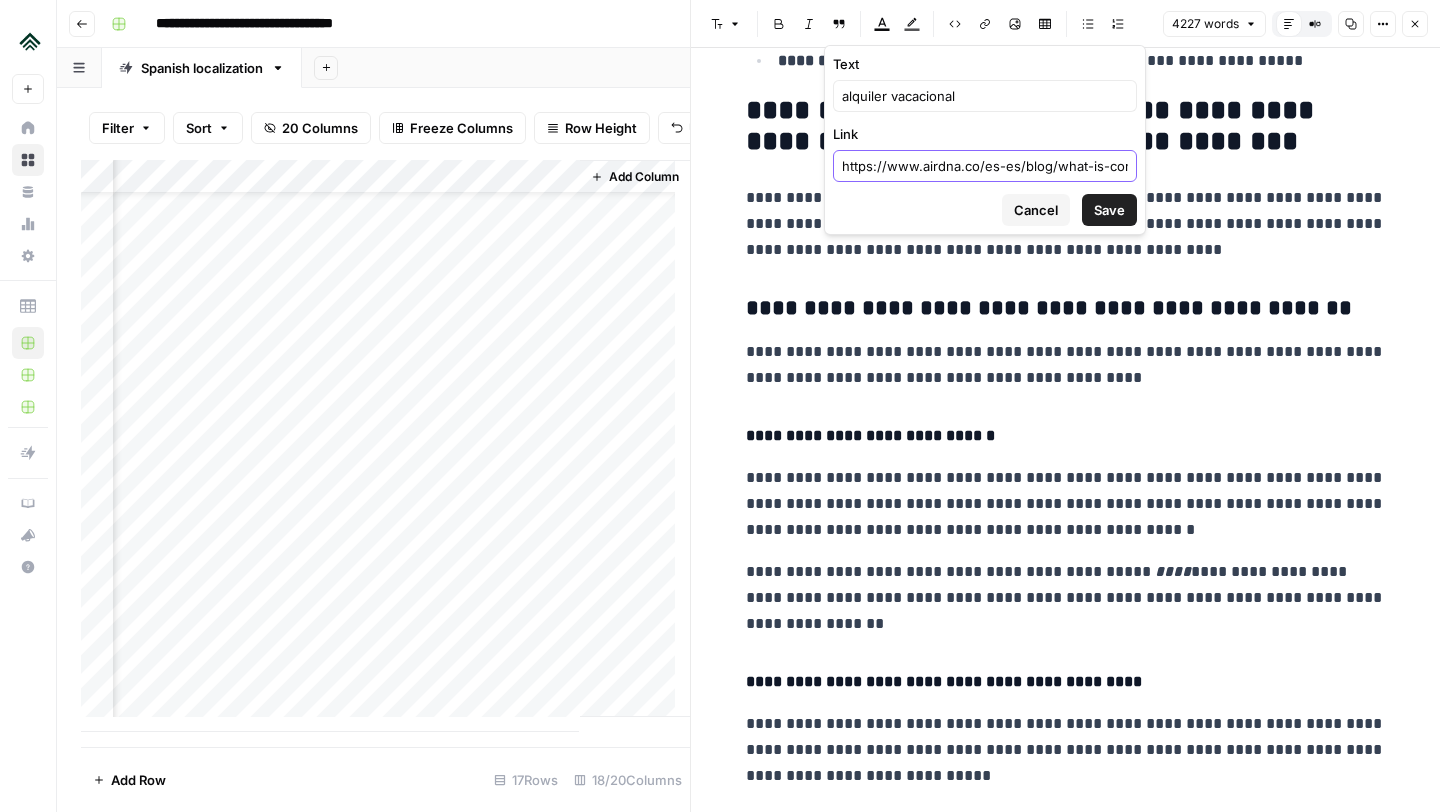scroll, scrollTop: 0, scrollLeft: 171, axis: horizontal 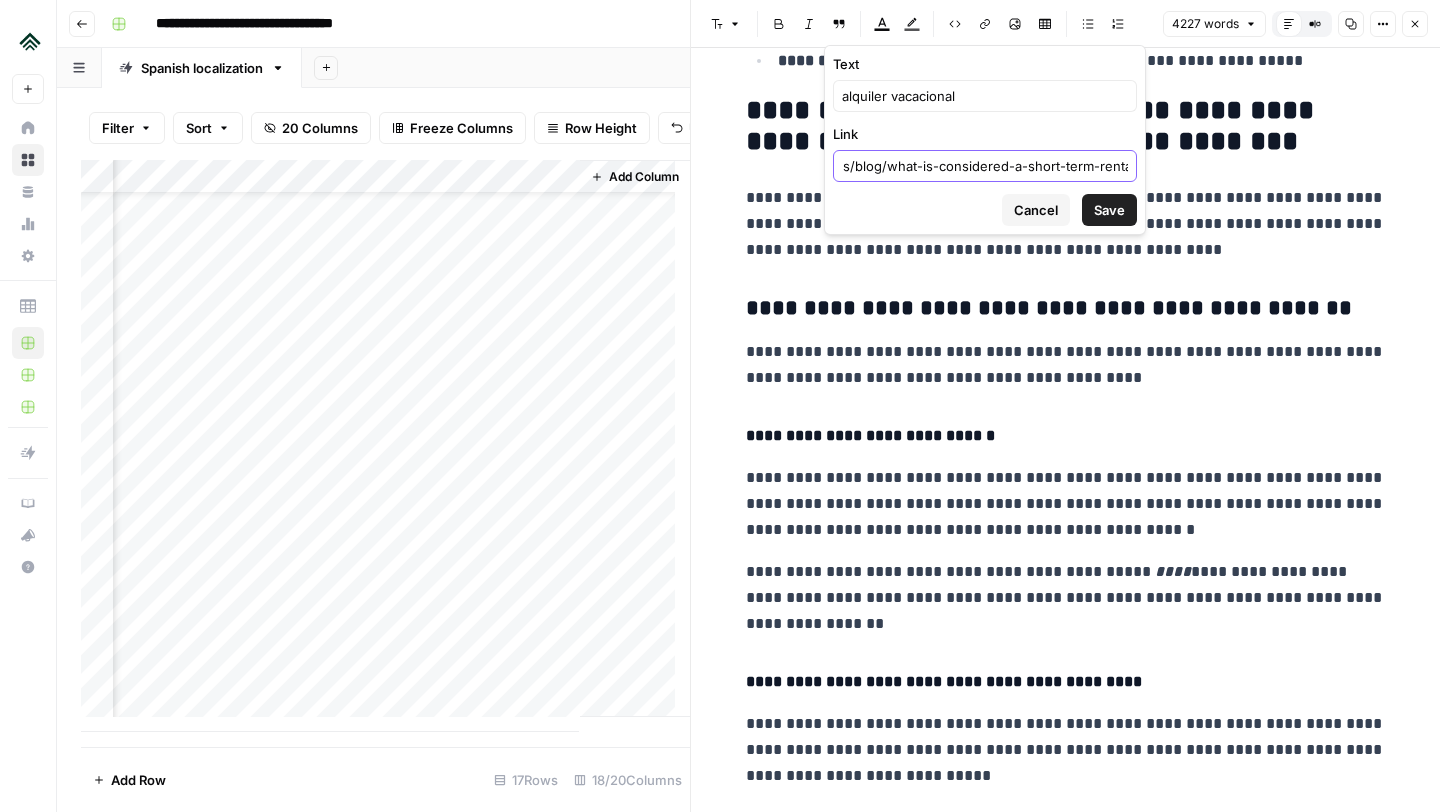 type on "https://www.airdna.co/es-es/blog/what-is-considered-a-short-term-rental" 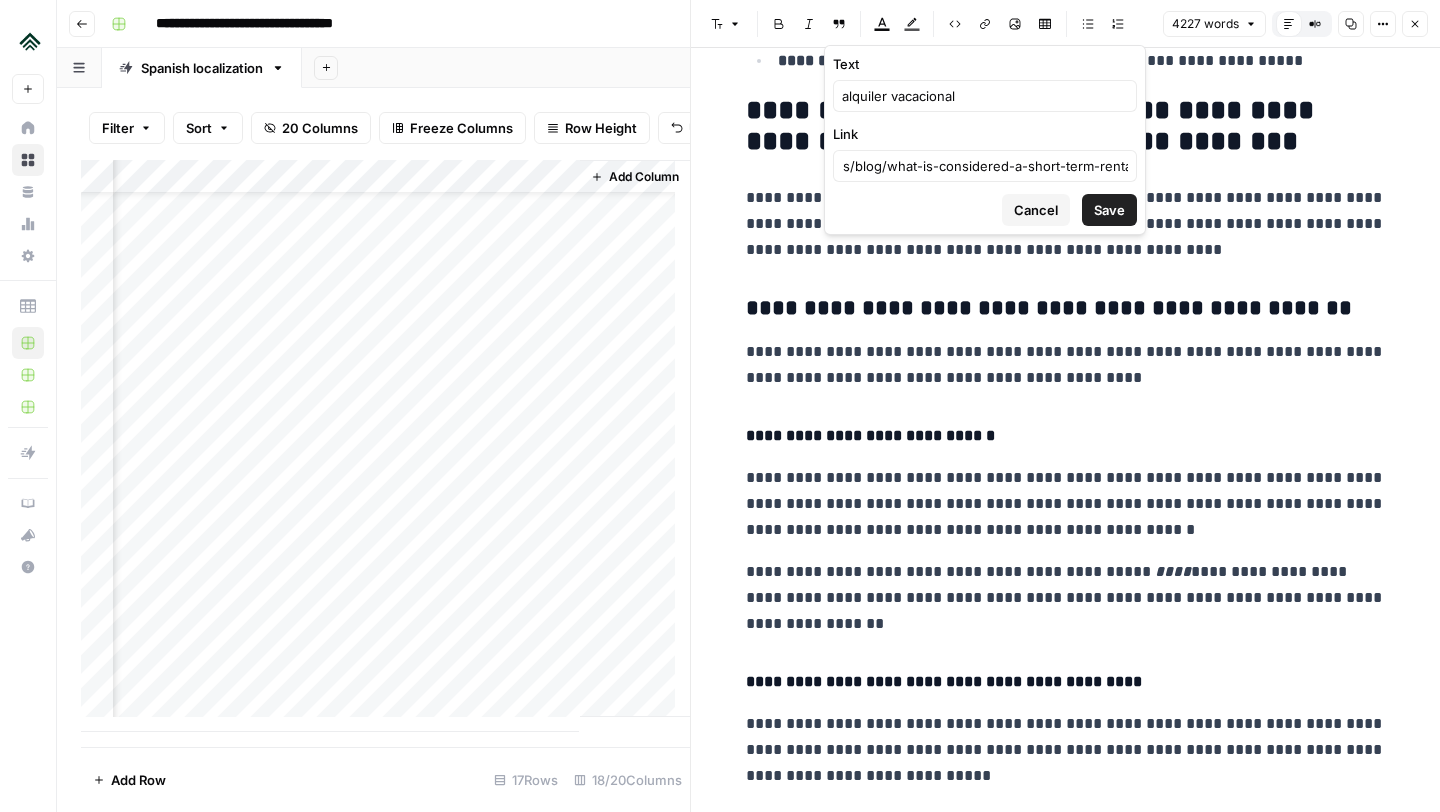 click on "Save" at bounding box center (1109, 210) 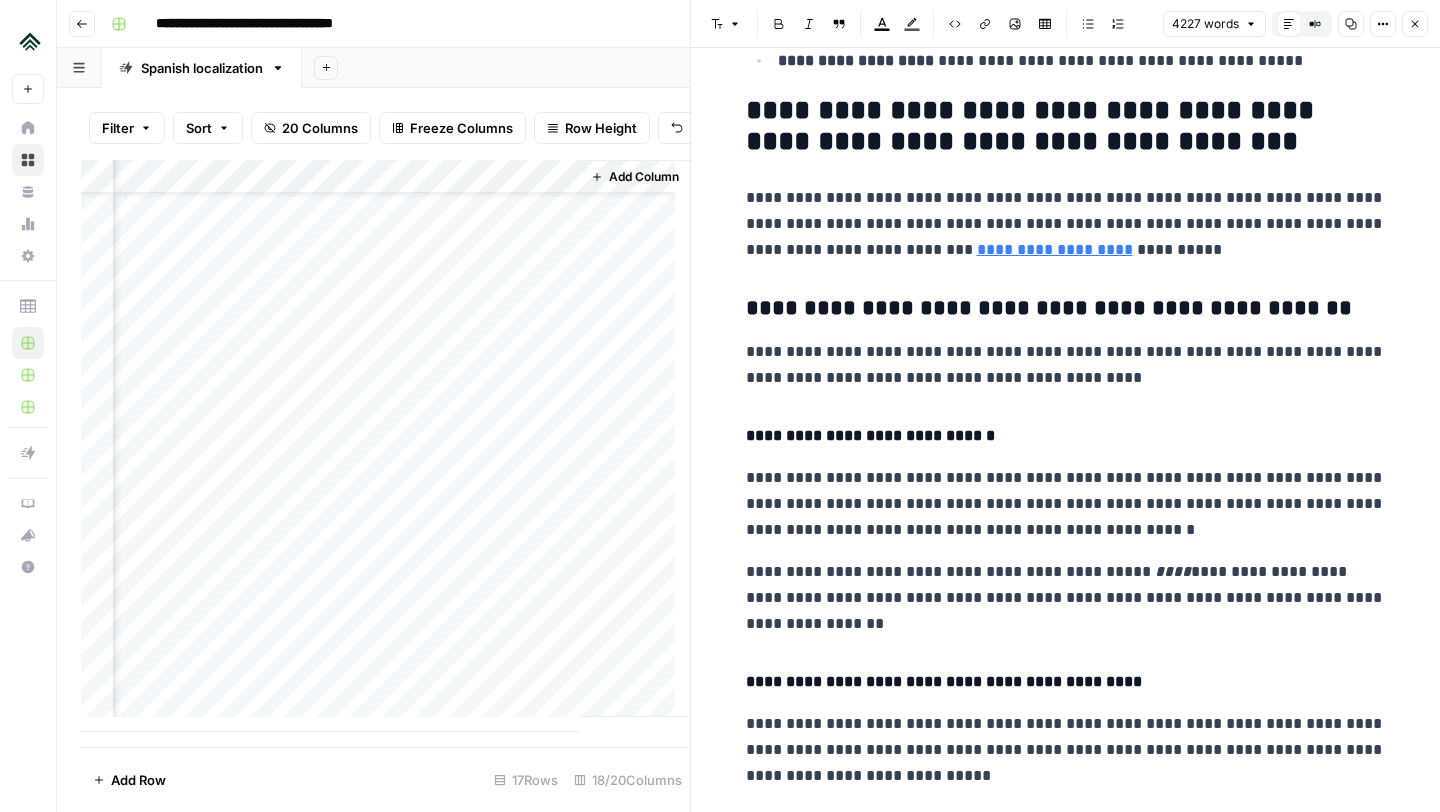 click on "**********" at bounding box center (1066, 365) 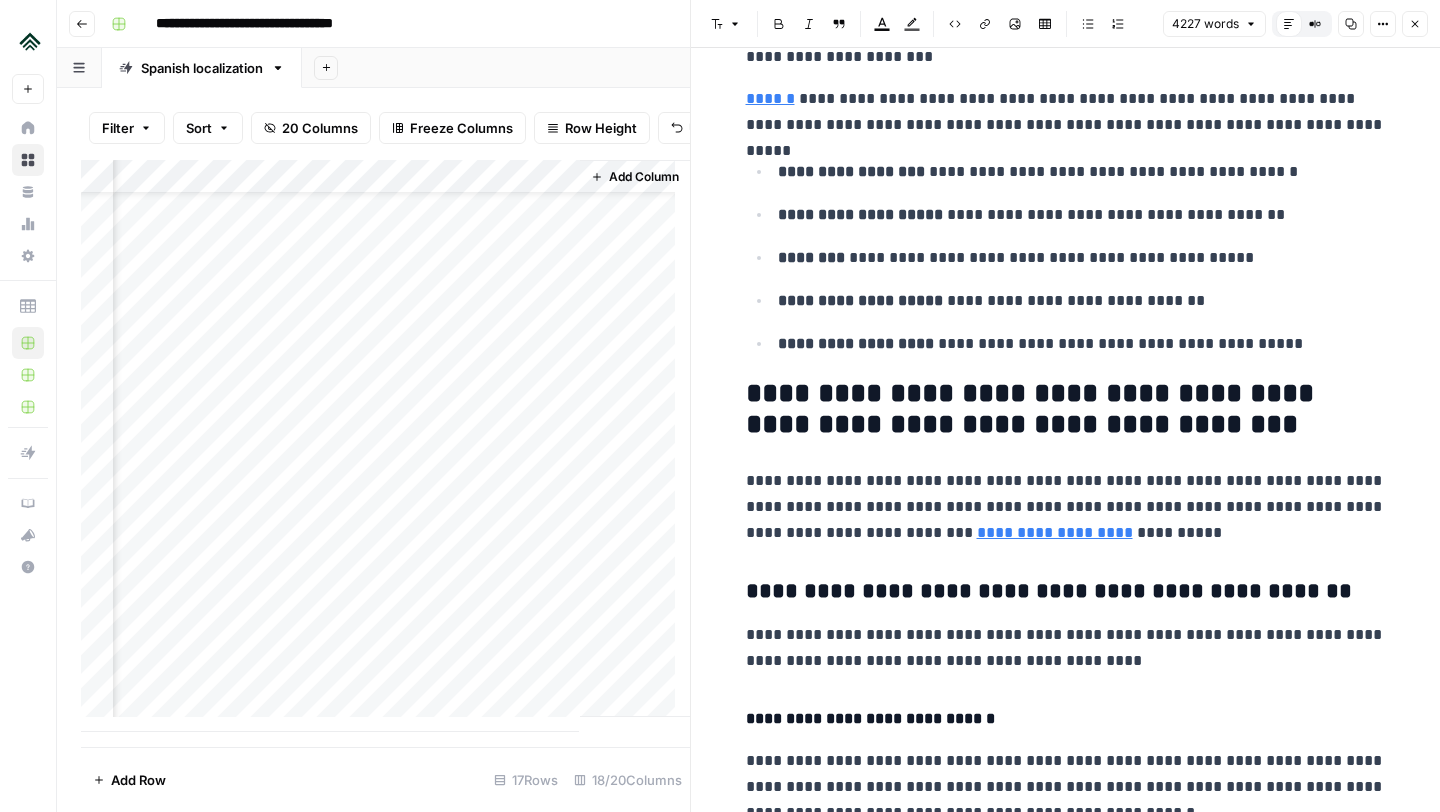 scroll, scrollTop: 1223, scrollLeft: 0, axis: vertical 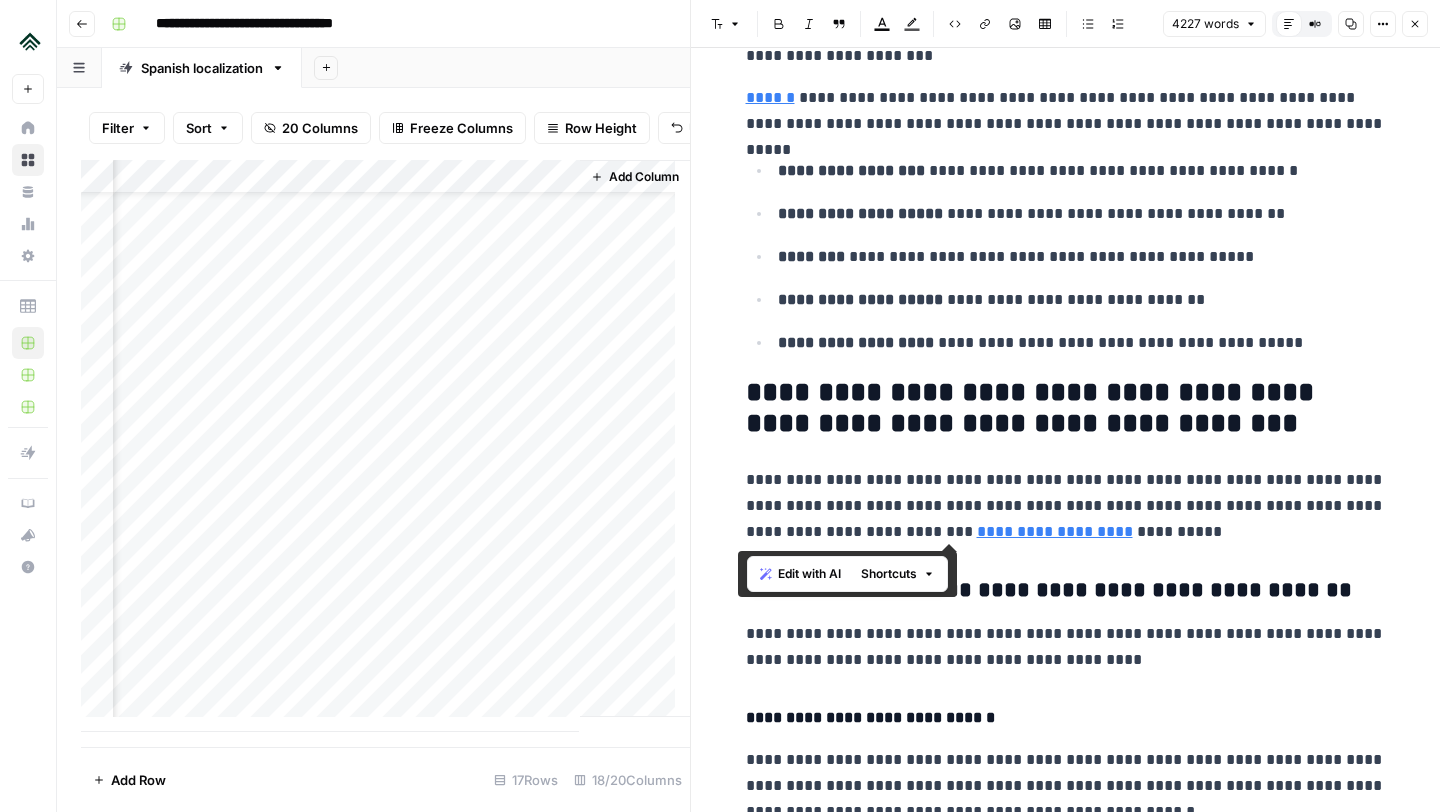 drag, startPoint x: 1170, startPoint y: 535, endPoint x: 737, endPoint y: 487, distance: 435.65237 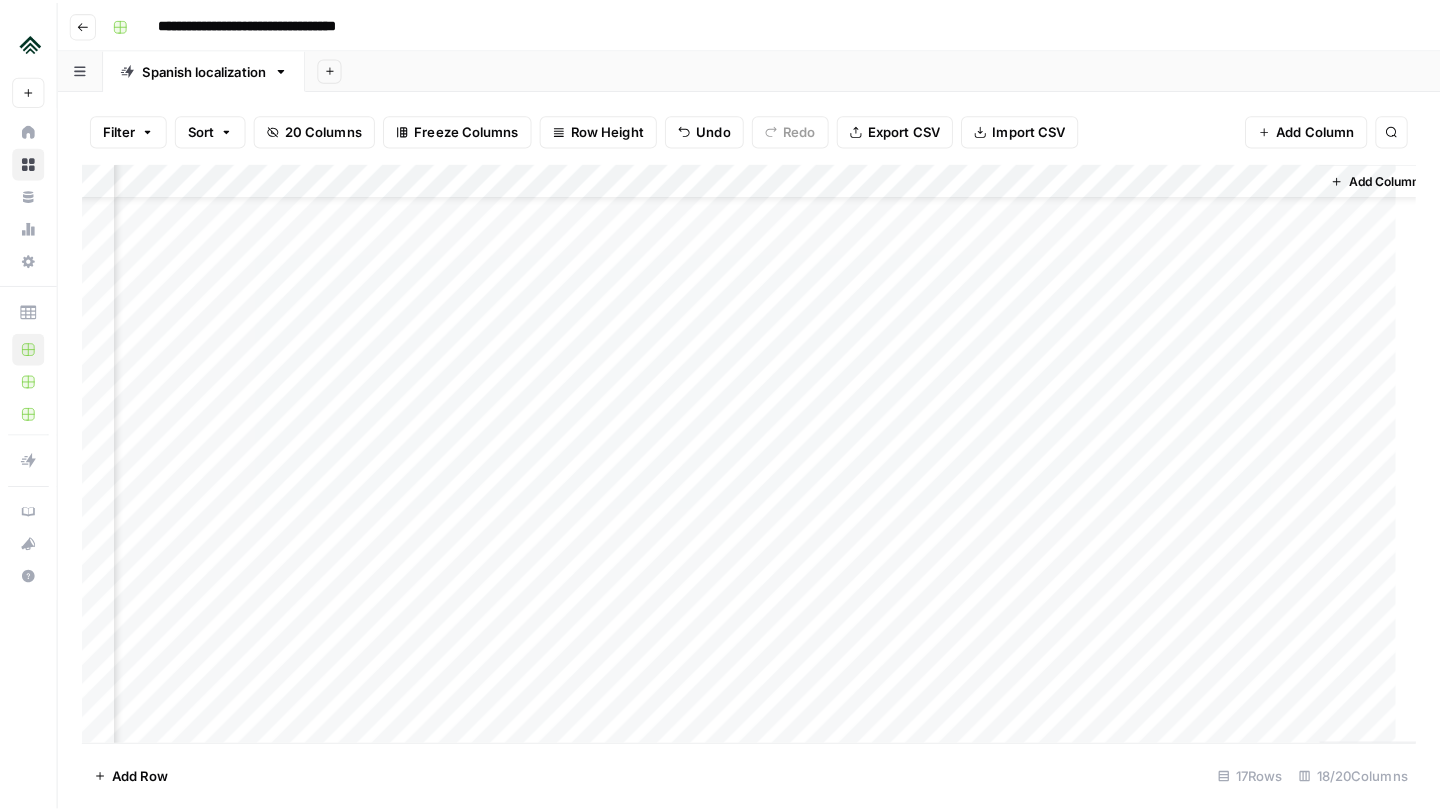 scroll, scrollTop: 72, scrollLeft: 2040, axis: both 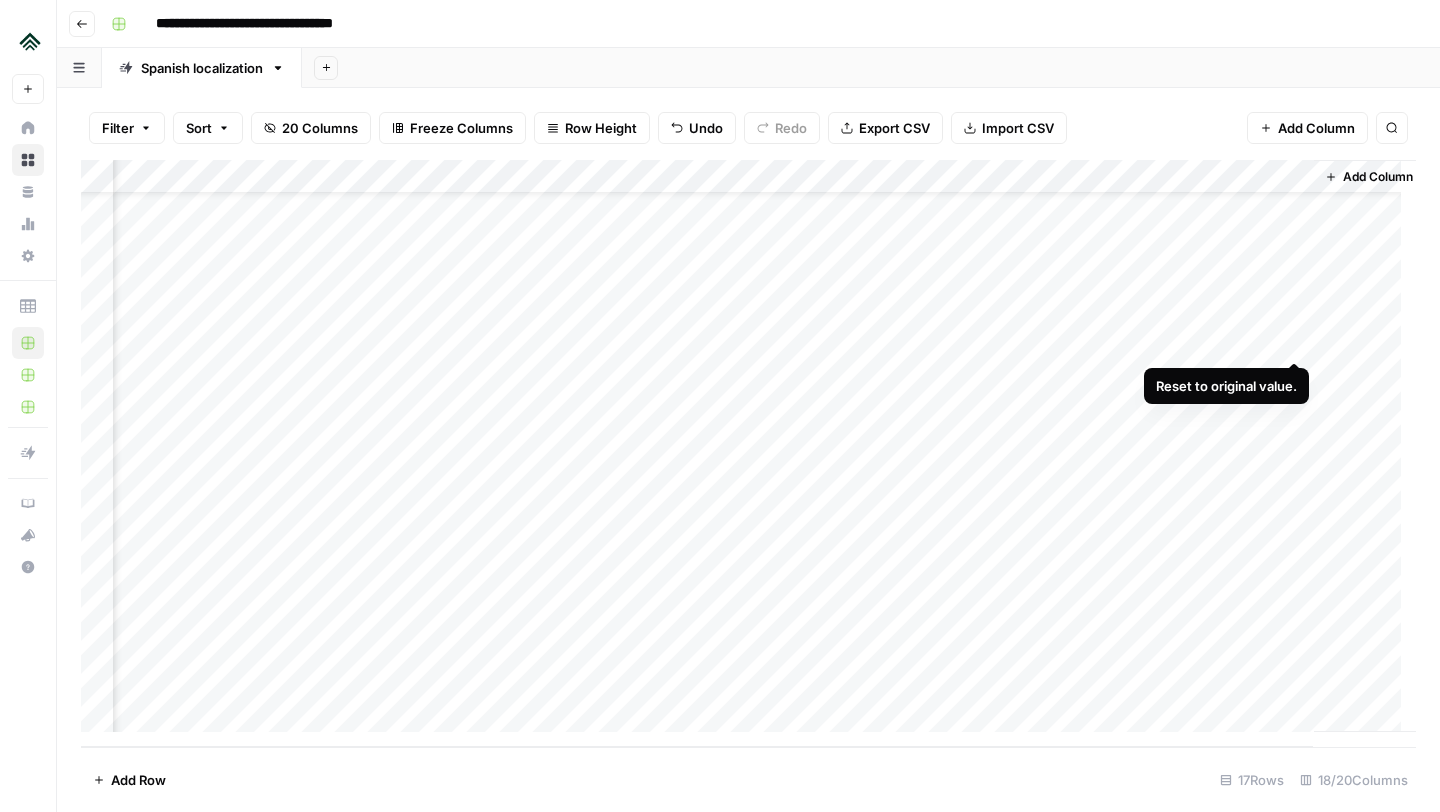 click on "Add Column" at bounding box center [748, 453] 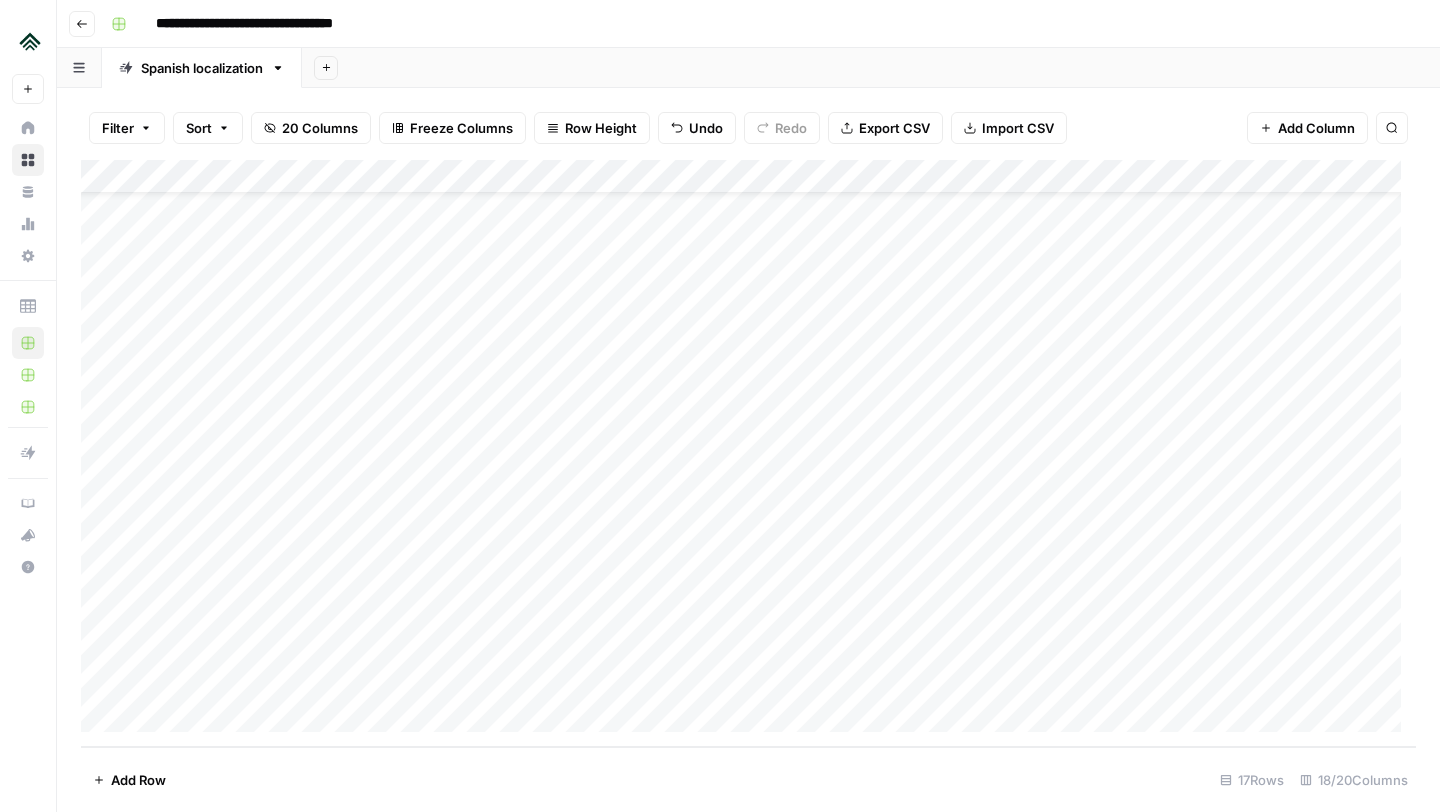 scroll, scrollTop: 72, scrollLeft: 0, axis: vertical 